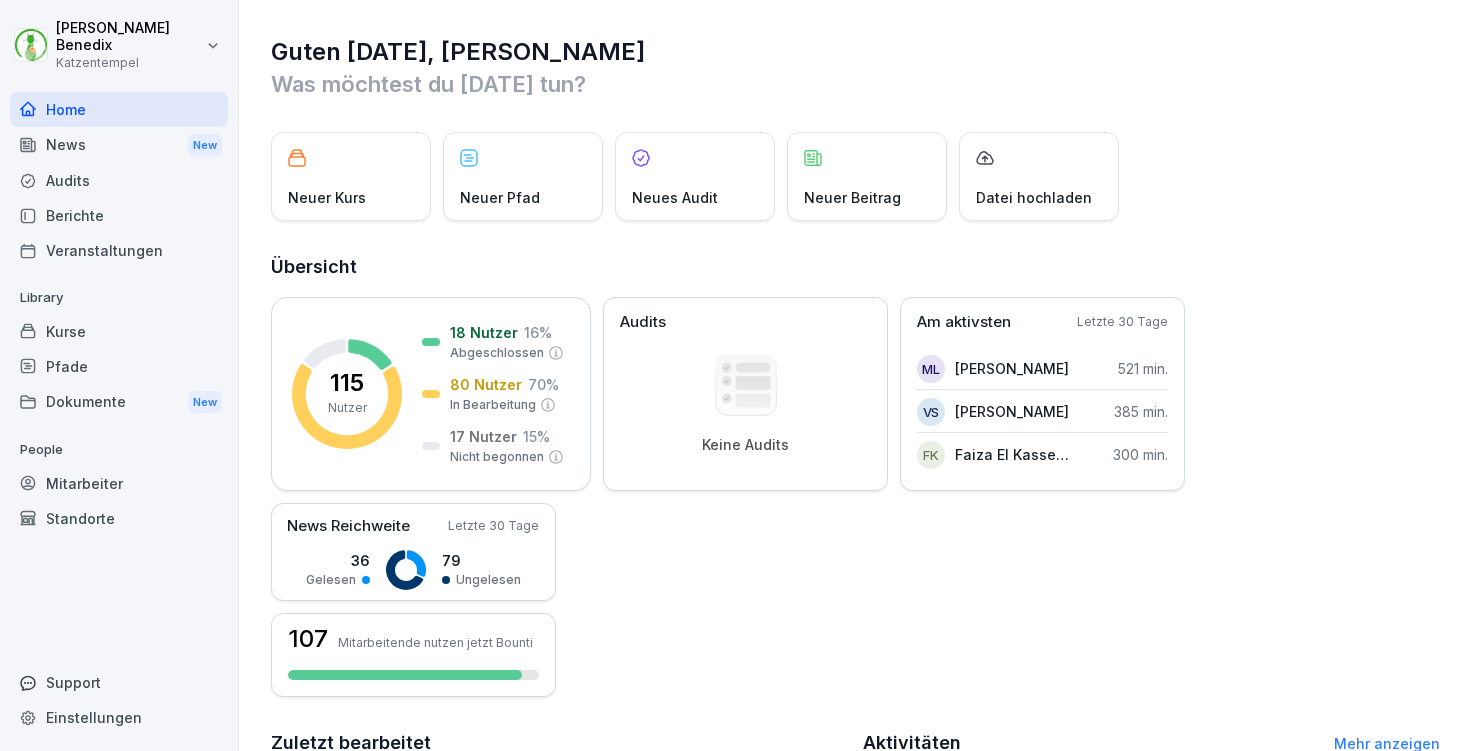 scroll, scrollTop: 0, scrollLeft: 0, axis: both 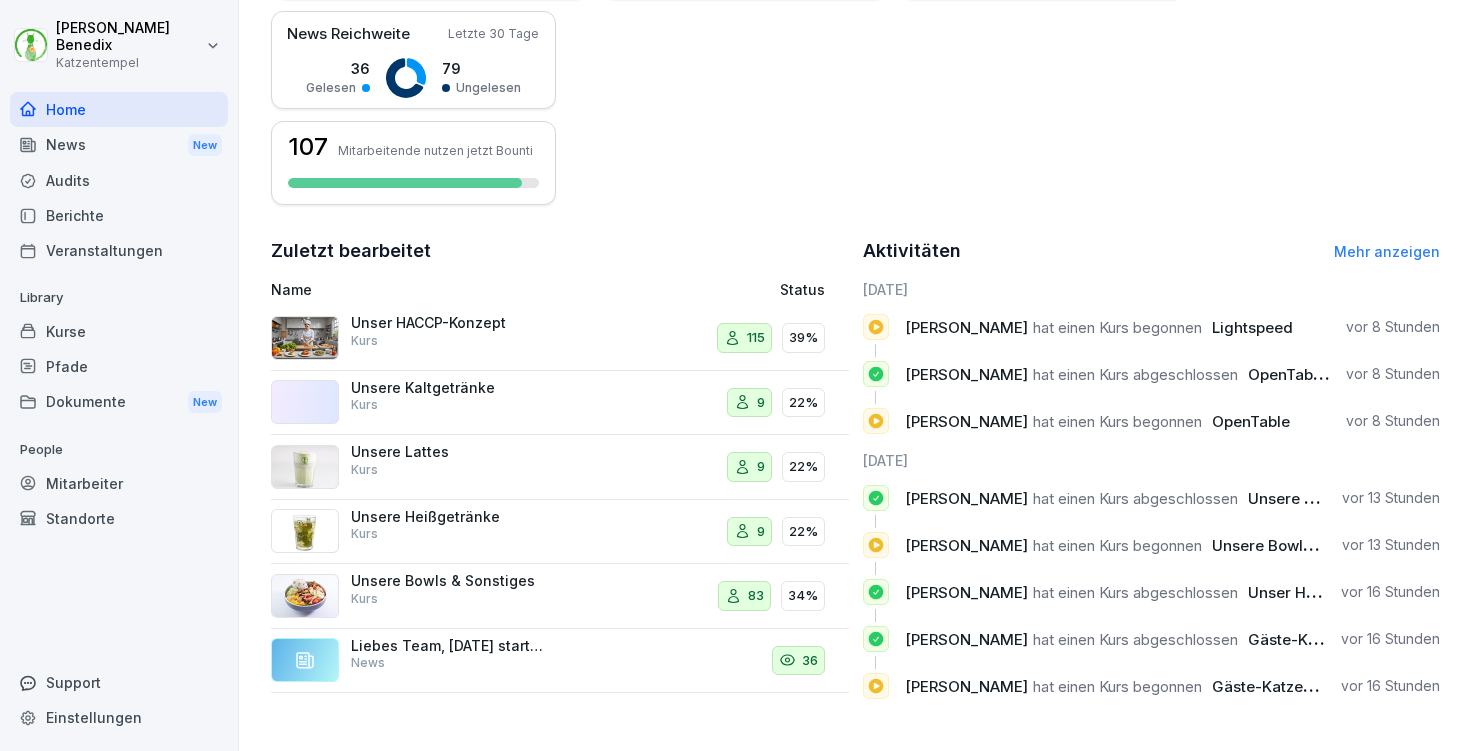 click on "Home" at bounding box center (119, 109) 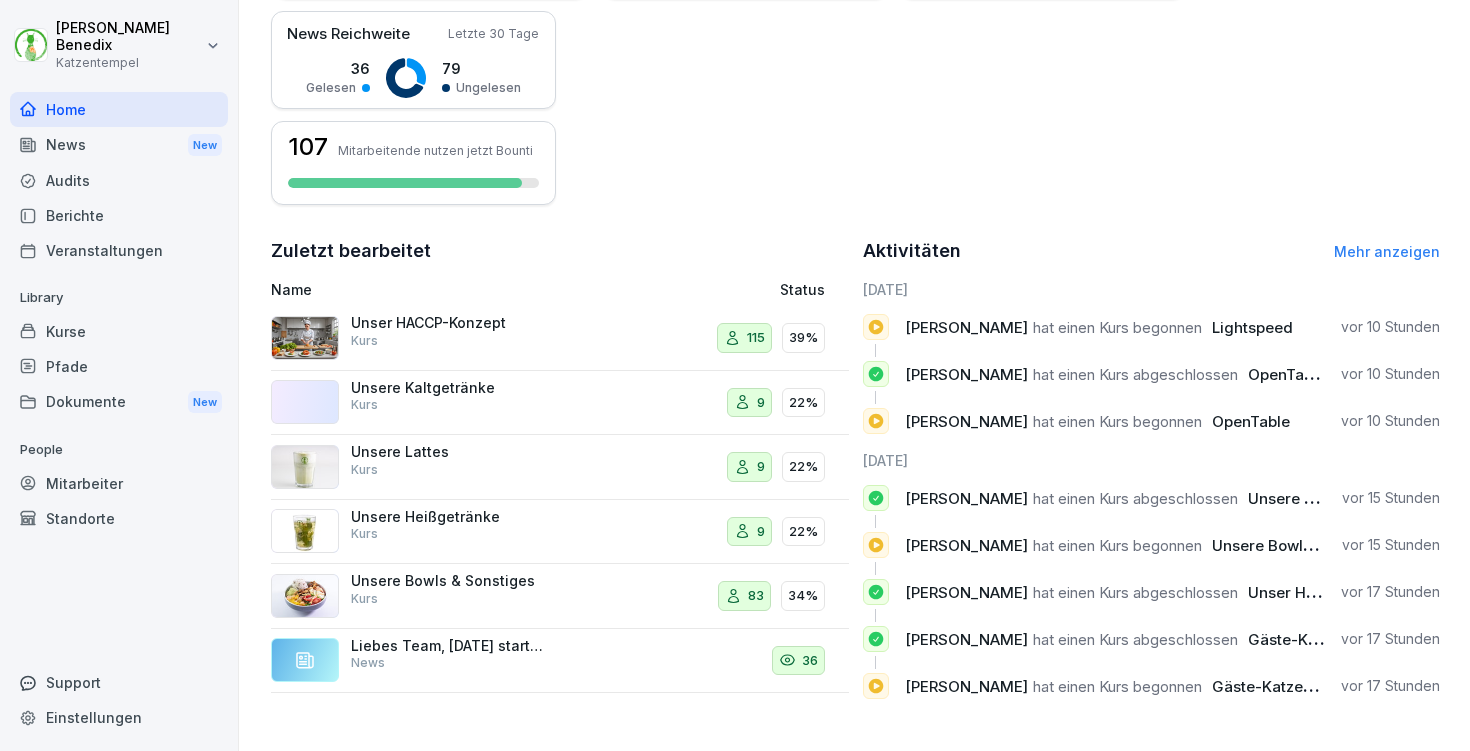 scroll, scrollTop: 0, scrollLeft: 0, axis: both 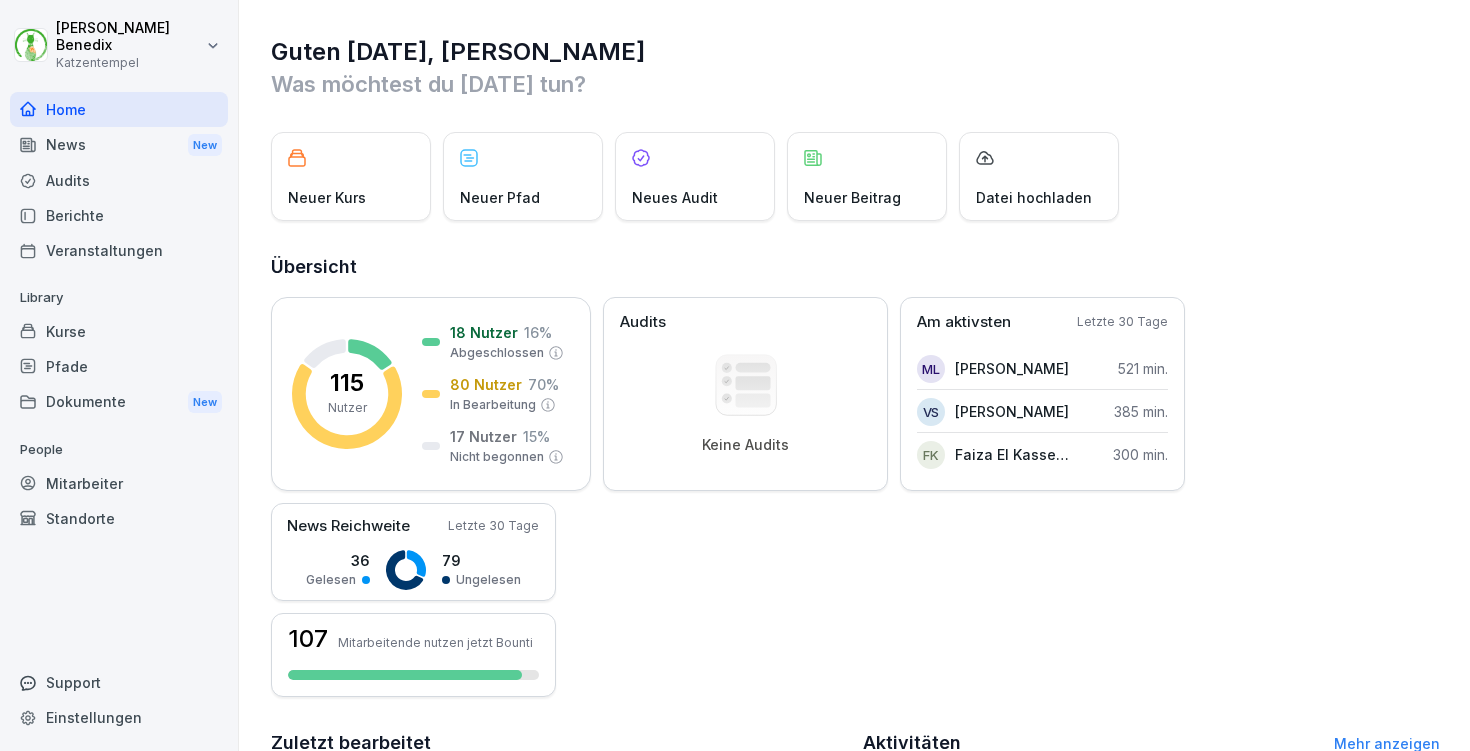 click on "Kurse" at bounding box center [119, 331] 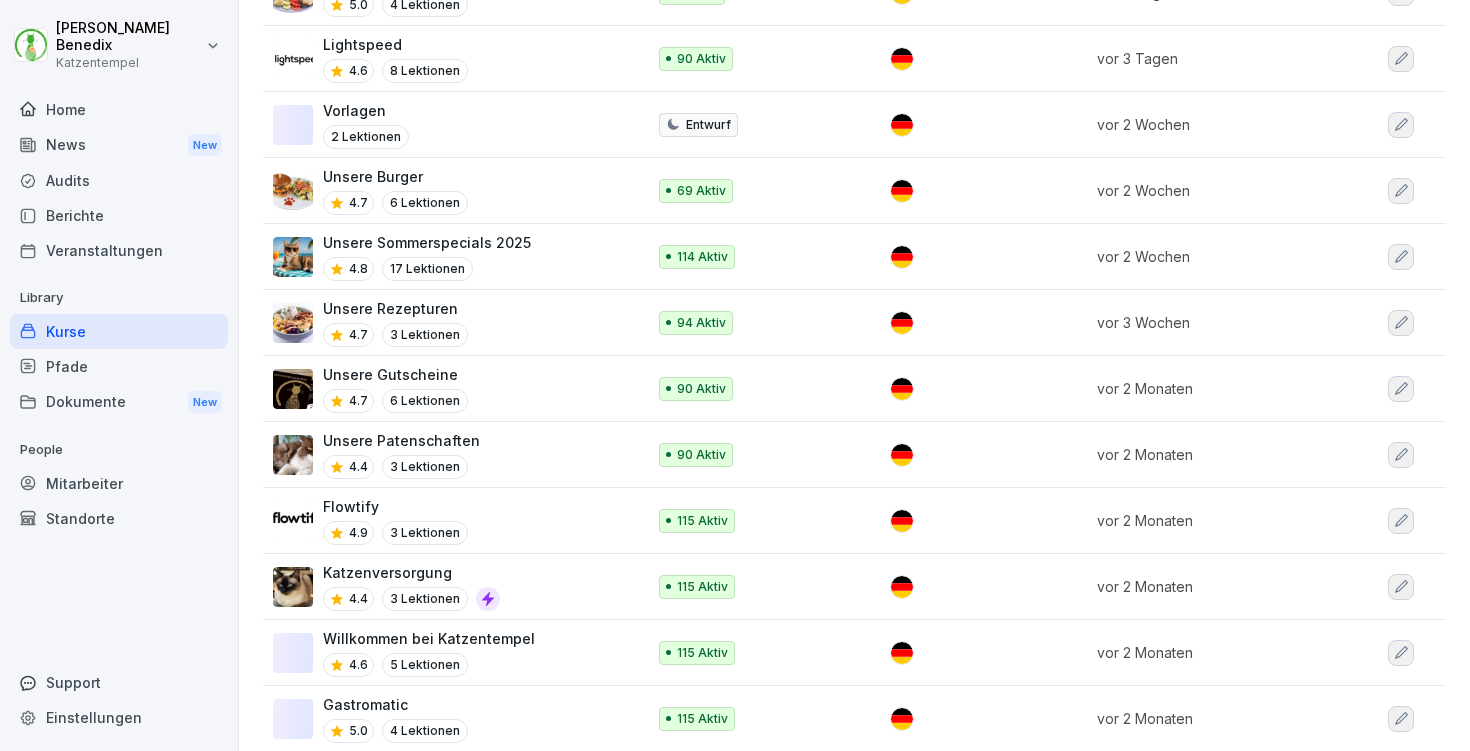 scroll, scrollTop: 1403, scrollLeft: 0, axis: vertical 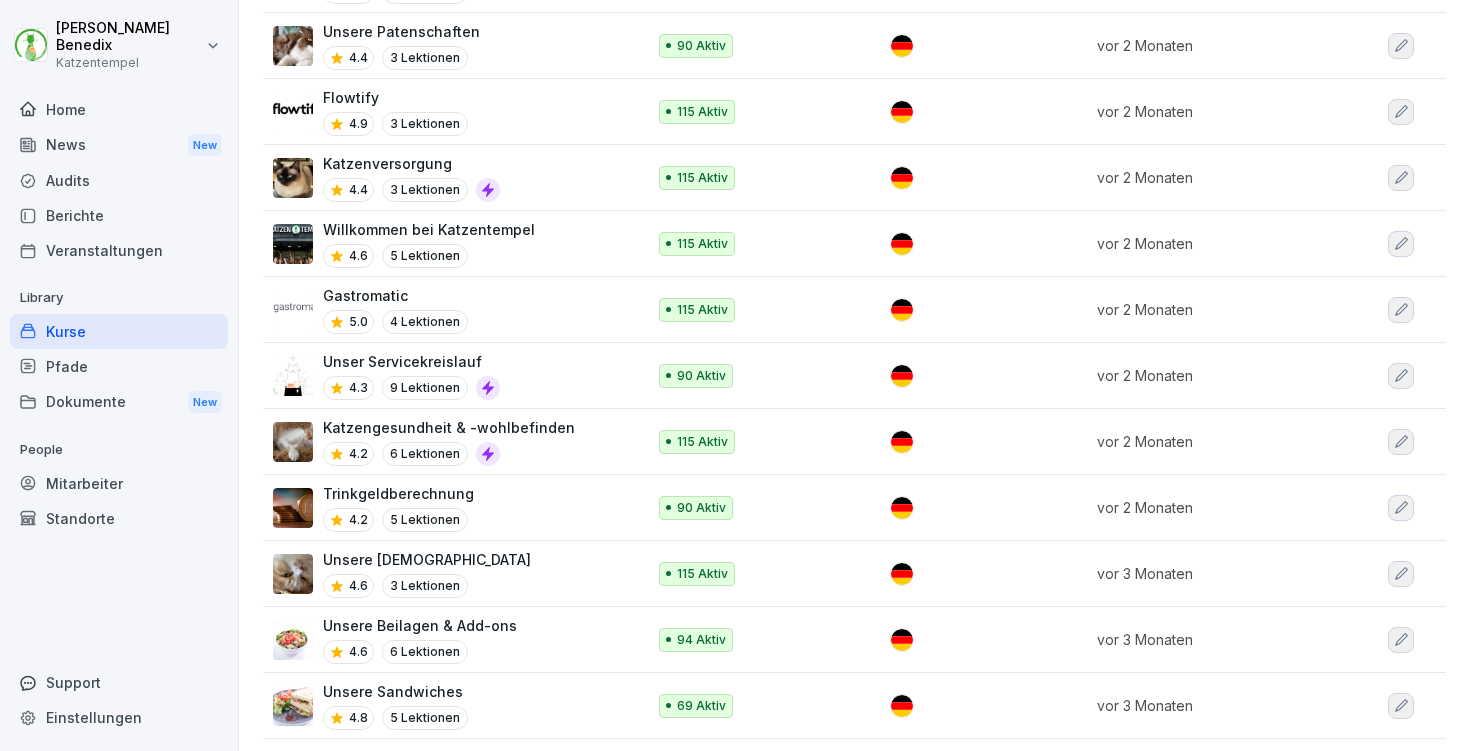 click on "Katzengesundheit & -wohlbefinden 4.2 6 Lektionen" at bounding box center [449, 441] 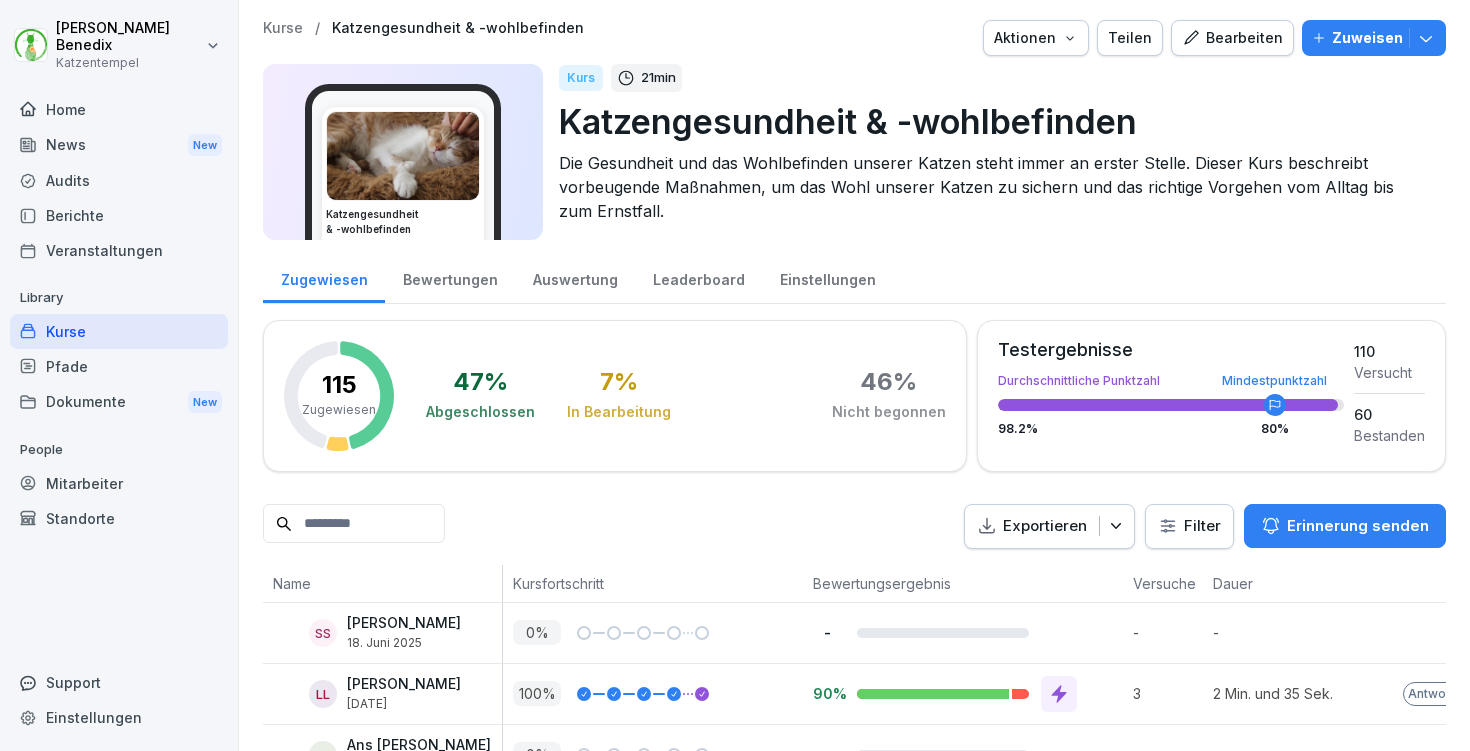 scroll, scrollTop: 0, scrollLeft: 0, axis: both 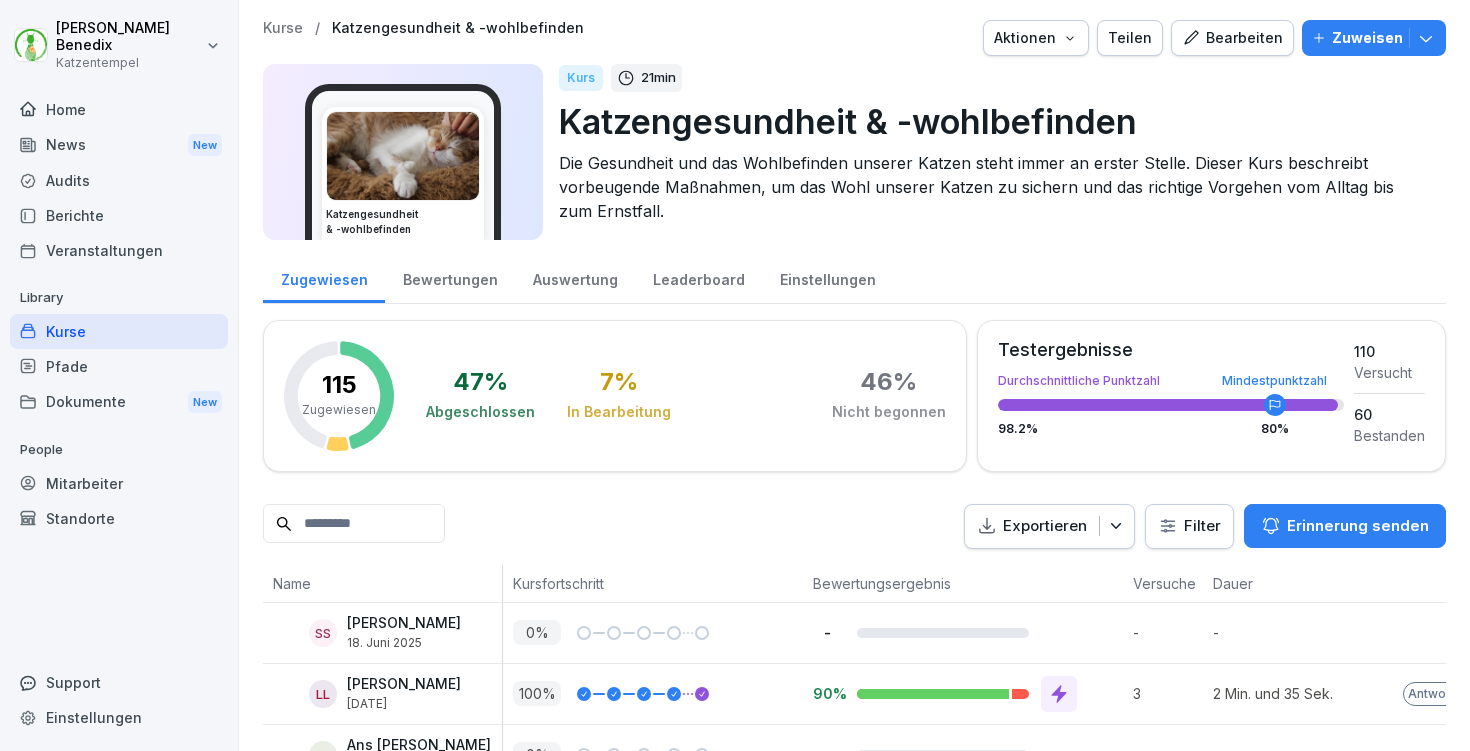 click on "Bearbeiten" at bounding box center (1232, 38) 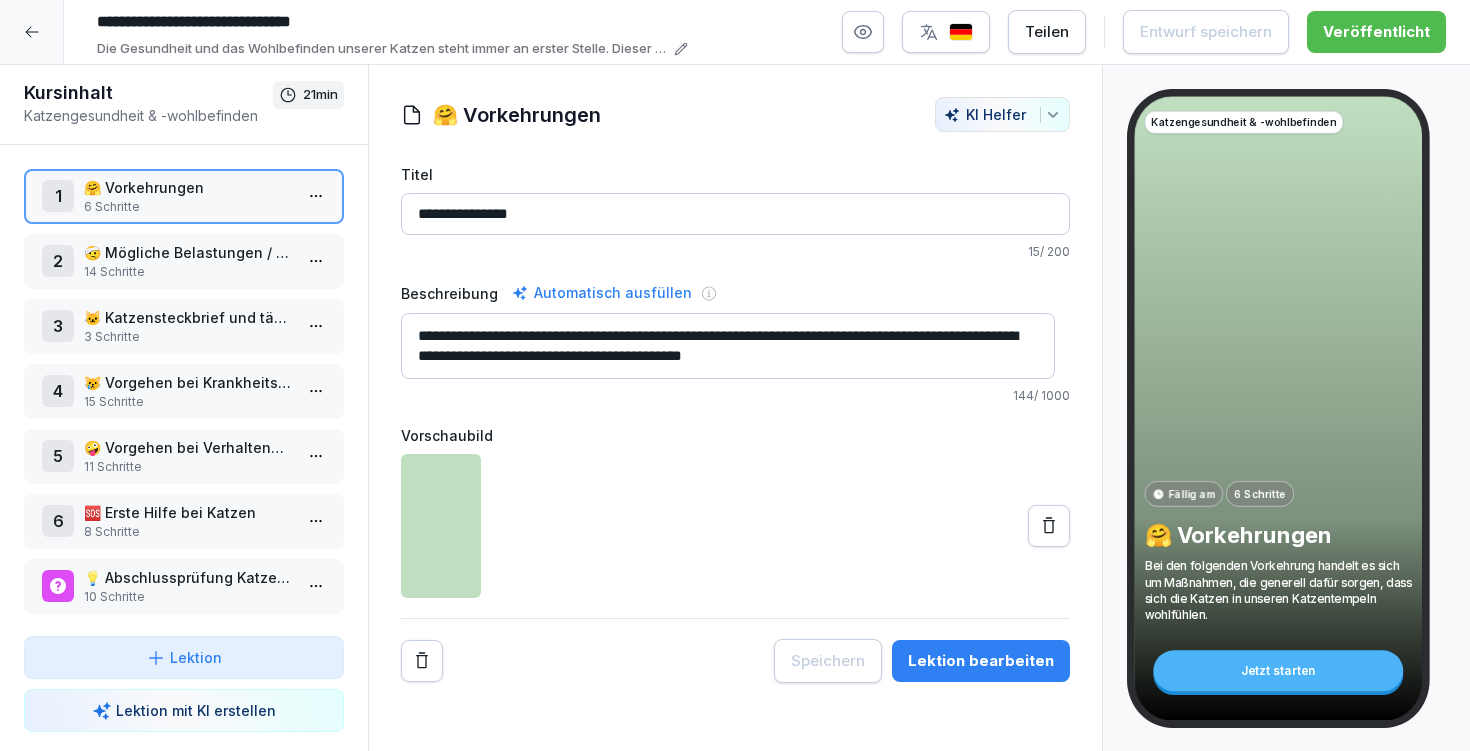 click on "**********" at bounding box center [735, 408] 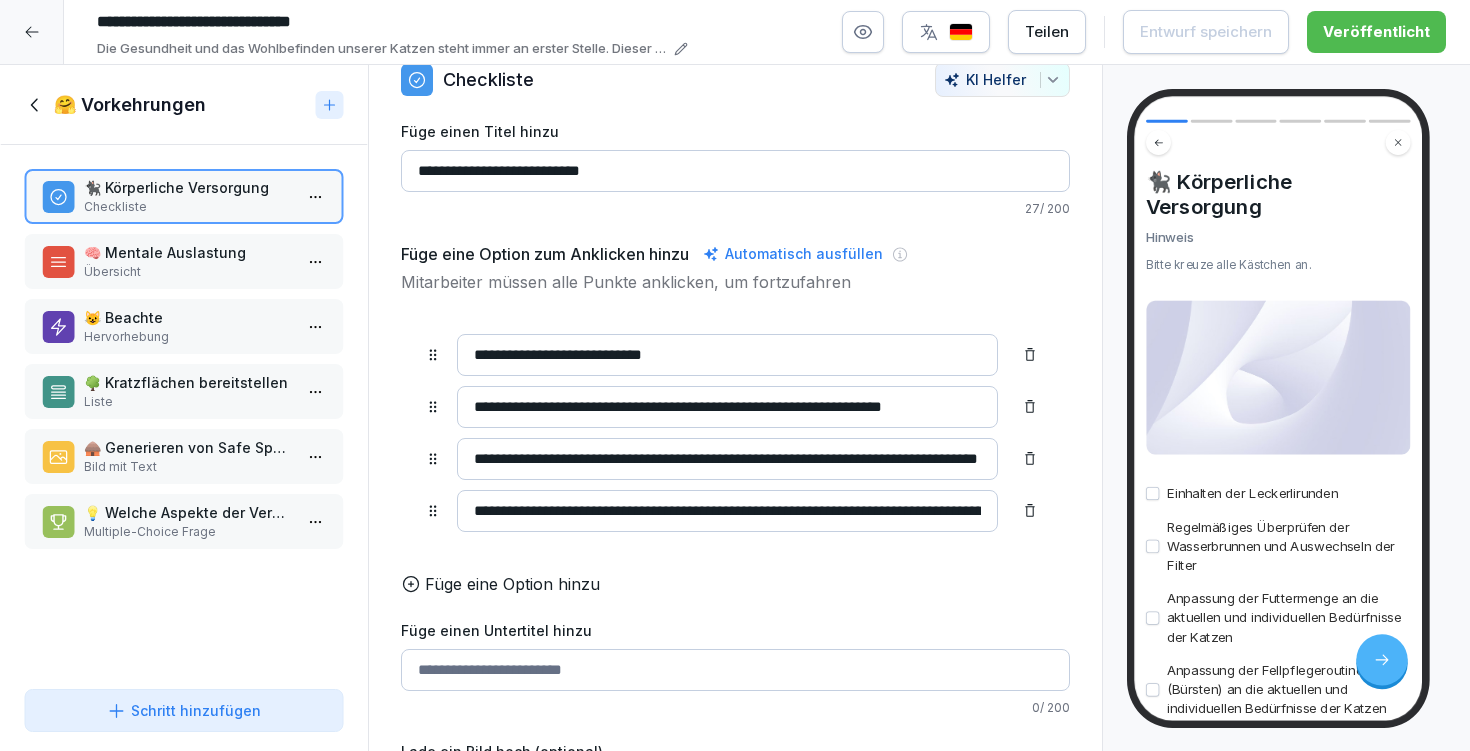 scroll, scrollTop: 194, scrollLeft: 0, axis: vertical 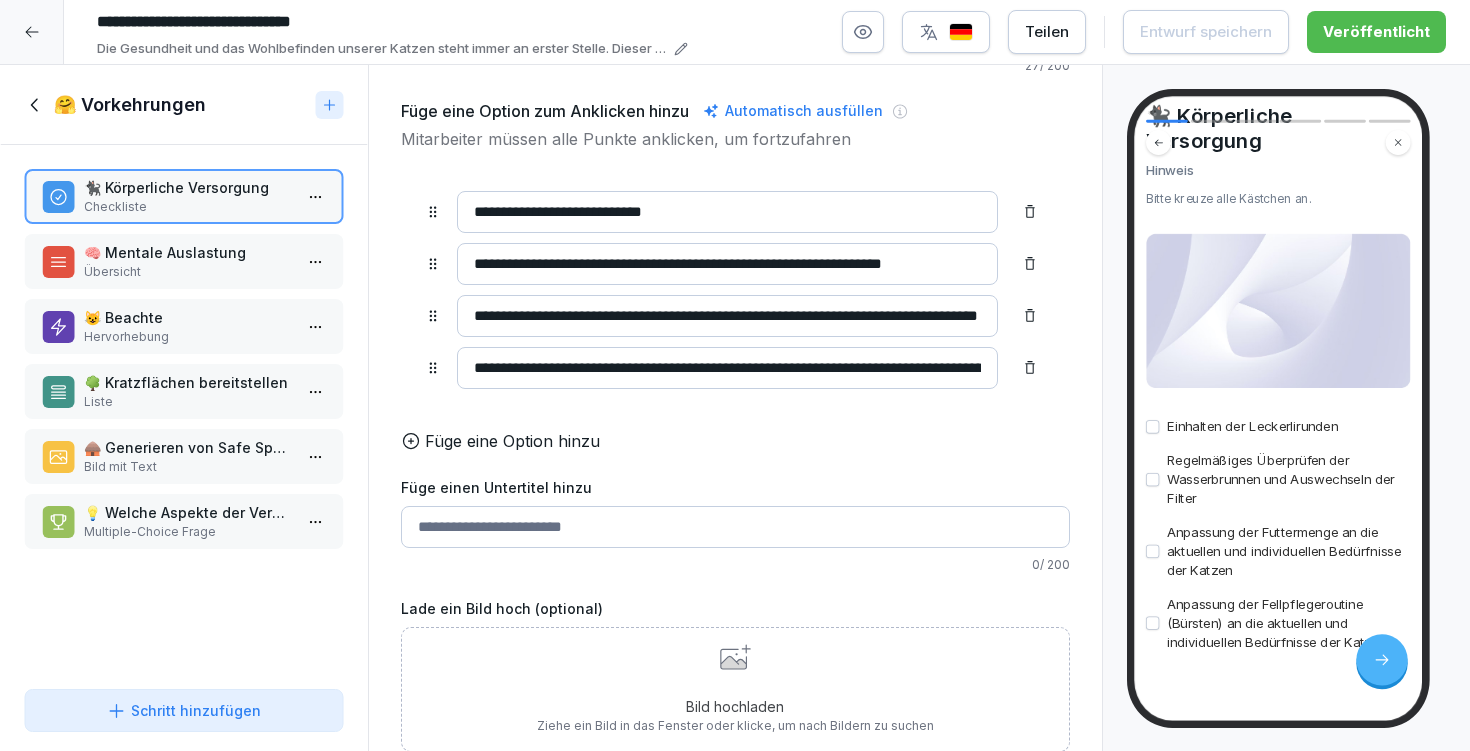 click on "Füge einen Untertitel hinzu" at bounding box center (735, 527) 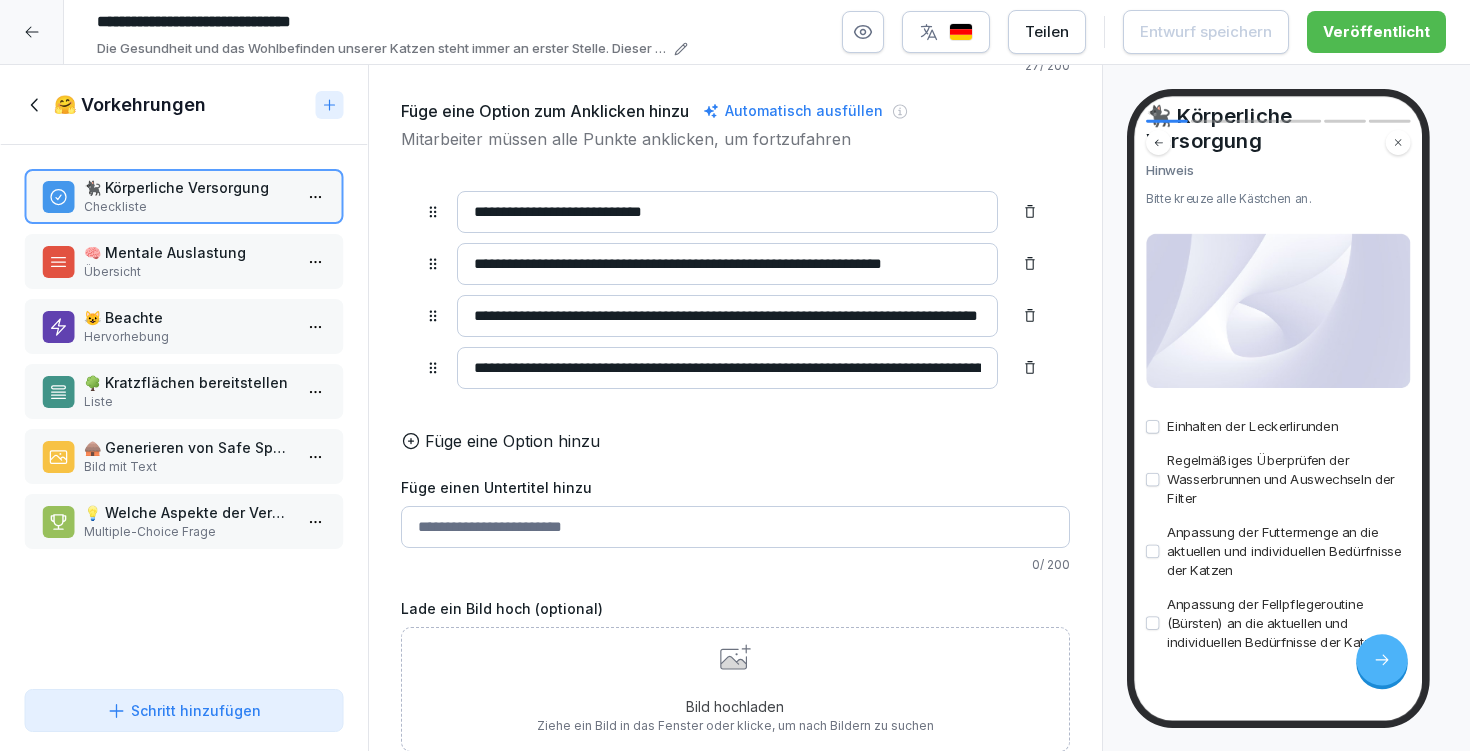 scroll, scrollTop: 53, scrollLeft: 0, axis: vertical 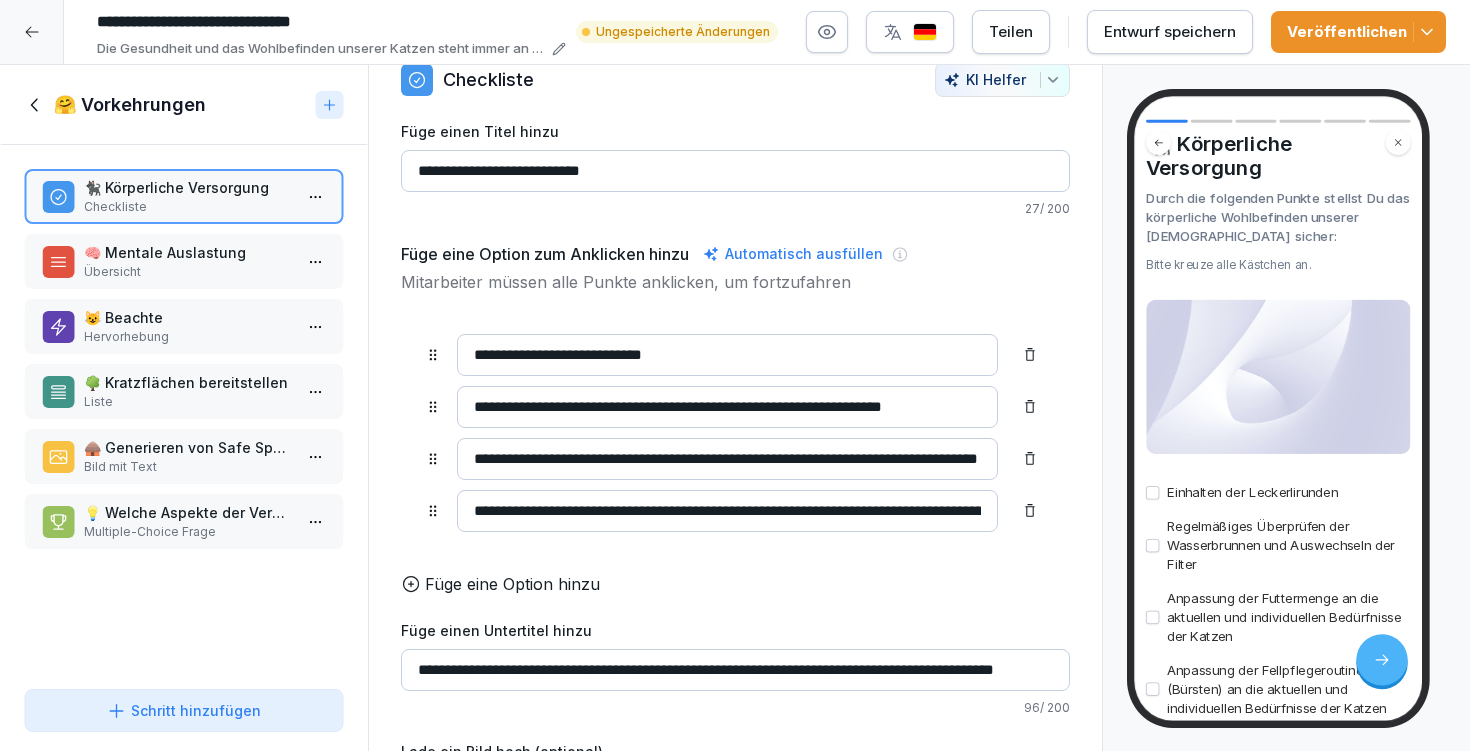 type on "**********" 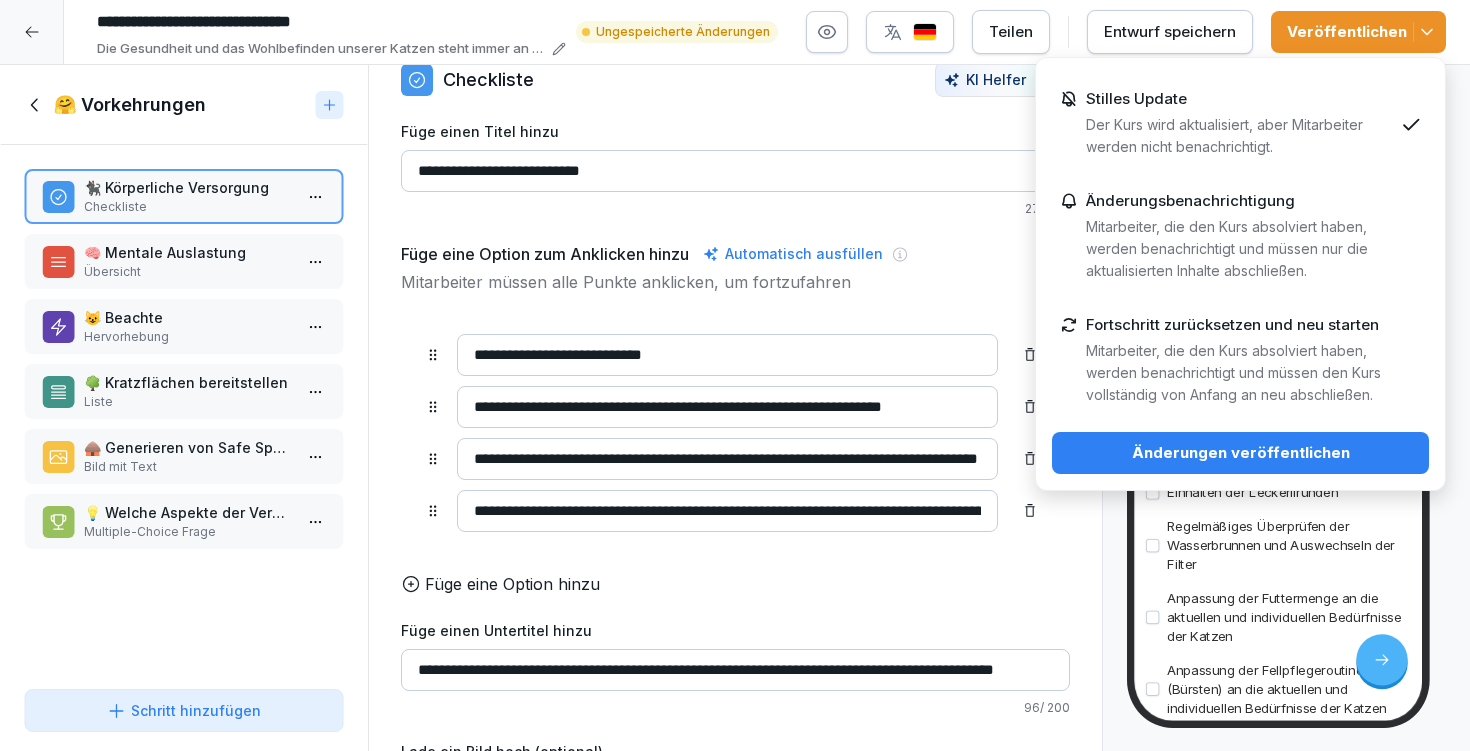 click on "Änderungen veröffentlichen" at bounding box center [1240, 453] 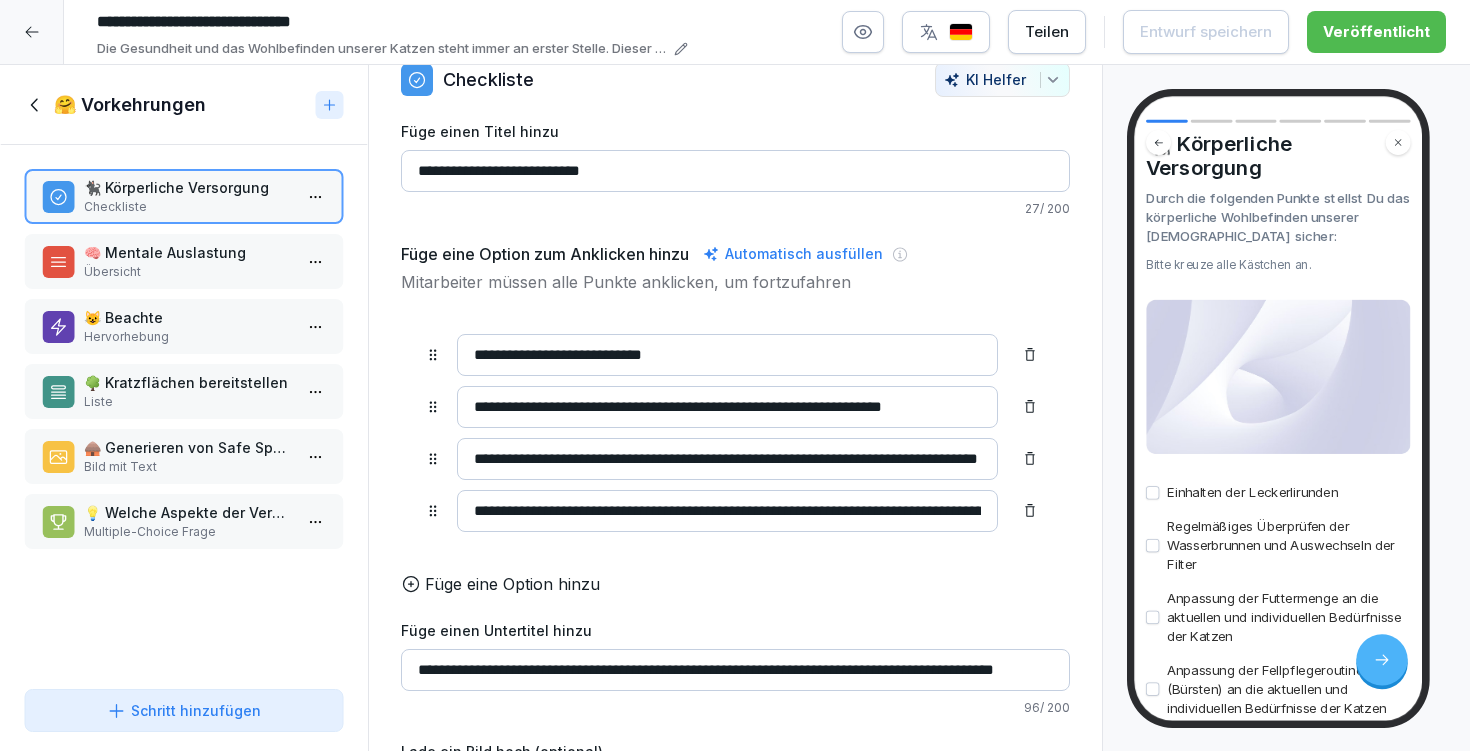 click on "**********" at bounding box center (727, 407) 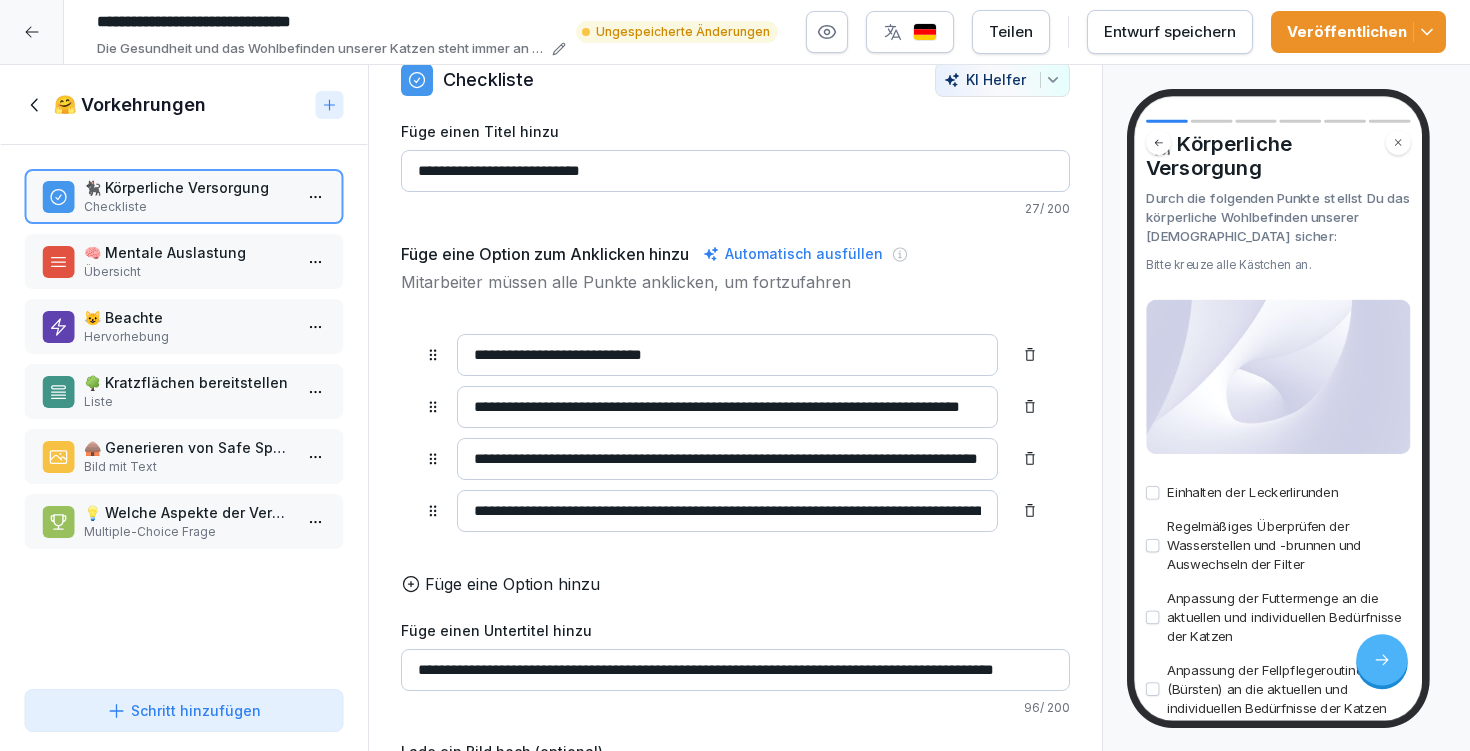 click on "**********" at bounding box center (727, 407) 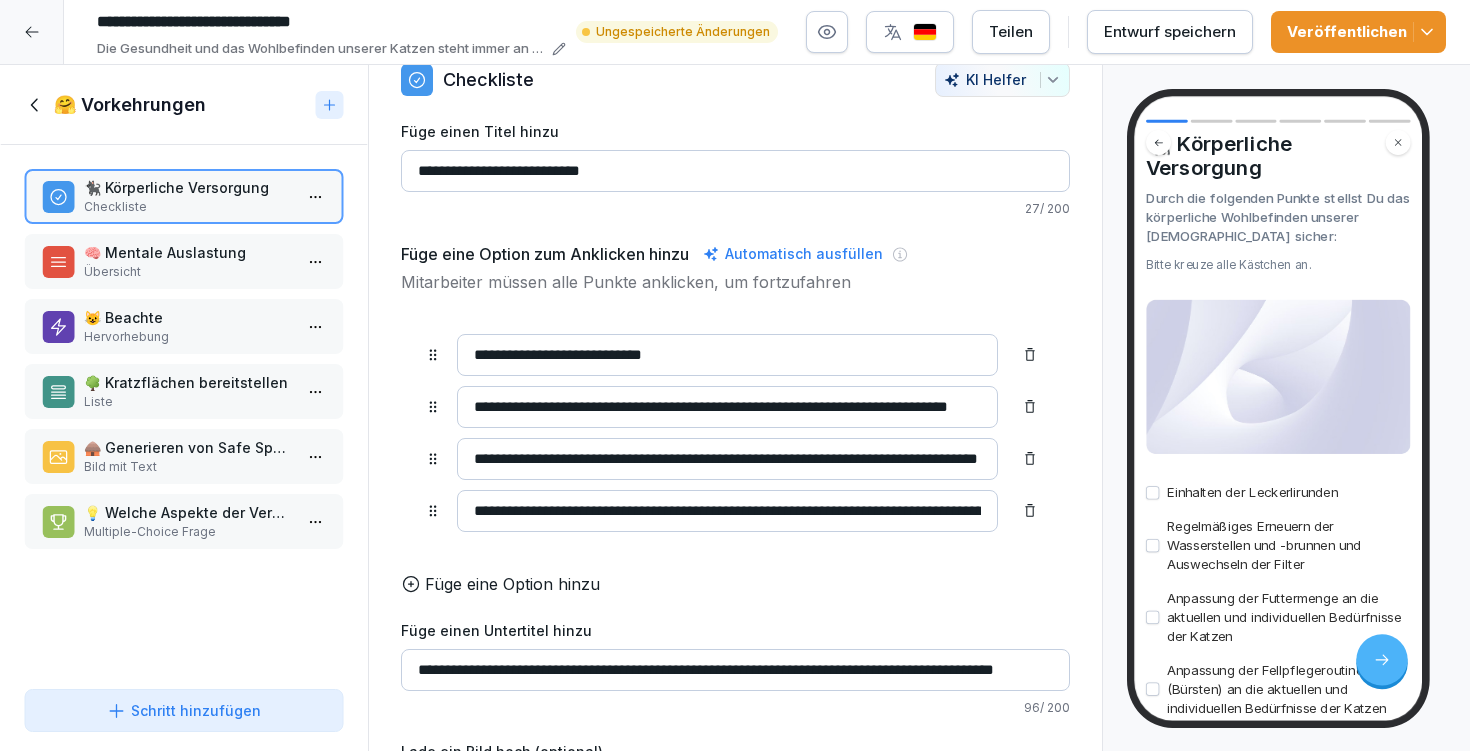 click on "**********" at bounding box center (727, 407) 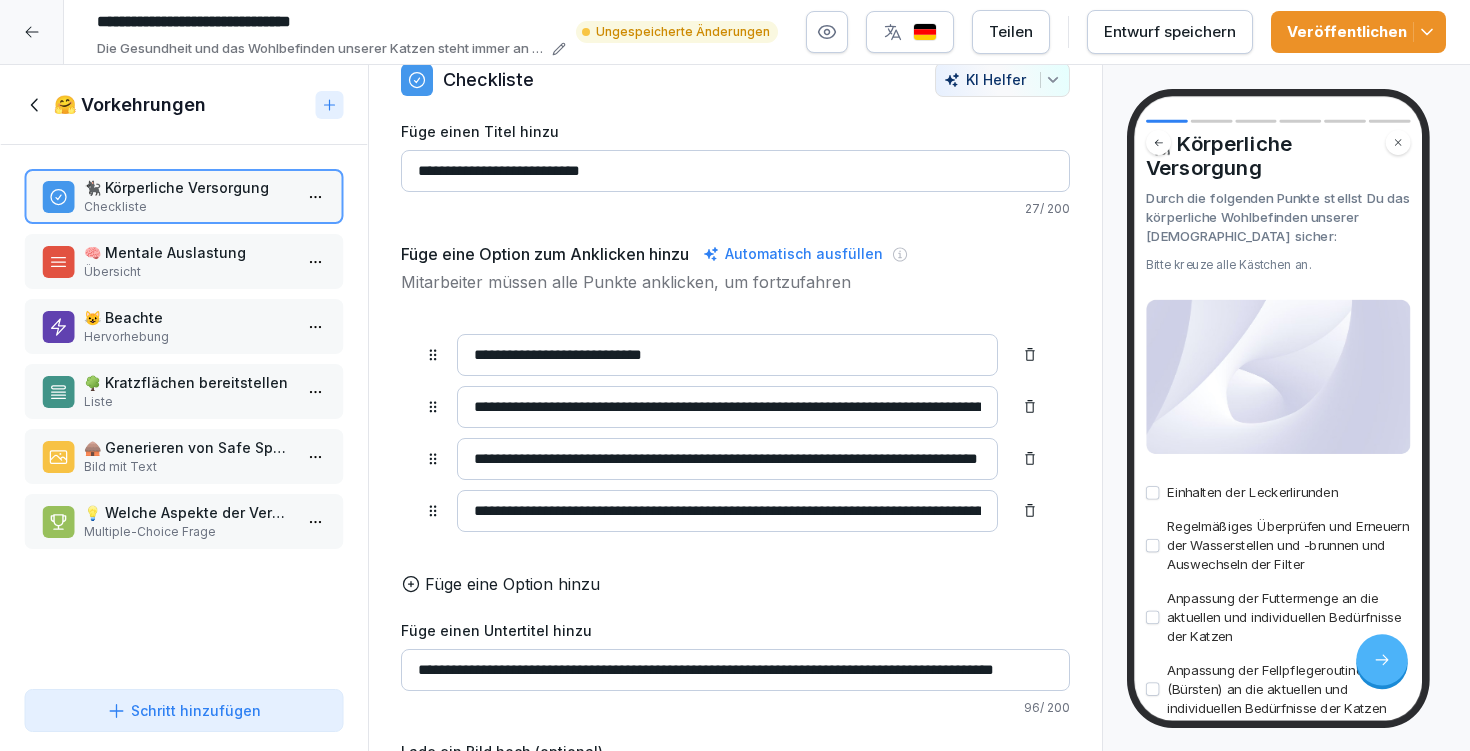 drag, startPoint x: 895, startPoint y: 403, endPoint x: 940, endPoint y: 398, distance: 45.276924 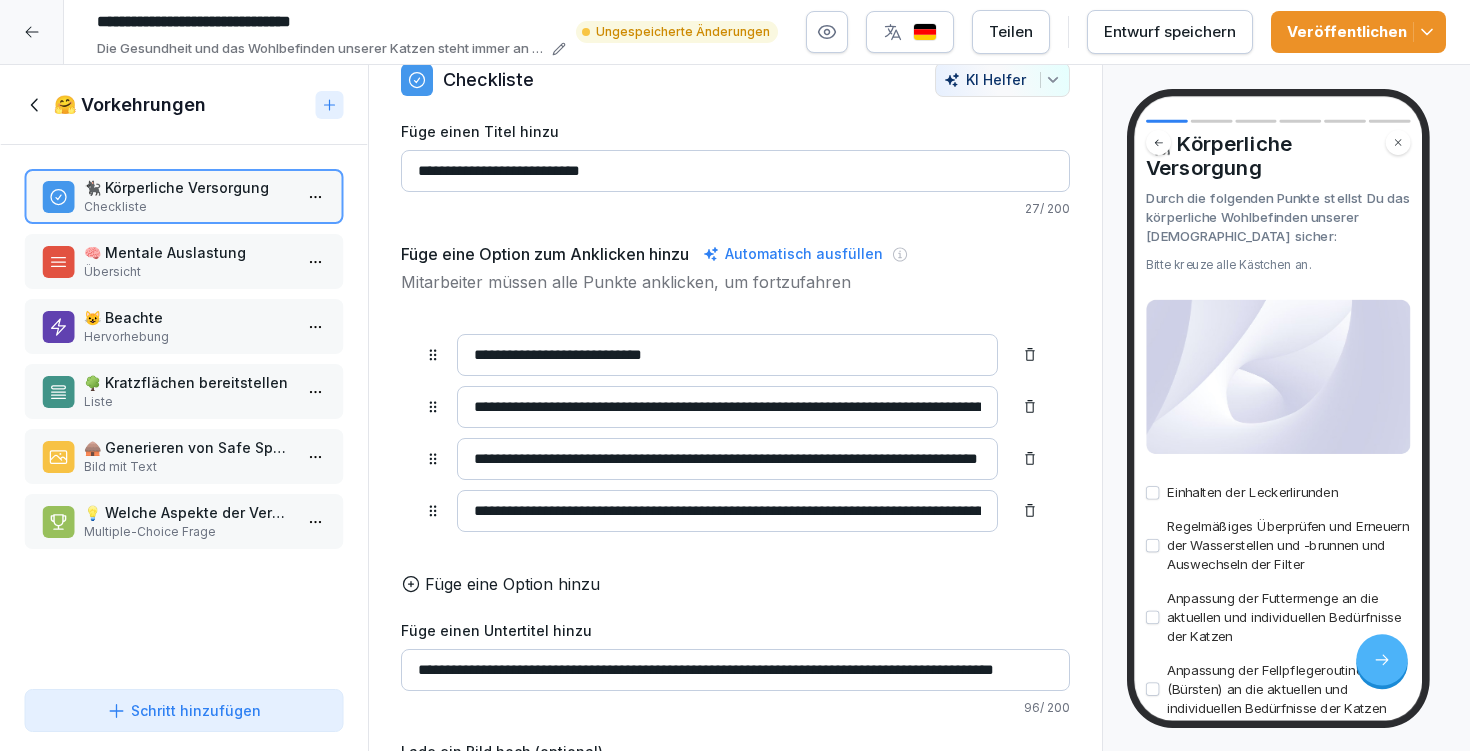 click on "**********" at bounding box center (727, 407) 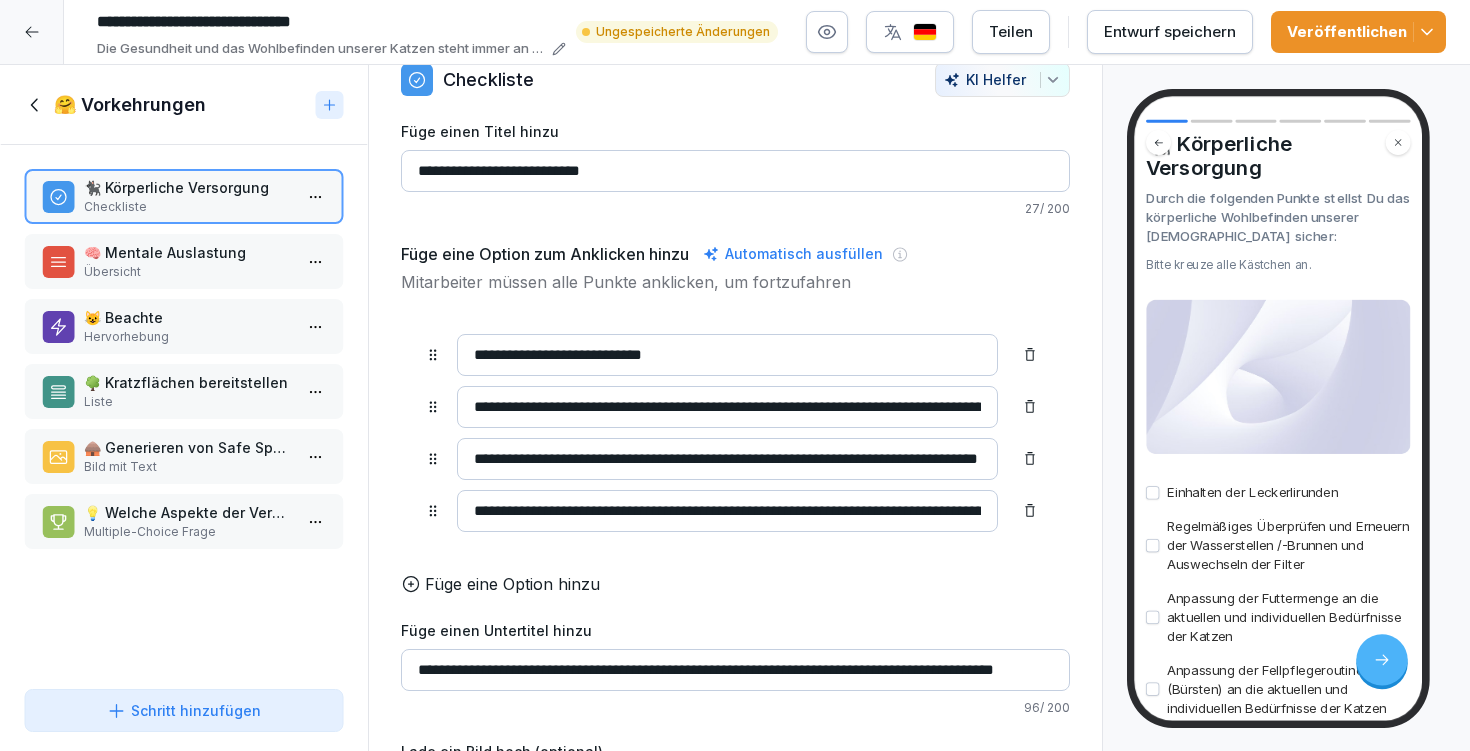 click on "**********" at bounding box center [727, 407] 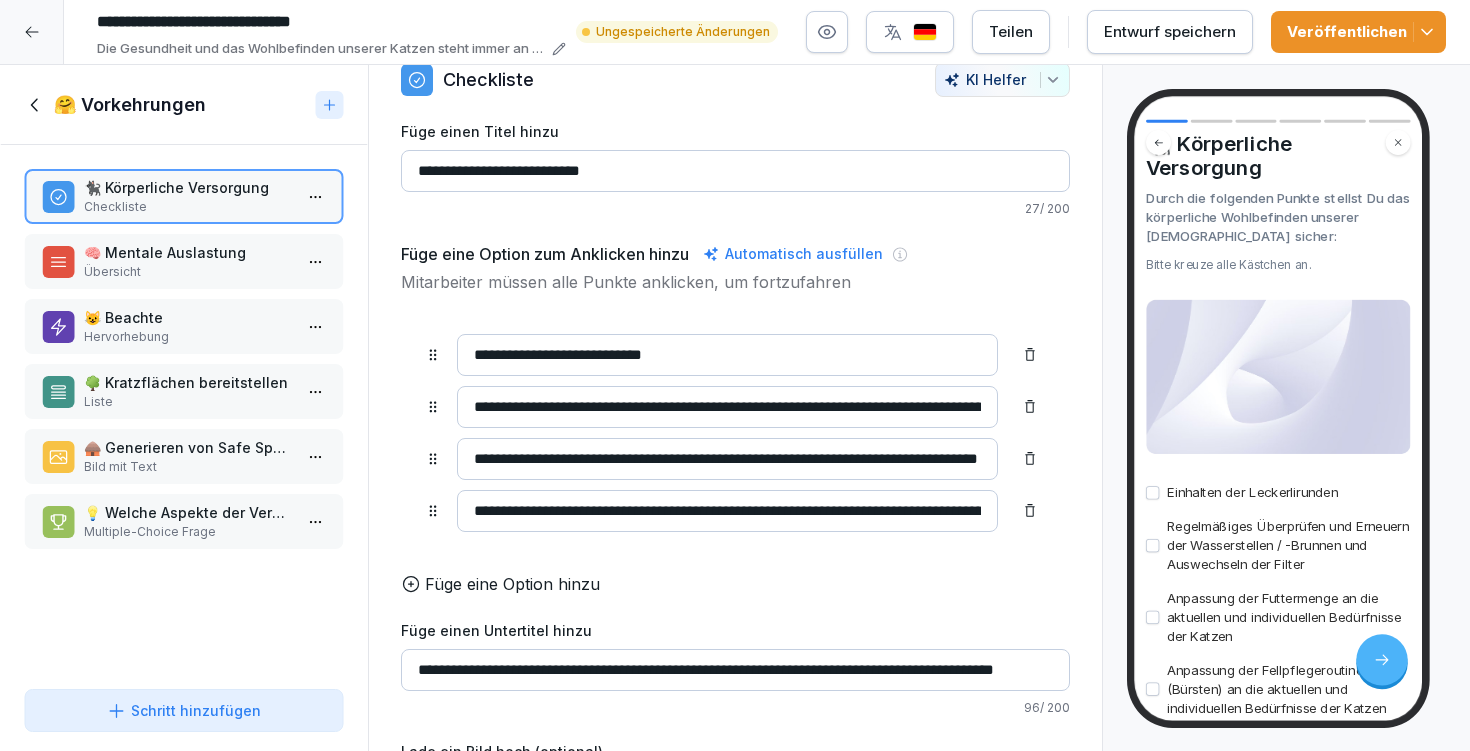 drag, startPoint x: 912, startPoint y: 404, endPoint x: 897, endPoint y: 400, distance: 15.524175 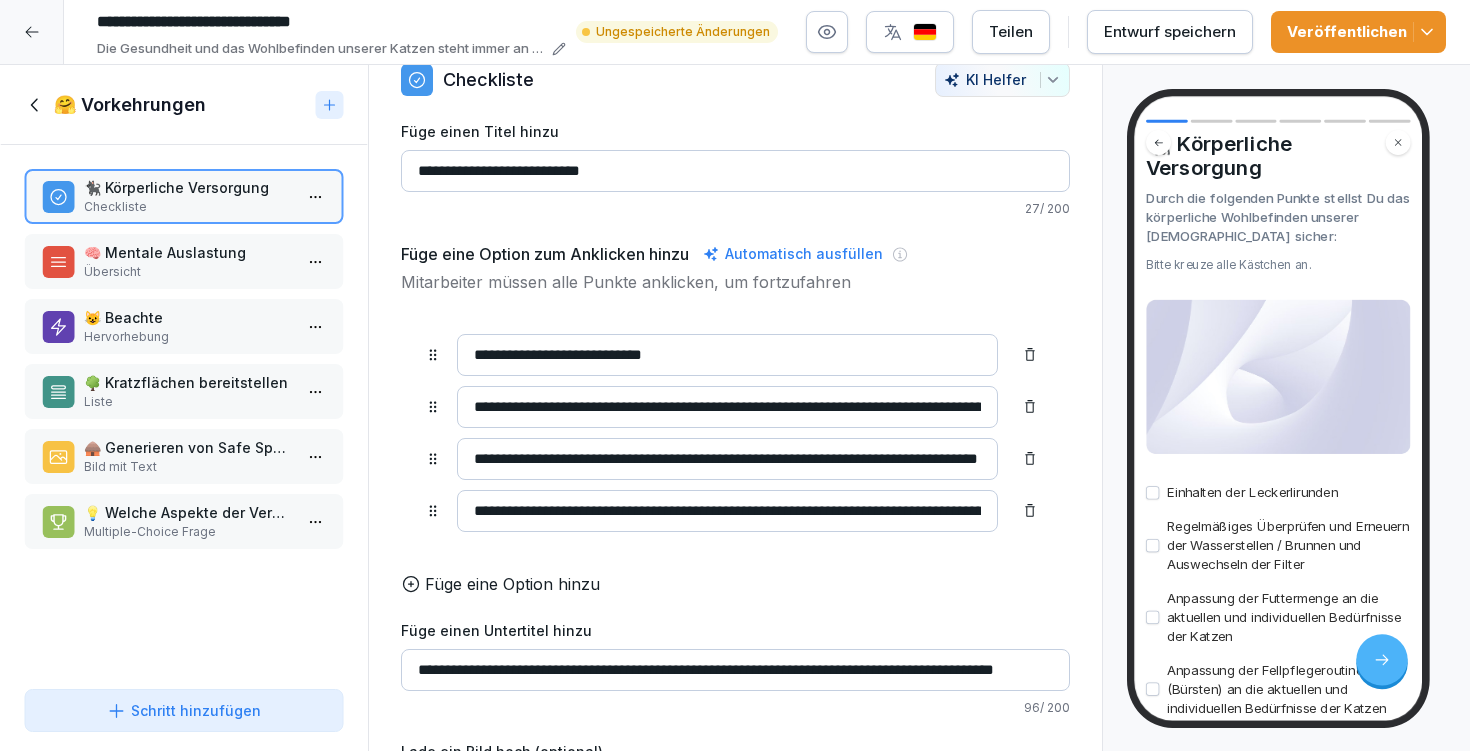 drag, startPoint x: 944, startPoint y: 406, endPoint x: 963, endPoint y: 405, distance: 19.026299 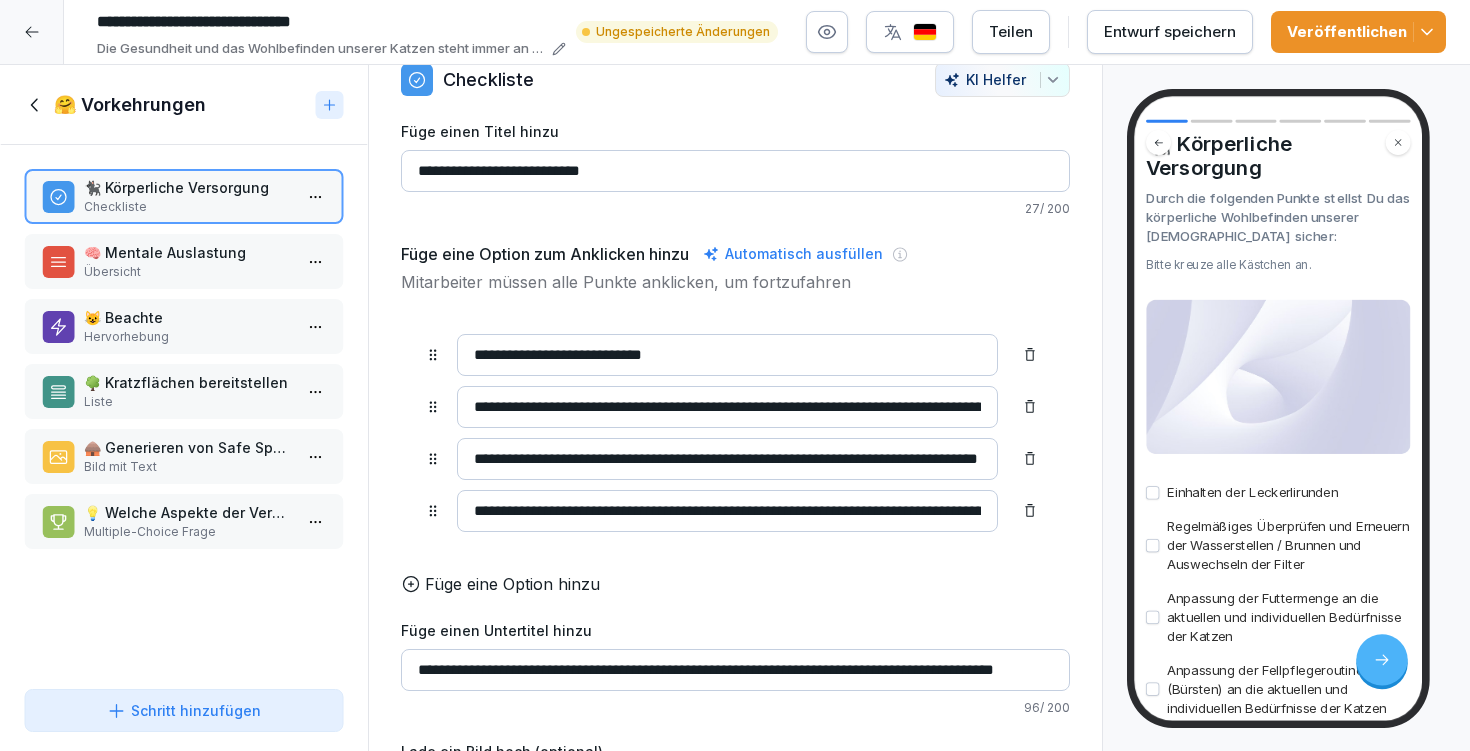click on "**********" at bounding box center (727, 407) 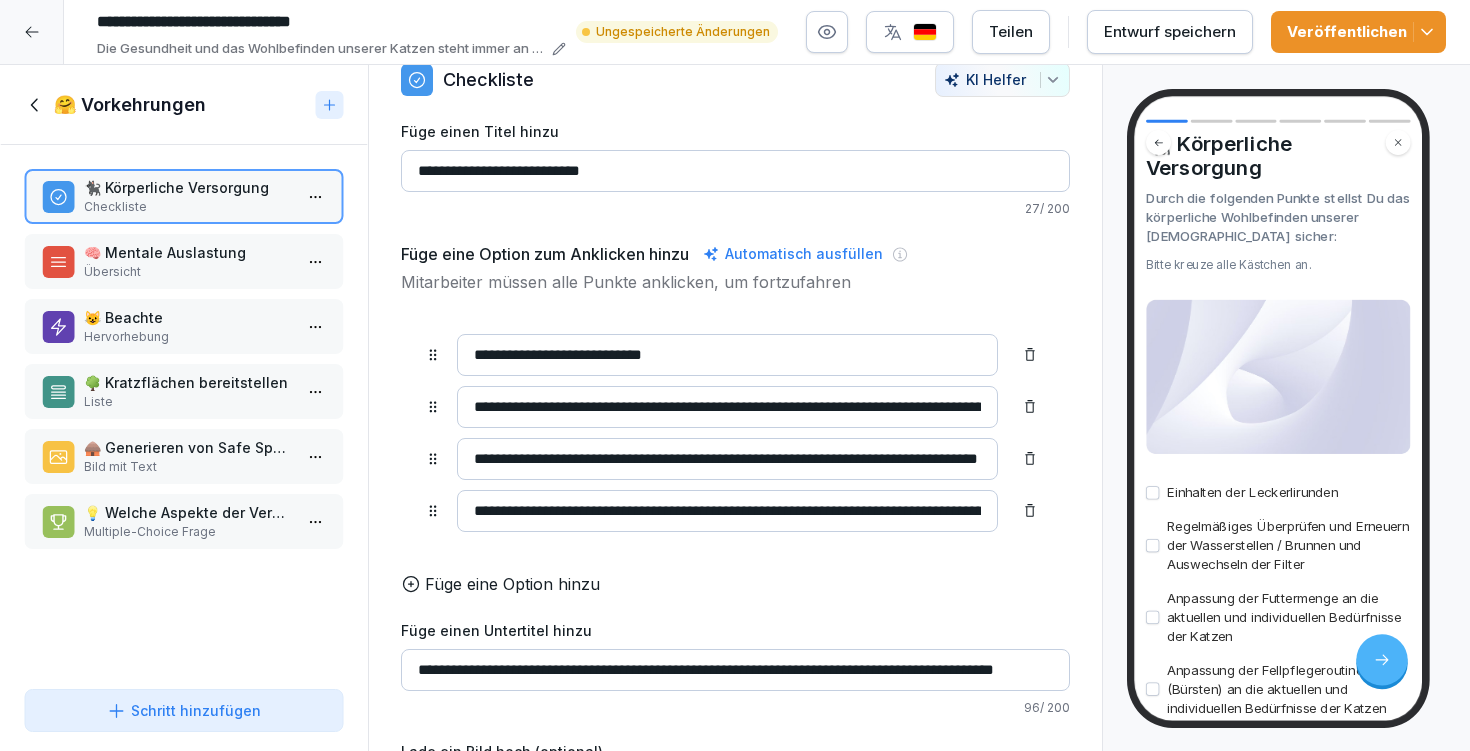 scroll, scrollTop: 143, scrollLeft: 0, axis: vertical 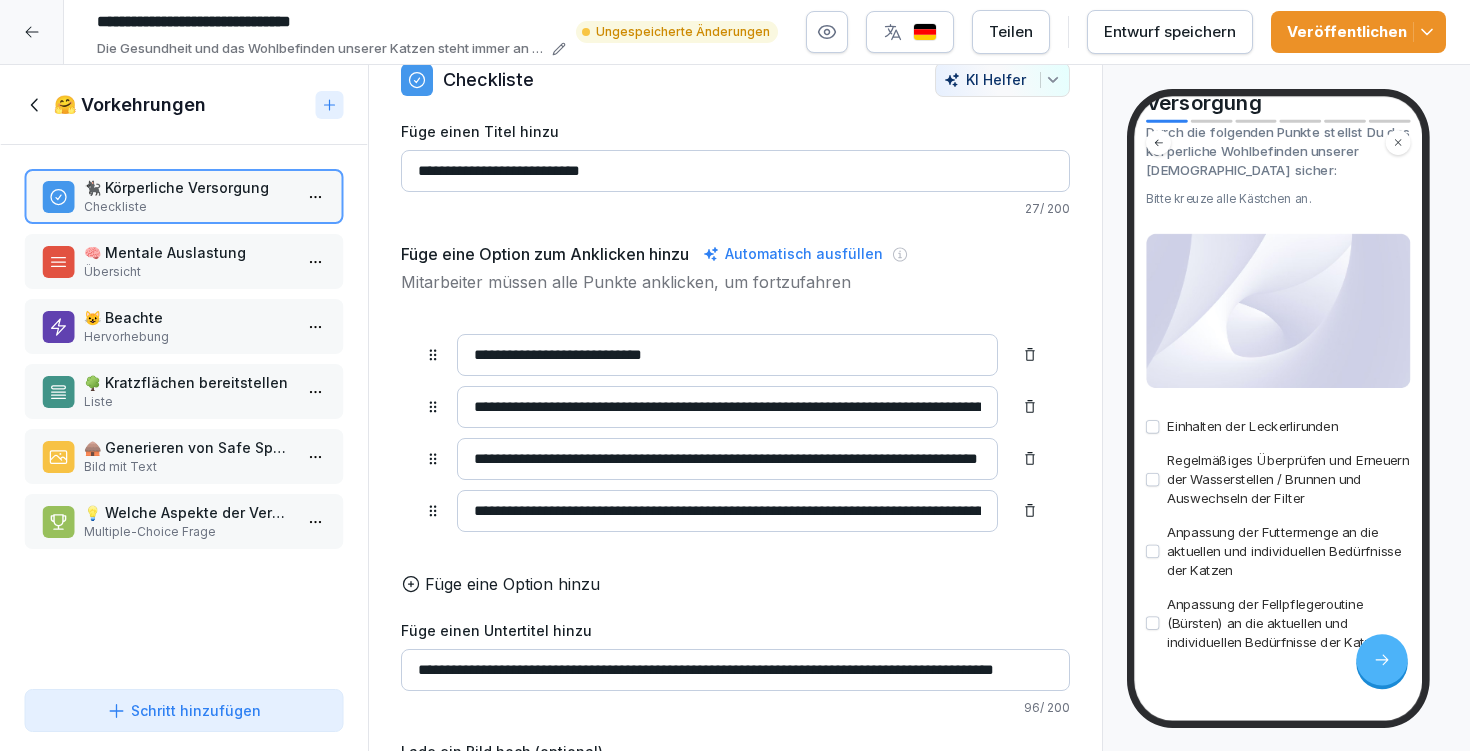 click on "**********" at bounding box center [727, 407] 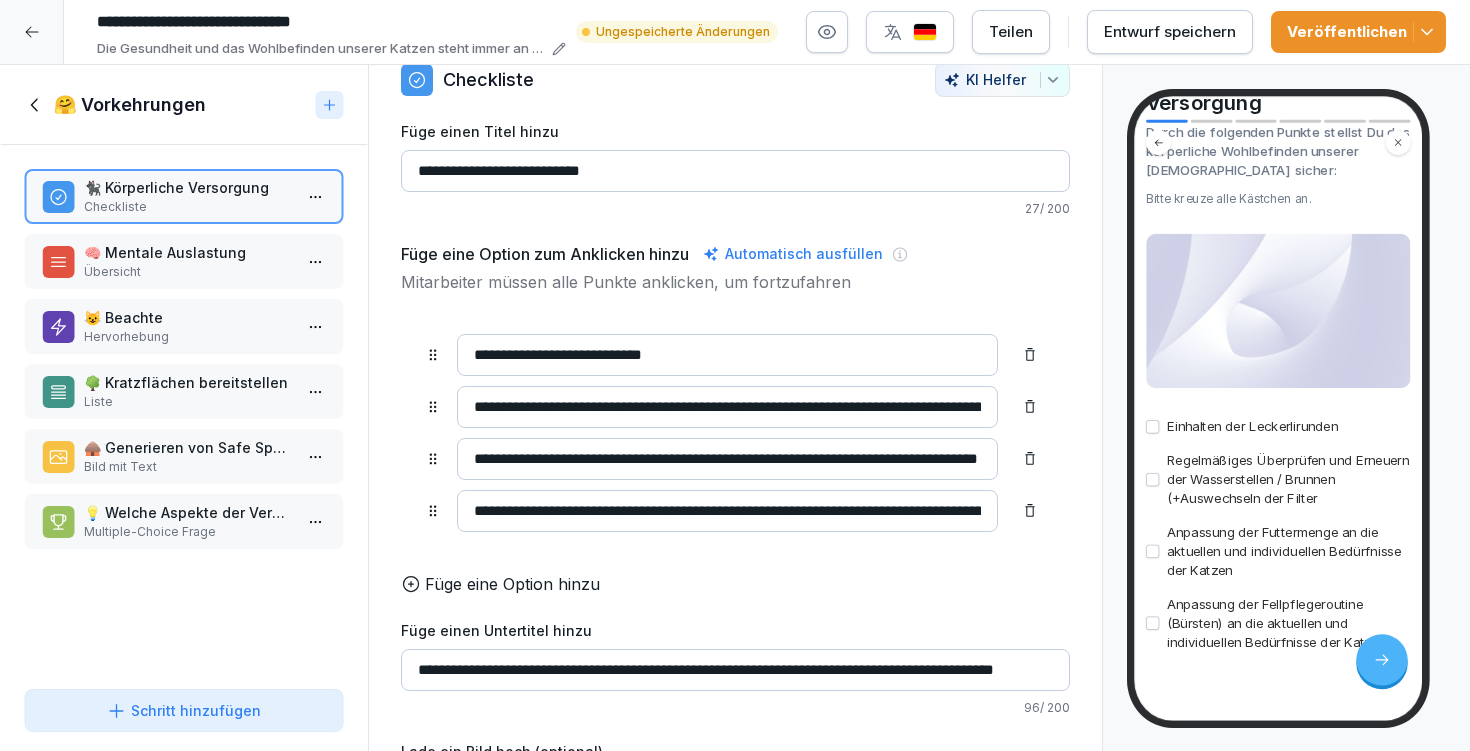 drag, startPoint x: 918, startPoint y: 402, endPoint x: 1042, endPoint y: 409, distance: 124.197426 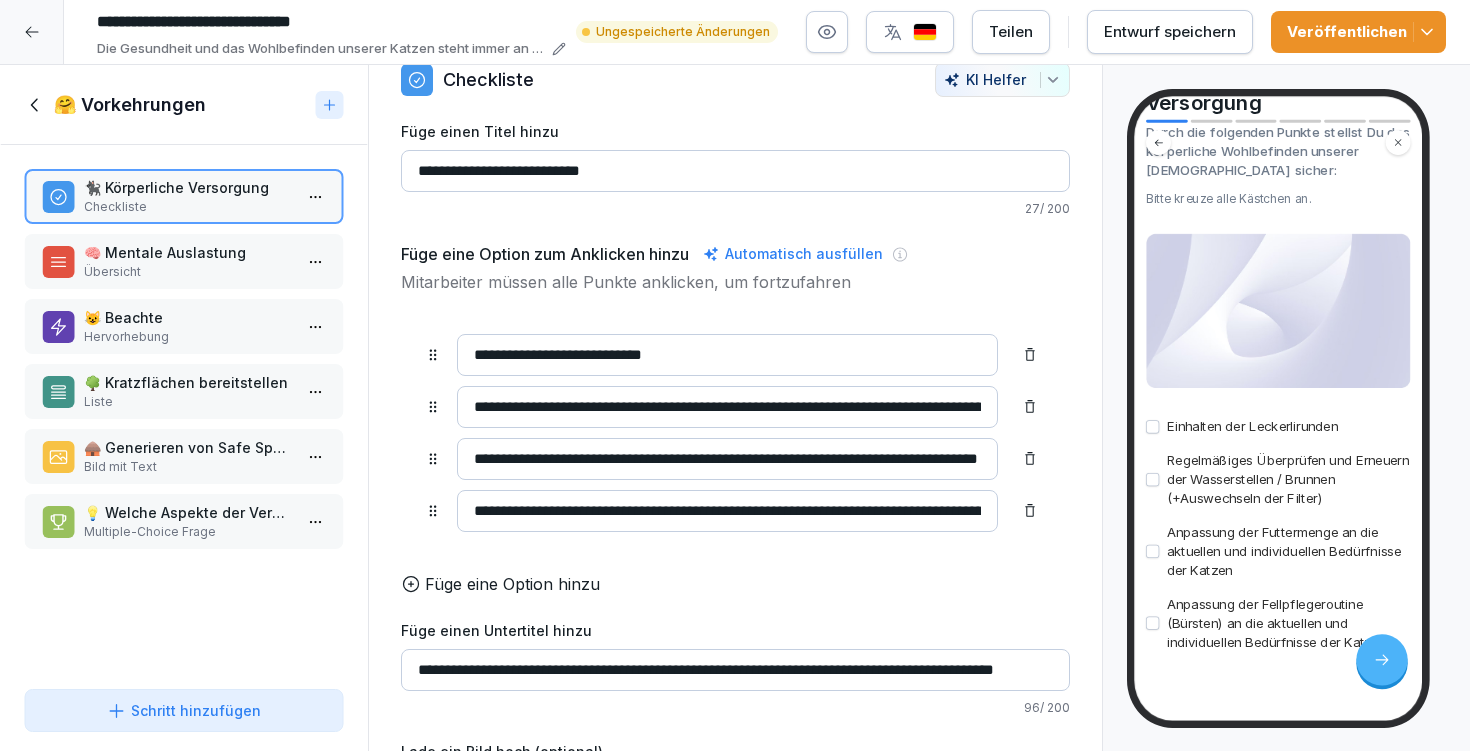 type on "**********" 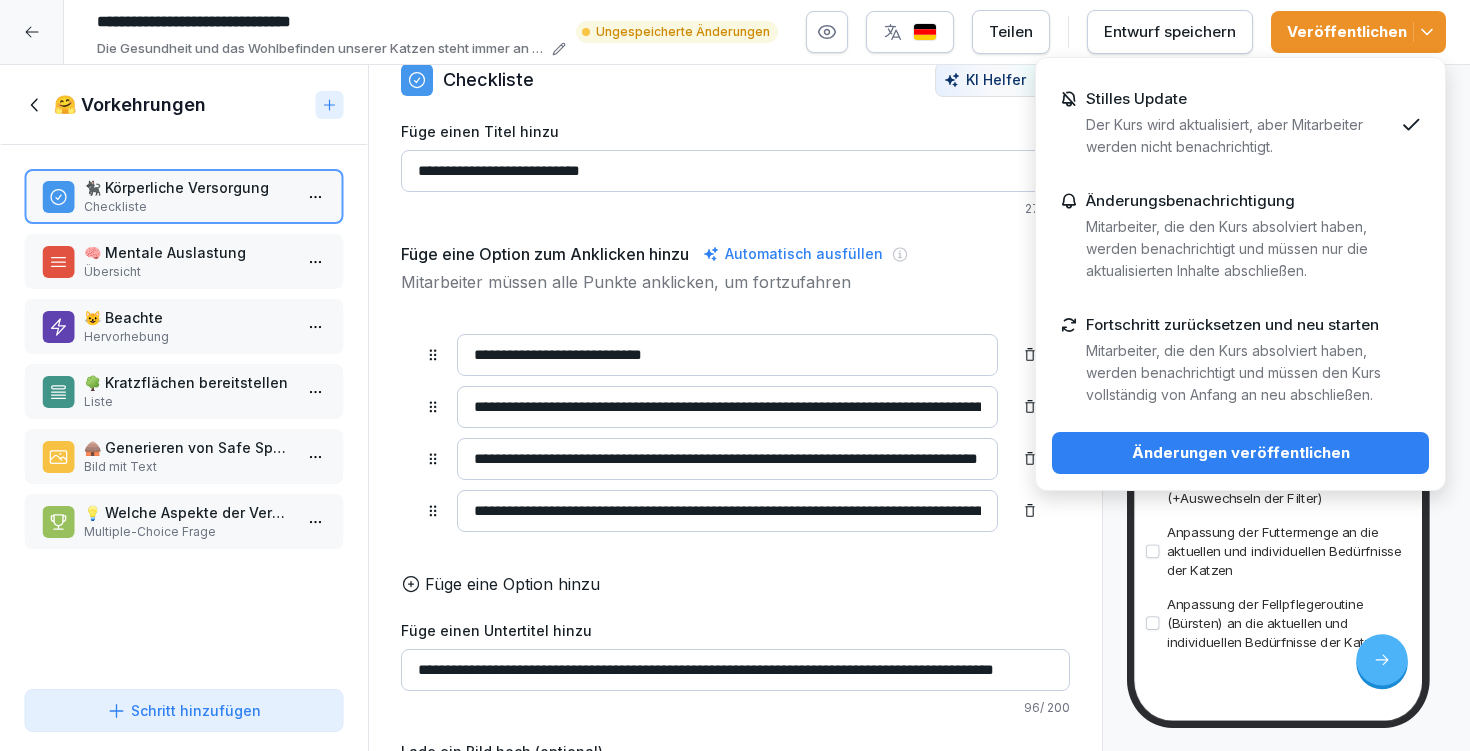 click on "Änderungen veröffentlichen" at bounding box center (1240, 453) 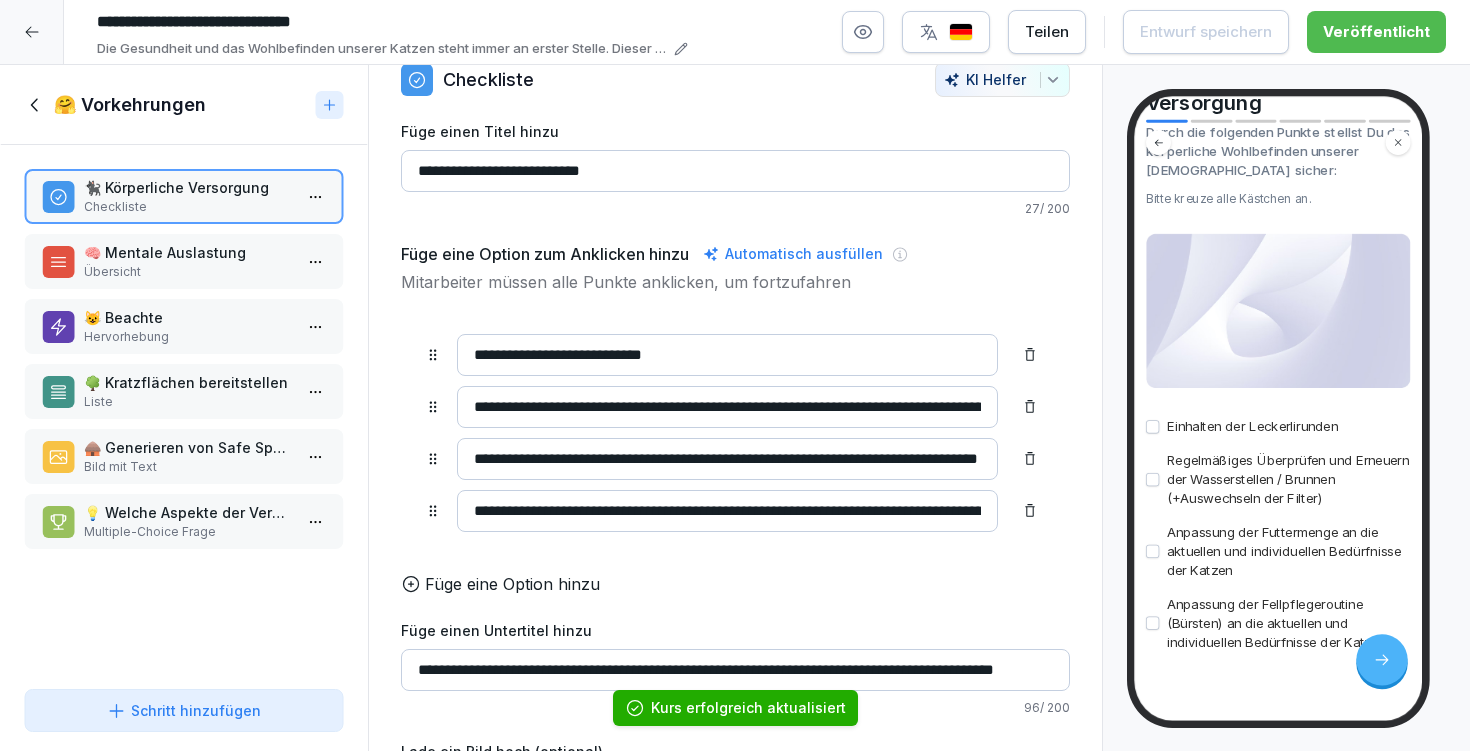 click on "Übersicht" at bounding box center (188, 272) 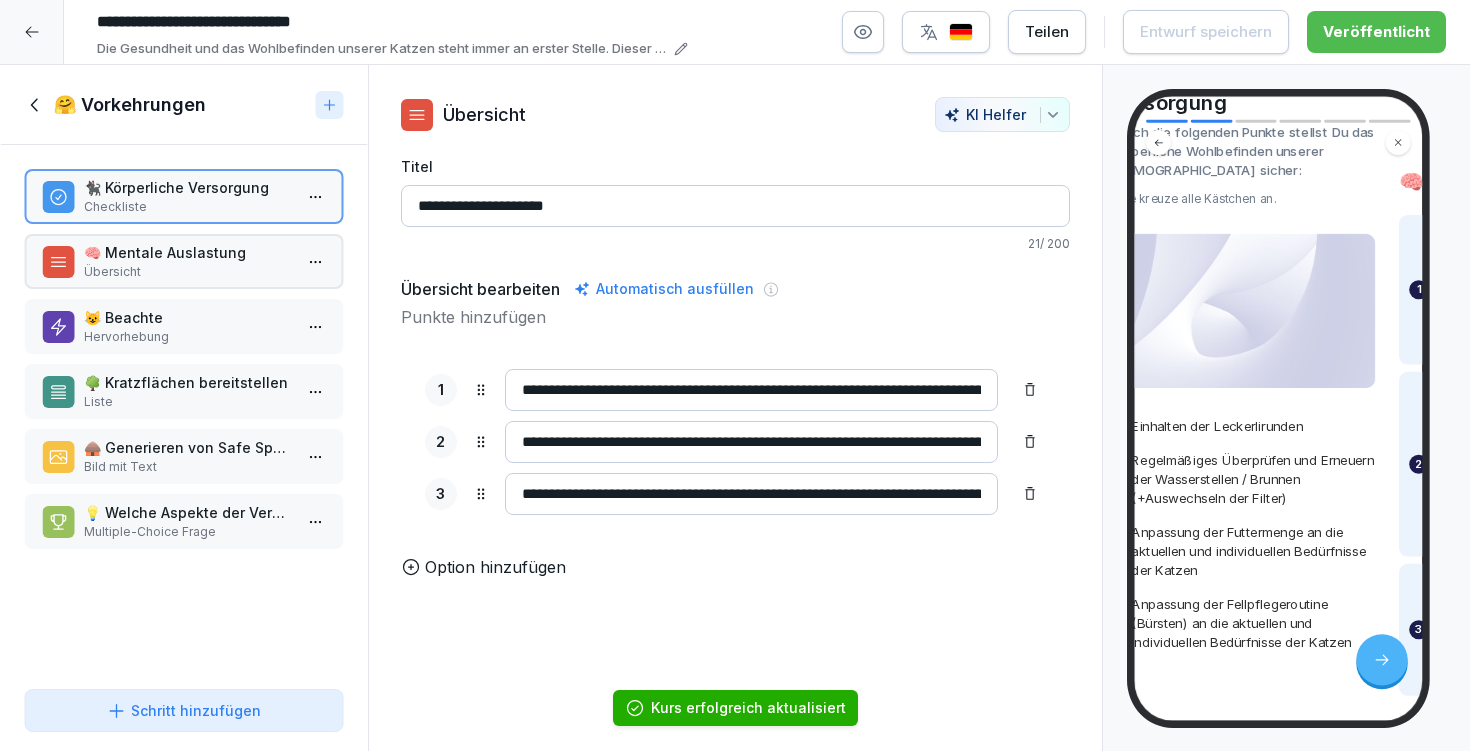 scroll, scrollTop: 0, scrollLeft: 0, axis: both 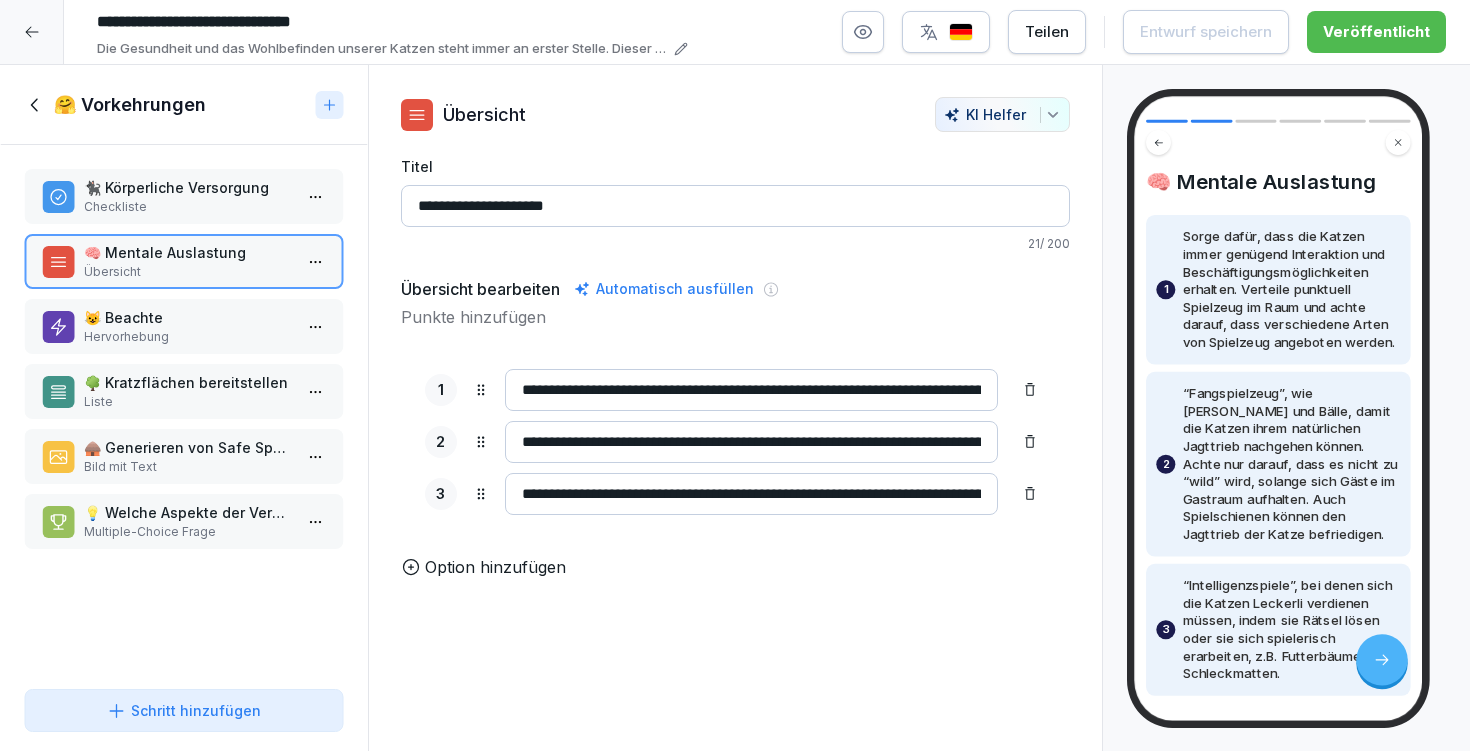 drag, startPoint x: 803, startPoint y: 436, endPoint x: 841, endPoint y: 434, distance: 38.052597 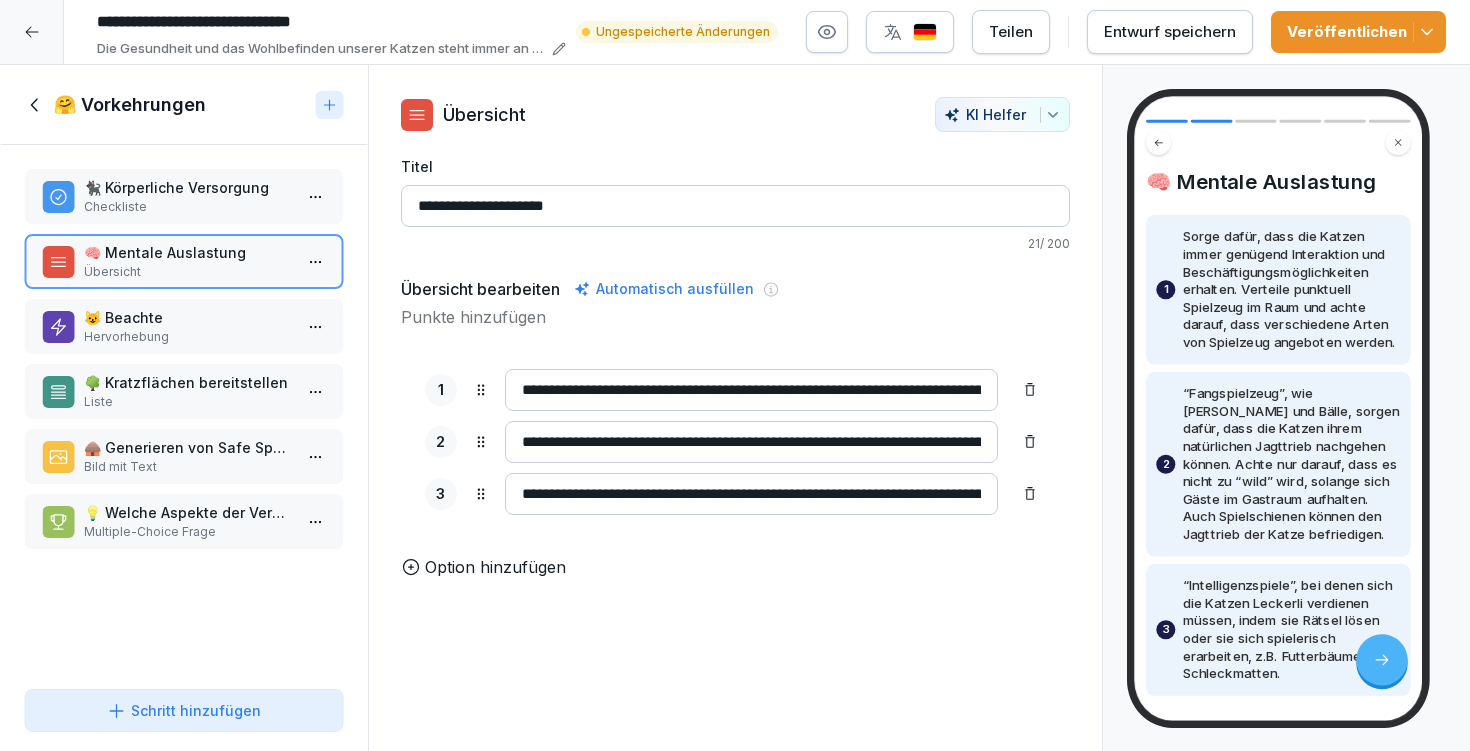 click on "**********" at bounding box center [751, 442] 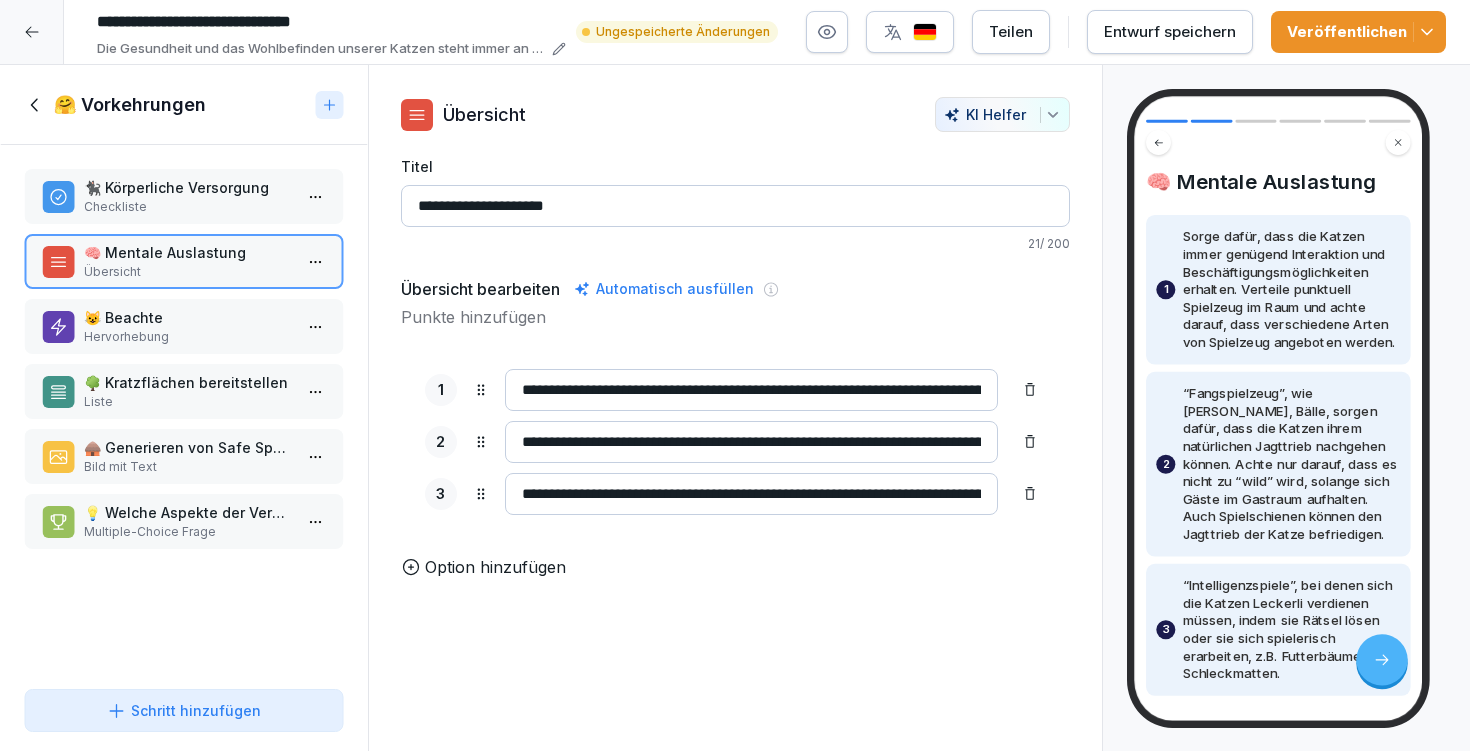 click on "**********" at bounding box center [751, 442] 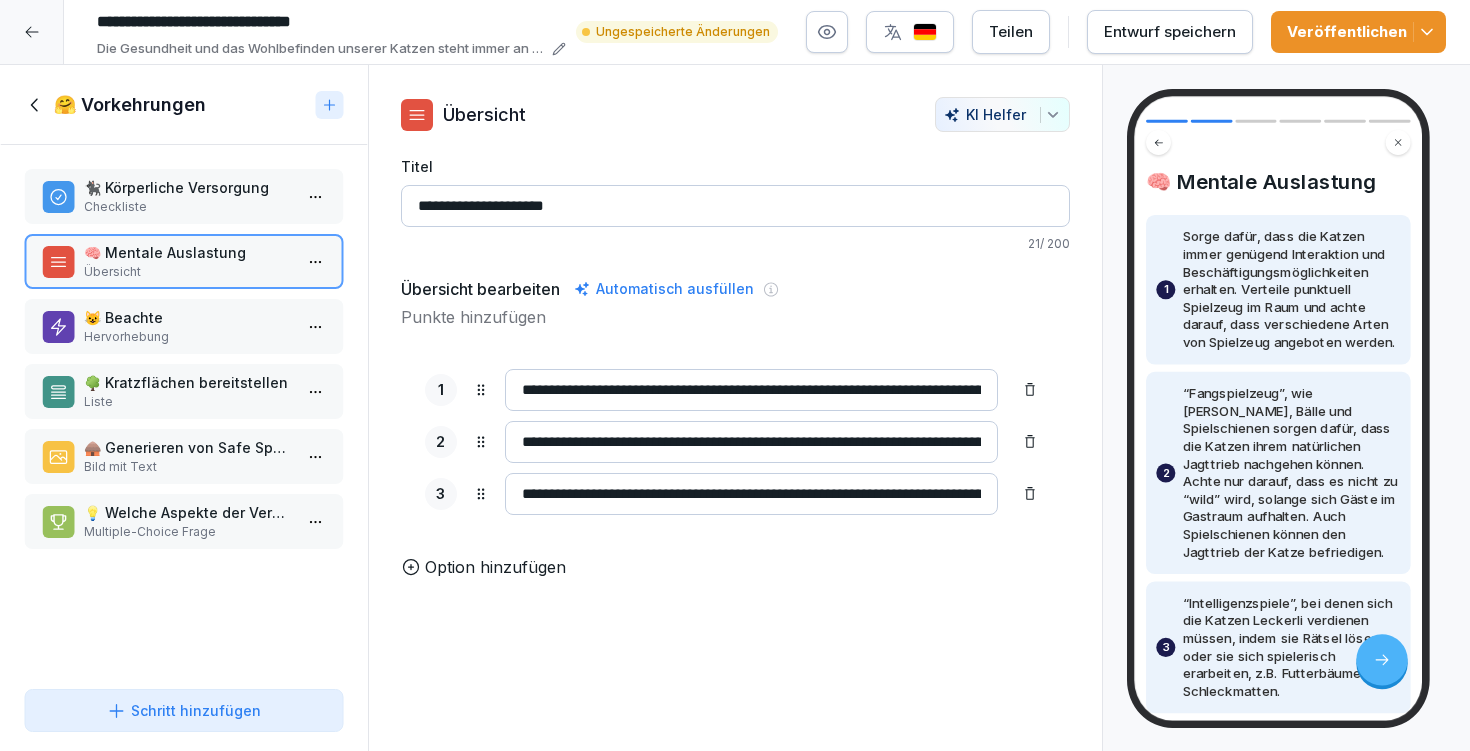 drag, startPoint x: 910, startPoint y: 440, endPoint x: 970, endPoint y: 436, distance: 60.133186 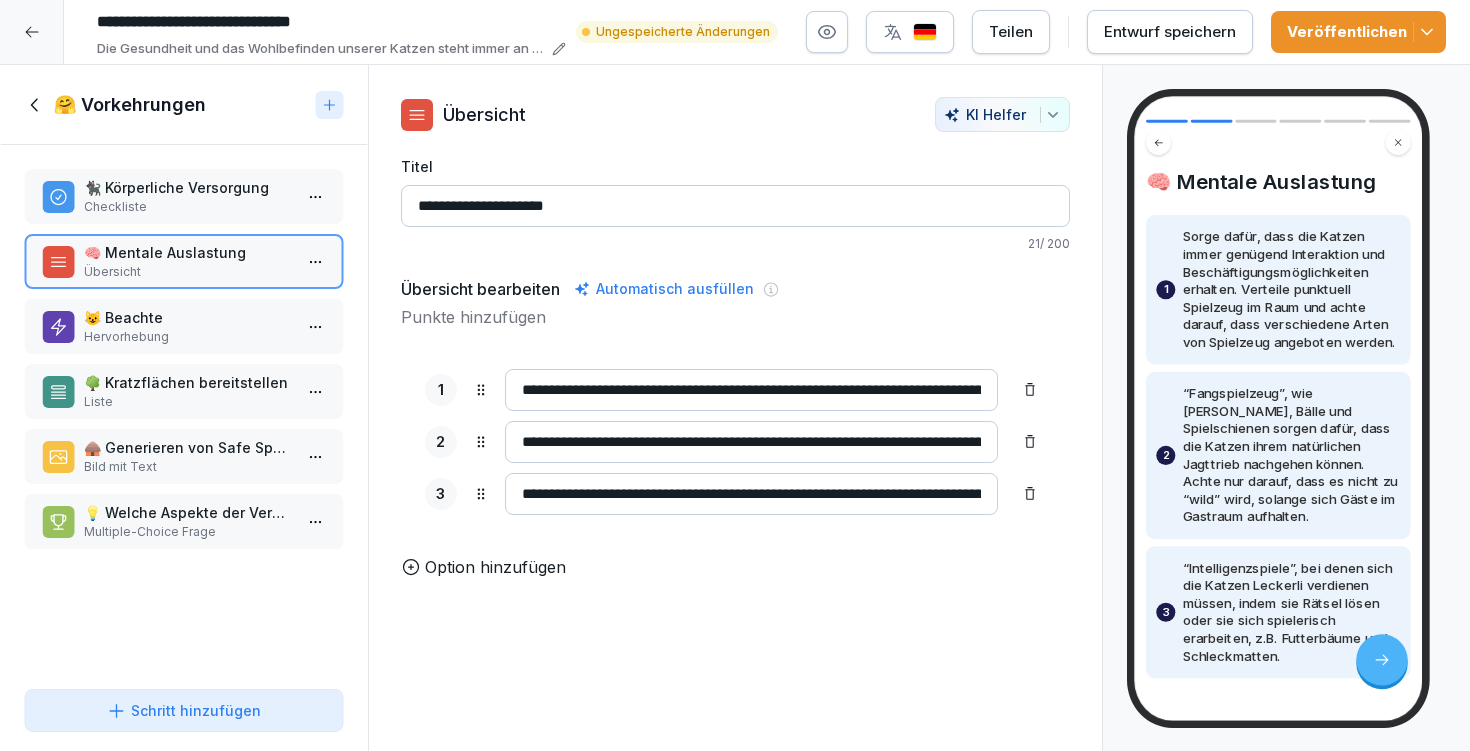 drag, startPoint x: 585, startPoint y: 441, endPoint x: 492, endPoint y: 438, distance: 93.04838 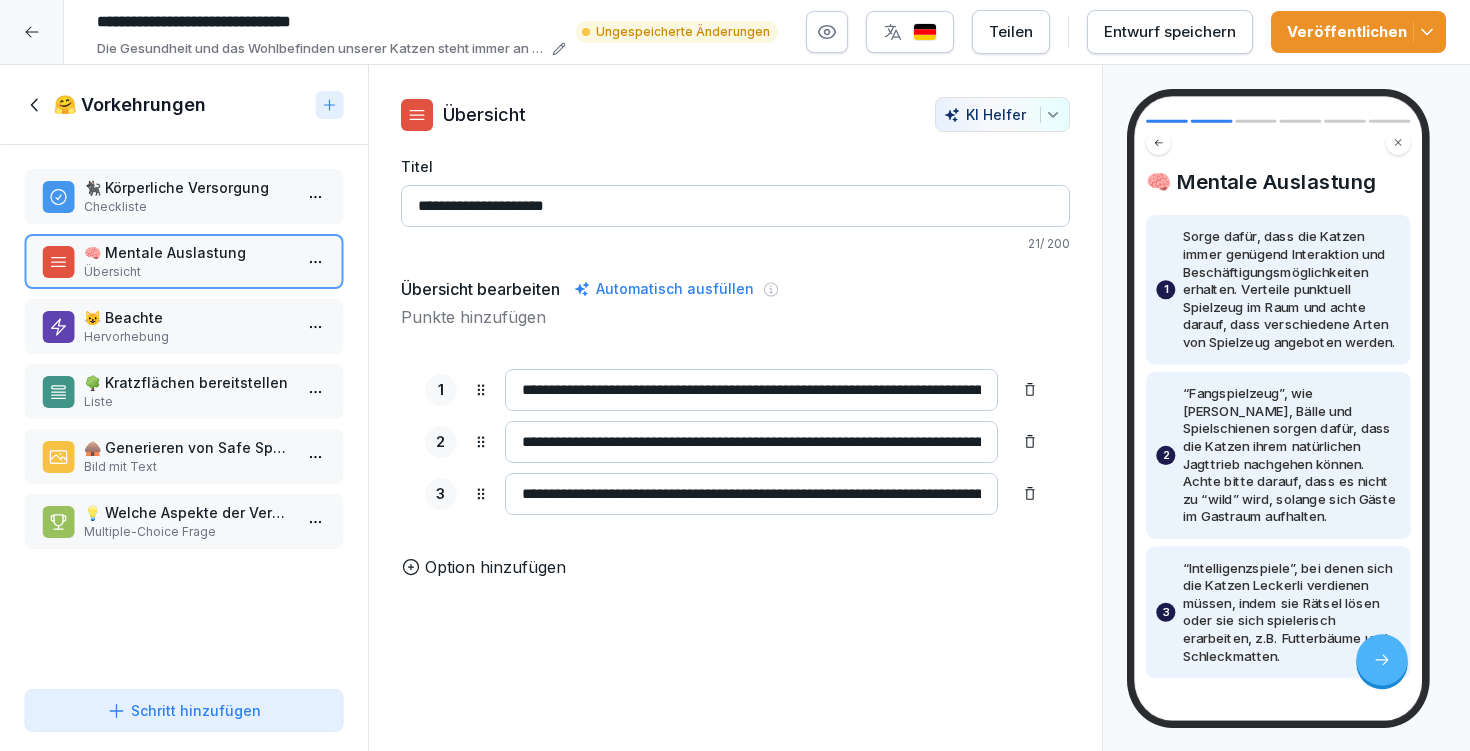 type on "**********" 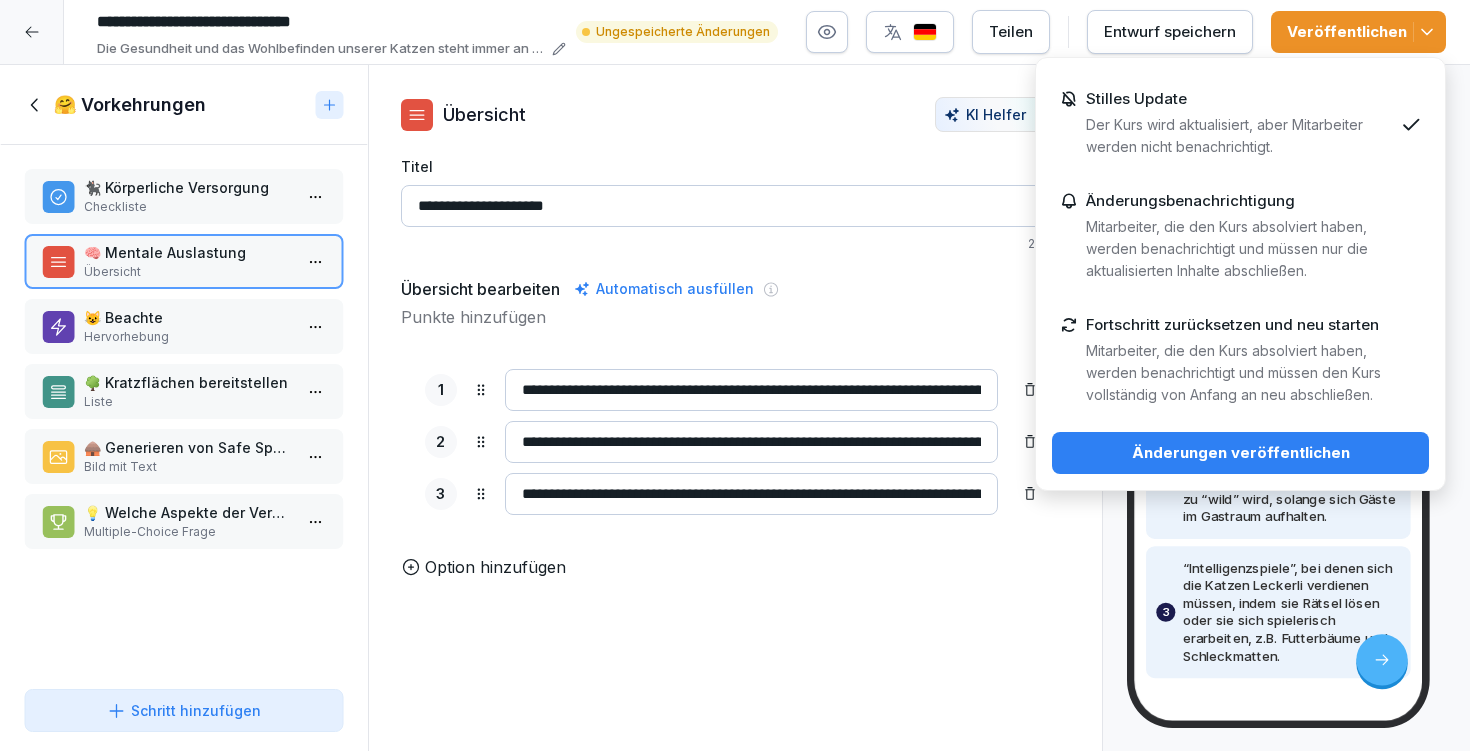 click on "Änderungen veröffentlichen" at bounding box center (1240, 453) 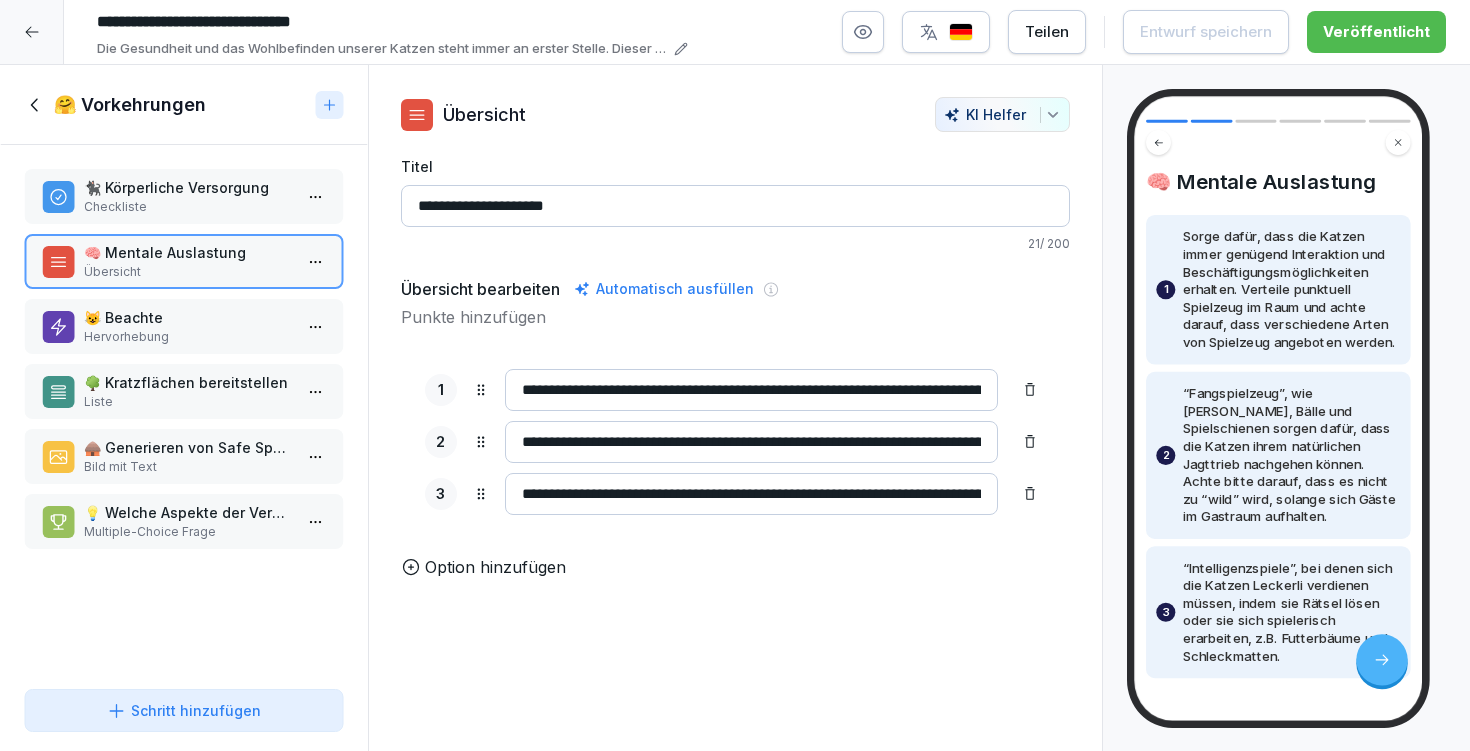 drag, startPoint x: 922, startPoint y: 495, endPoint x: 1042, endPoint y: 517, distance: 122 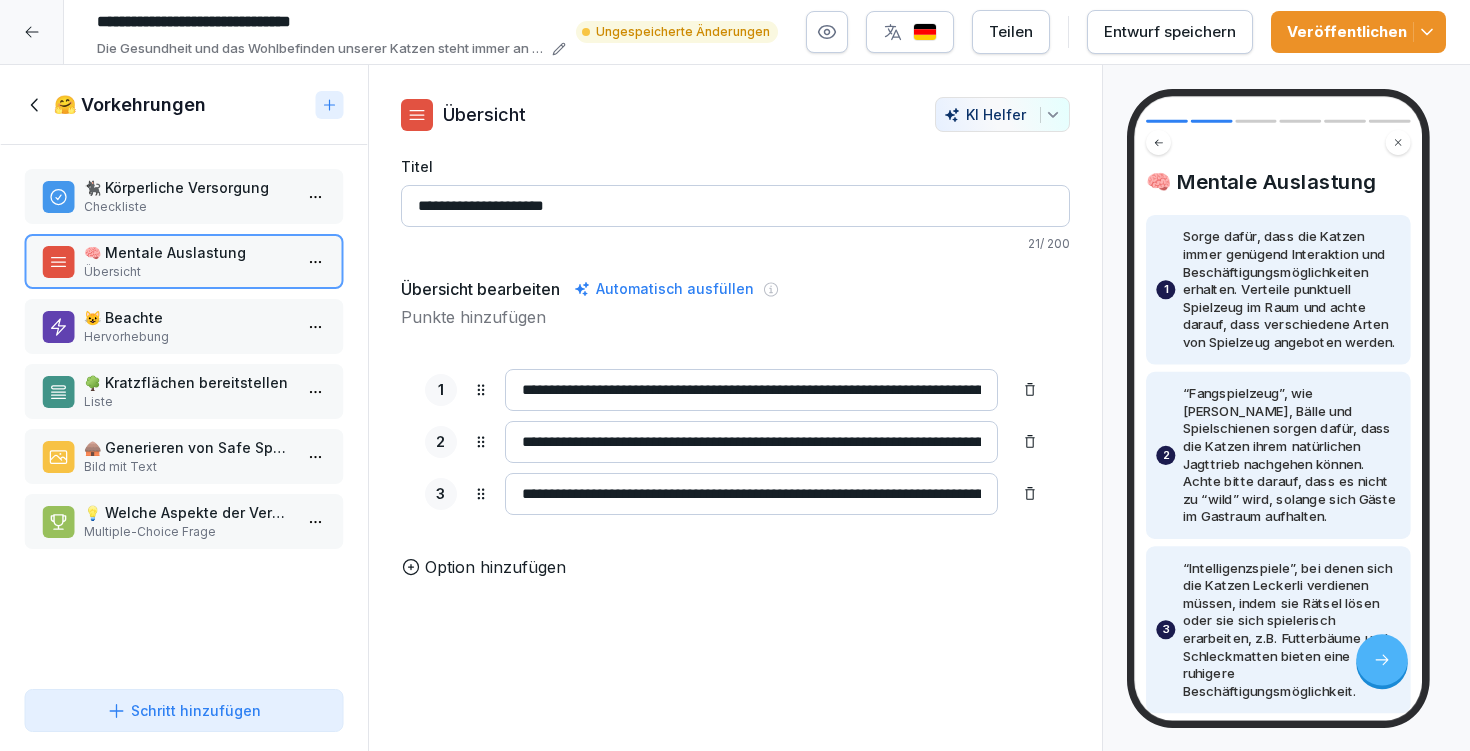 type on "**********" 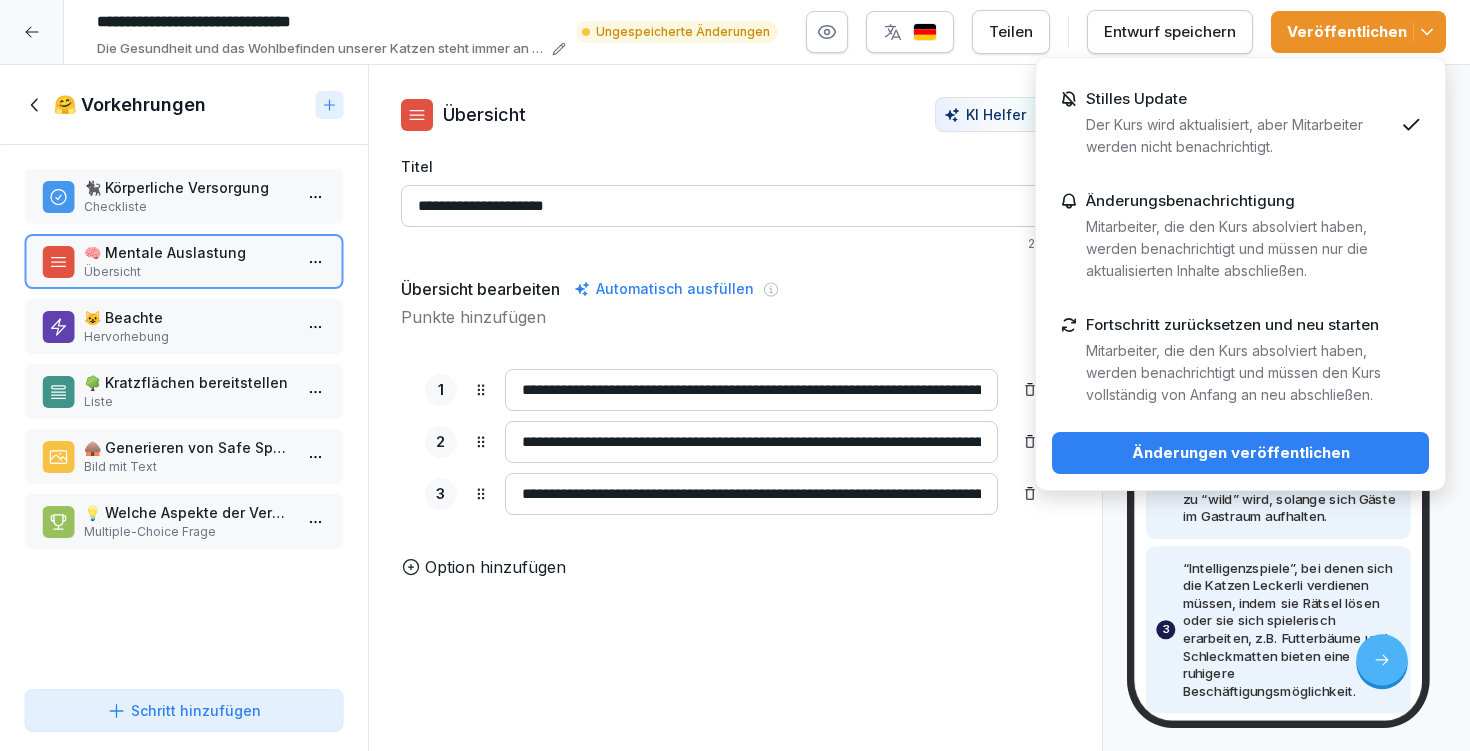 click on "Änderungen veröffentlichen" at bounding box center (1240, 453) 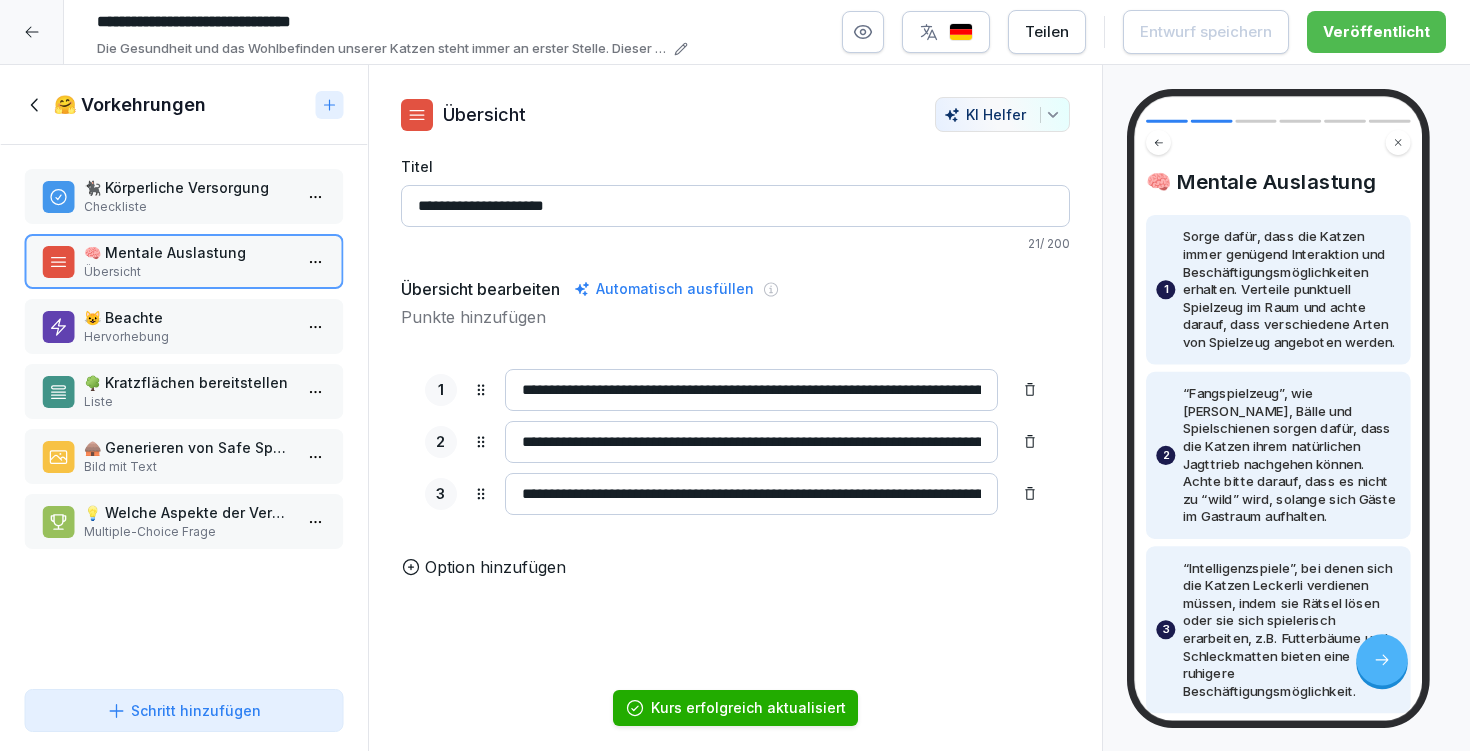 click on "😺 Beachte" at bounding box center [188, 317] 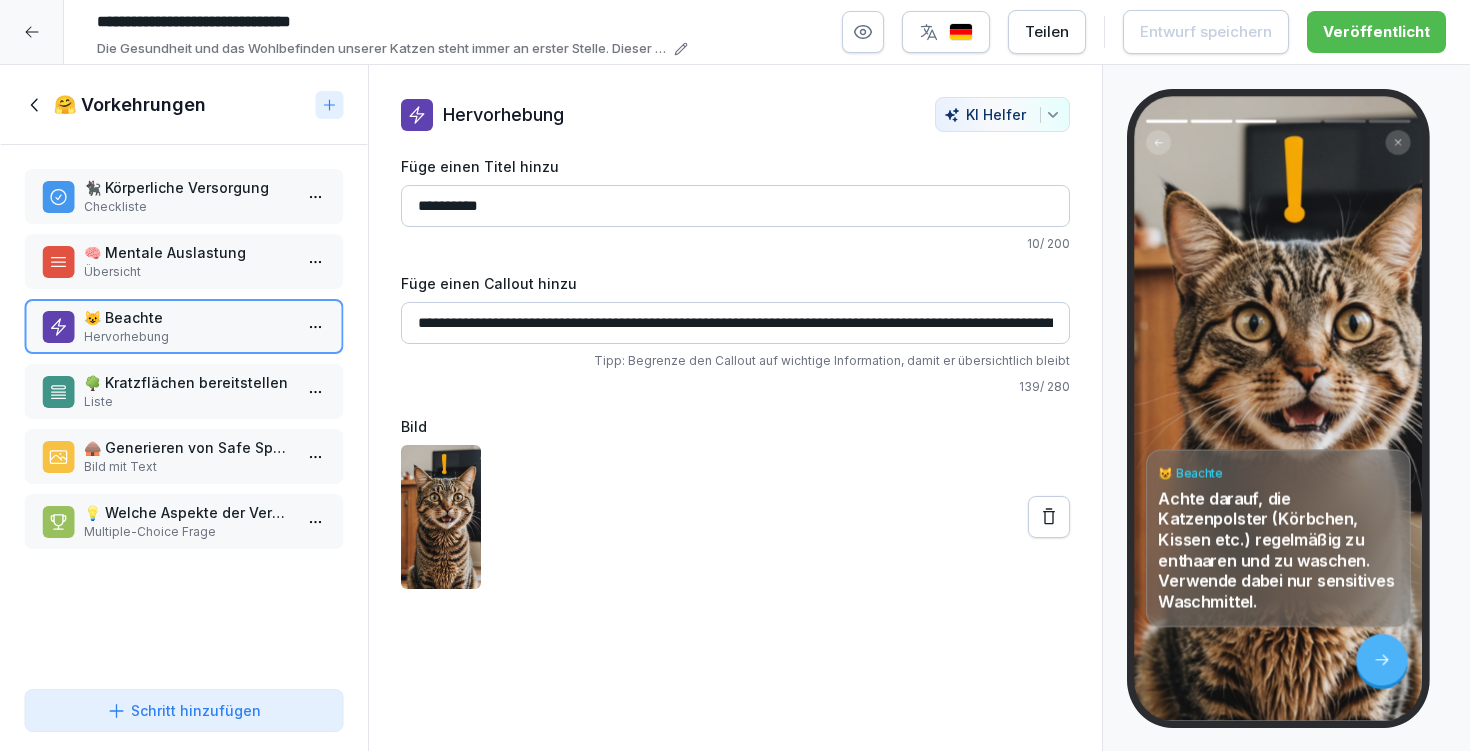 click on "Liste" at bounding box center (188, 402) 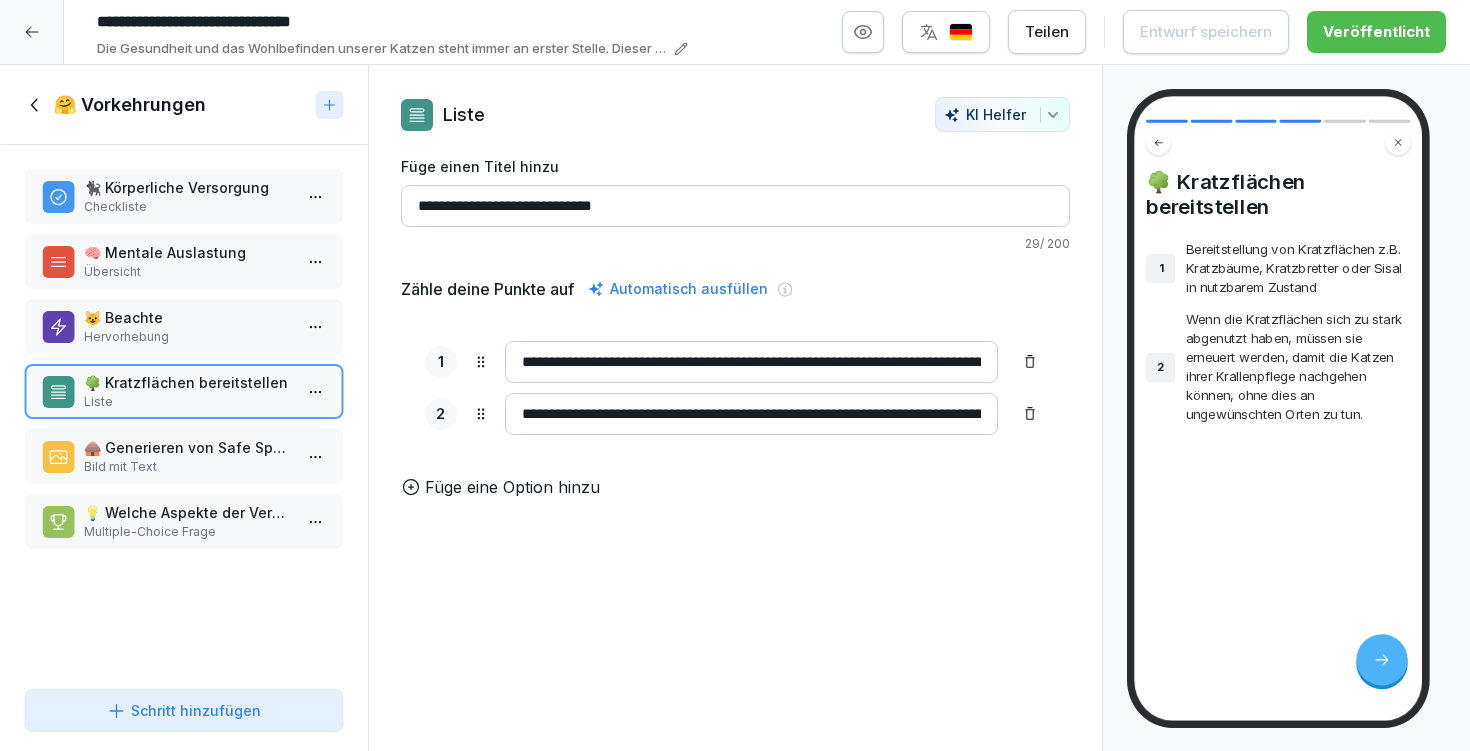 drag, startPoint x: 521, startPoint y: 355, endPoint x: 646, endPoint y: 357, distance: 125.016 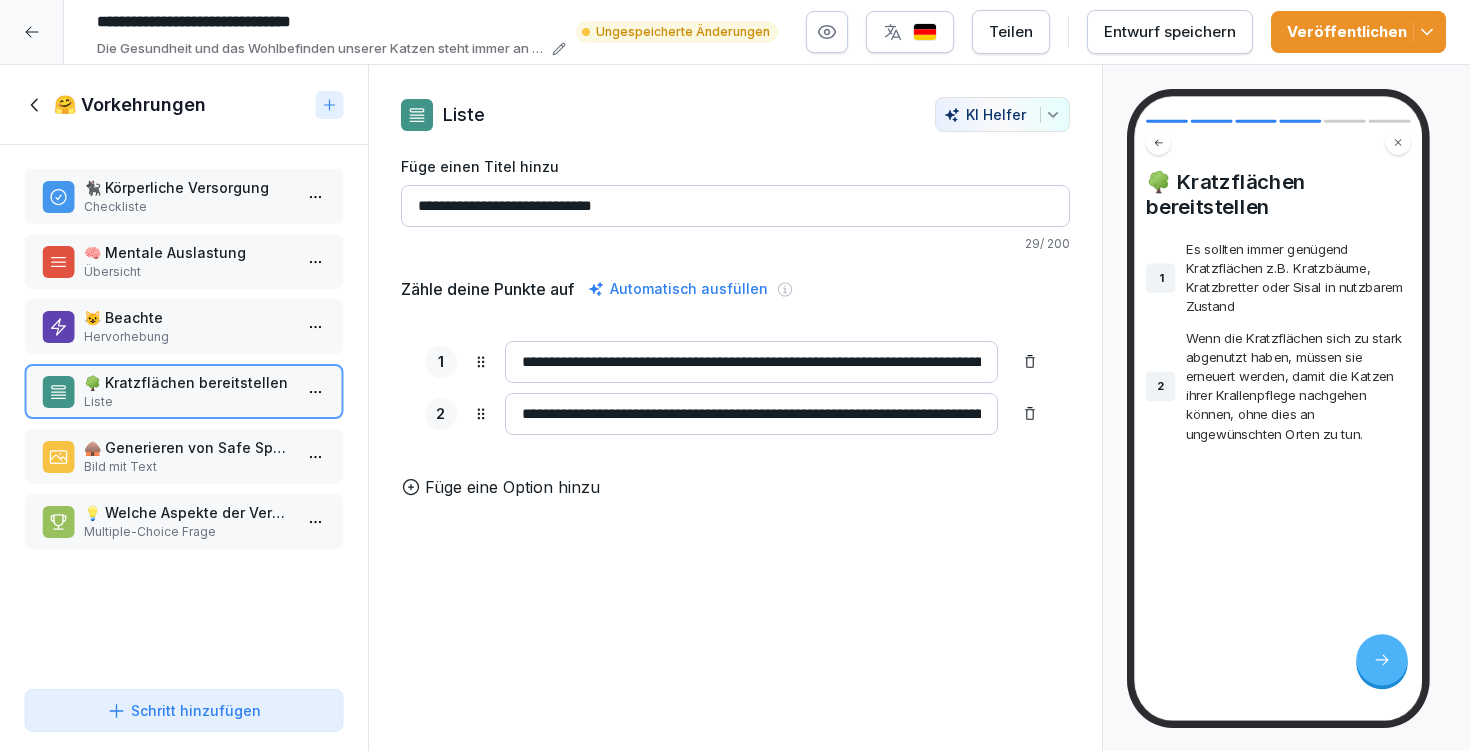 drag, startPoint x: 871, startPoint y: 362, endPoint x: 1017, endPoint y: 364, distance: 146.0137 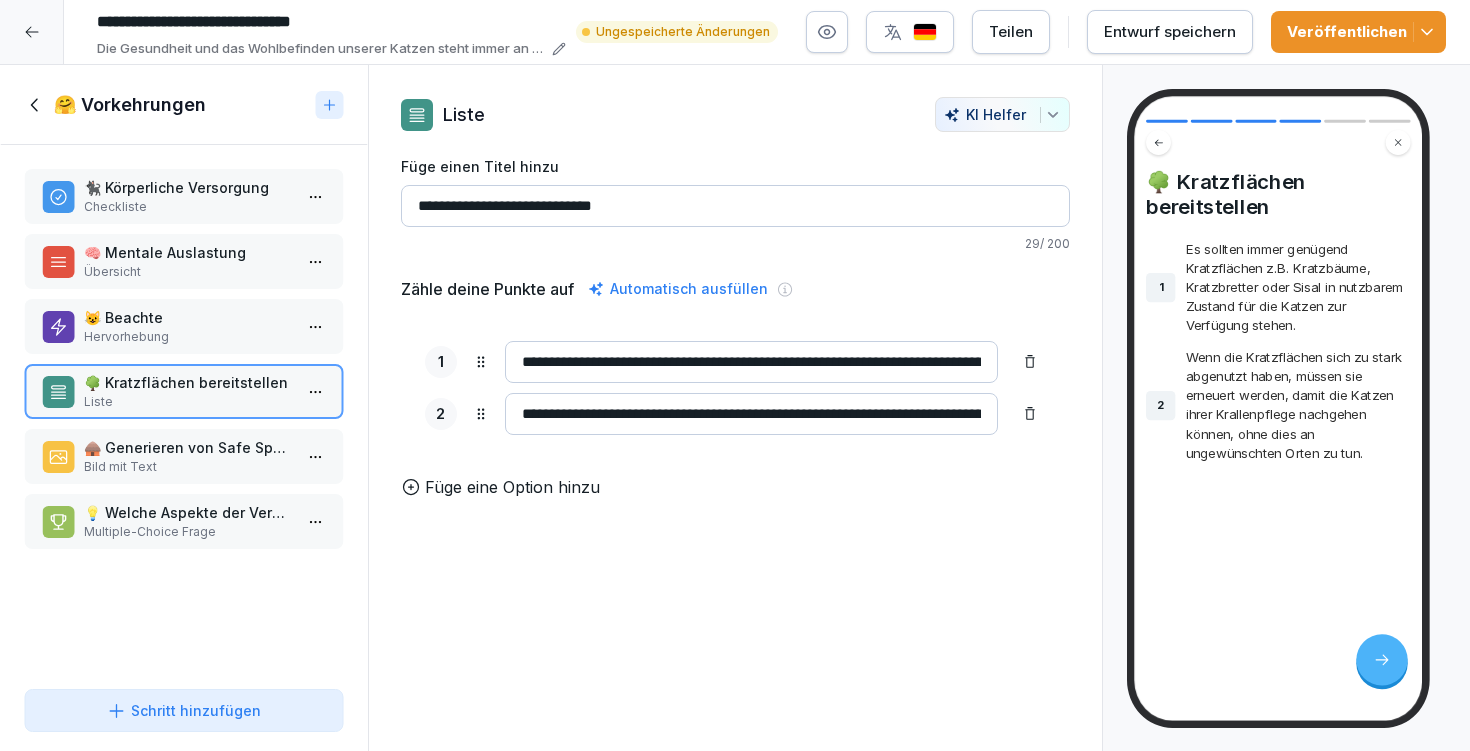 type on "**********" 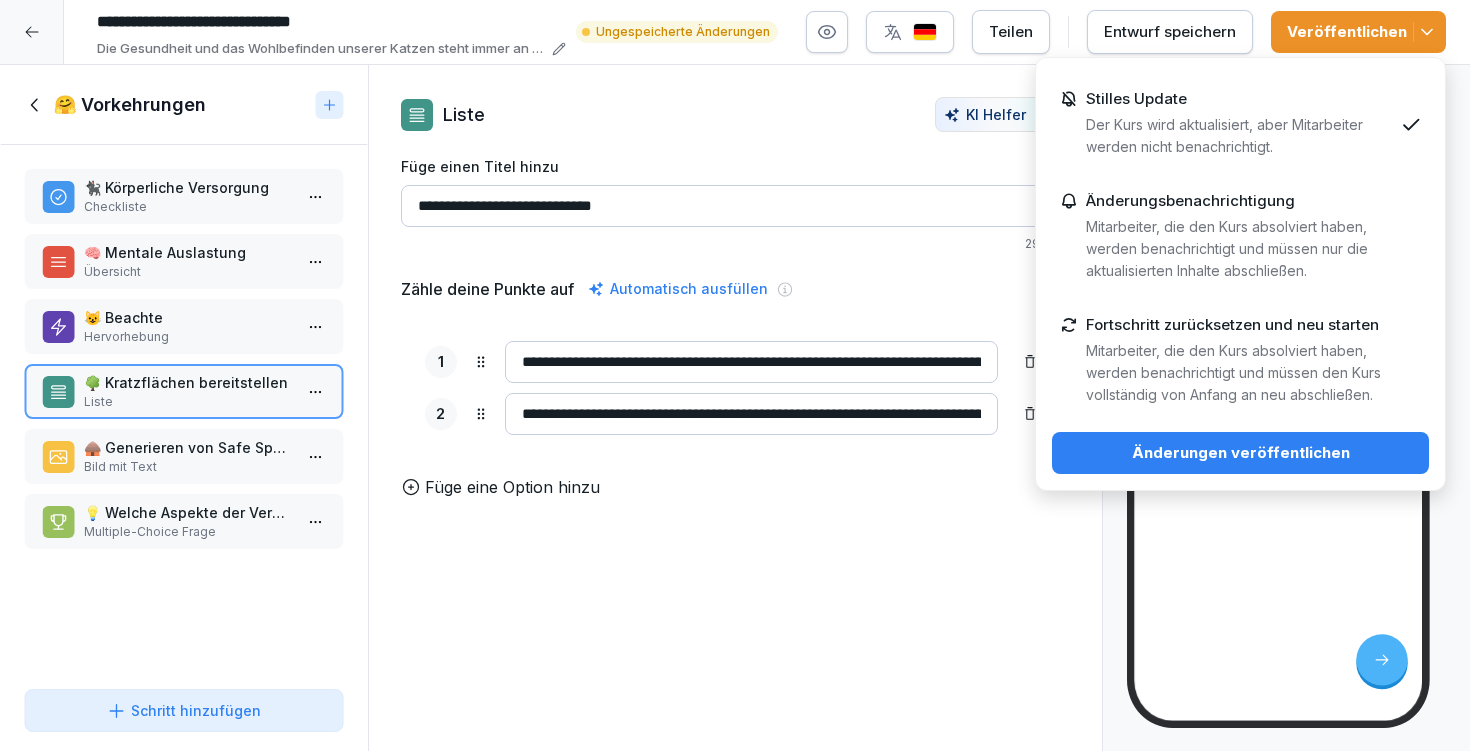 click on "Änderungen veröffentlichen" at bounding box center [1240, 453] 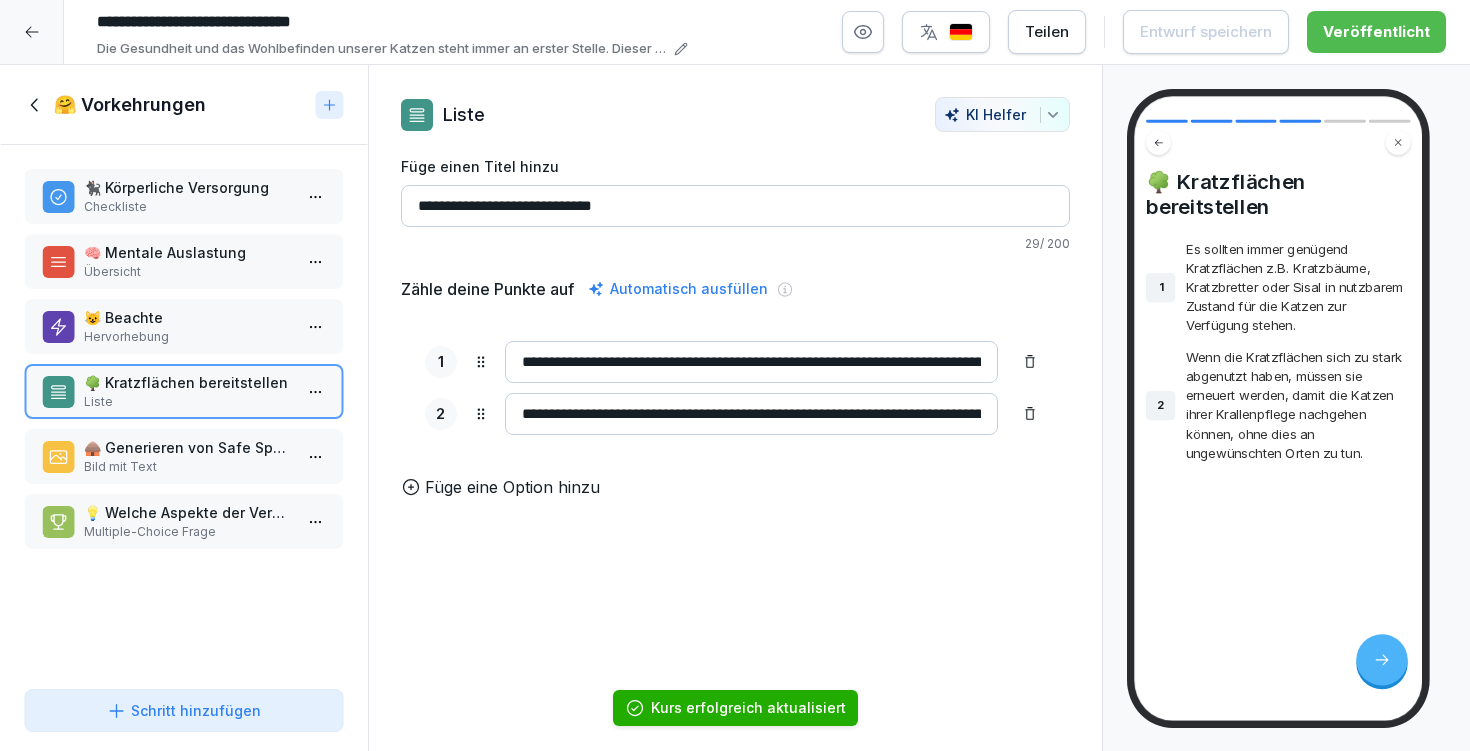 click on "🛖 Generieren von Safe Spaces" at bounding box center (188, 447) 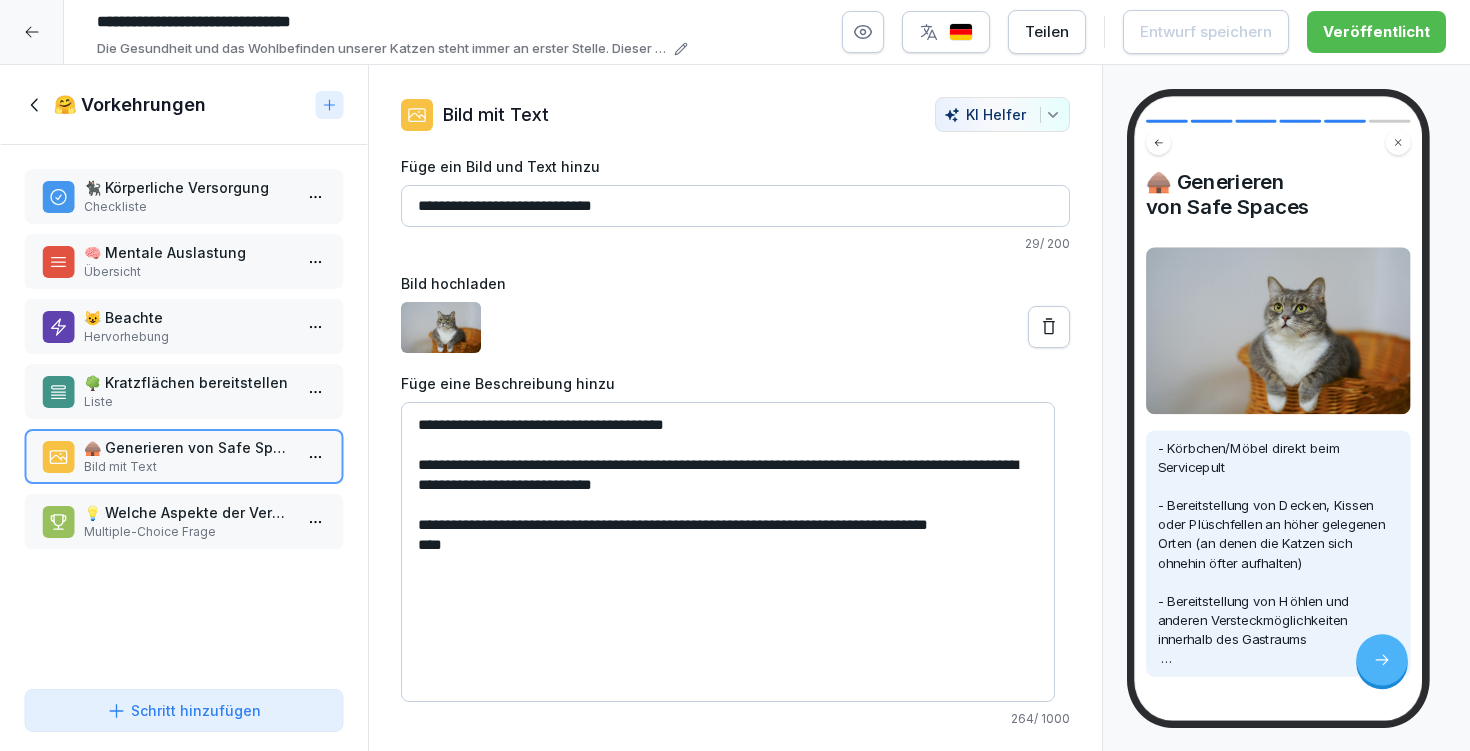 click on "**********" at bounding box center [728, 552] 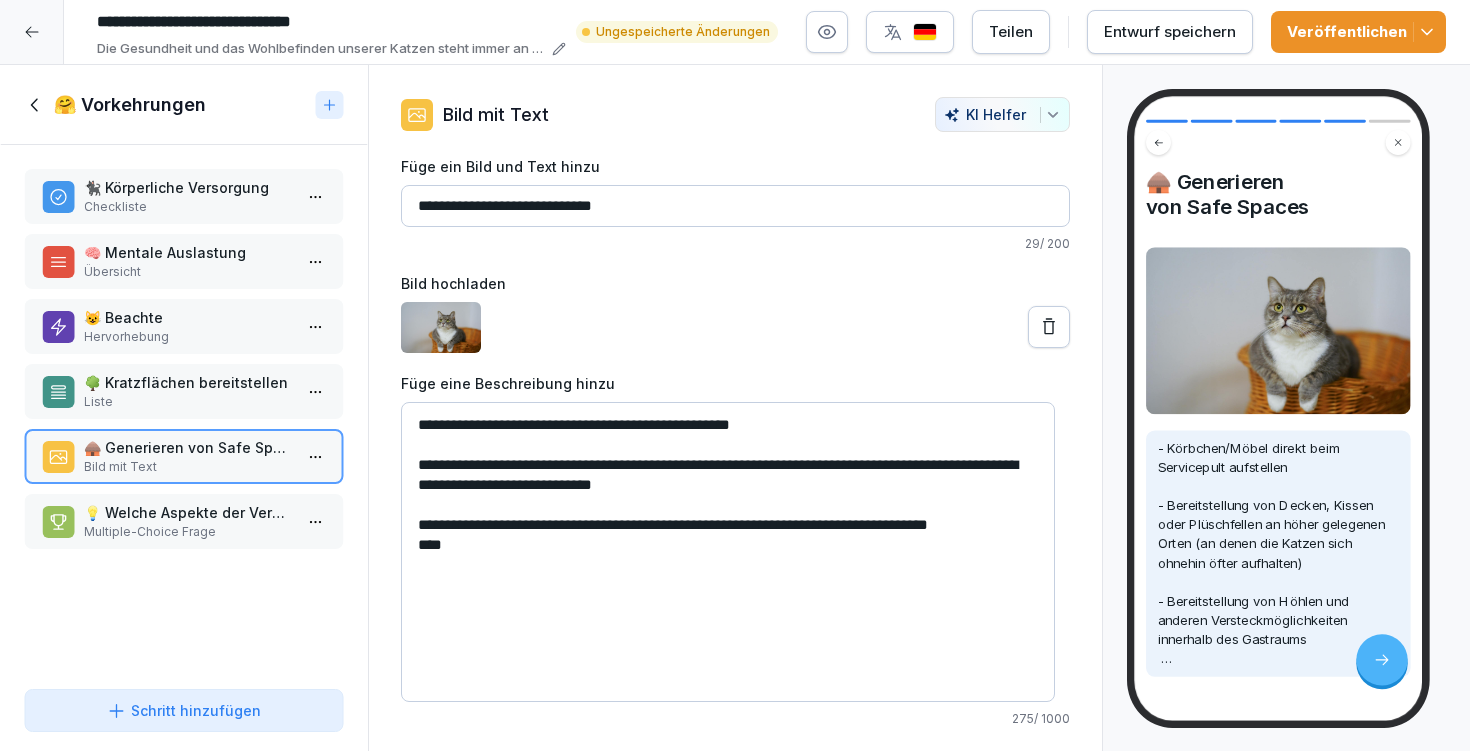 type on "**********" 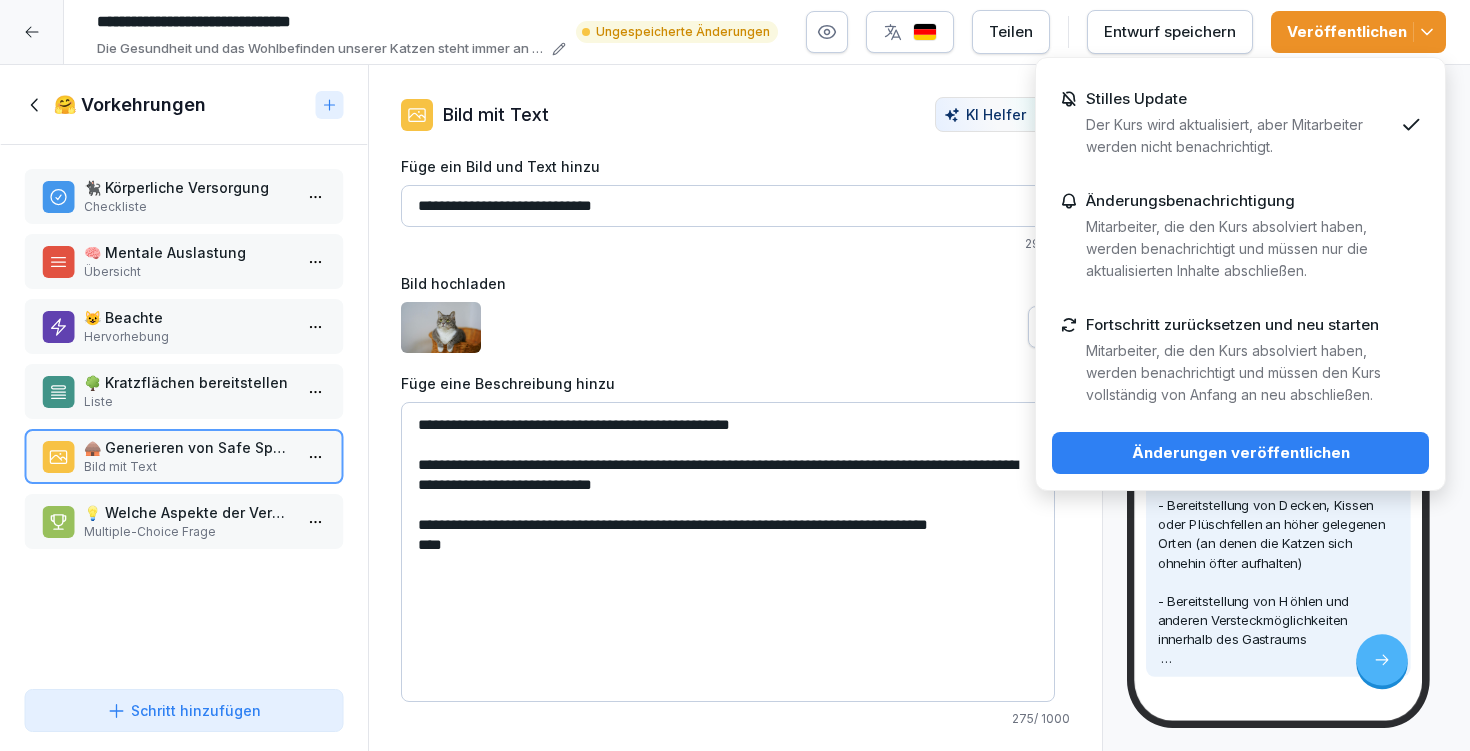 click on "Änderungen veröffentlichen" at bounding box center [1240, 453] 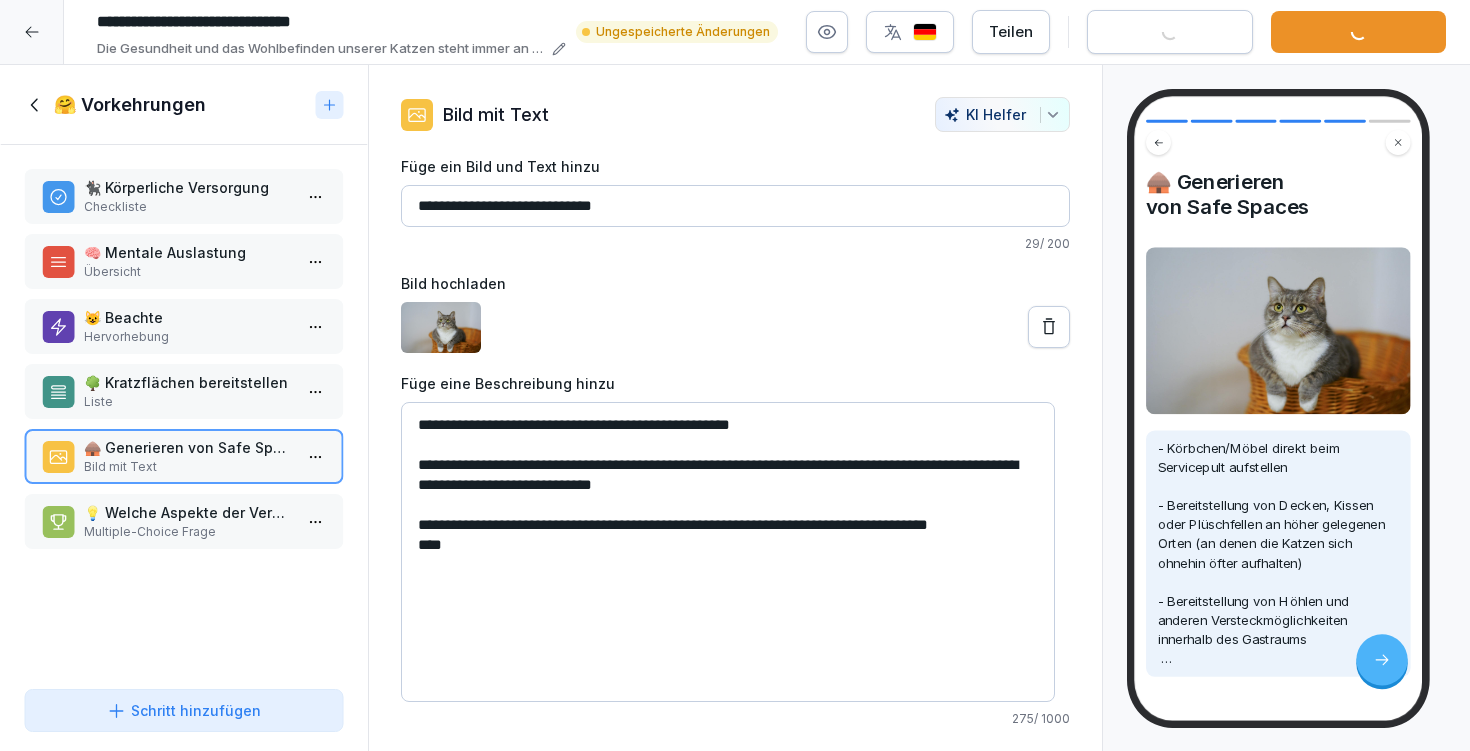 click on "💡 Welche Aspekte der Versorgung solltest Du (in Absprache) individuell an die Katzen anpassen?" at bounding box center (188, 512) 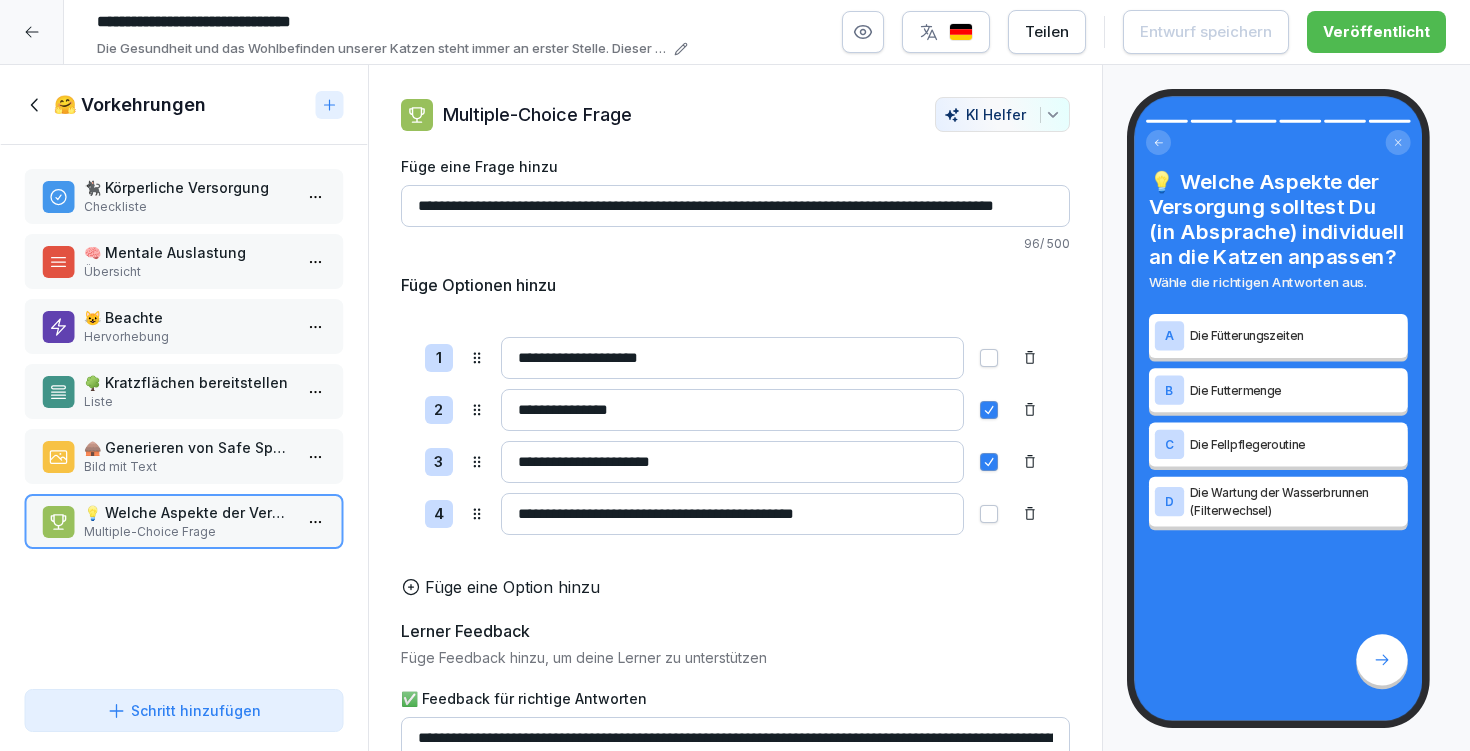 drag, startPoint x: 715, startPoint y: 203, endPoint x: 748, endPoint y: 196, distance: 33.734257 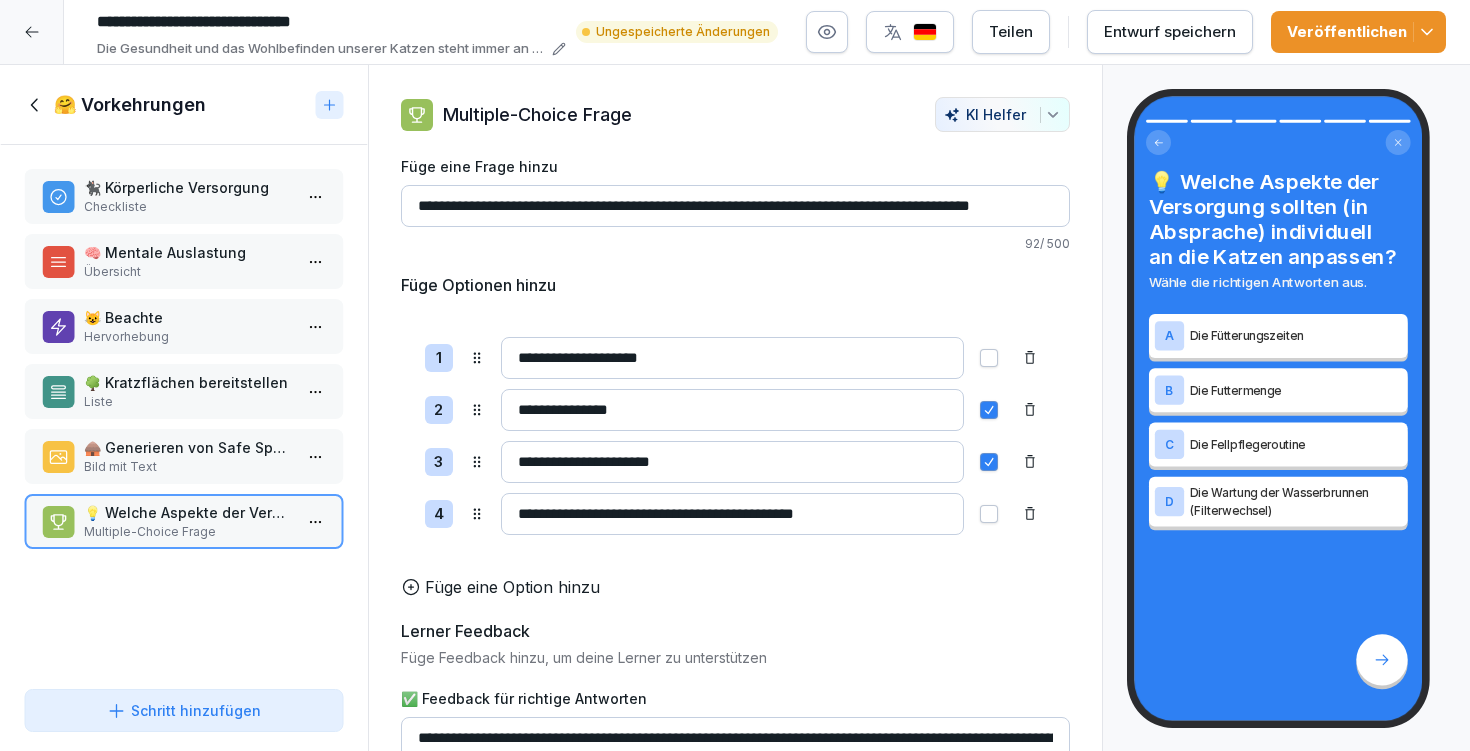 click on "**********" at bounding box center (735, 499) 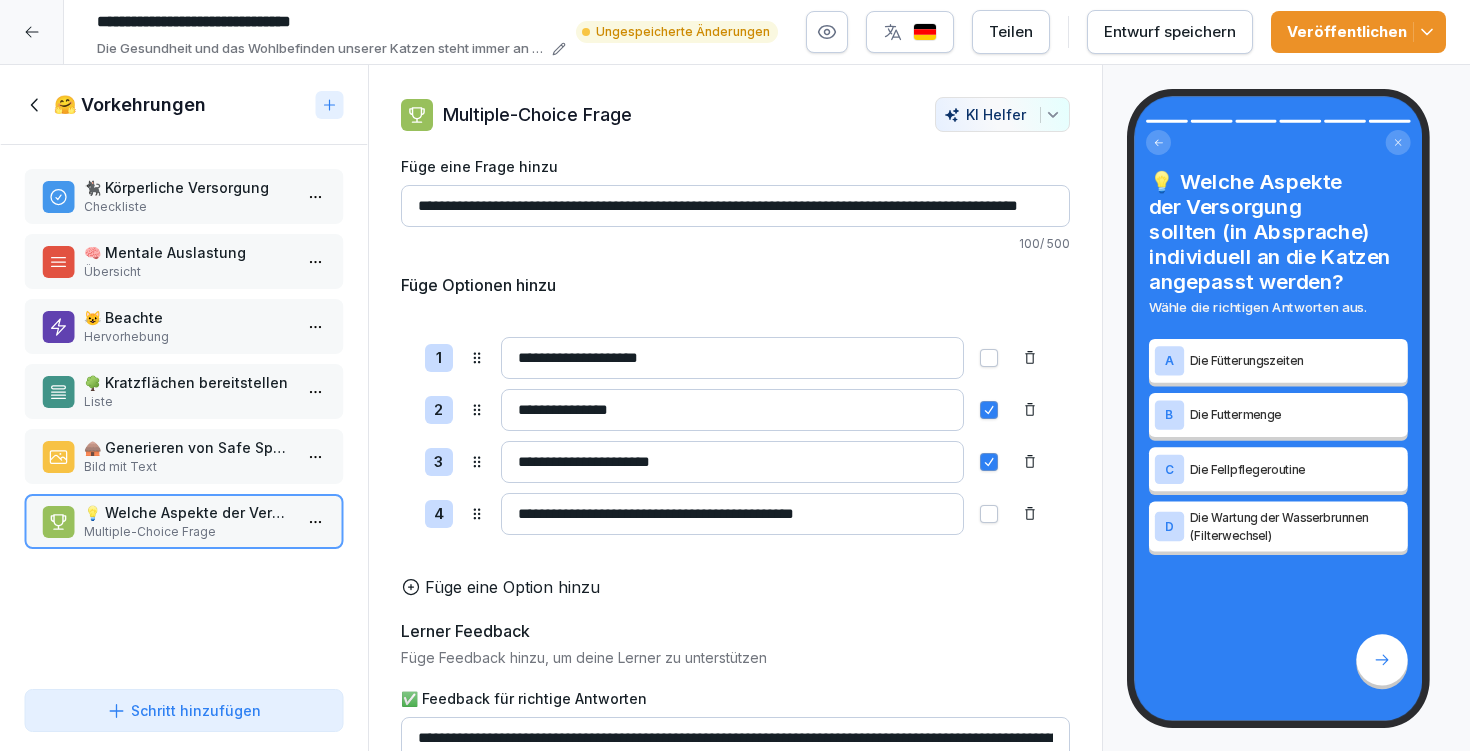 scroll, scrollTop: 180, scrollLeft: 0, axis: vertical 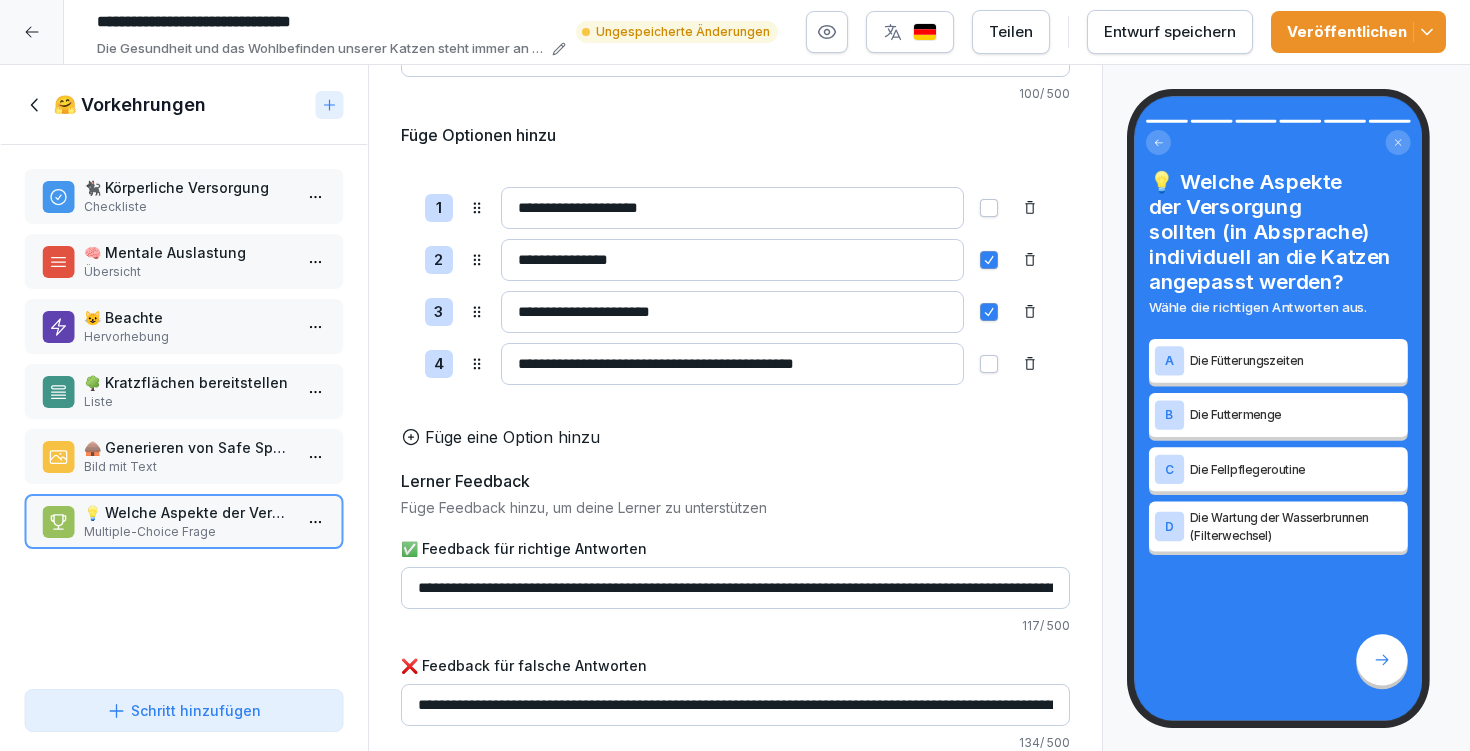 type on "**********" 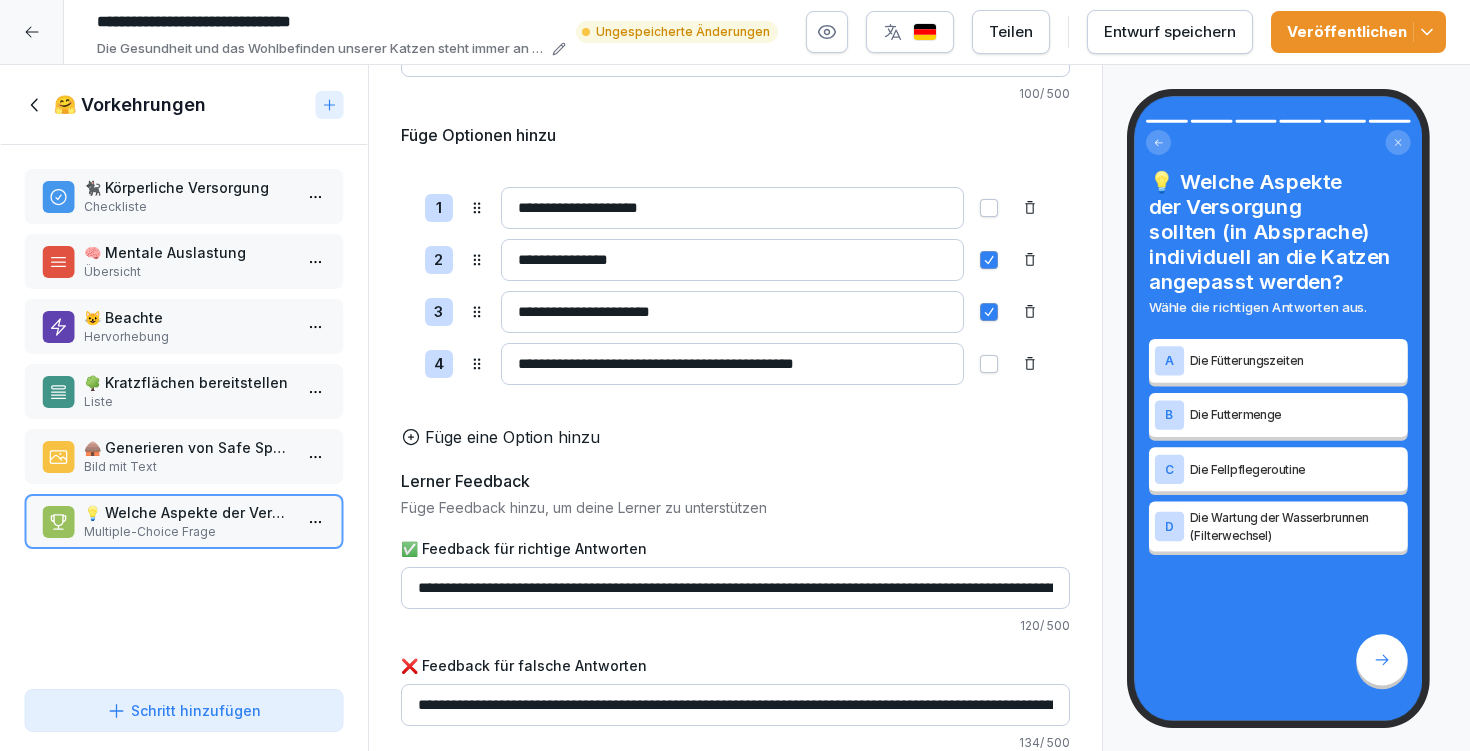 type on "**********" 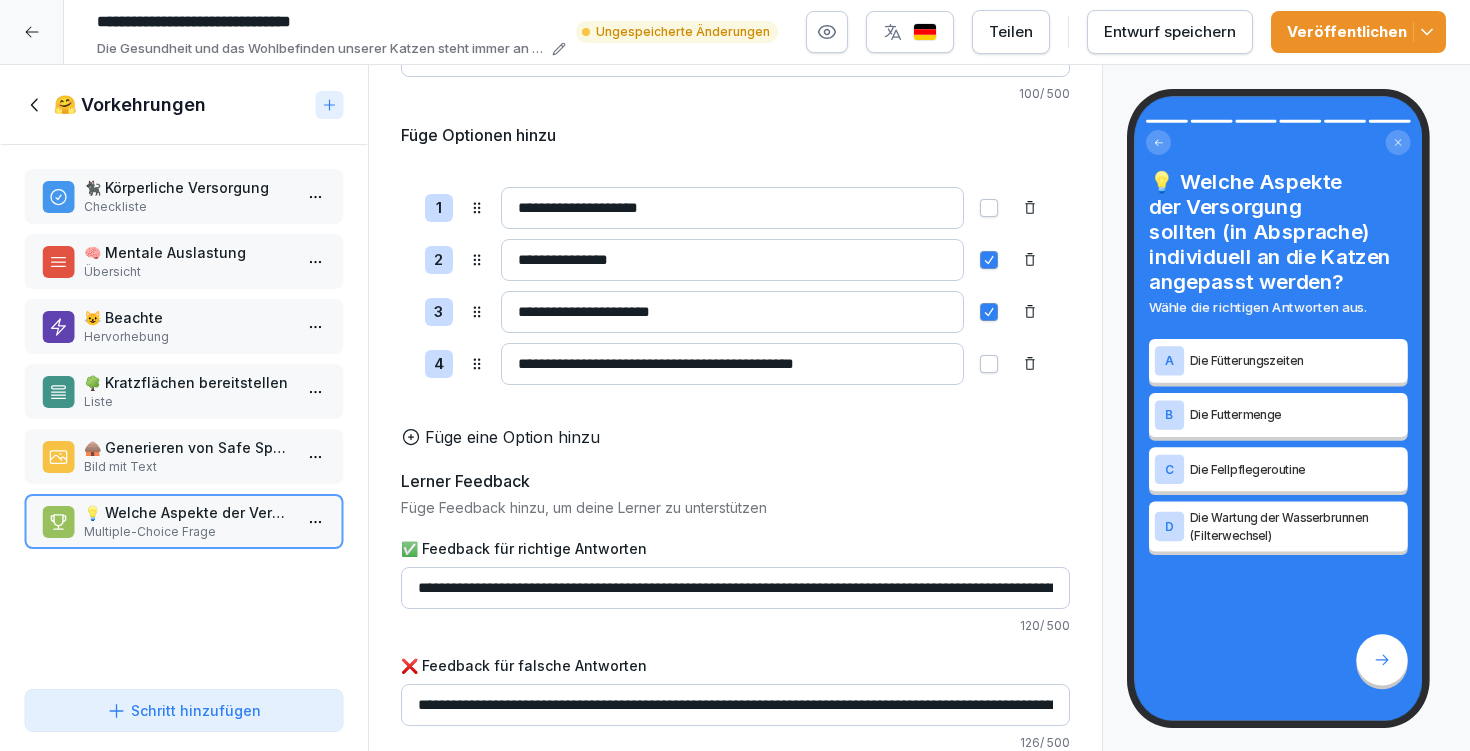 drag, startPoint x: 792, startPoint y: 673, endPoint x: 1023, endPoint y: 677, distance: 231.03462 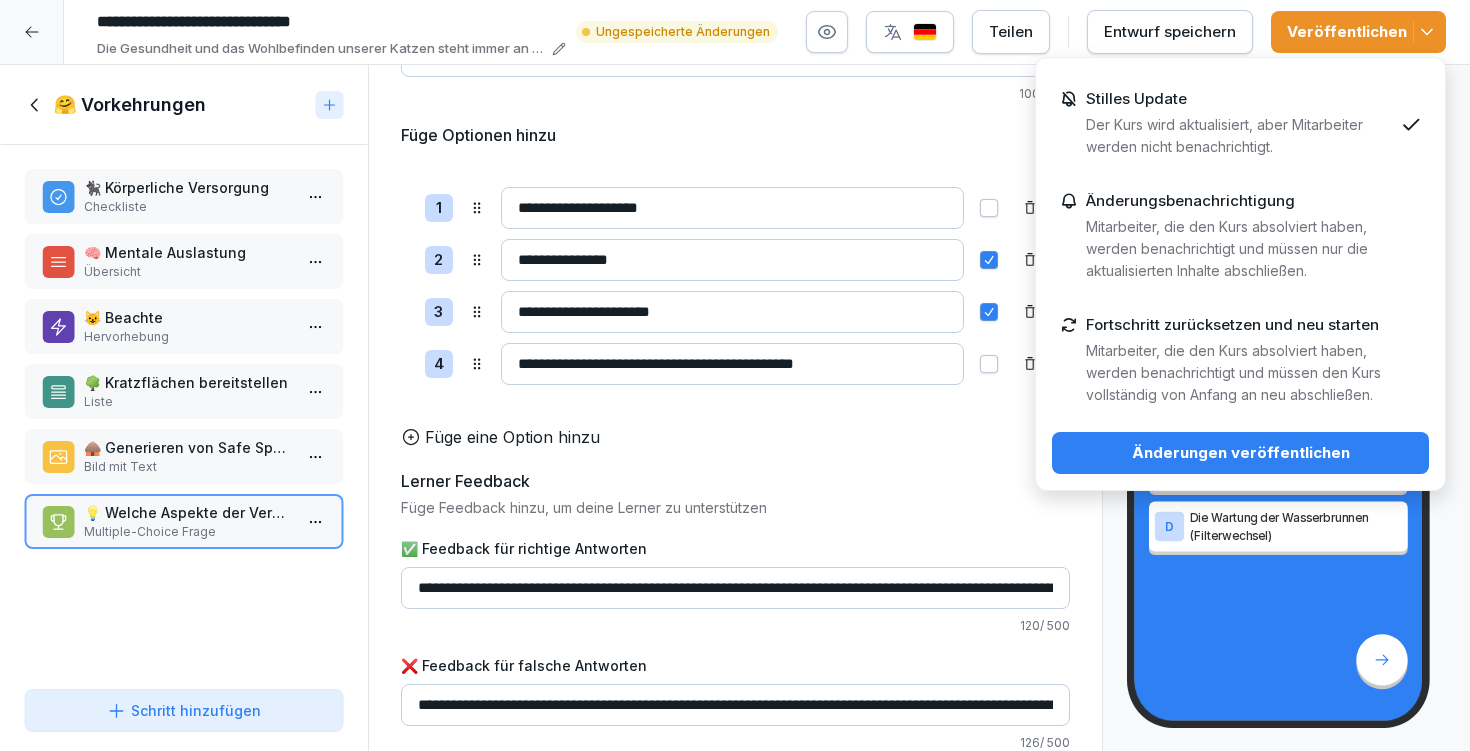 click on "Änderungen veröffentlichen" at bounding box center [1240, 453] 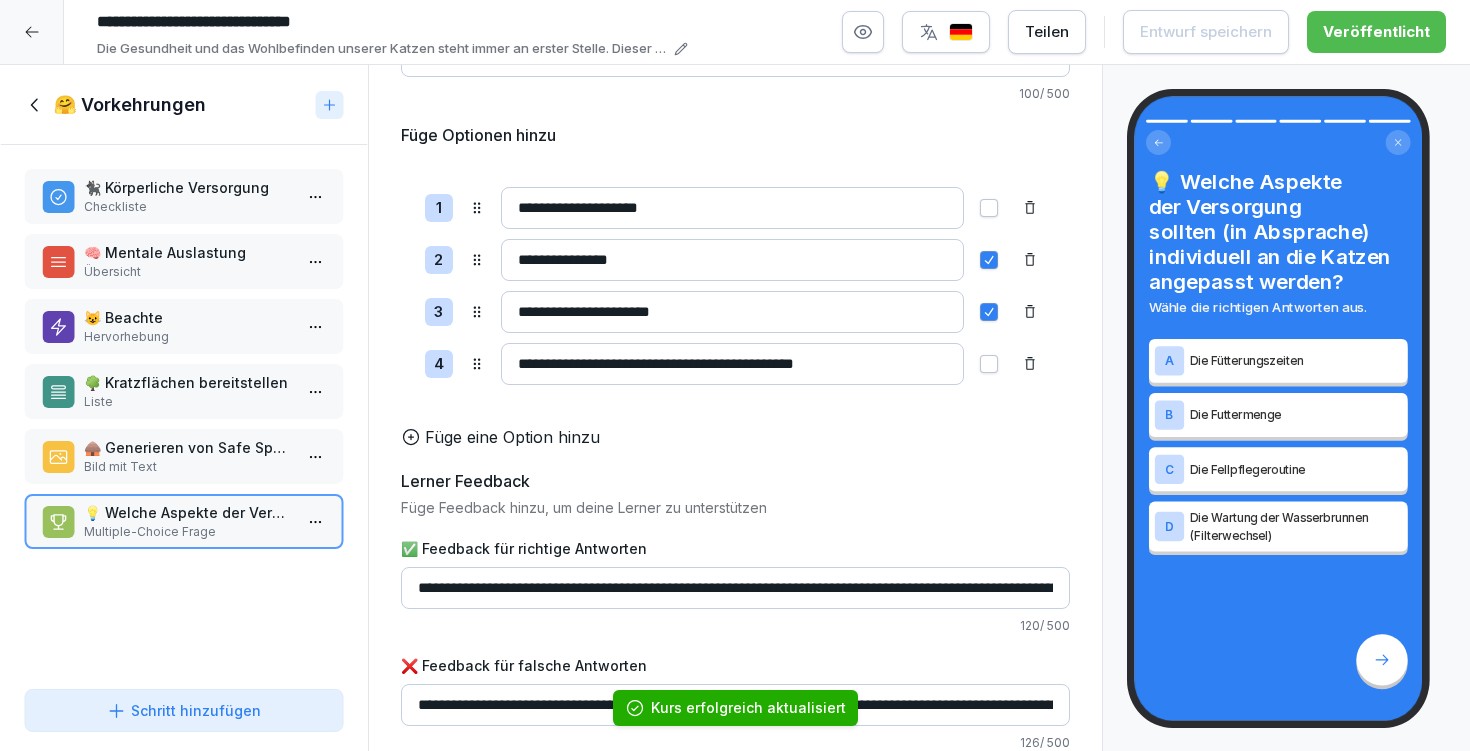 click on "🤗 Vorkehrungen" at bounding box center (130, 105) 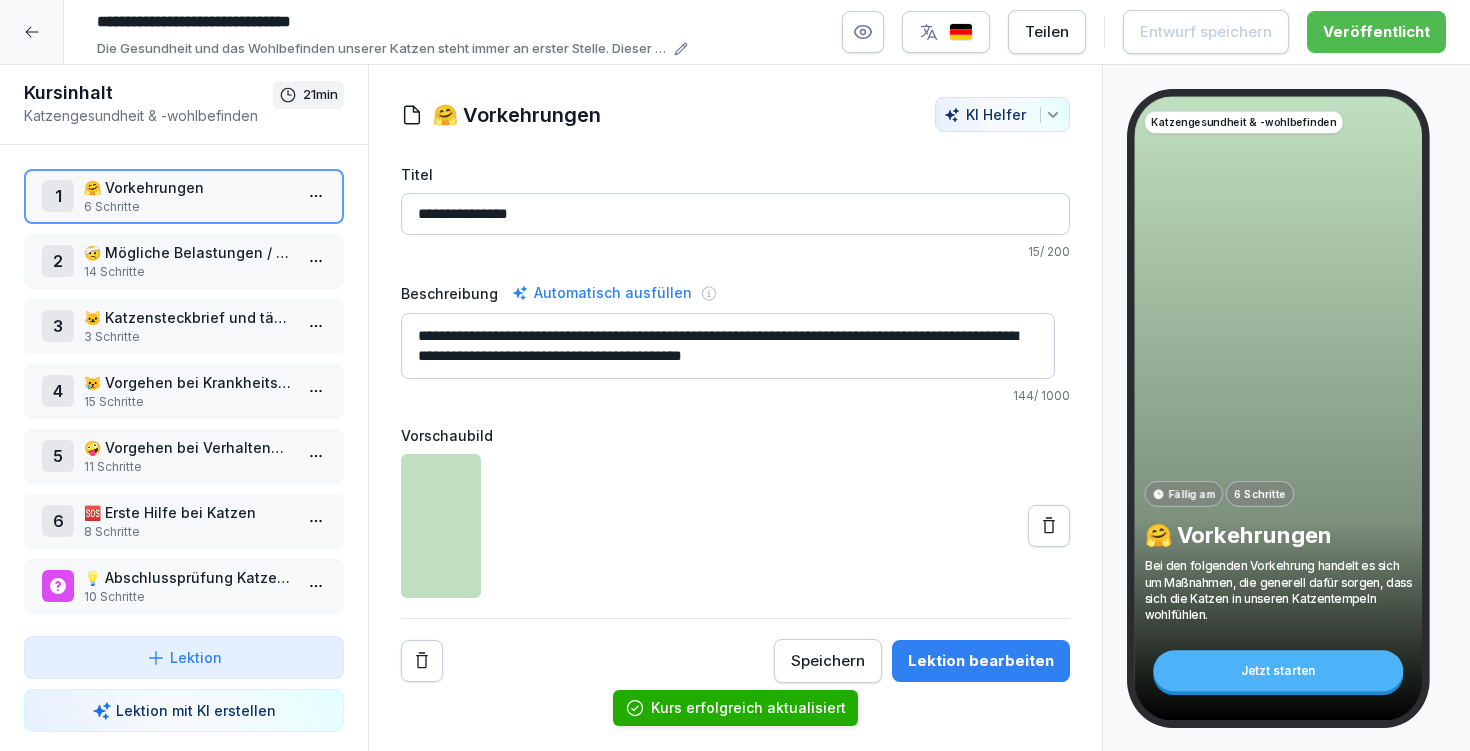 click on "🤕 Mögliche Belastungen / Akute Gefahren" at bounding box center [188, 252] 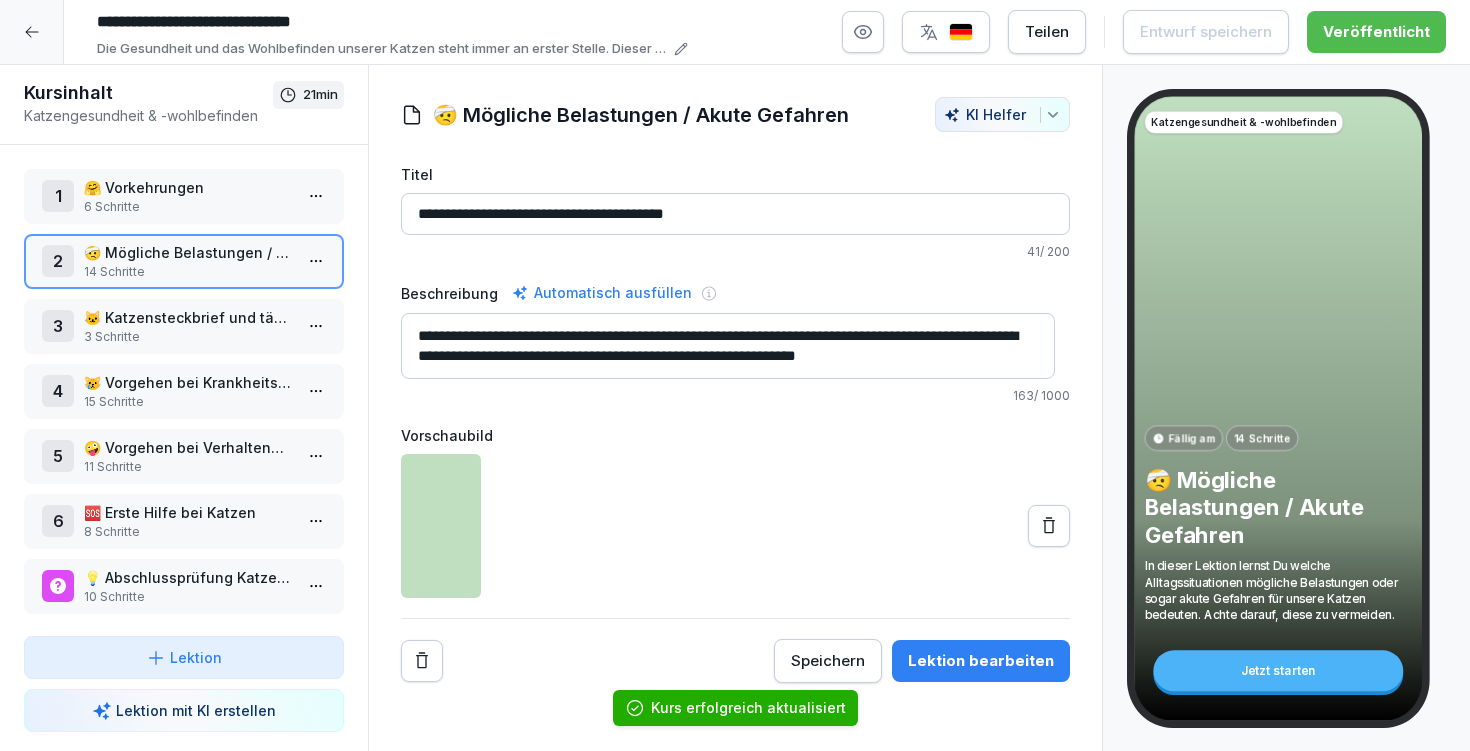 click on "Lektion bearbeiten" at bounding box center (981, 661) 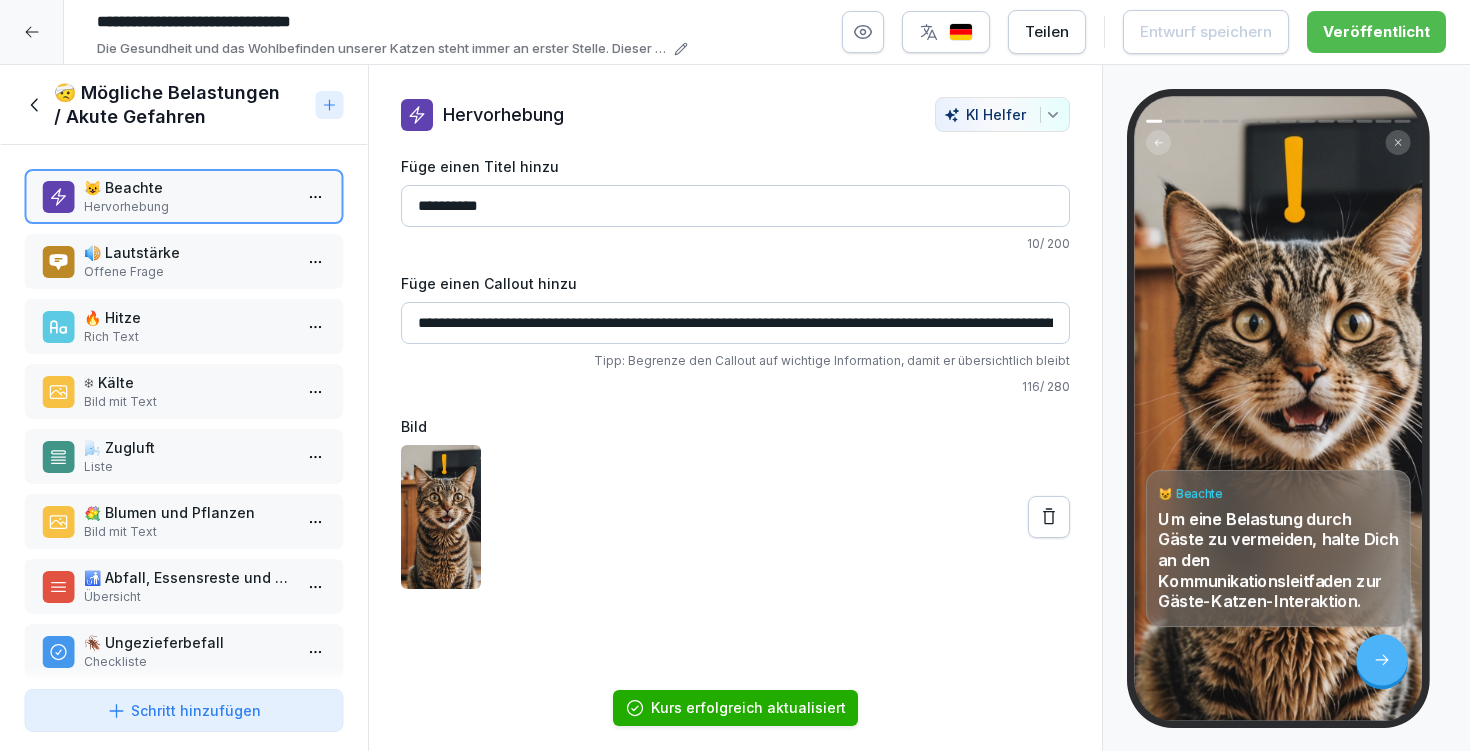 click 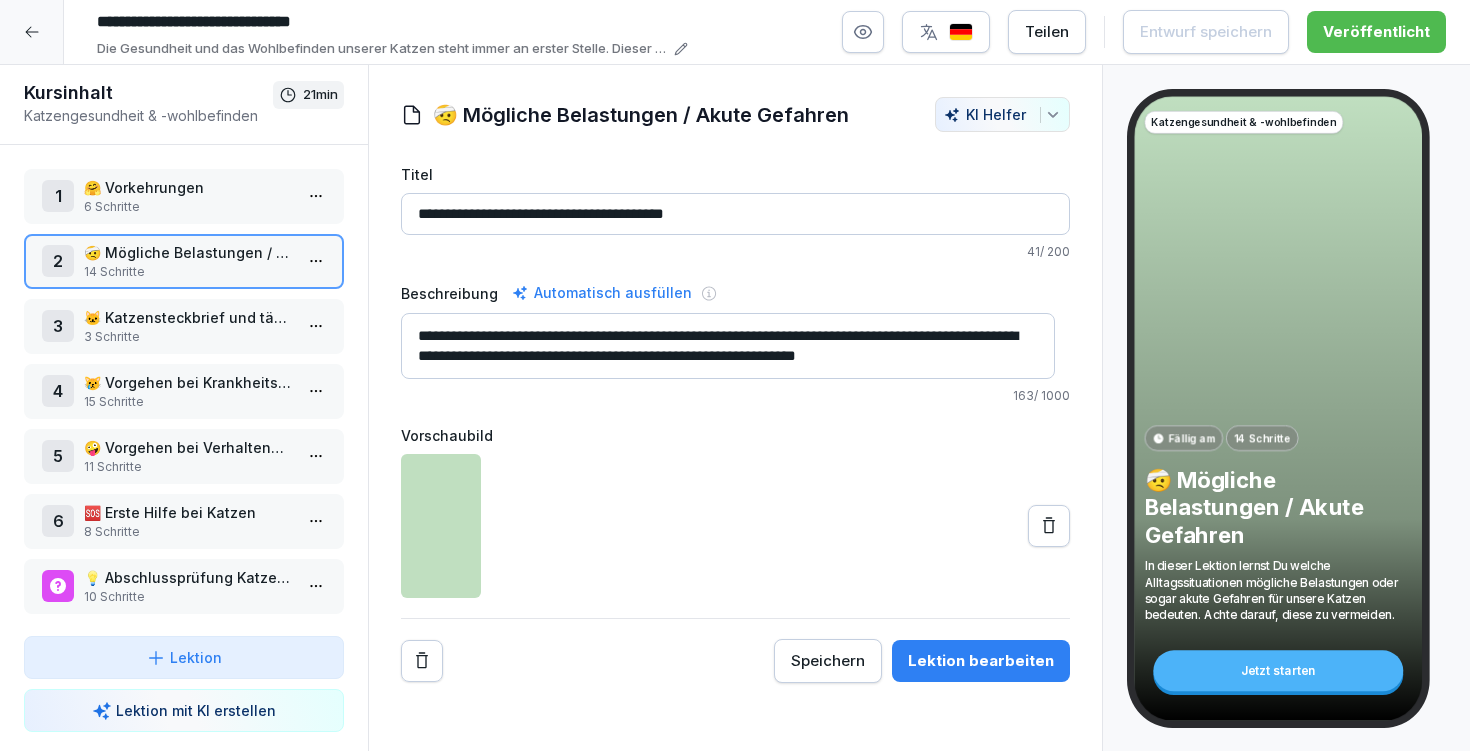 click on "**********" at bounding box center [728, 346] 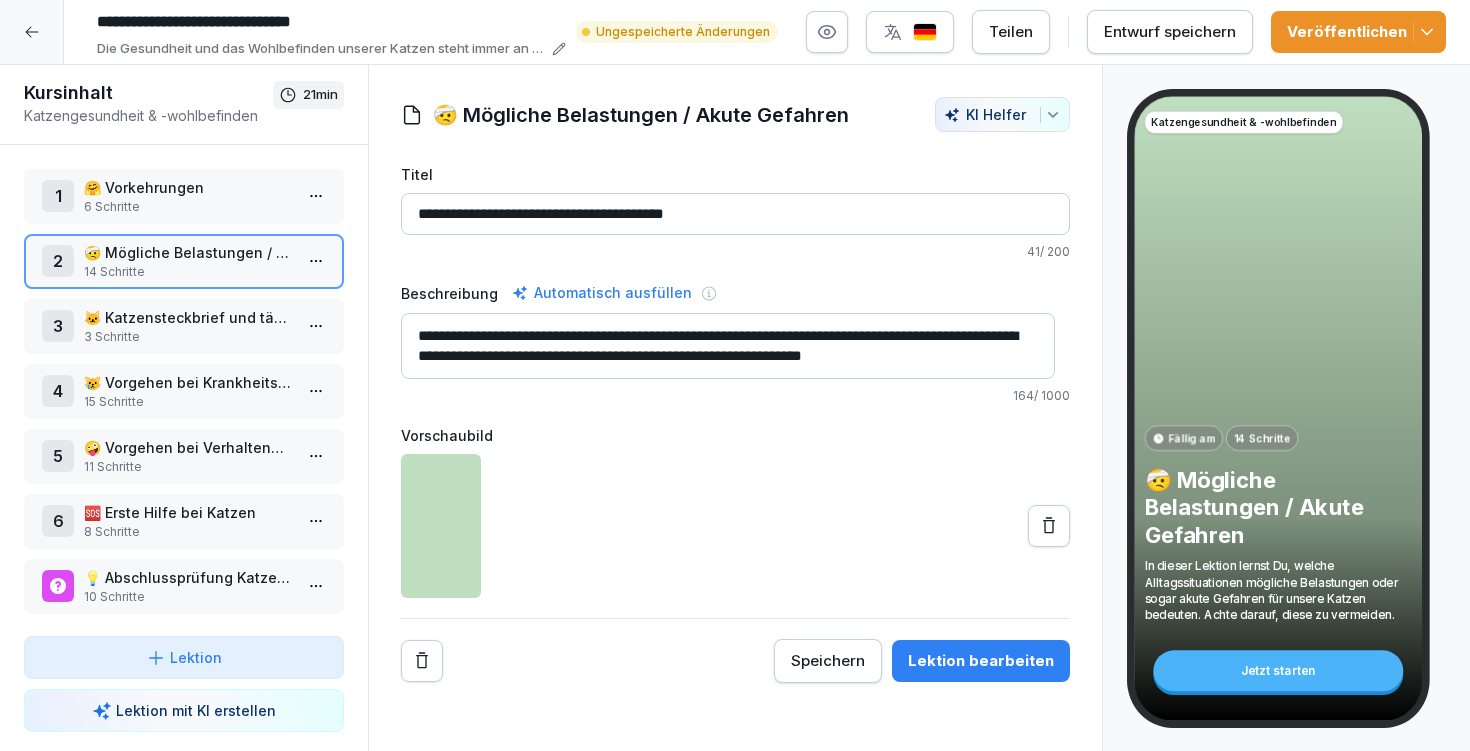 click on "Speichern" at bounding box center (828, 661) 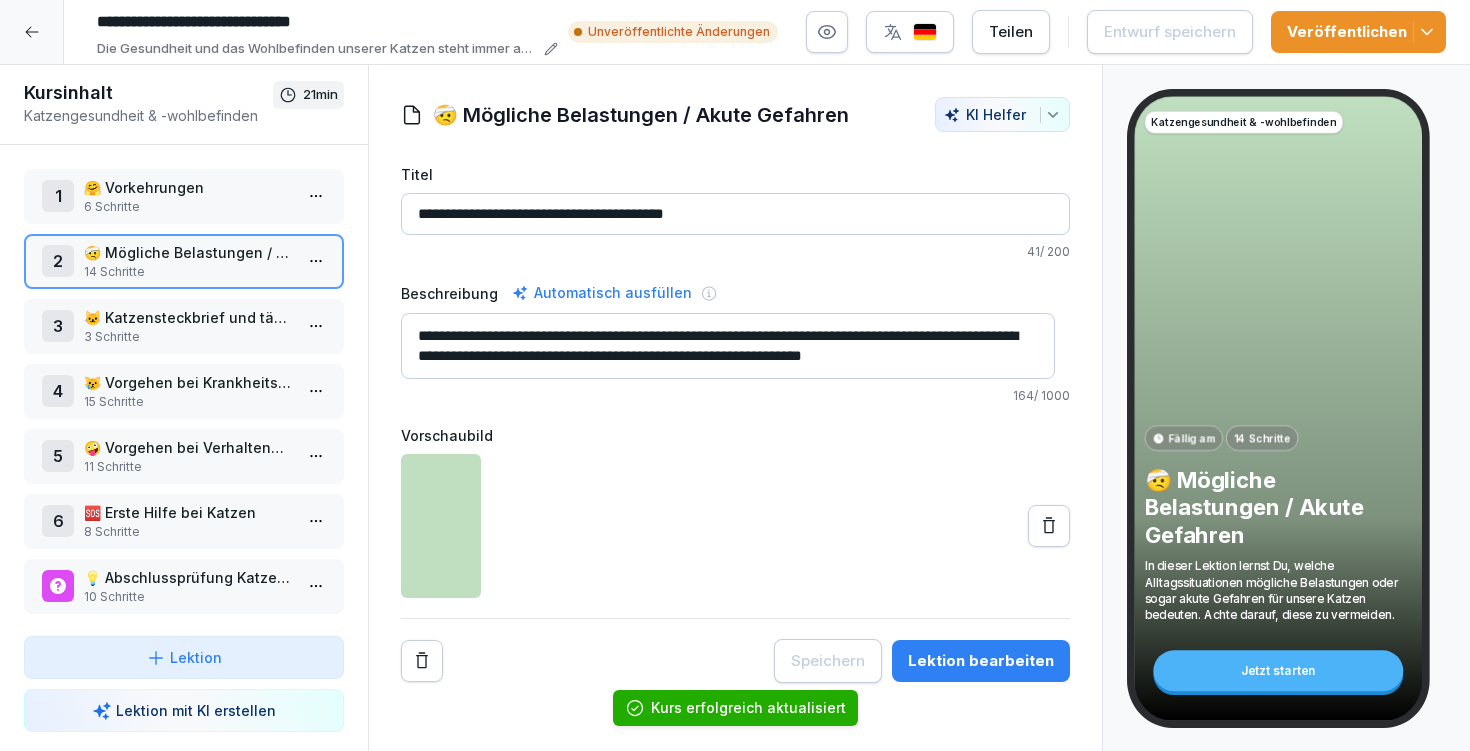 type on "**********" 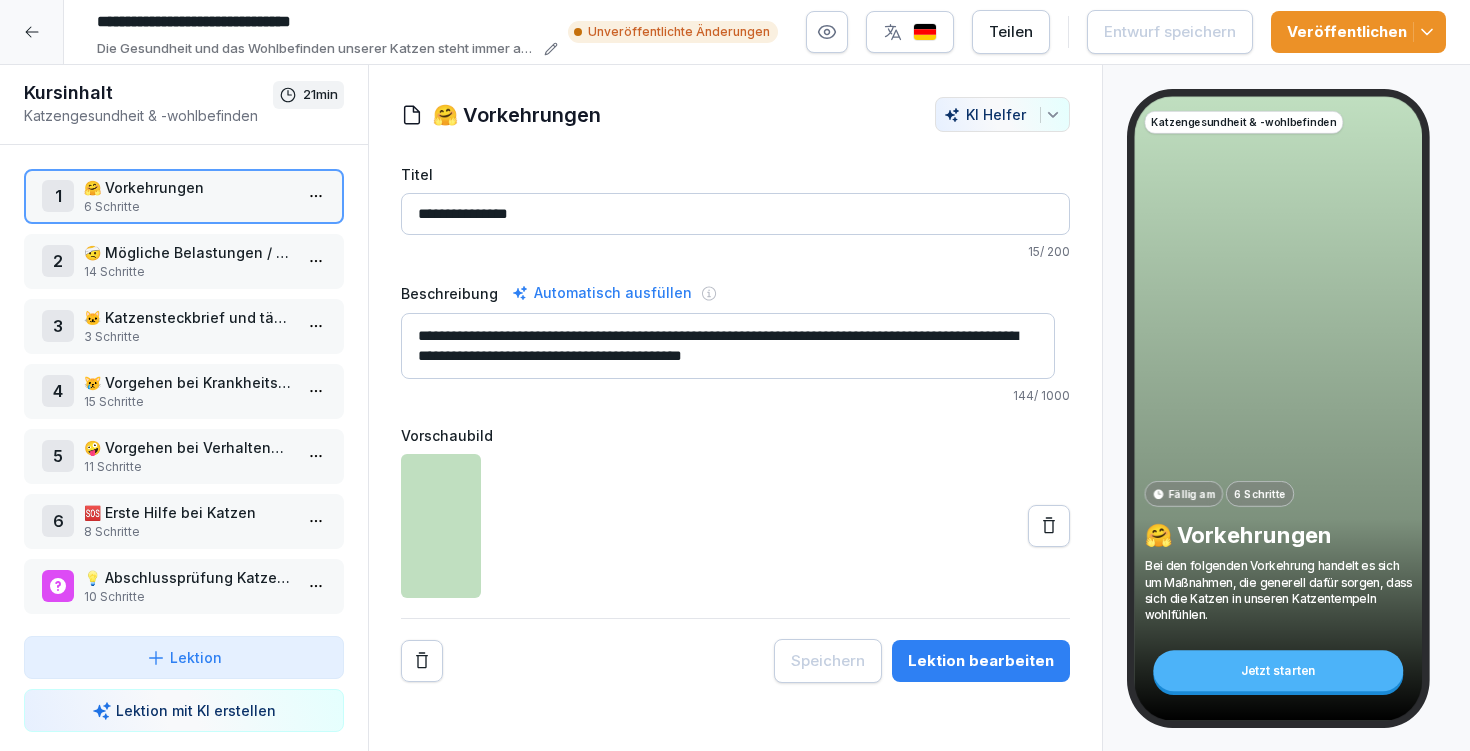 click on "**********" at bounding box center [728, 346] 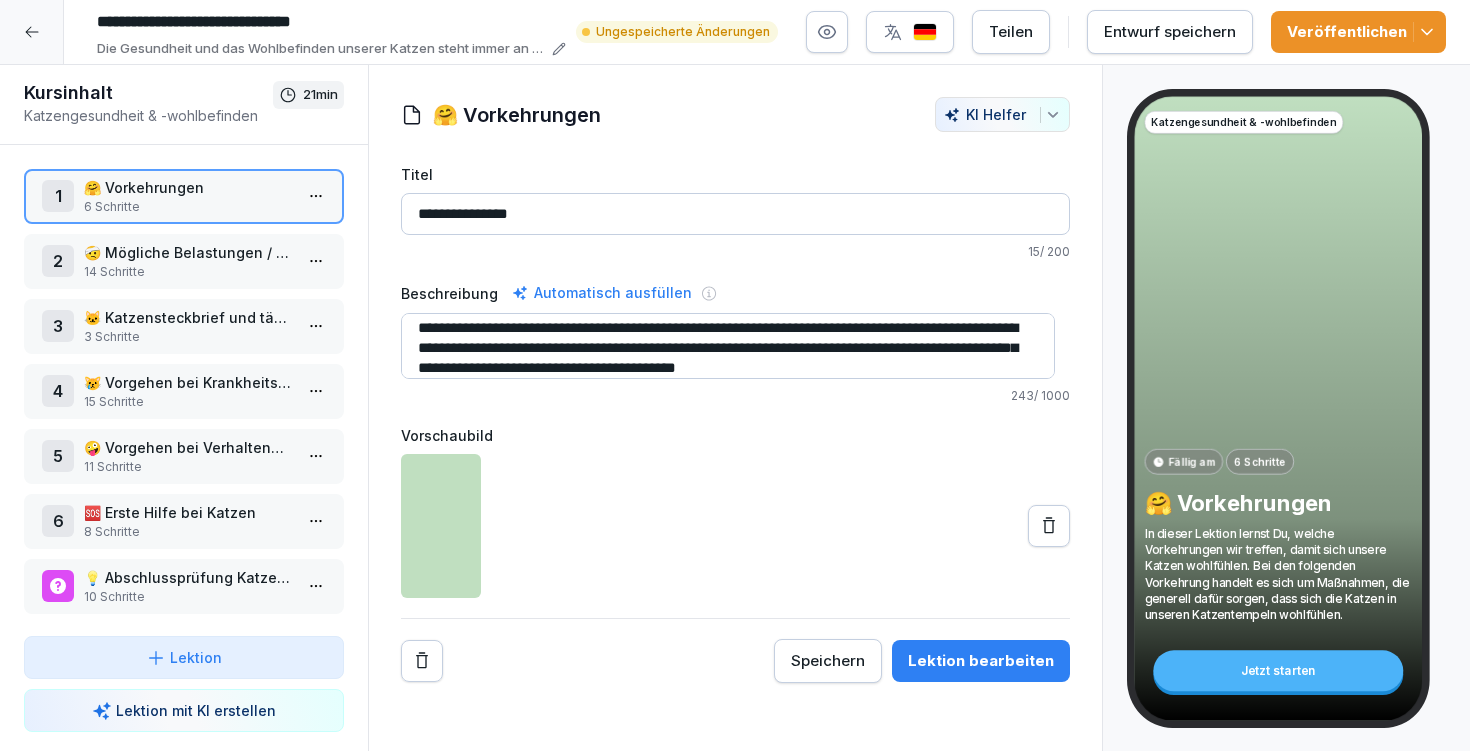 scroll, scrollTop: 40, scrollLeft: 0, axis: vertical 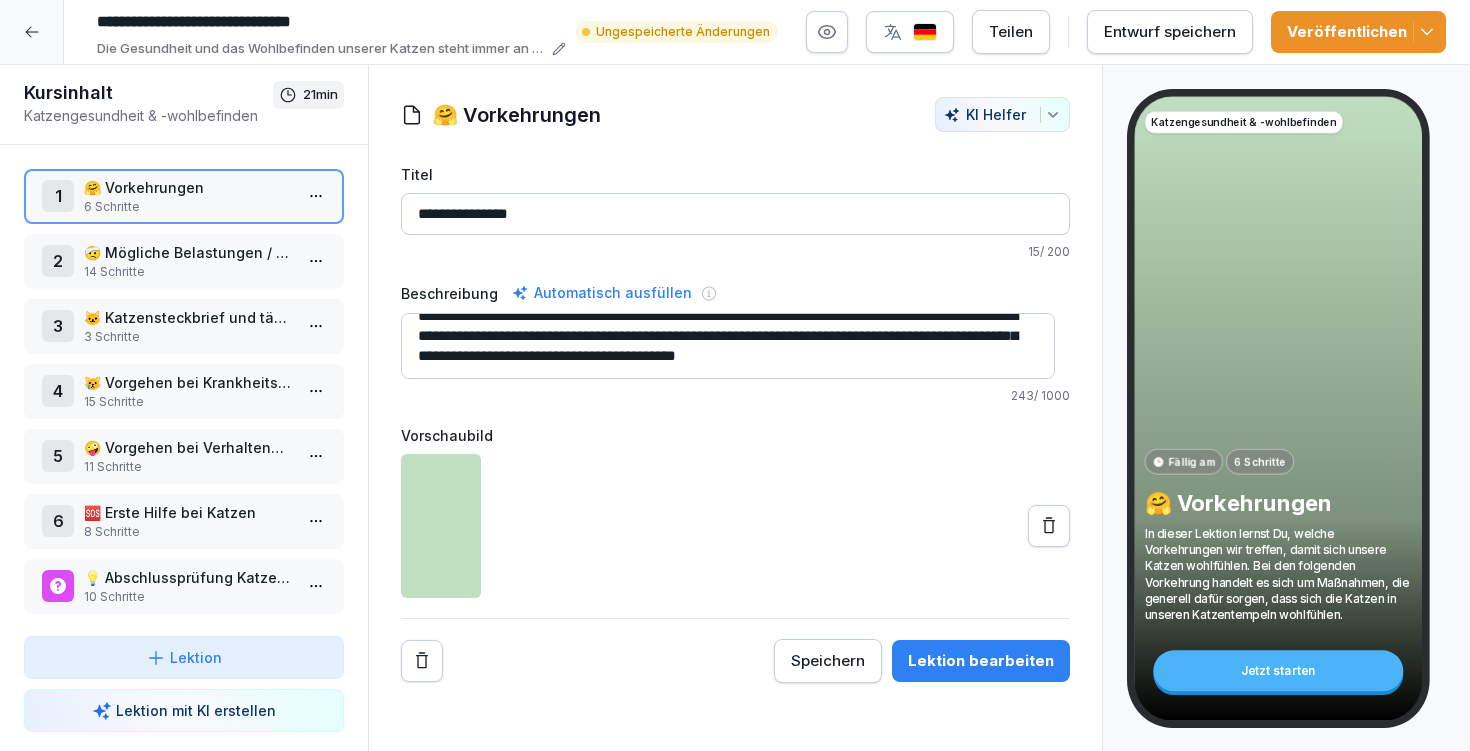 drag, startPoint x: 557, startPoint y: 346, endPoint x: 1000, endPoint y: 392, distance: 445.38187 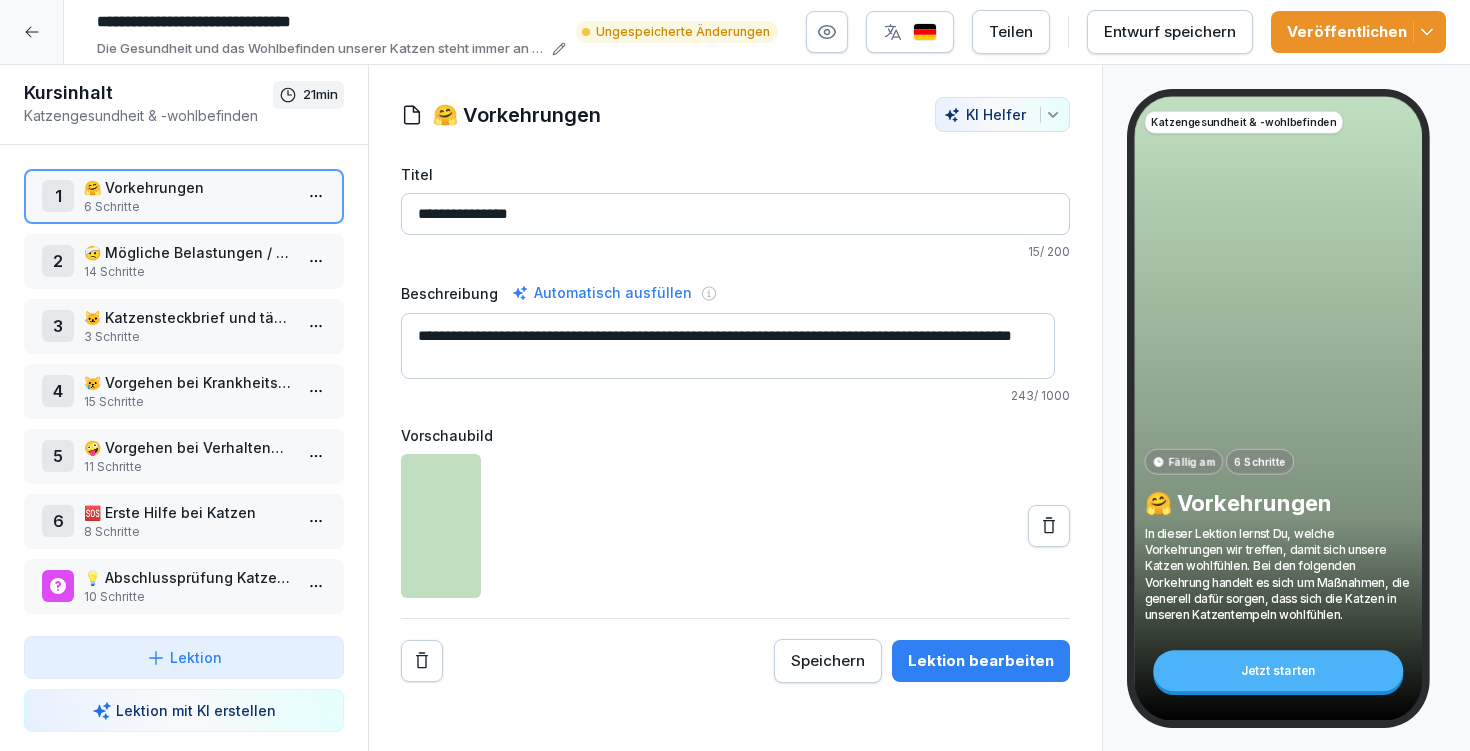 scroll, scrollTop: 0, scrollLeft: 0, axis: both 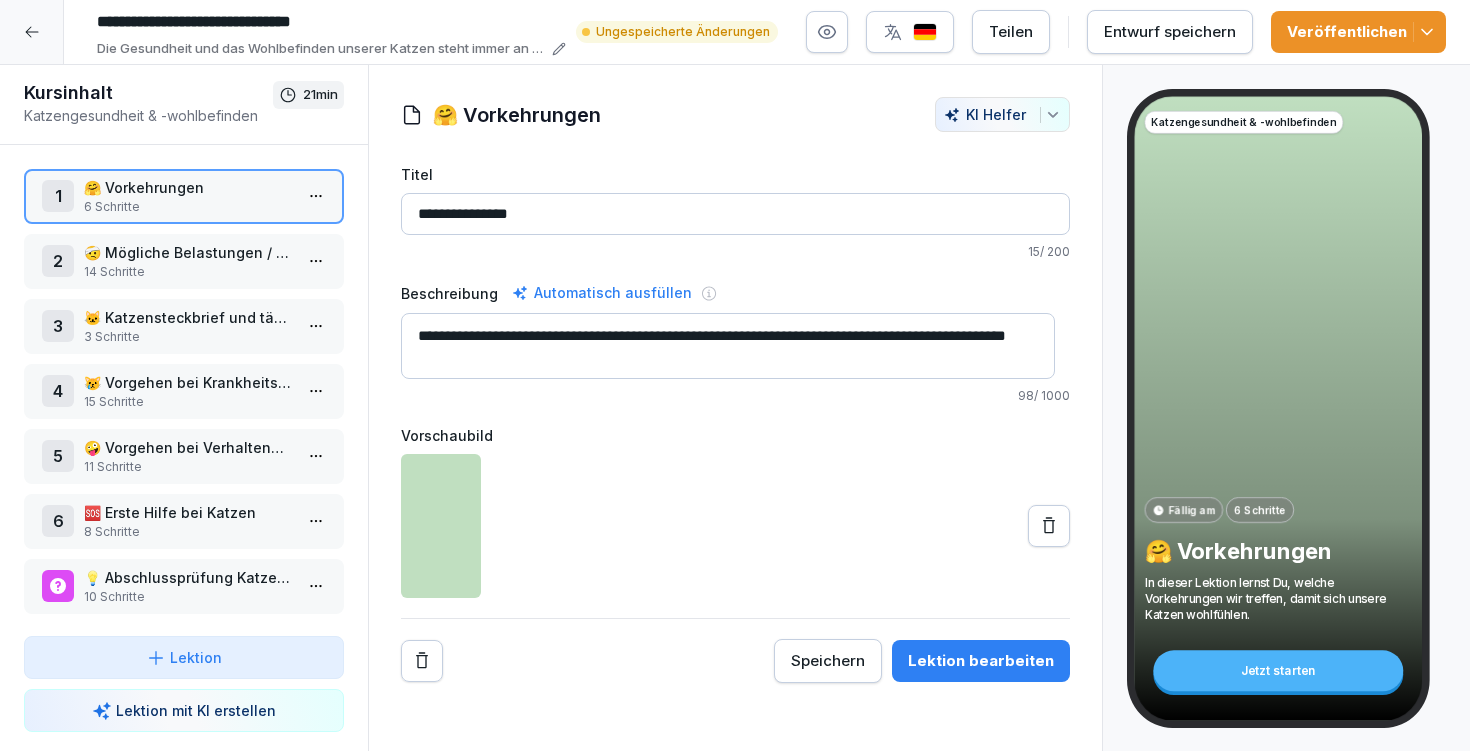 type on "**********" 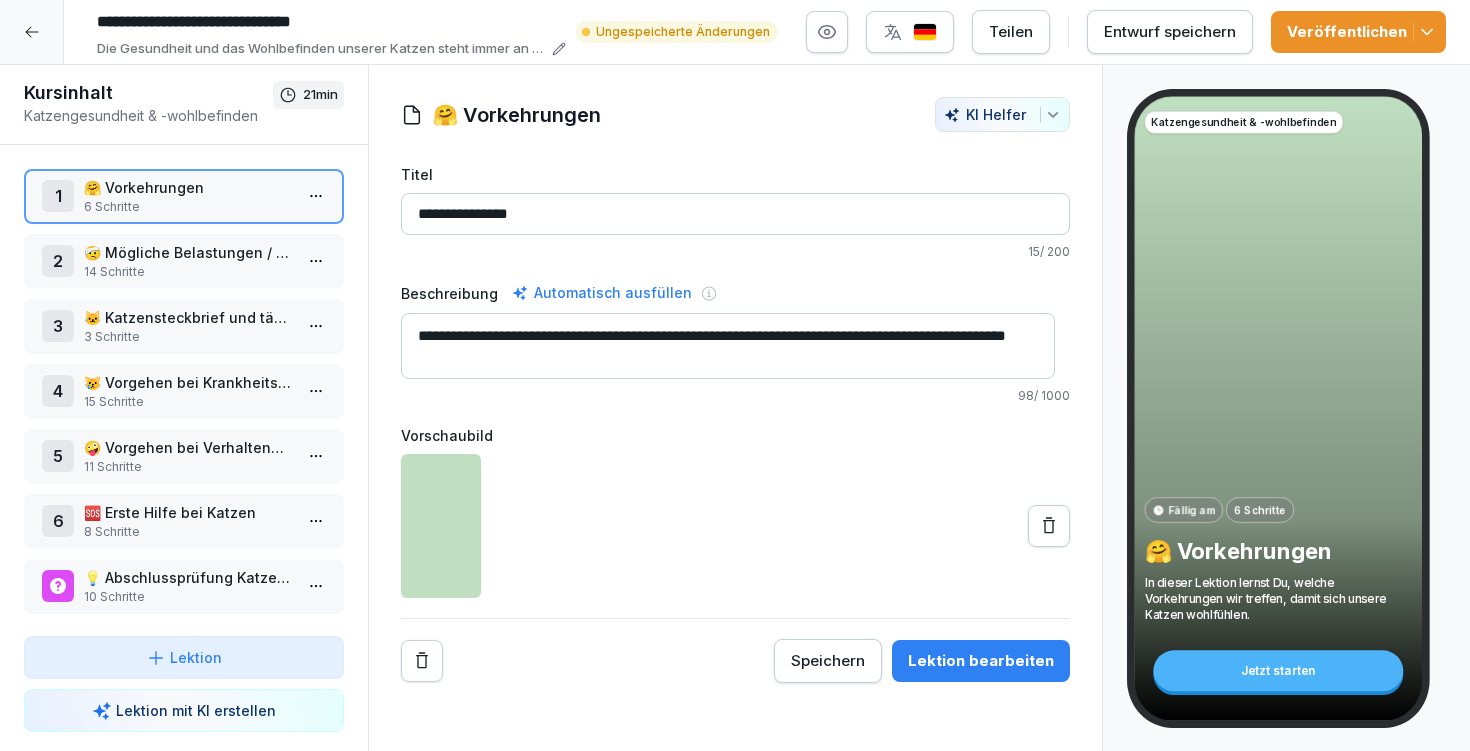 click on "Speichern" at bounding box center [828, 661] 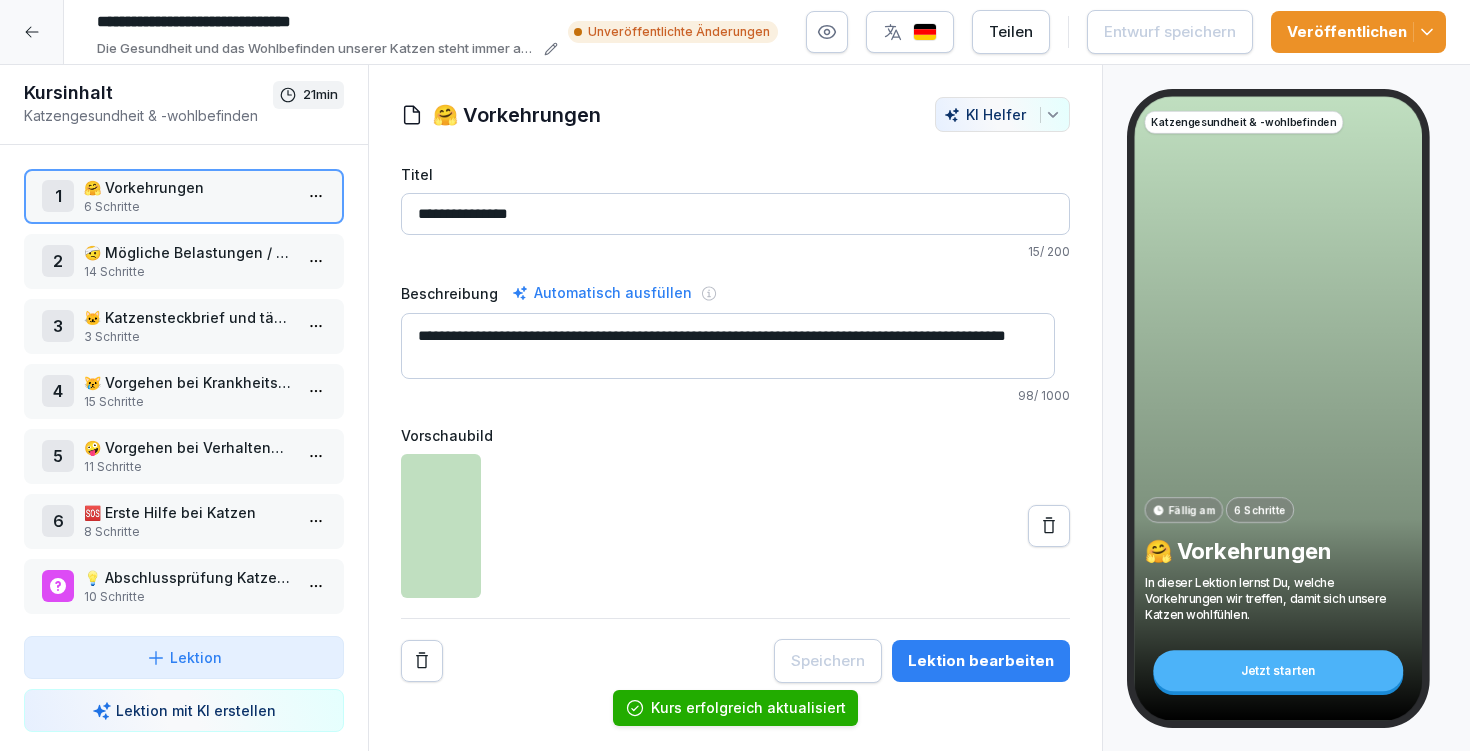 click on "Lektion bearbeiten" at bounding box center (981, 661) 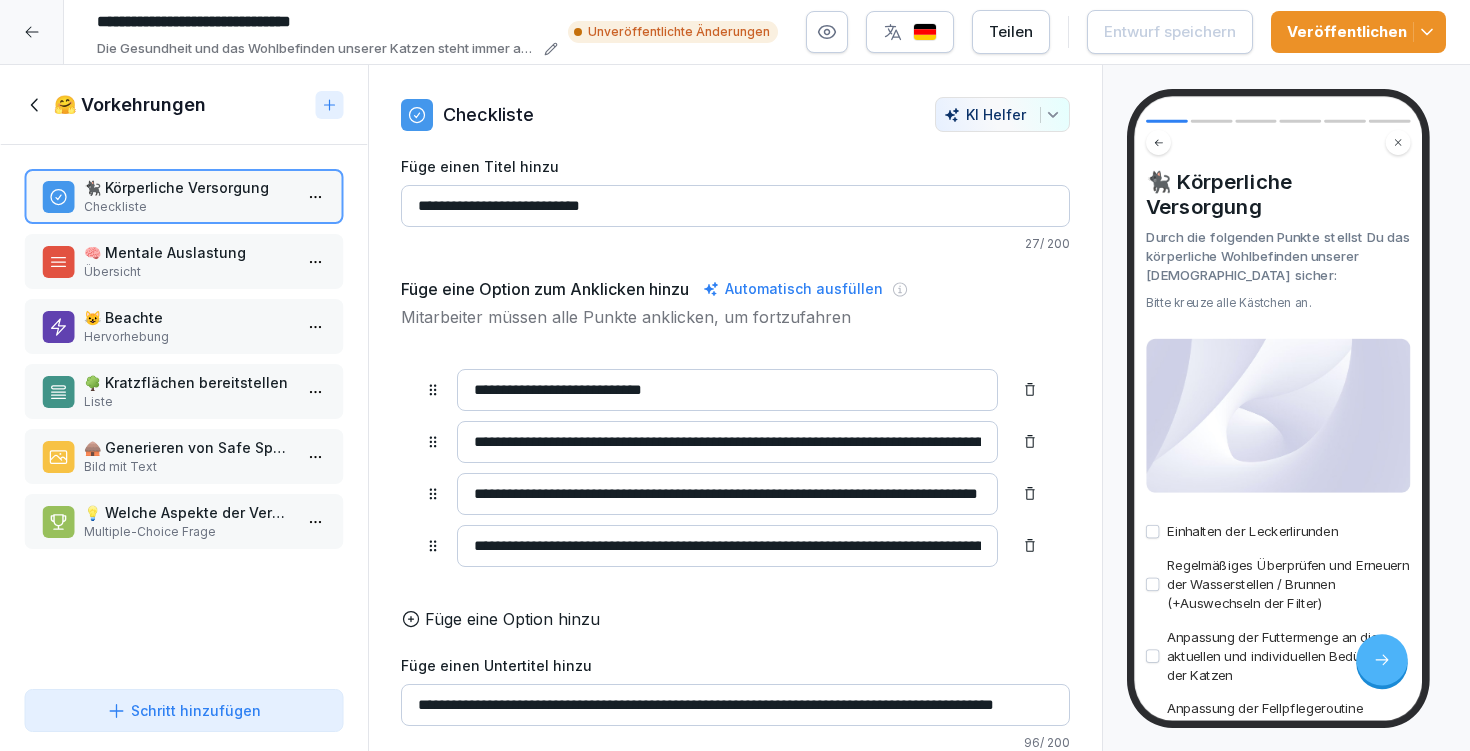 click on "Übersicht" at bounding box center [188, 272] 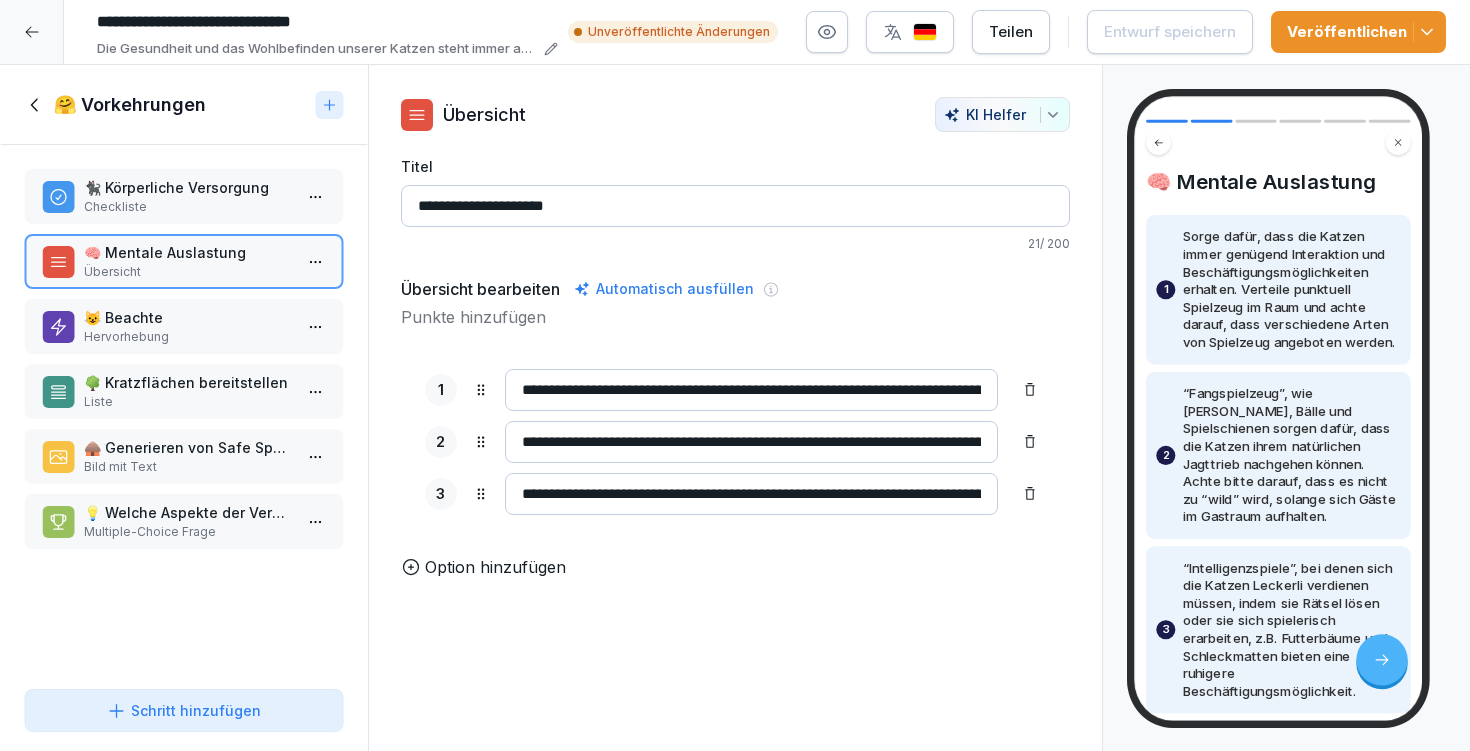 click on "😺 Beachte" at bounding box center (188, 317) 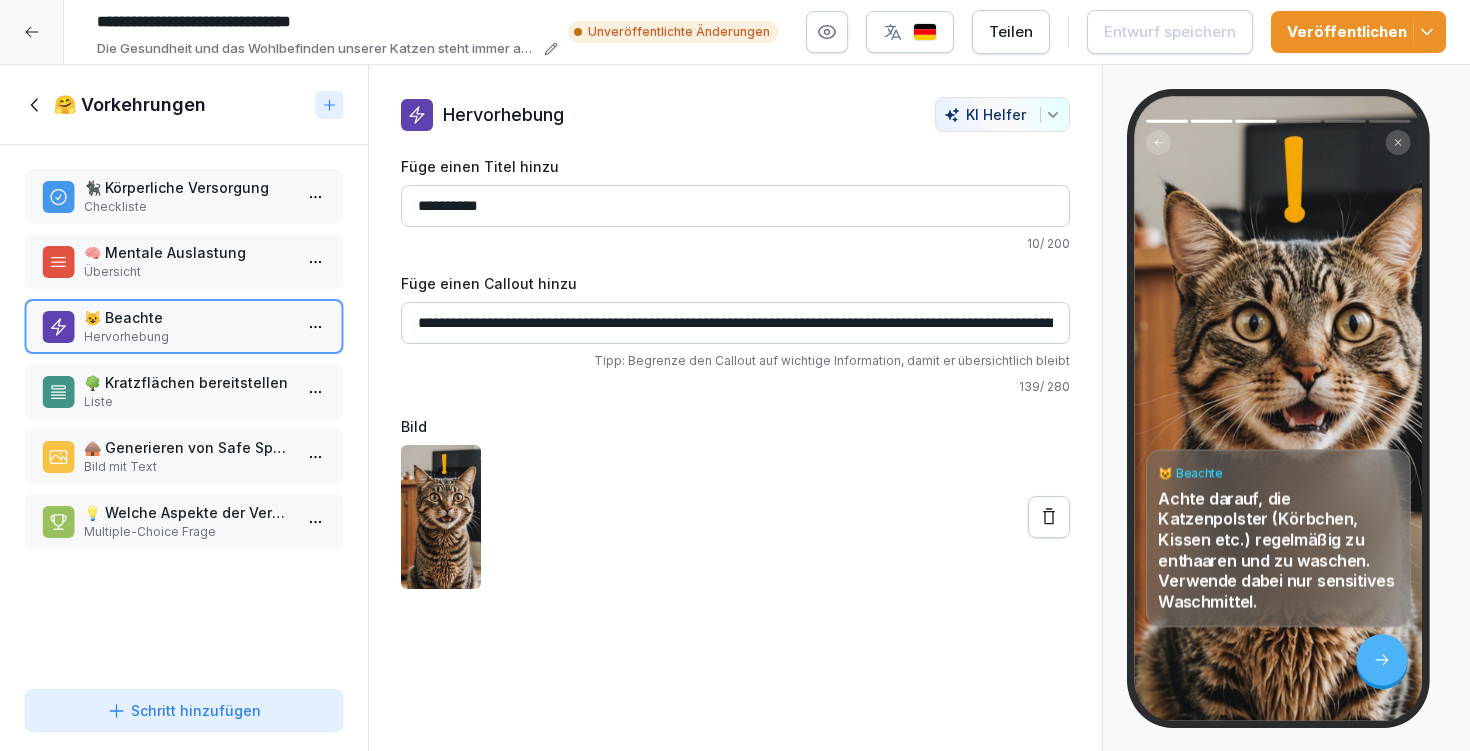 click on "🌳 Kratzflächen bereitstellen" at bounding box center [188, 382] 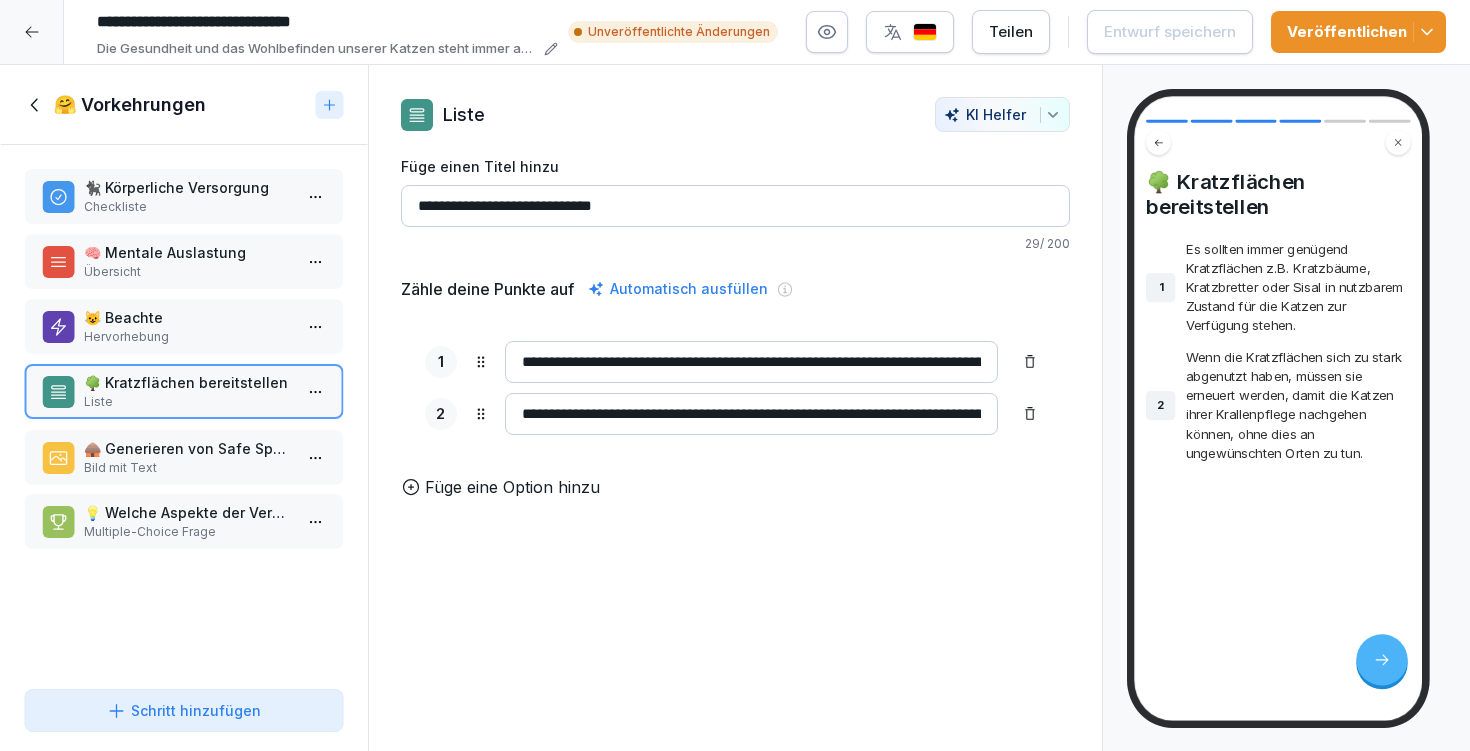 click on "🛖 Generieren von Safe Spaces" at bounding box center [188, 448] 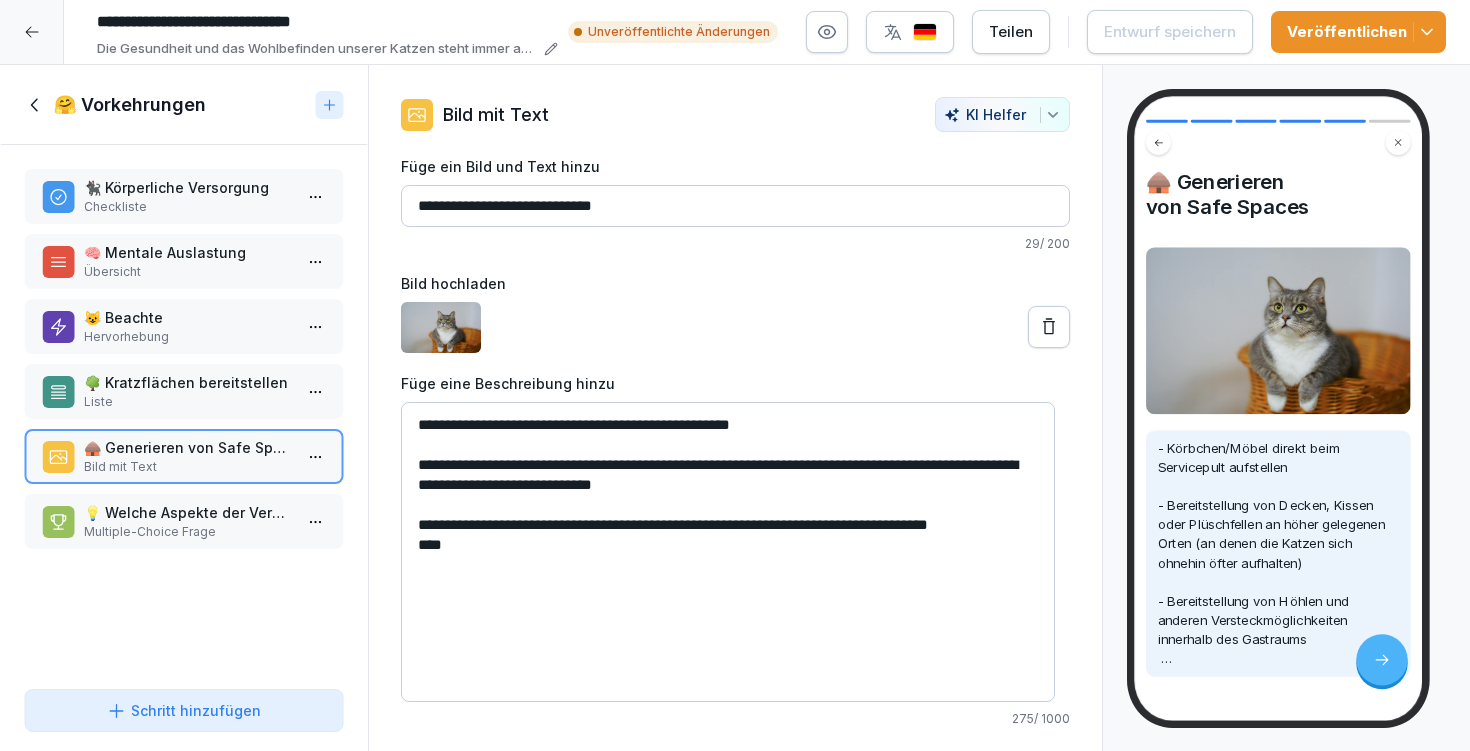 click on "Veröffentlichen" at bounding box center (1358, 32) 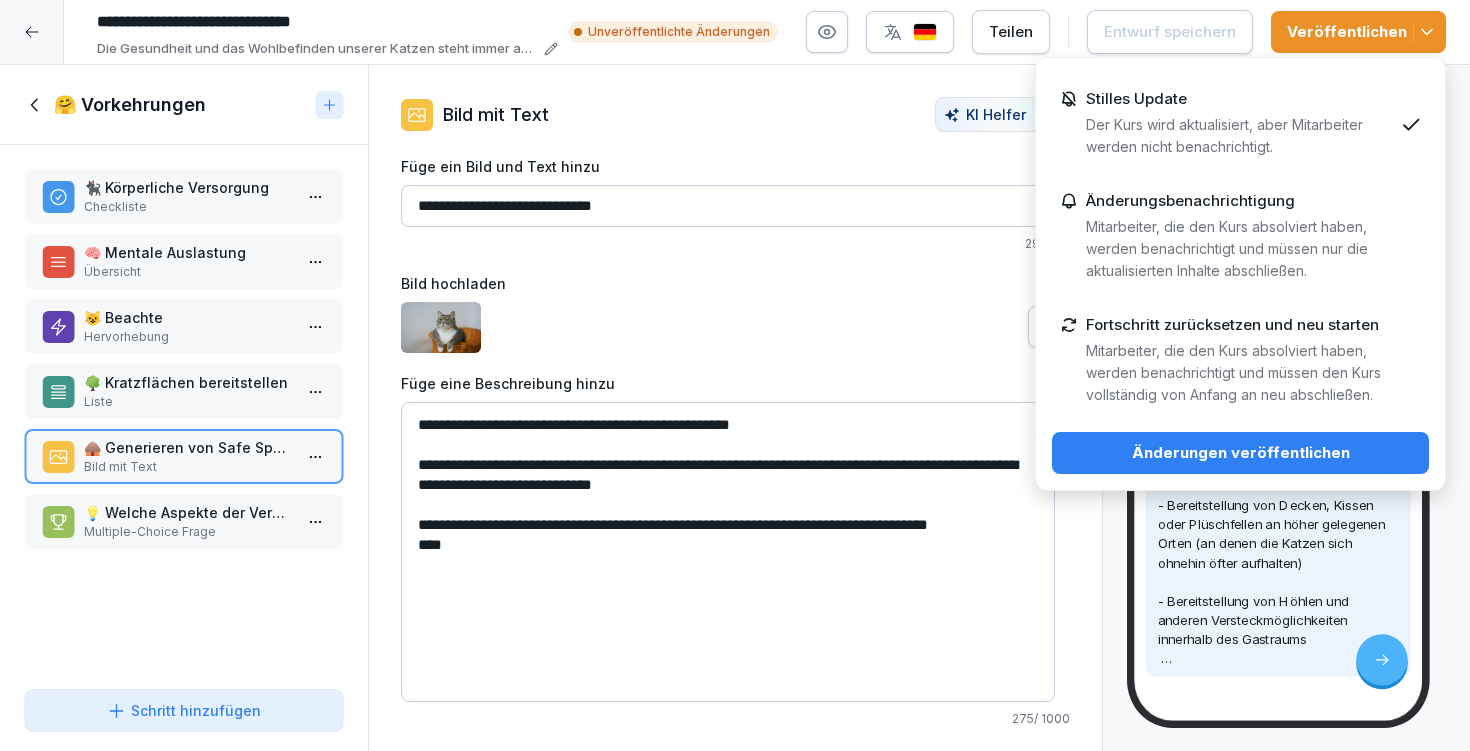 drag, startPoint x: 1326, startPoint y: 455, endPoint x: 1298, endPoint y: 435, distance: 34.4093 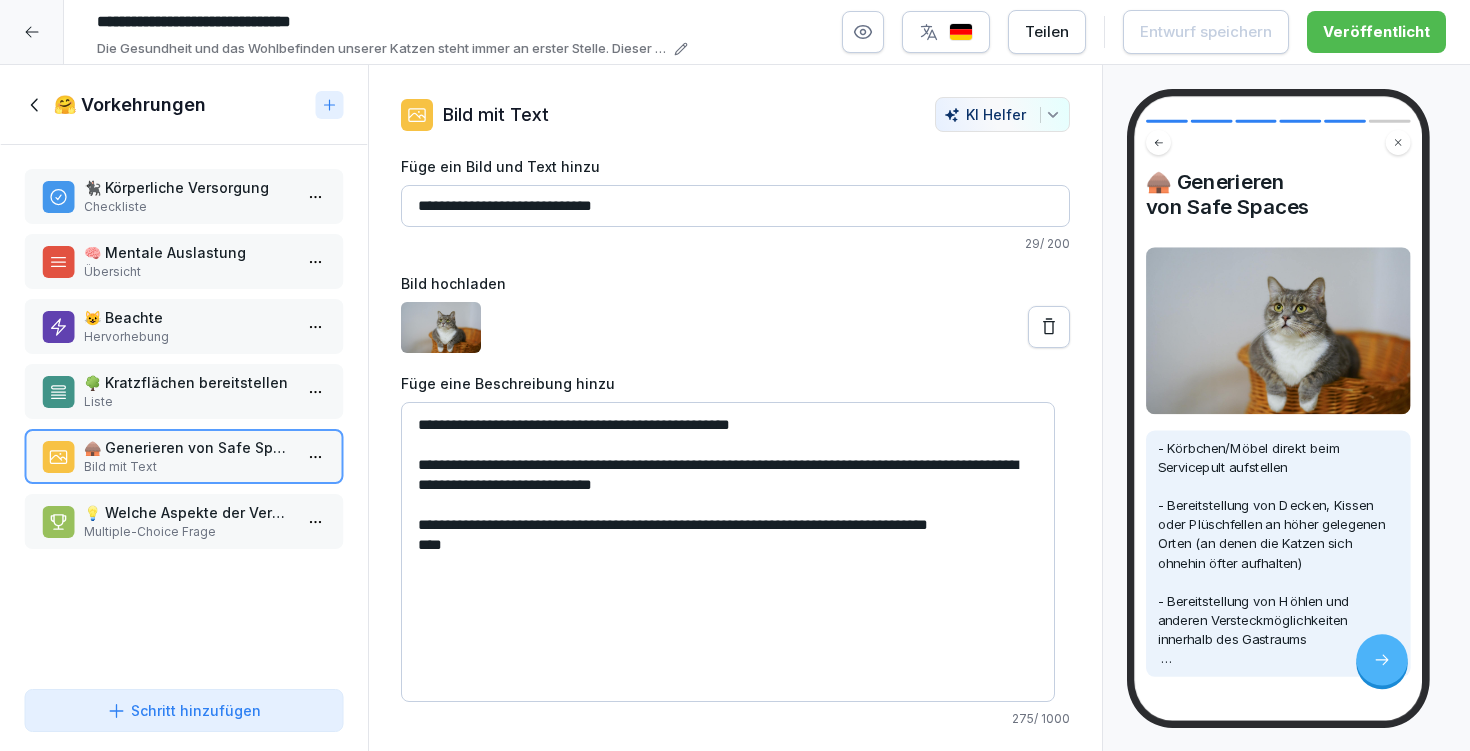 click on "🤗 Vorkehrungen" at bounding box center [130, 105] 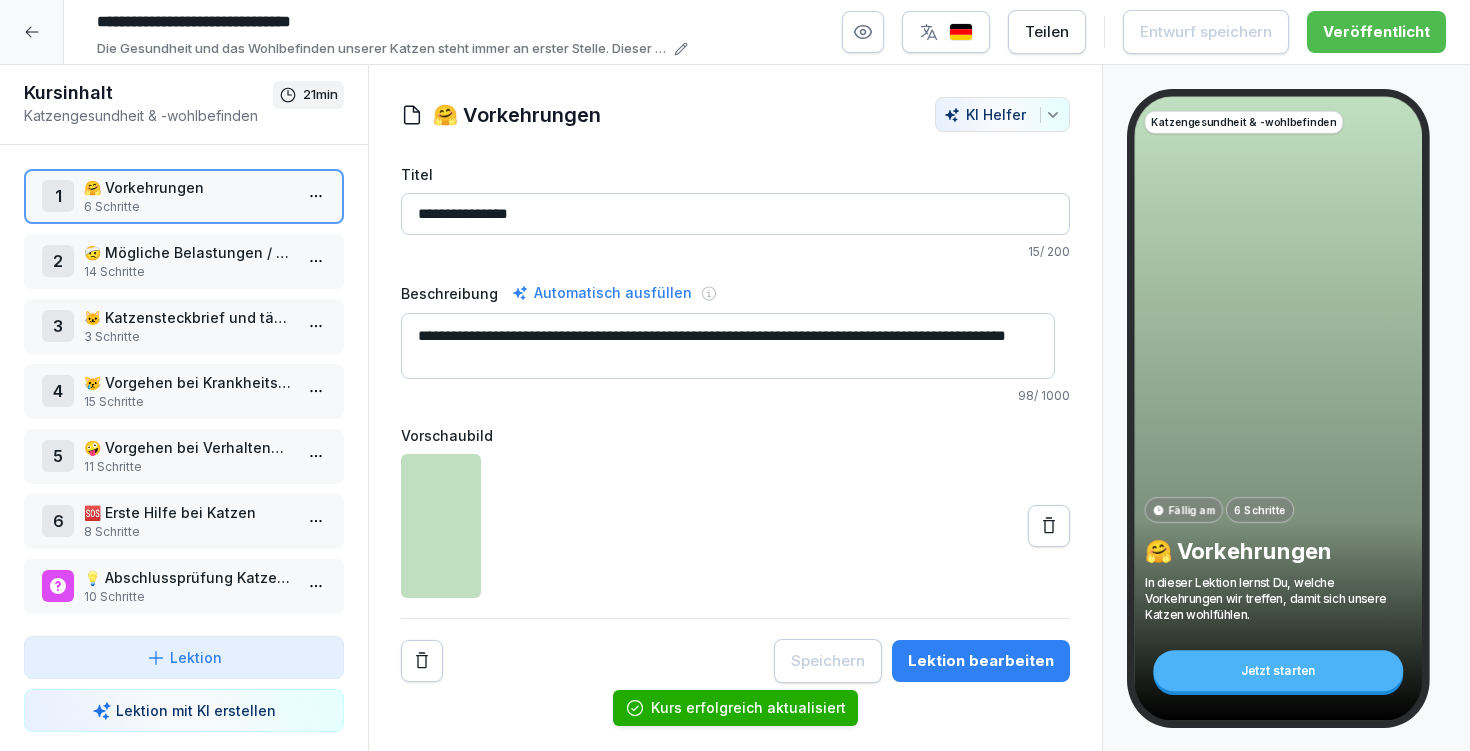 click on "2 🤕 Mögliche Belastungen / Akute Gefahren  14 Schritte" at bounding box center [184, 261] 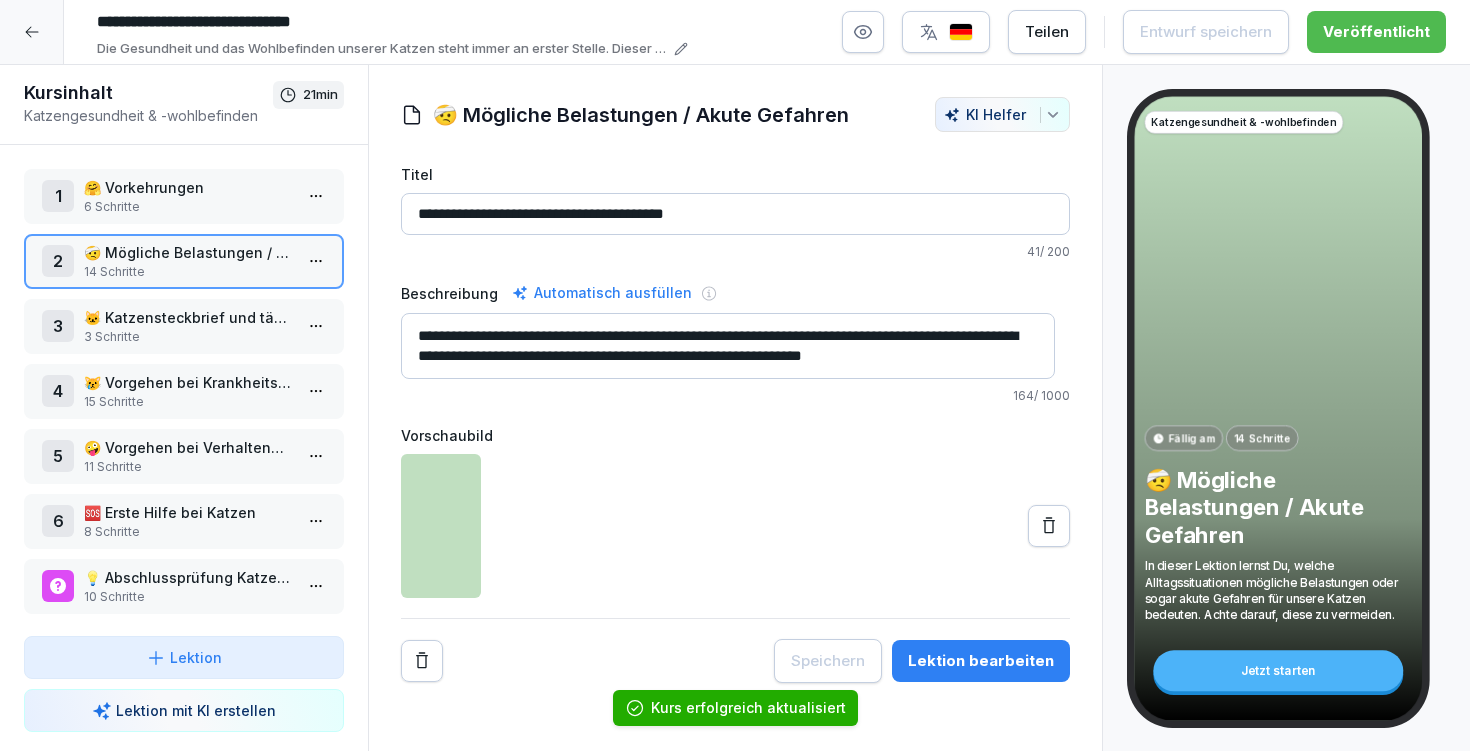 click on "Lektion bearbeiten" at bounding box center [981, 661] 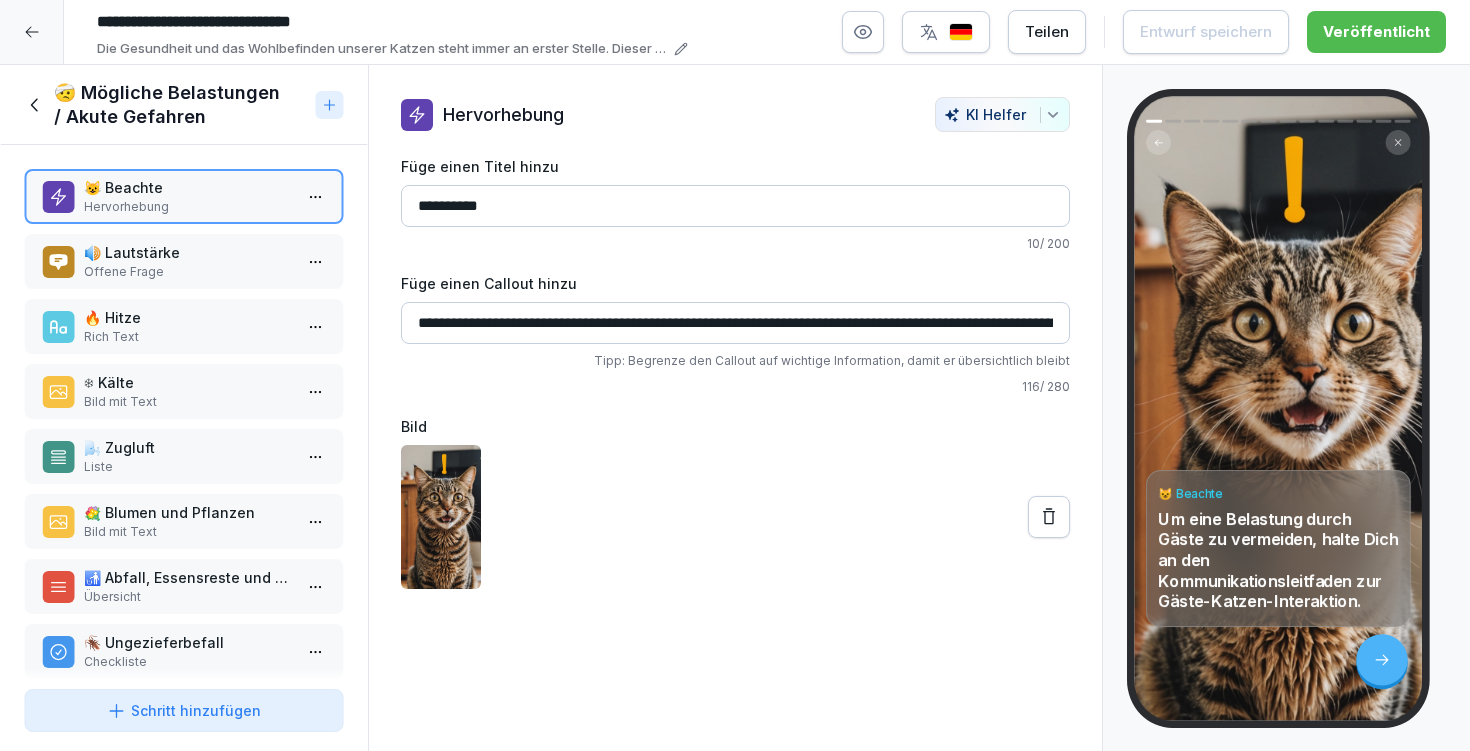 click at bounding box center [58, 262] 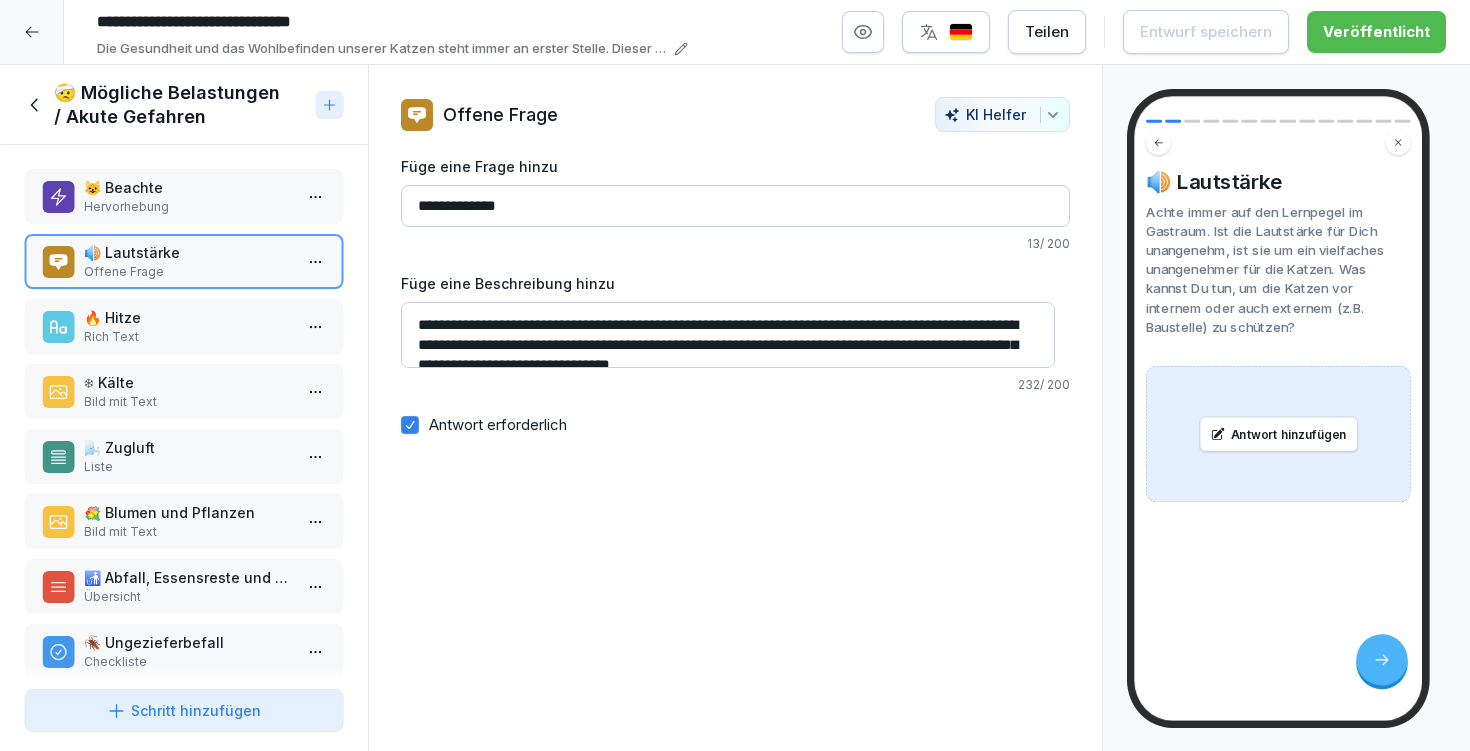 click on "Rich Text" at bounding box center (188, 337) 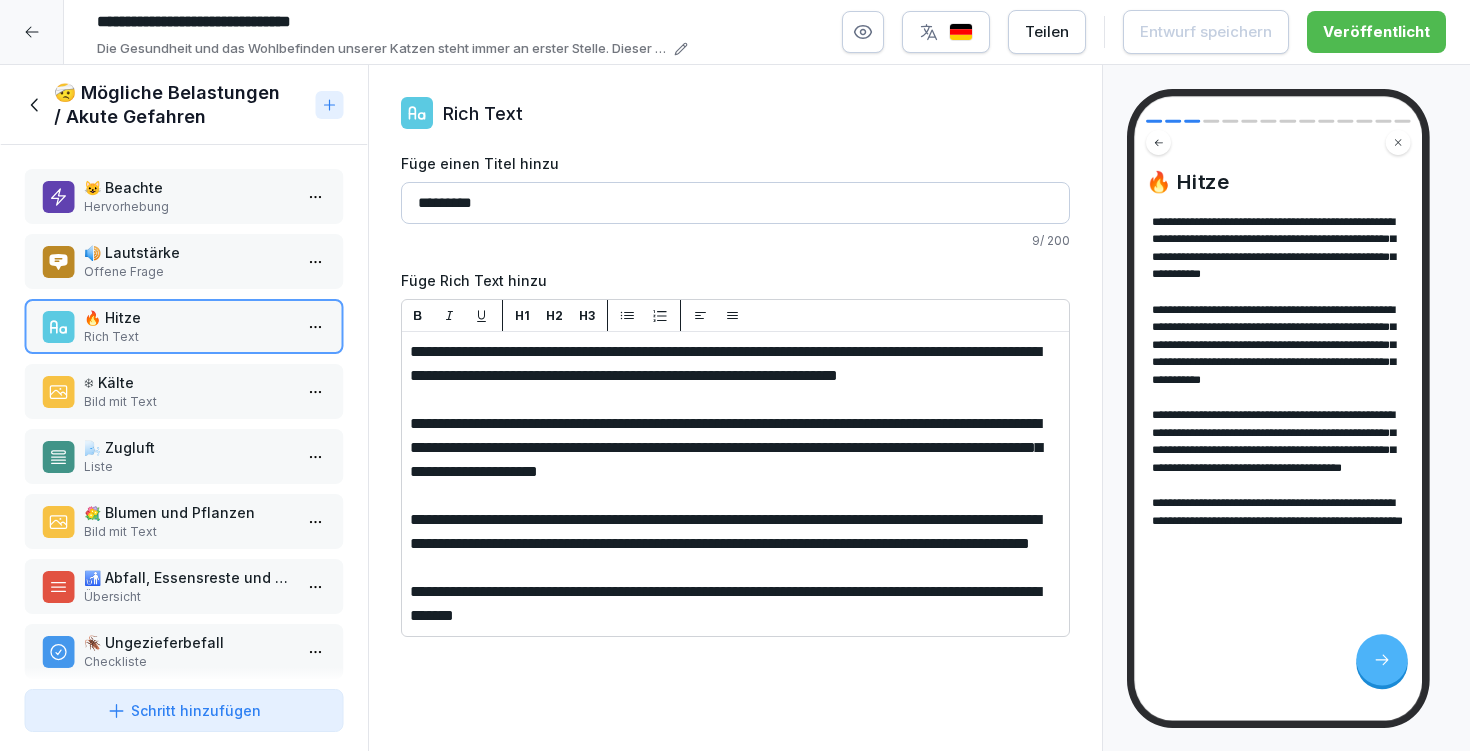 type 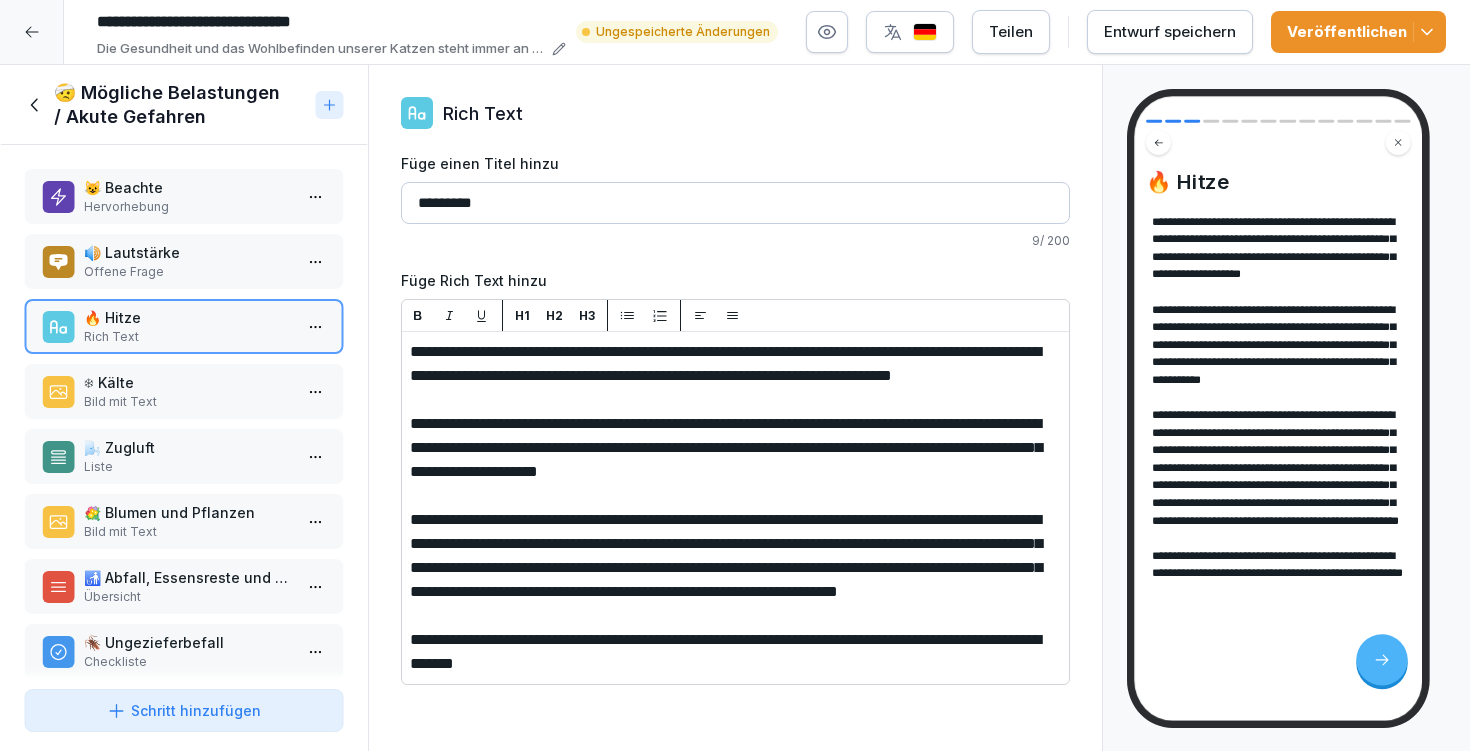 drag, startPoint x: 1000, startPoint y: 372, endPoint x: 1005, endPoint y: 397, distance: 25.495098 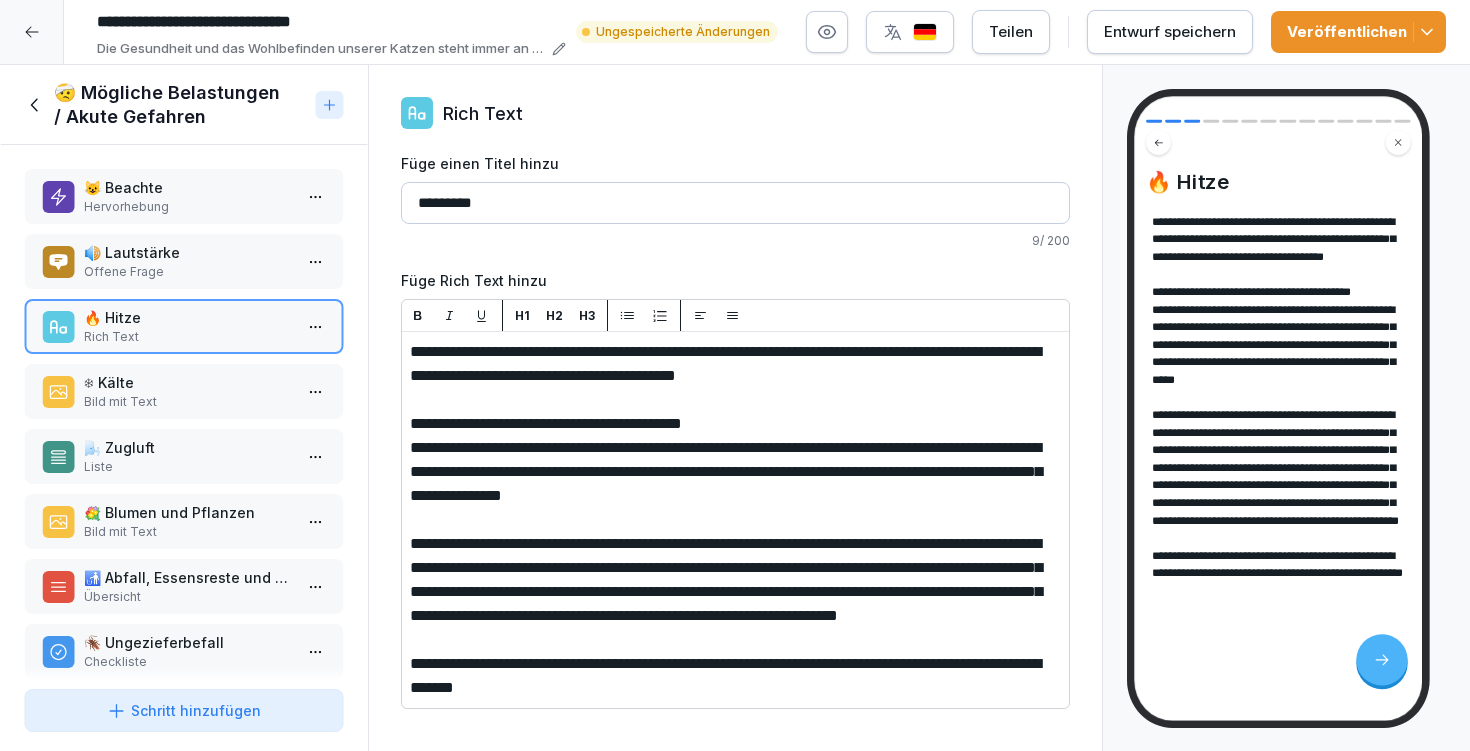 click on "**********" at bounding box center (735, 504) 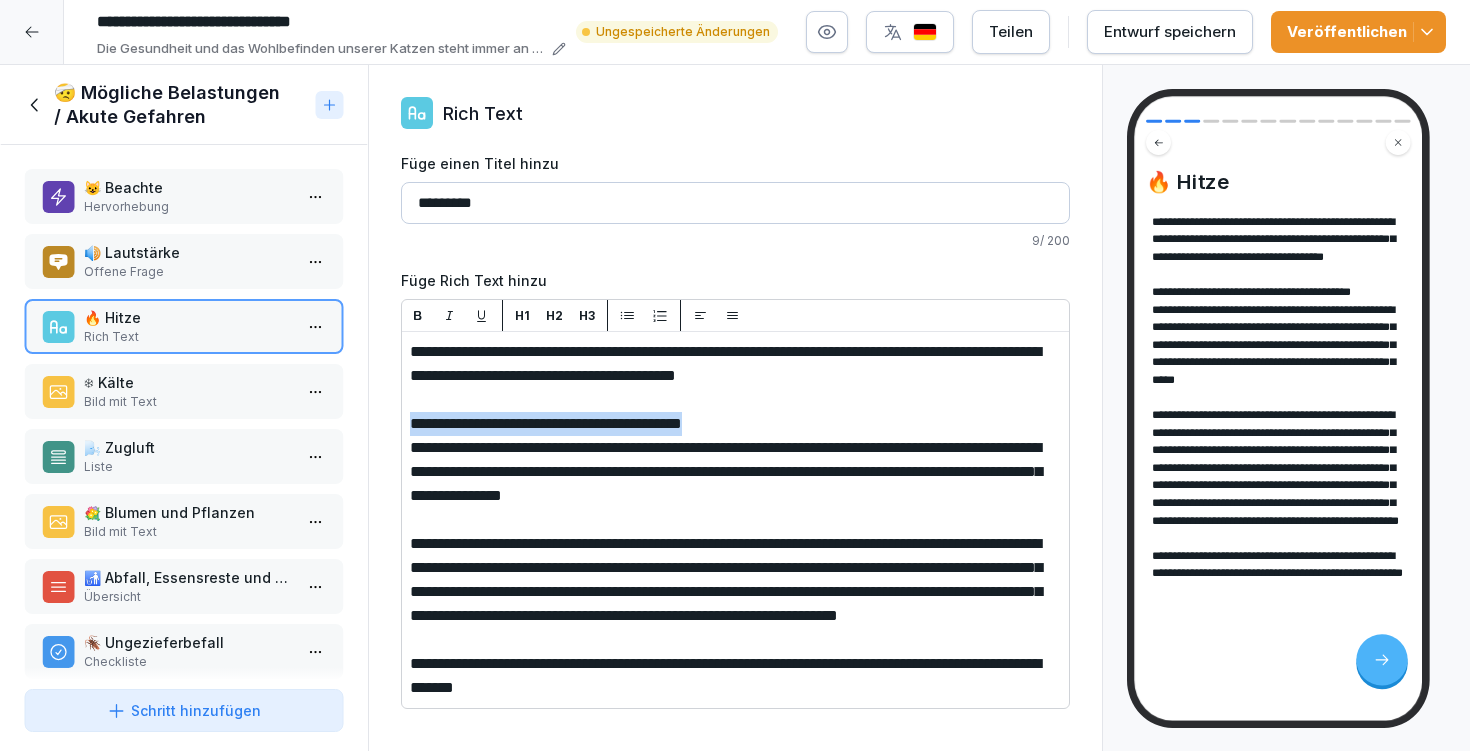 drag, startPoint x: 409, startPoint y: 421, endPoint x: 802, endPoint y: 418, distance: 393.01144 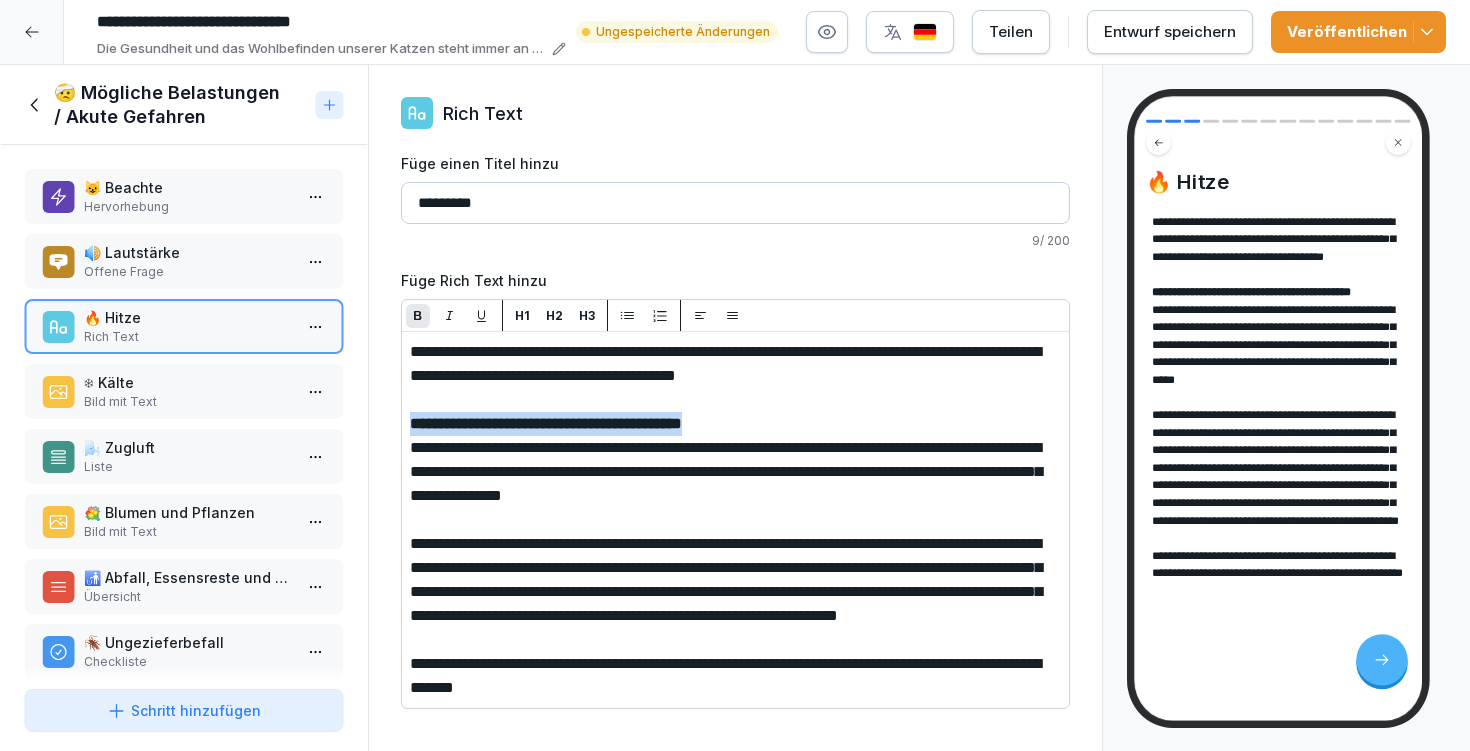 click at bounding box center (418, 315) 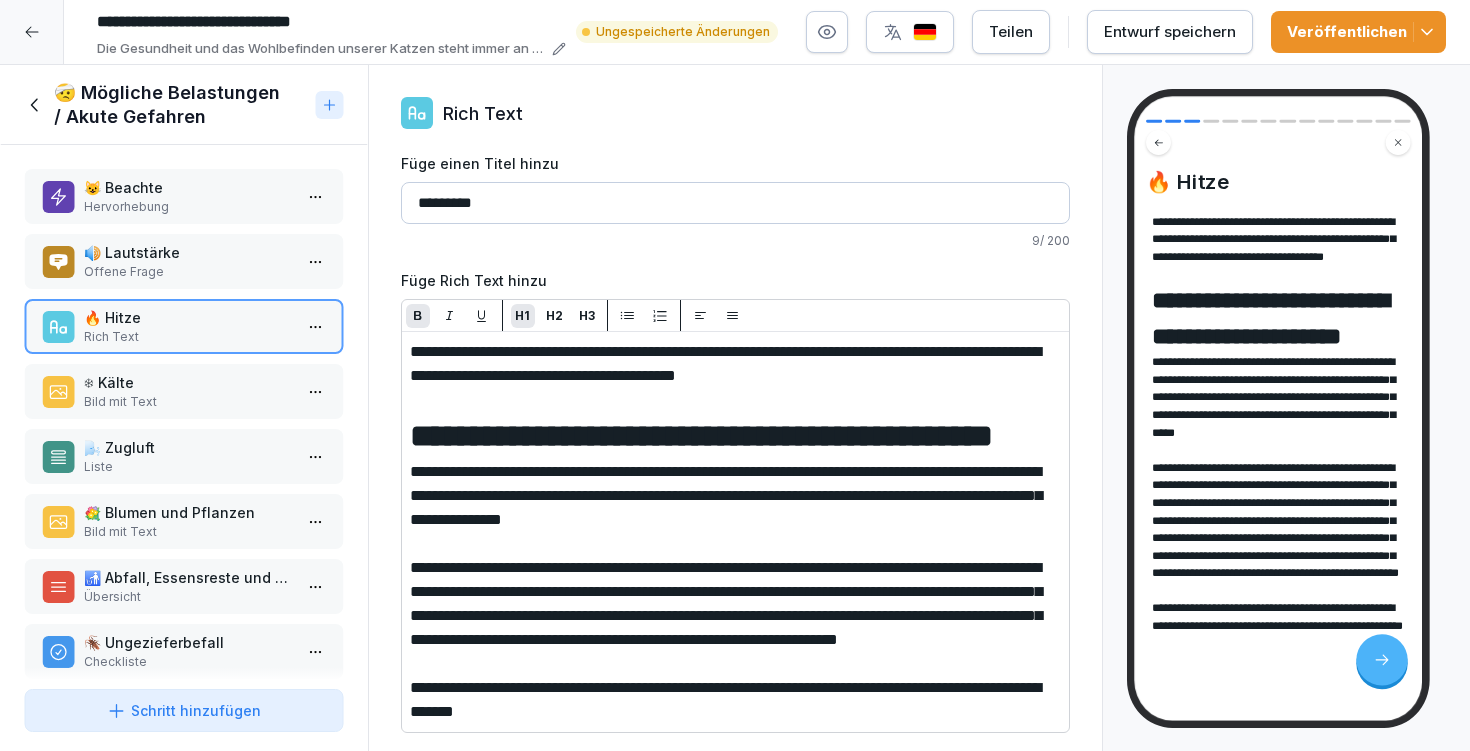 click on "H3" at bounding box center [587, 316] 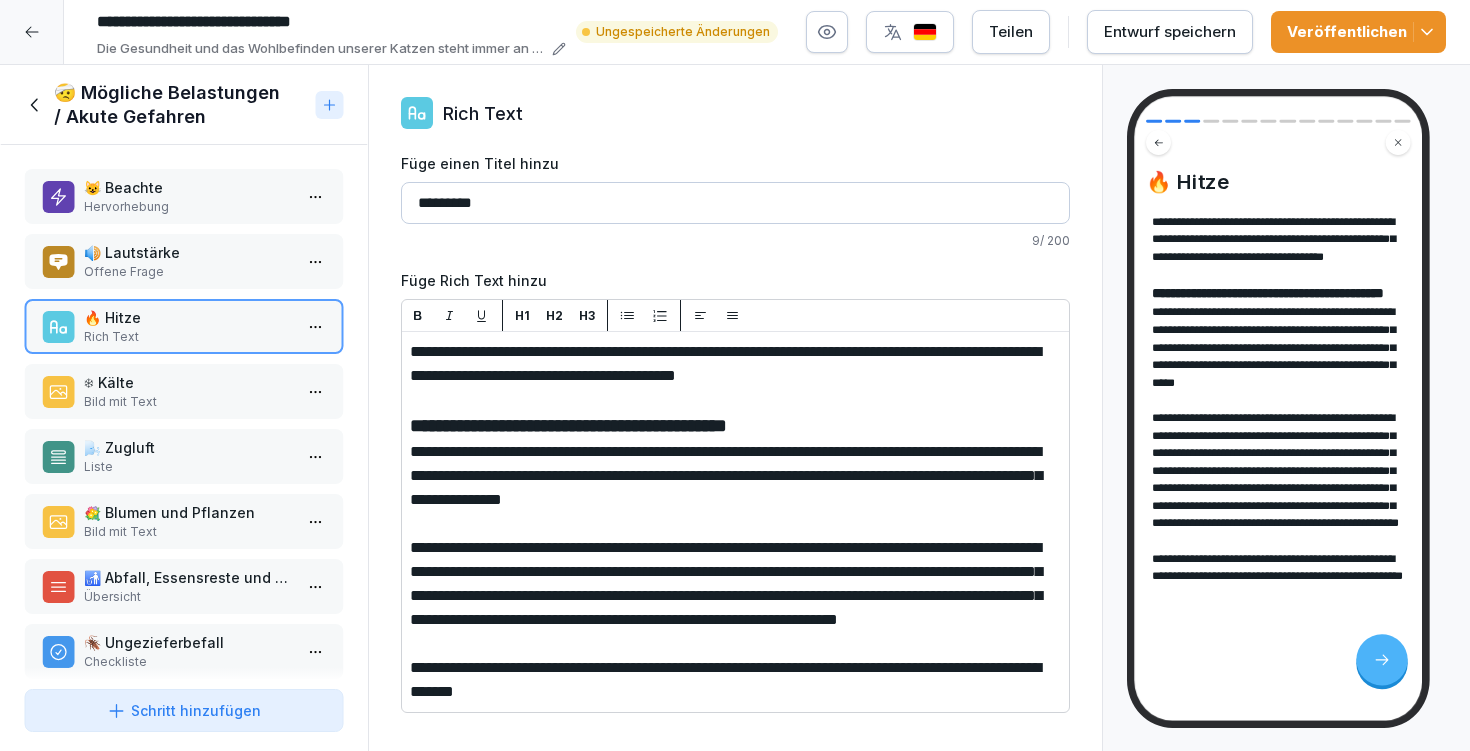 drag, startPoint x: 1025, startPoint y: 382, endPoint x: 408, endPoint y: 342, distance: 618.2952 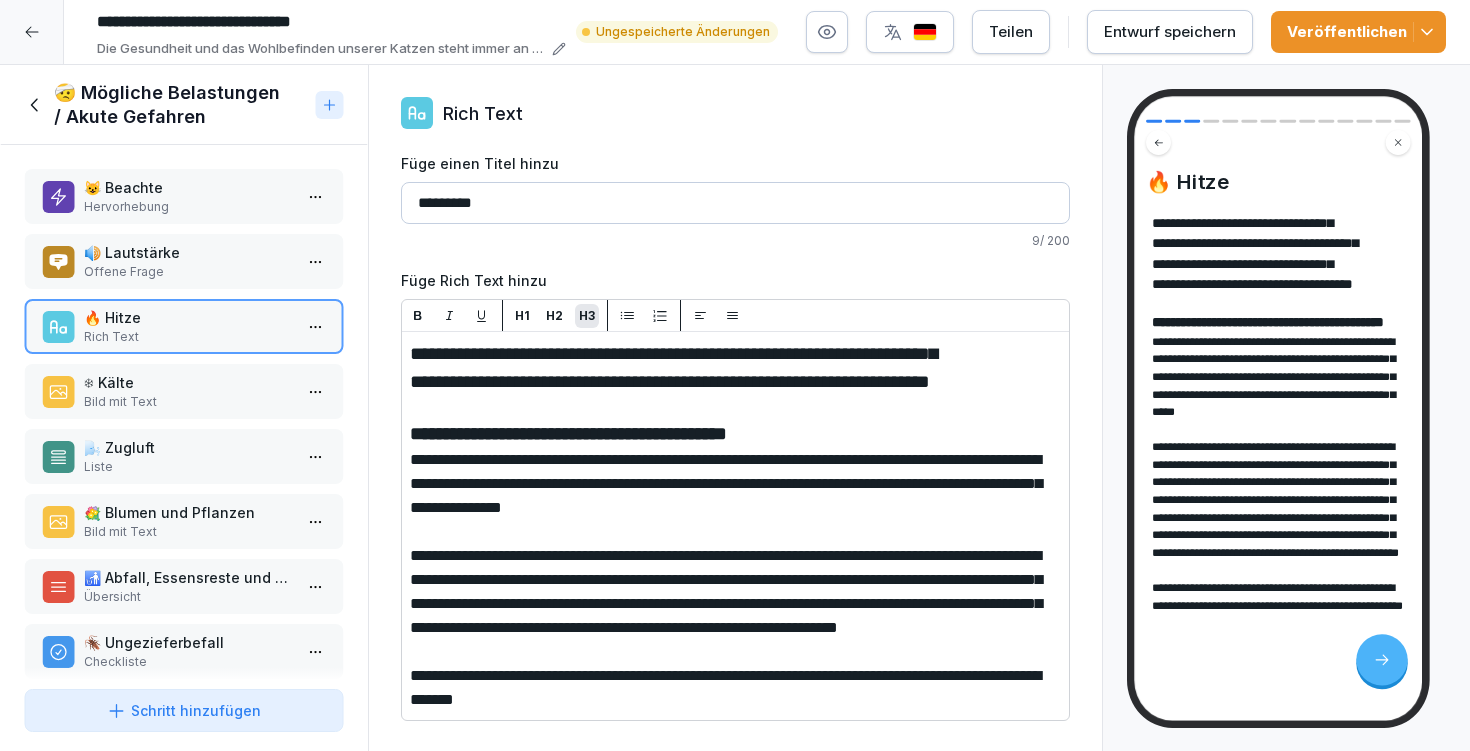 click on "H3" at bounding box center [587, 316] 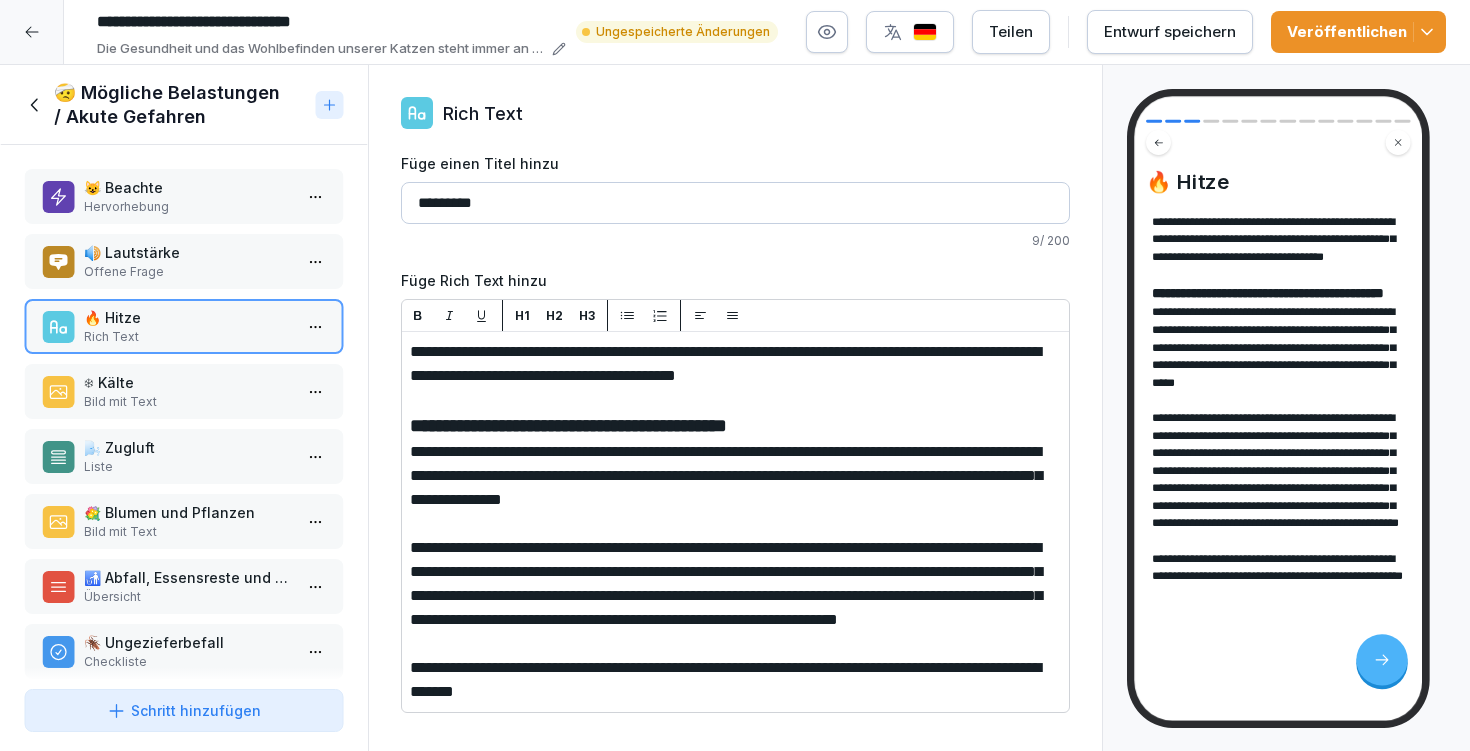 click on "**********" at bounding box center [735, 405] 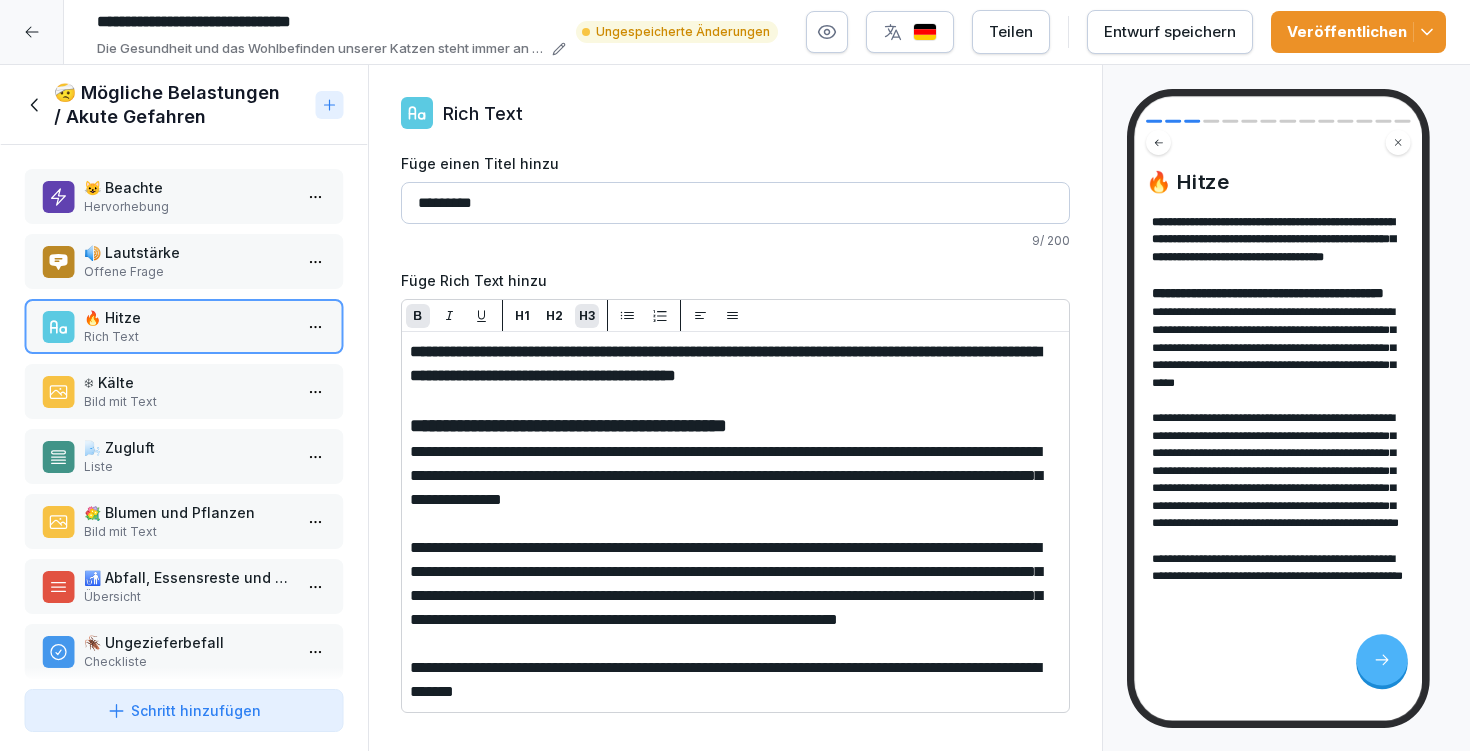 click on "H3" at bounding box center (587, 316) 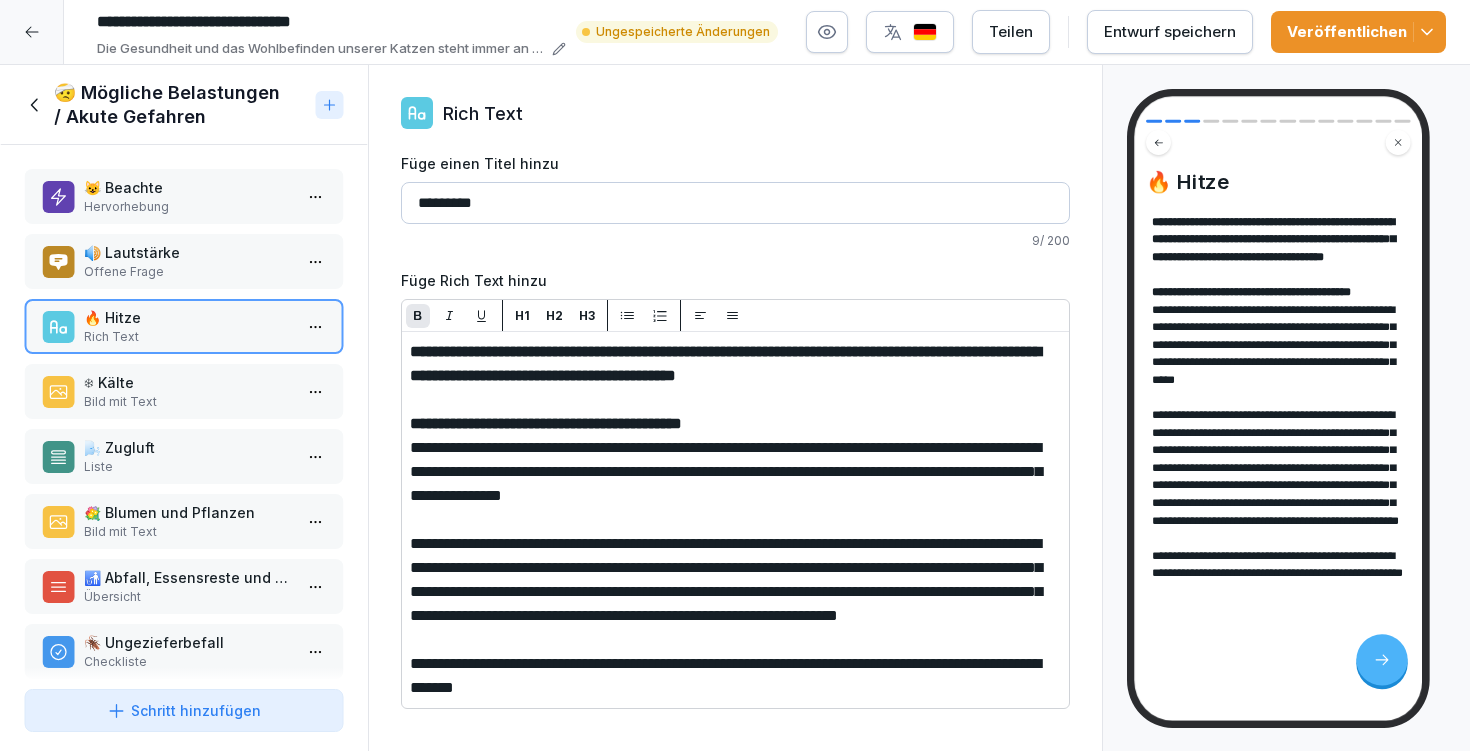 click on "**********" at bounding box center [735, 424] 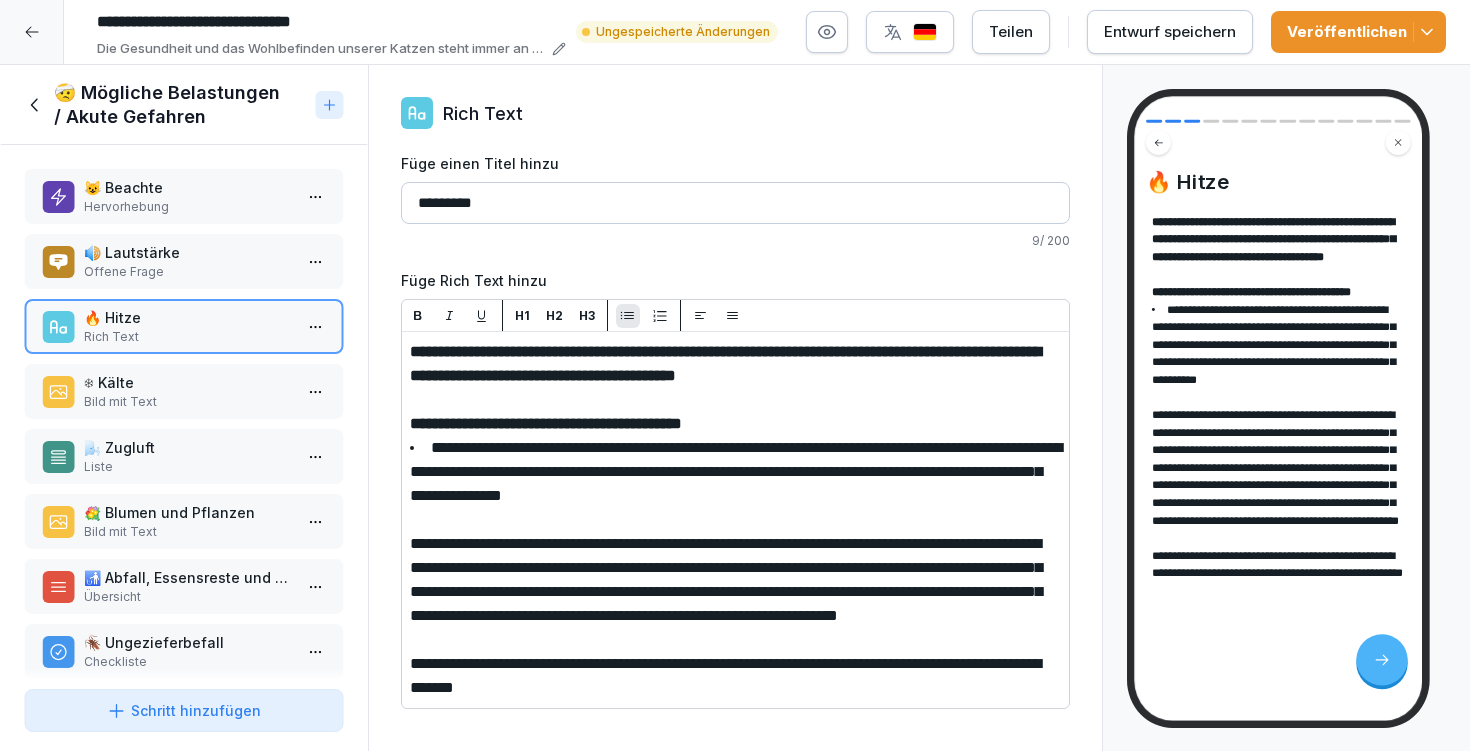 click 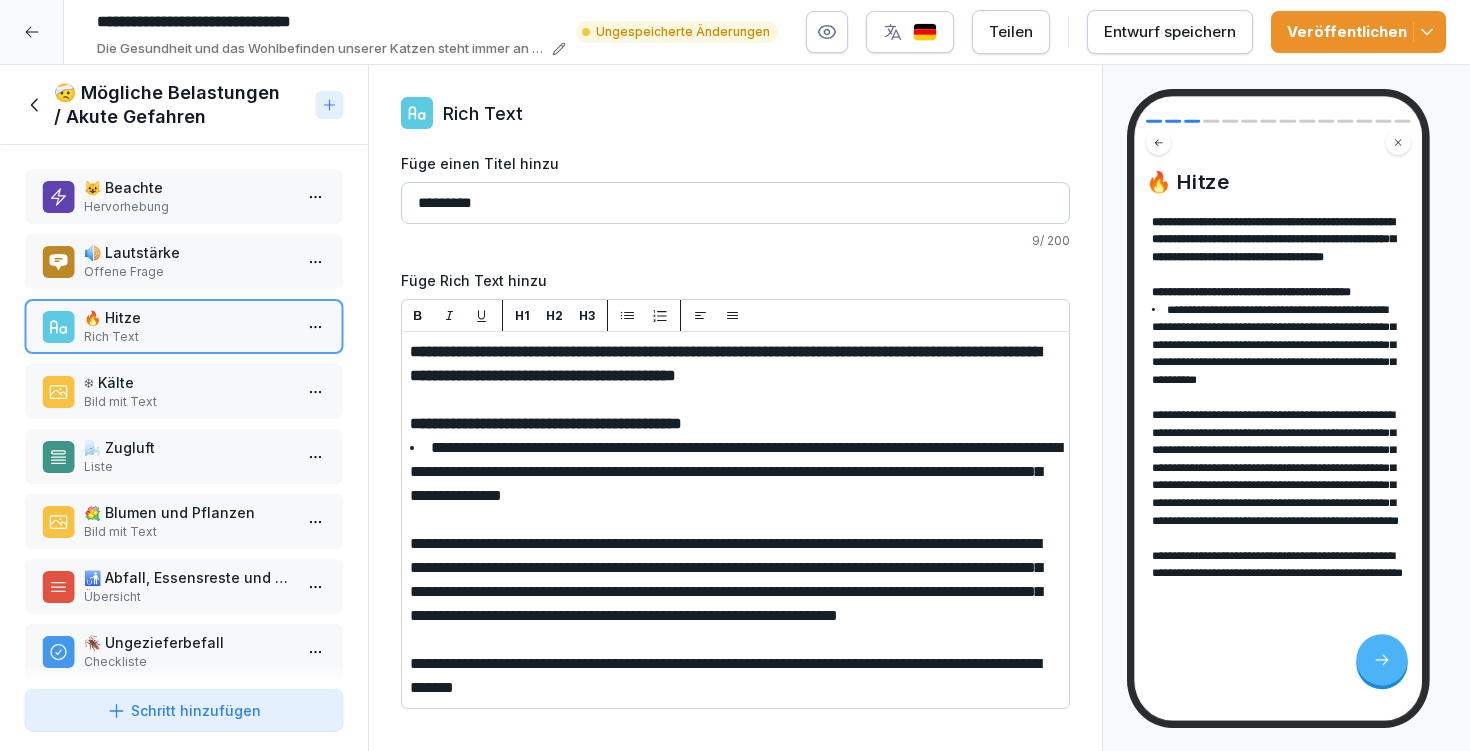 click 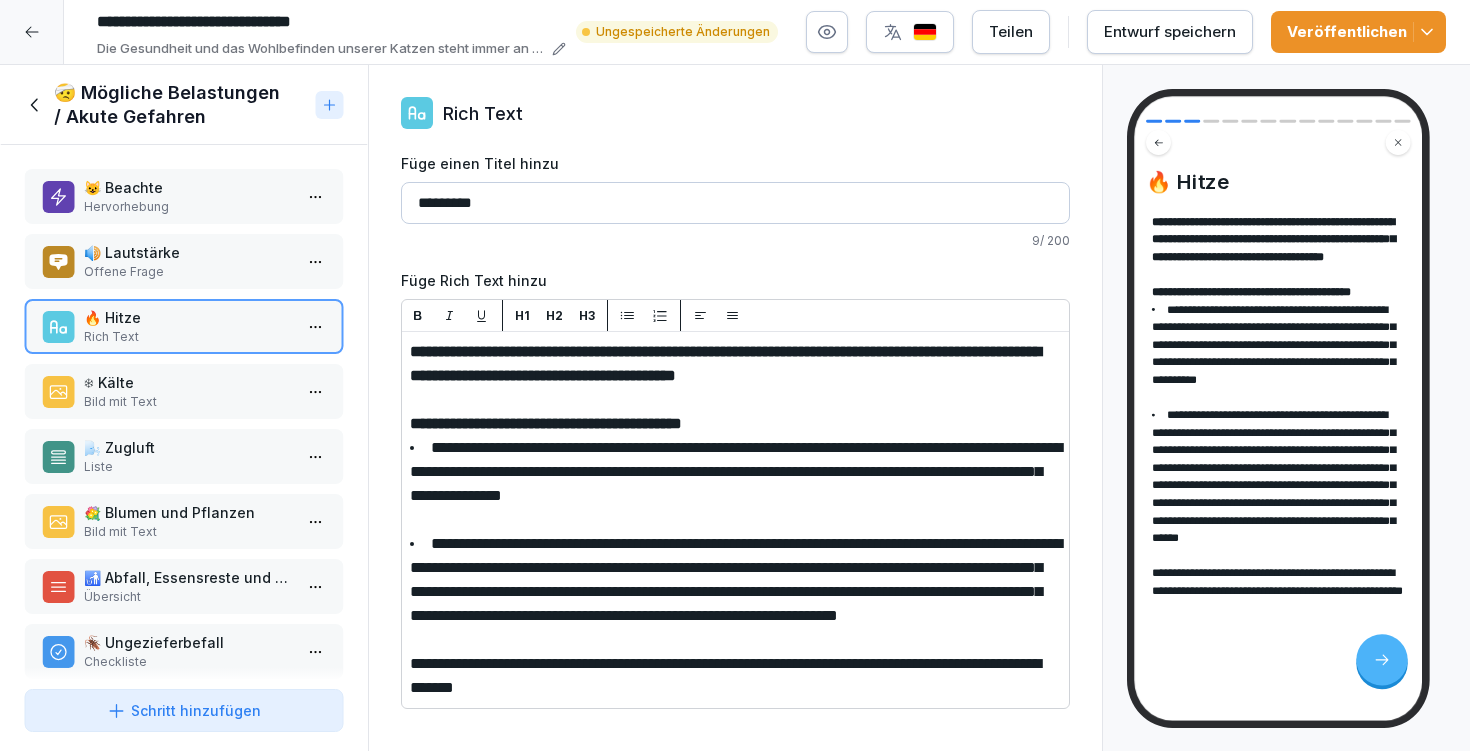 click 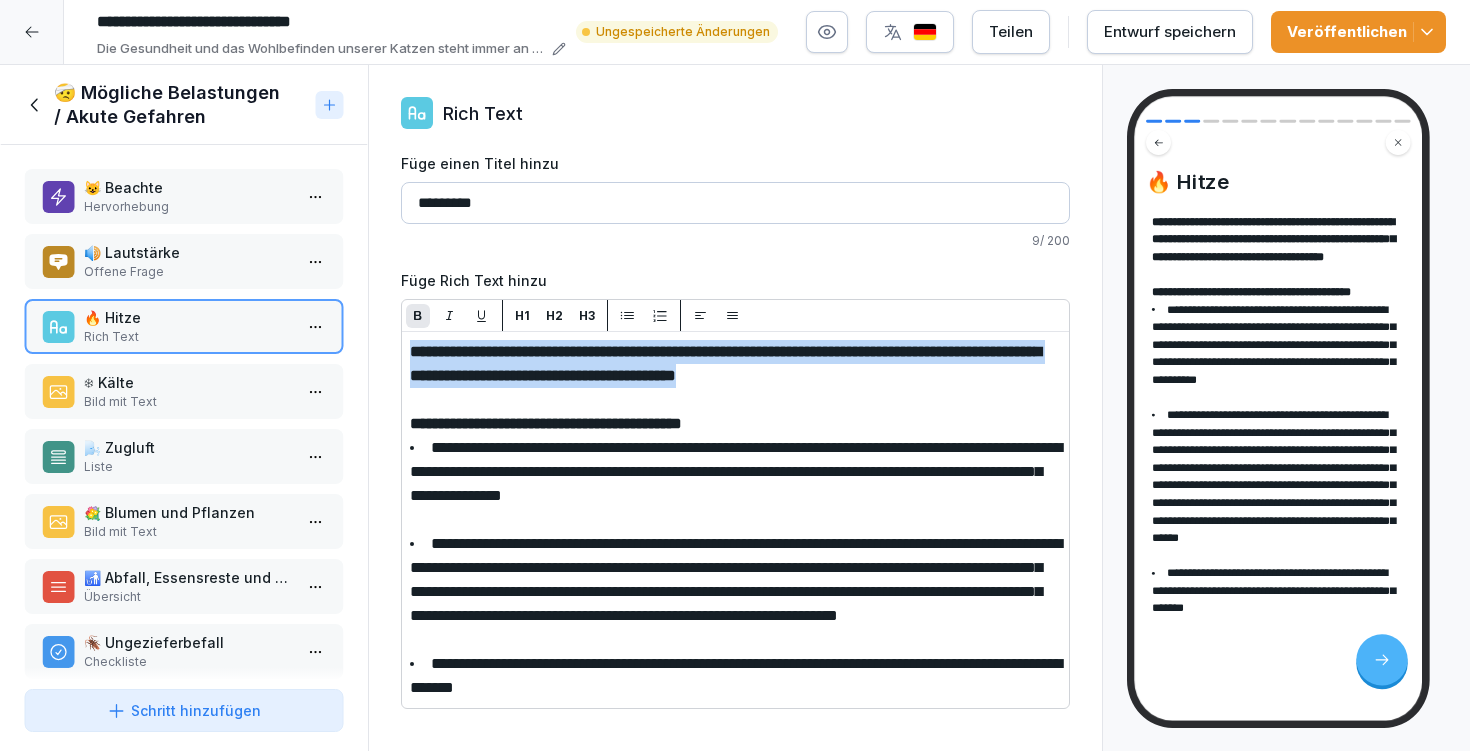 drag, startPoint x: 1030, startPoint y: 381, endPoint x: 383, endPoint y: 354, distance: 647.5631 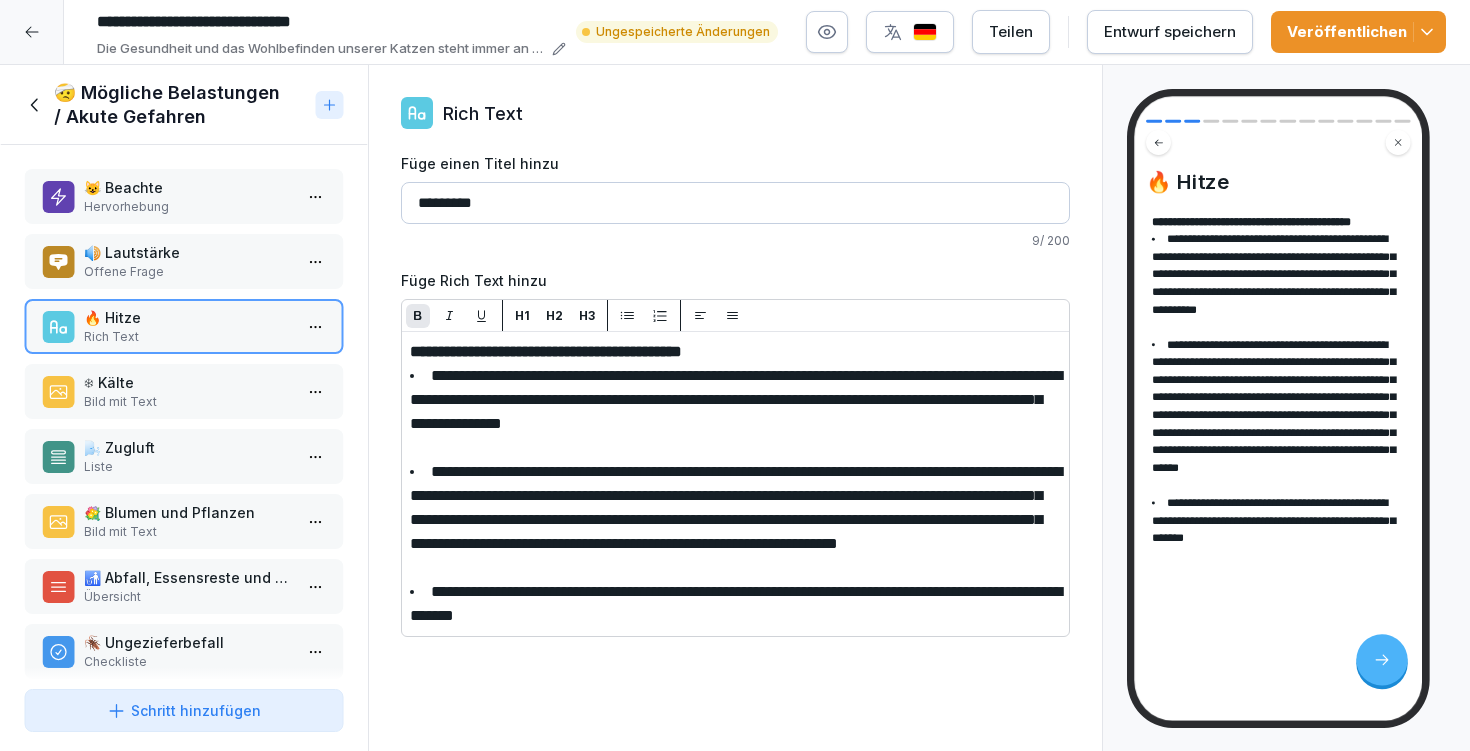 drag, startPoint x: 812, startPoint y: 353, endPoint x: 409, endPoint y: 349, distance: 403.01984 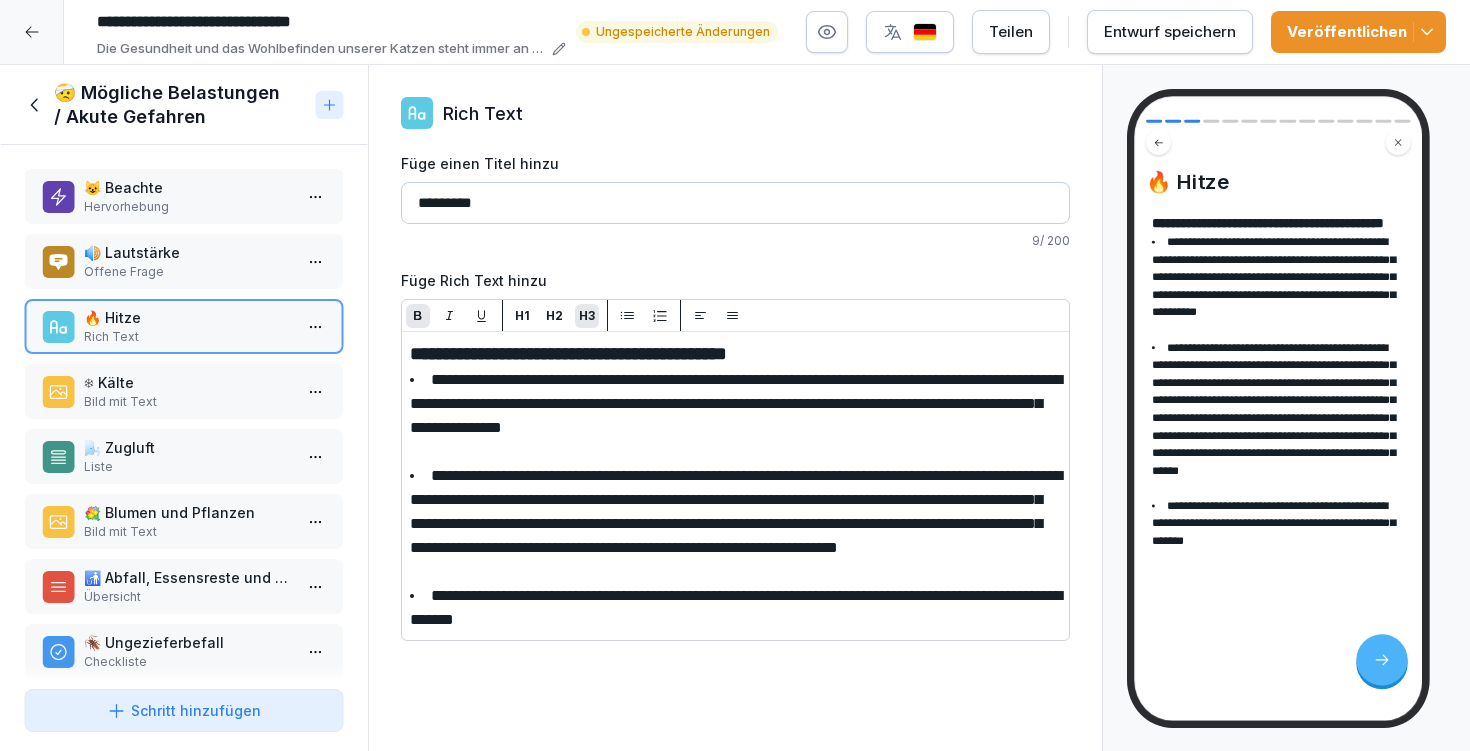 click on "H3" at bounding box center (587, 316) 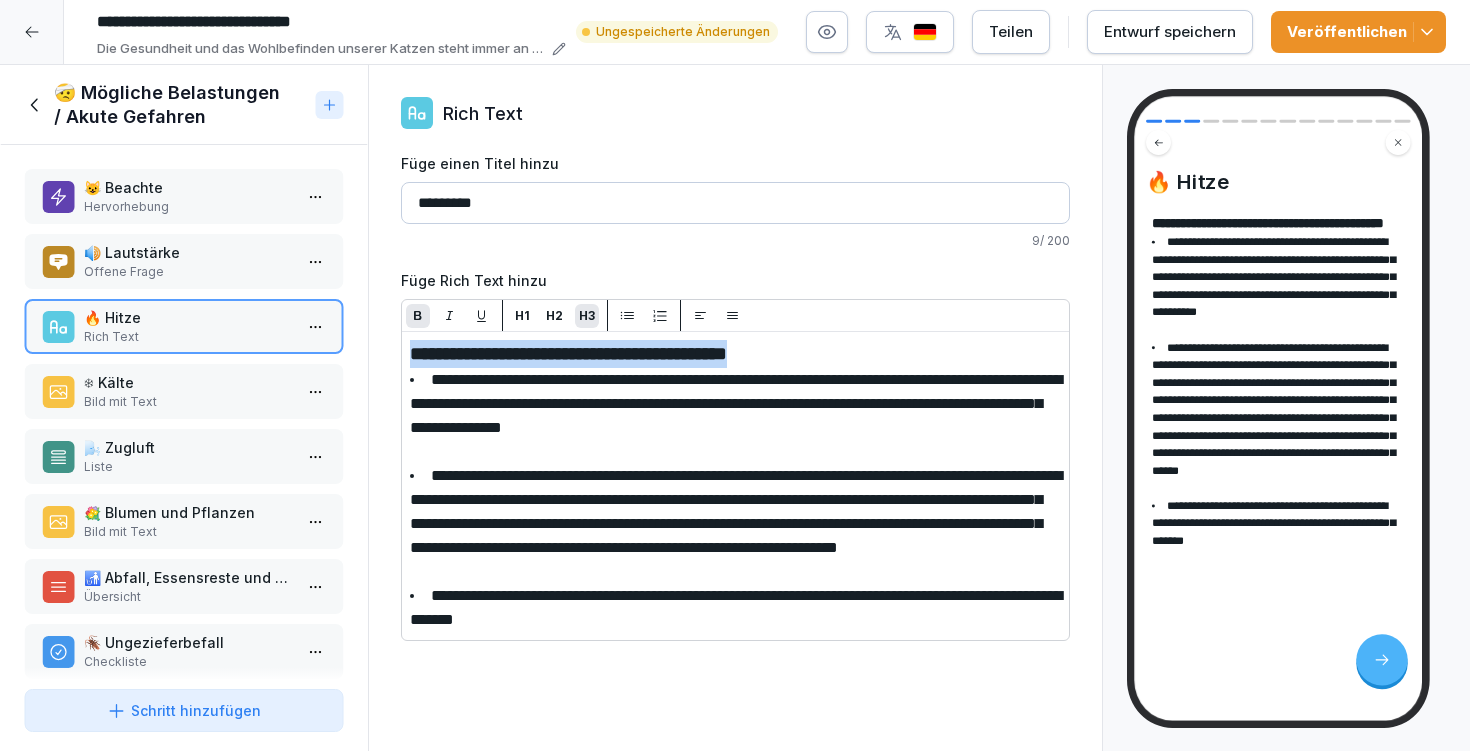 click on "**********" at bounding box center [735, 354] 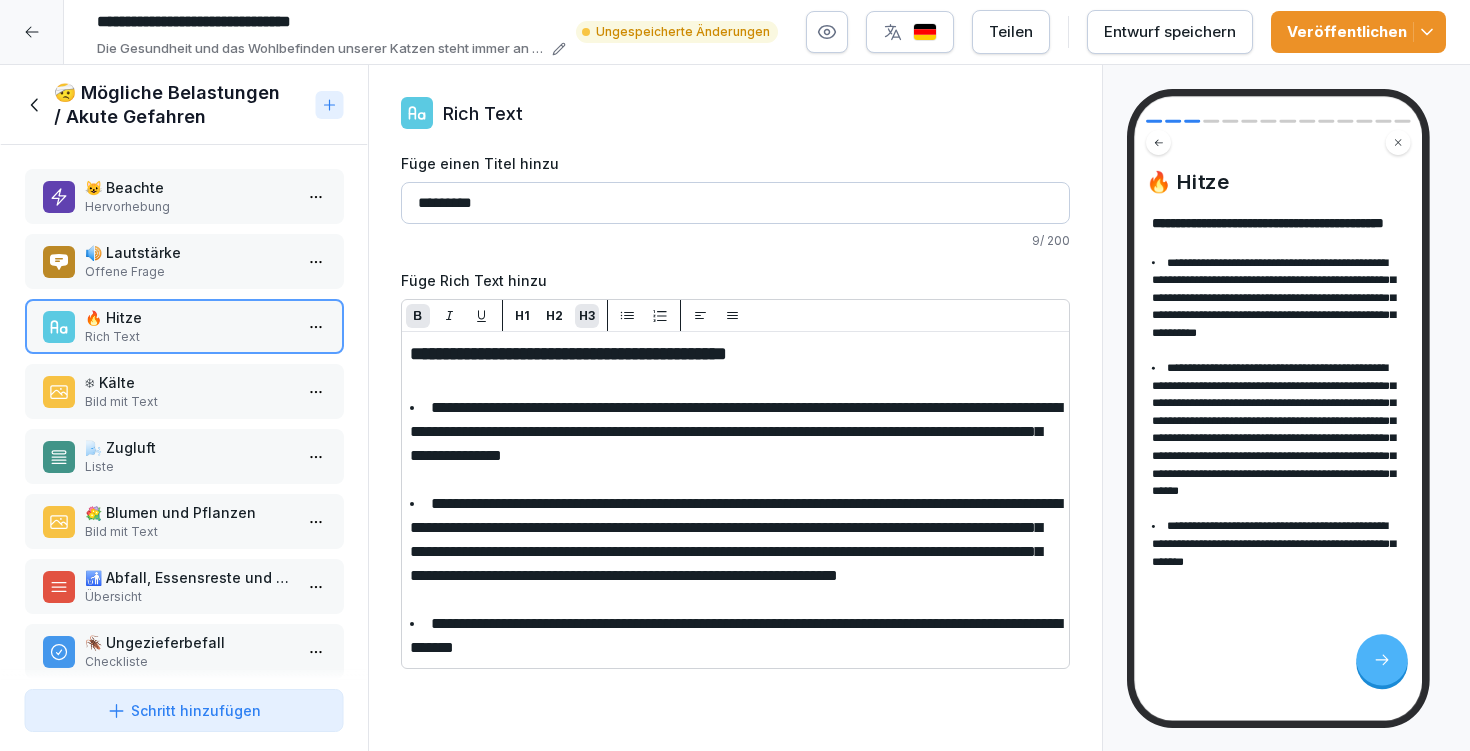 click on "😺 Beachte" at bounding box center (188, 187) 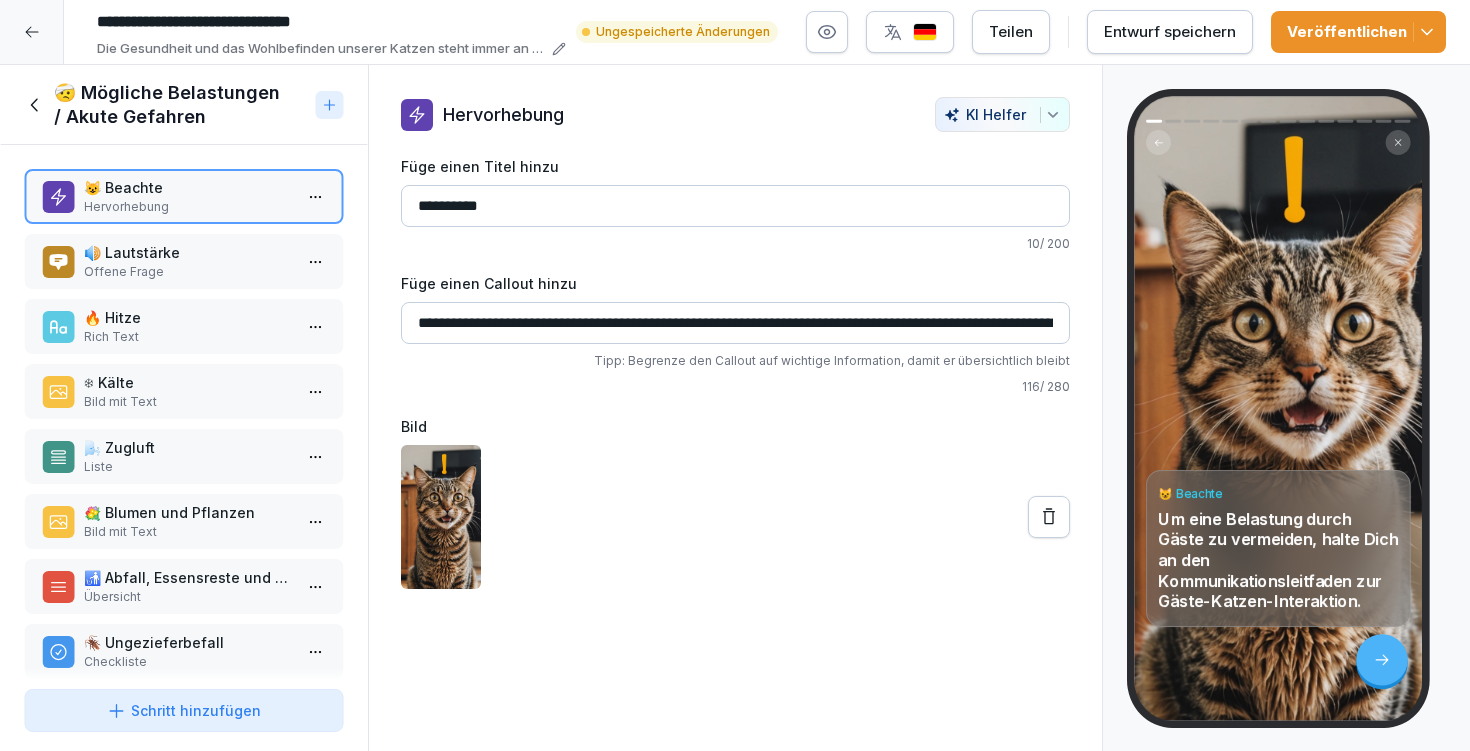 click on "**********" at bounding box center (735, 375) 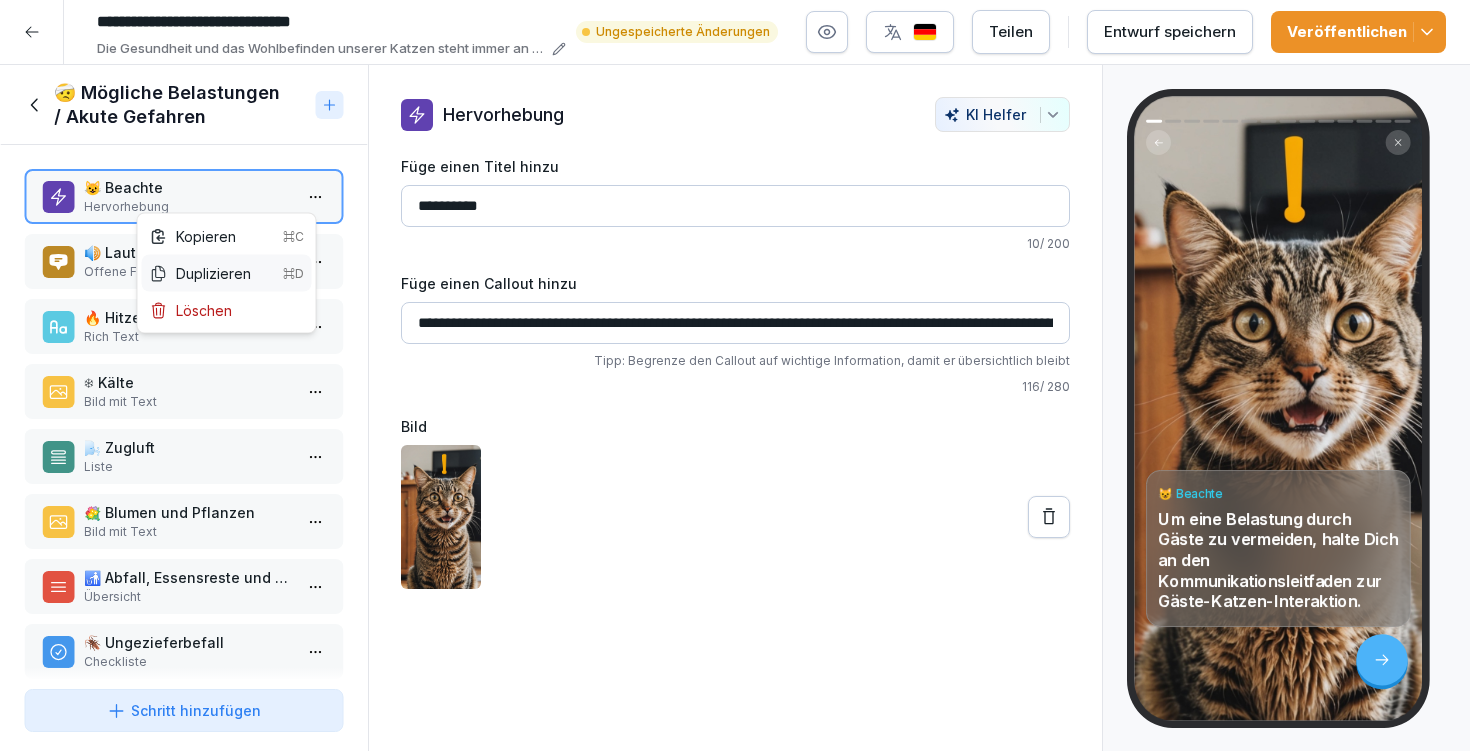 click on "Duplizieren ⌘D" at bounding box center (227, 273) 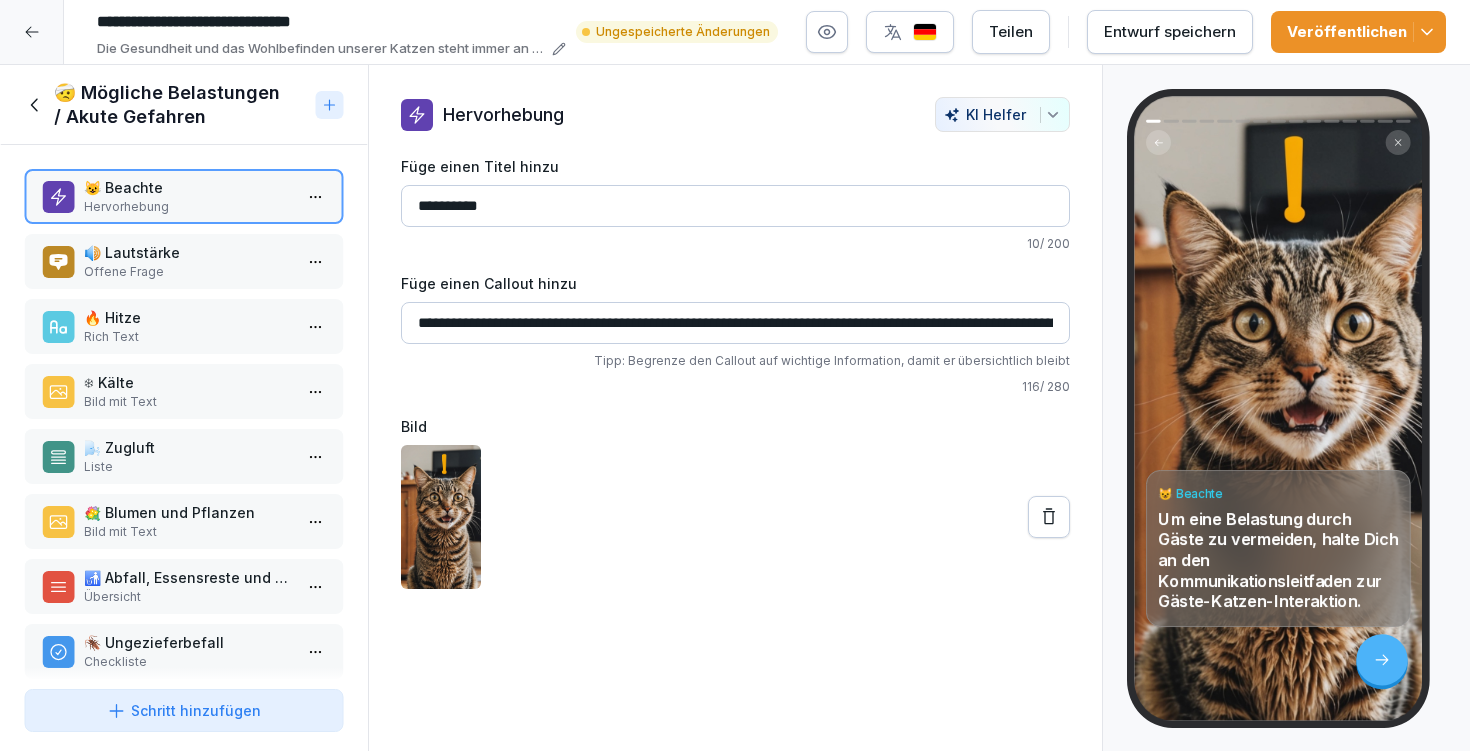 scroll, scrollTop: 492, scrollLeft: 0, axis: vertical 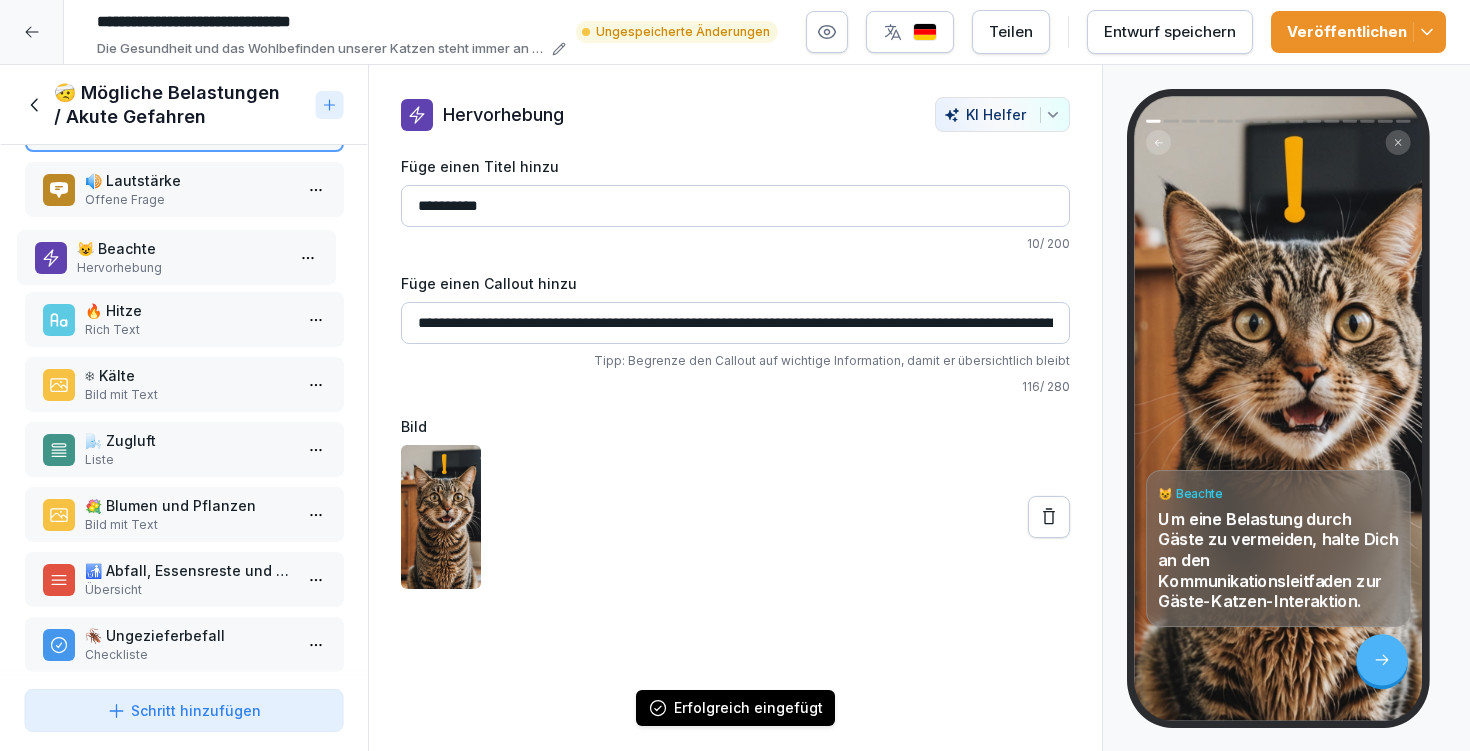drag, startPoint x: 191, startPoint y: 620, endPoint x: 182, endPoint y: 266, distance: 354.11438 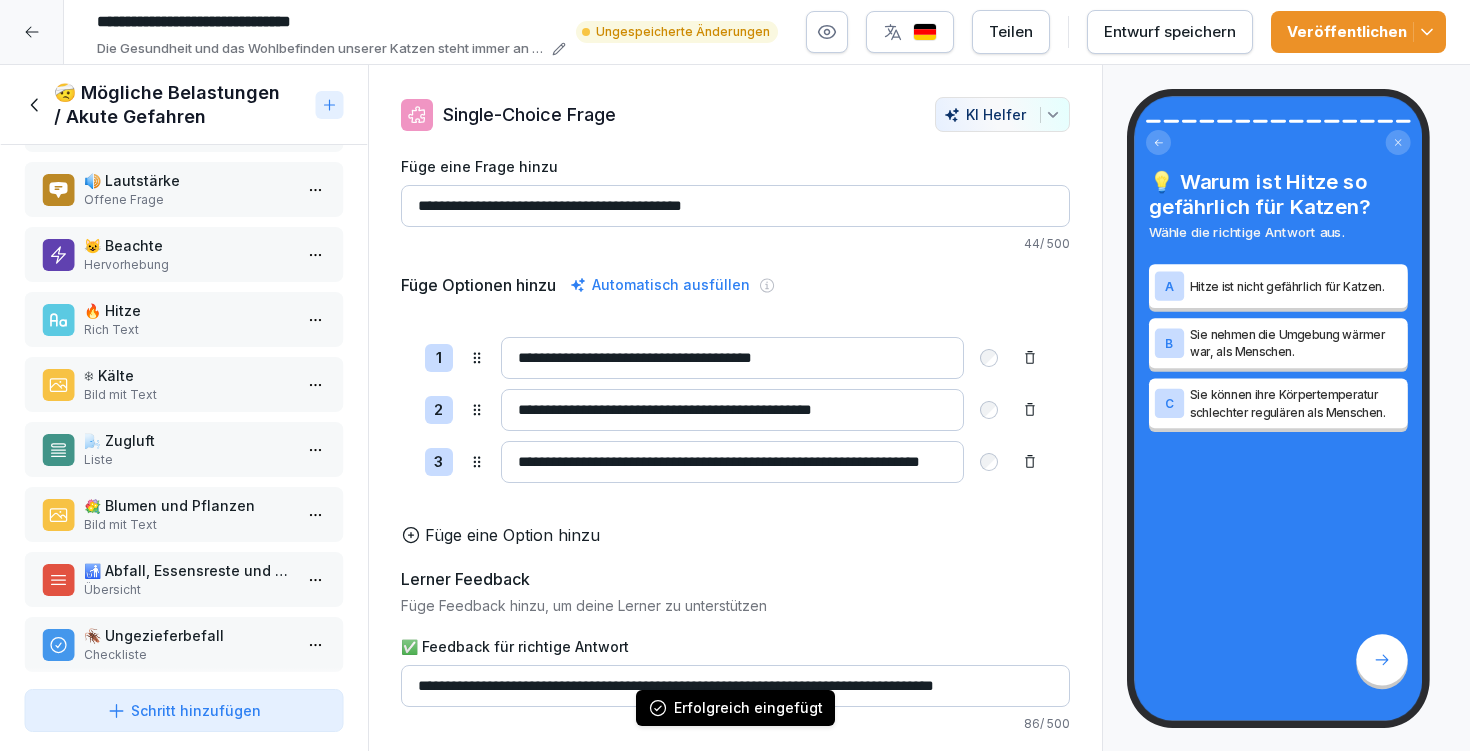 click on "🔊 Lautstärke Offene Frage" at bounding box center [184, 189] 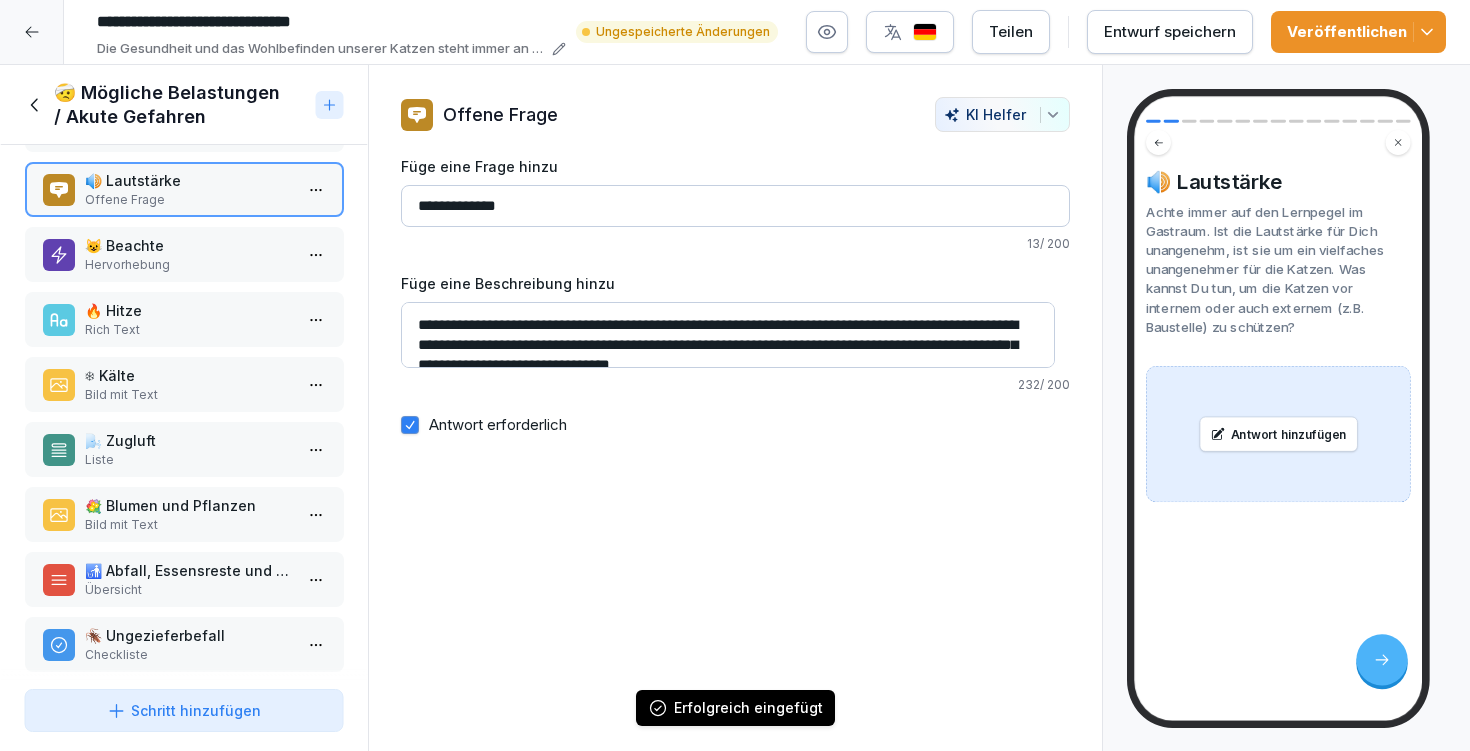 click on "🔊 Lautstärke Offene Frage" at bounding box center [184, 189] 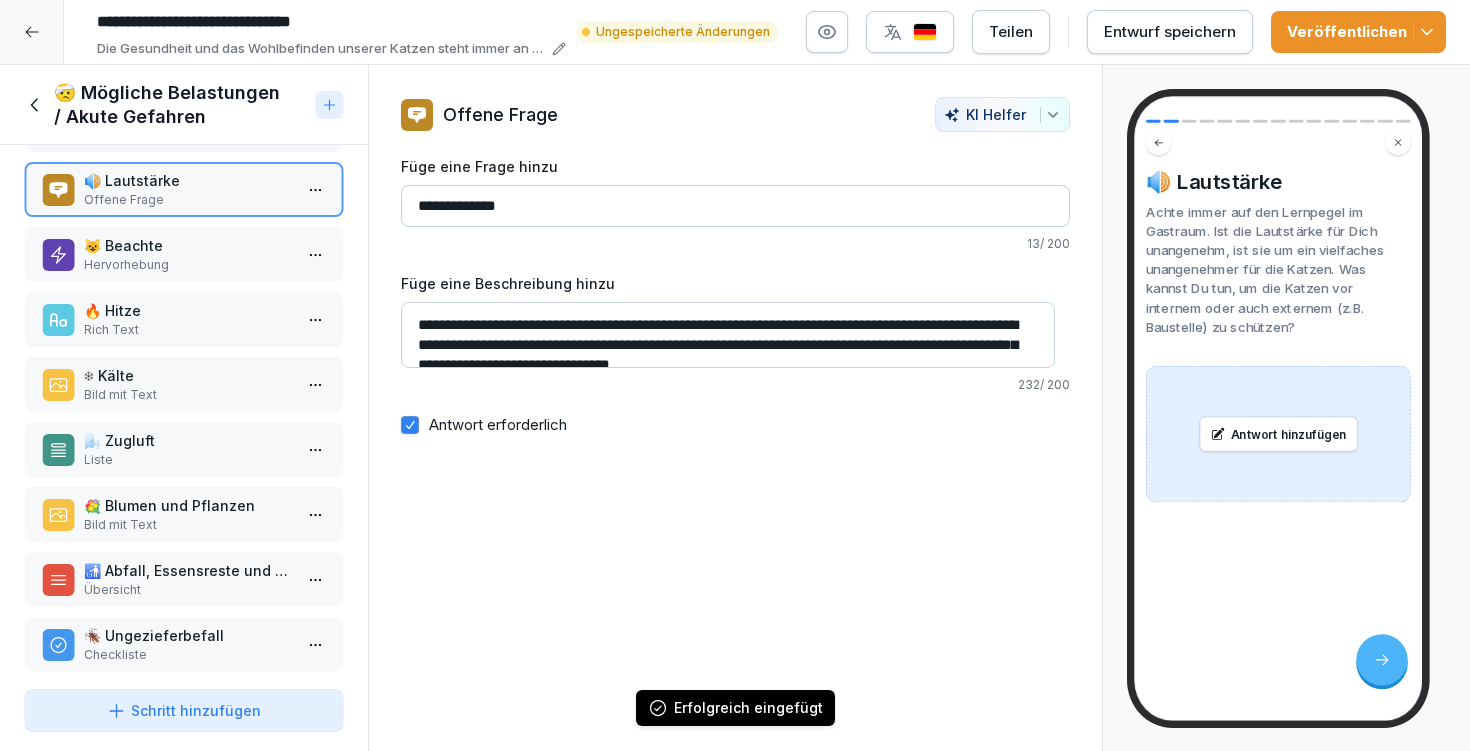 click on "😺 Beachte" at bounding box center (188, 245) 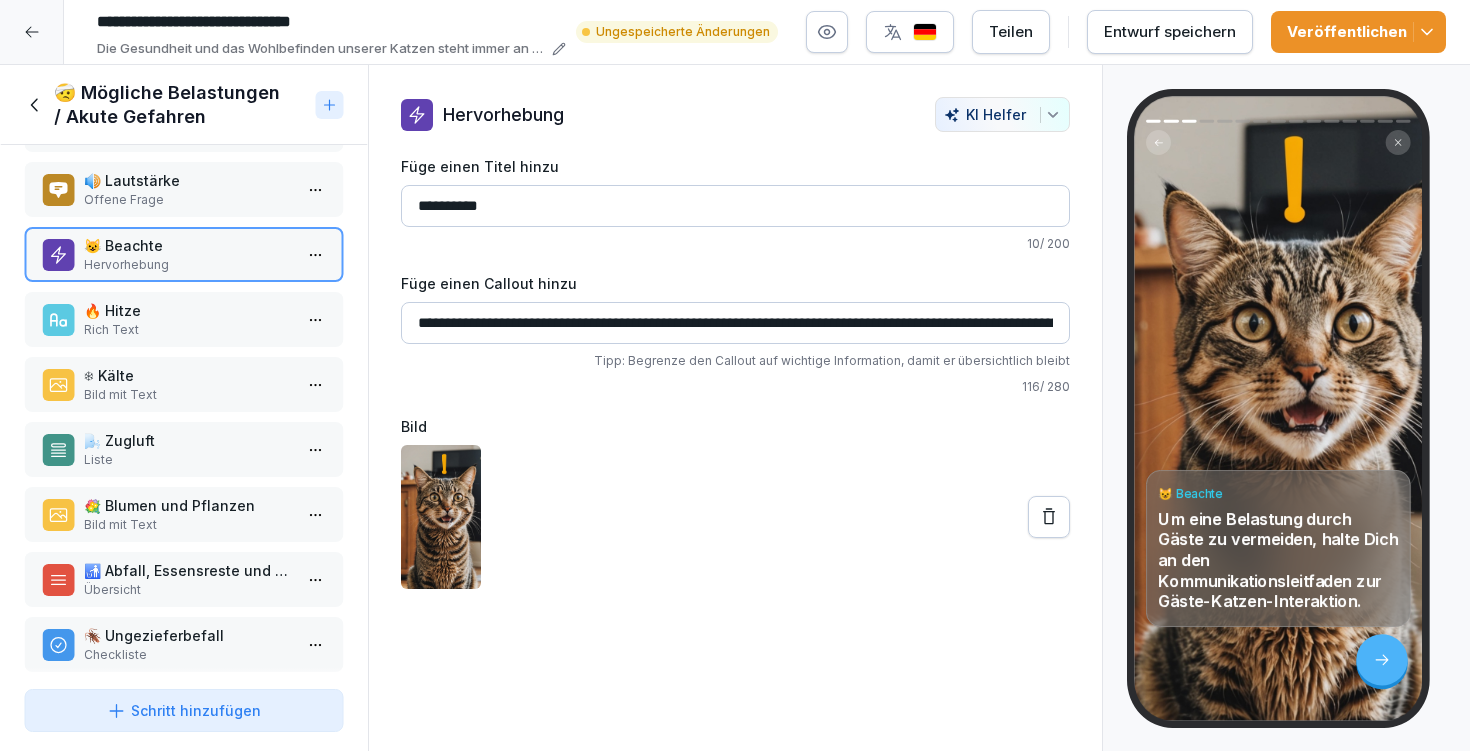 drag, startPoint x: 406, startPoint y: 313, endPoint x: 1372, endPoint y: 343, distance: 966.4657 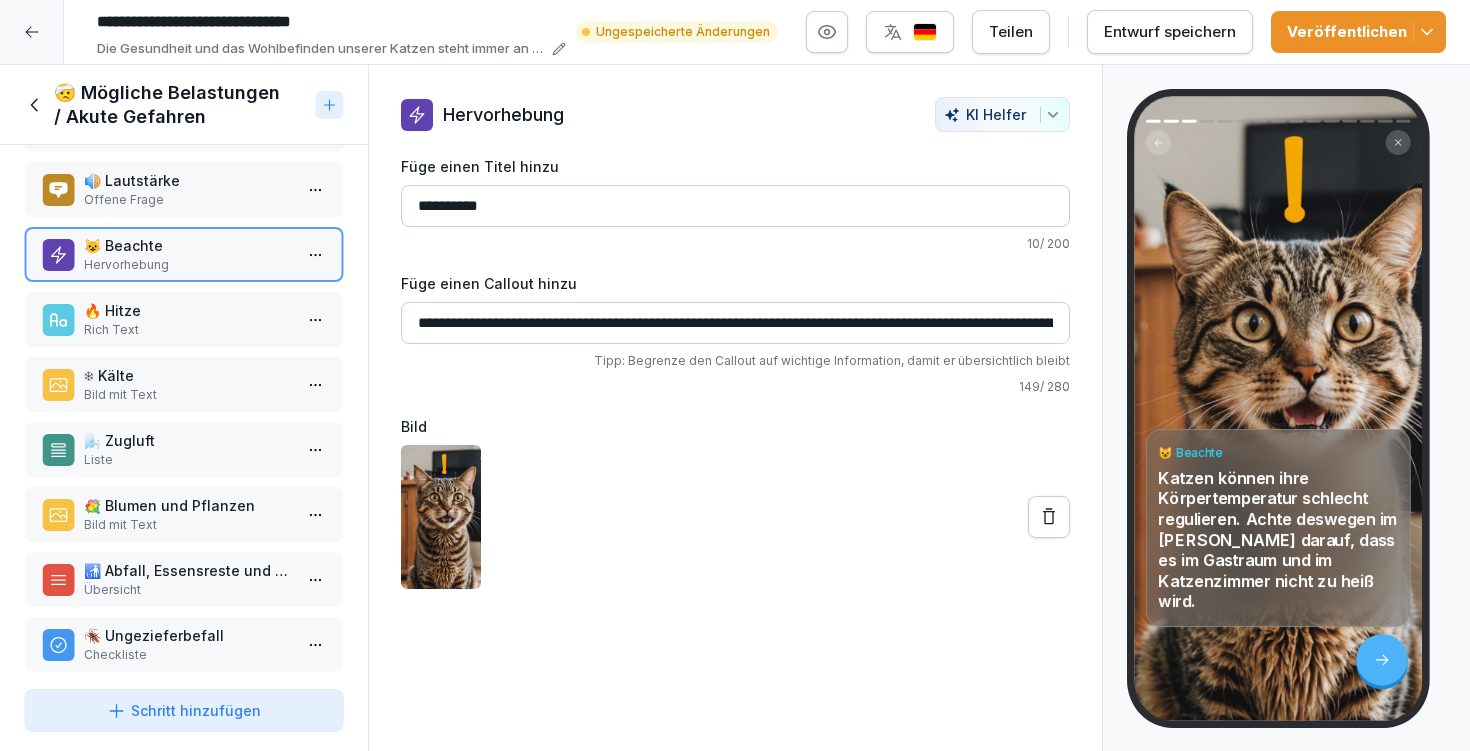 type on "**********" 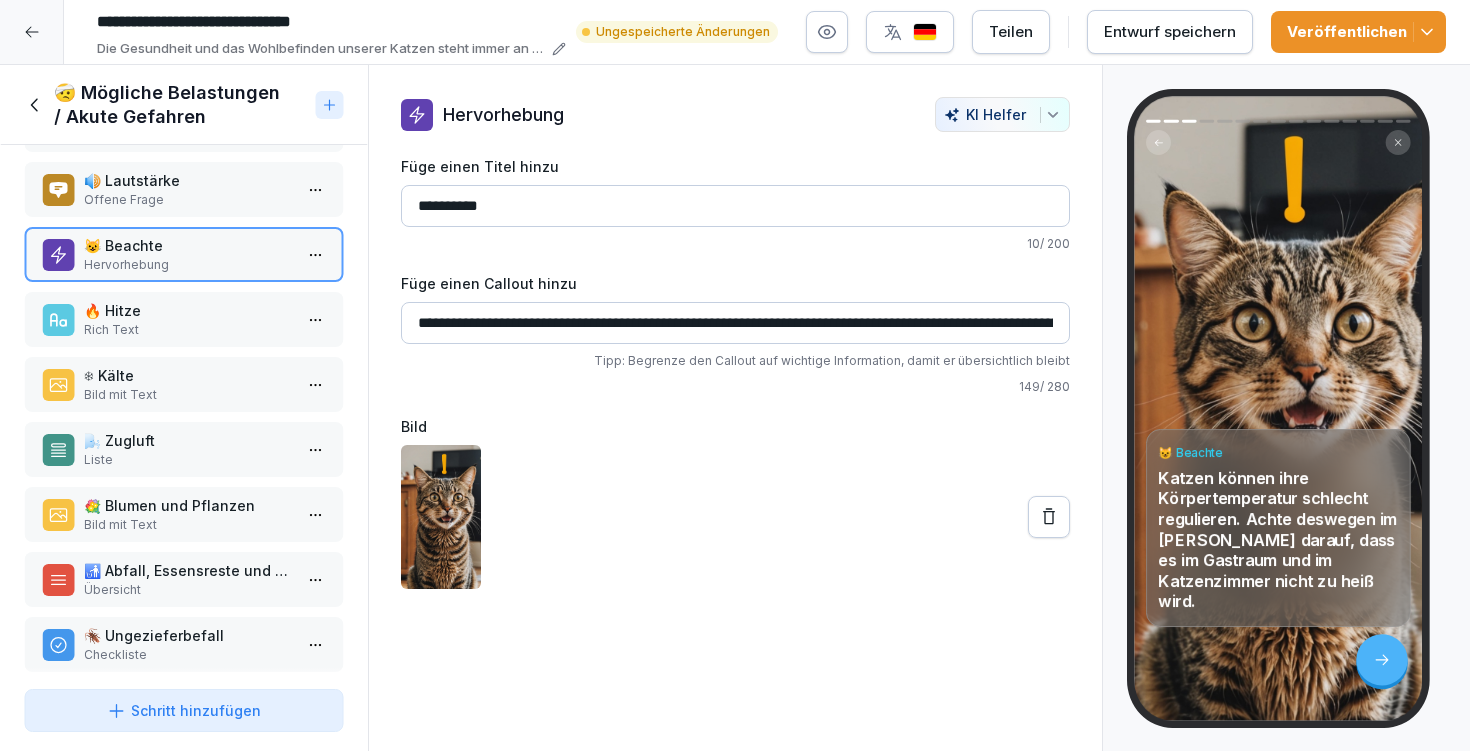 click on "Veröffentlichen" at bounding box center [1358, 32] 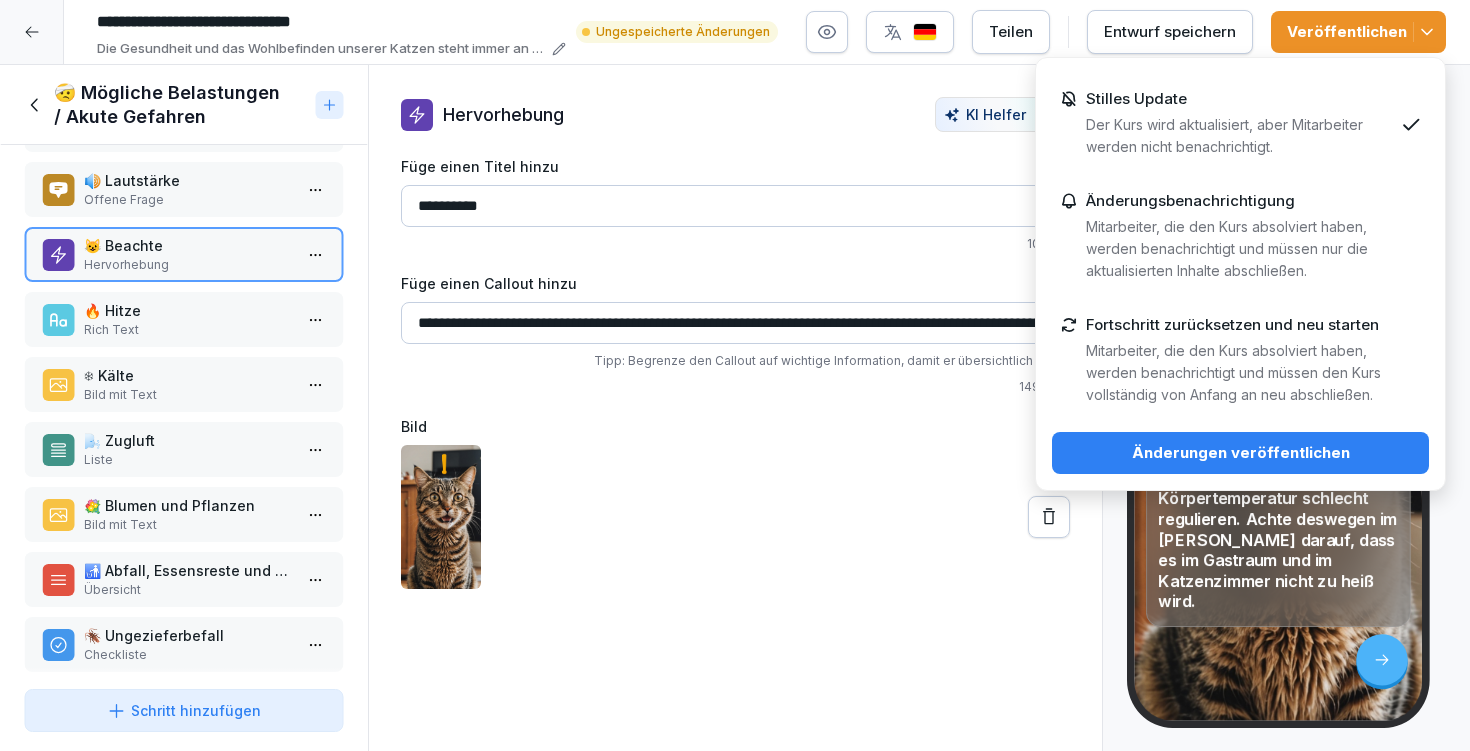 click on "Änderungen veröffentlichen" at bounding box center (1240, 453) 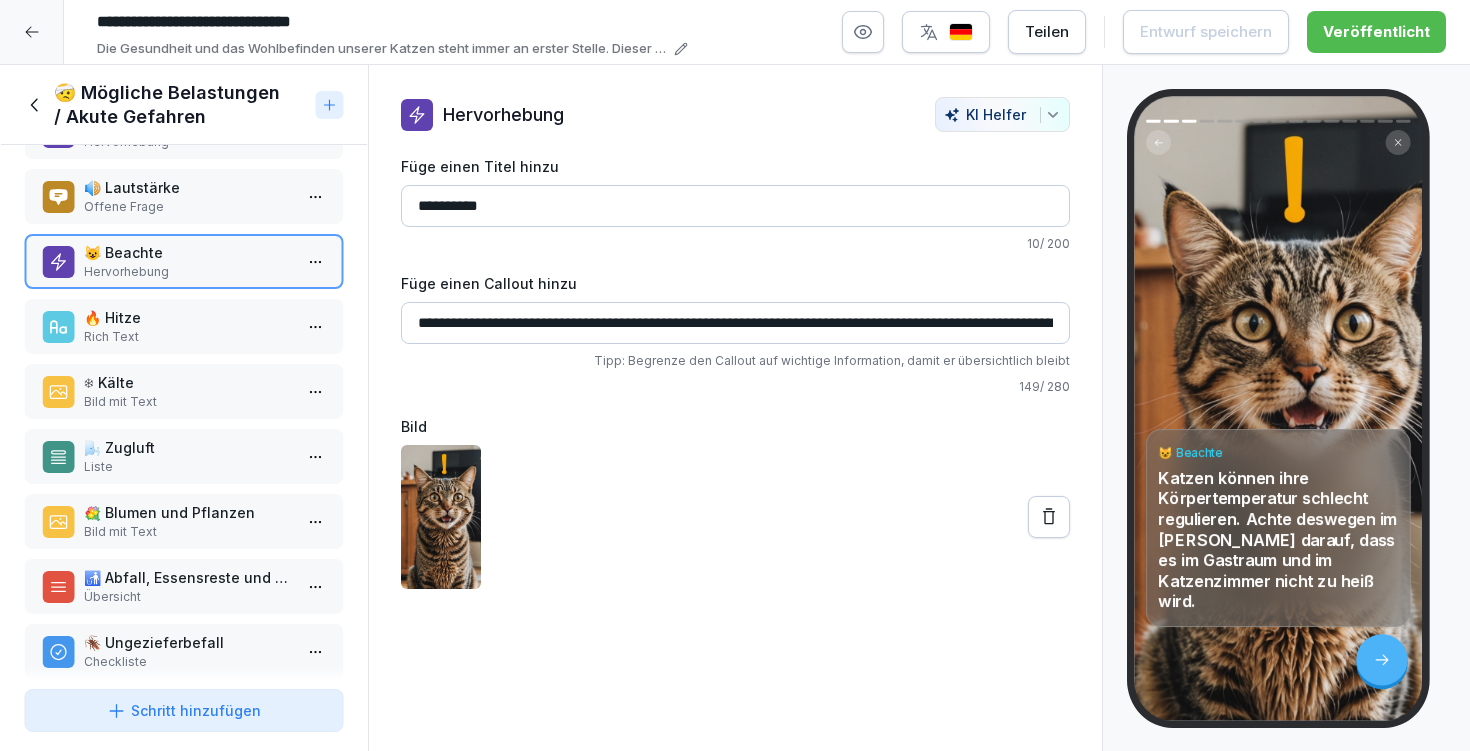 scroll, scrollTop: 61, scrollLeft: 0, axis: vertical 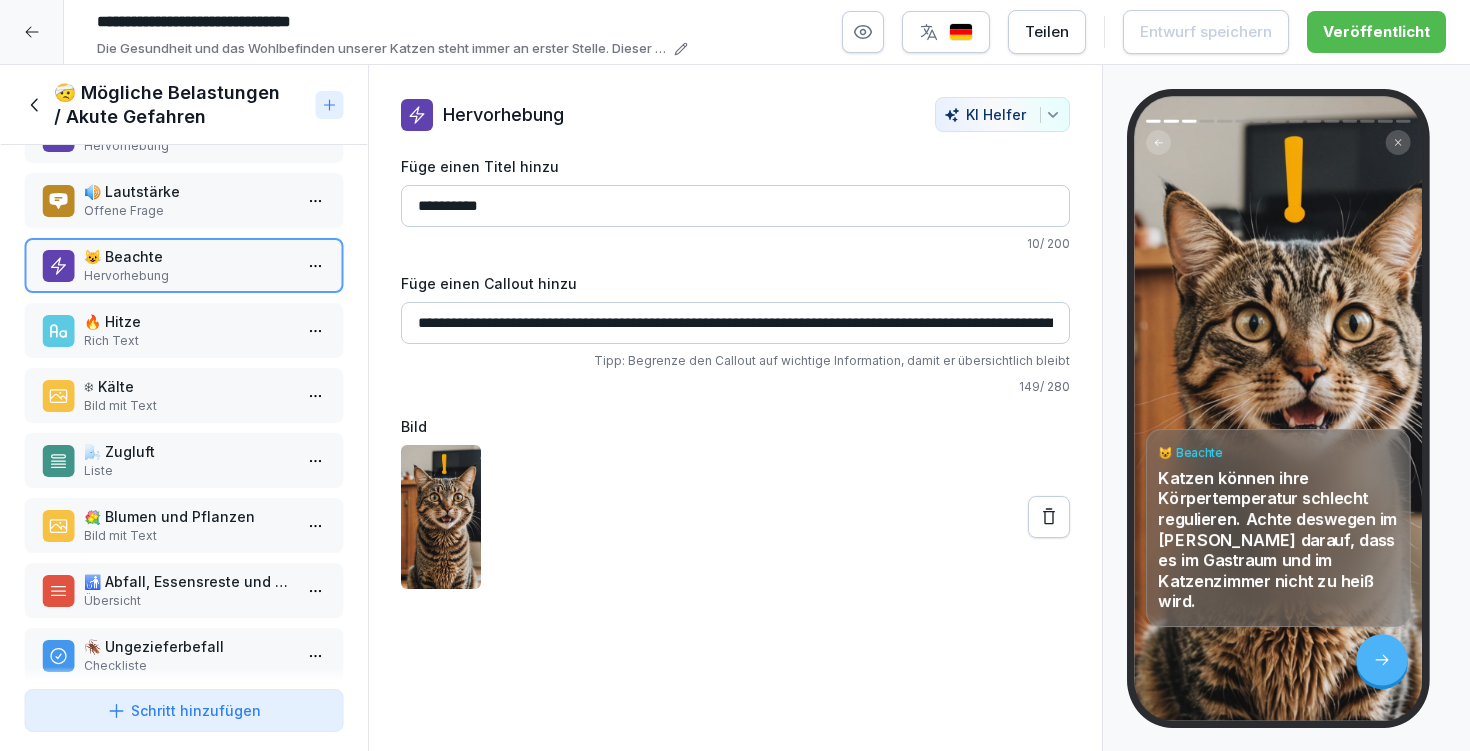 click on "🔥 Hitze" at bounding box center [188, 321] 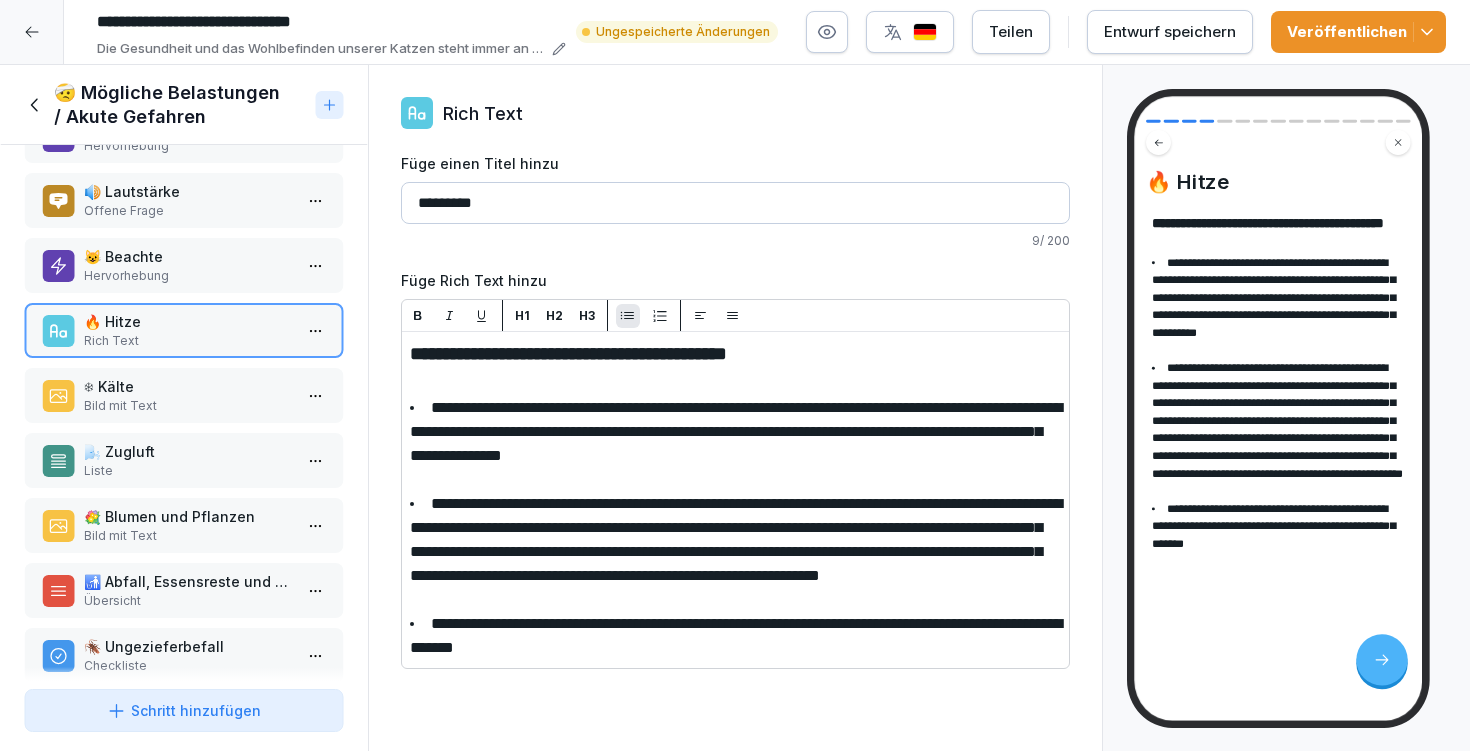 type 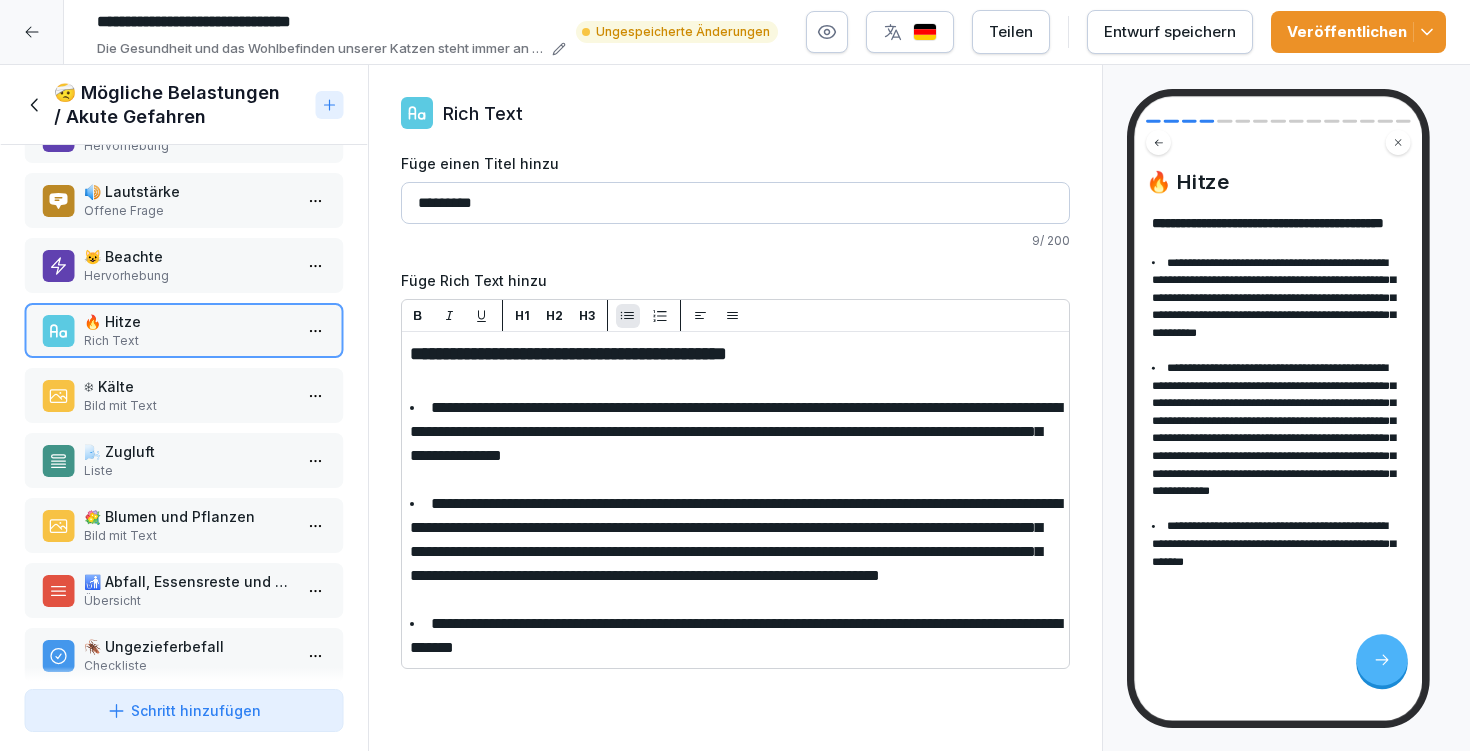 click on "Veröffentlichen" at bounding box center (1358, 32) 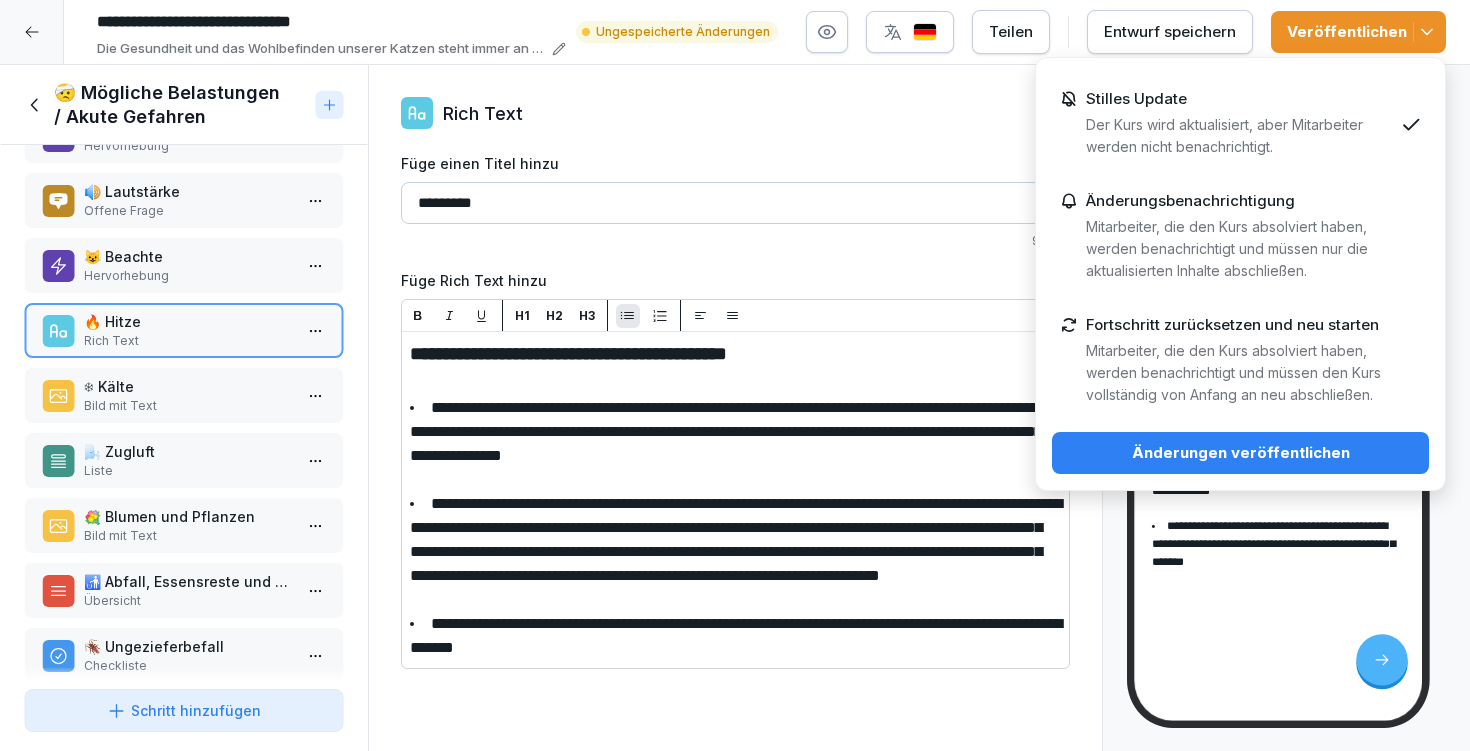 click on "Änderungen veröffentlichen" at bounding box center [1240, 453] 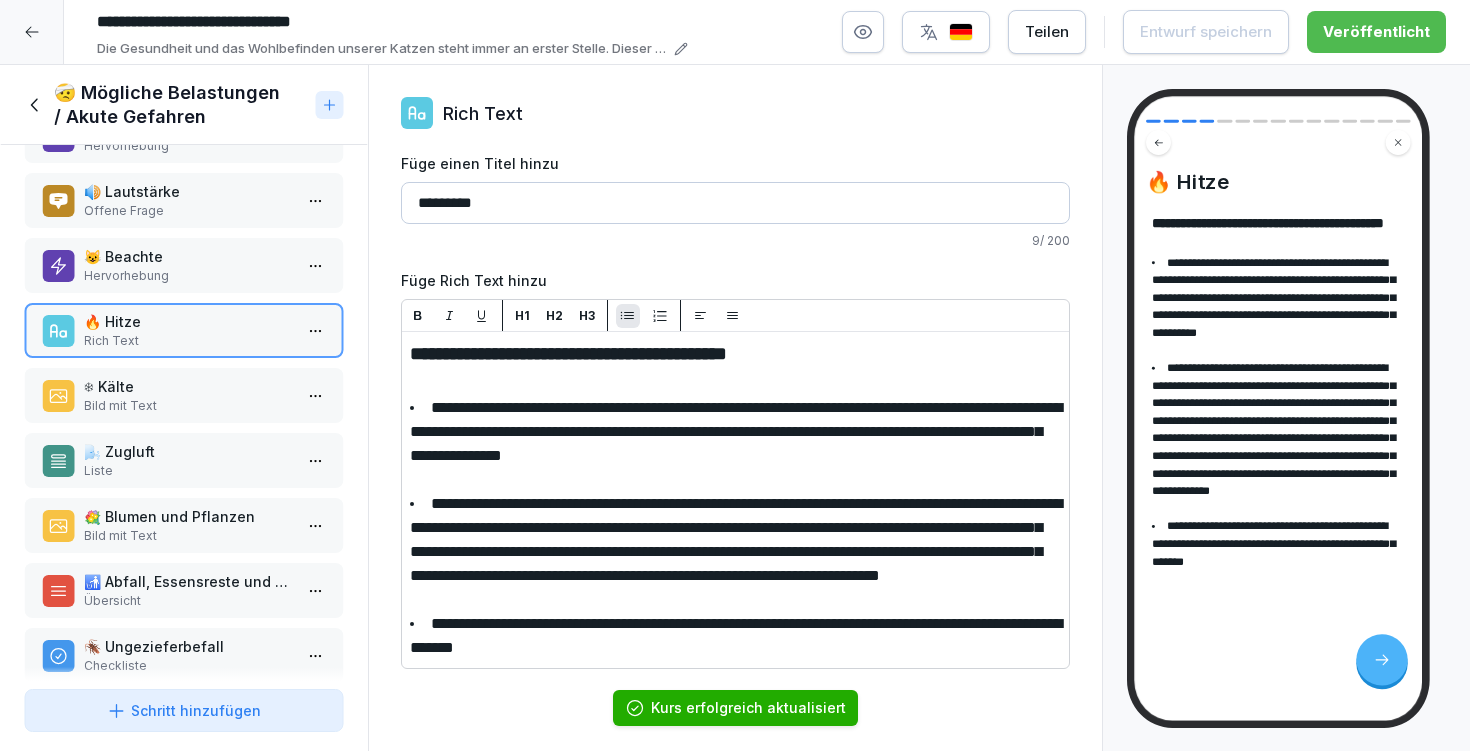 click on "❄ Kälte" at bounding box center [188, 386] 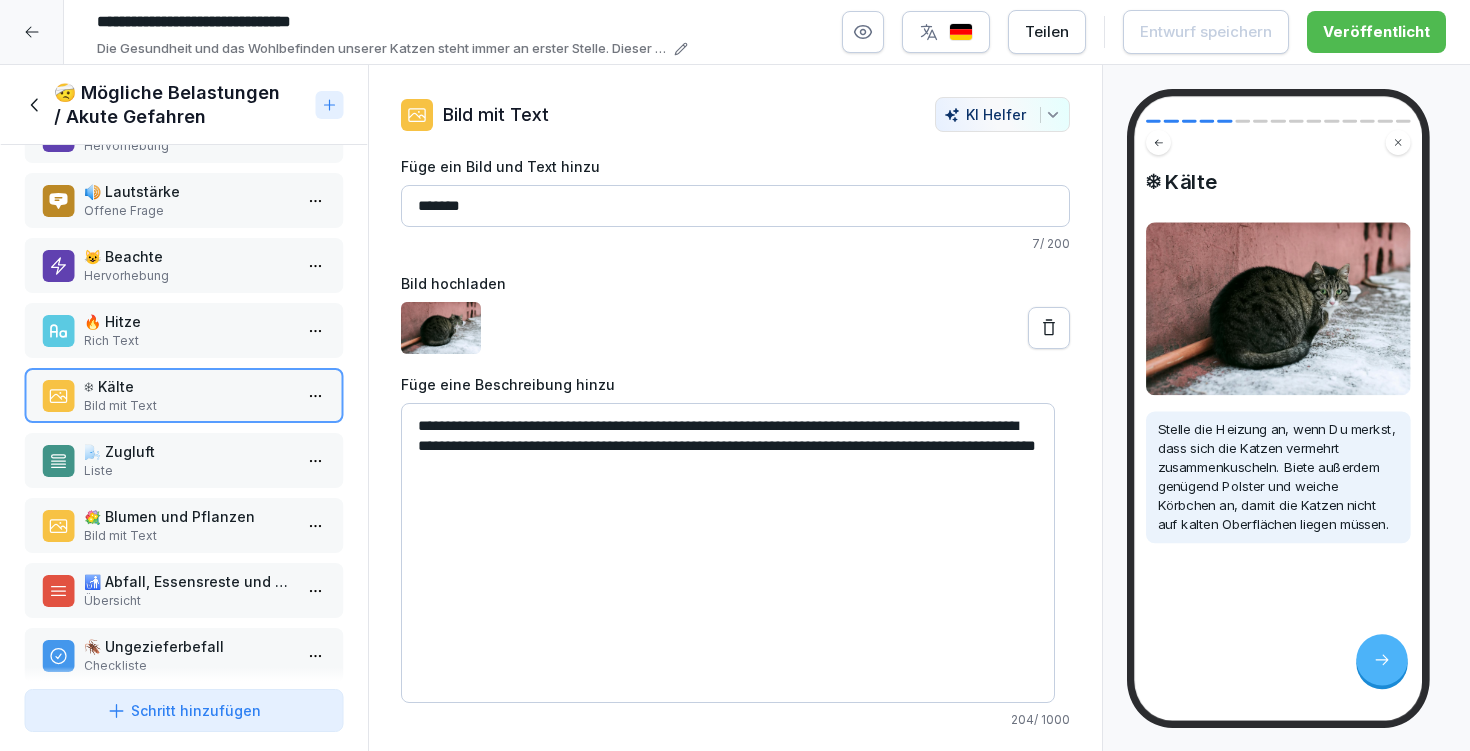 click on "**********" at bounding box center [728, 553] 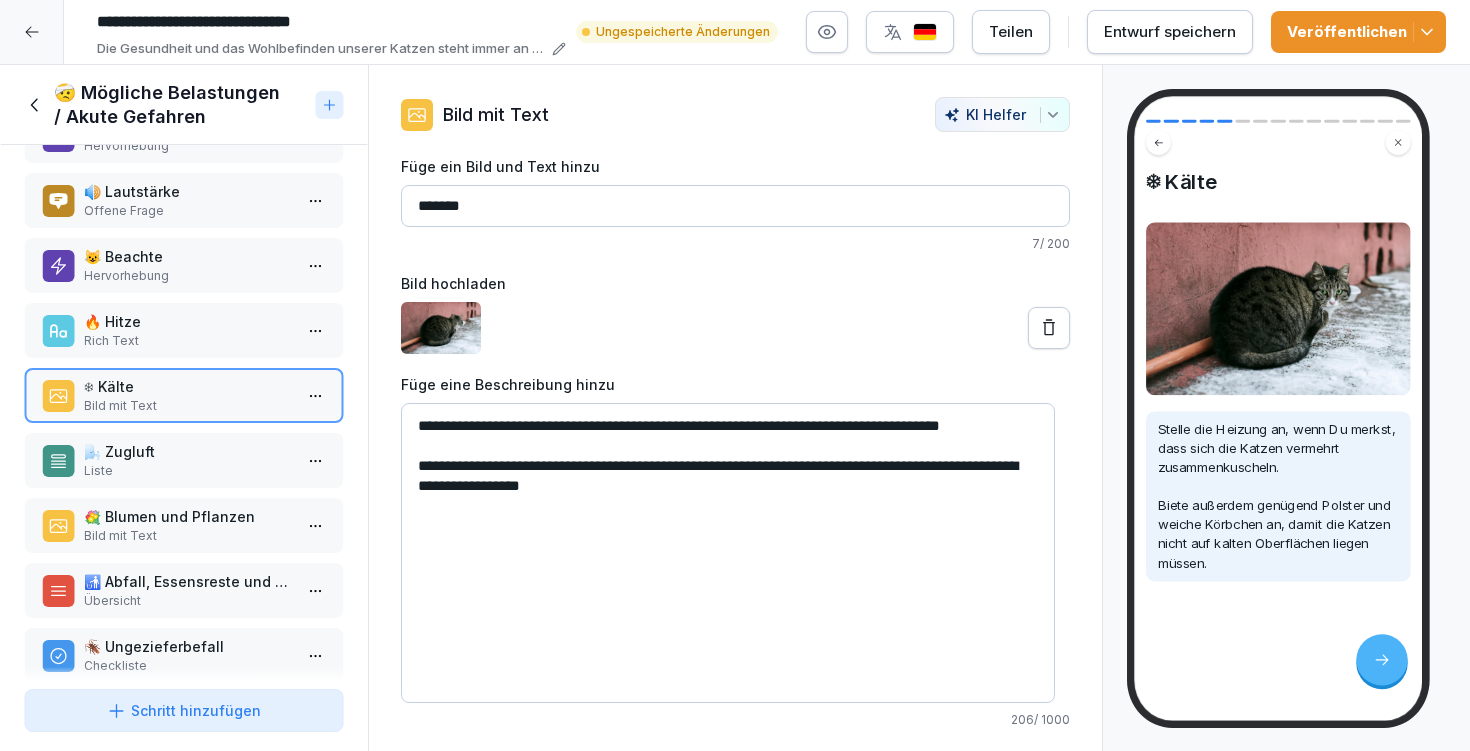 type on "**********" 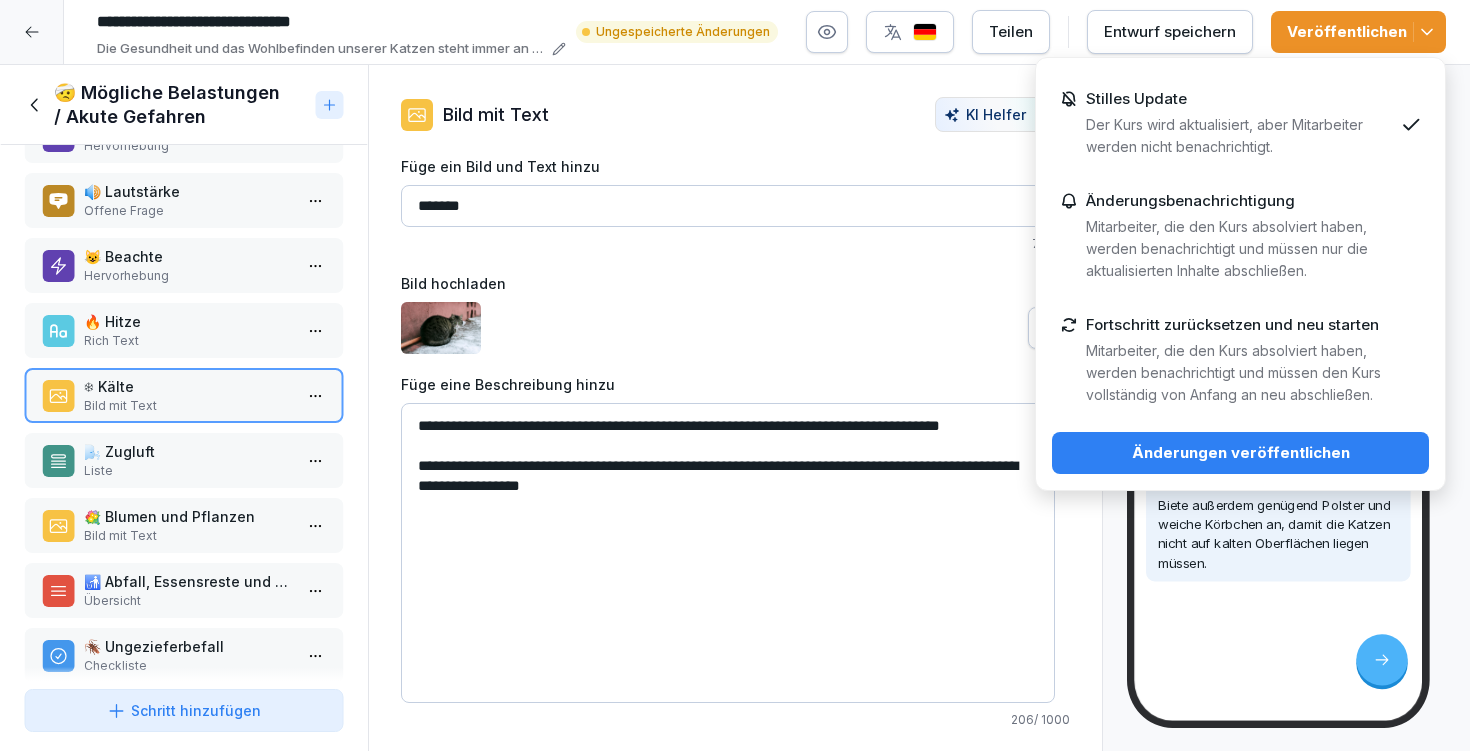 click on "Änderungen veröffentlichen" at bounding box center (1240, 453) 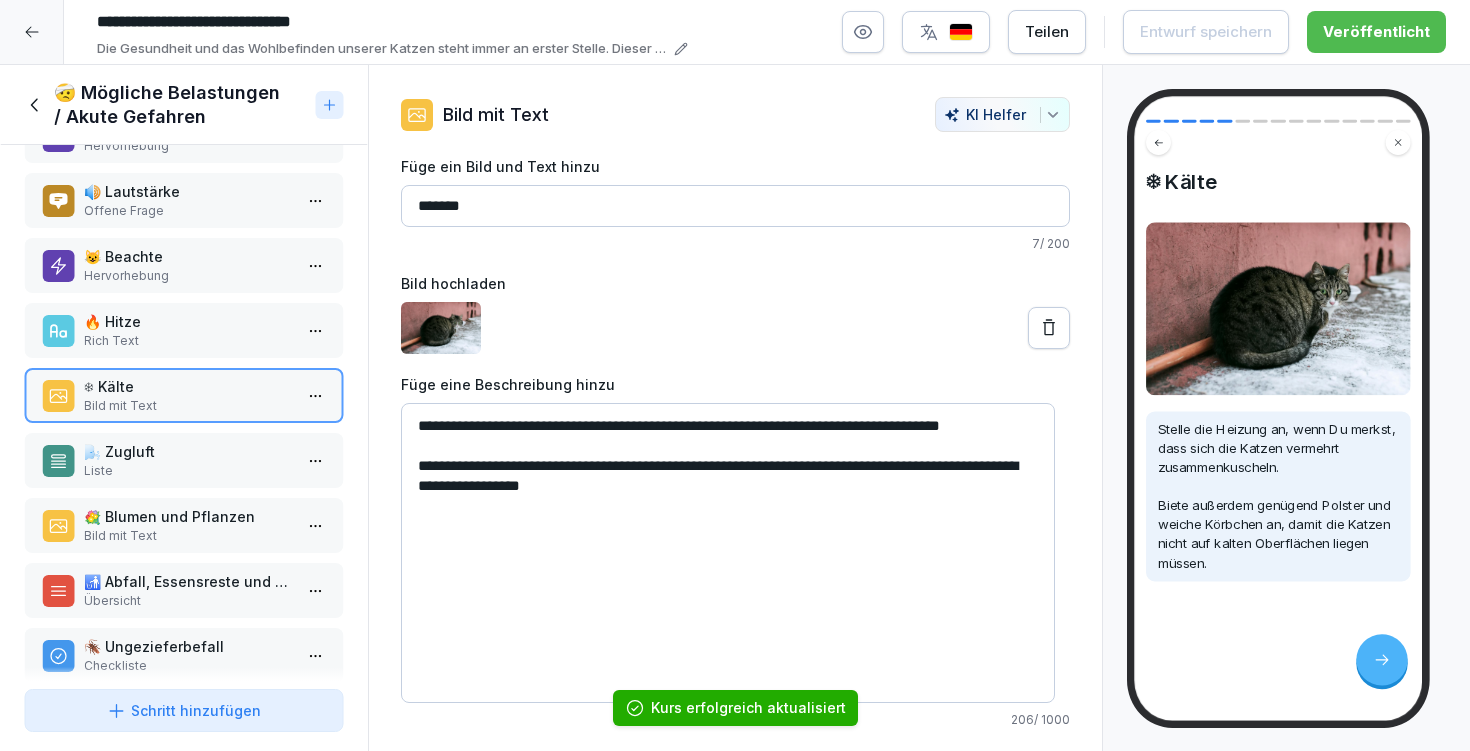 click on "🌬️ Zugluft" at bounding box center [188, 451] 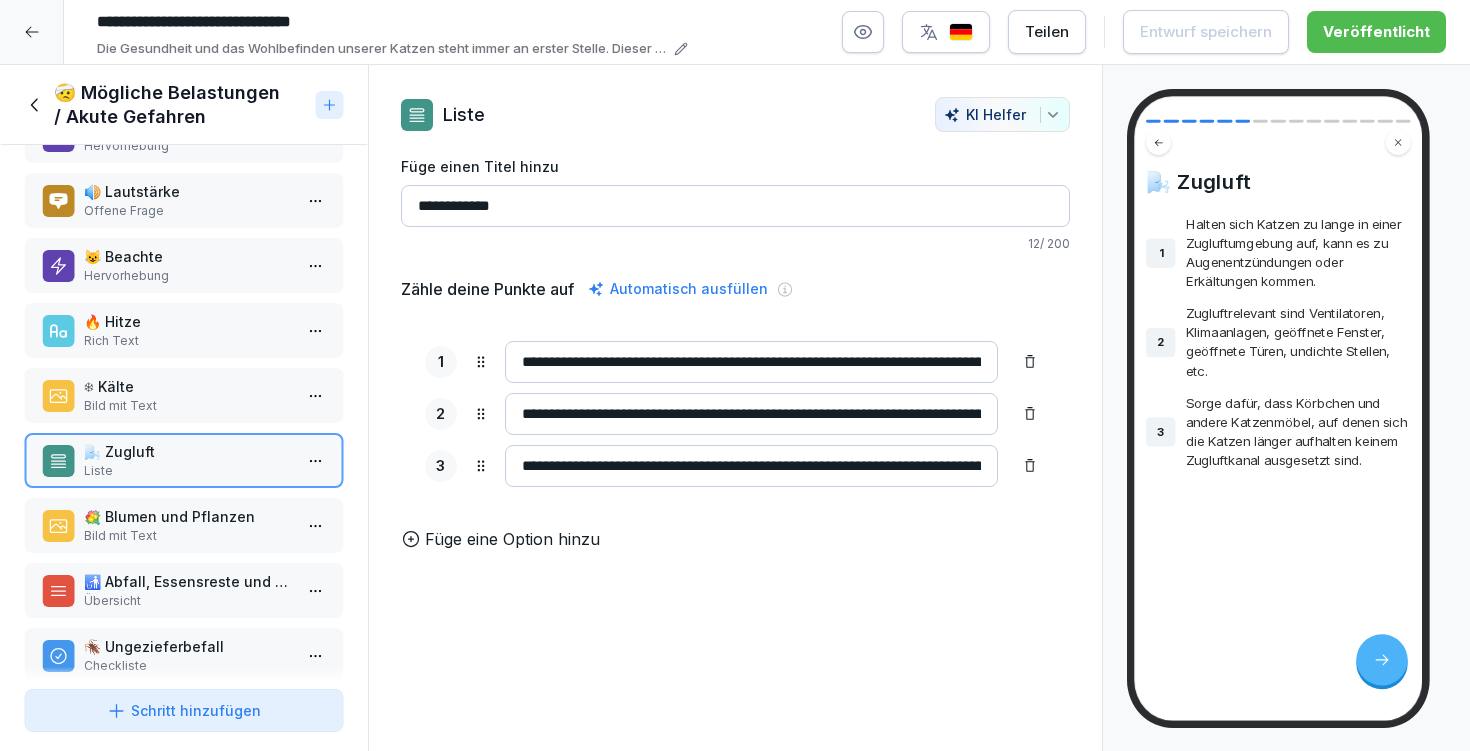 click on "💐 Blumen und Pflanzen Bild mit Text" at bounding box center (184, 525) 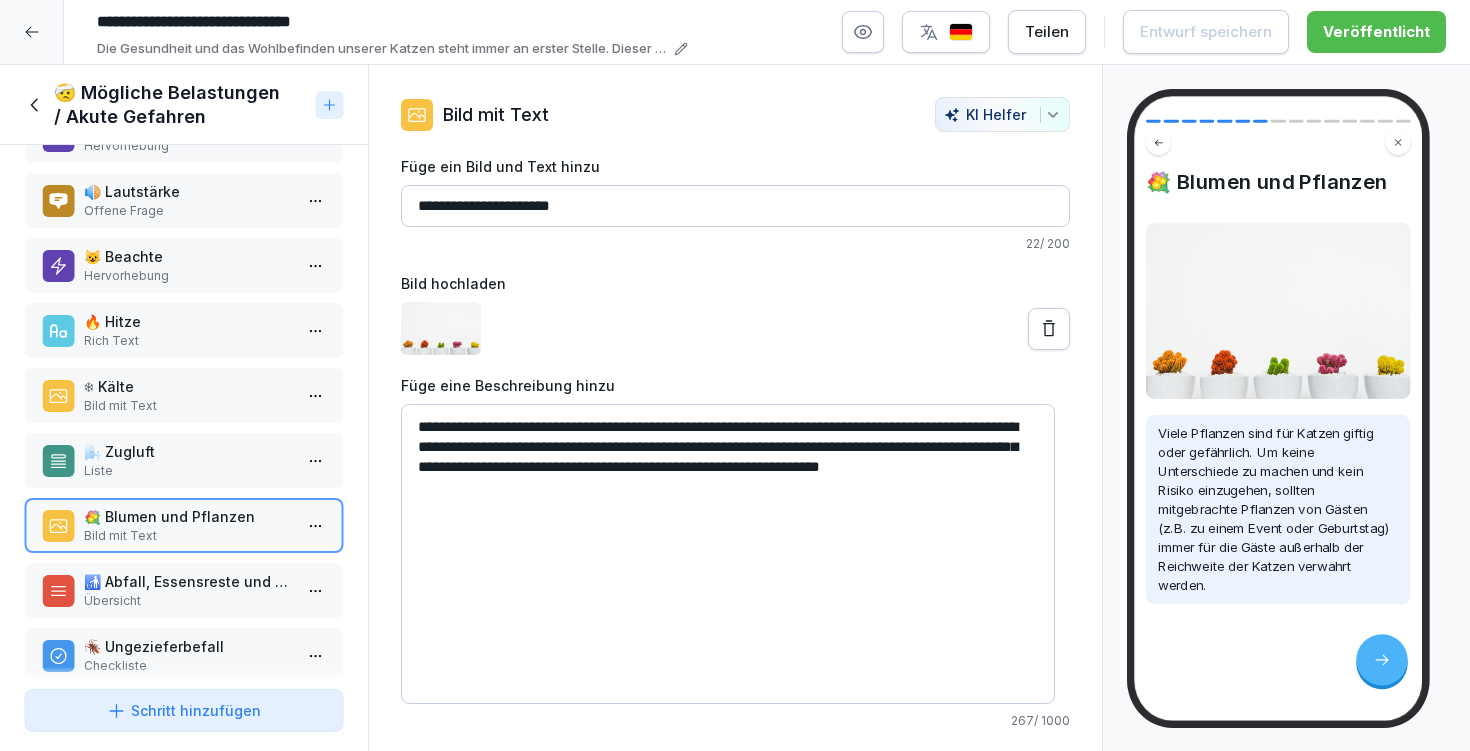 click on "**********" at bounding box center [728, 554] 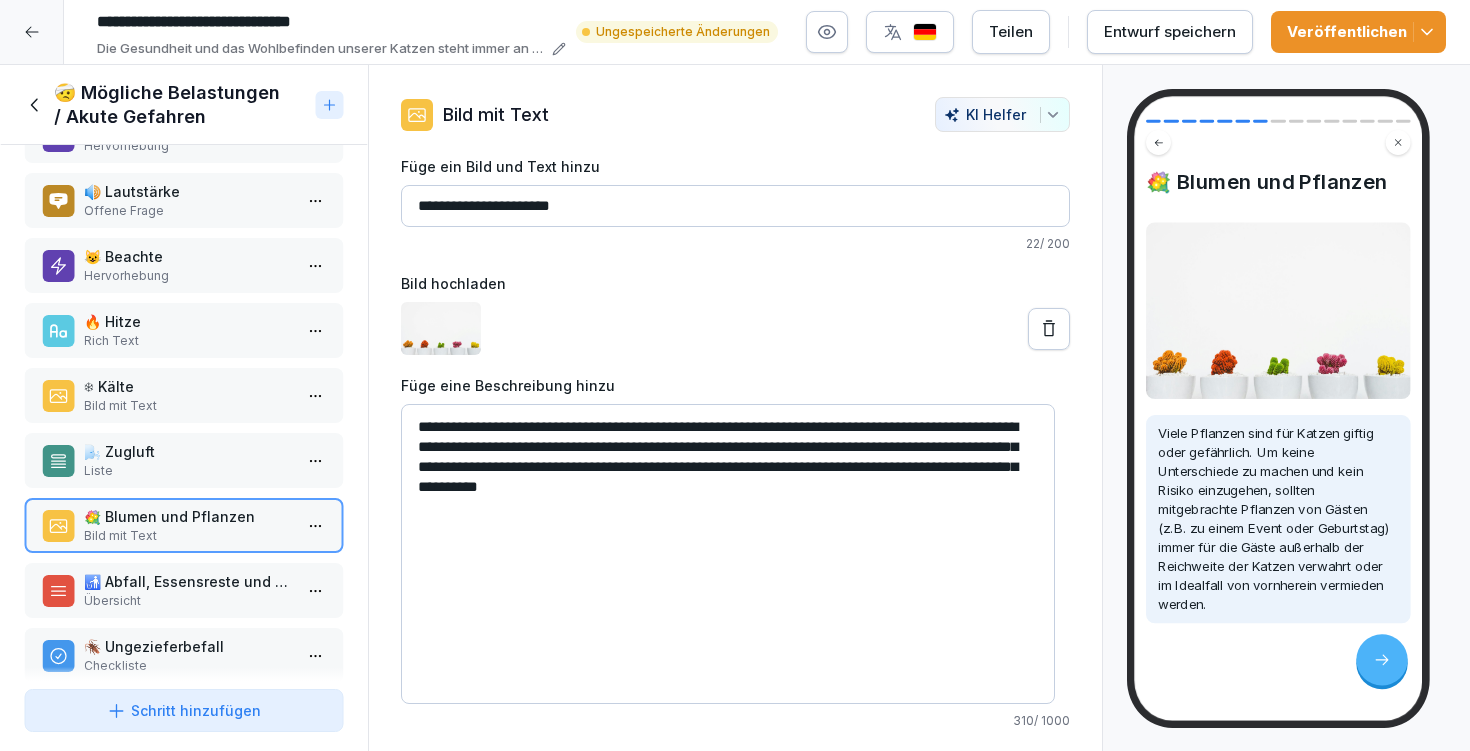 click on "**********" at bounding box center [728, 554] 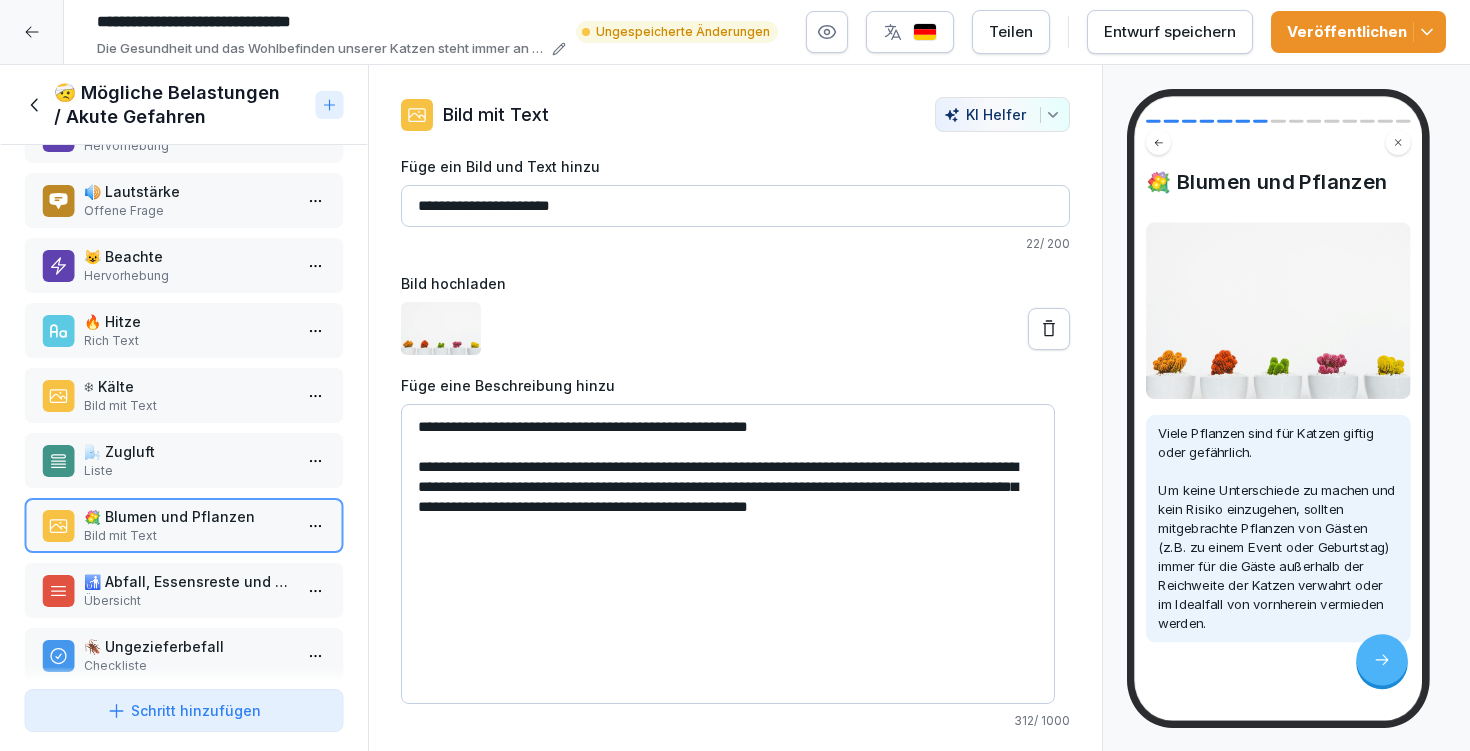type on "**********" 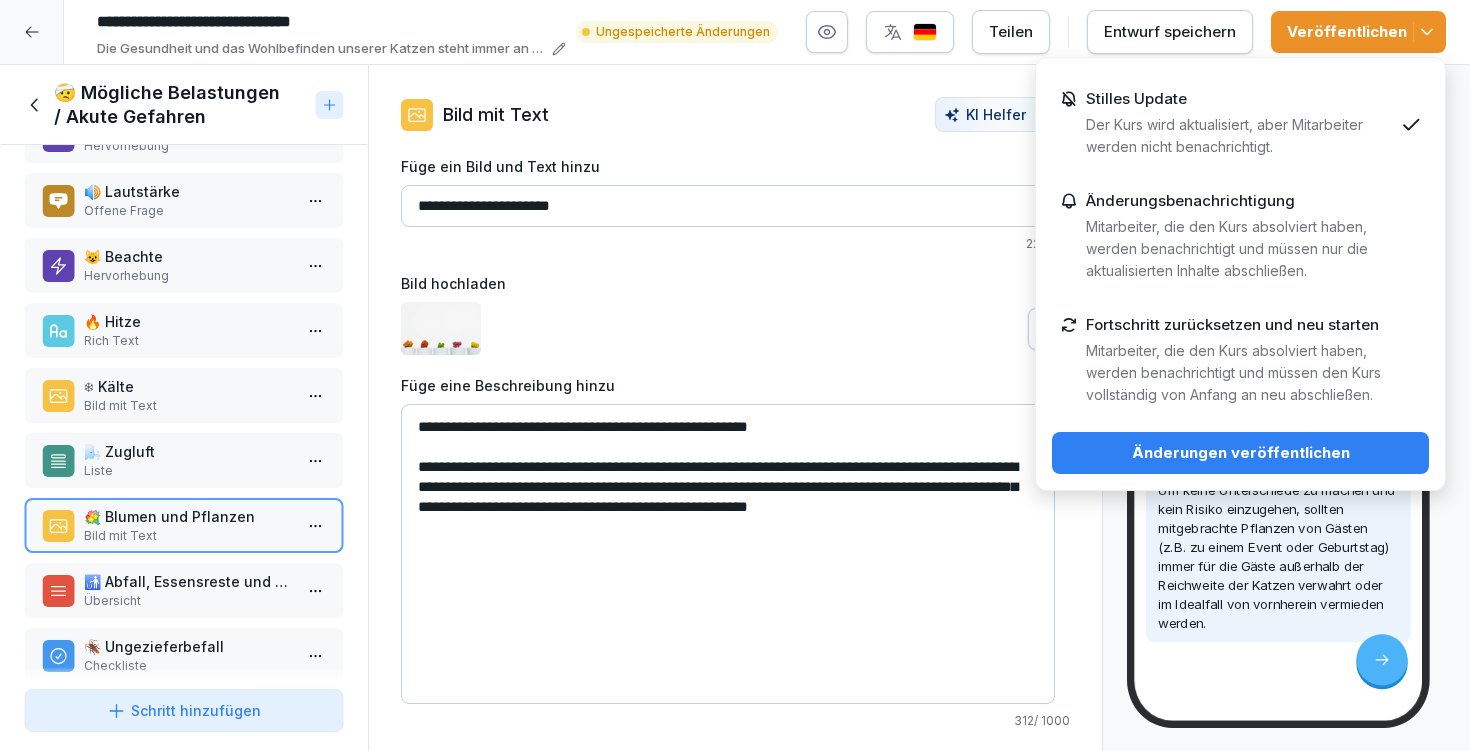click on "Änderungen veröffentlichen" at bounding box center [1240, 453] 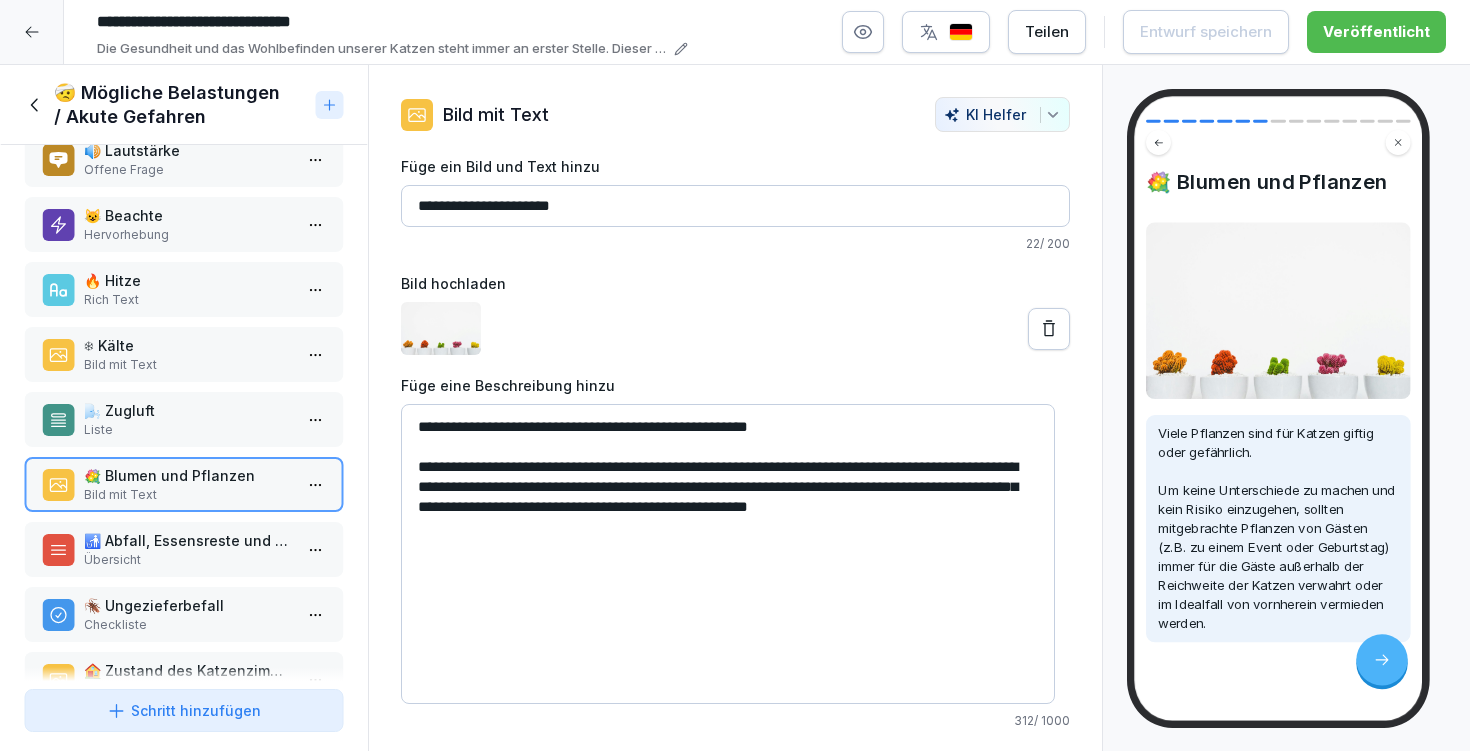 scroll, scrollTop: 106, scrollLeft: 0, axis: vertical 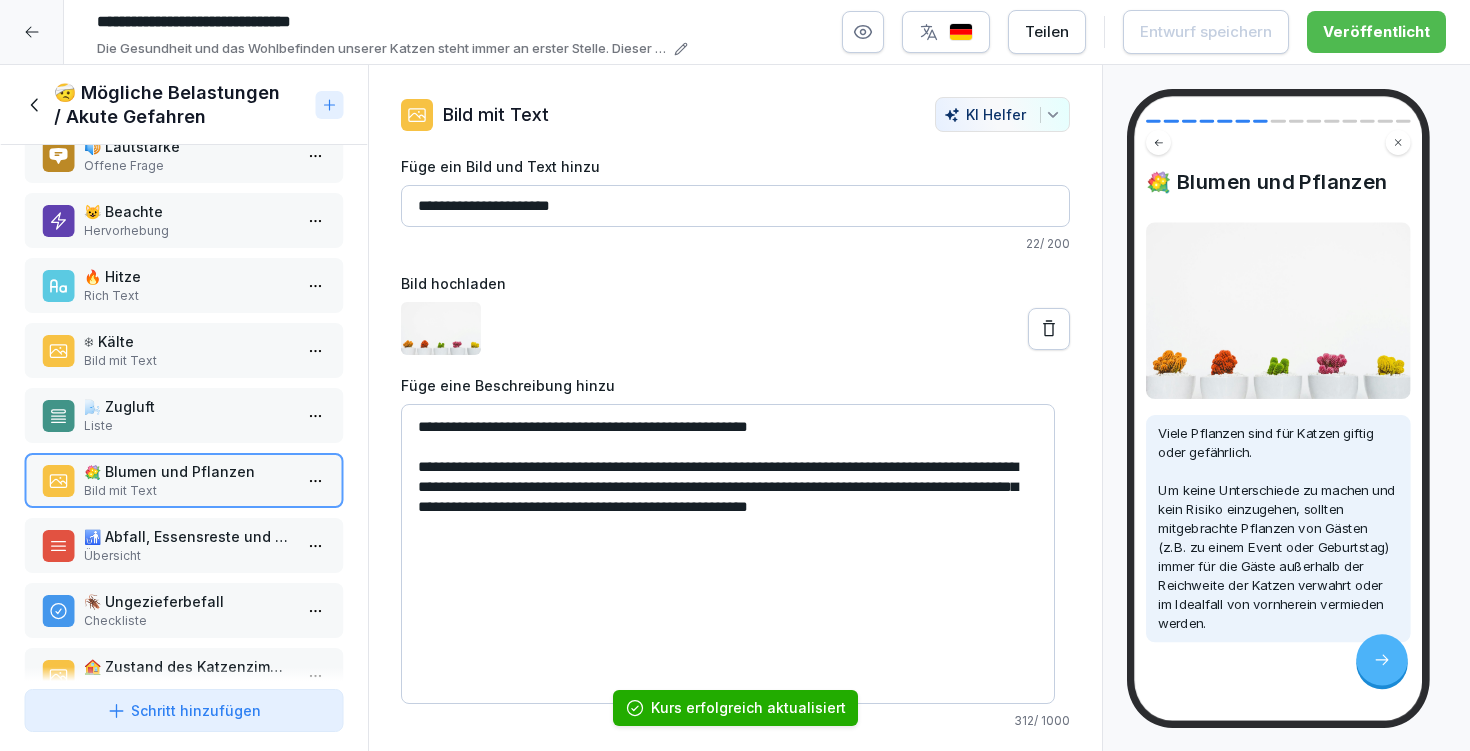 click on "Übersicht" at bounding box center [188, 556] 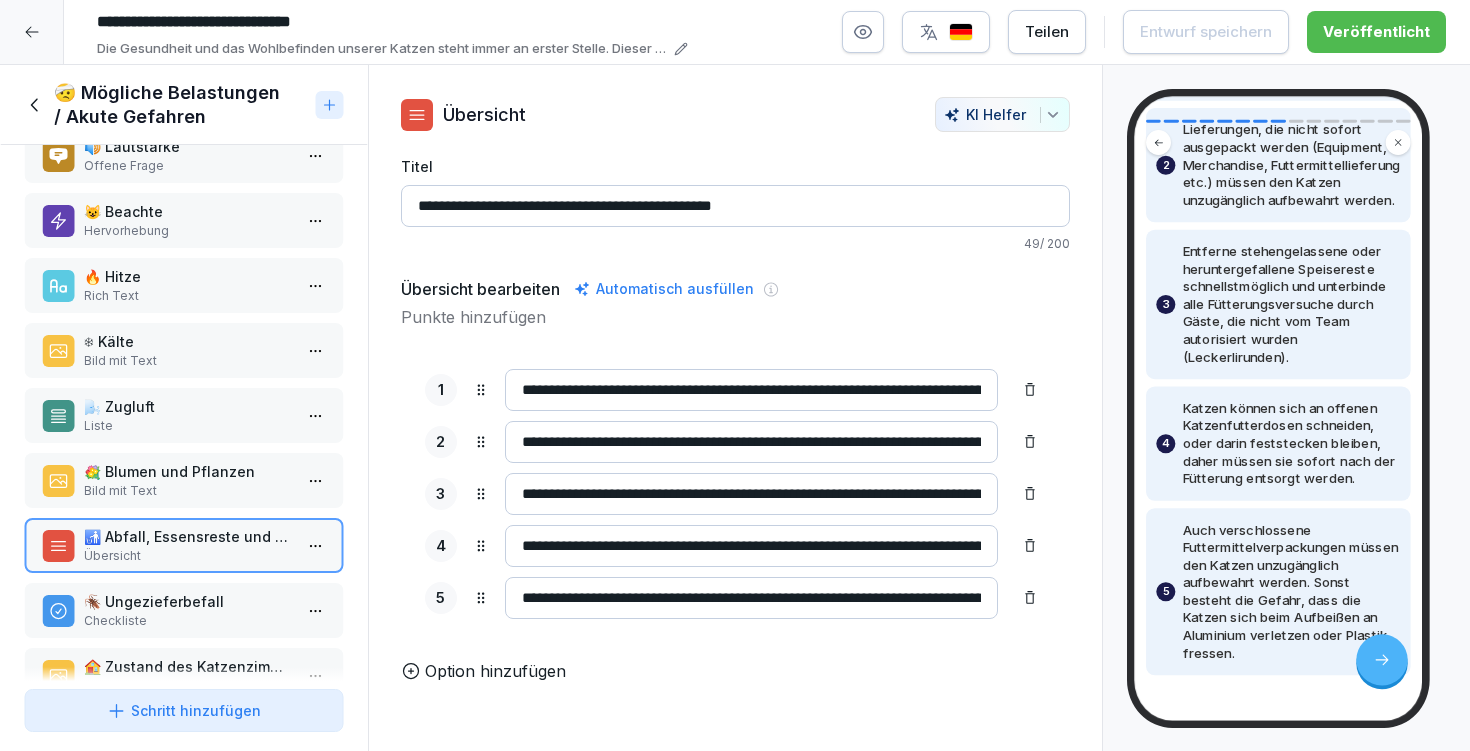 scroll, scrollTop: 302, scrollLeft: 0, axis: vertical 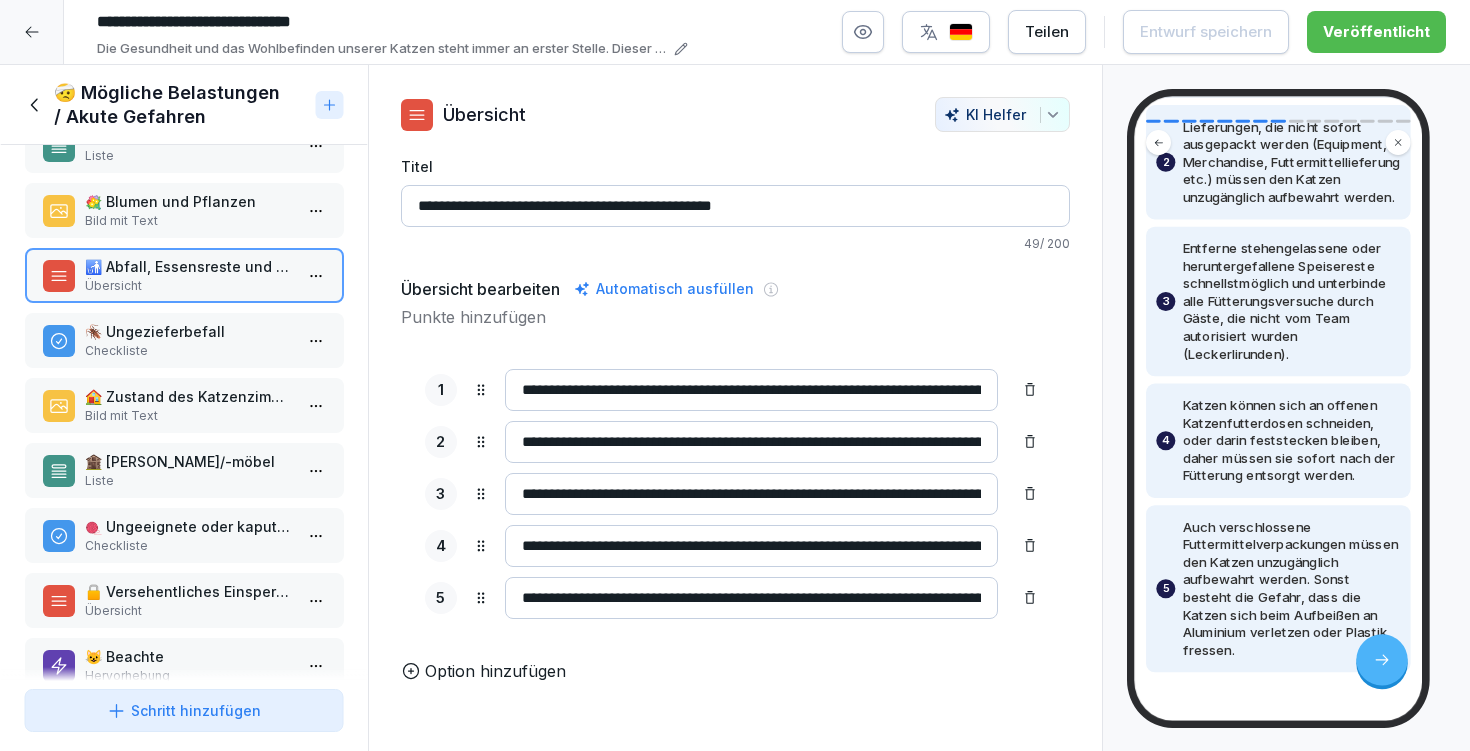 click on "🪳 Ungezieferbefall" at bounding box center (188, 331) 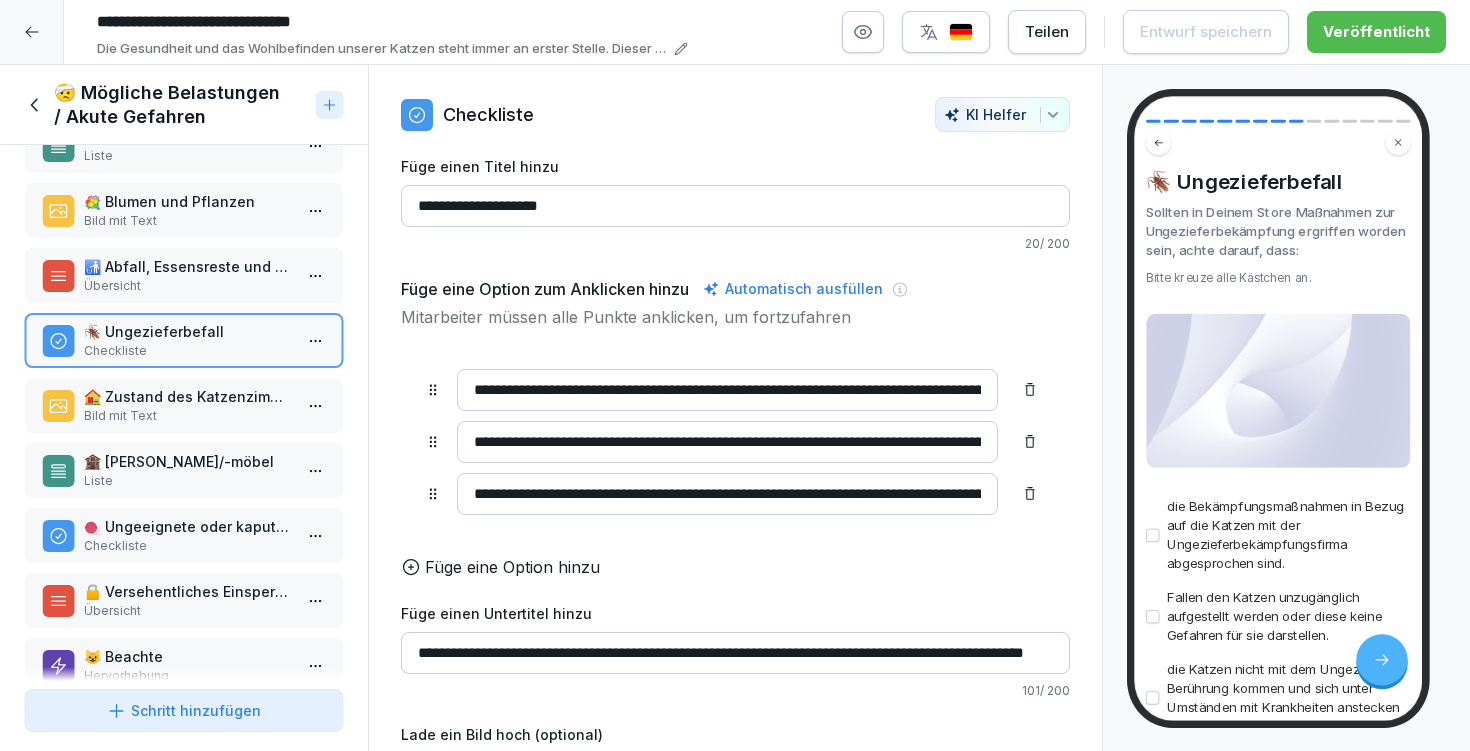 scroll, scrollTop: 152, scrollLeft: 0, axis: vertical 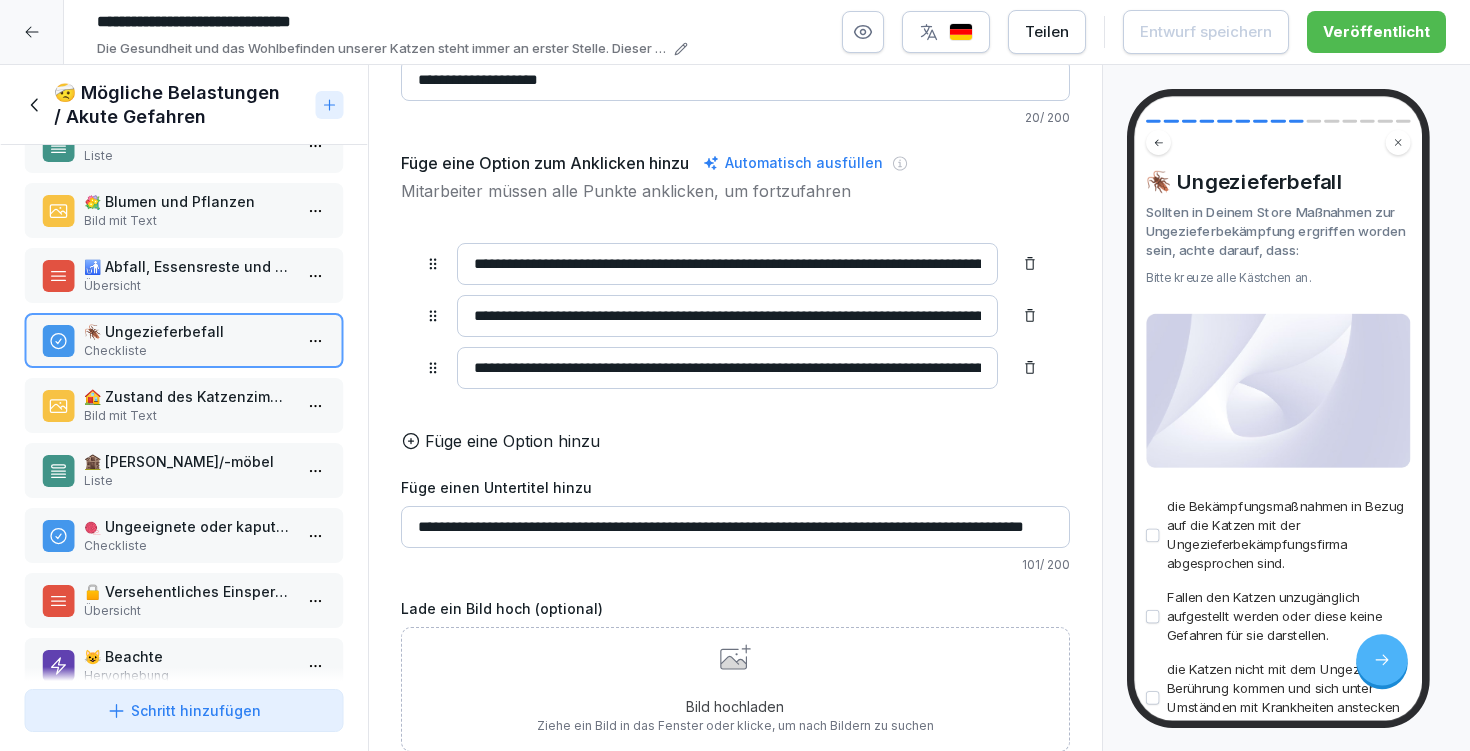 click on "**********" at bounding box center (735, 527) 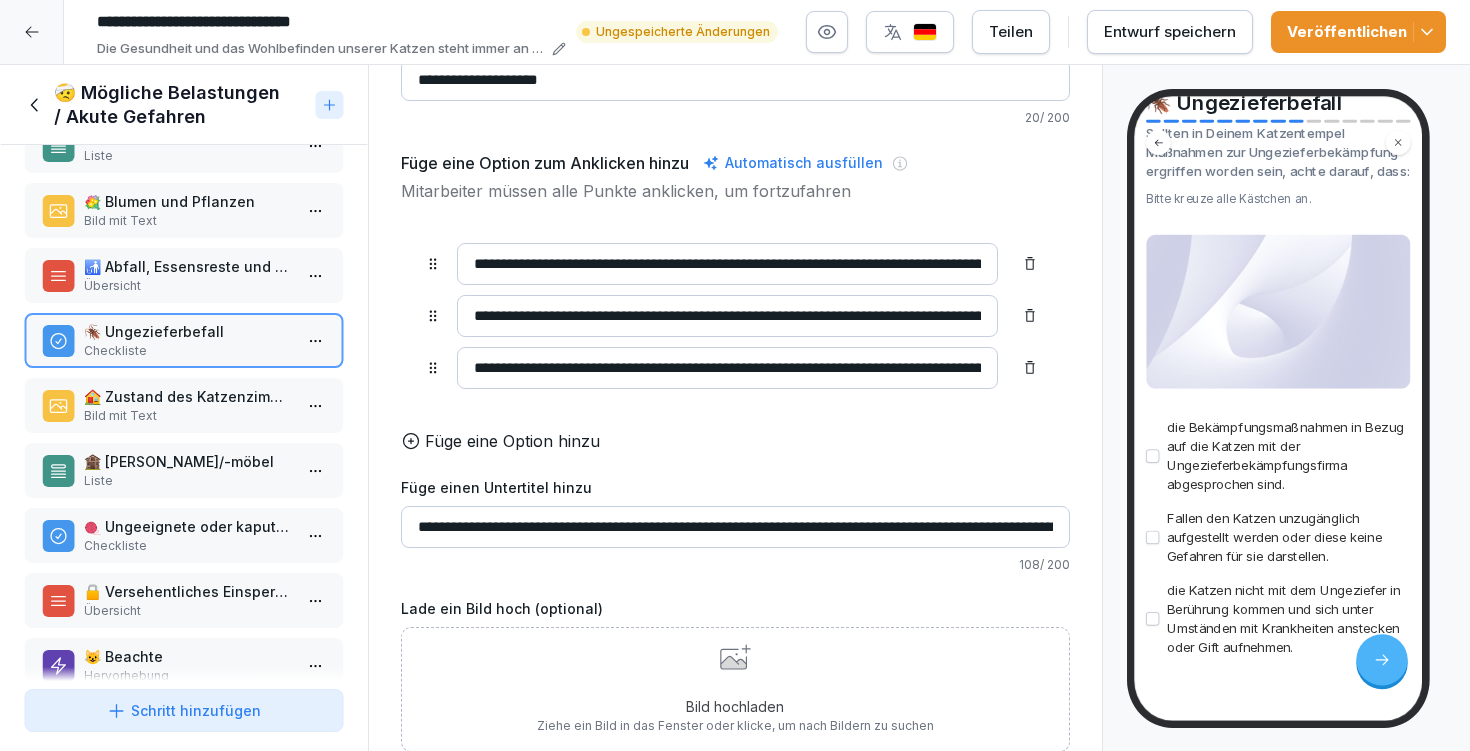 scroll, scrollTop: 149, scrollLeft: 0, axis: vertical 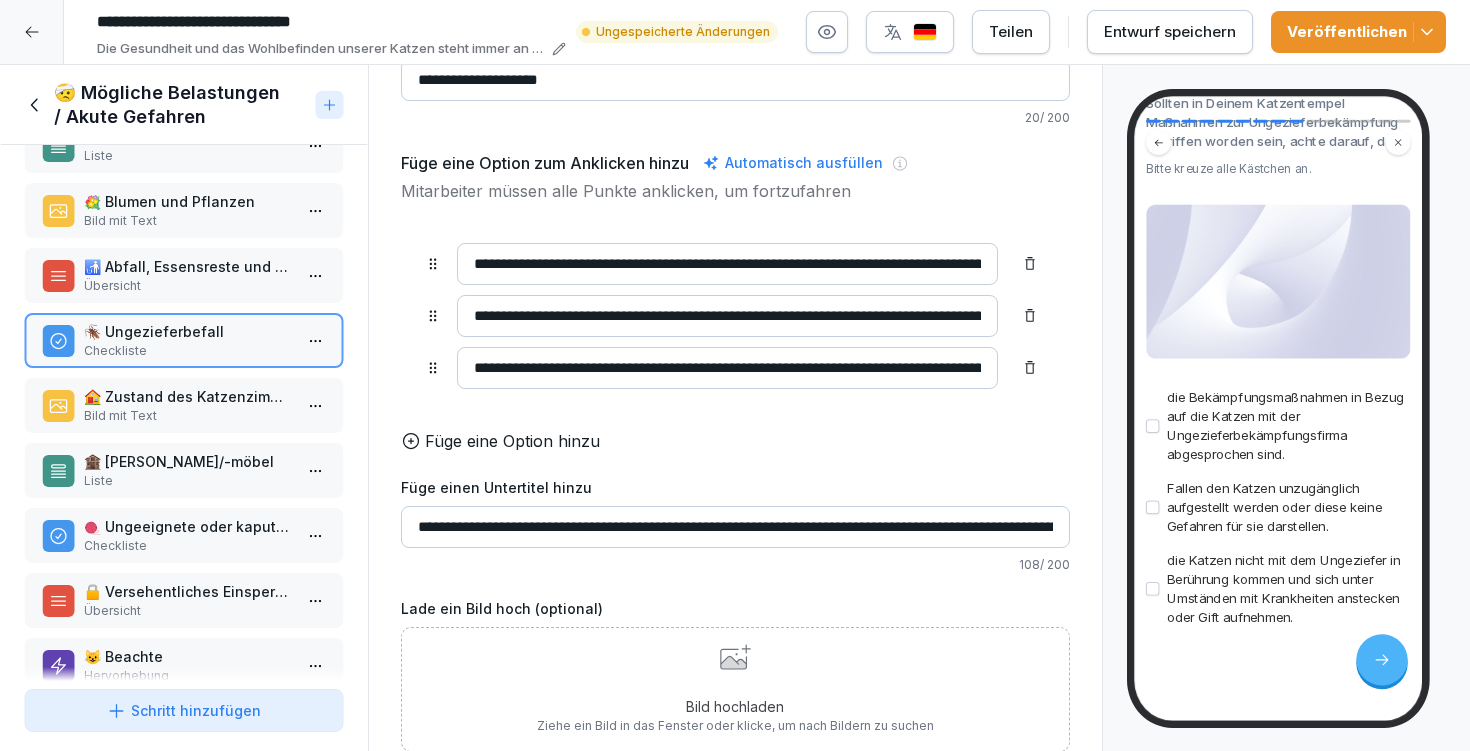 type on "**********" 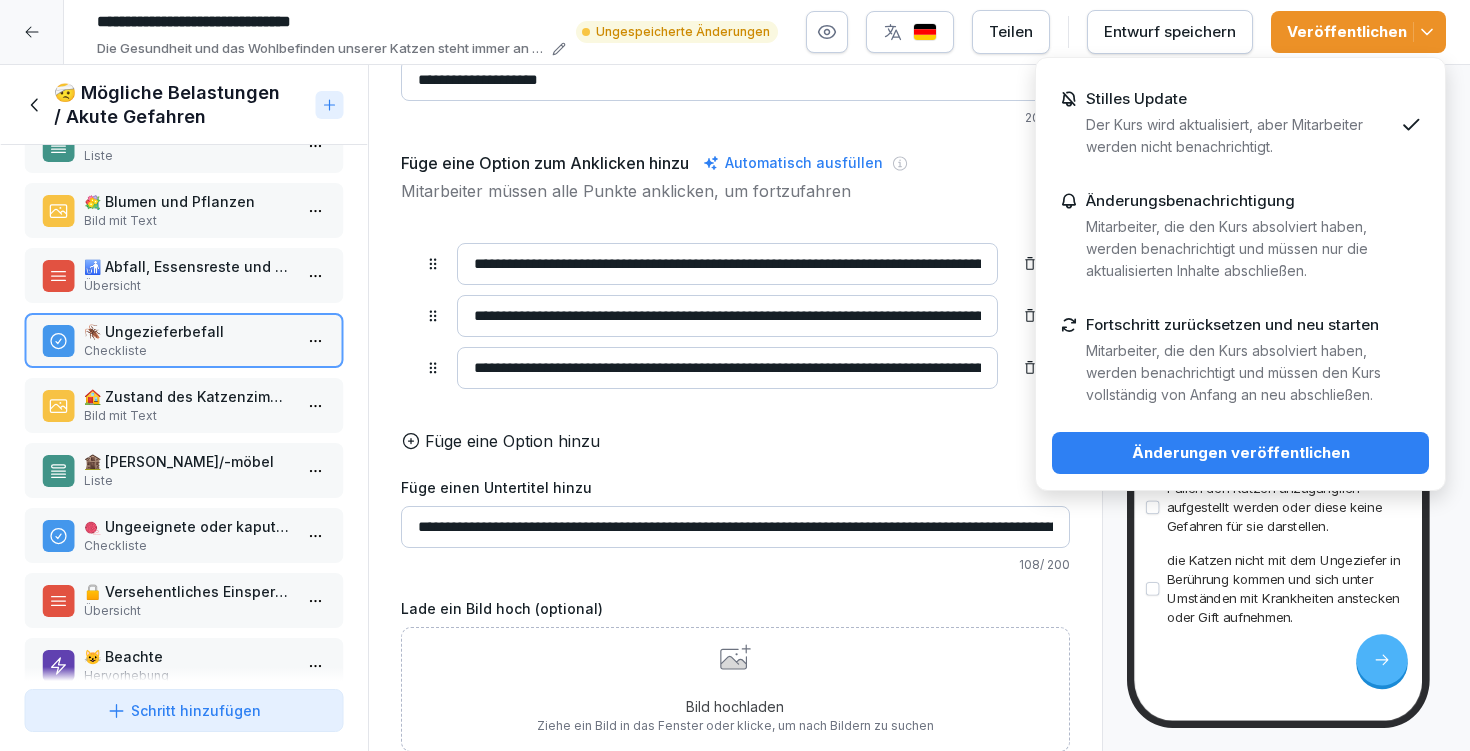 click on "Änderungen veröffentlichen" at bounding box center (1240, 453) 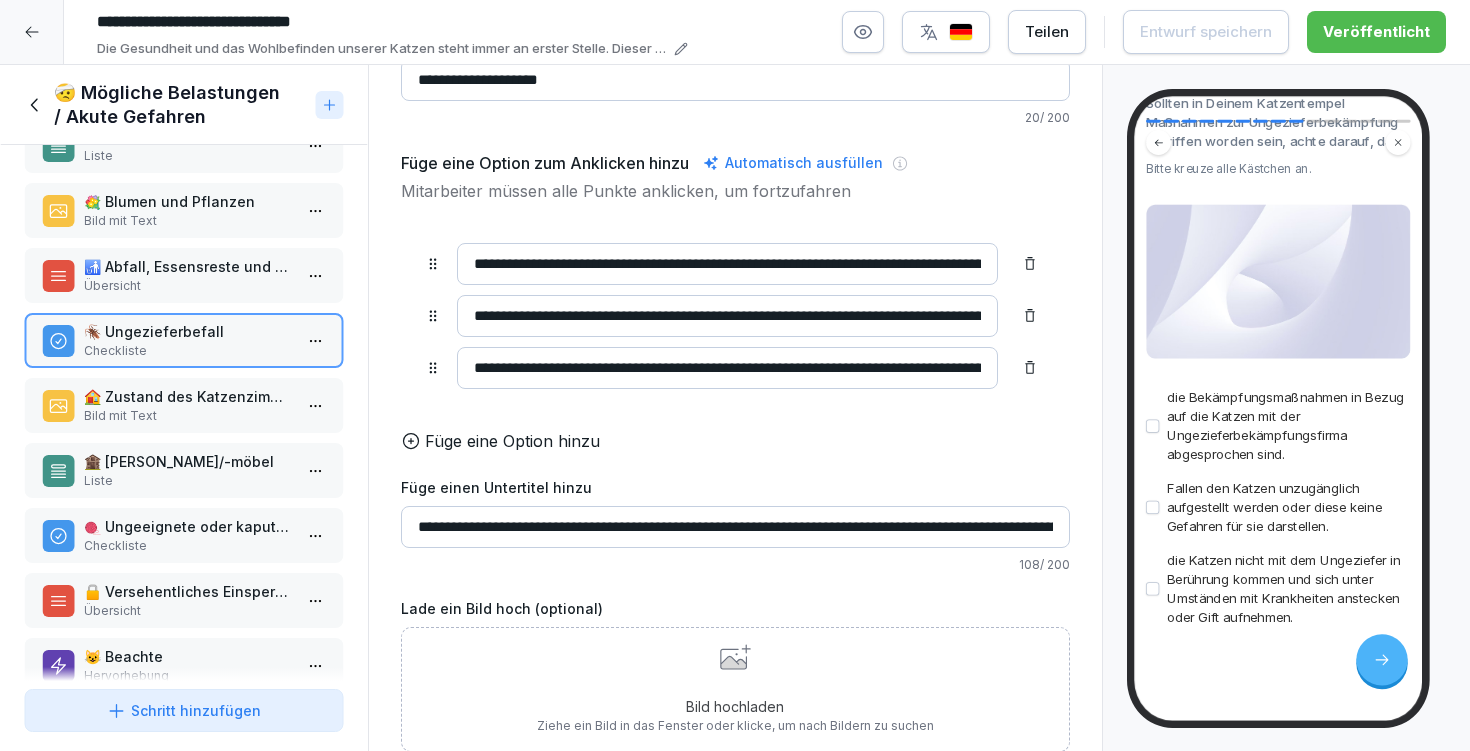 click on "Bild mit Text" at bounding box center (188, 416) 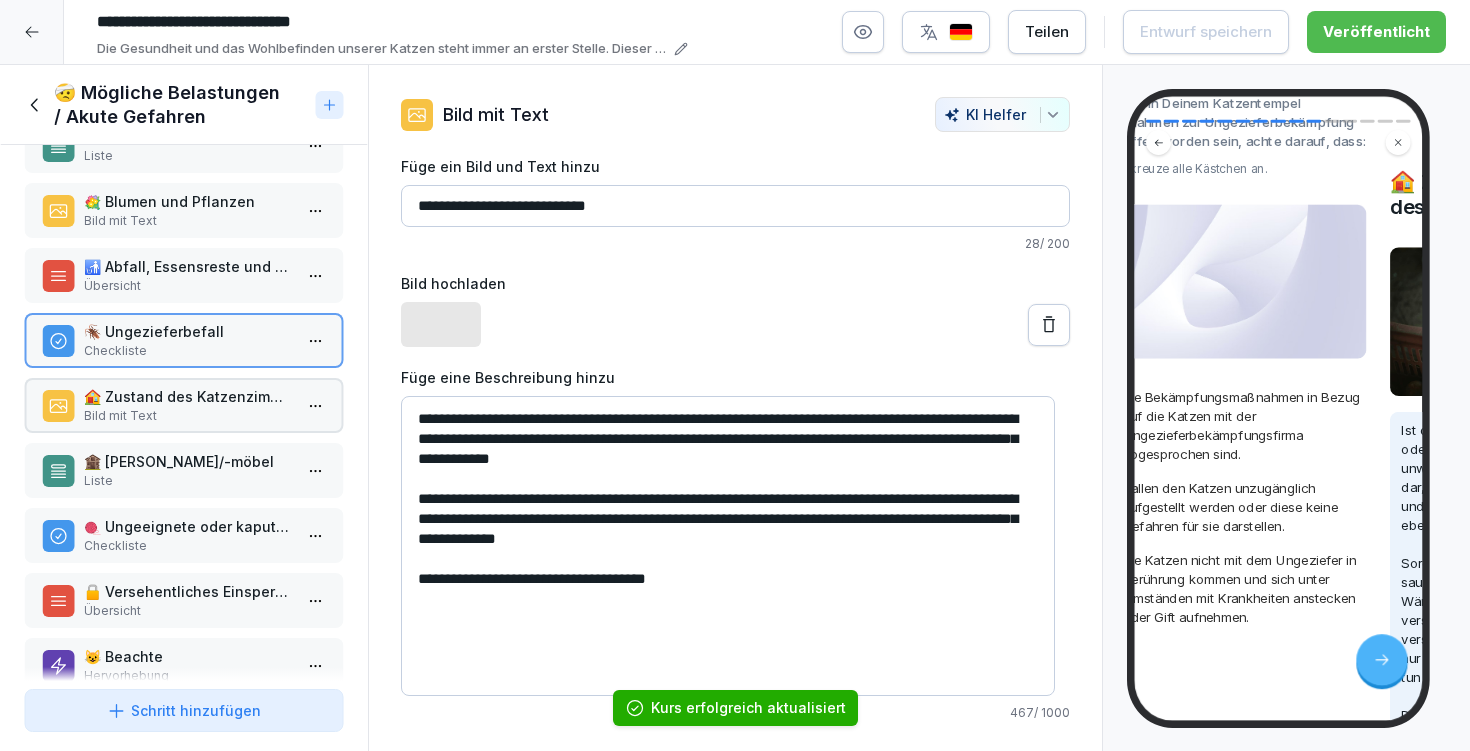 scroll, scrollTop: 0, scrollLeft: 0, axis: both 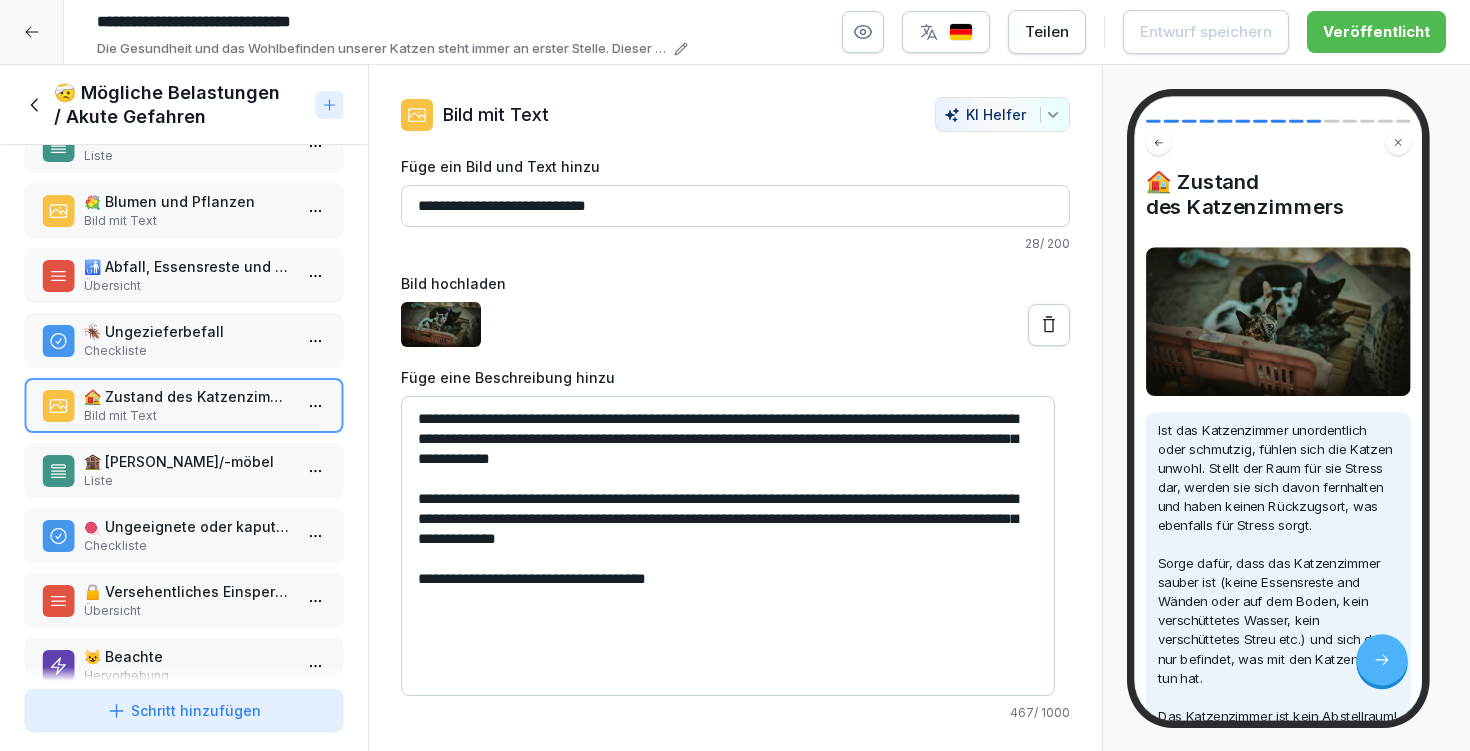 click on "**********" at bounding box center (728, 546) 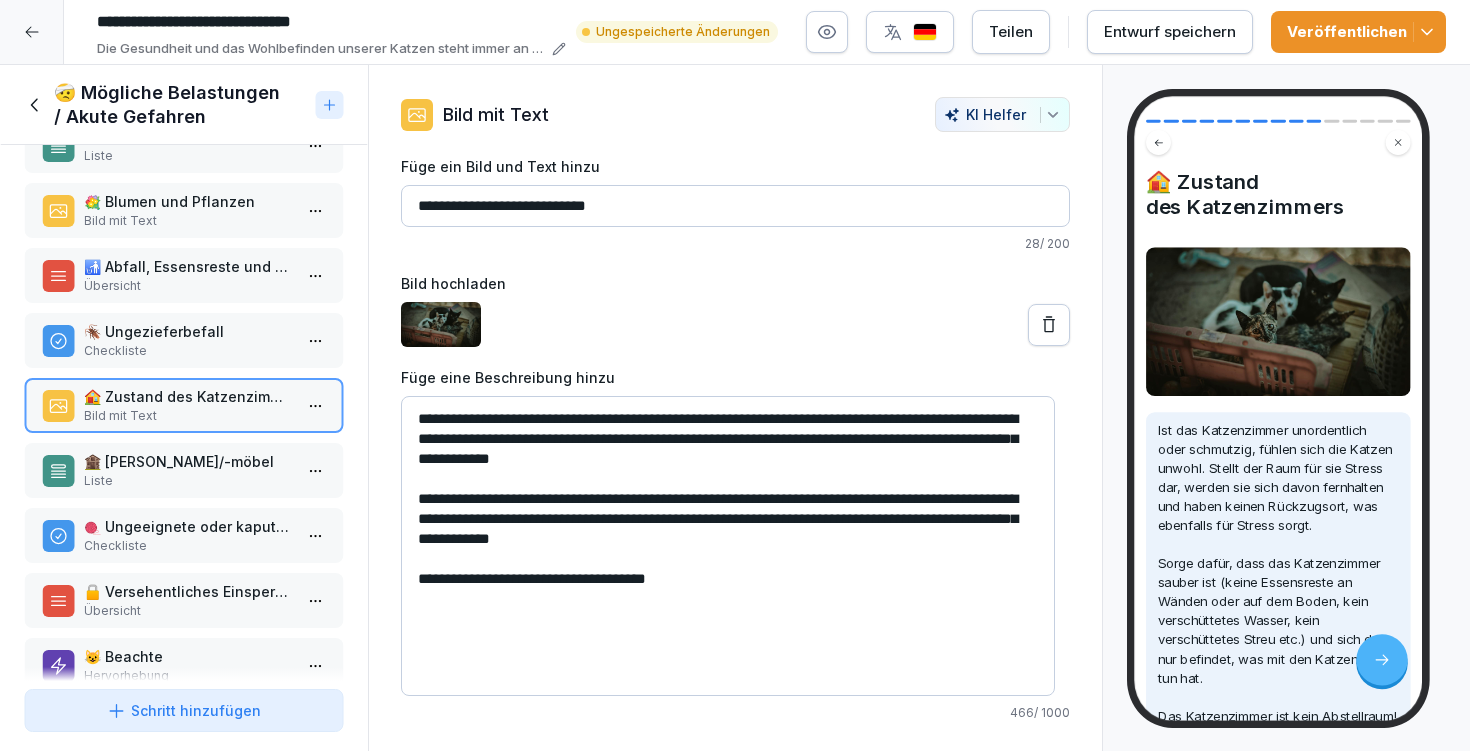 click on "**********" at bounding box center (728, 546) 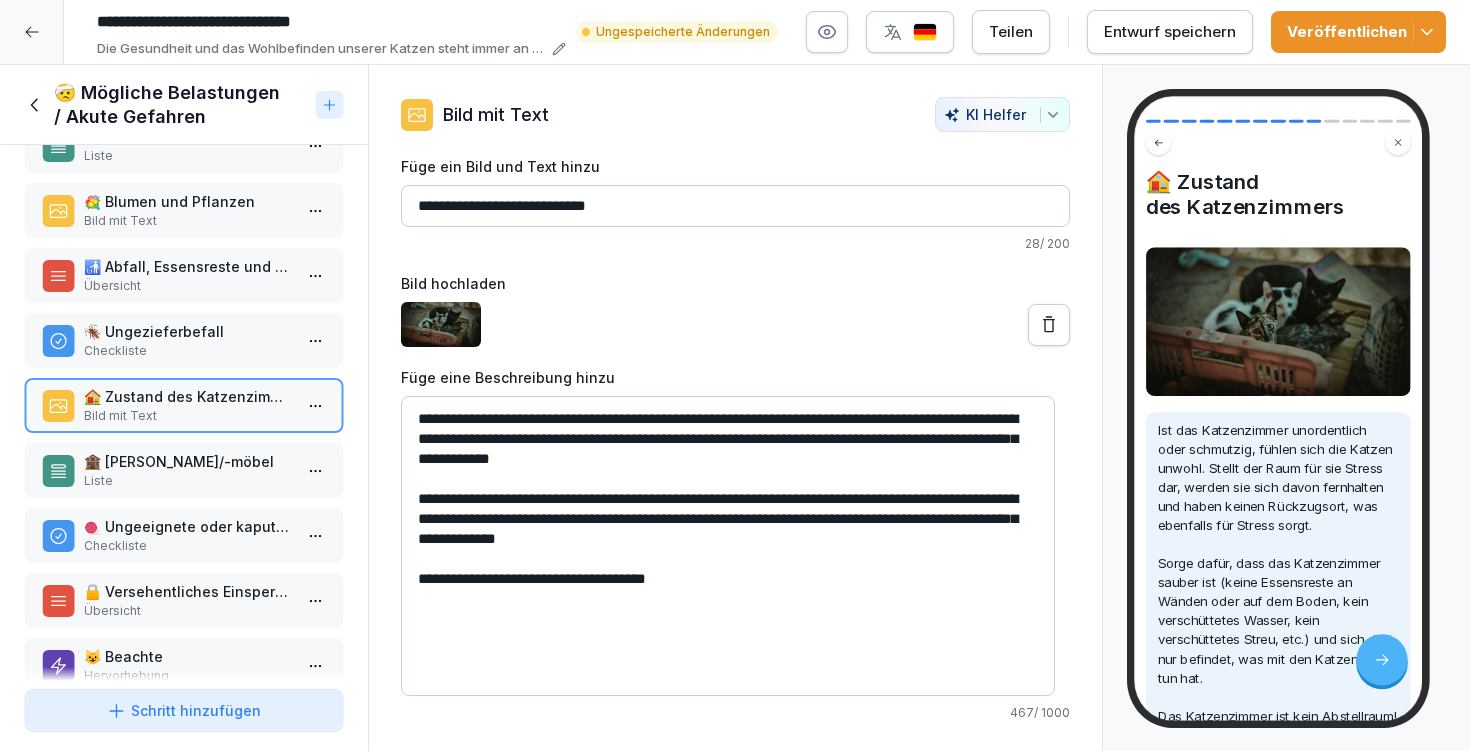 type on "**********" 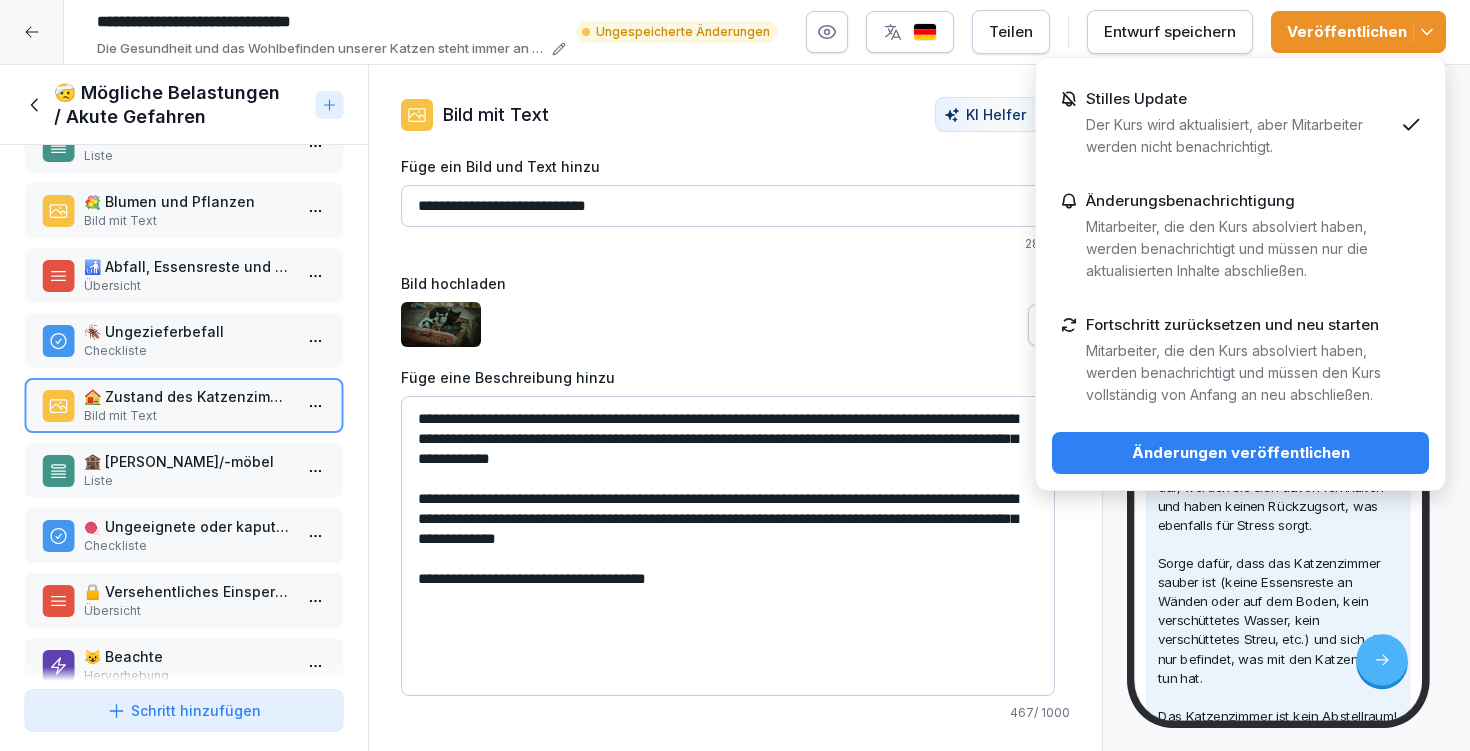 click on "Änderungen veröffentlichen" at bounding box center (1240, 453) 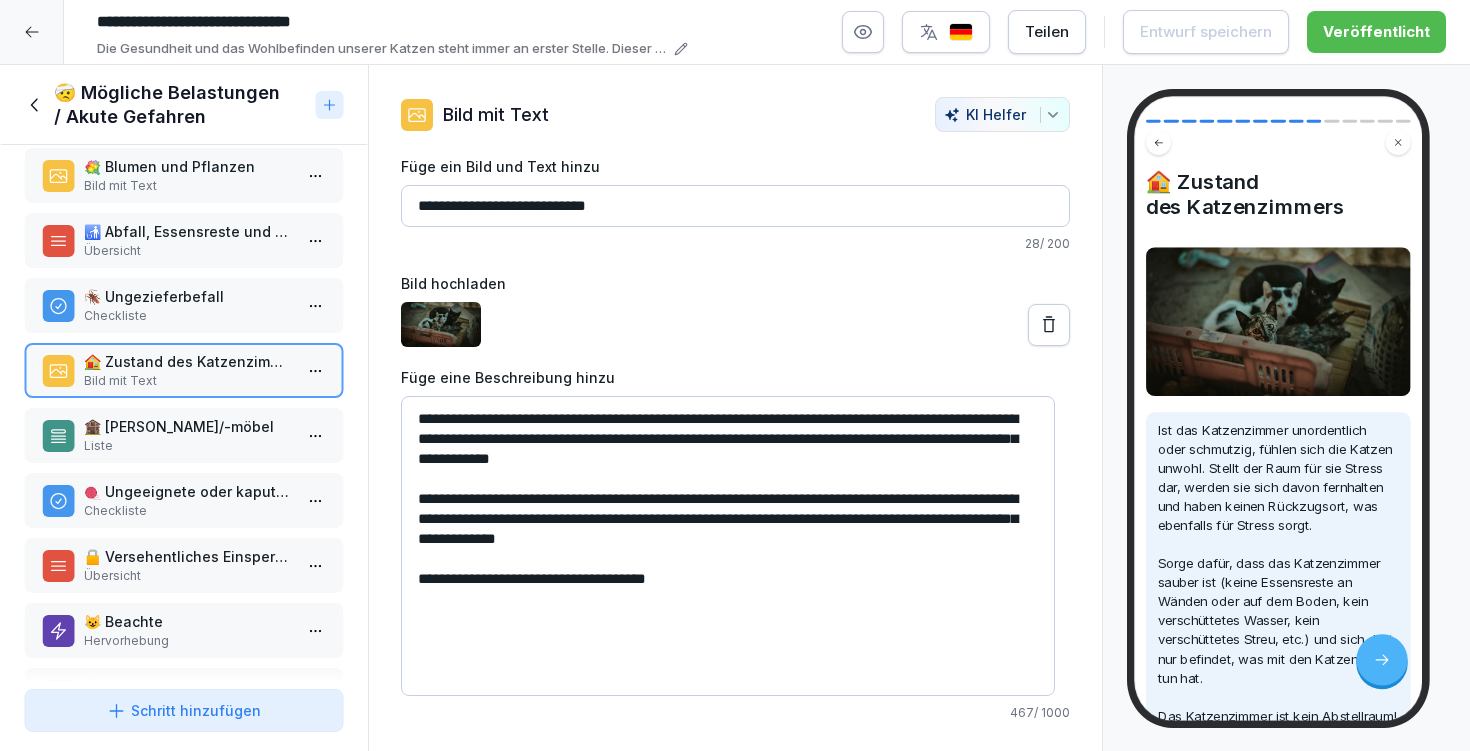 scroll, scrollTop: 492, scrollLeft: 0, axis: vertical 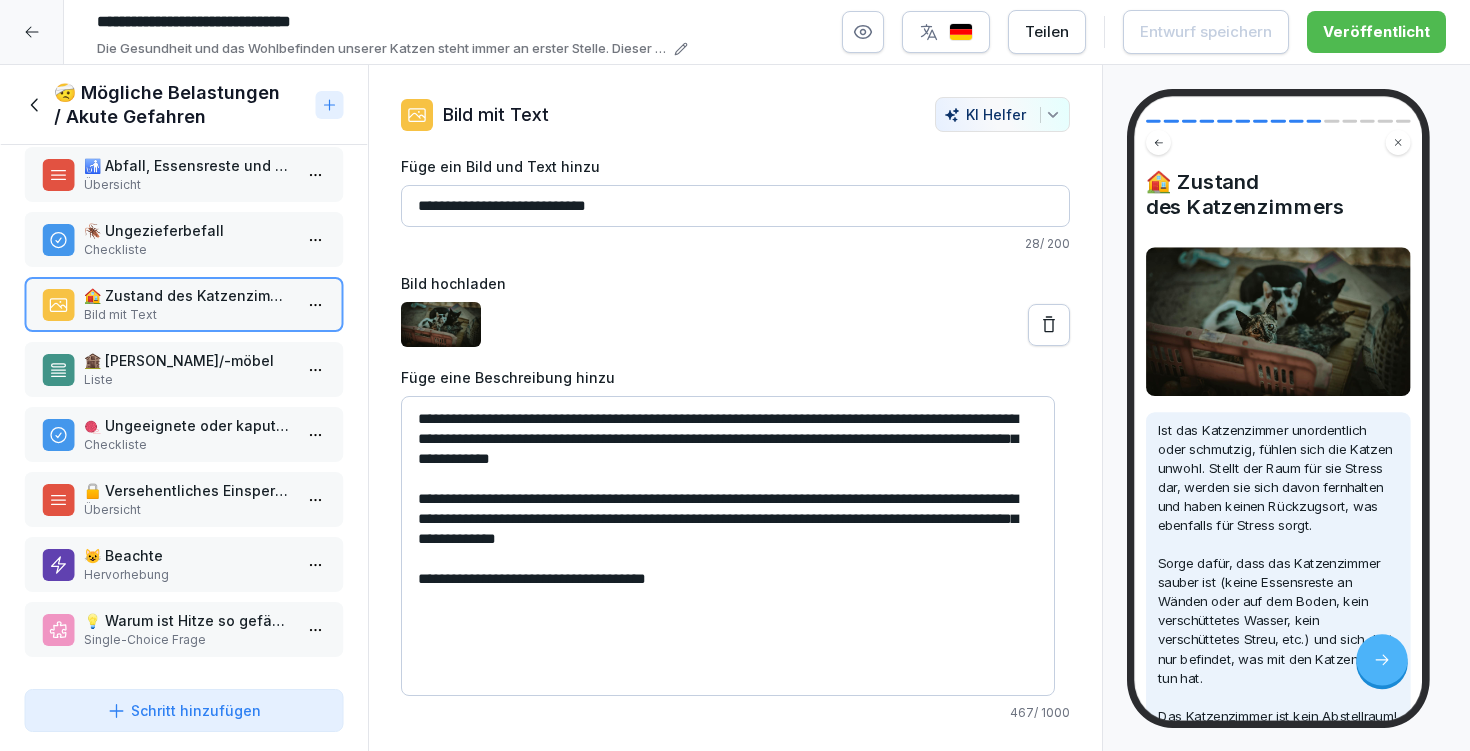 click on "🏚️ [PERSON_NAME]/-möbel" at bounding box center (188, 360) 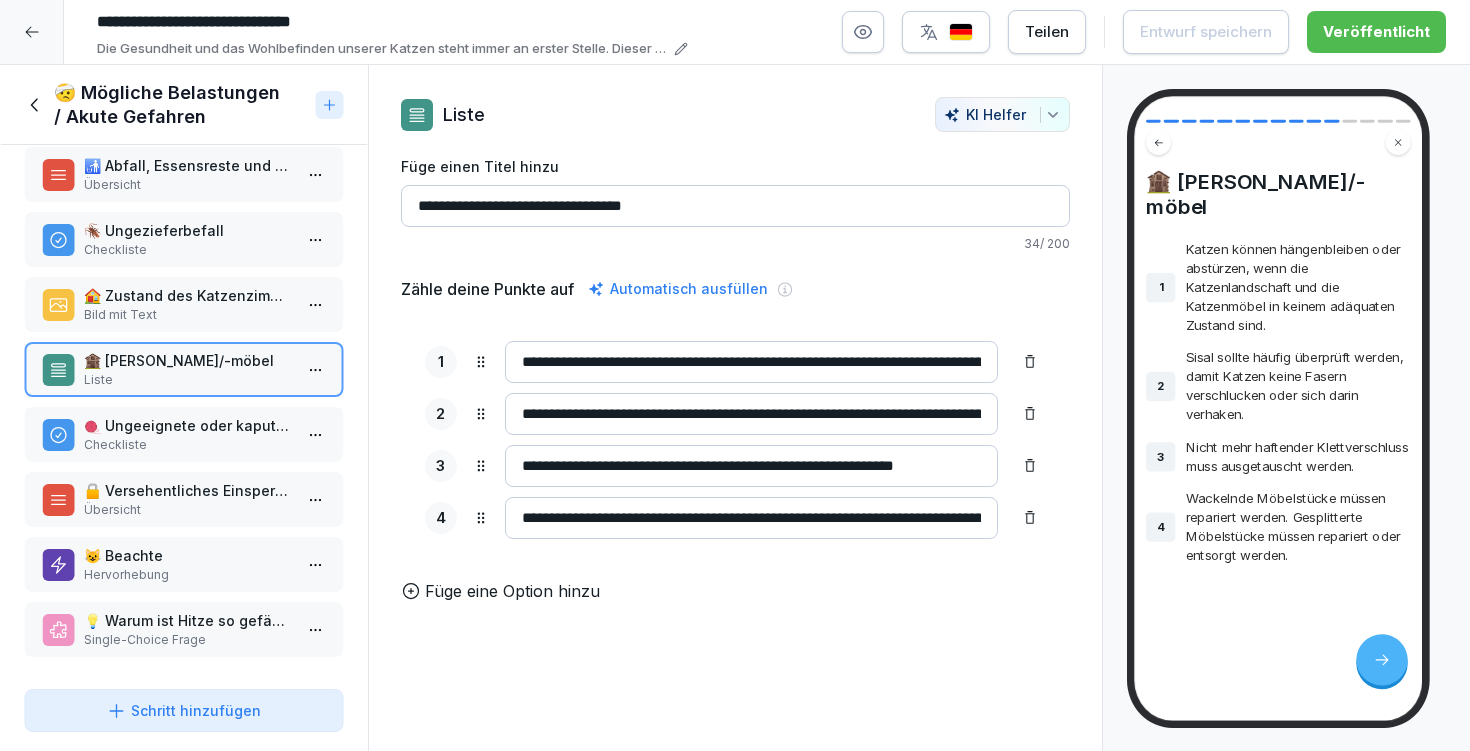 click on "Füge eine Option hinzu" at bounding box center [512, 591] 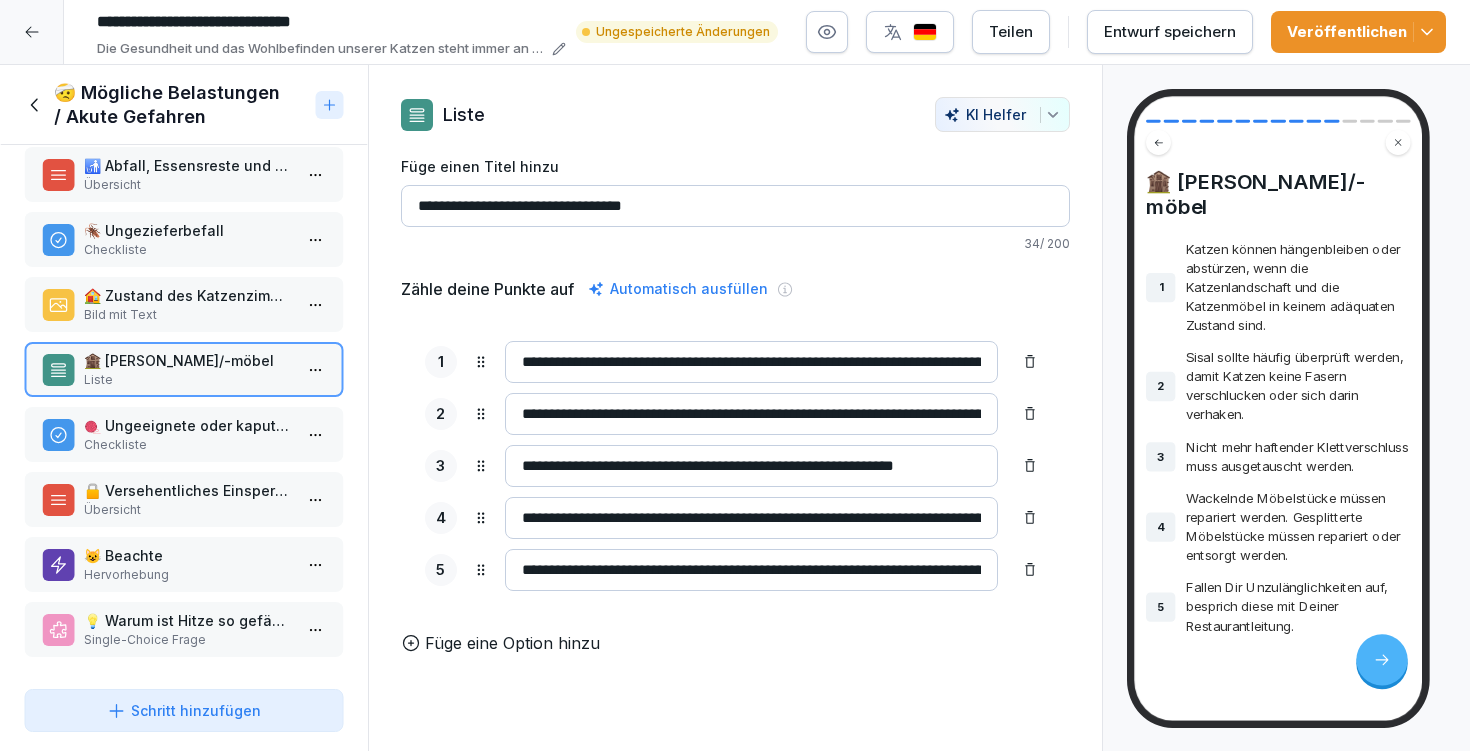 type on "**********" 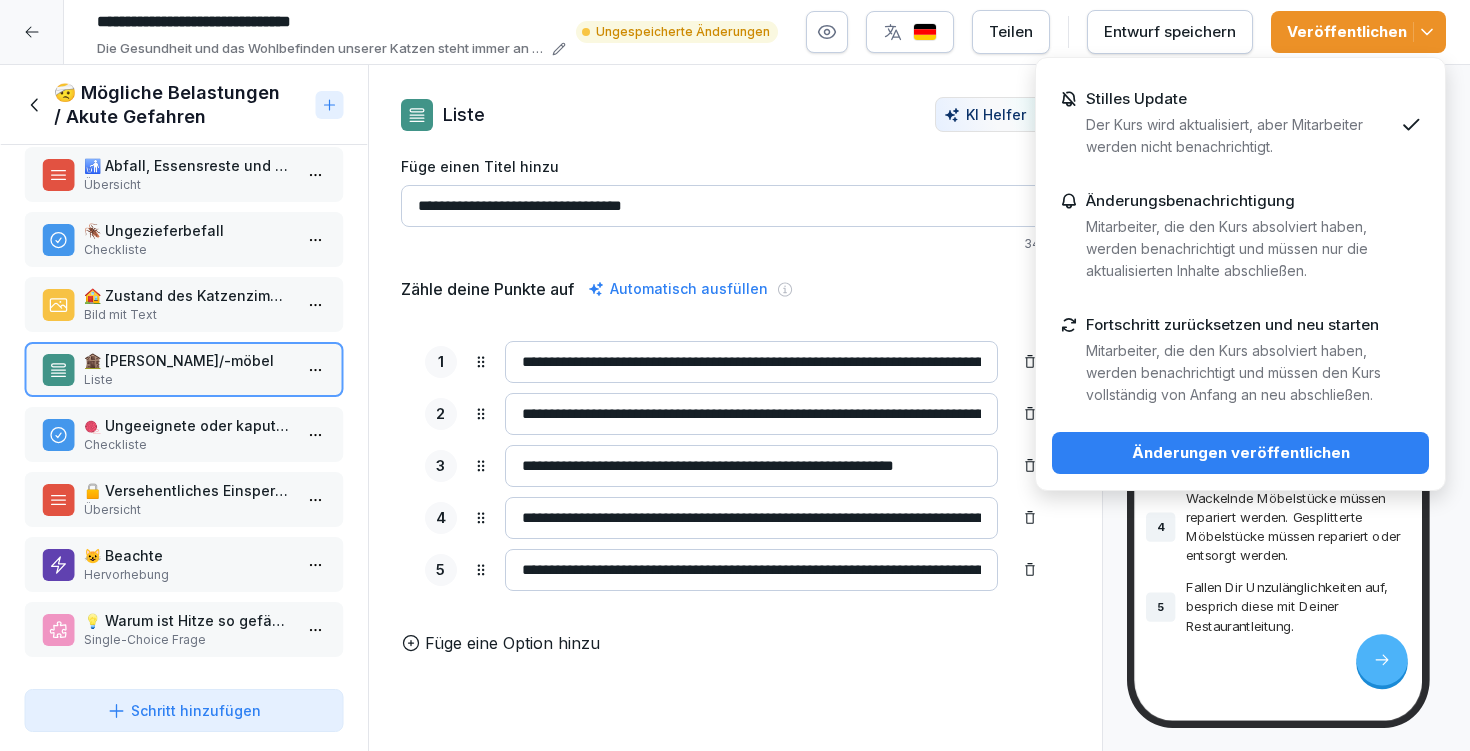 click on "Änderungen veröffentlichen" at bounding box center (1240, 453) 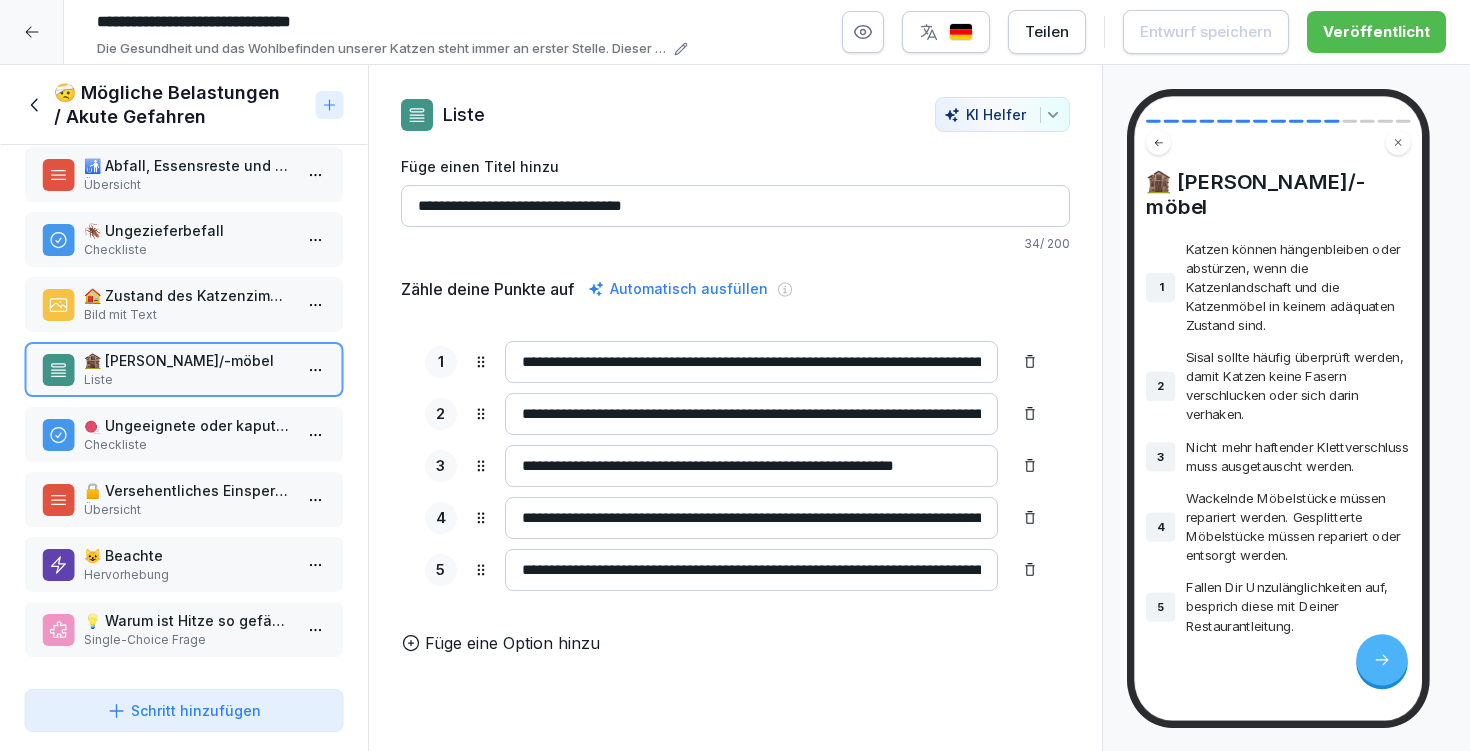 click on "🧶 Ungeeignete oder kaputte Katzenspielzeuge" at bounding box center [188, 425] 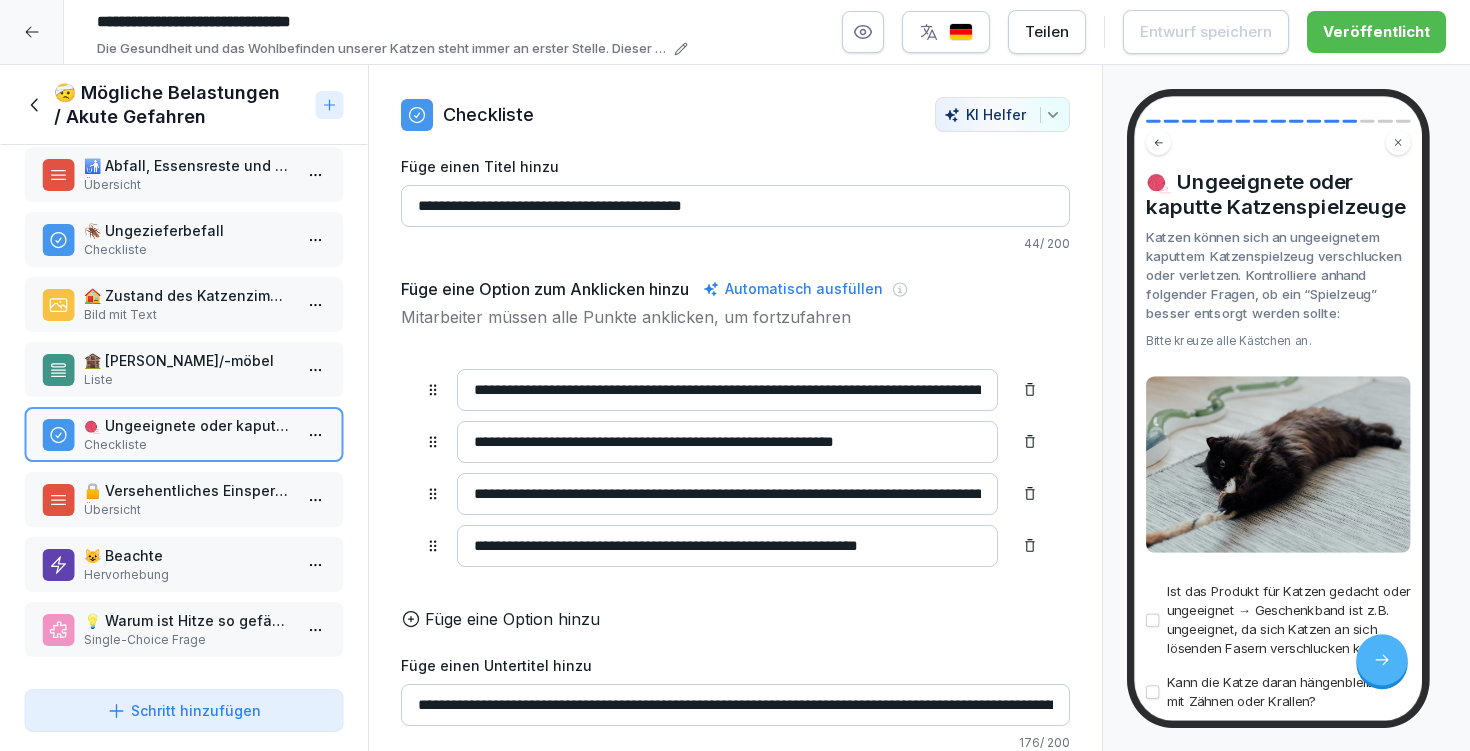 scroll, scrollTop: 129, scrollLeft: 0, axis: vertical 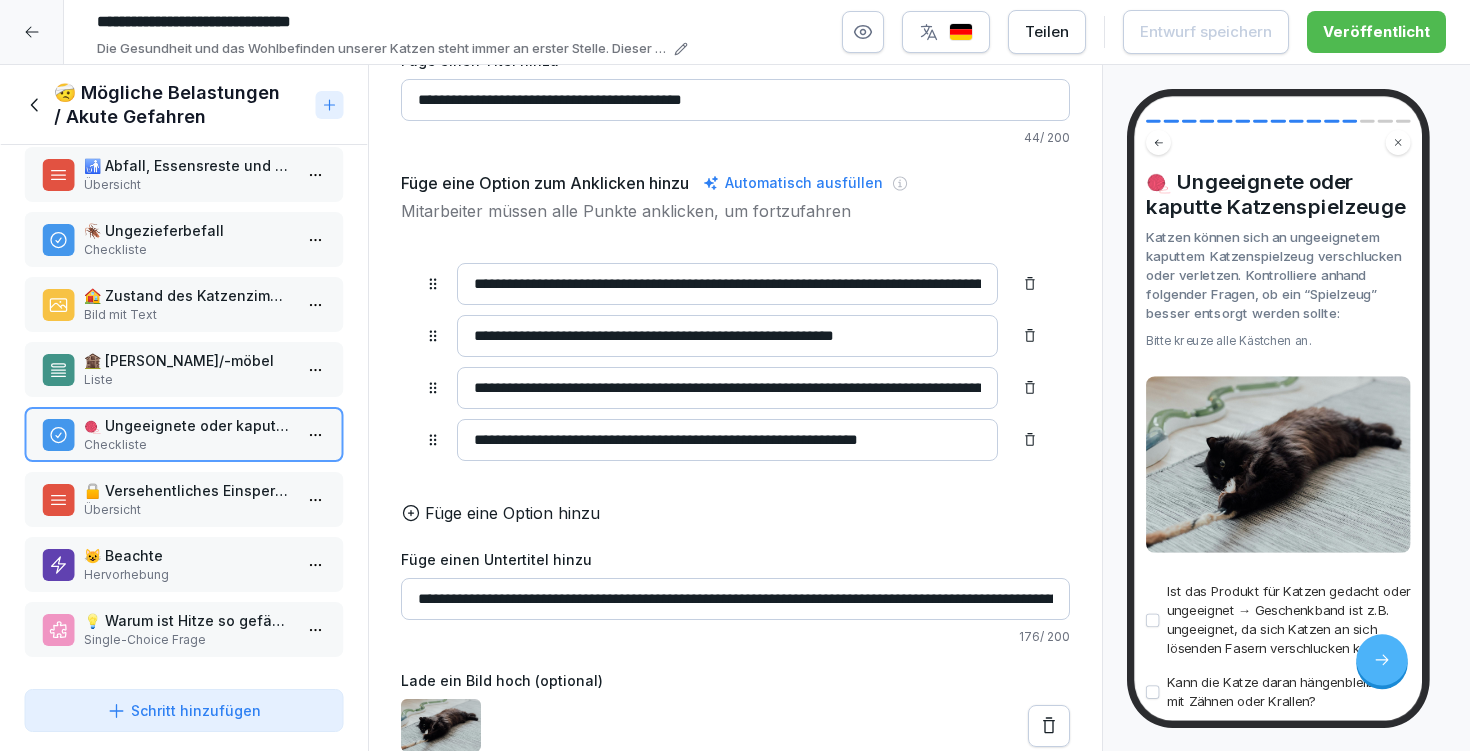 click on "**********" at bounding box center (735, 599) 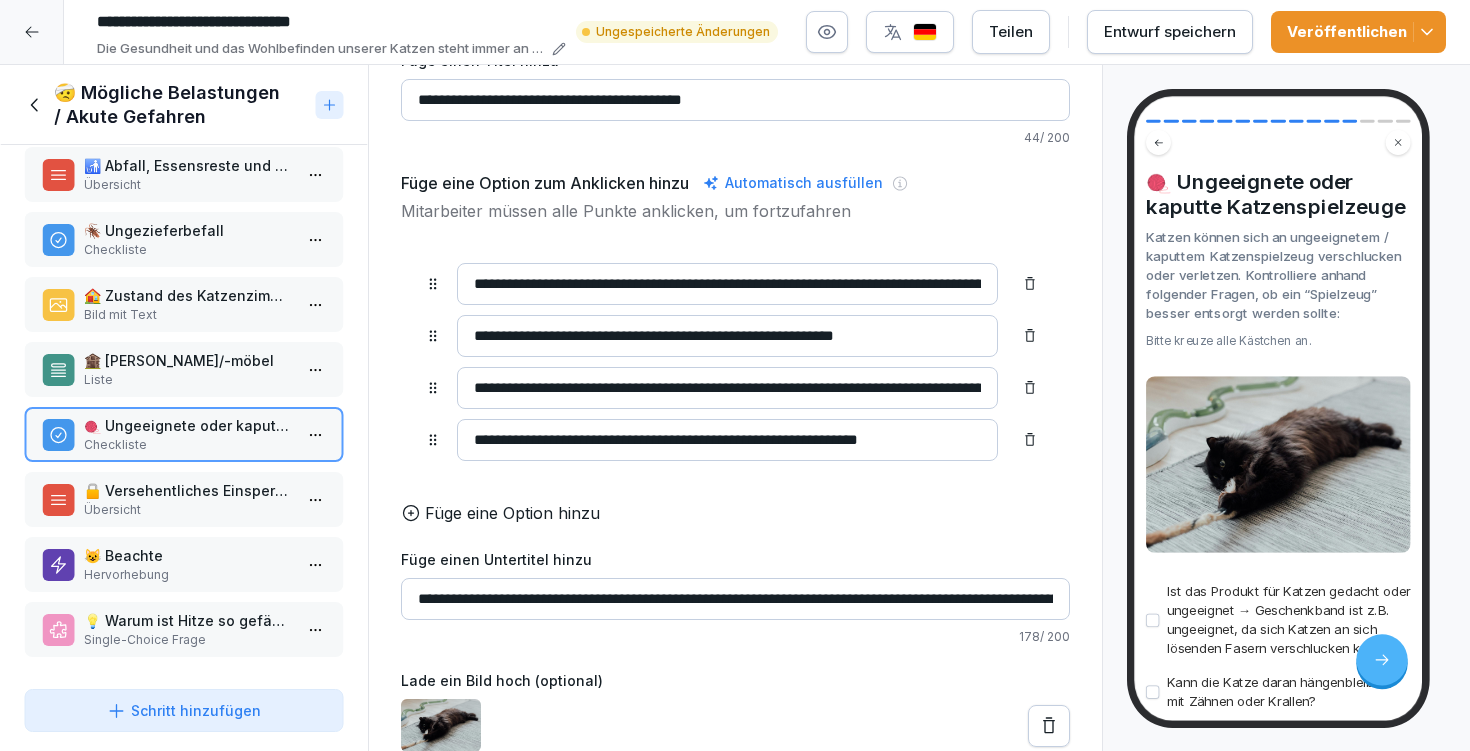 type on "**********" 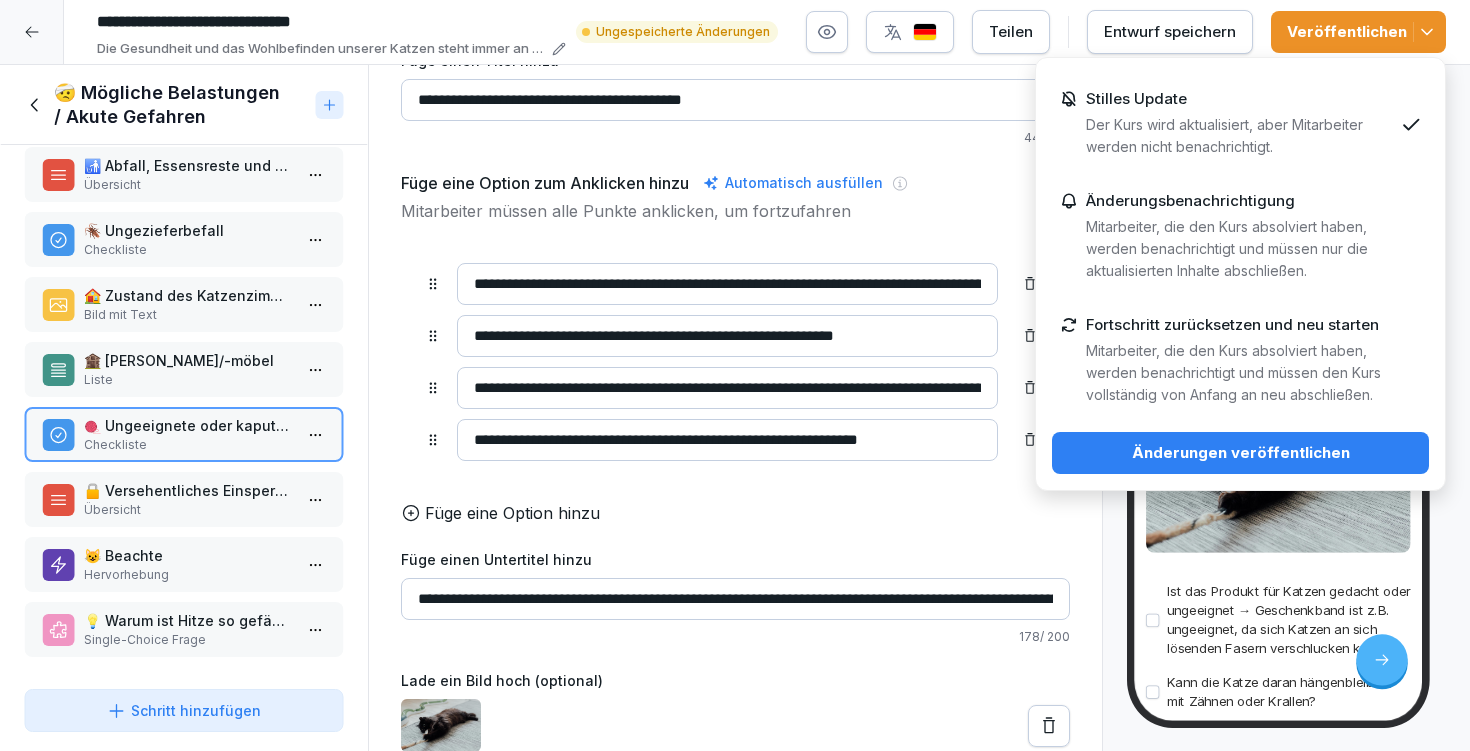 click on "Änderungen veröffentlichen" at bounding box center (1240, 453) 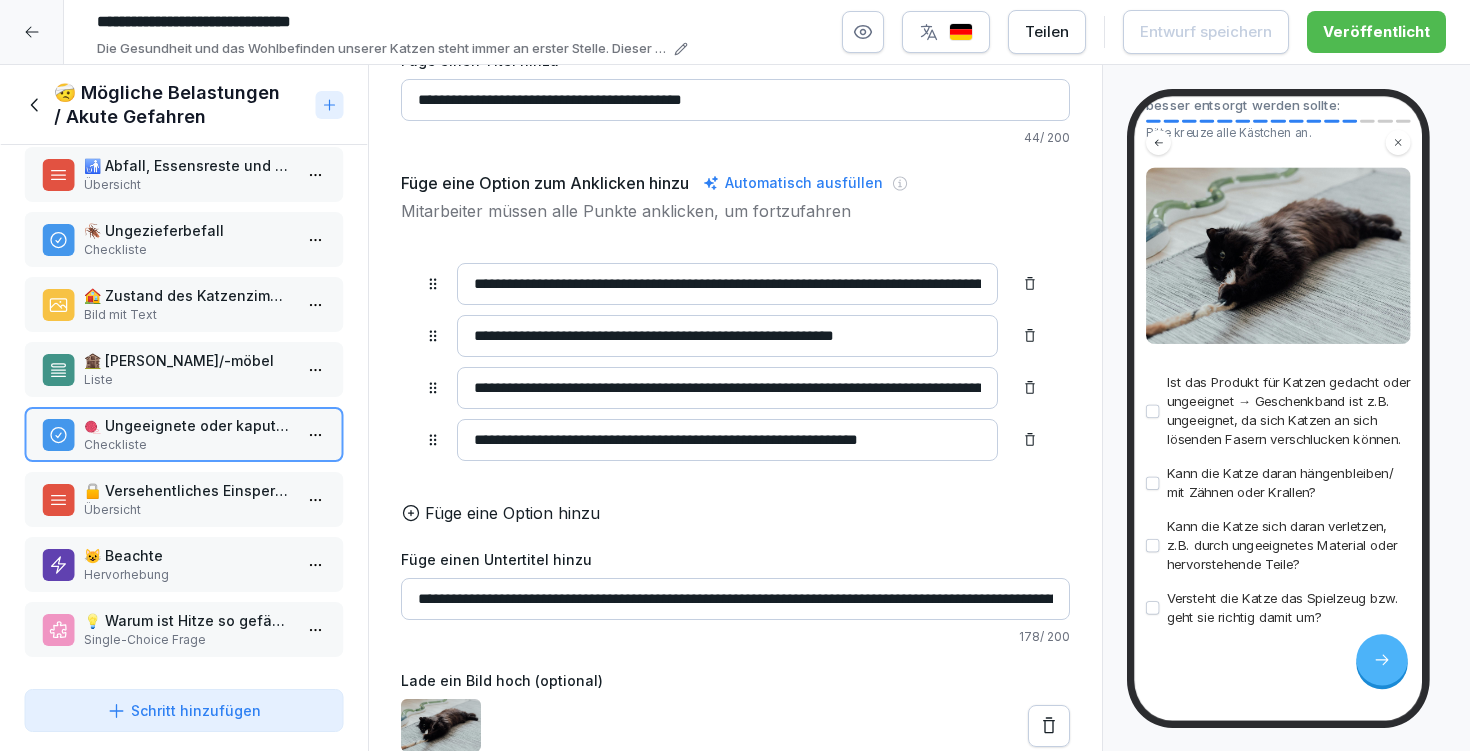 scroll, scrollTop: 311, scrollLeft: 0, axis: vertical 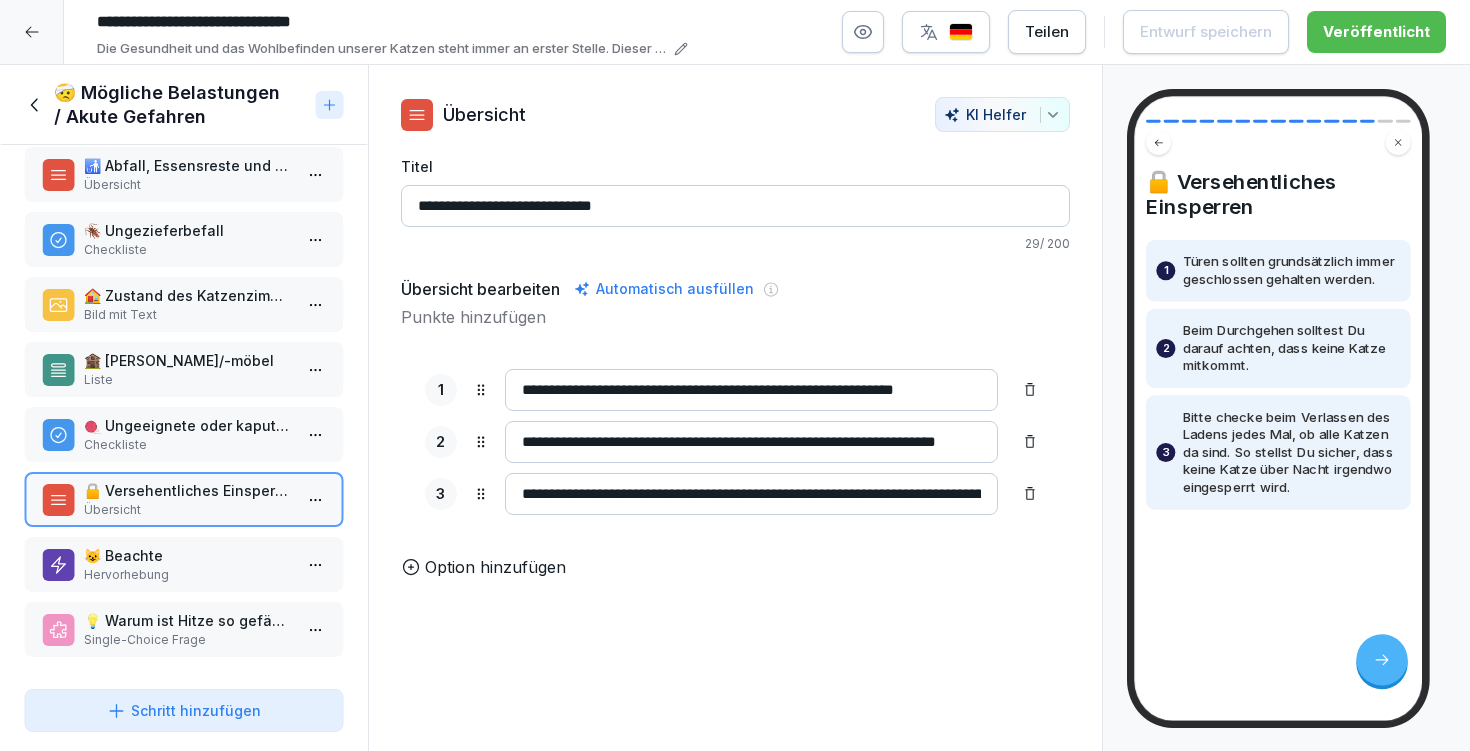 drag, startPoint x: 517, startPoint y: 443, endPoint x: 992, endPoint y: 448, distance: 475.0263 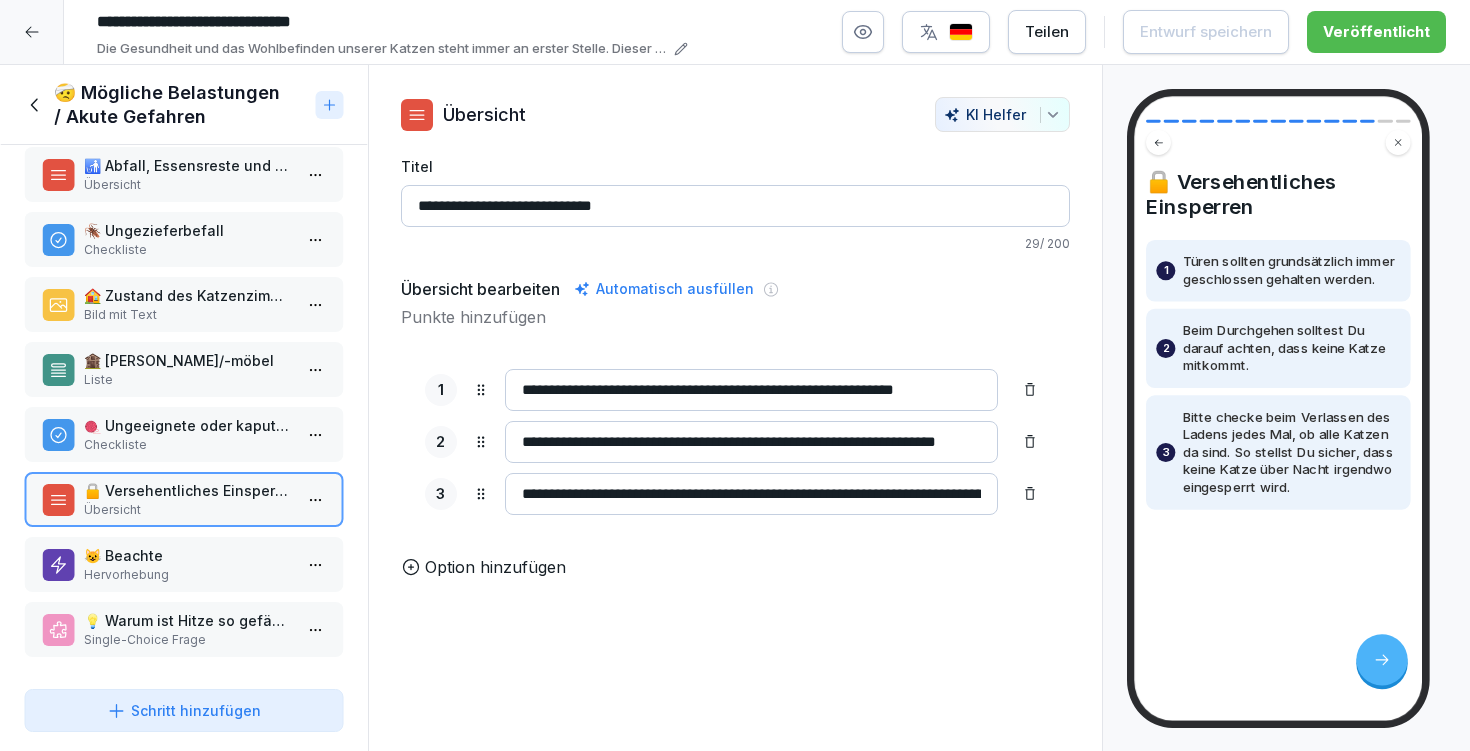click on "**********" at bounding box center (735, 442) 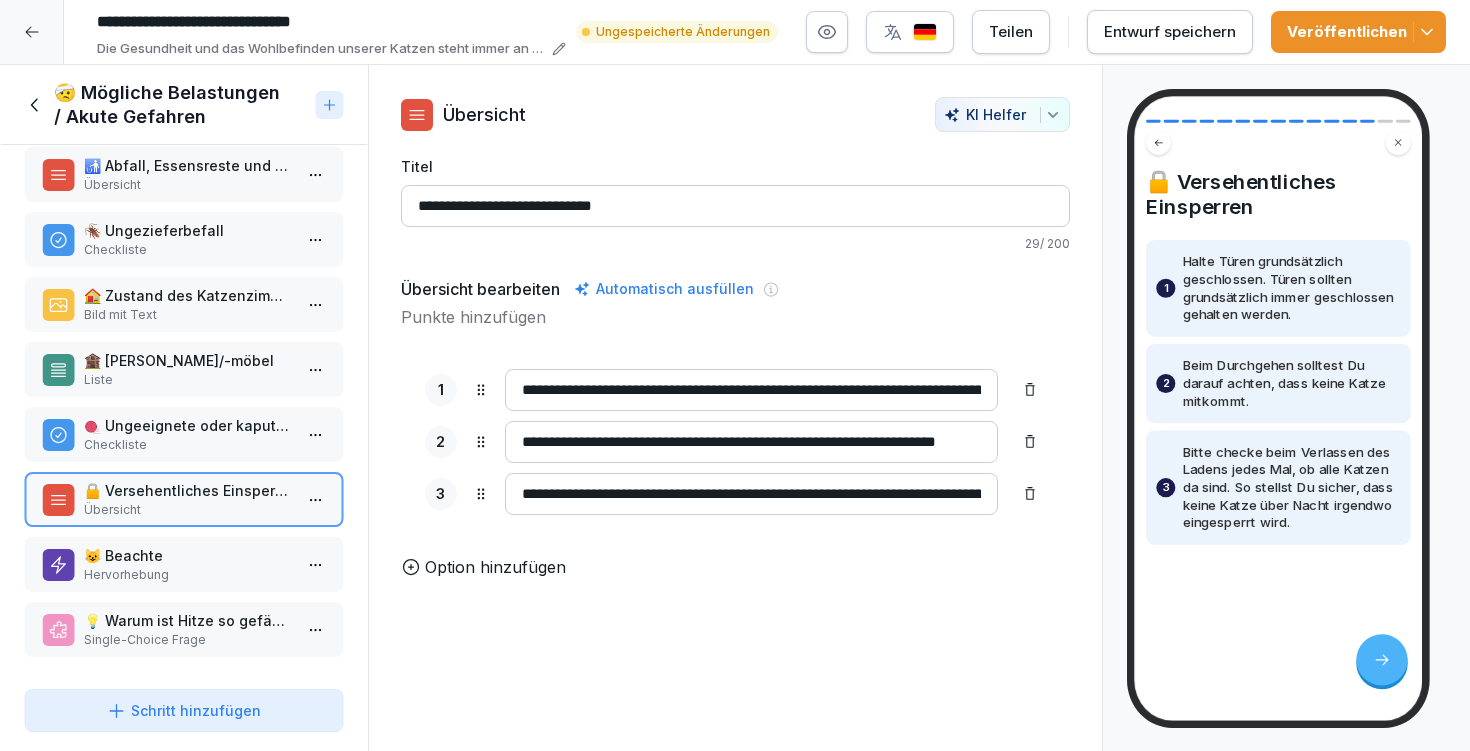 drag, startPoint x: 808, startPoint y: 385, endPoint x: 1102, endPoint y: 389, distance: 294.02722 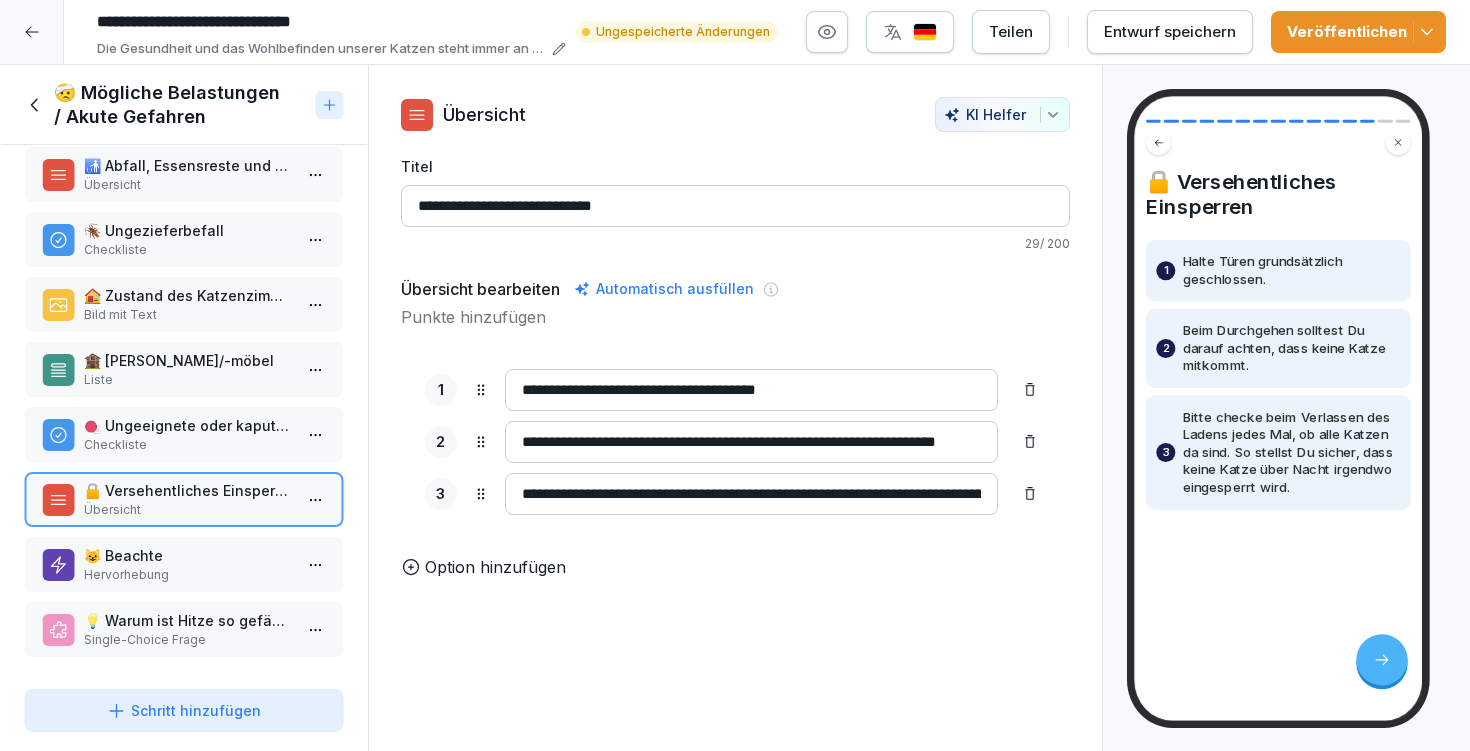 type on "**********" 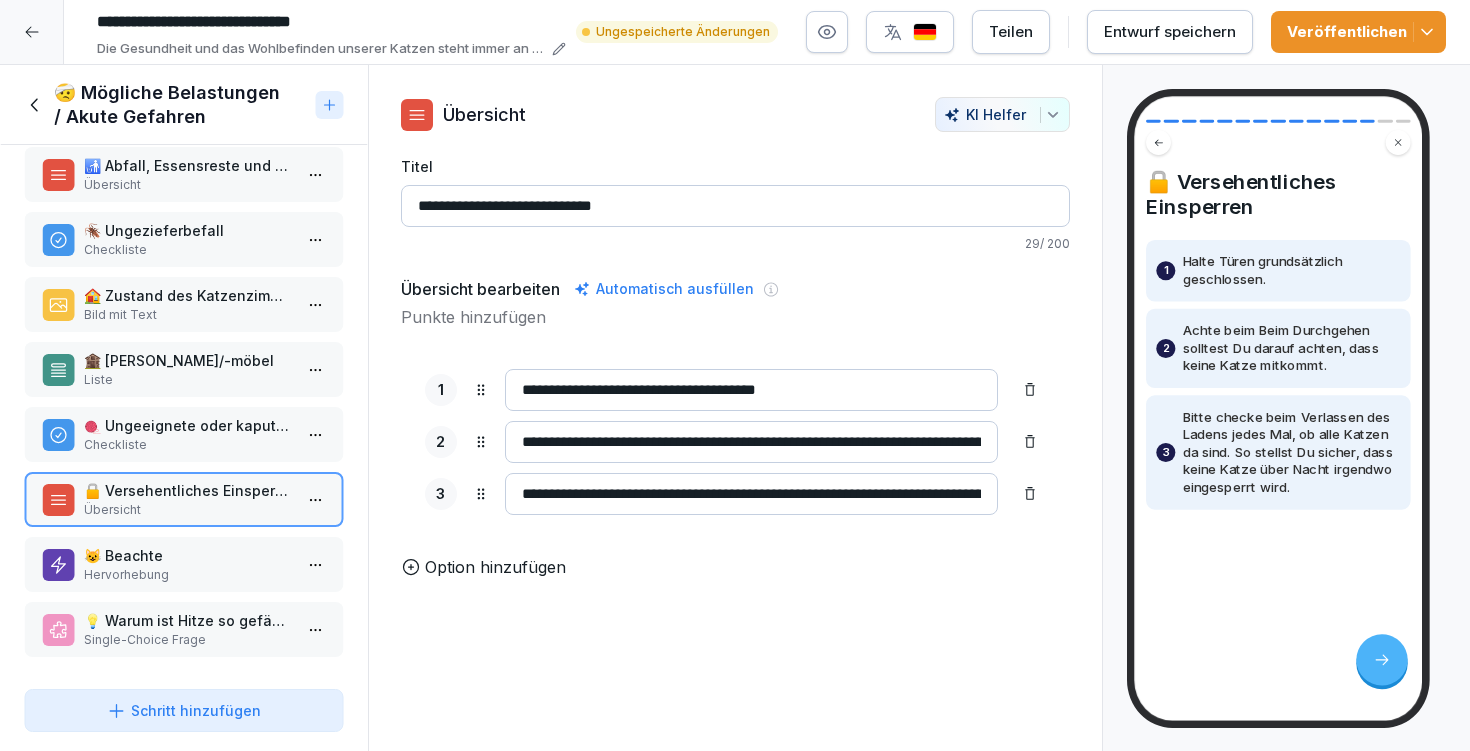 click on "**********" at bounding box center (751, 442) 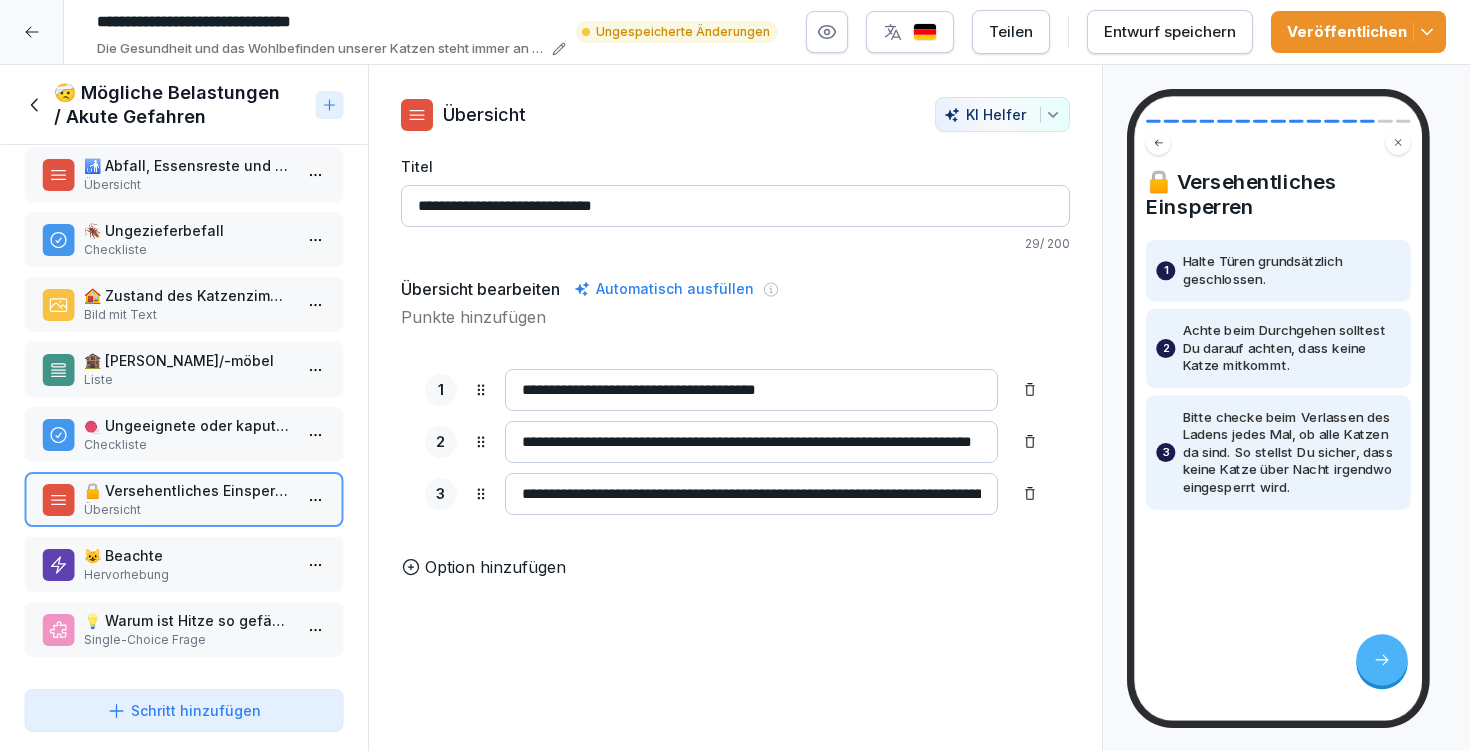 drag, startPoint x: 689, startPoint y: 443, endPoint x: 772, endPoint y: 435, distance: 83.38465 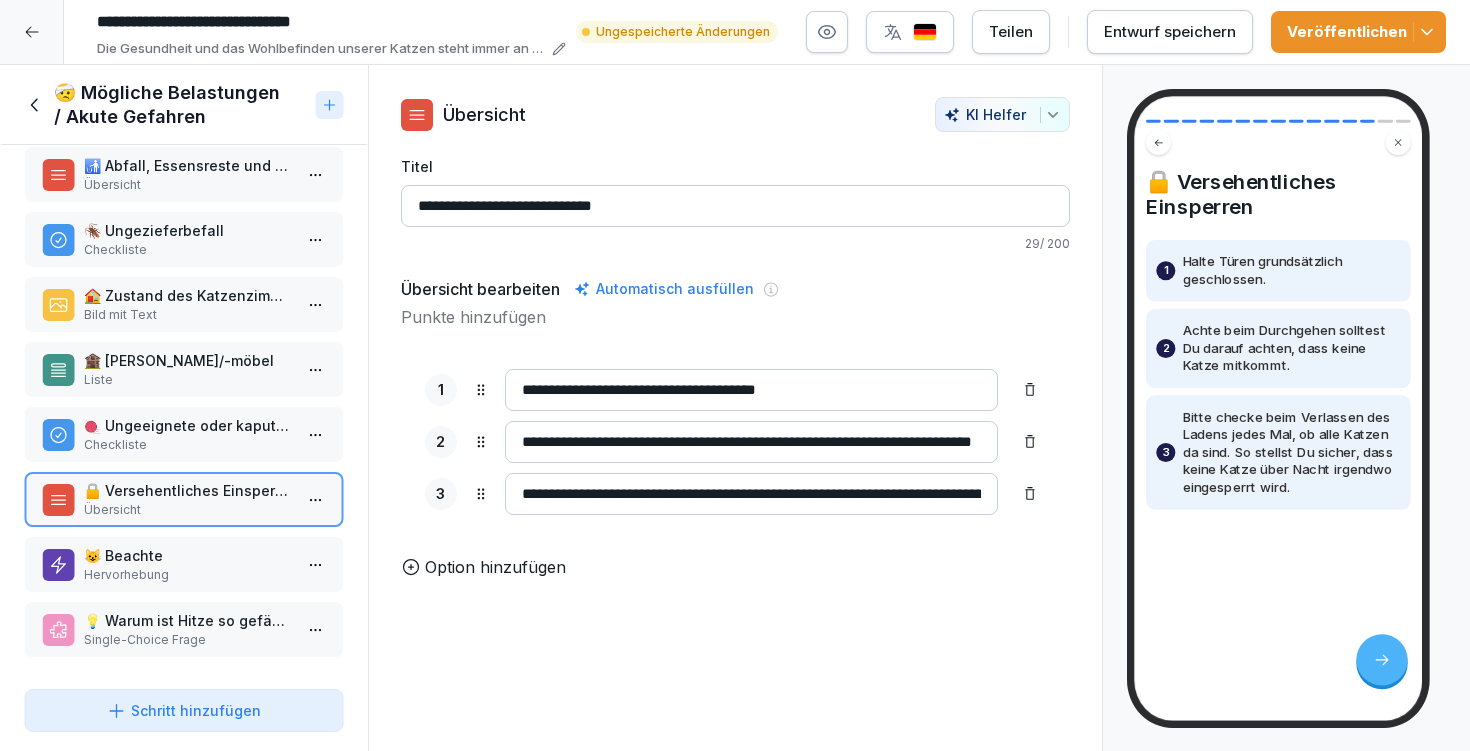 click on "**********" at bounding box center [751, 442] 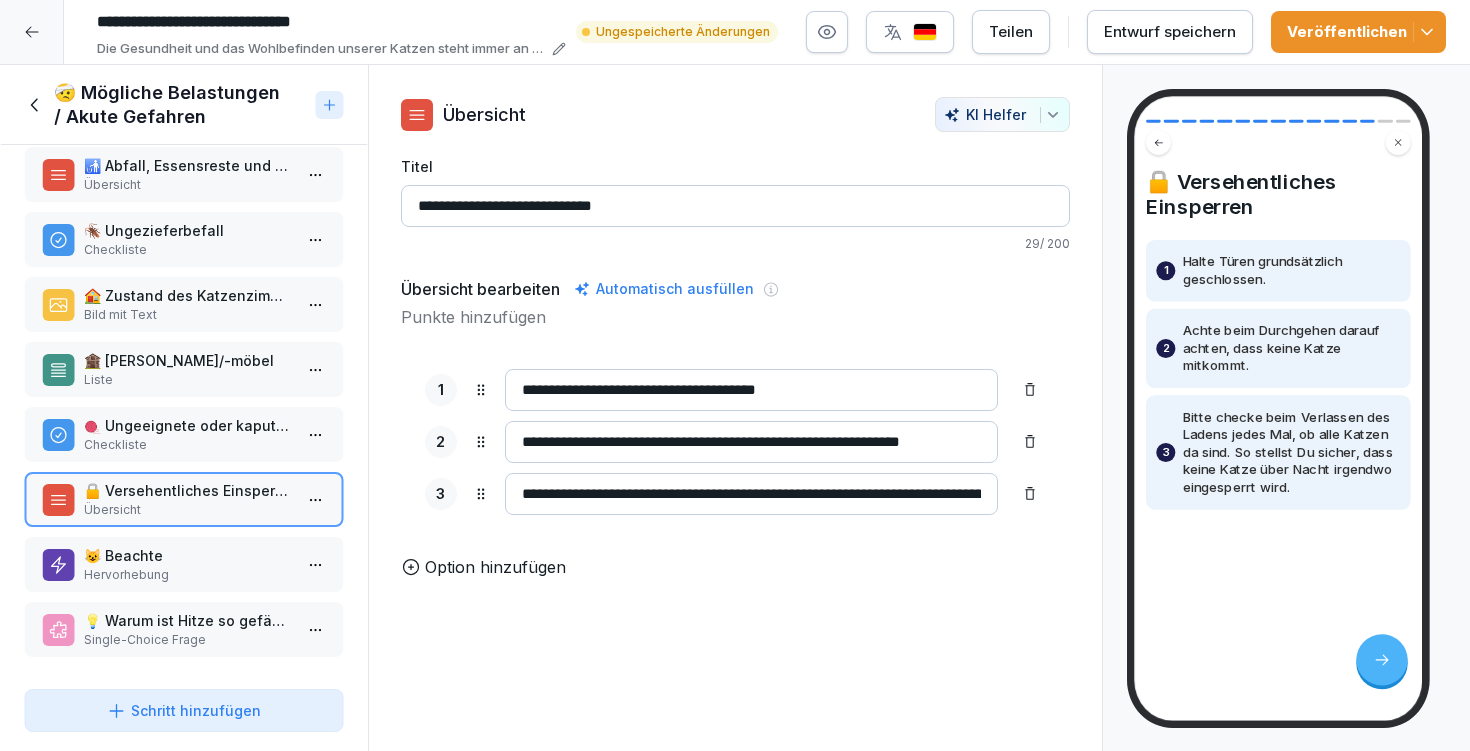 click on "**********" at bounding box center [751, 442] 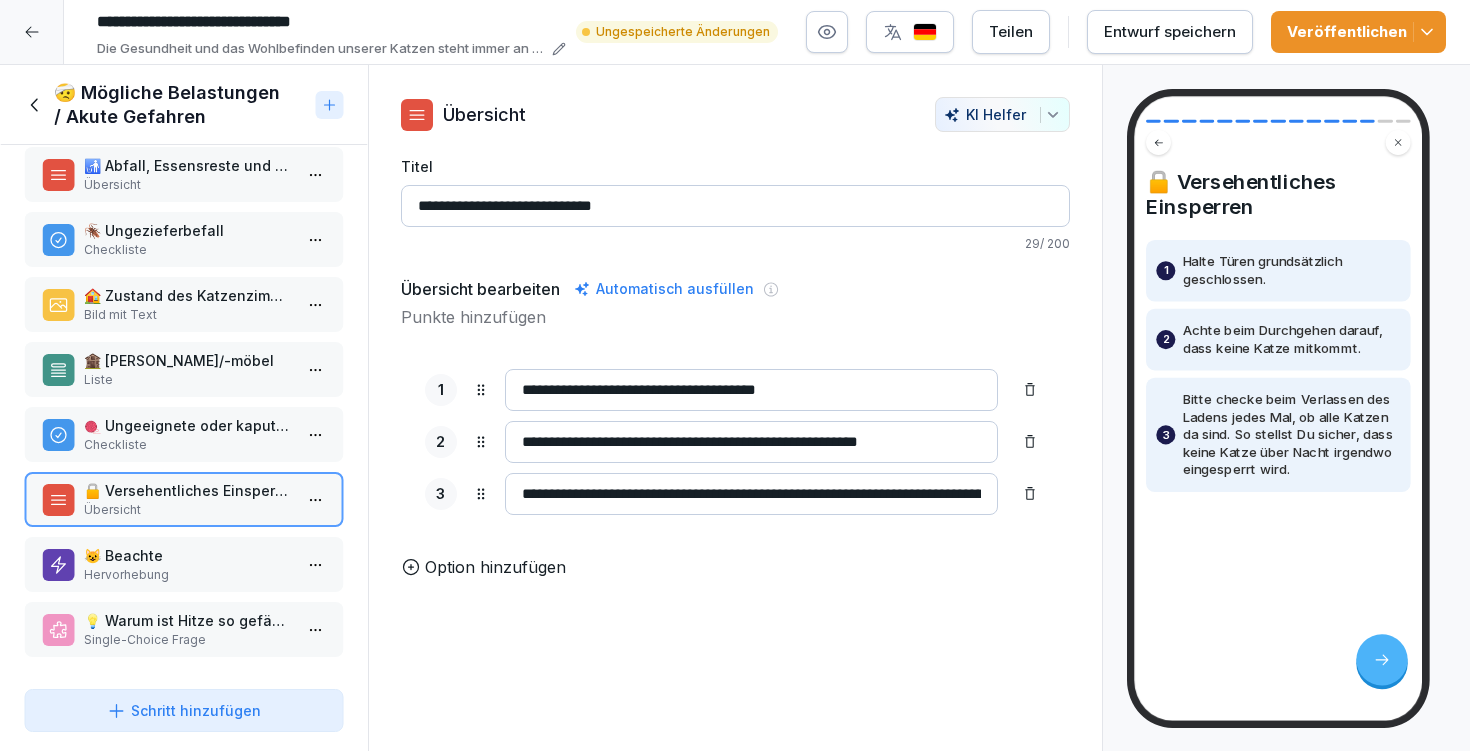 type on "**********" 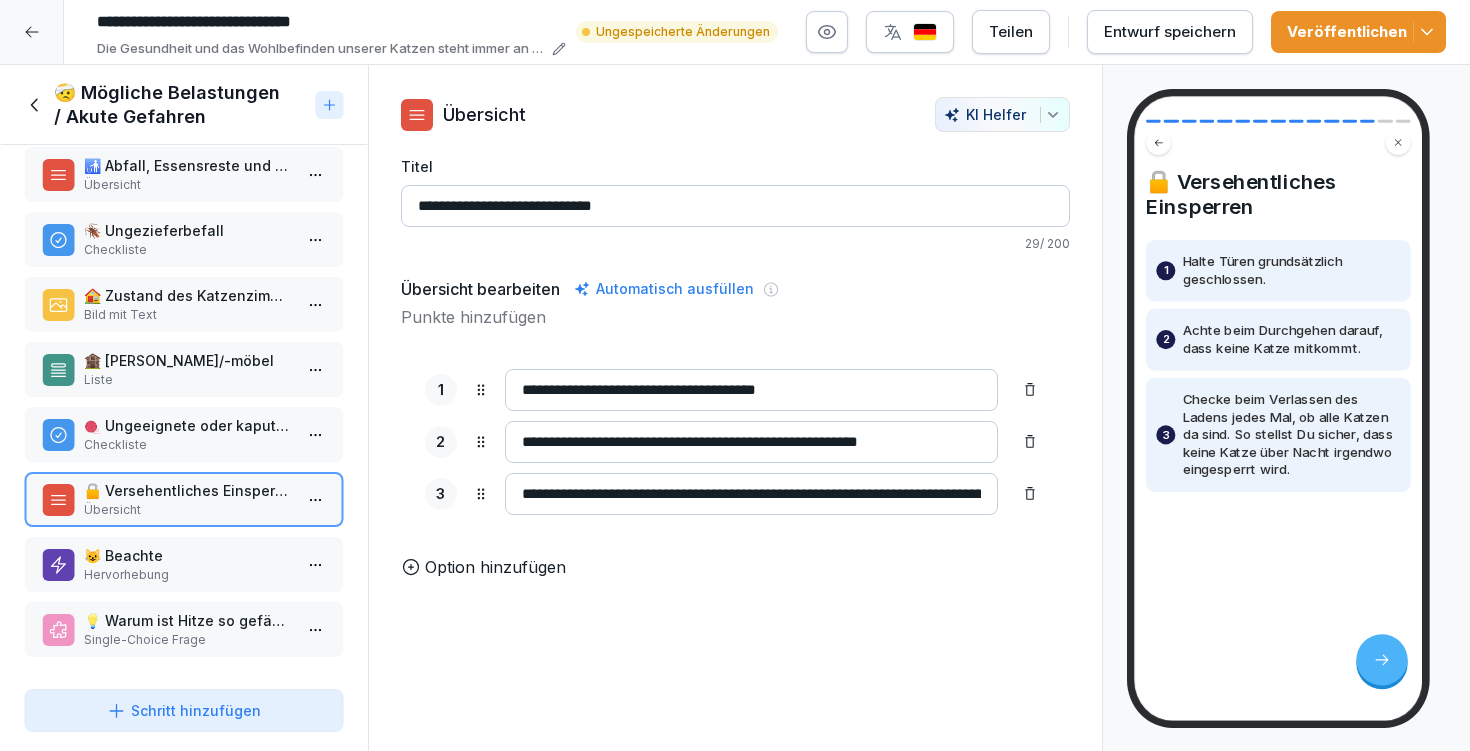 click on "**********" at bounding box center (751, 494) 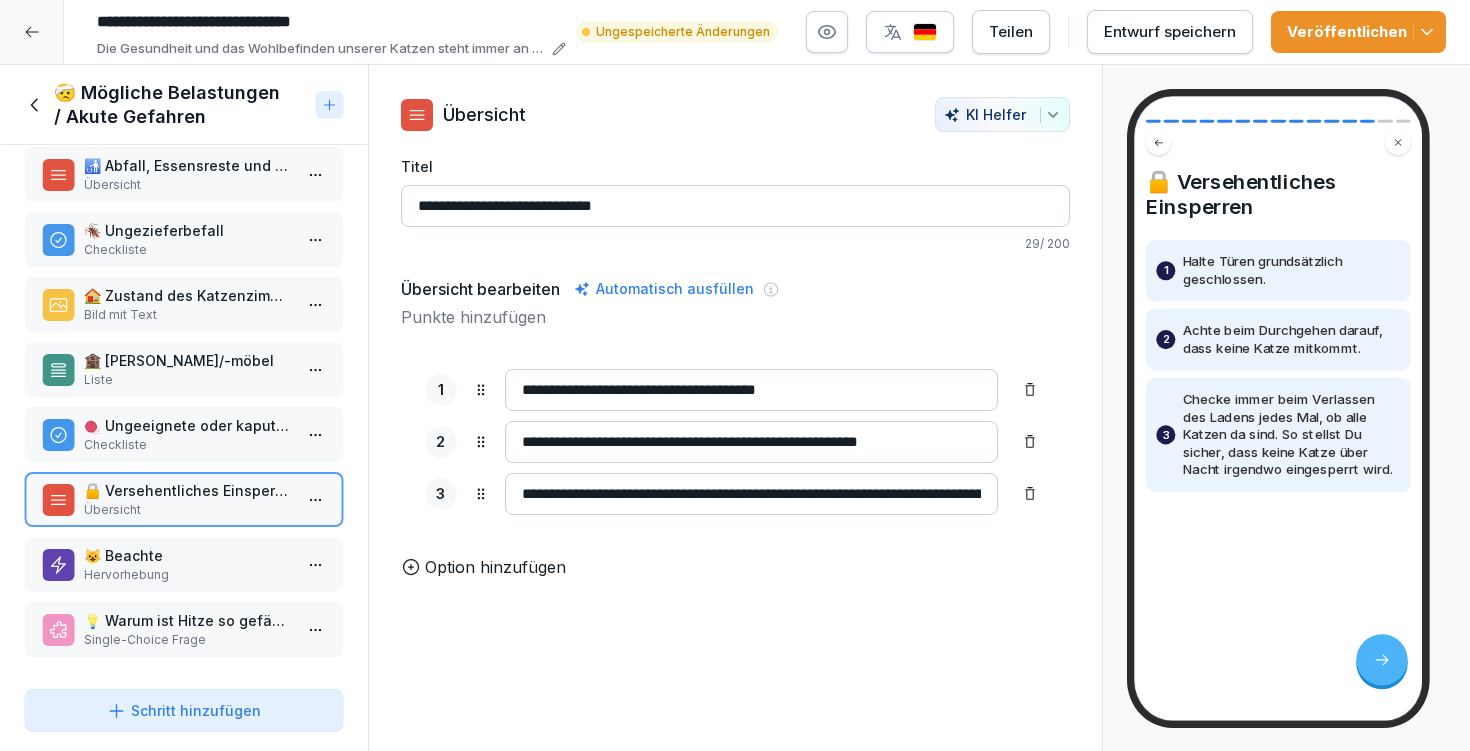 click on "**********" at bounding box center (751, 494) 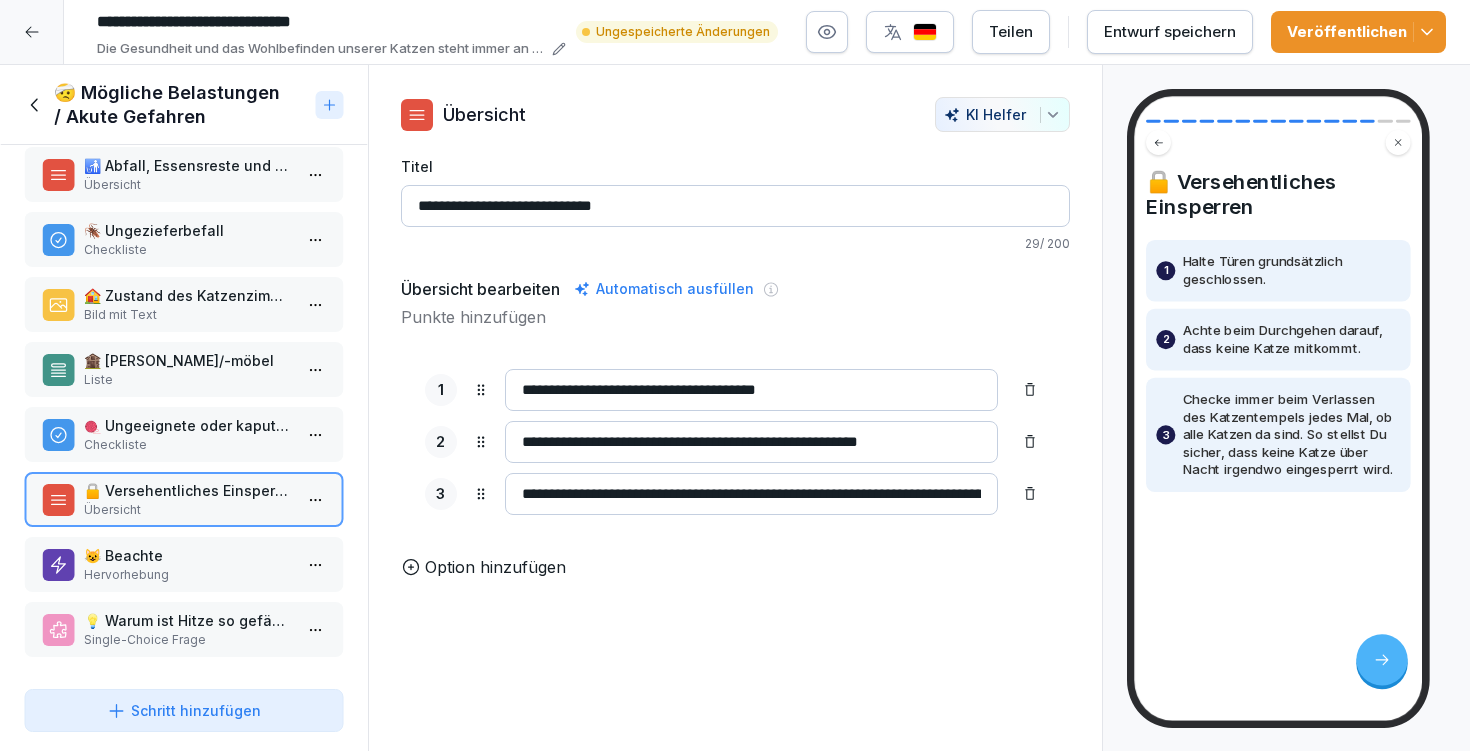 drag, startPoint x: 878, startPoint y: 492, endPoint x: 791, endPoint y: 490, distance: 87.02299 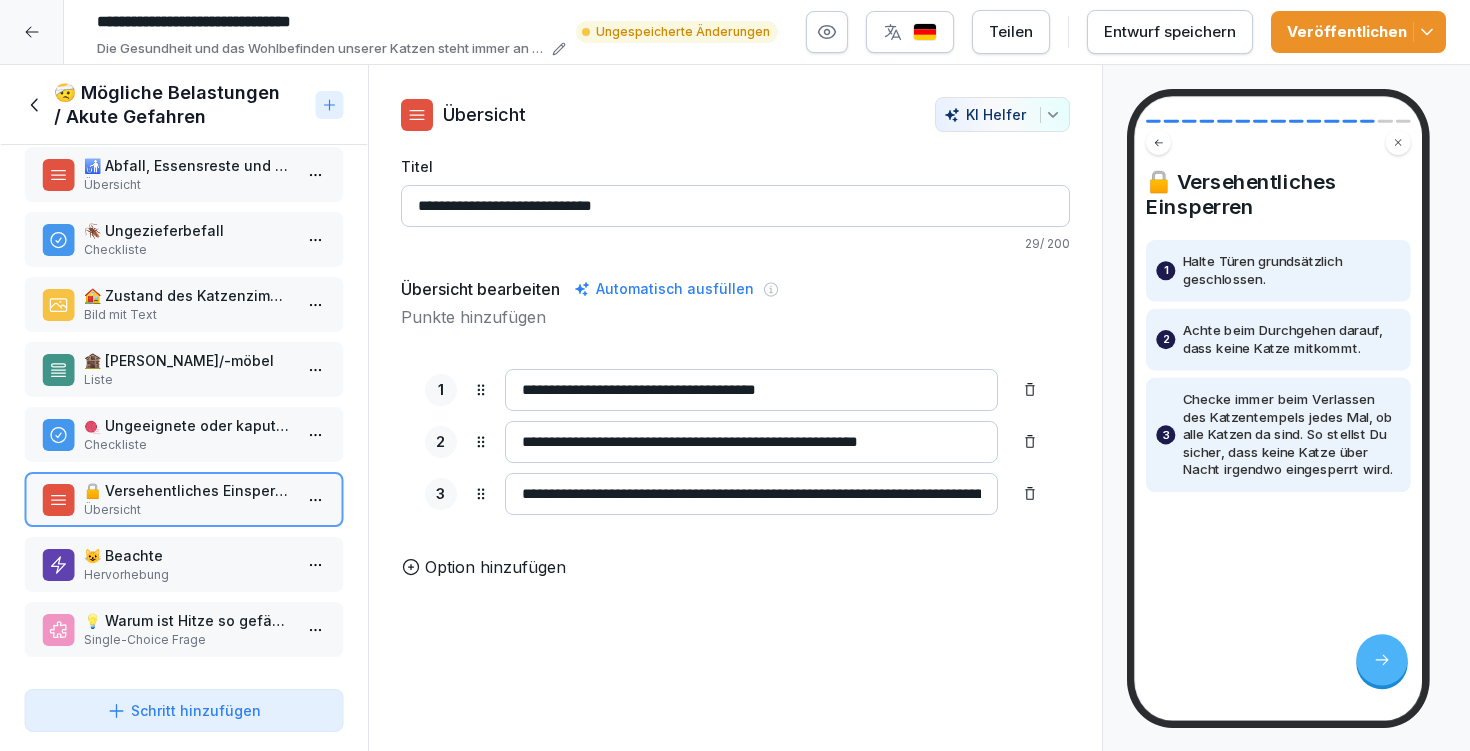click on "**********" at bounding box center (751, 494) 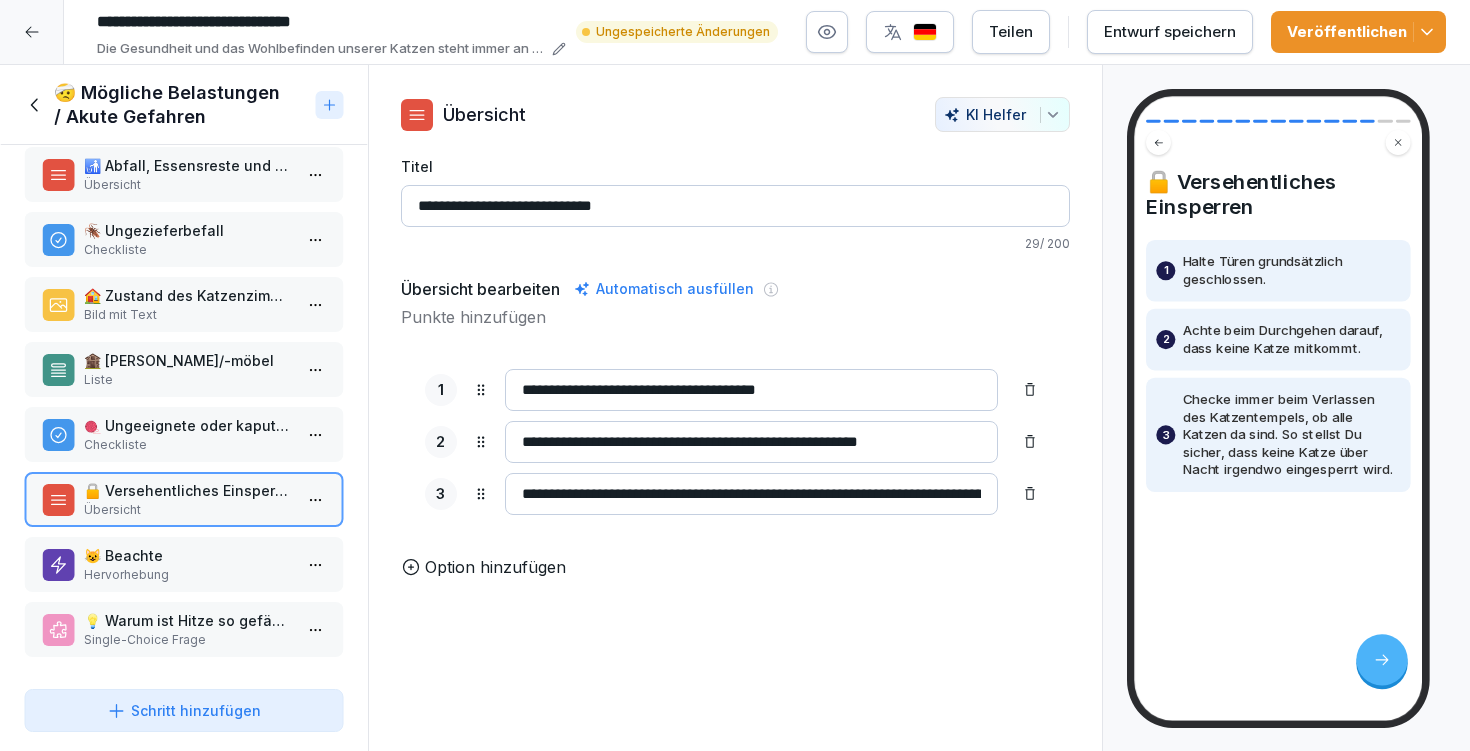 type on "**********" 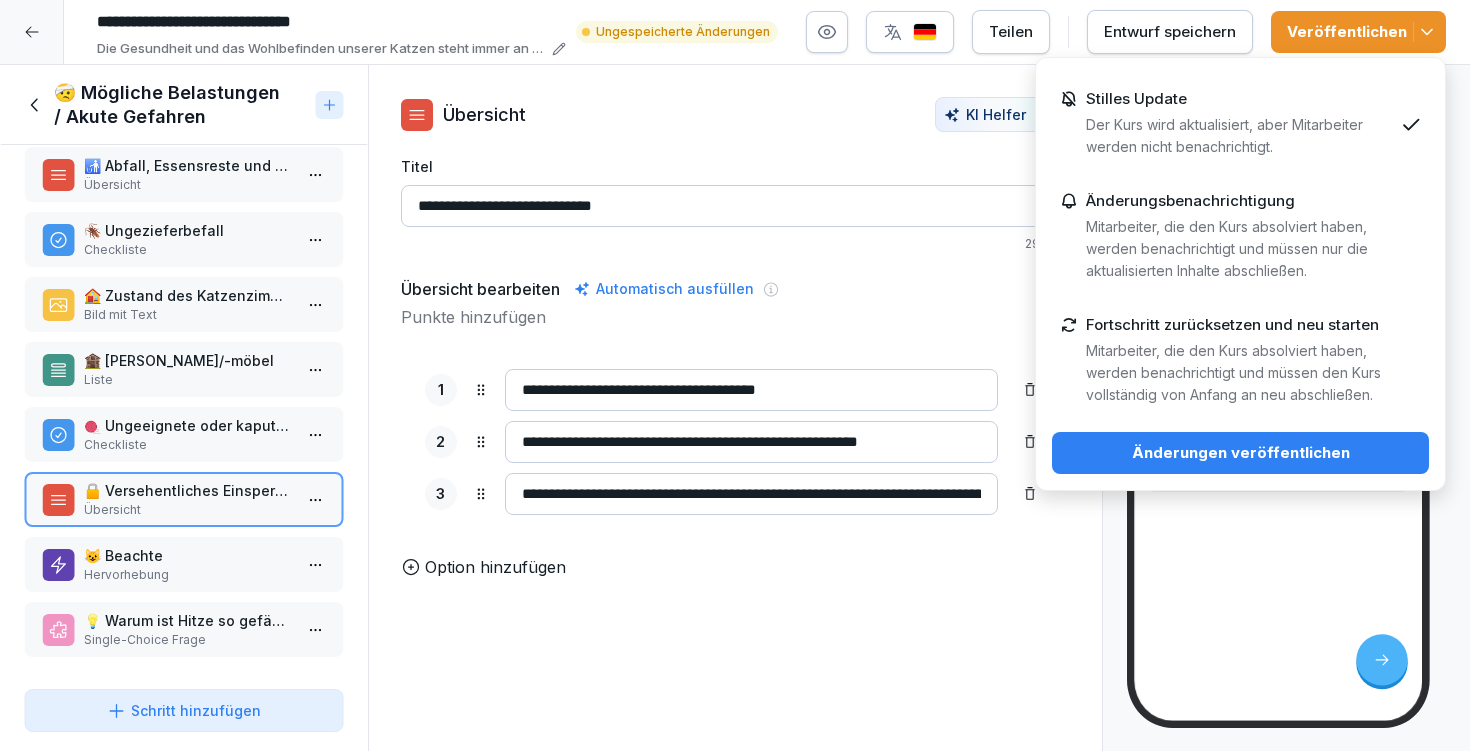 click on "Änderungen veröffentlichen" at bounding box center (1240, 453) 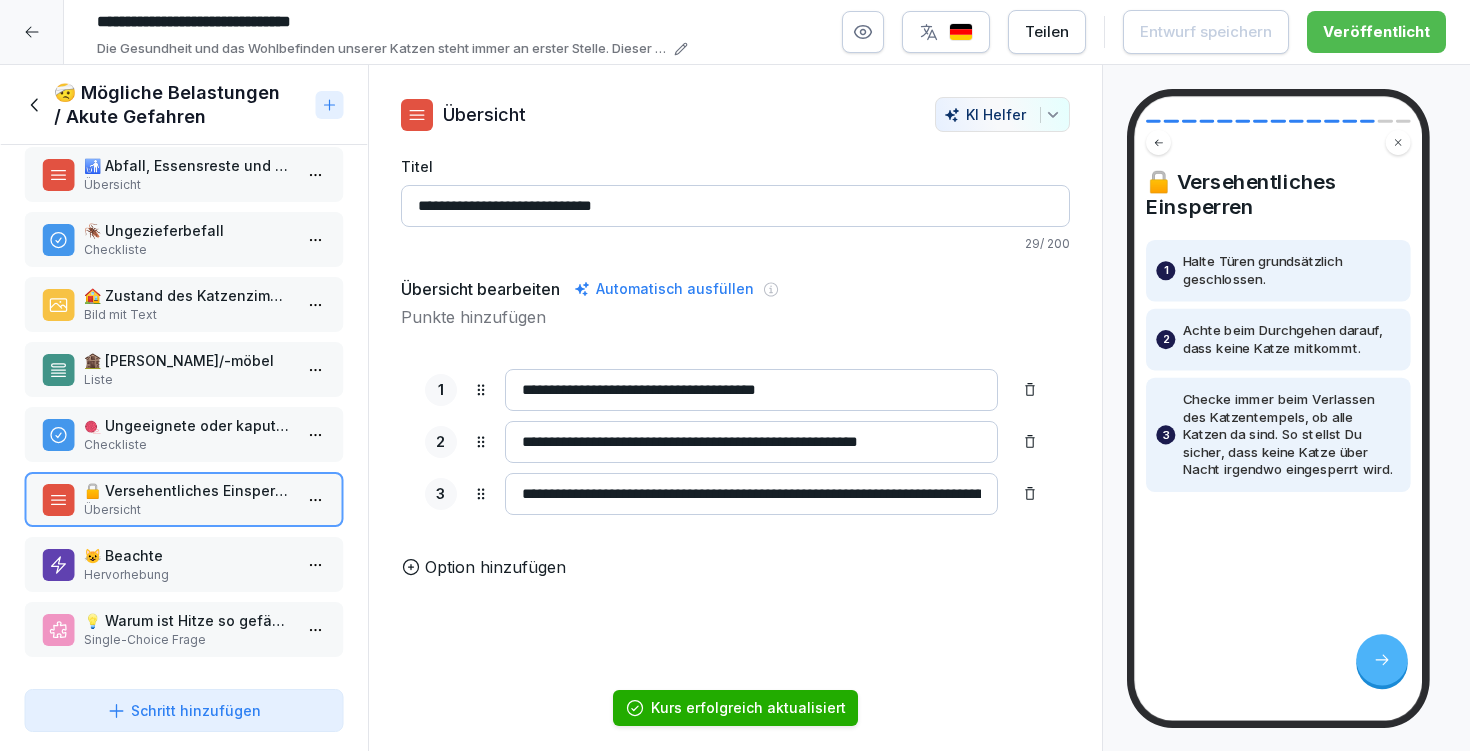 click on "😺 Beachte" at bounding box center (188, 555) 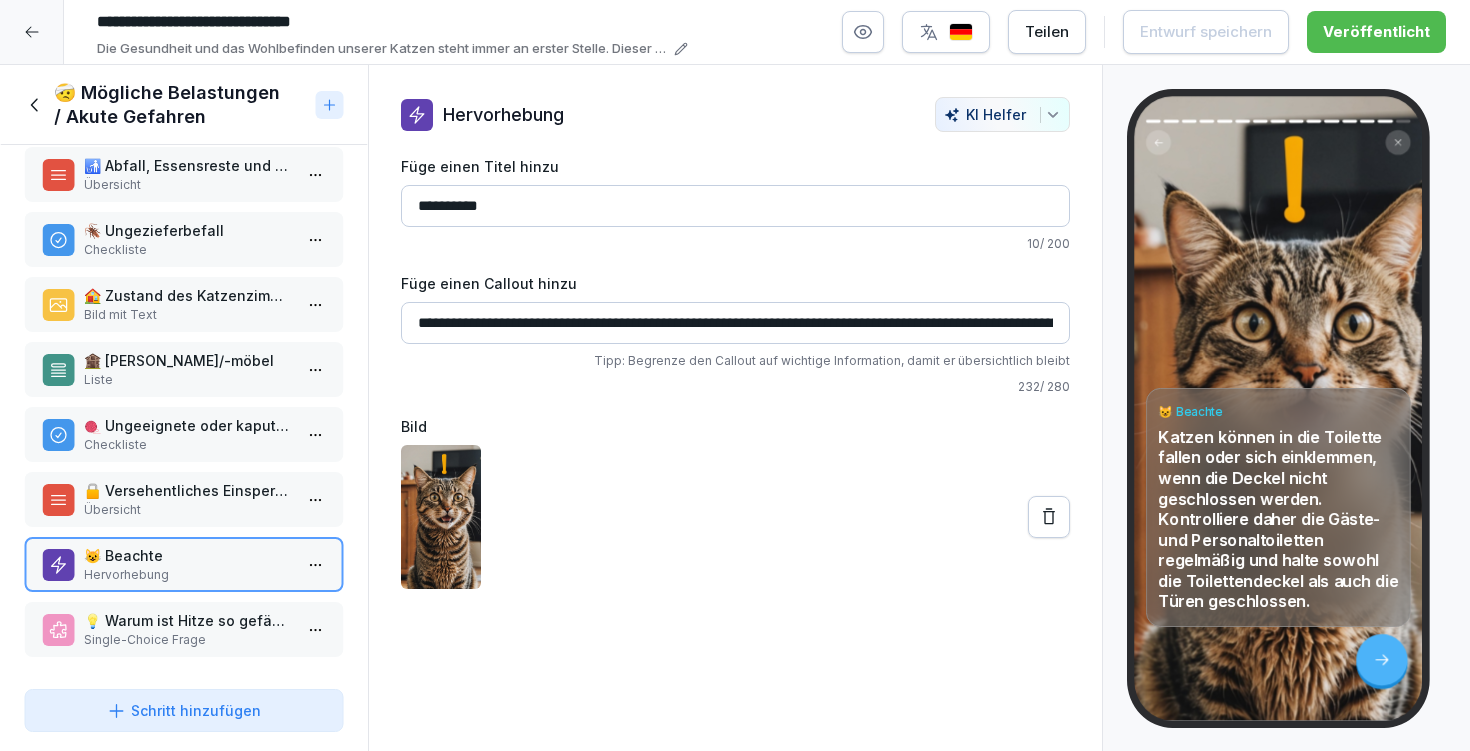 click on "💡 Warum ist Hitze so gefährlich für Katzen?" at bounding box center (188, 620) 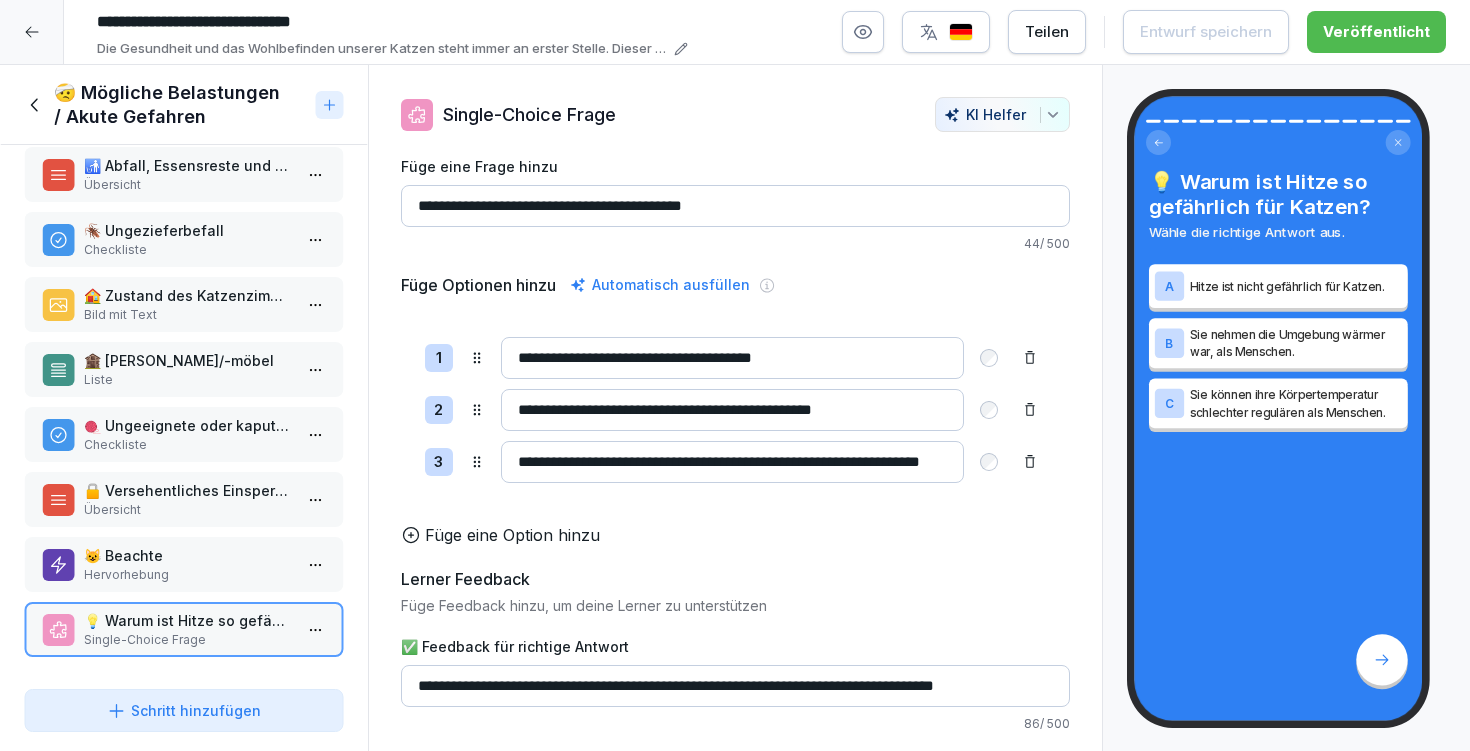 scroll, scrollTop: 128, scrollLeft: 0, axis: vertical 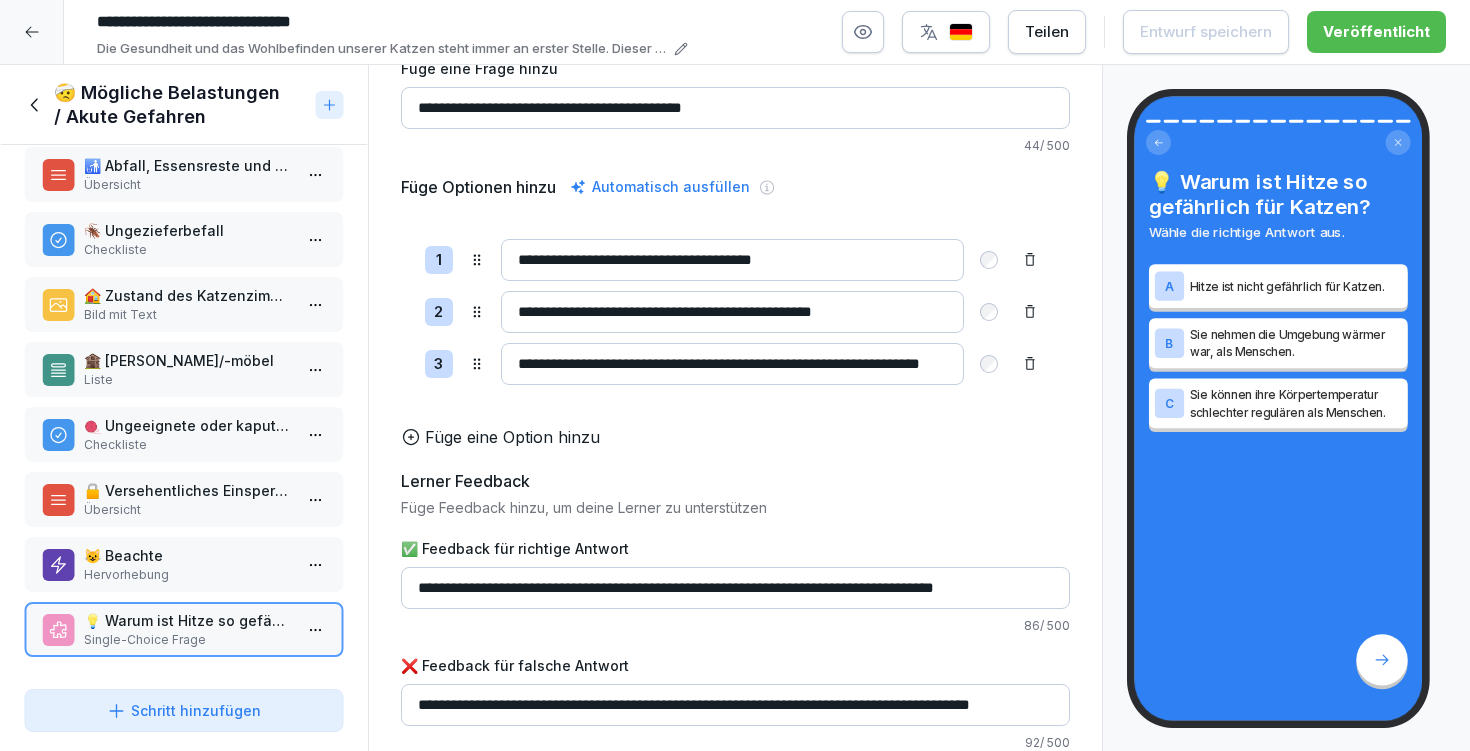 click on "🤕 Mögliche Belastungen / Akute Gefahren" at bounding box center (181, 105) 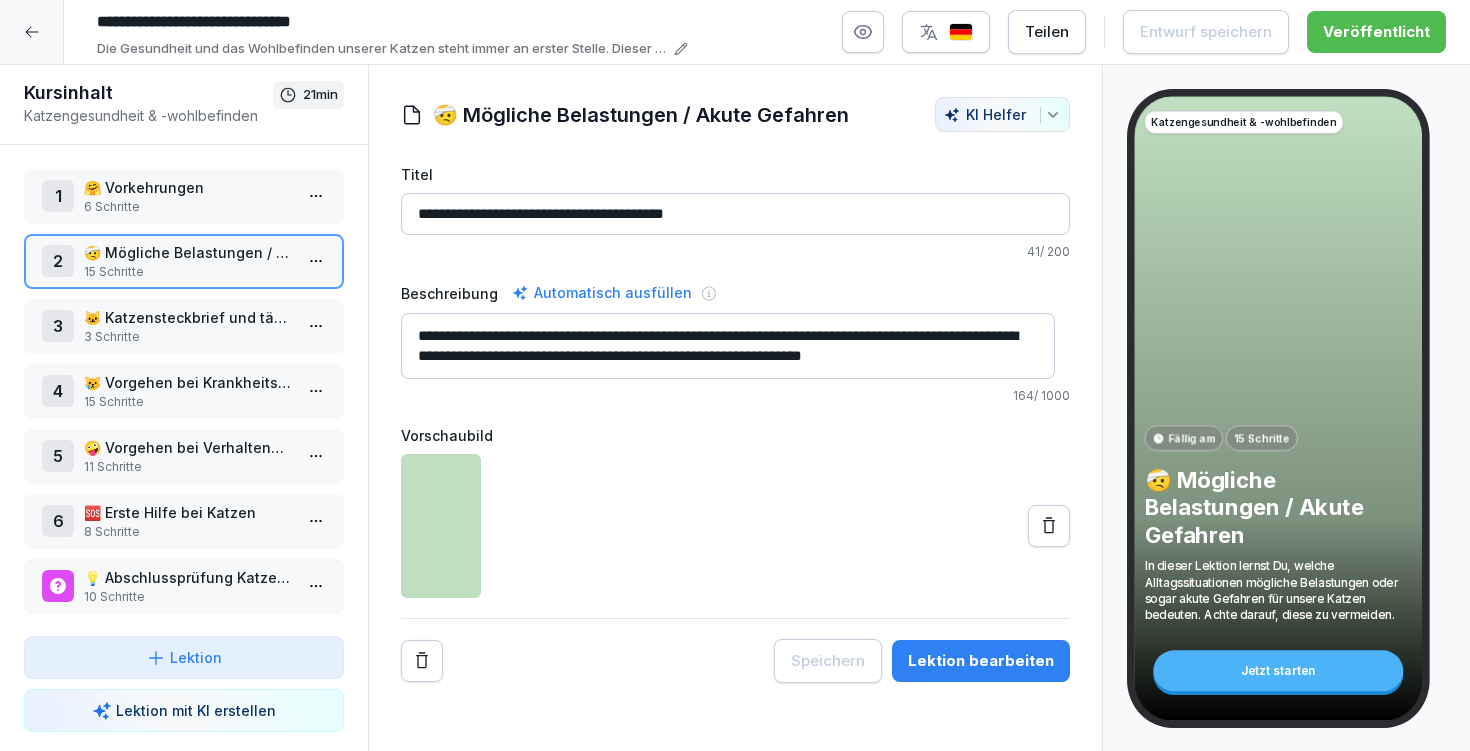 click on "🐱 Katzensteckbrief und täglicher Check-Up" at bounding box center [188, 317] 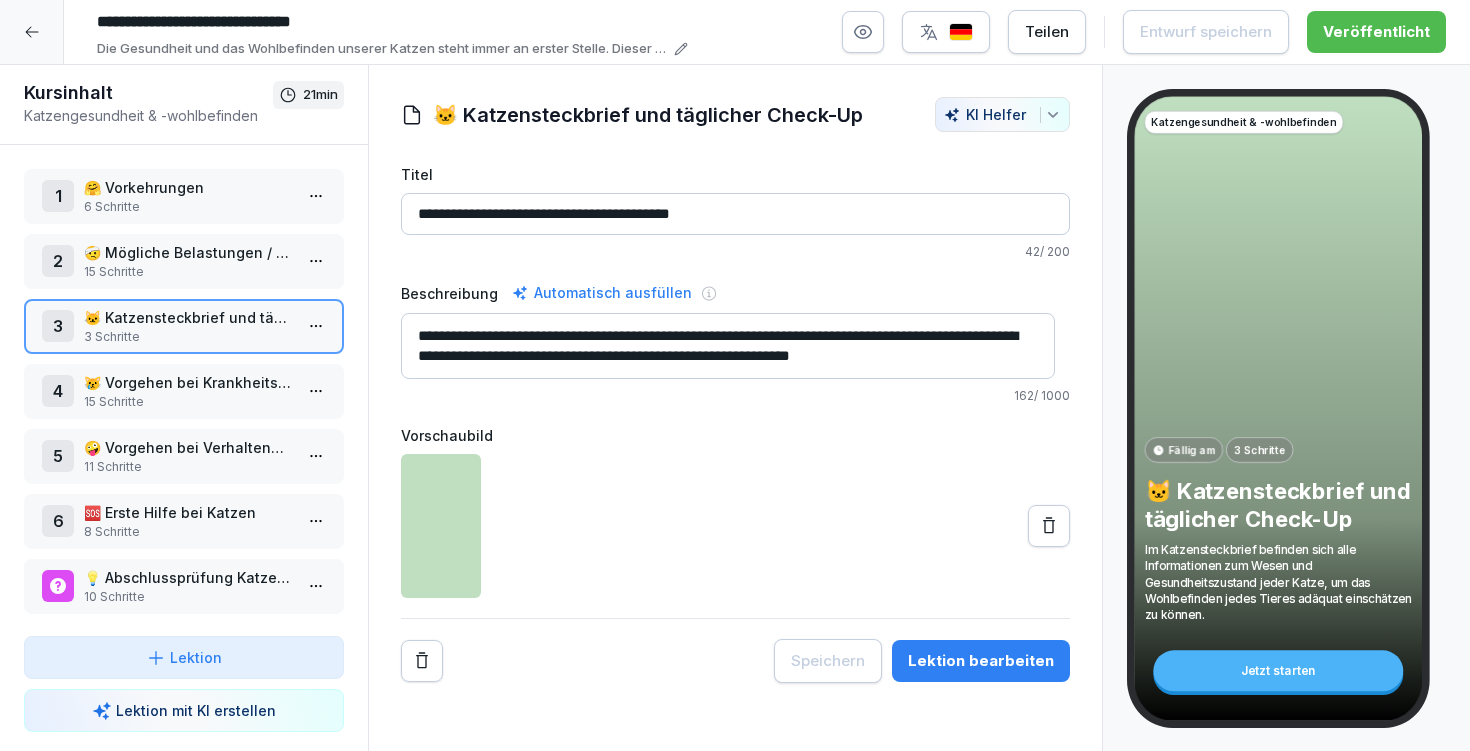 scroll, scrollTop: 13, scrollLeft: 0, axis: vertical 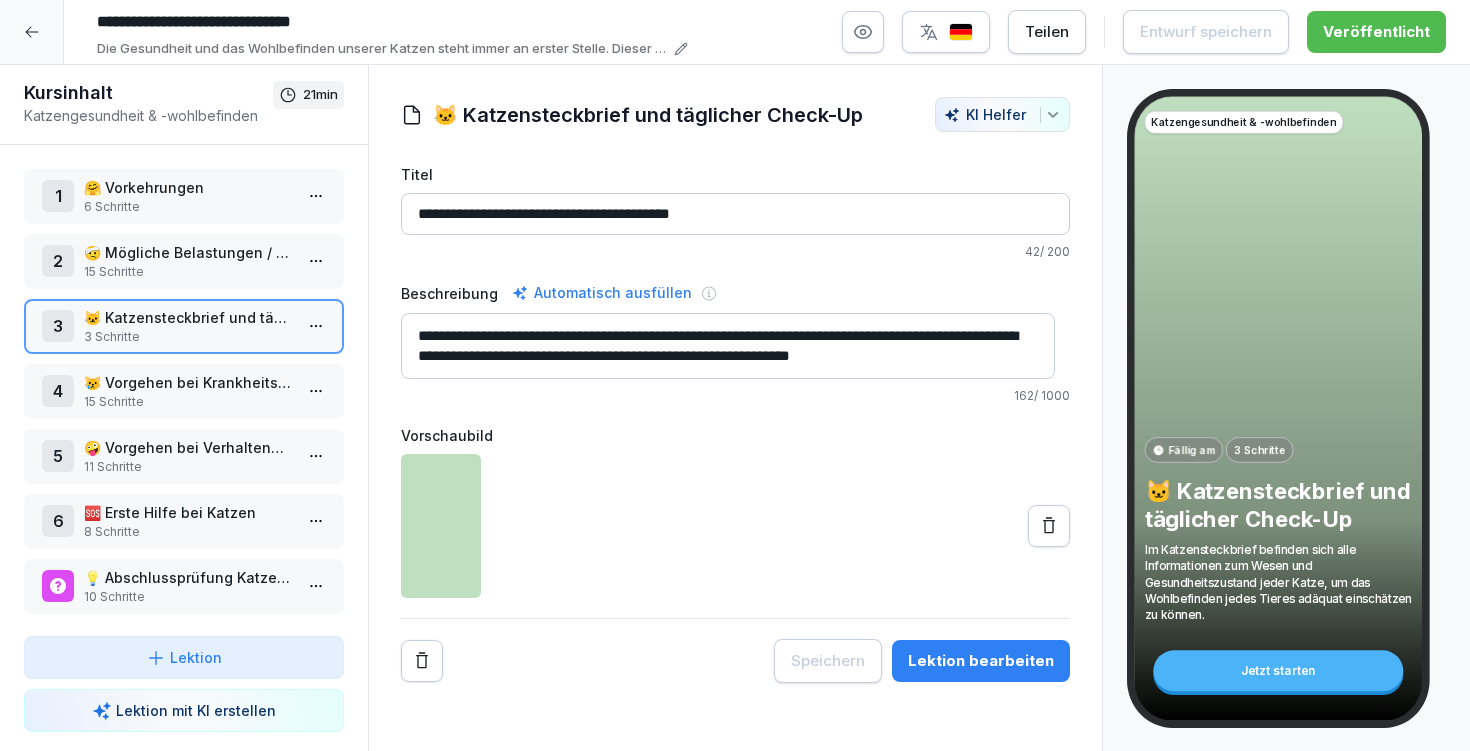 drag, startPoint x: 659, startPoint y: 359, endPoint x: 361, endPoint y: 277, distance: 309.07605 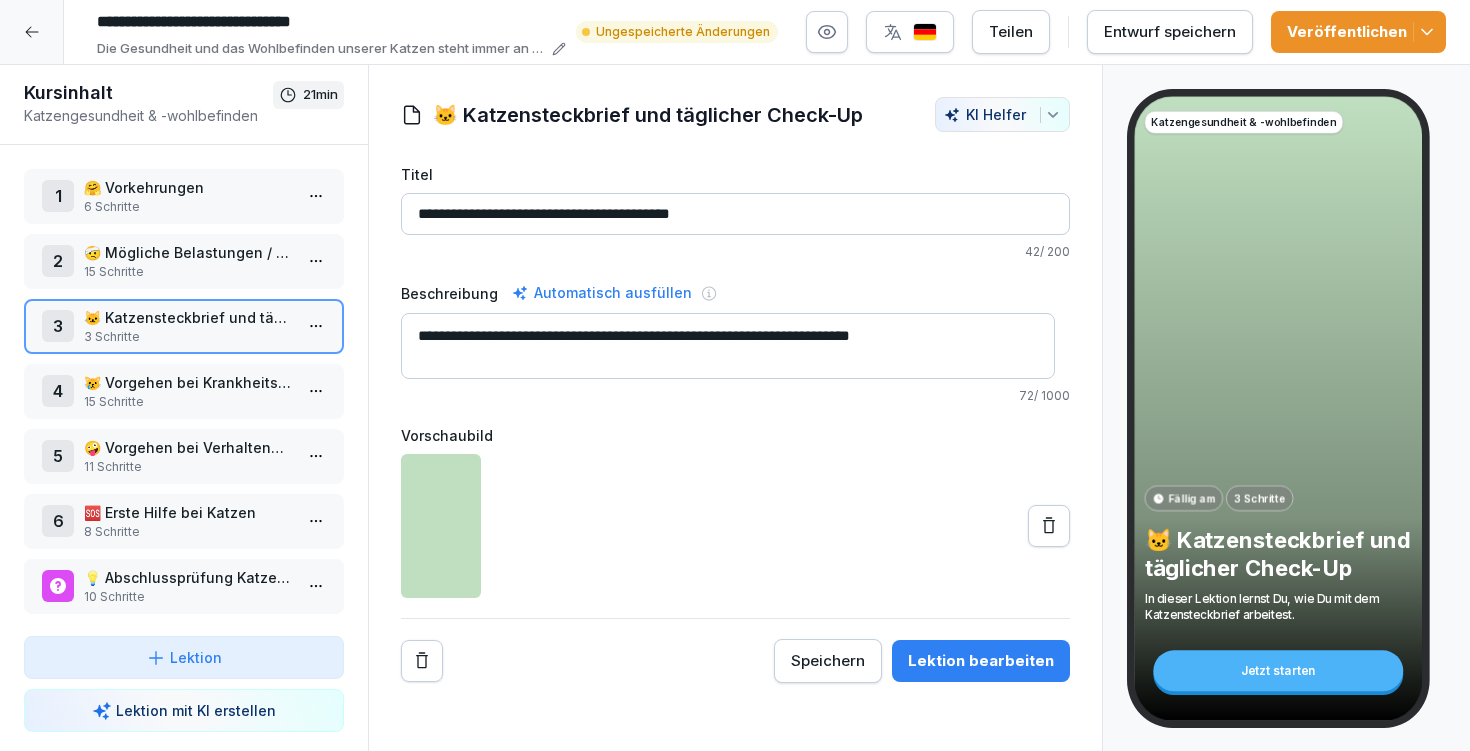 click on "Speichern" at bounding box center (828, 661) 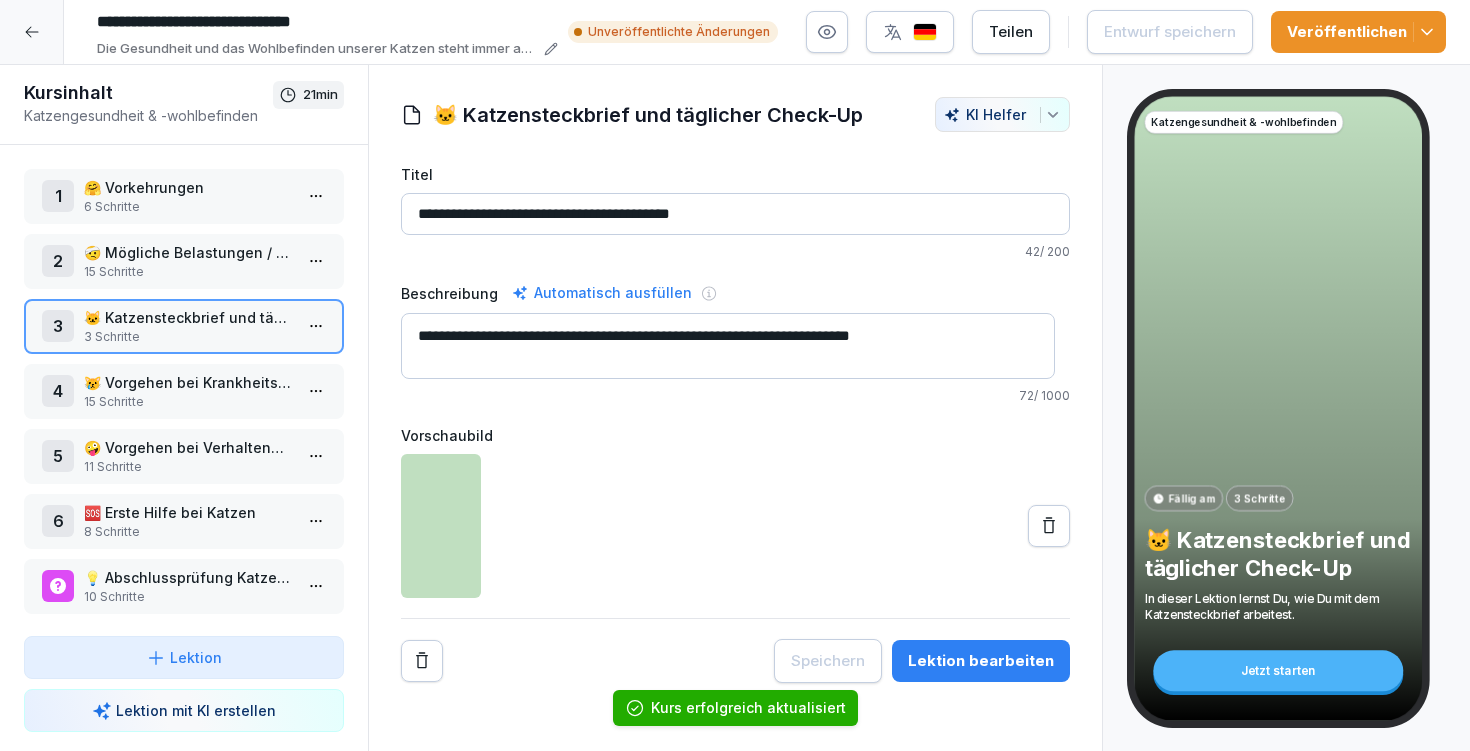 type on "**********" 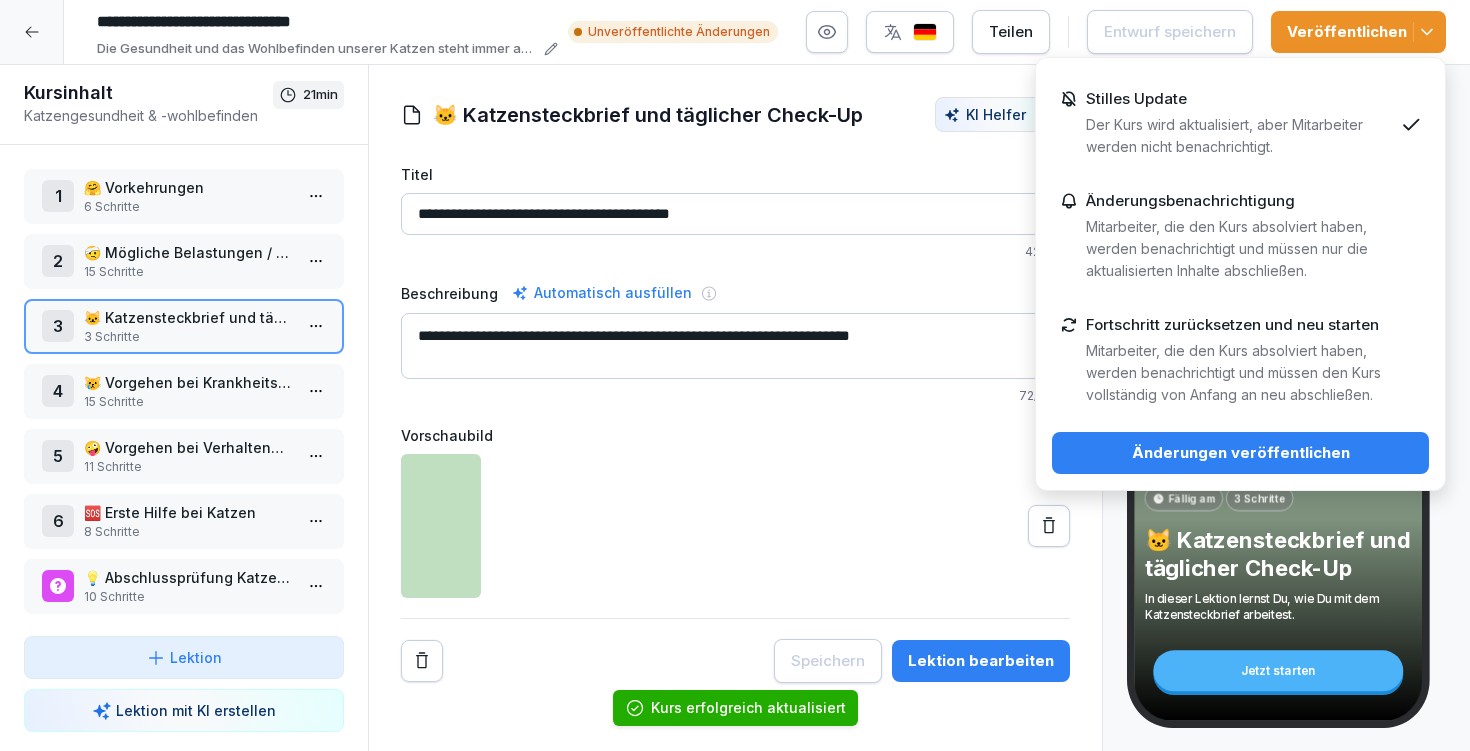 click on "Änderungen veröffentlichen" at bounding box center (1240, 453) 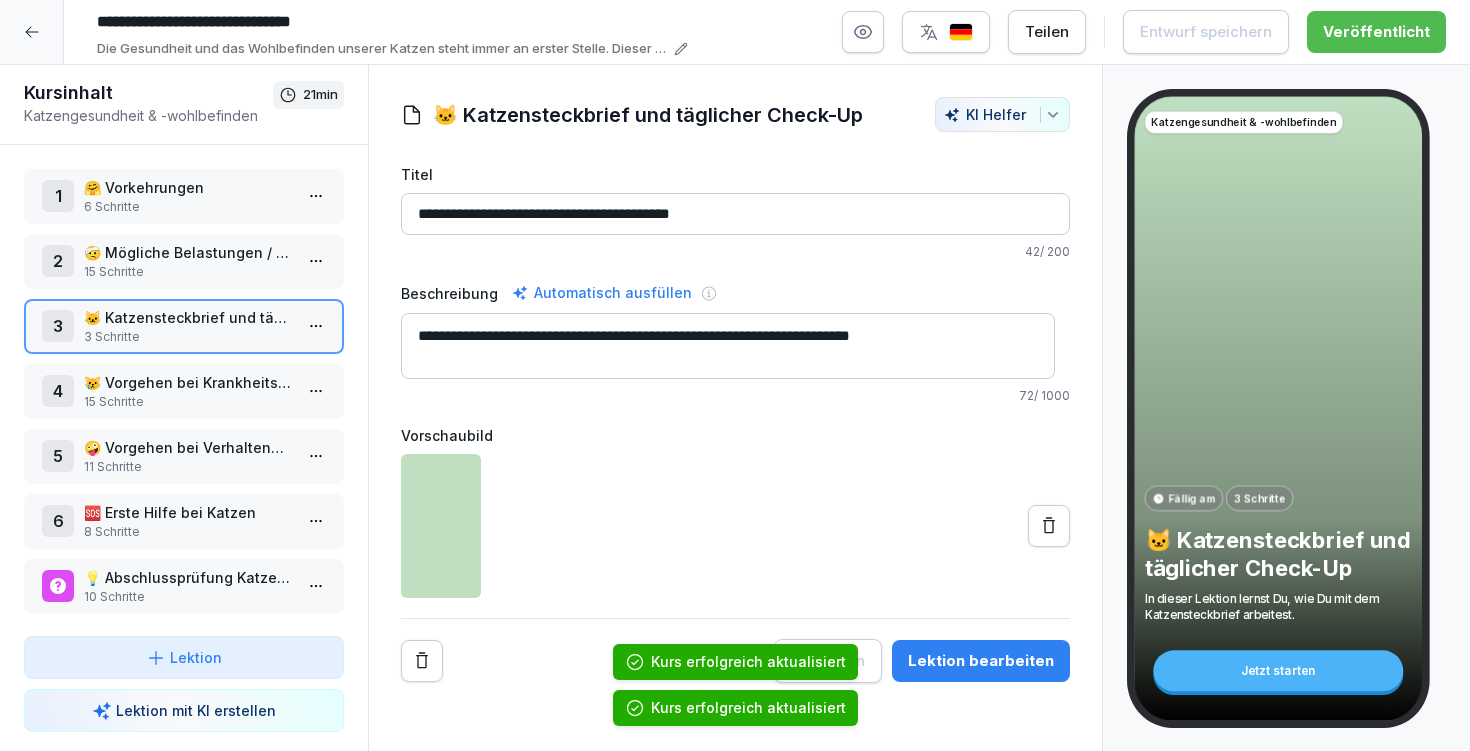 click on "Lektion bearbeiten" at bounding box center (981, 661) 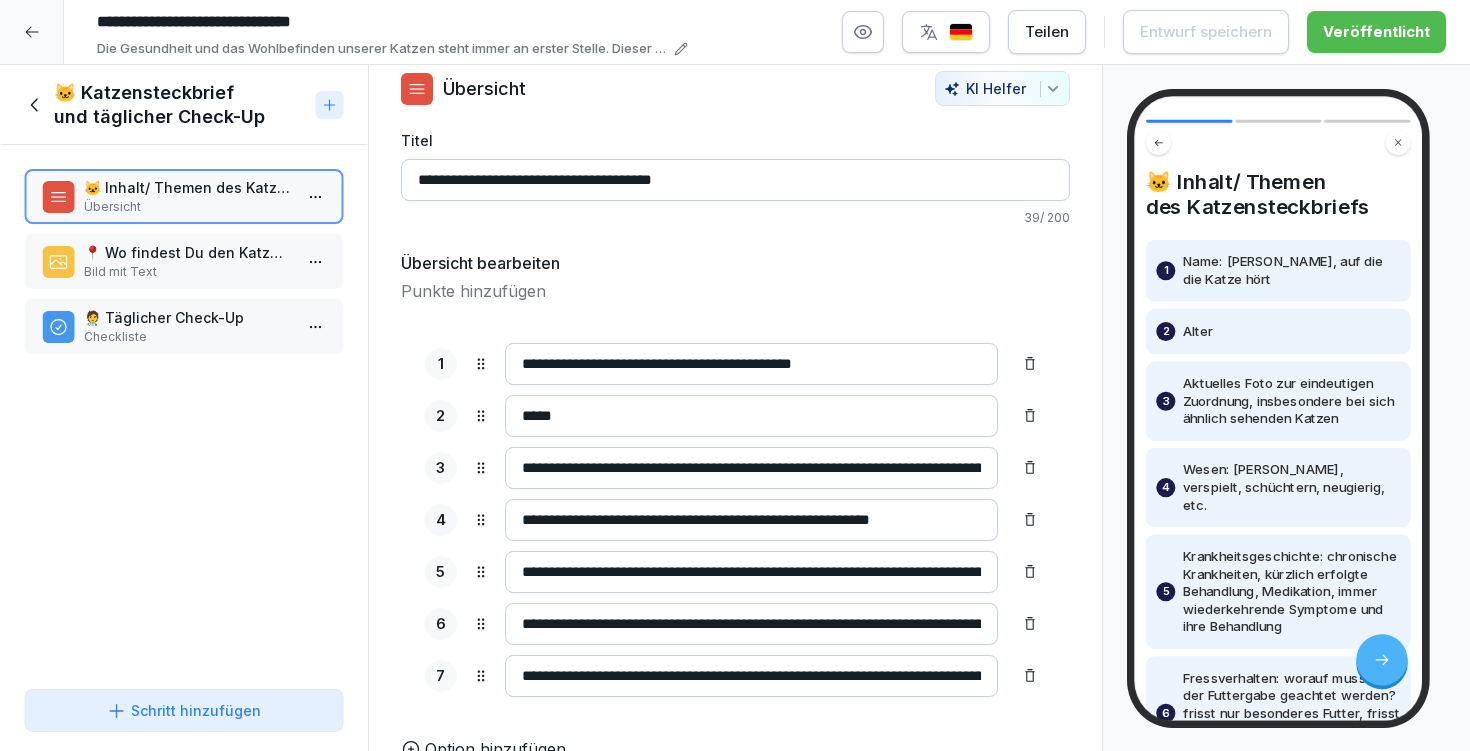 scroll, scrollTop: 65, scrollLeft: 0, axis: vertical 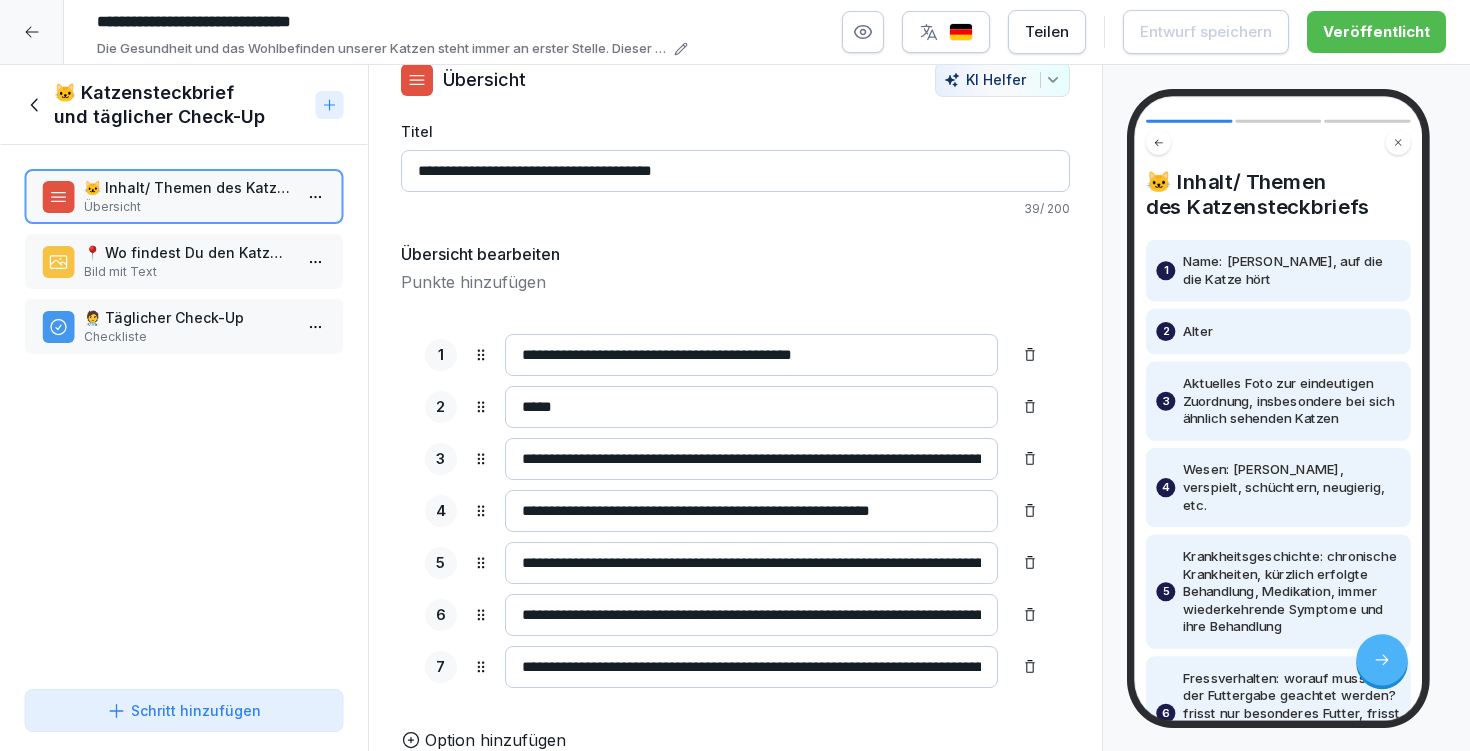 click on "Option hinzufügen" at bounding box center (495, 740) 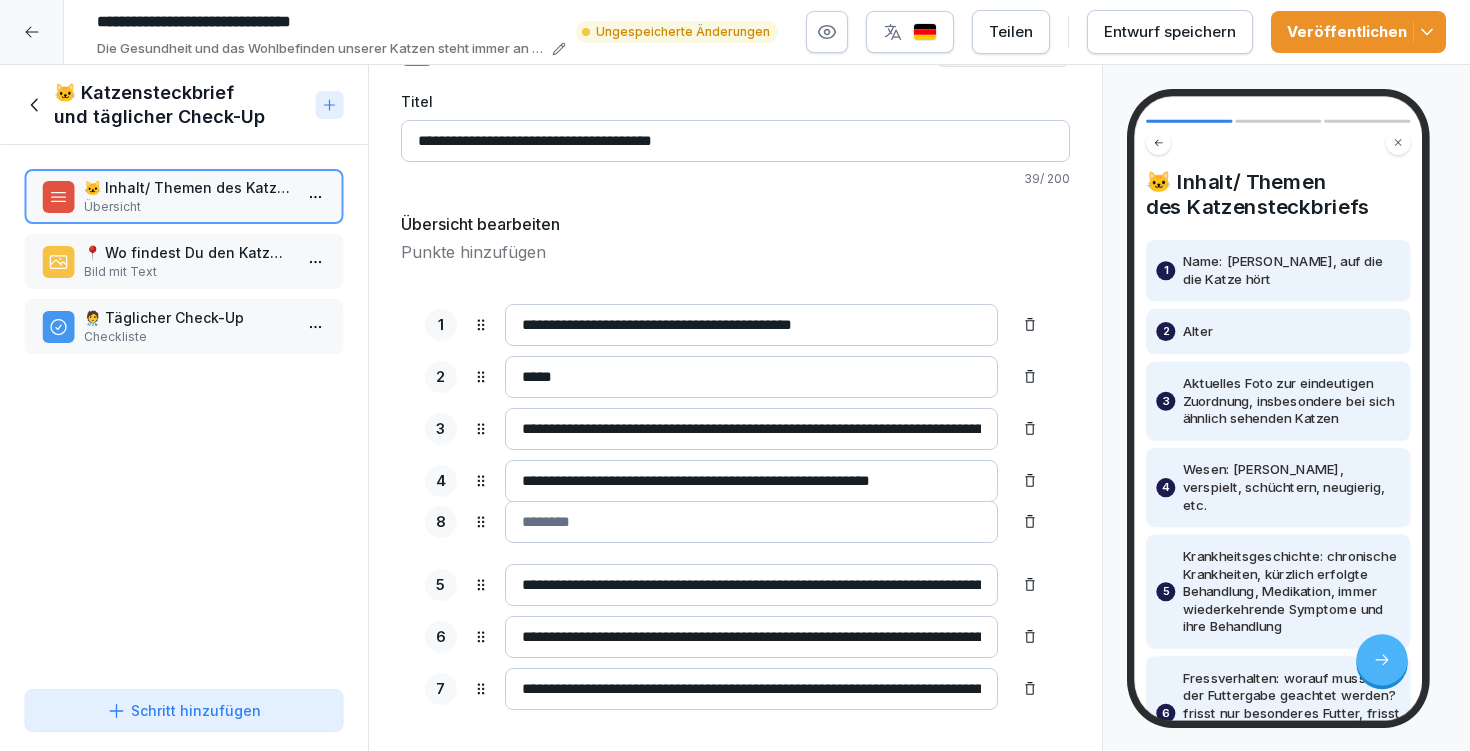 drag, startPoint x: 483, startPoint y: 690, endPoint x: 498, endPoint y: 523, distance: 167.6723 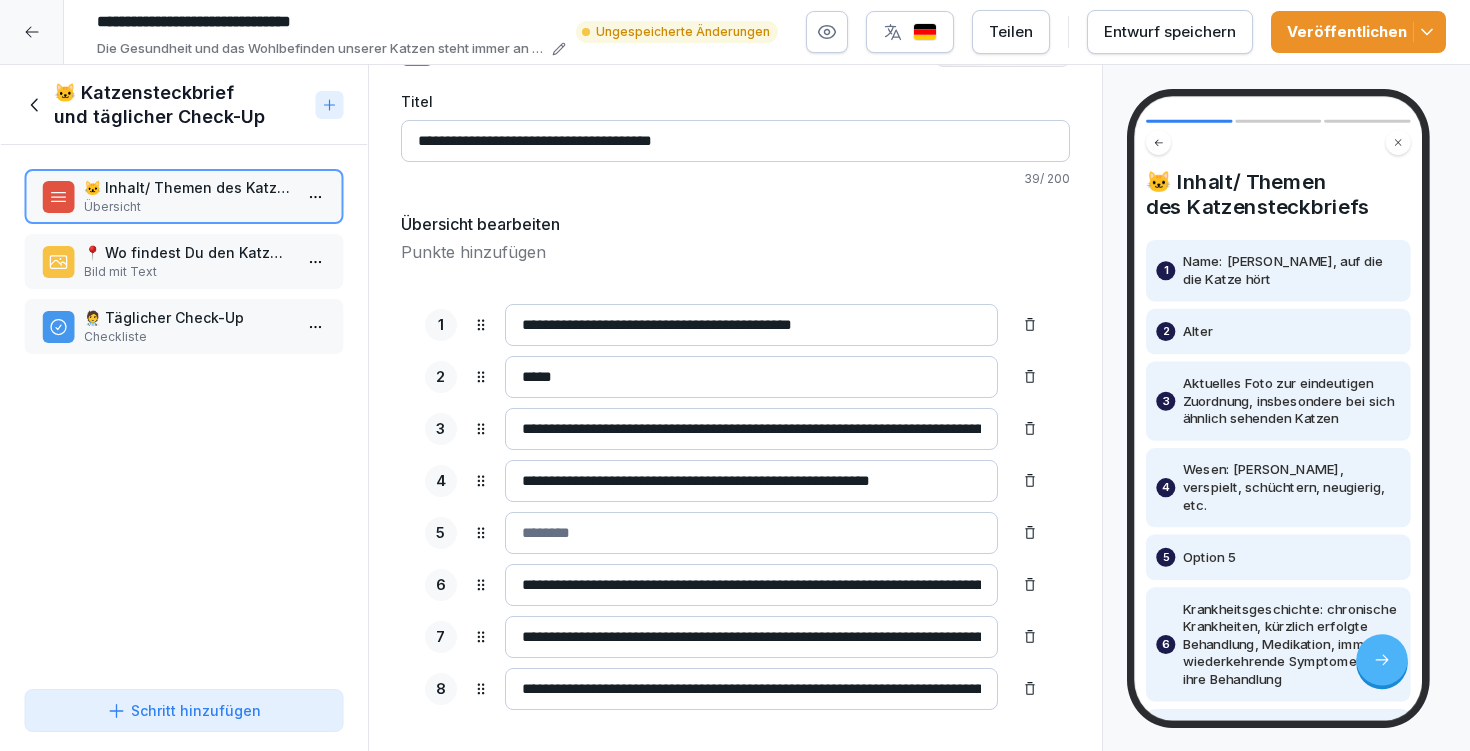 click at bounding box center [751, 533] 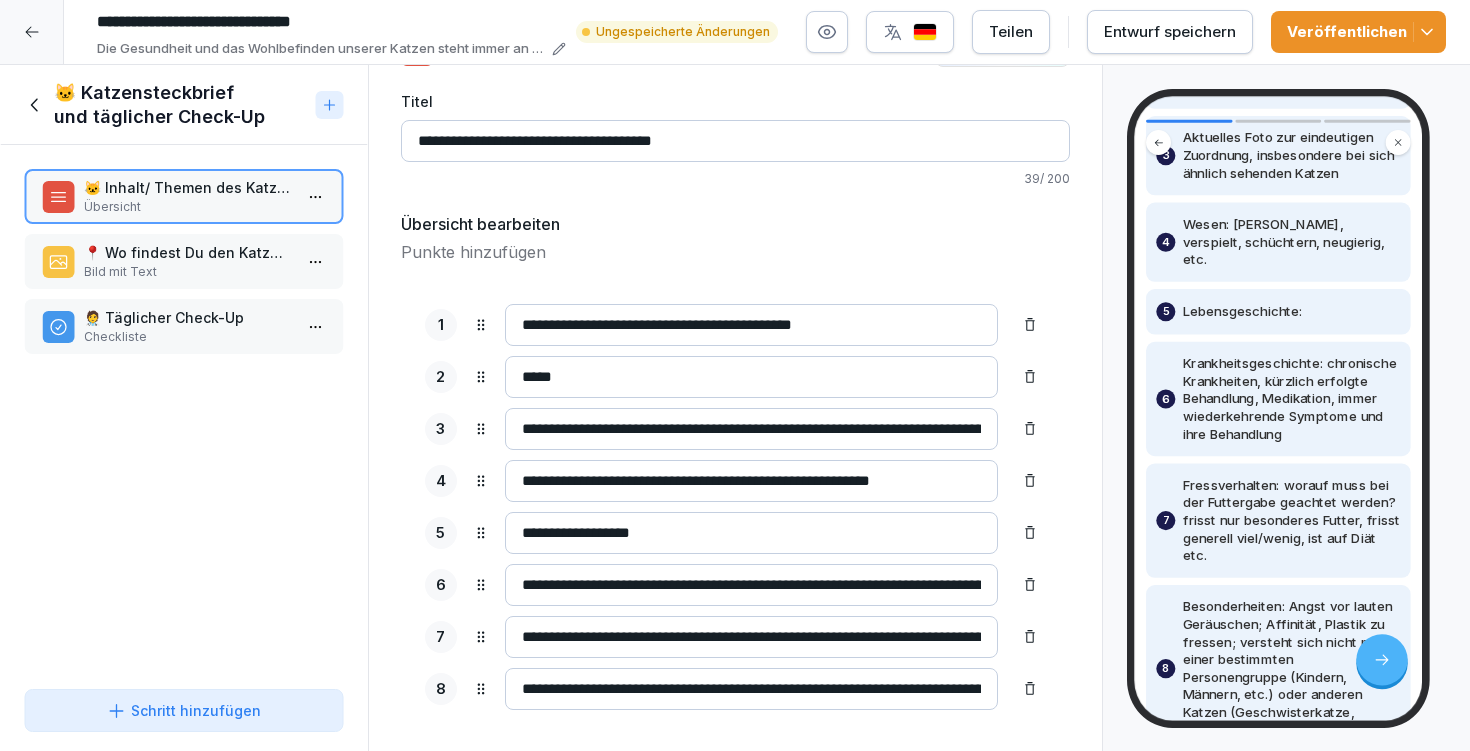 scroll, scrollTop: 482, scrollLeft: 0, axis: vertical 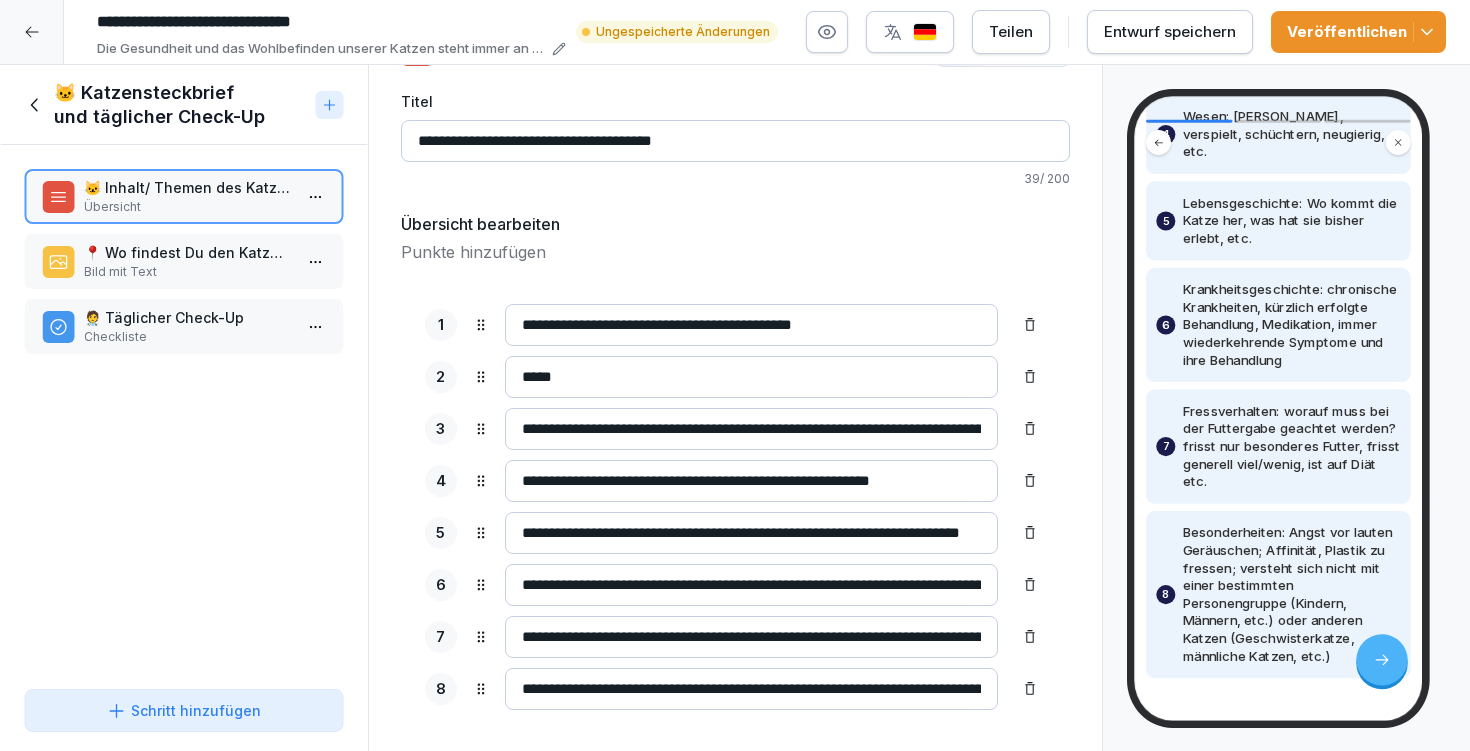 type on "**********" 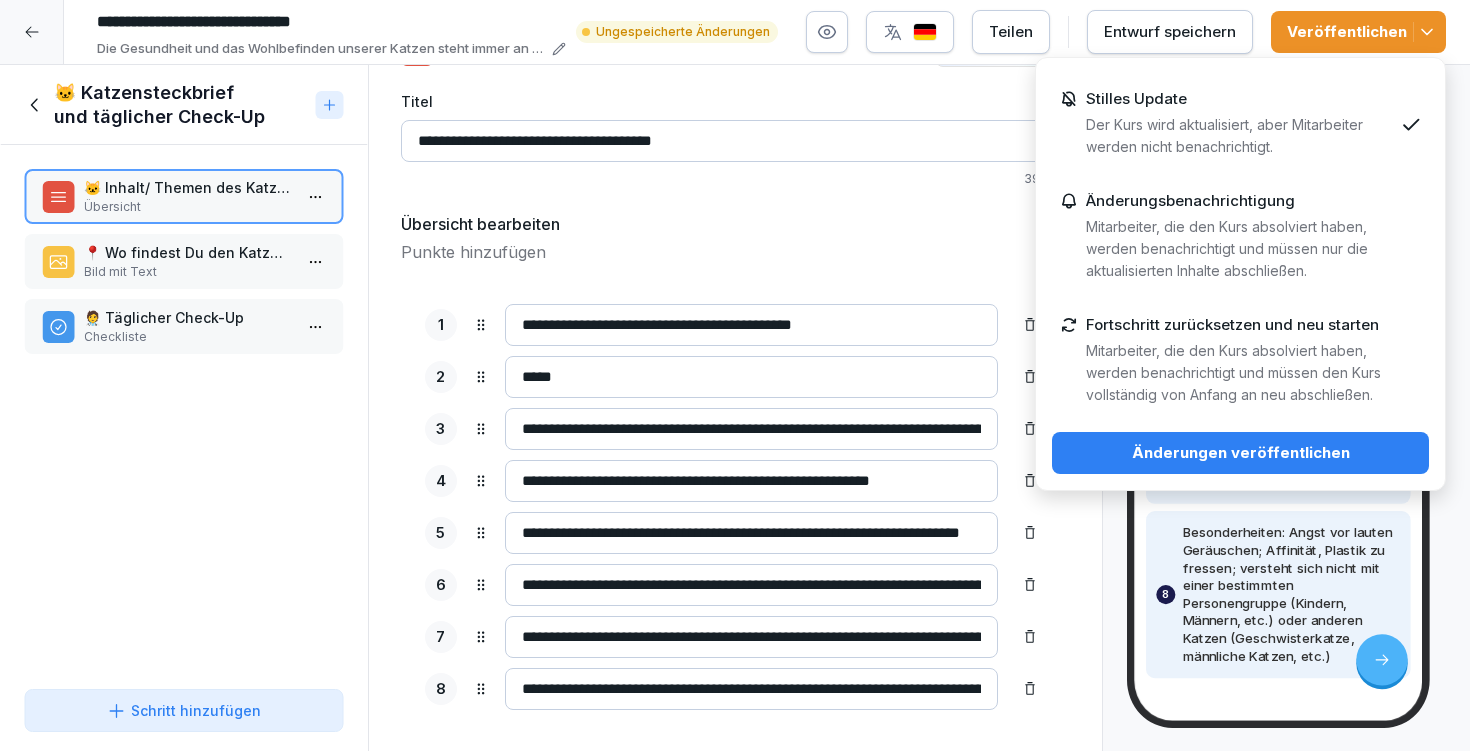 drag, startPoint x: 1260, startPoint y: 449, endPoint x: 1230, endPoint y: 439, distance: 31.622776 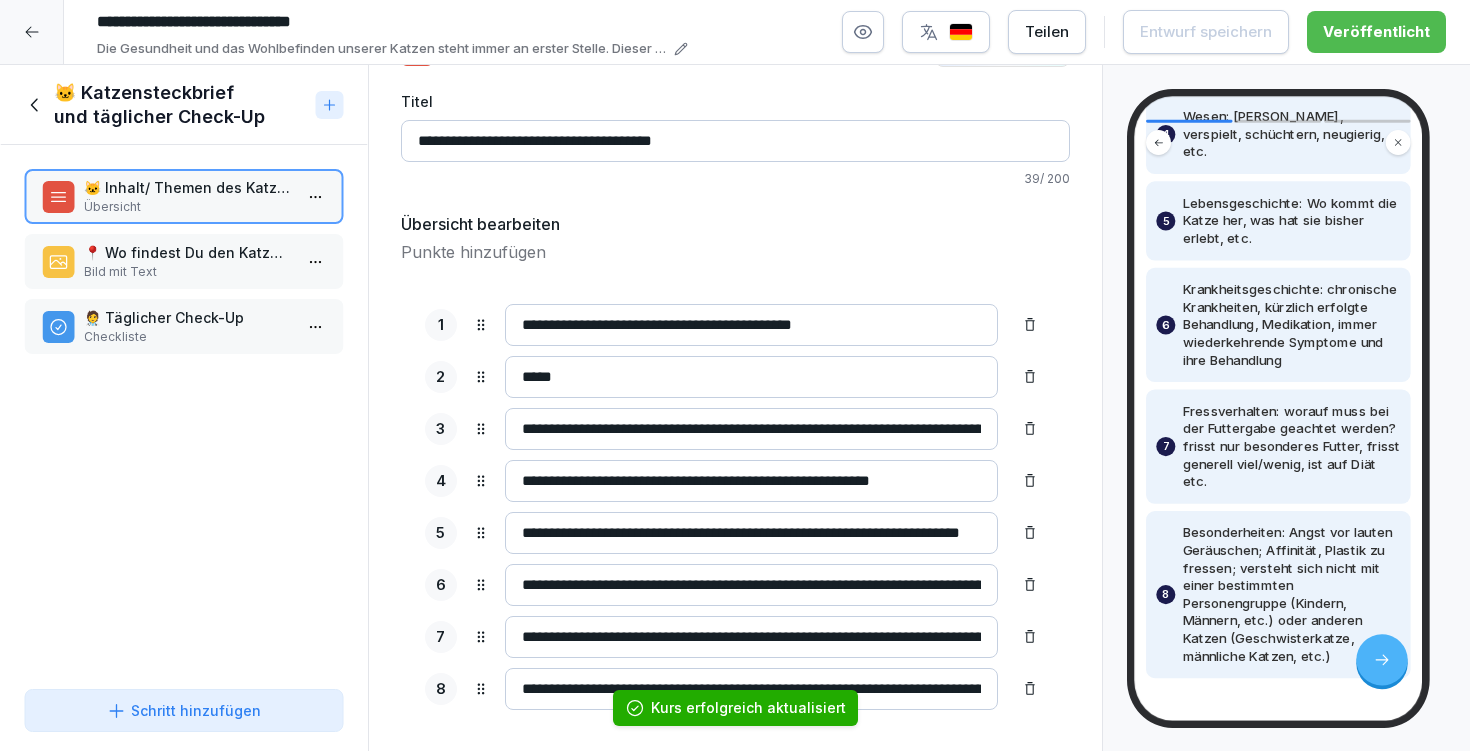 click on "Schritt hinzufügen" at bounding box center [184, 710] 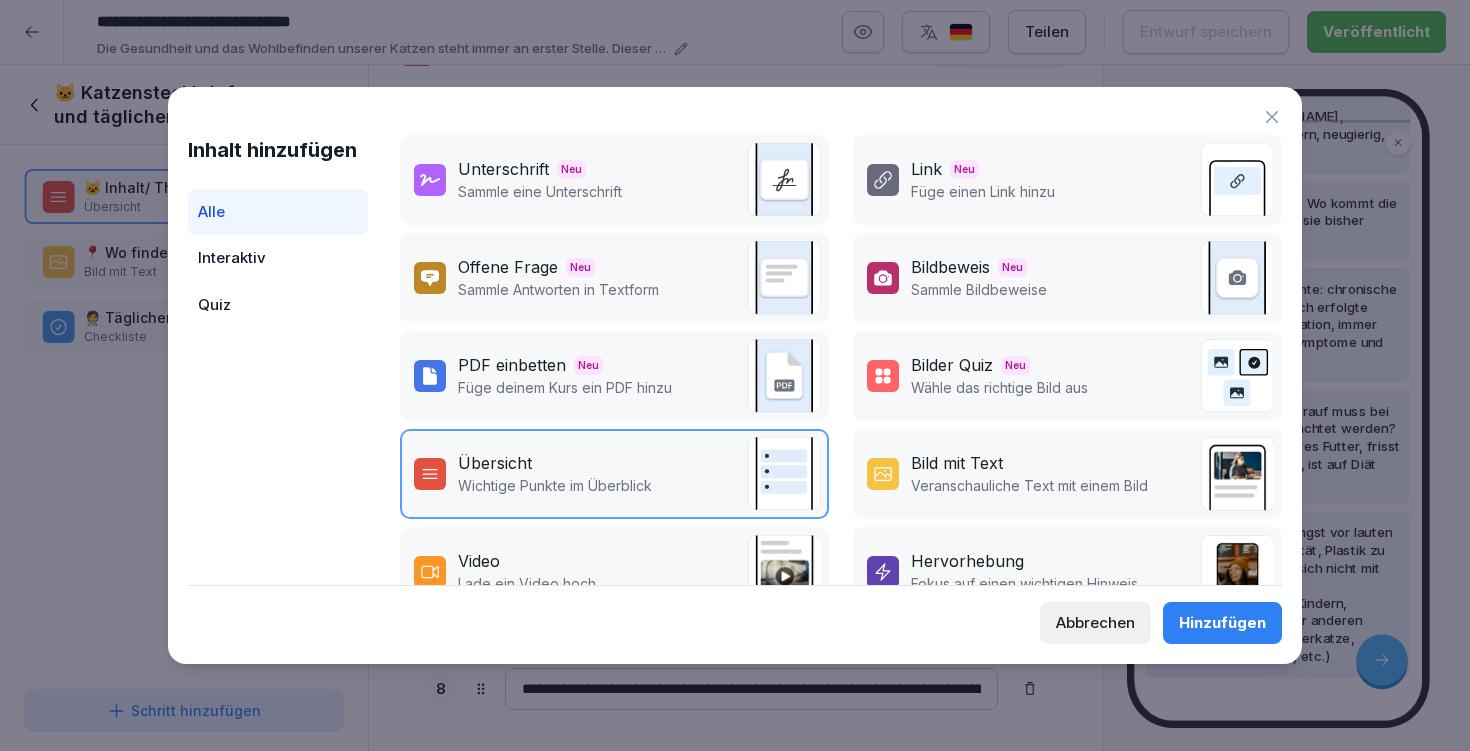 scroll, scrollTop: 356, scrollLeft: 0, axis: vertical 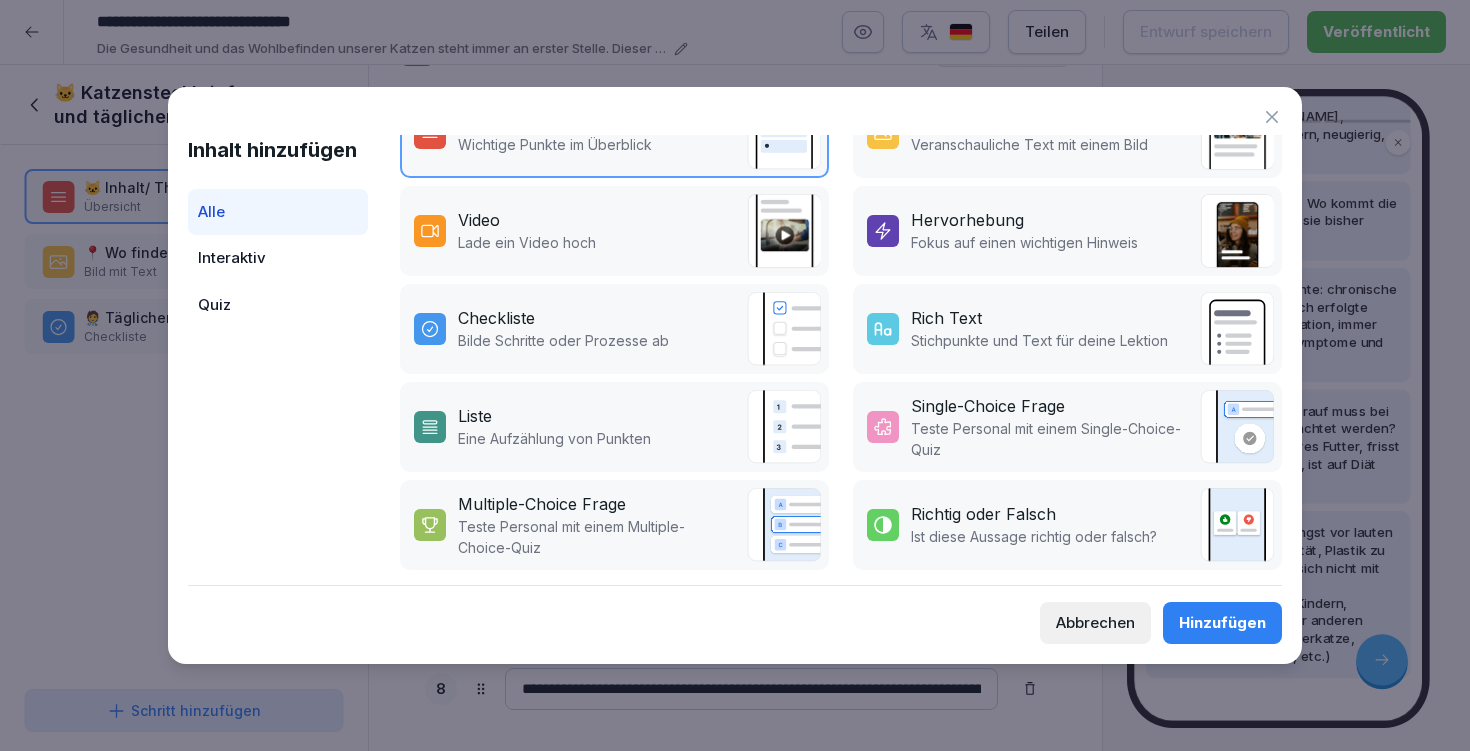 click on "Stichpunkte und Text für deine Lektion" at bounding box center (1039, 340) 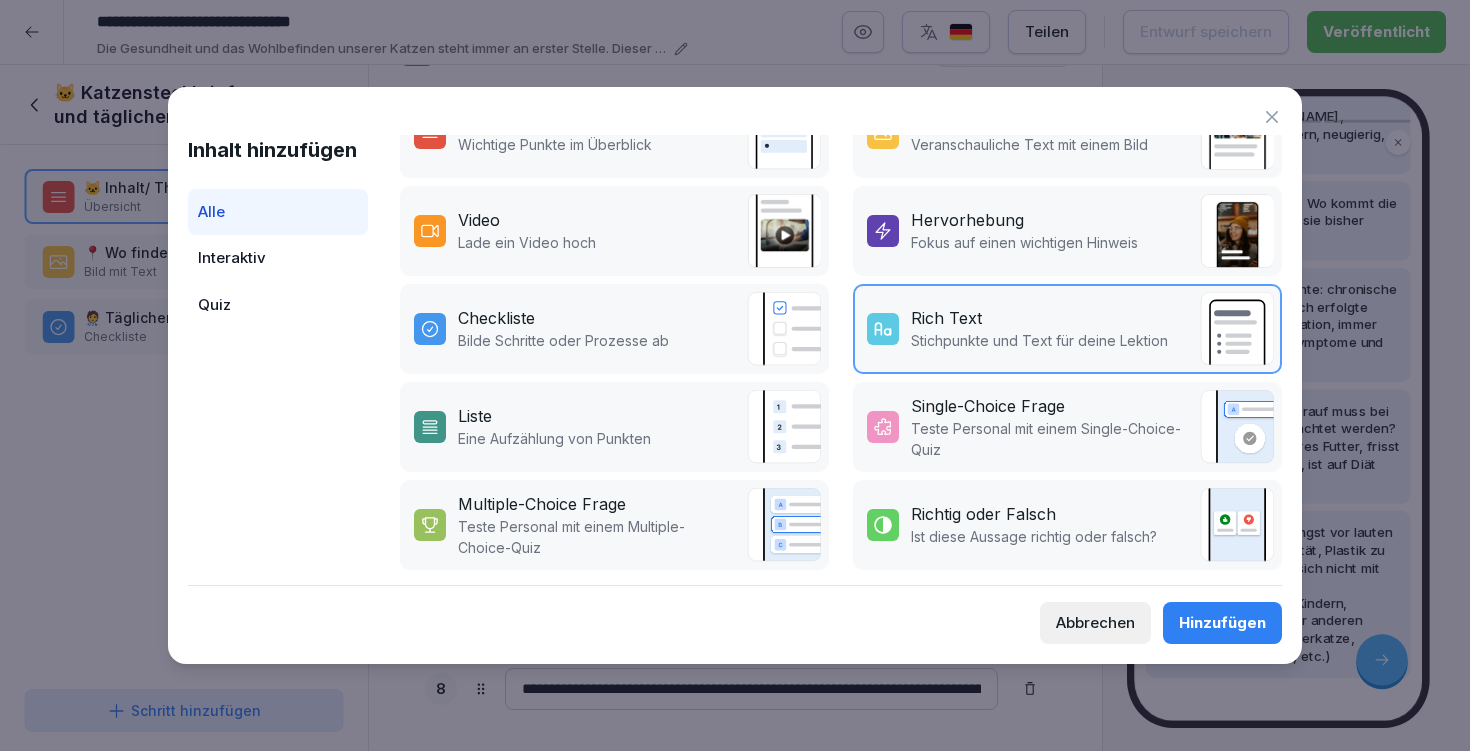 click on "Hinzufügen" at bounding box center [1222, 623] 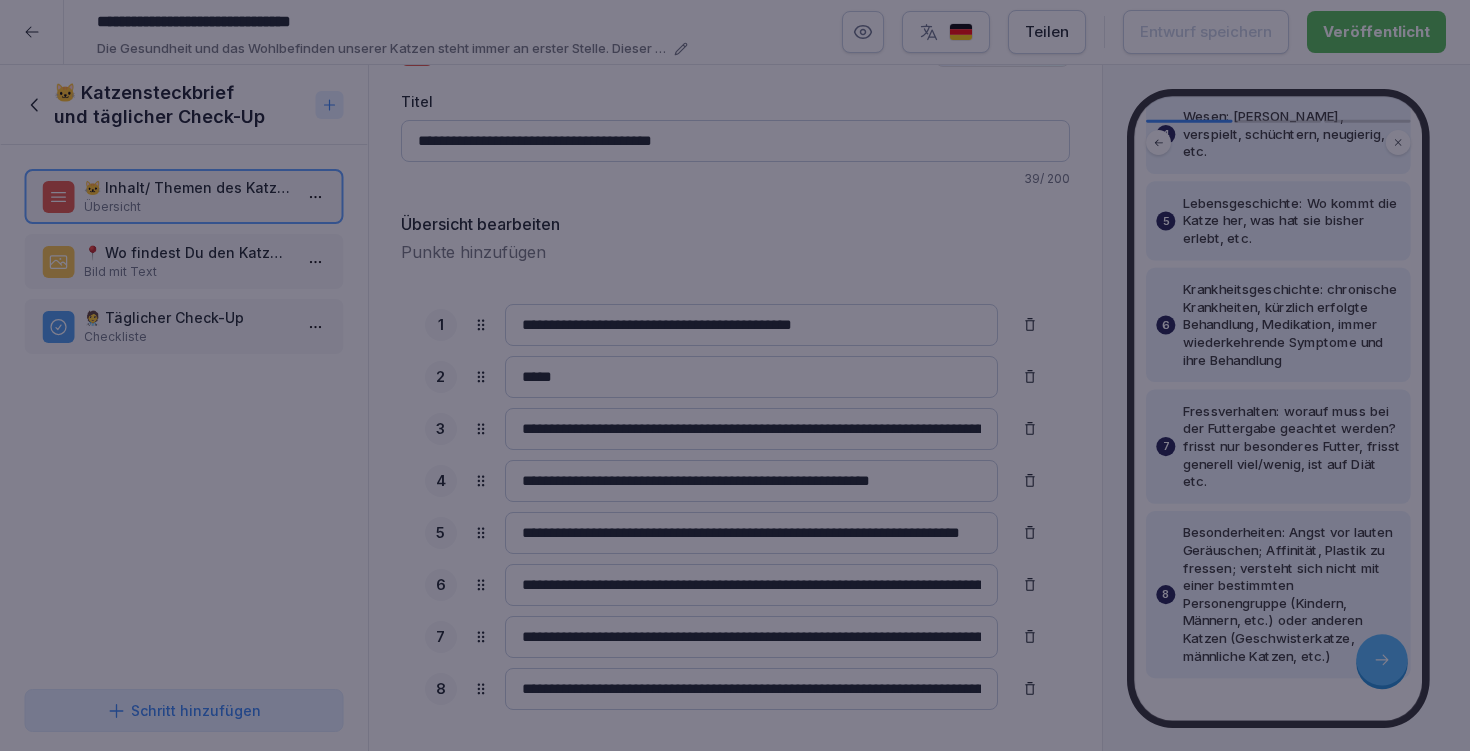 scroll, scrollTop: 0, scrollLeft: 0, axis: both 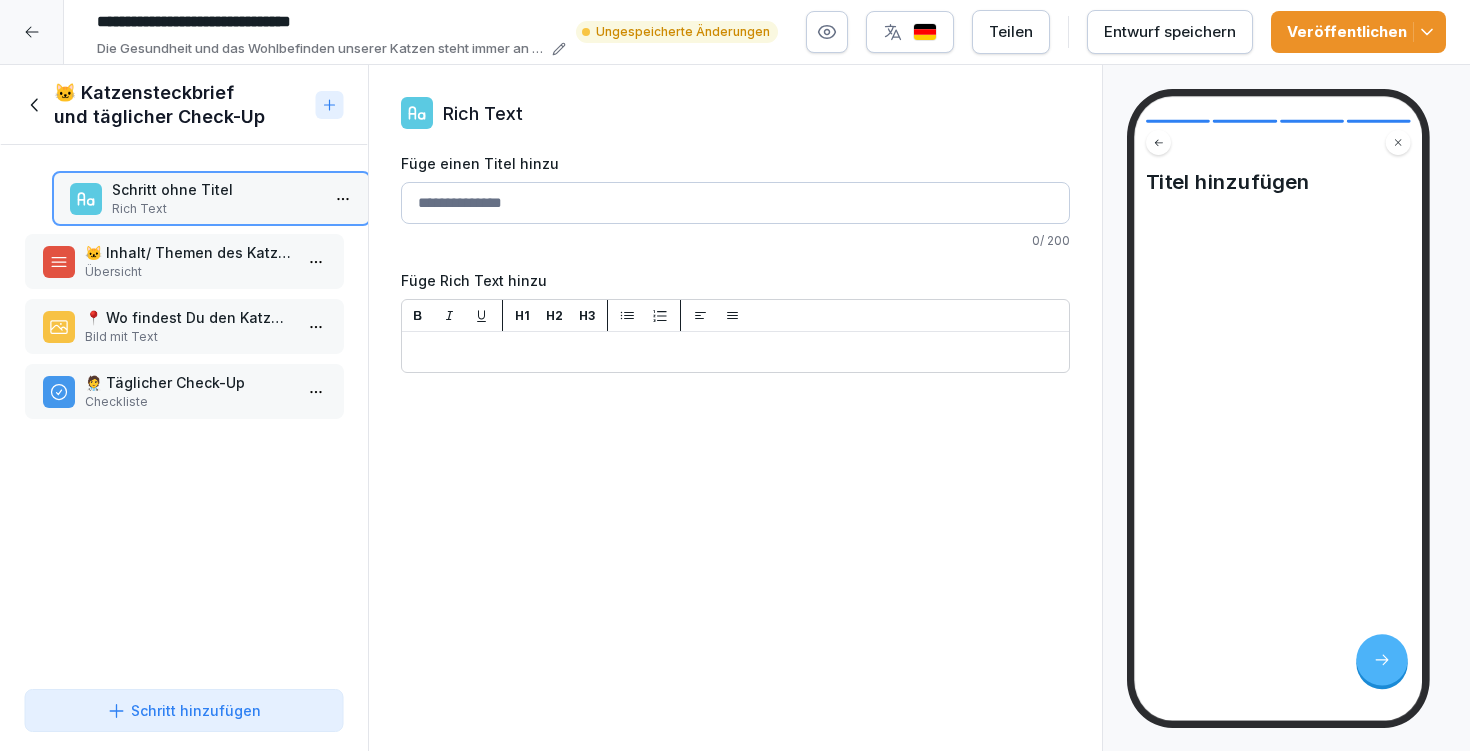drag, startPoint x: 101, startPoint y: 394, endPoint x: 128, endPoint y: 201, distance: 194.87946 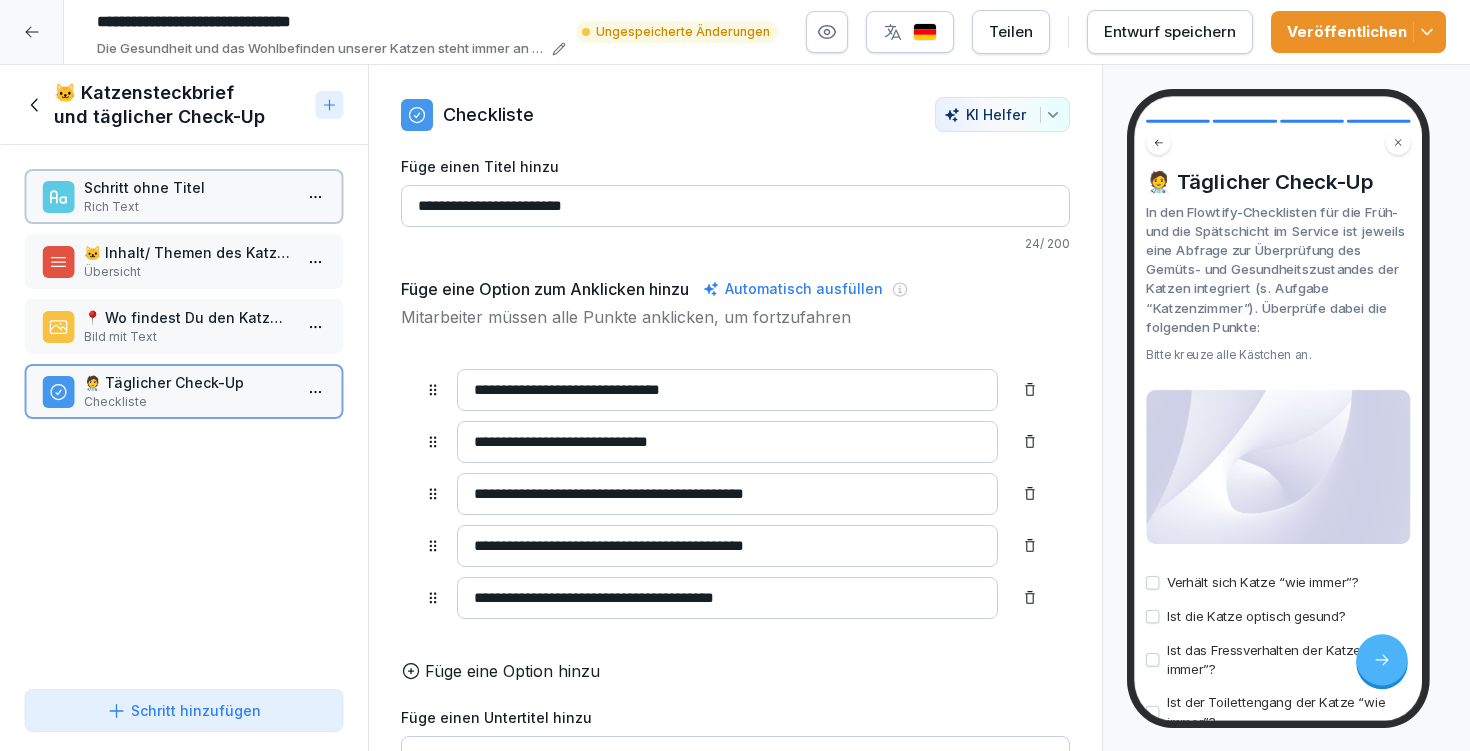 click on "Rich Text" at bounding box center (188, 207) 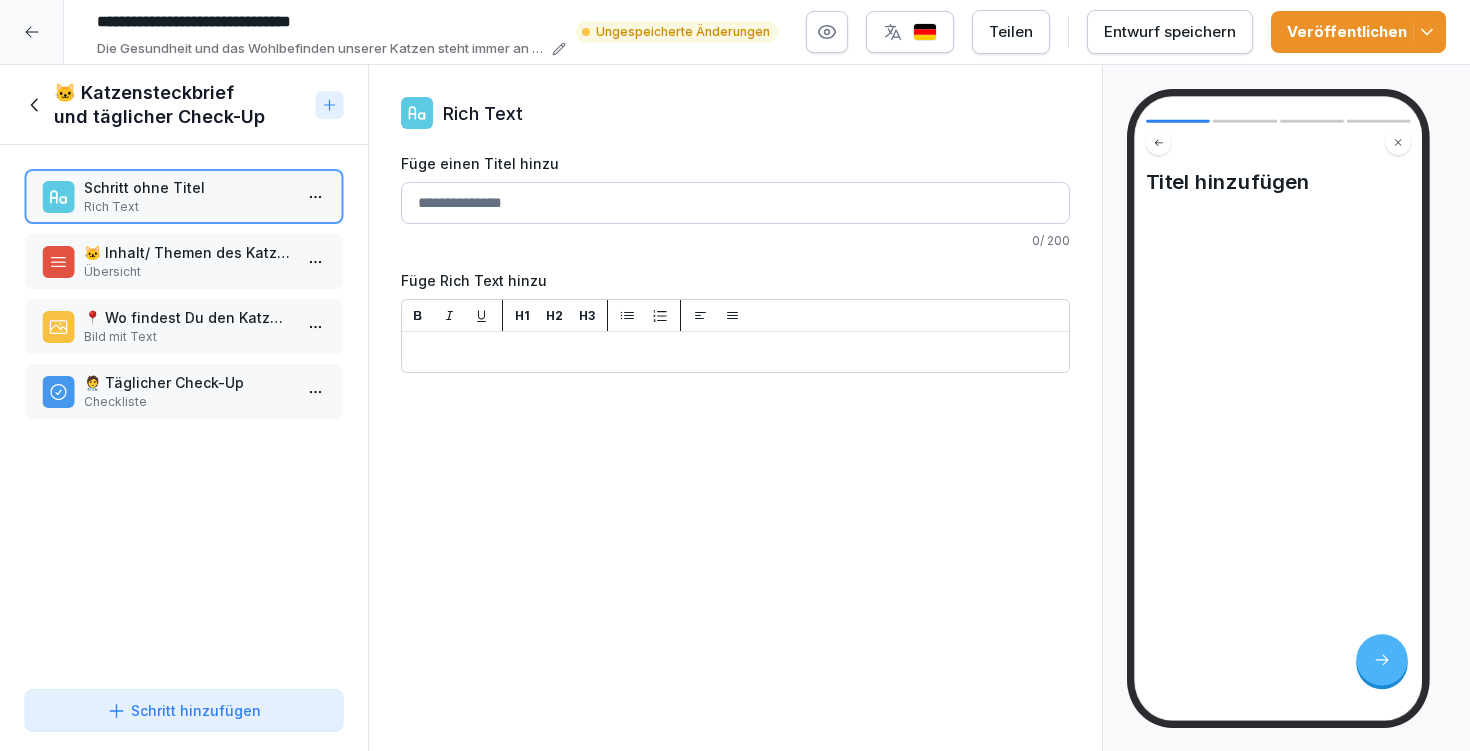 click on "Füge einen Titel hinzu" at bounding box center (735, 203) 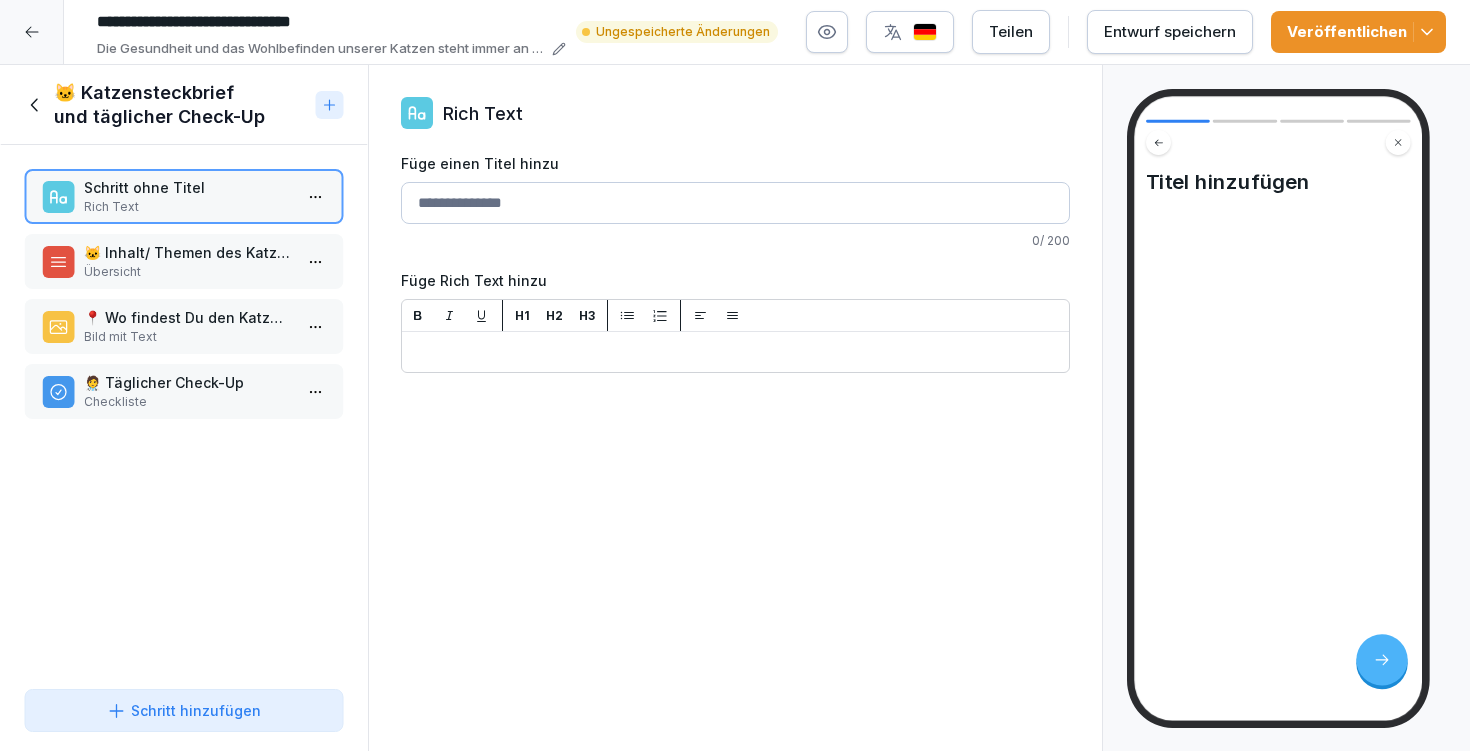 click on "Füge einen Titel hinzu" at bounding box center [735, 203] 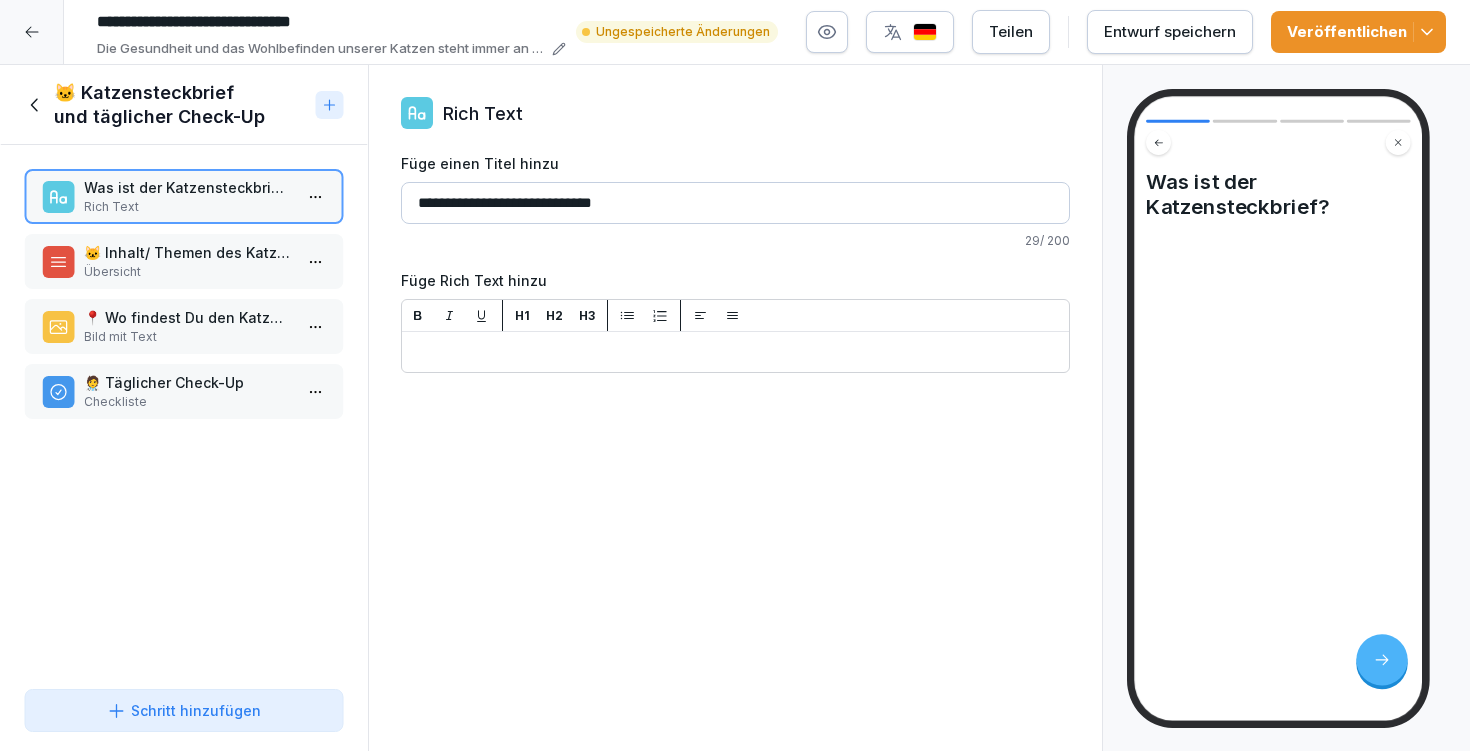 click on "**********" at bounding box center (735, 203) 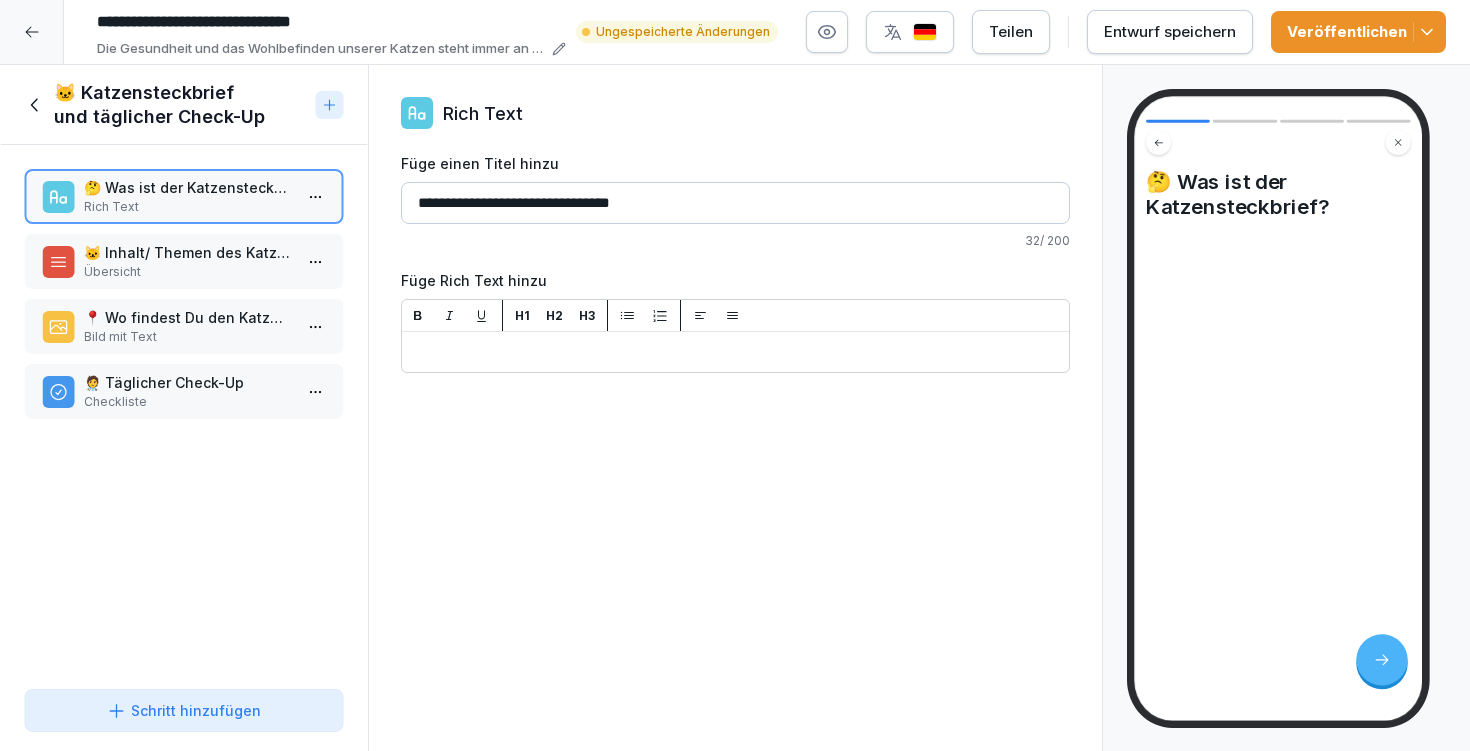 type on "**********" 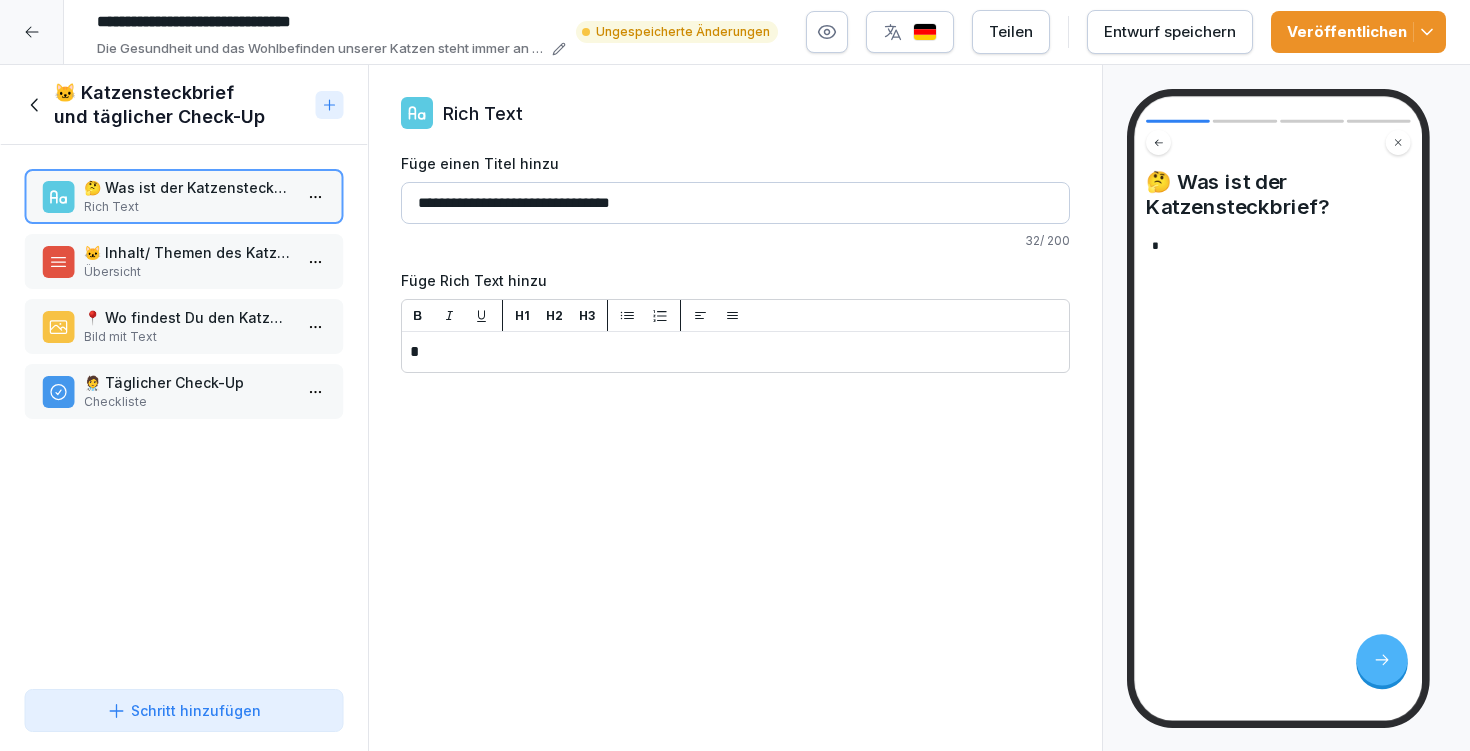 type 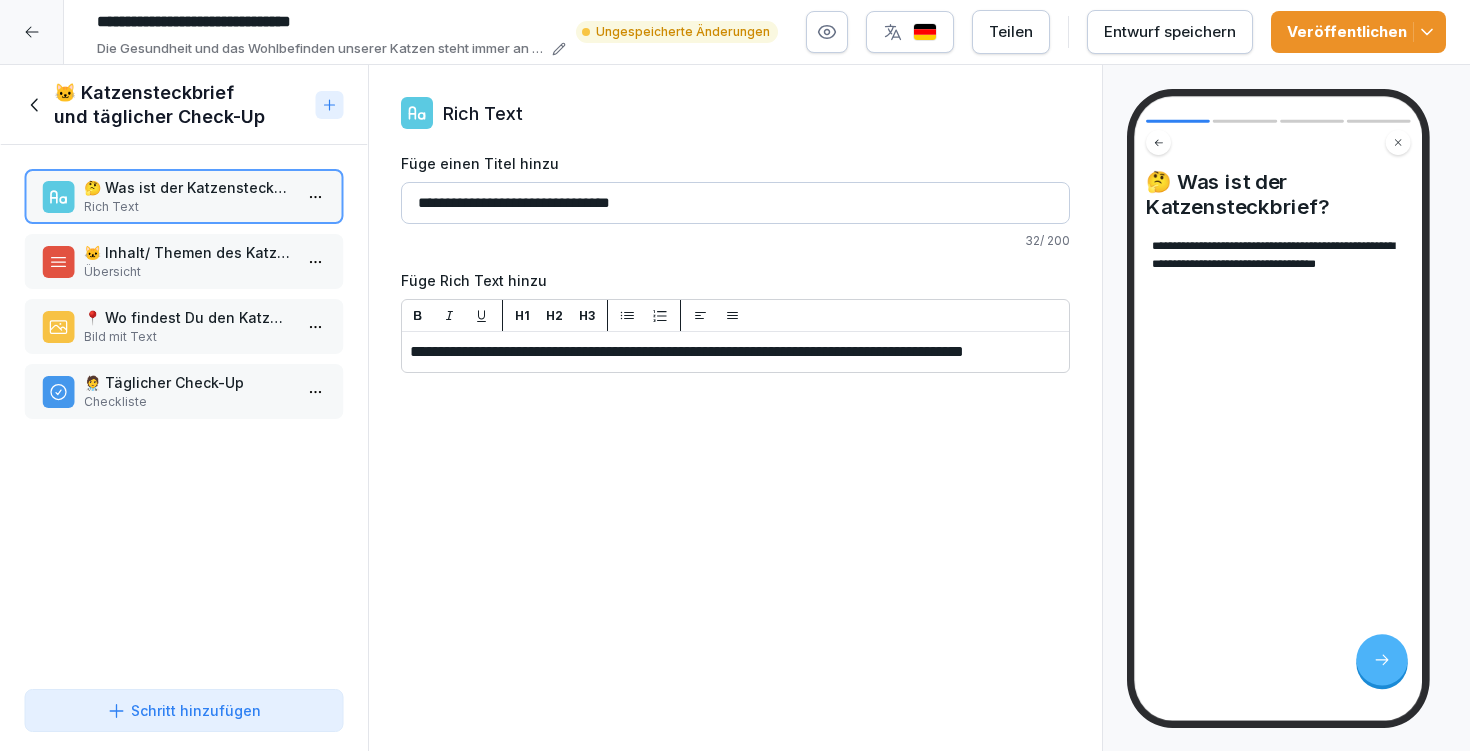 click on "🐱 Inhalt/ Themen des Katzensteckbriefs Übersicht" at bounding box center [184, 261] 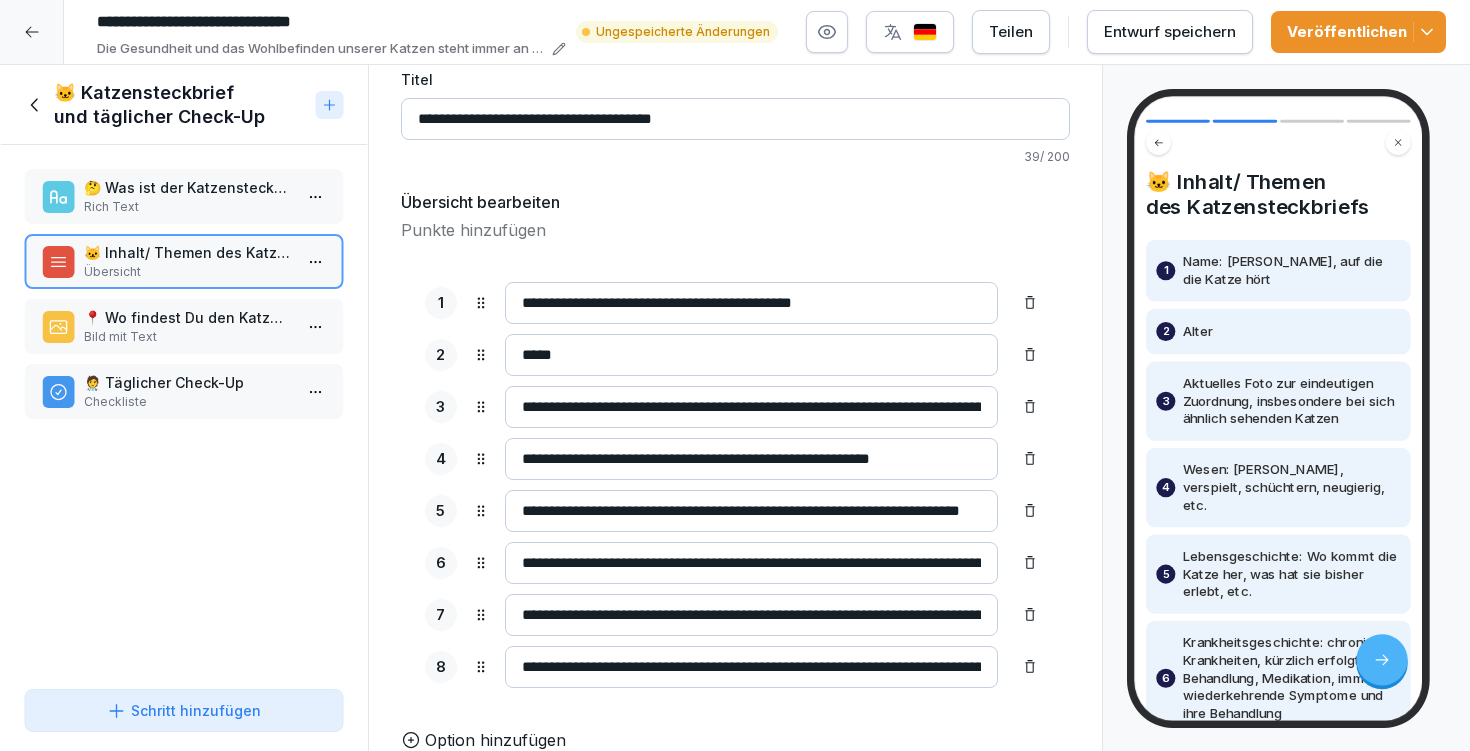 scroll, scrollTop: 0, scrollLeft: 0, axis: both 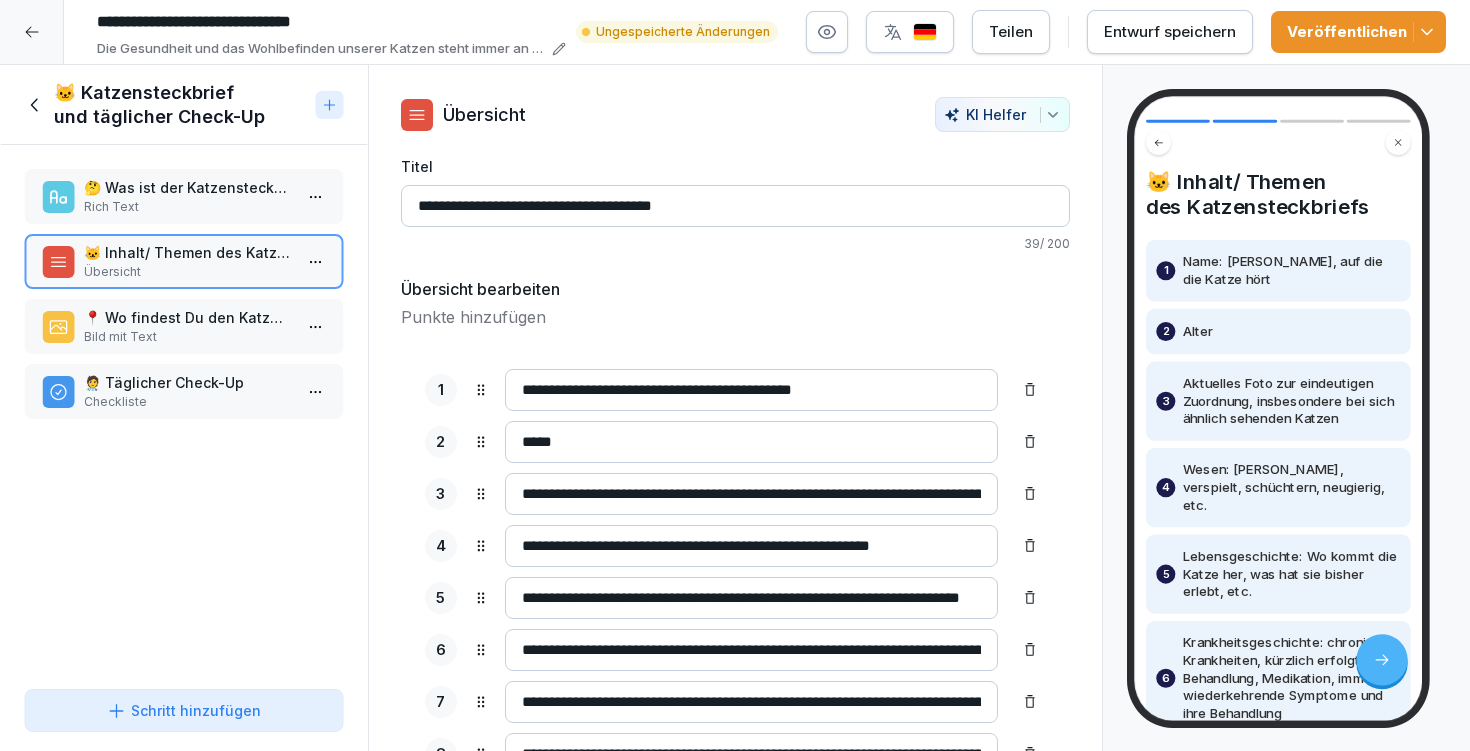 click on "Schritt hinzufügen" at bounding box center [184, 710] 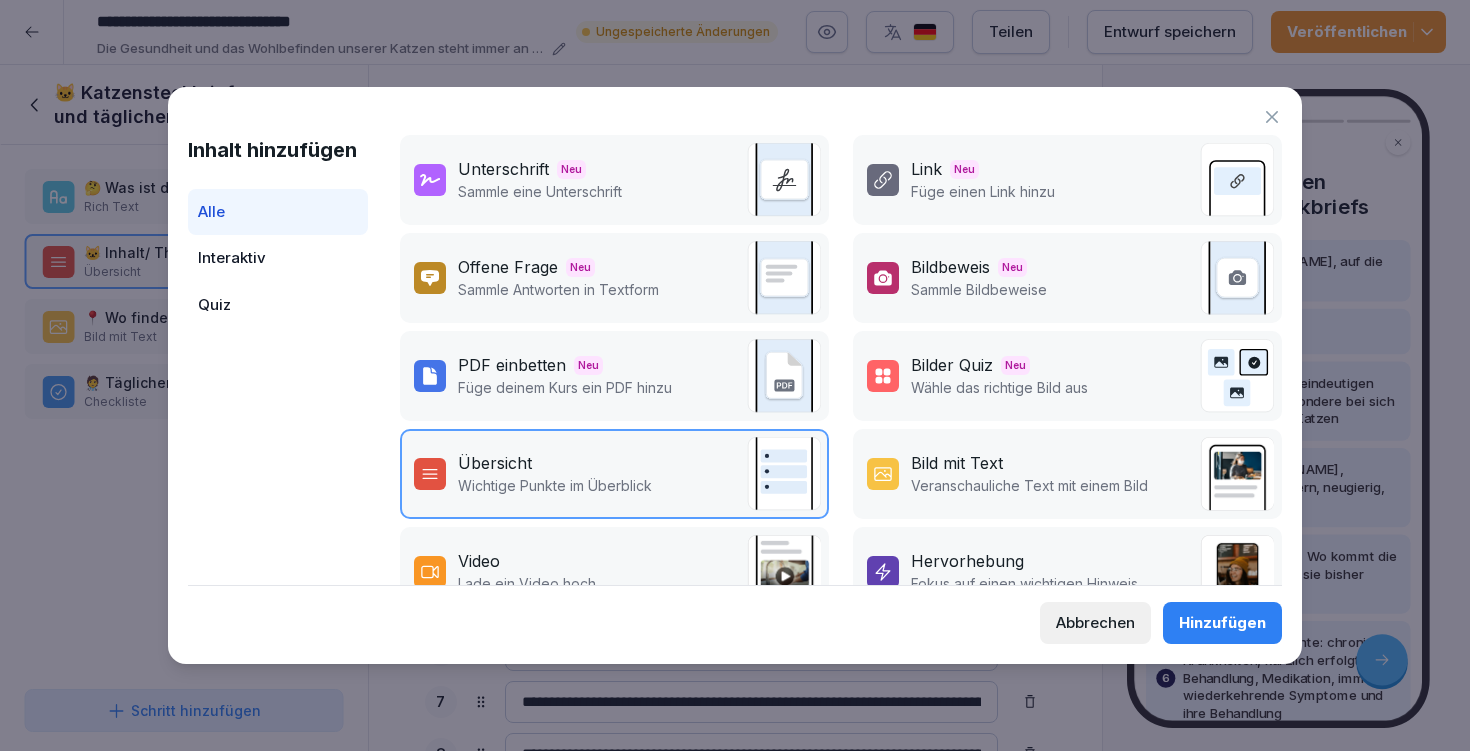scroll, scrollTop: 187, scrollLeft: 0, axis: vertical 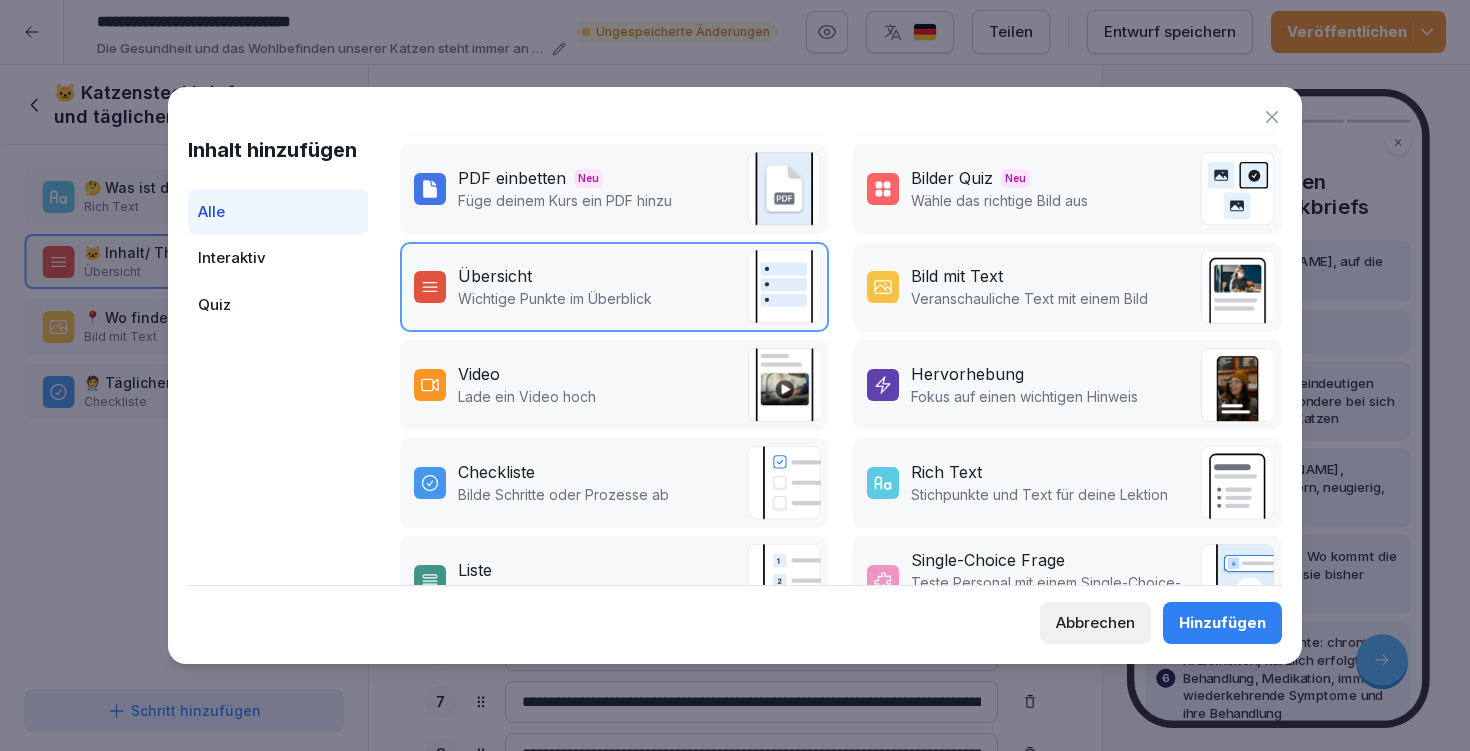 click on "Rich Text" at bounding box center (946, 472) 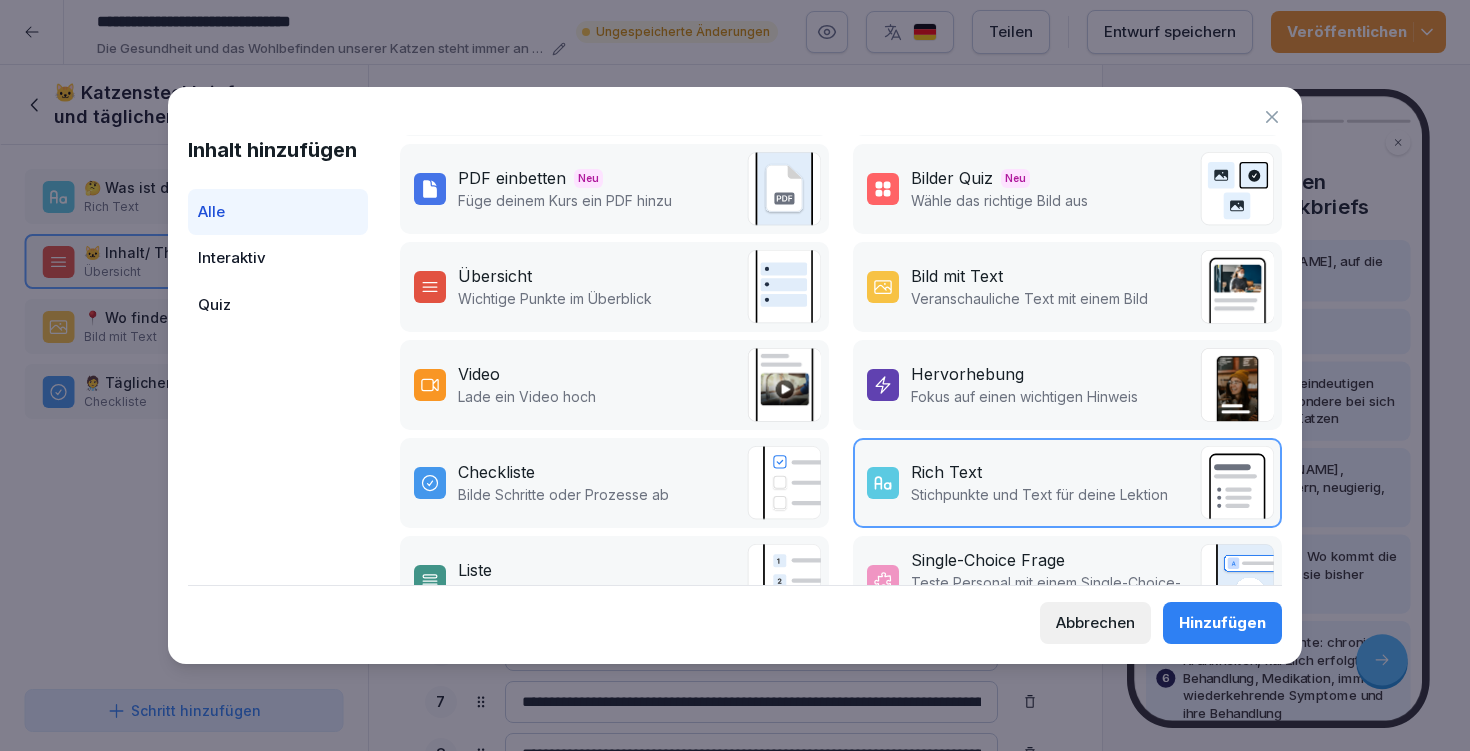 click on "Hinzufügen" at bounding box center (1222, 623) 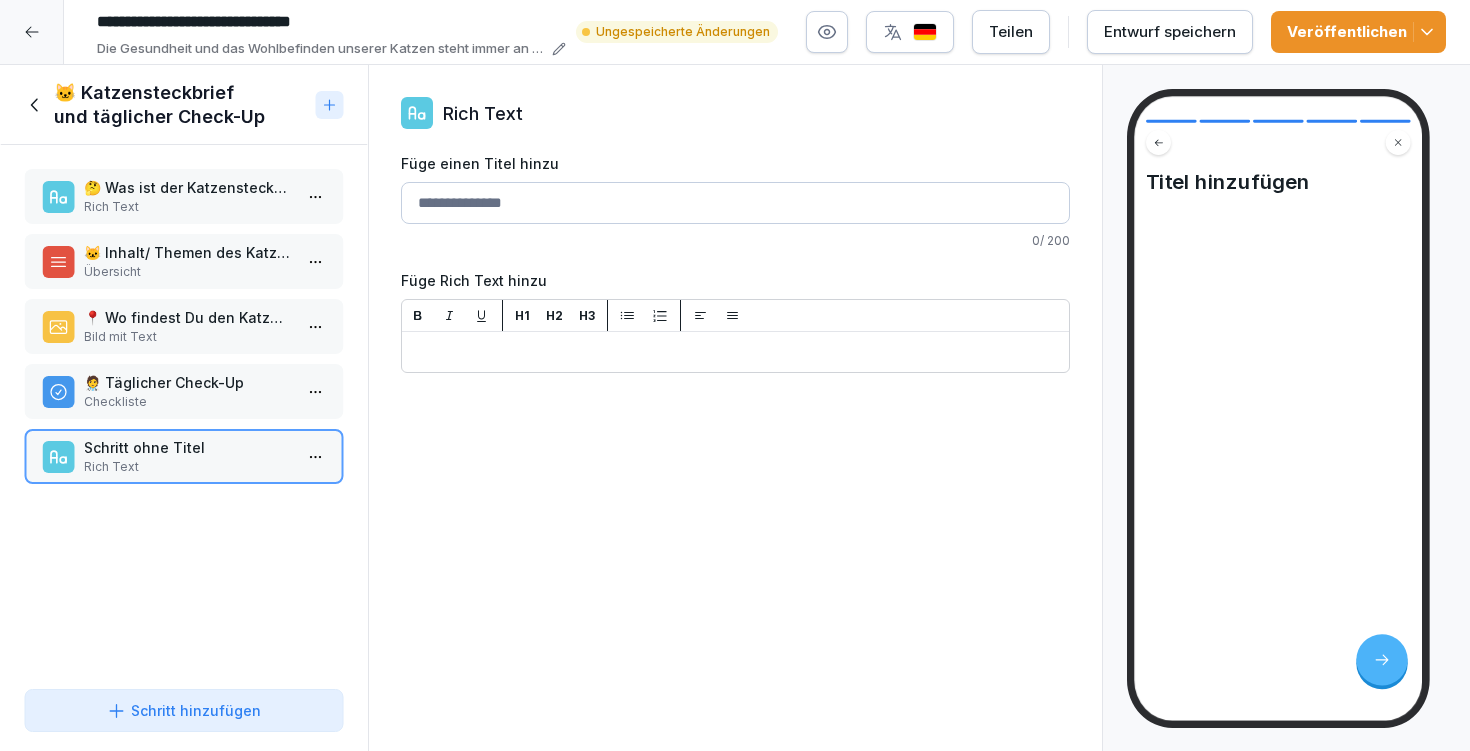 click on "🐱 Inhalt/ Themen des Katzensteckbriefs" at bounding box center [188, 252] 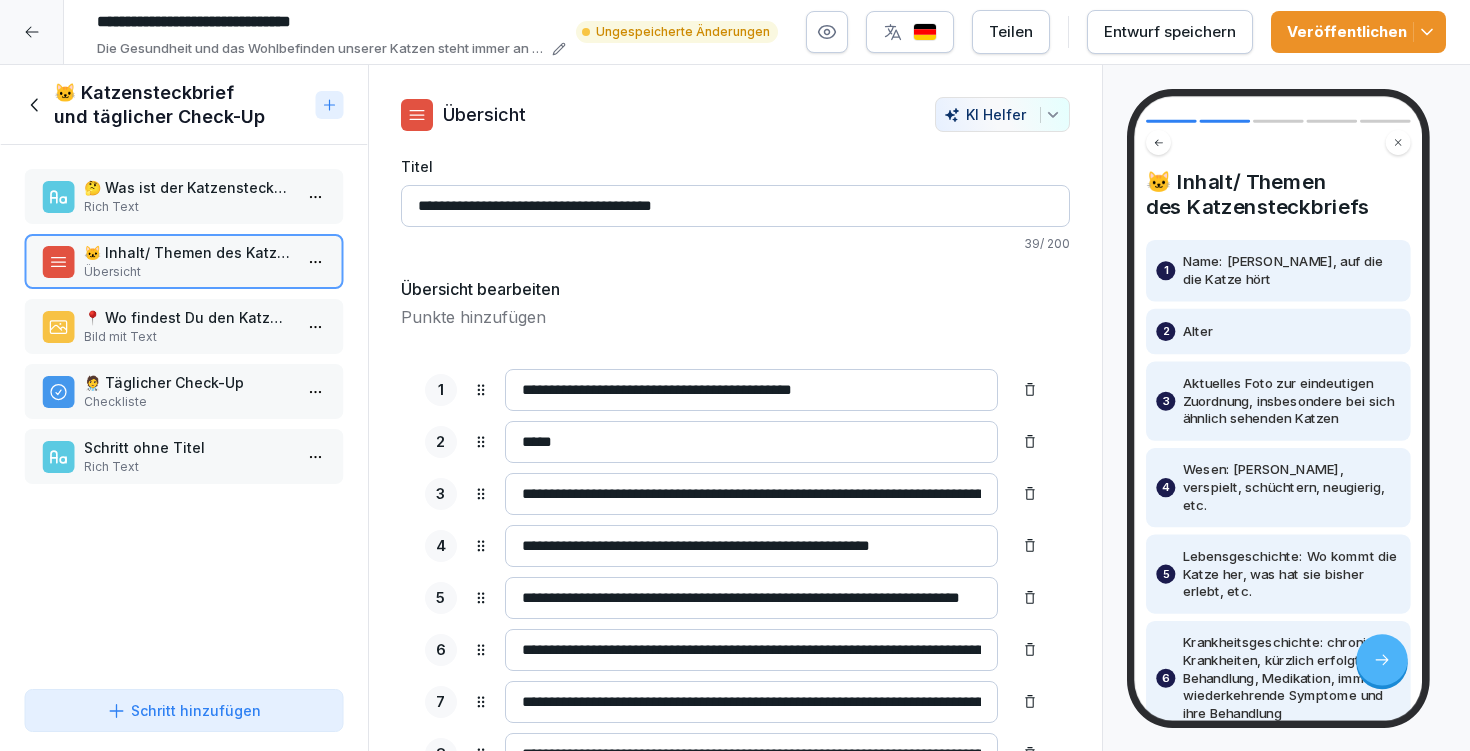 drag, startPoint x: 520, startPoint y: 383, endPoint x: 869, endPoint y: 397, distance: 349.2807 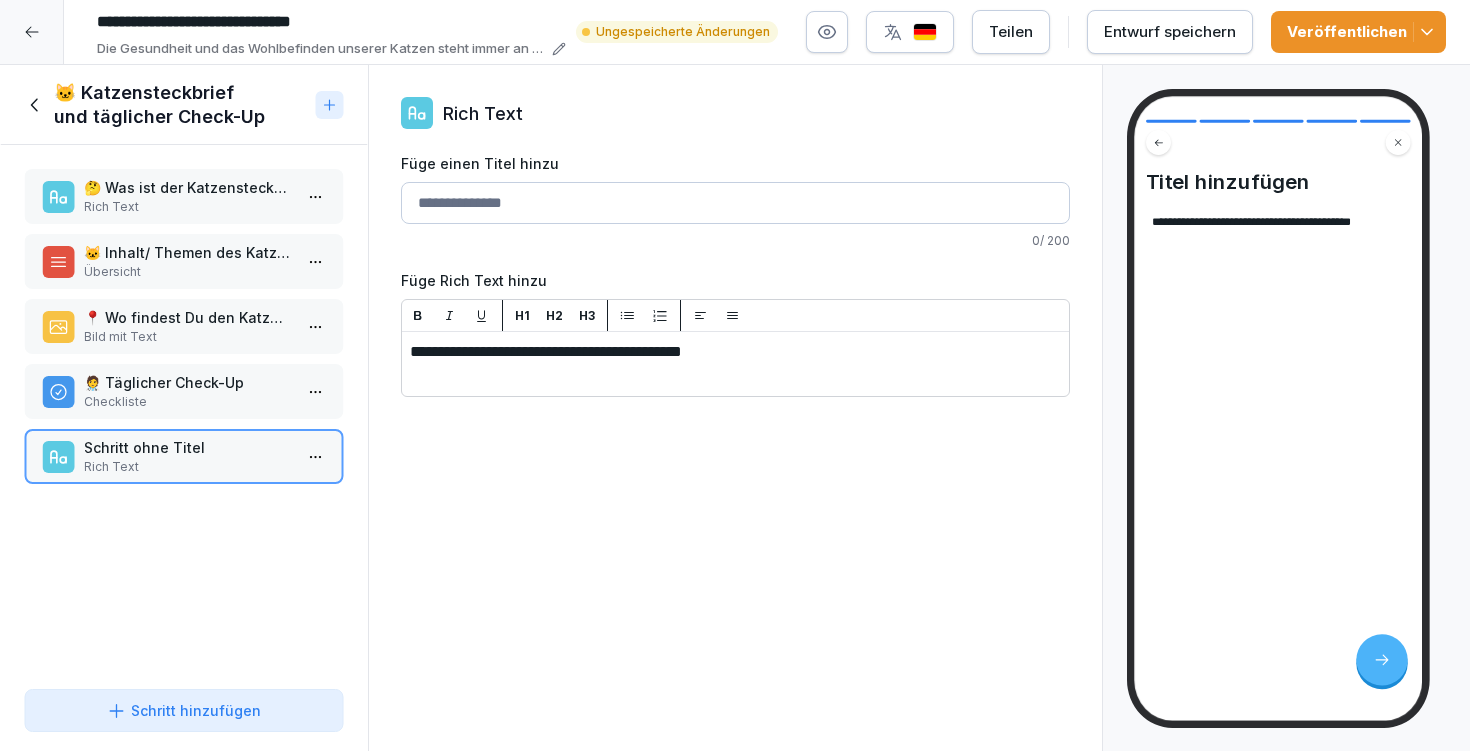 click on "Übersicht" at bounding box center [188, 272] 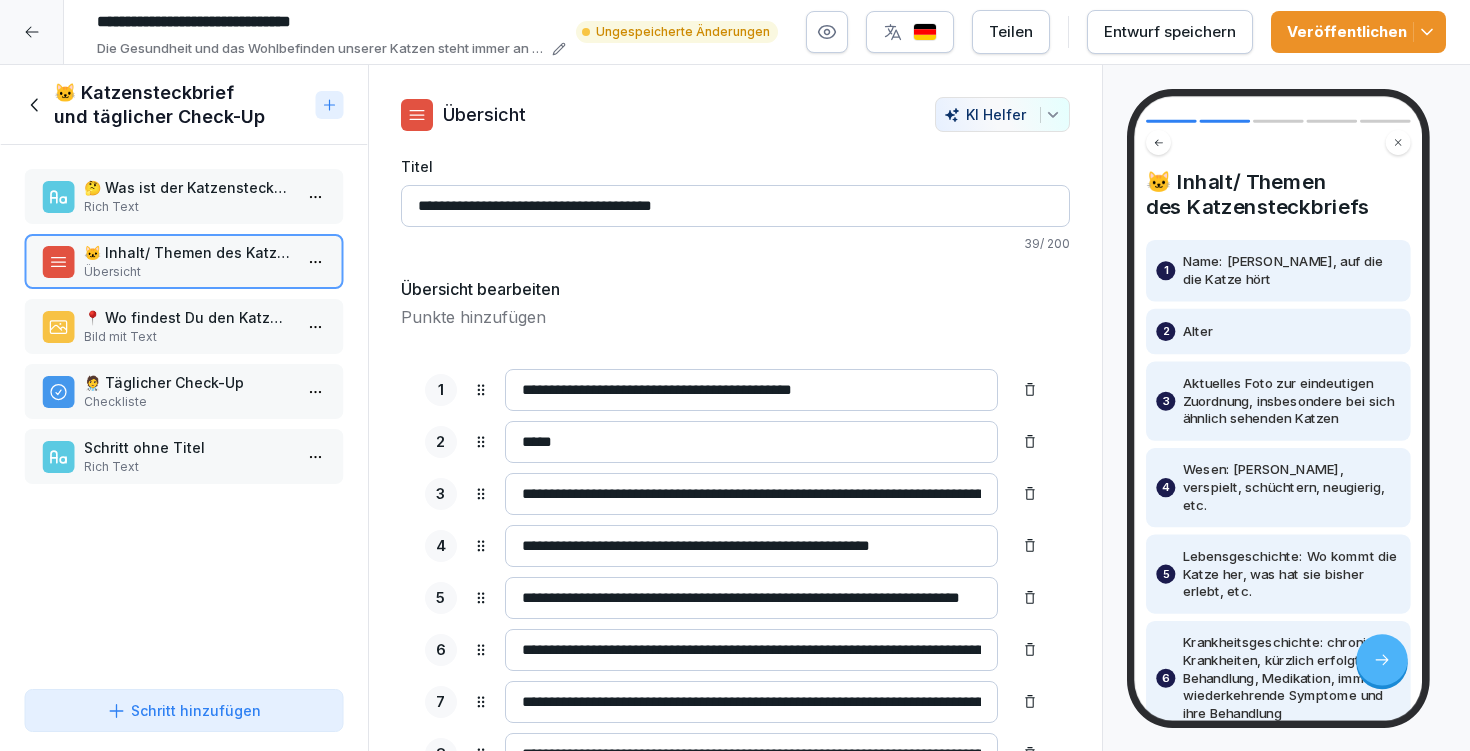 drag, startPoint x: 518, startPoint y: 441, endPoint x: 607, endPoint y: 438, distance: 89.050545 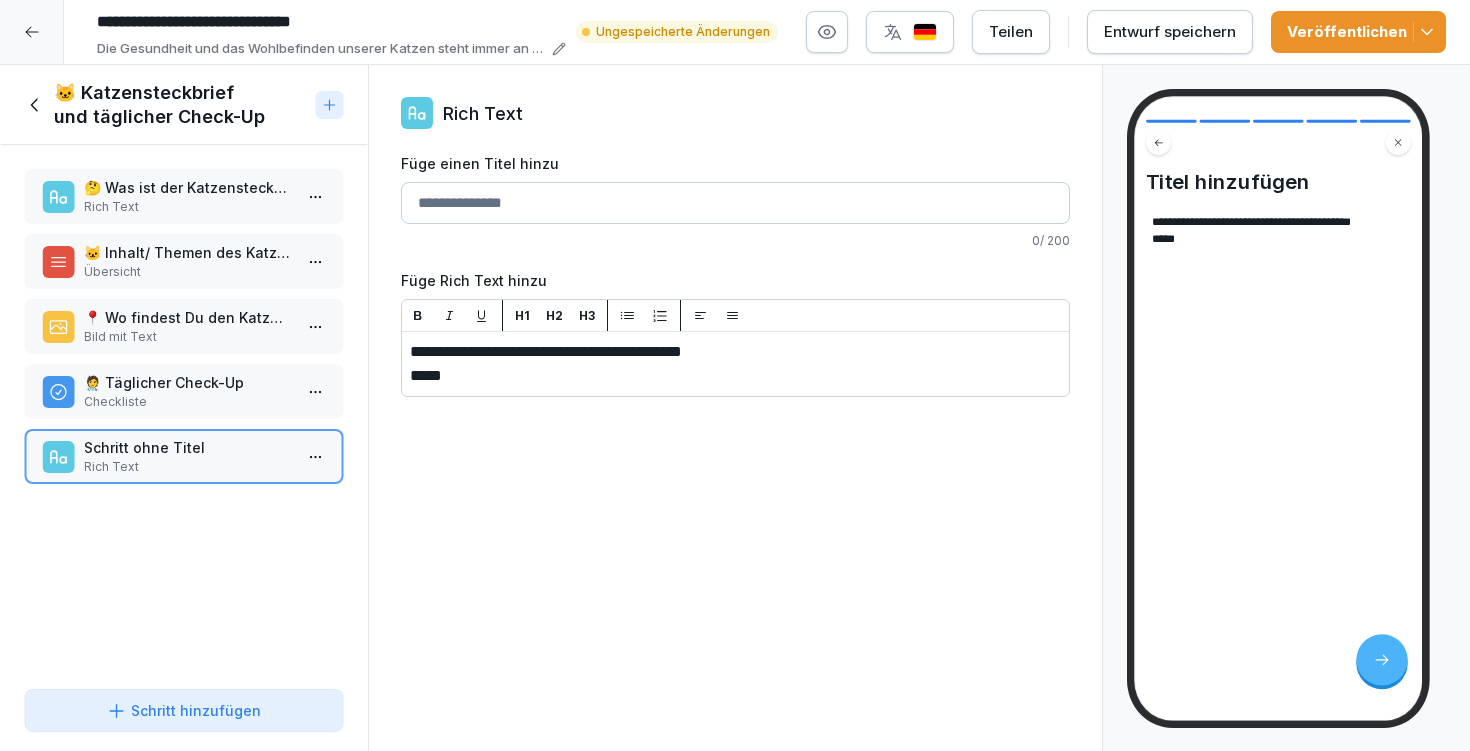 drag, startPoint x: 575, startPoint y: 383, endPoint x: 408, endPoint y: 349, distance: 170.42593 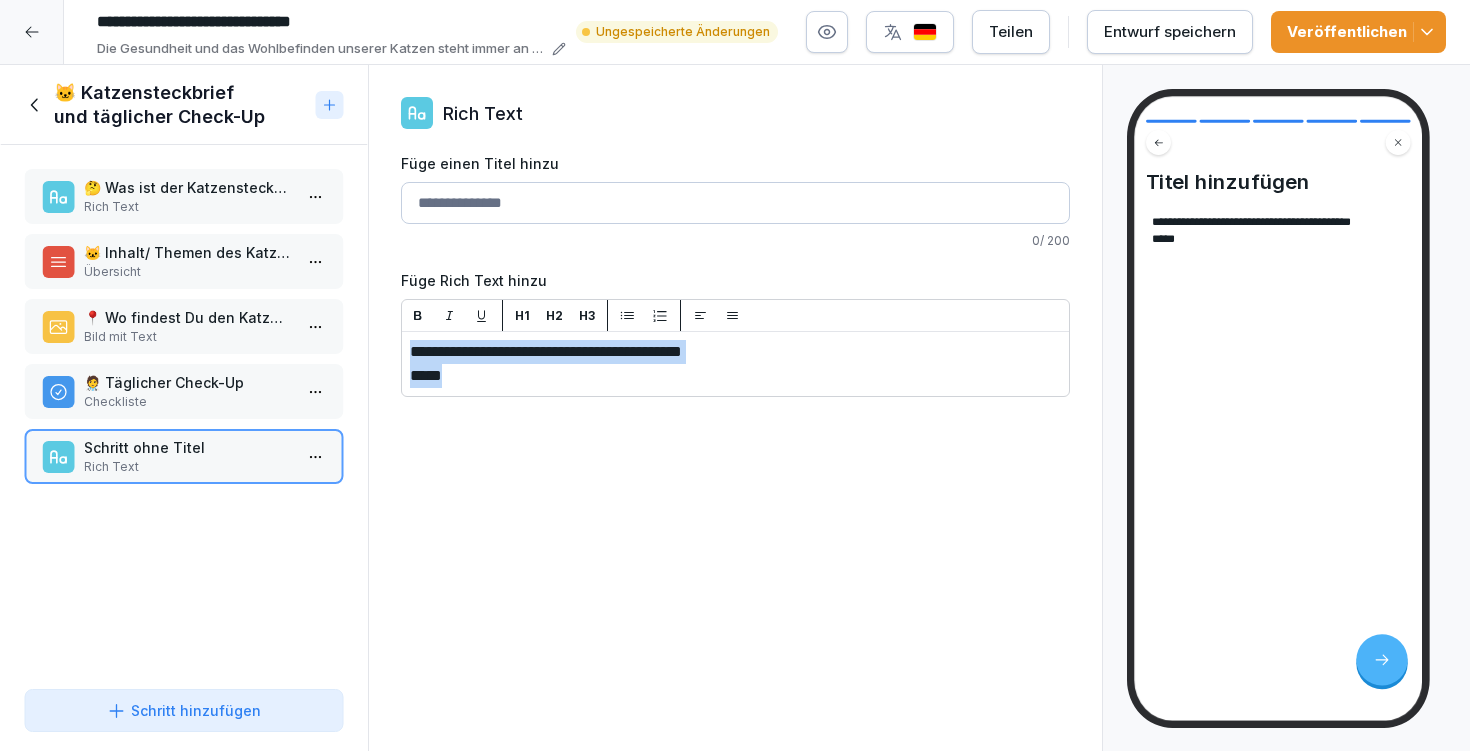 click 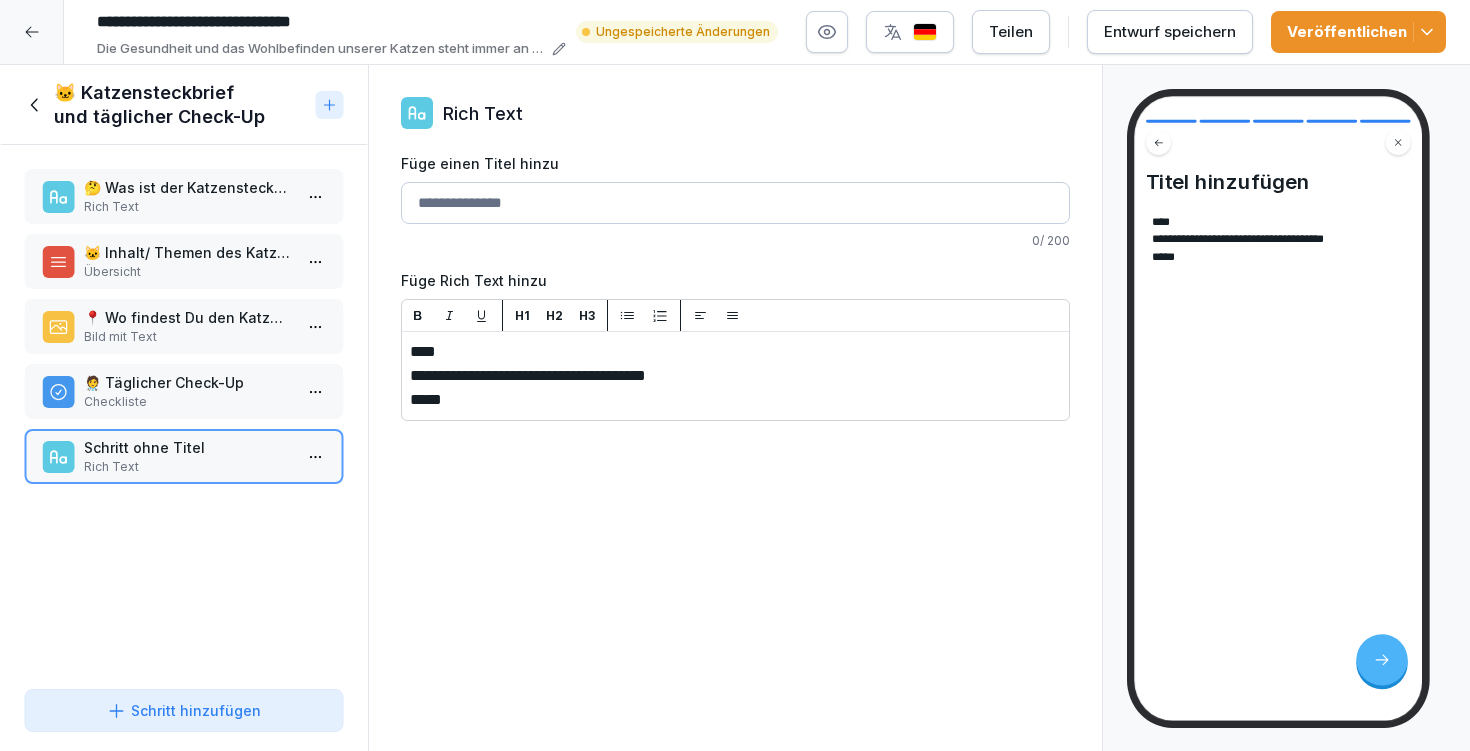 drag, startPoint x: 485, startPoint y: 354, endPoint x: 406, endPoint y: 347, distance: 79.30952 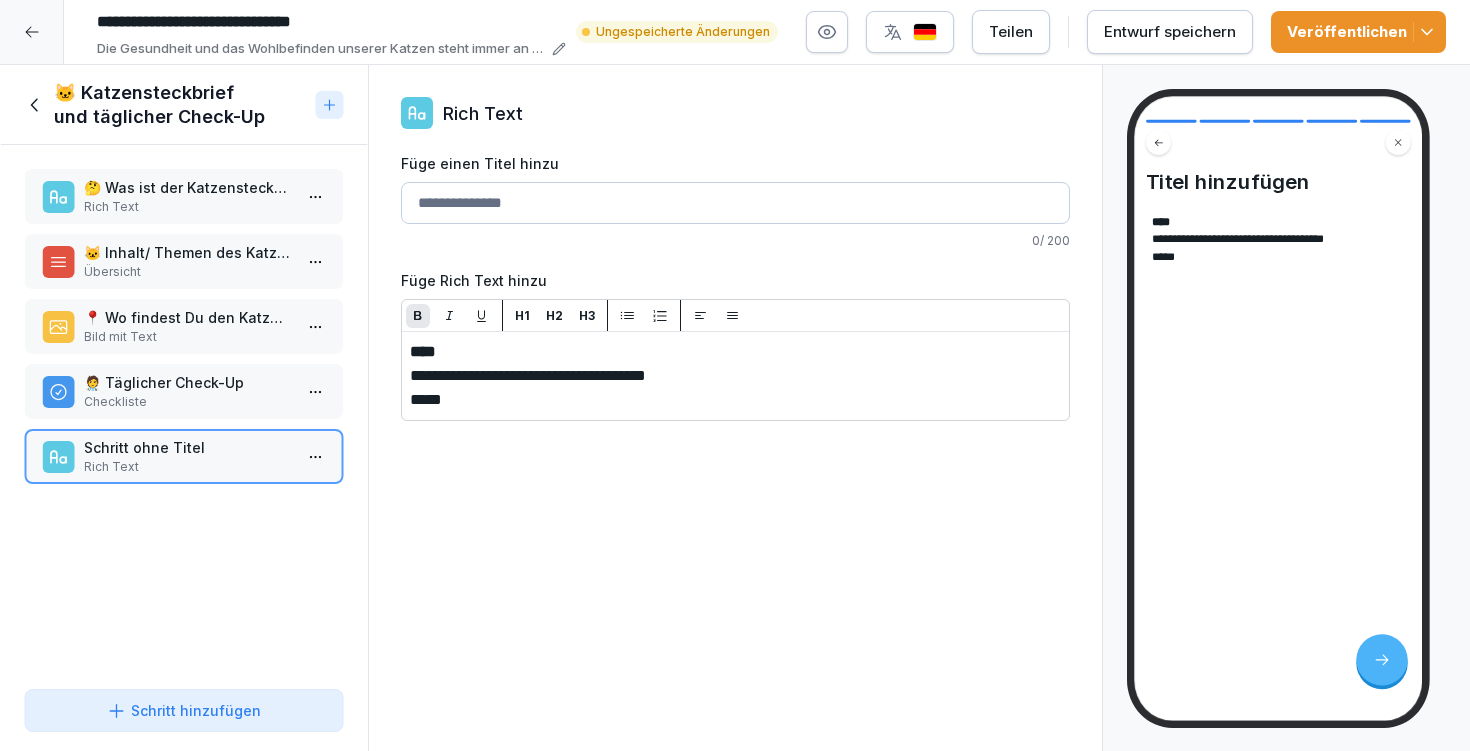 click at bounding box center [418, 315] 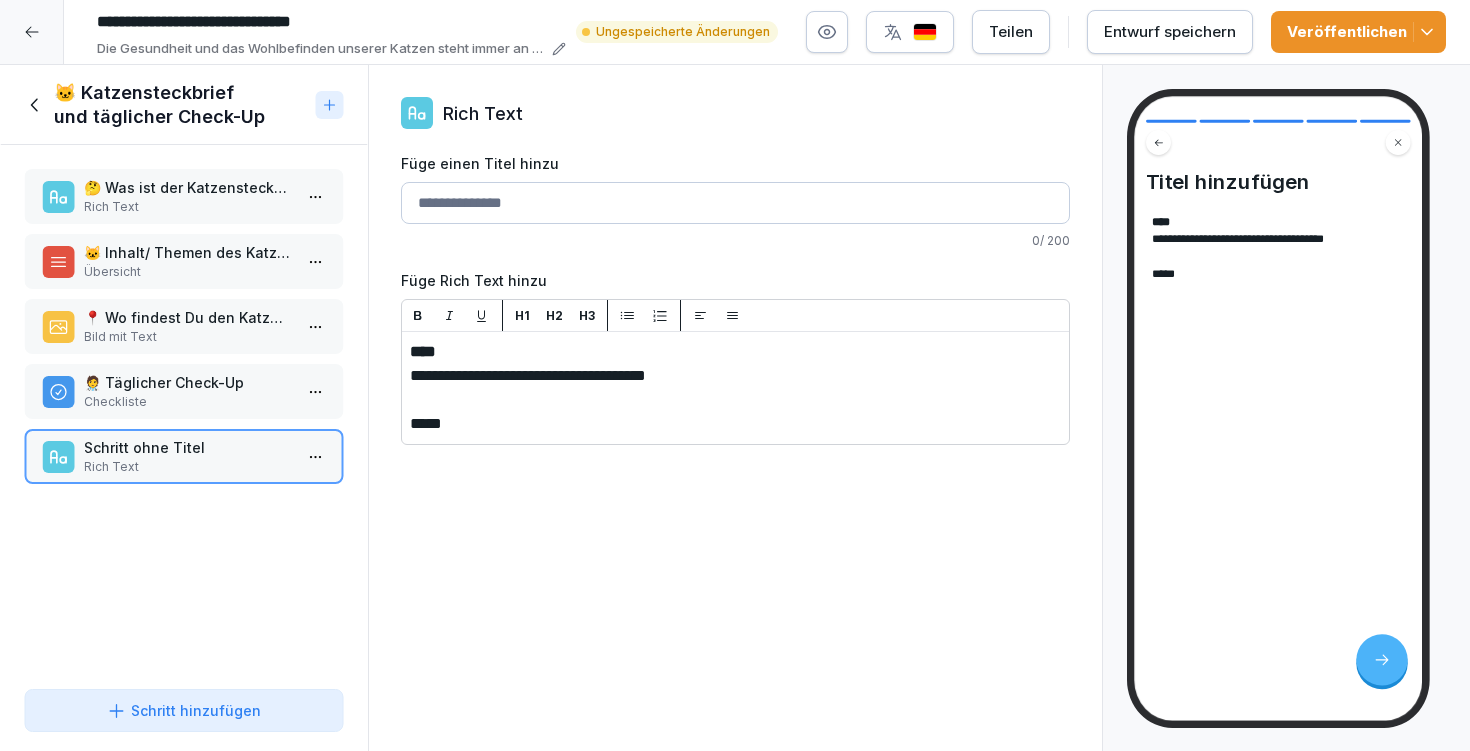 click on "Übersicht" at bounding box center (188, 272) 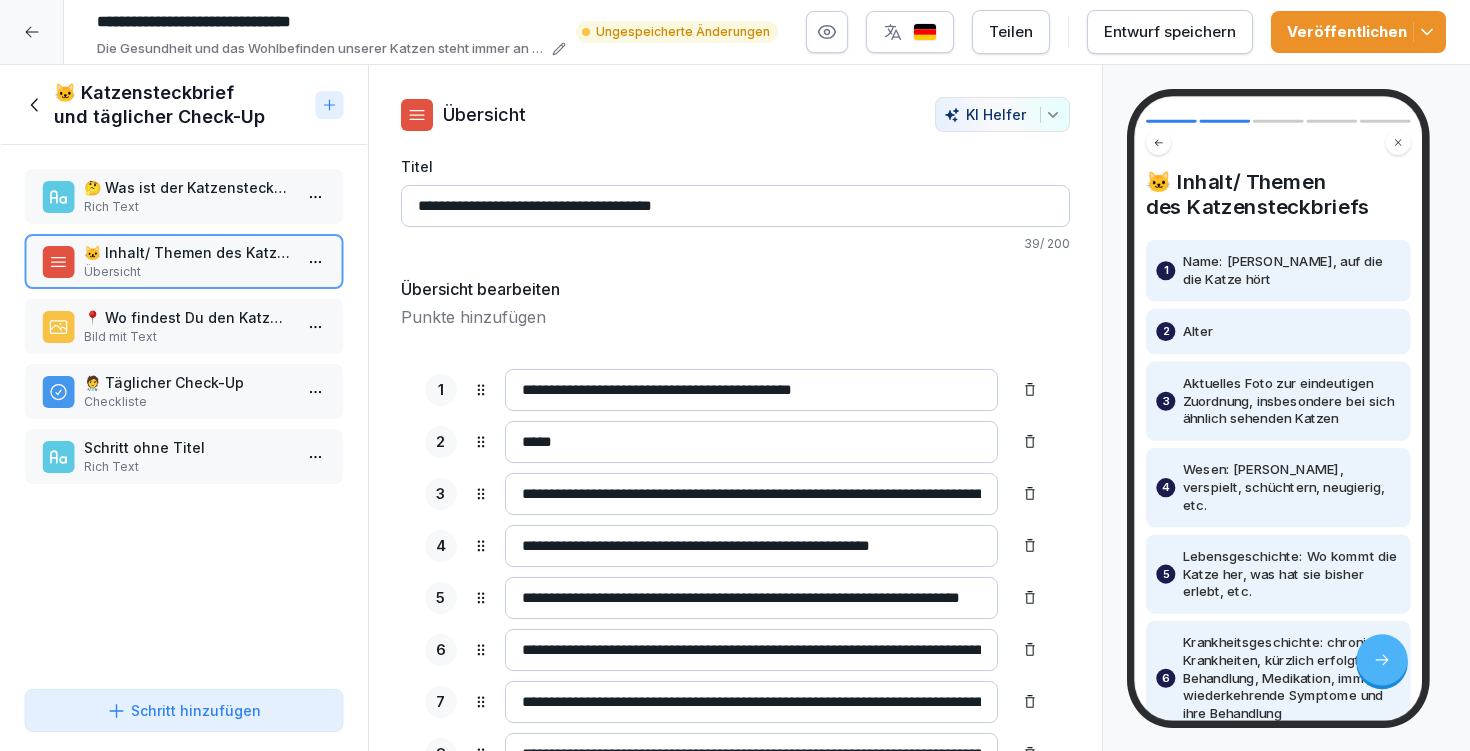 drag, startPoint x: 524, startPoint y: 489, endPoint x: 1033, endPoint y: 486, distance: 509.00885 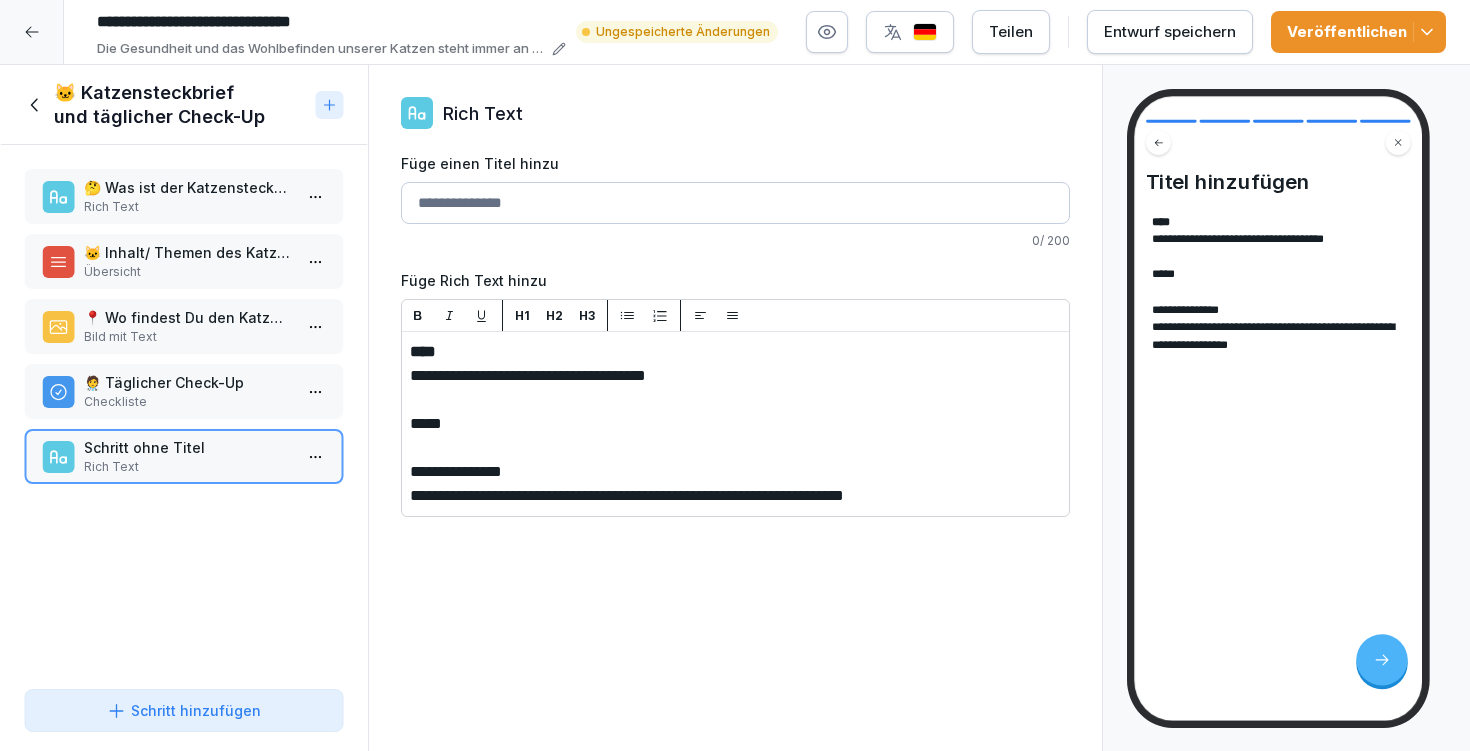 drag, startPoint x: 553, startPoint y: 475, endPoint x: 407, endPoint y: 462, distance: 146.57762 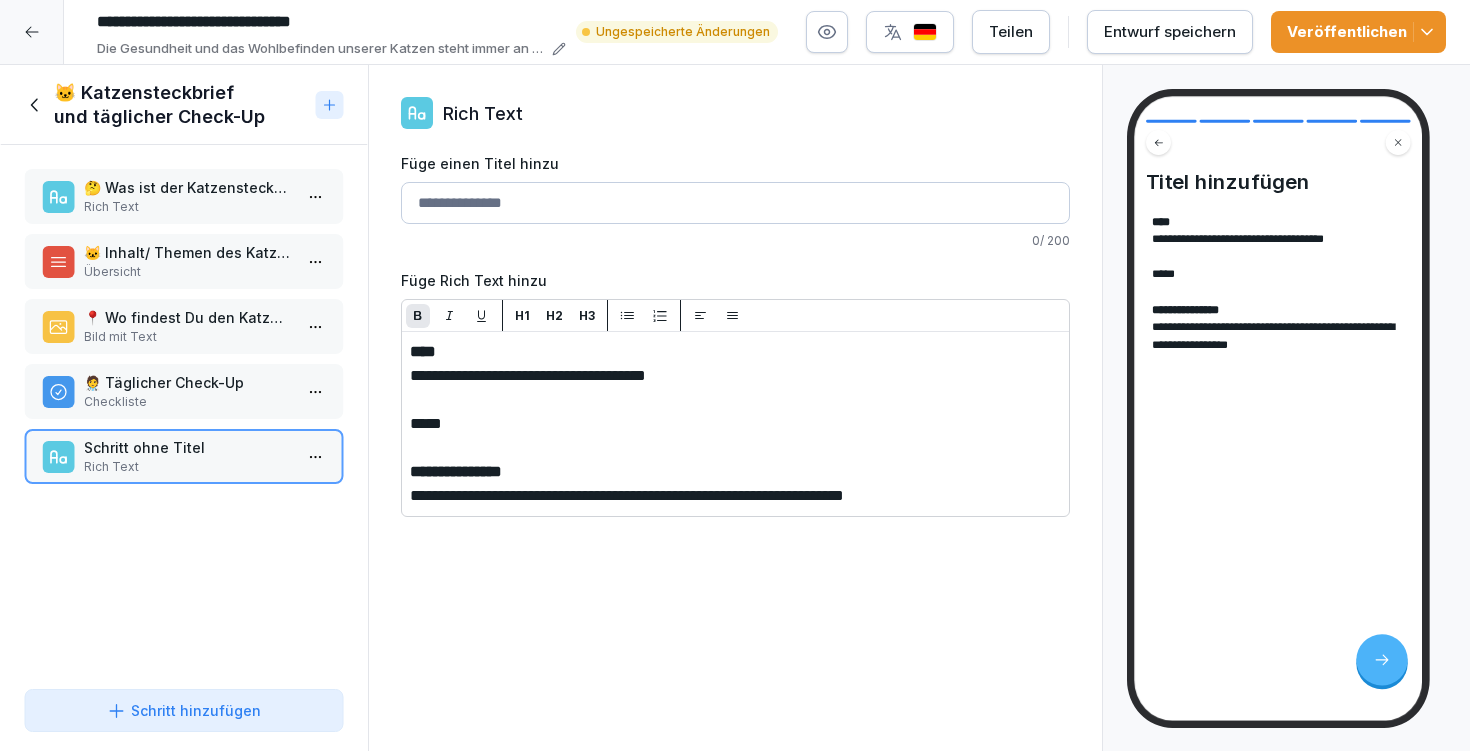 click 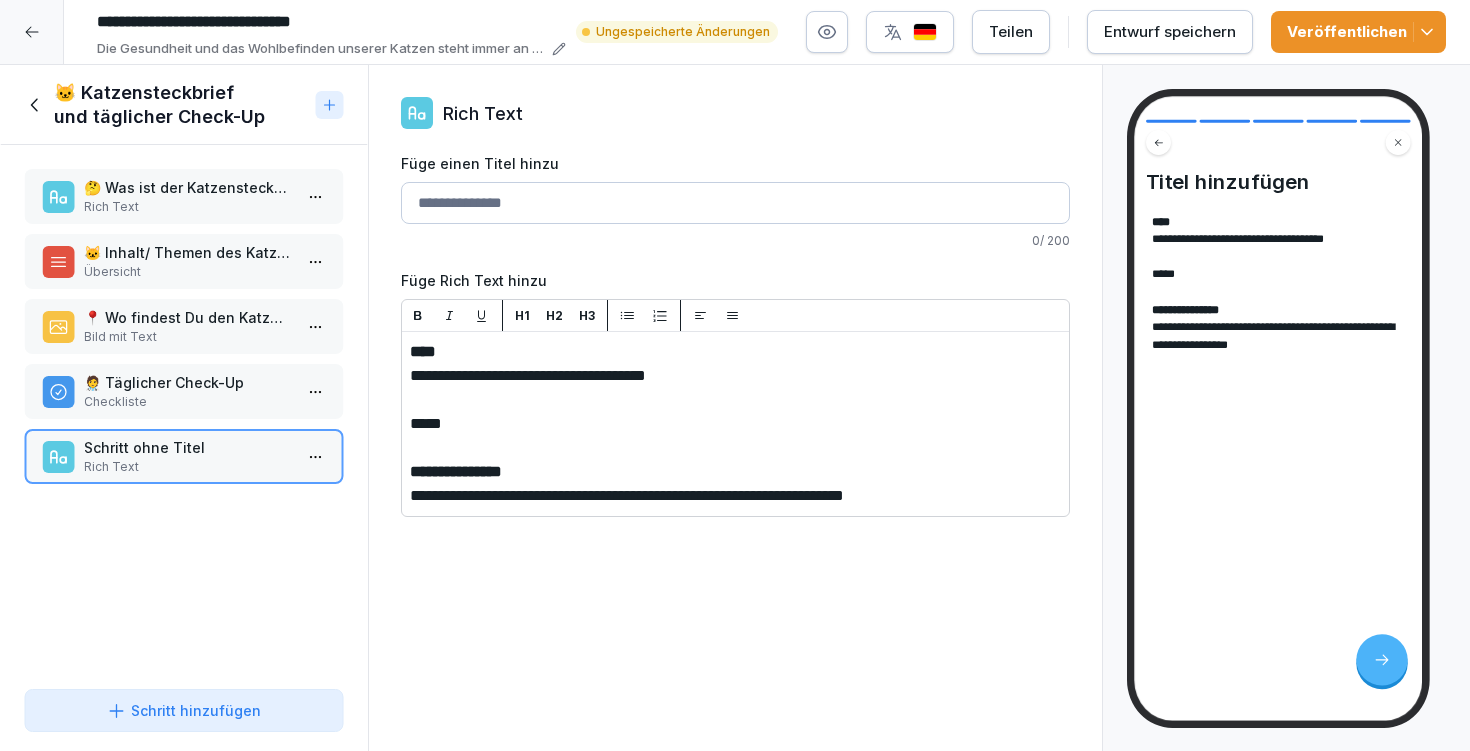 drag, startPoint x: 455, startPoint y: 428, endPoint x: 413, endPoint y: 402, distance: 49.396355 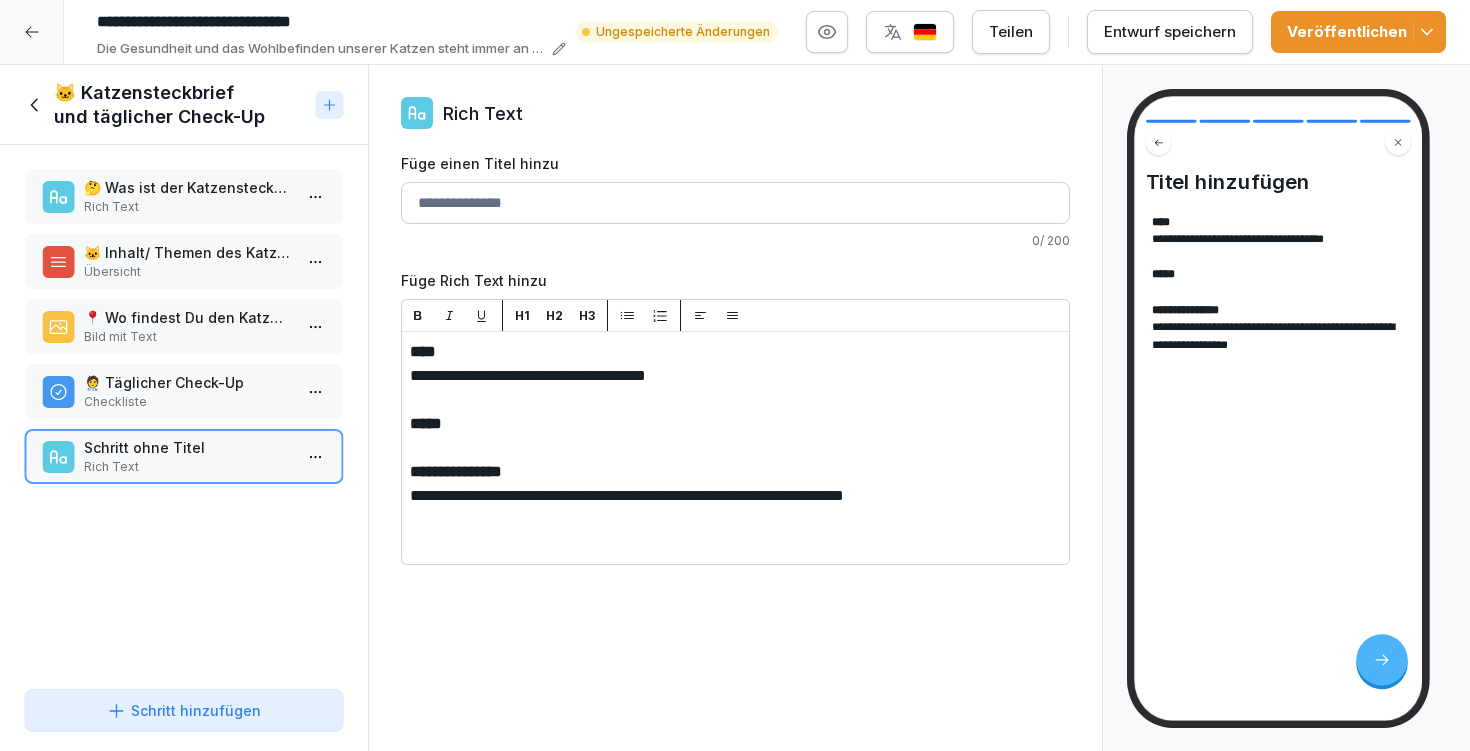 click on "Übersicht" at bounding box center (188, 272) 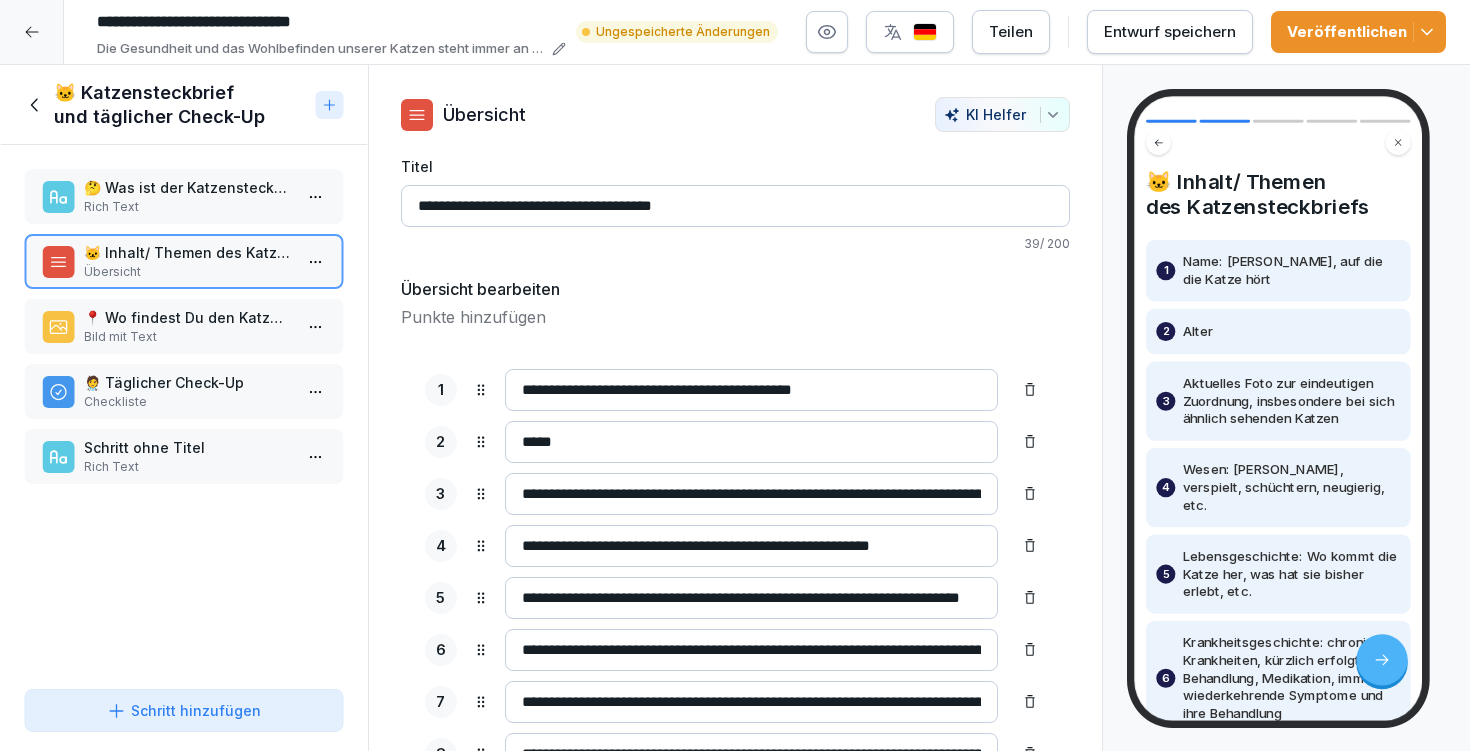 drag, startPoint x: 515, startPoint y: 542, endPoint x: 1000, endPoint y: 546, distance: 485.01648 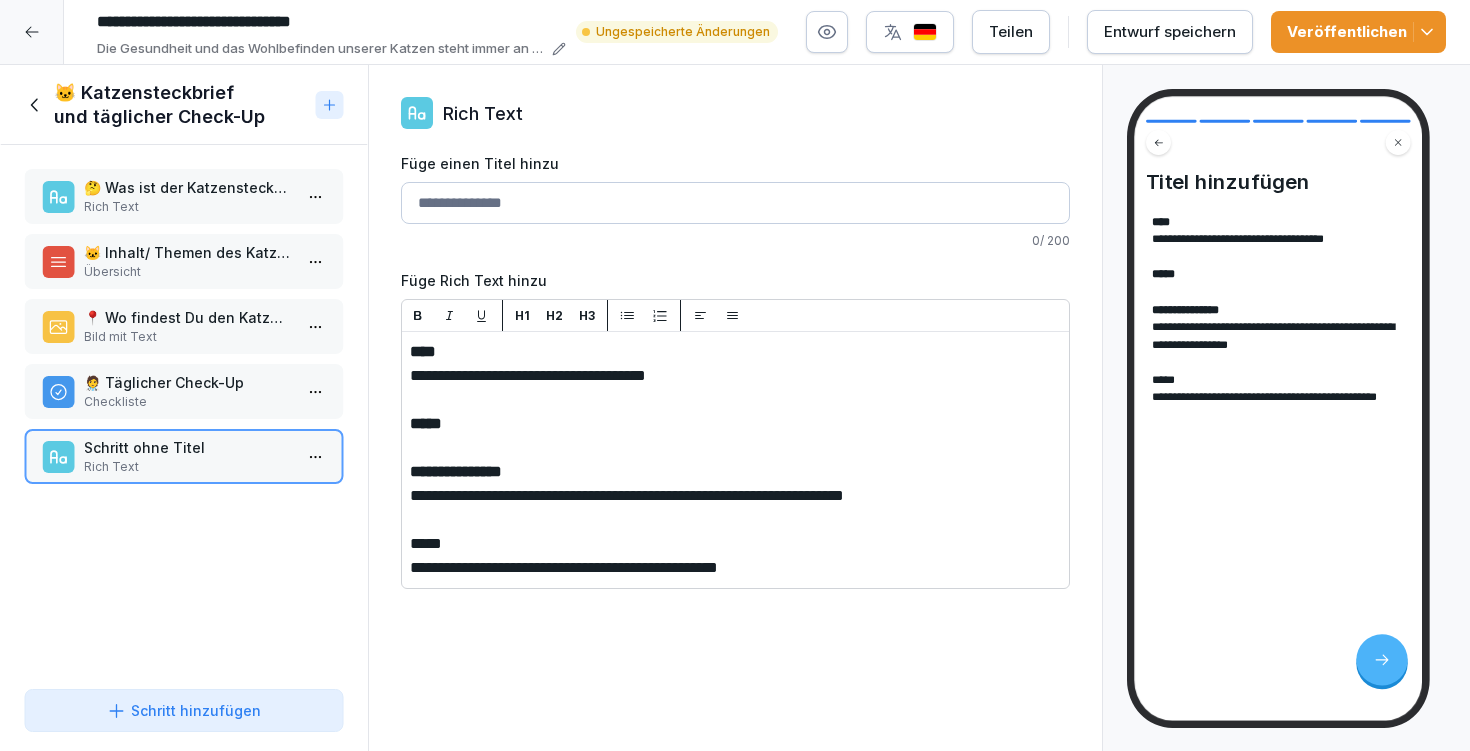 click 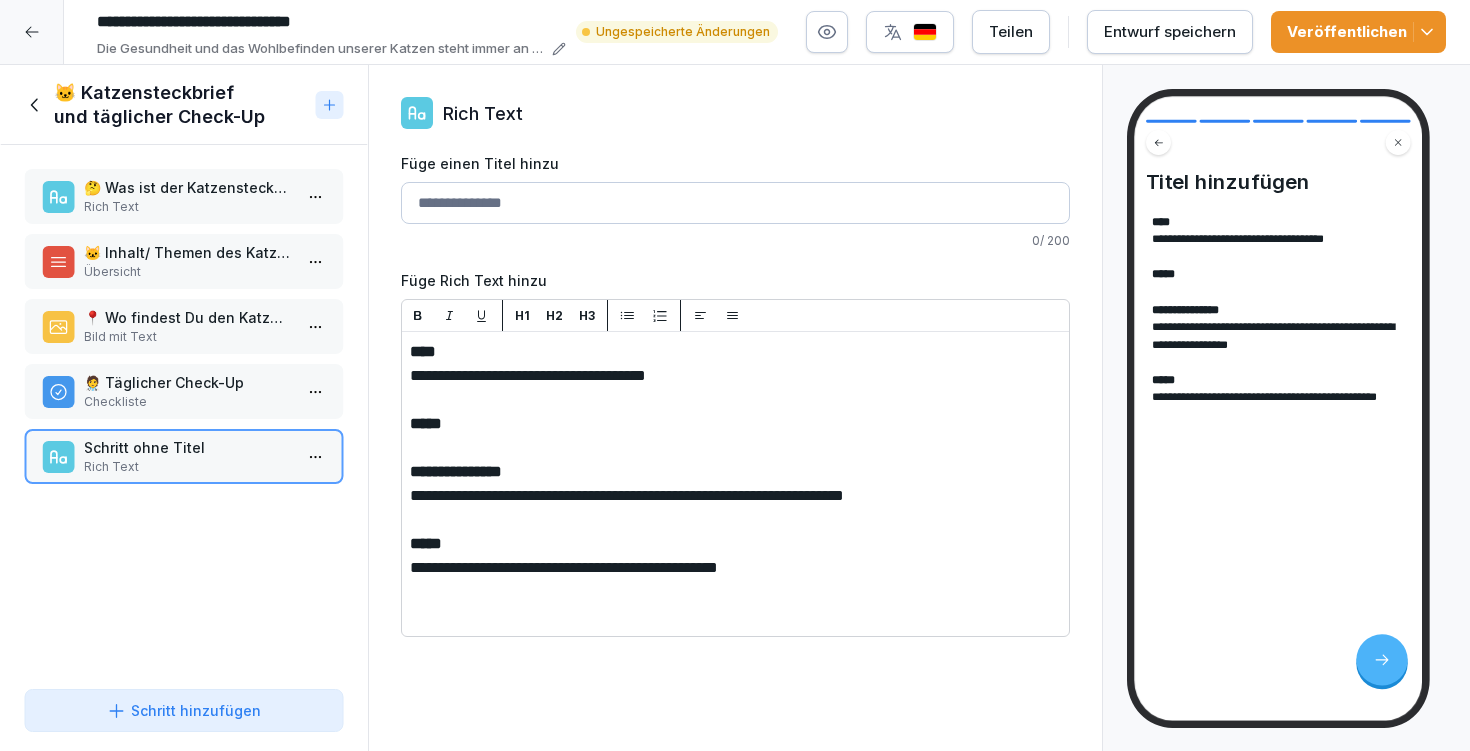 click on "🐱 Inhalt/ Themen des Katzensteckbriefs" at bounding box center [188, 252] 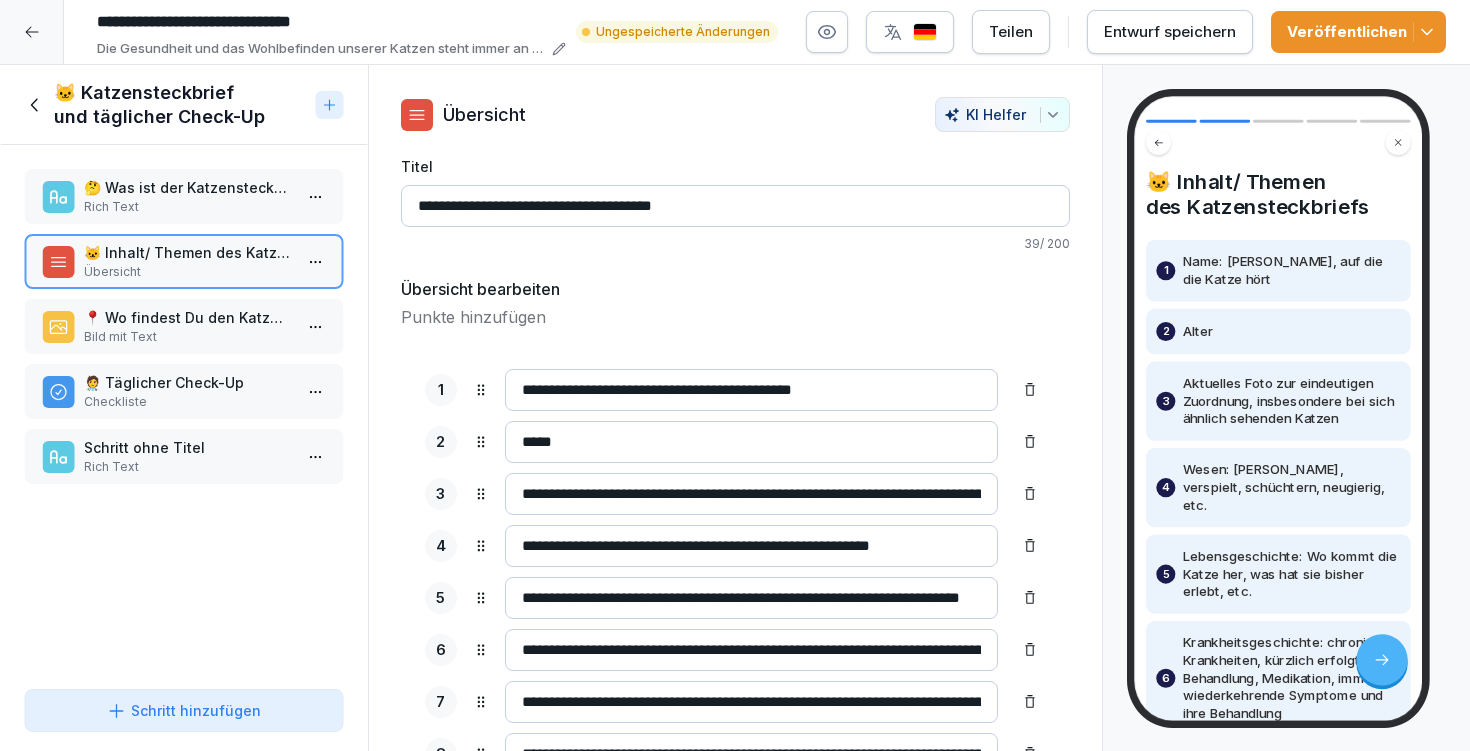 drag, startPoint x: 522, startPoint y: 594, endPoint x: 1042, endPoint y: 605, distance: 520.11633 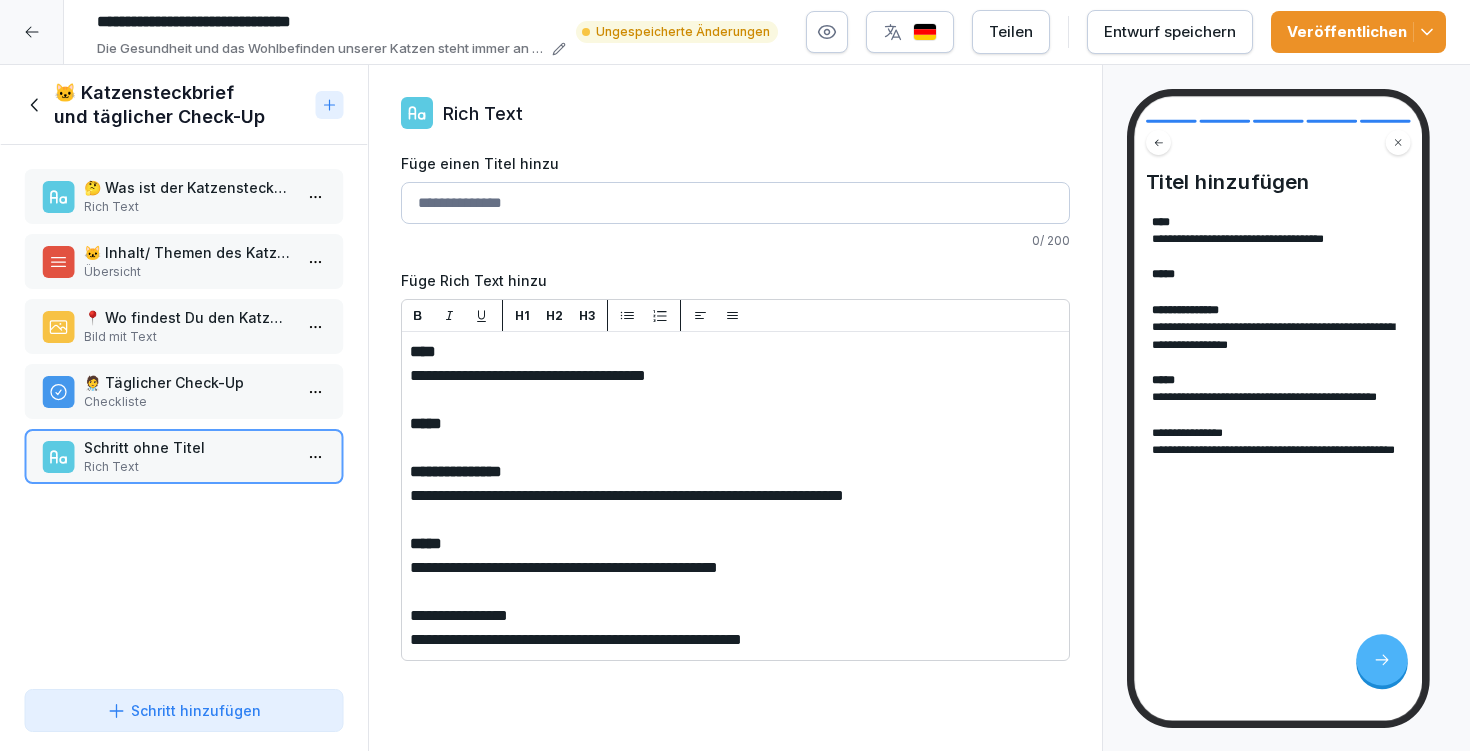 drag, startPoint x: 562, startPoint y: 613, endPoint x: 389, endPoint y: 613, distance: 173 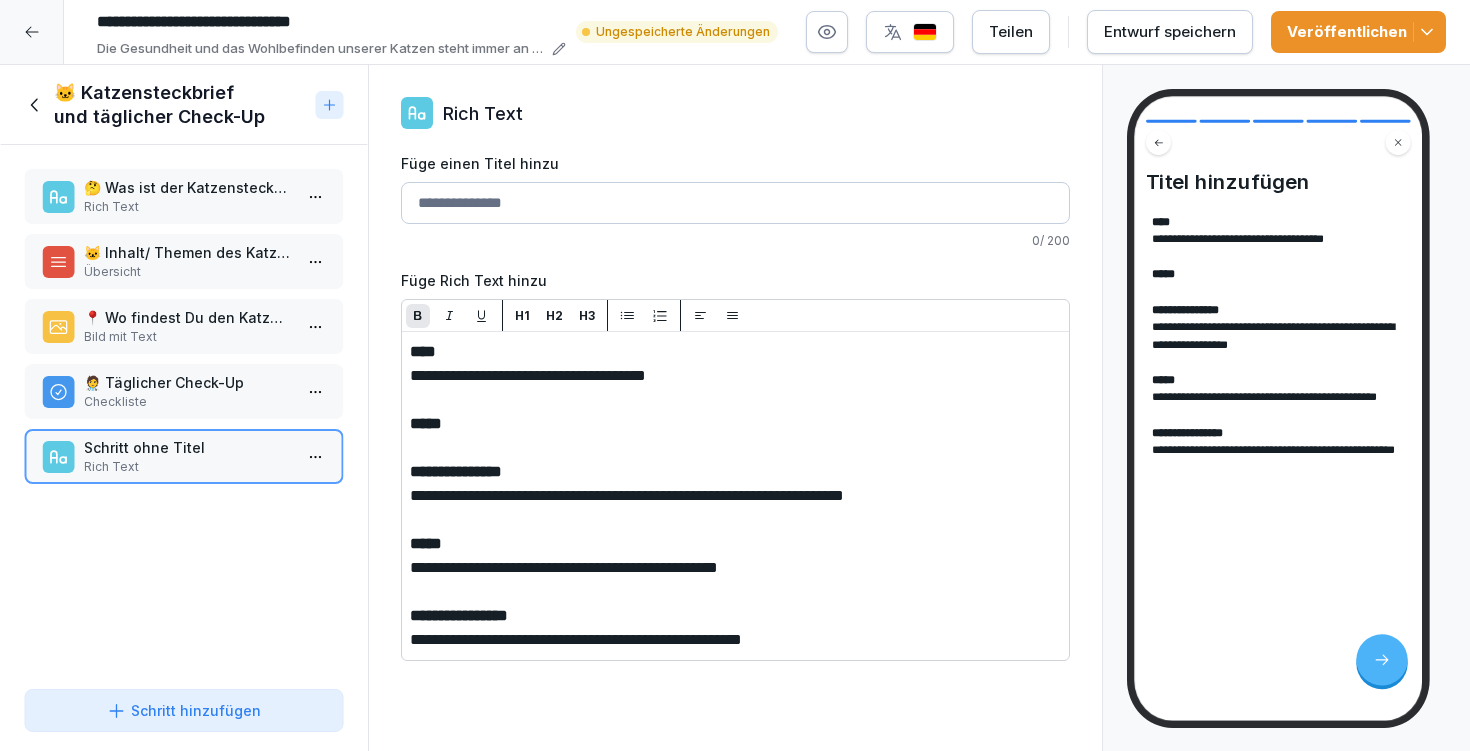 click on "Übersicht" at bounding box center (188, 272) 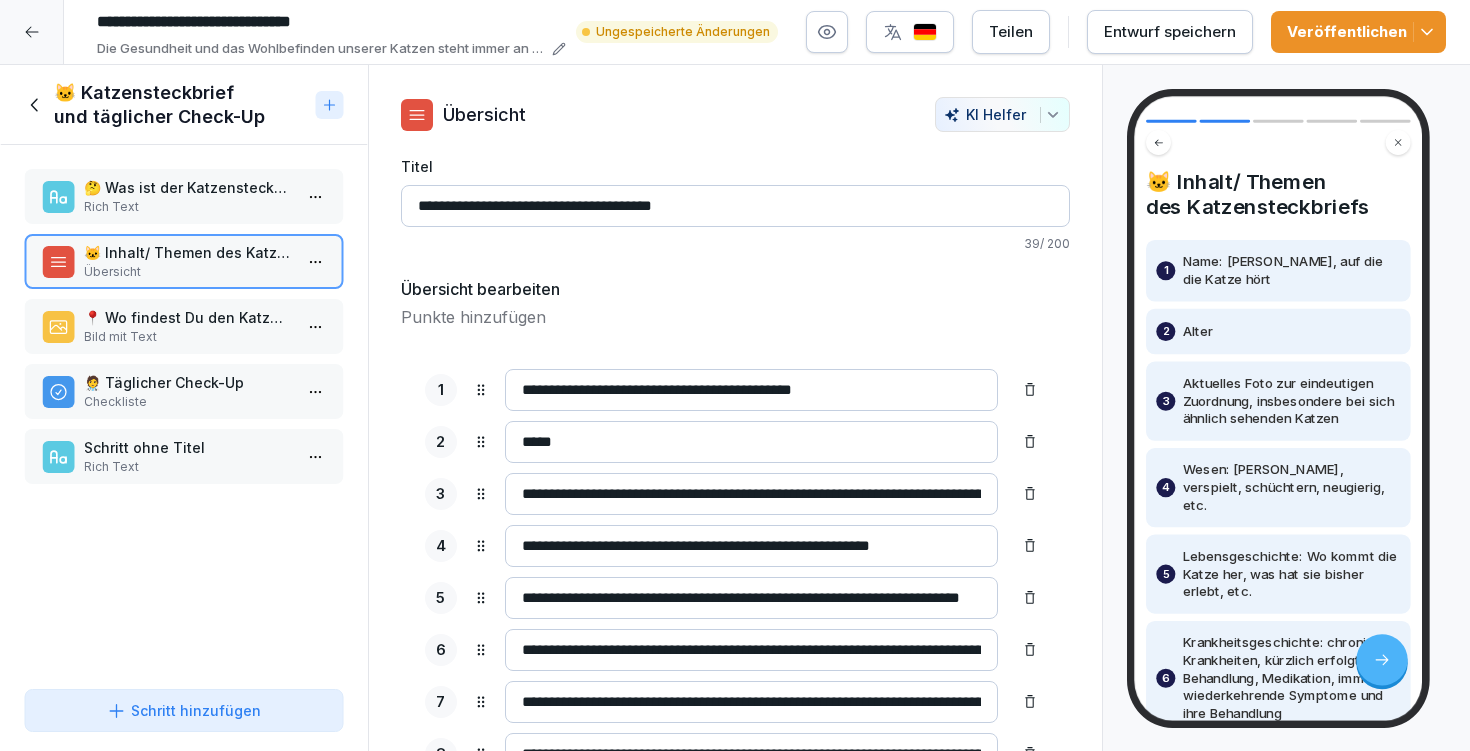 drag, startPoint x: 523, startPoint y: 646, endPoint x: 1049, endPoint y: 671, distance: 526.59375 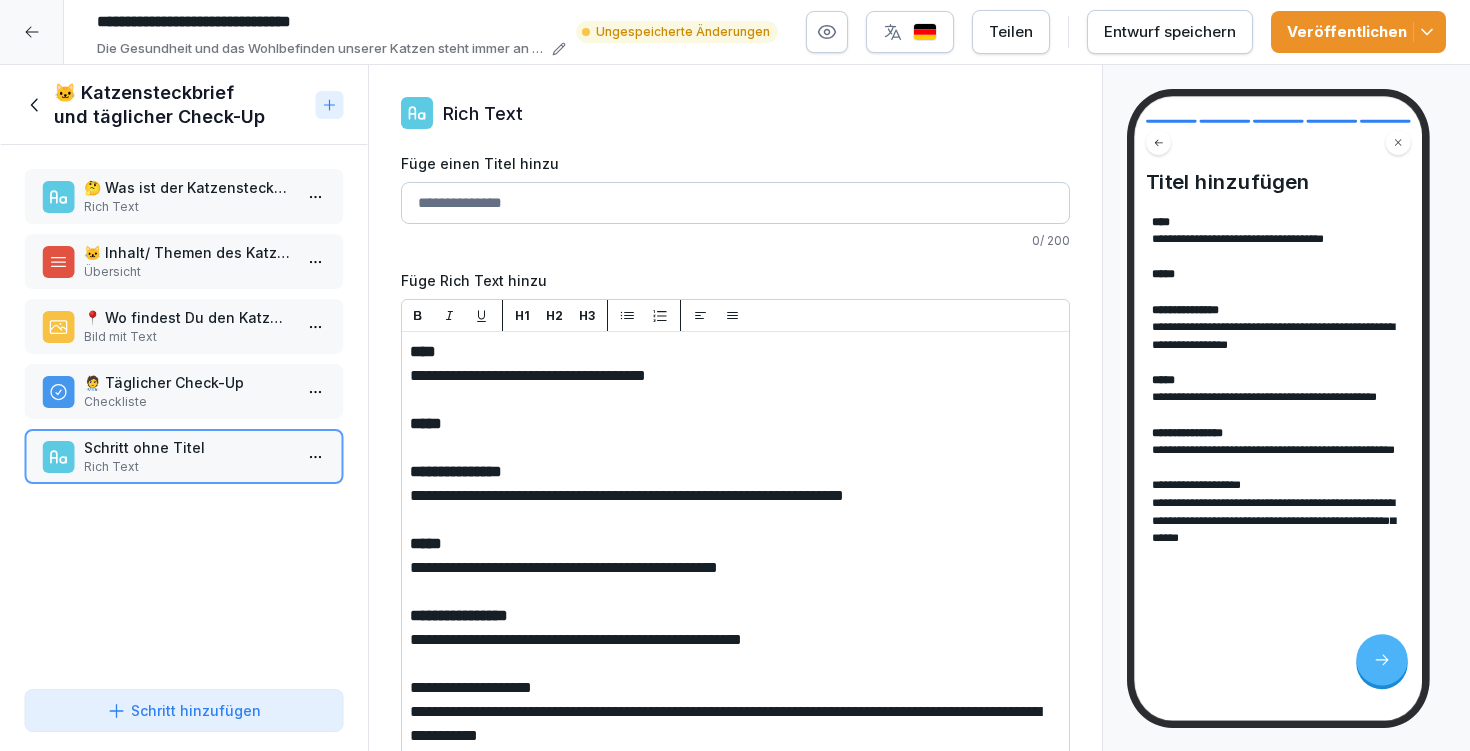 drag, startPoint x: 593, startPoint y: 686, endPoint x: 414, endPoint y: 687, distance: 179.00279 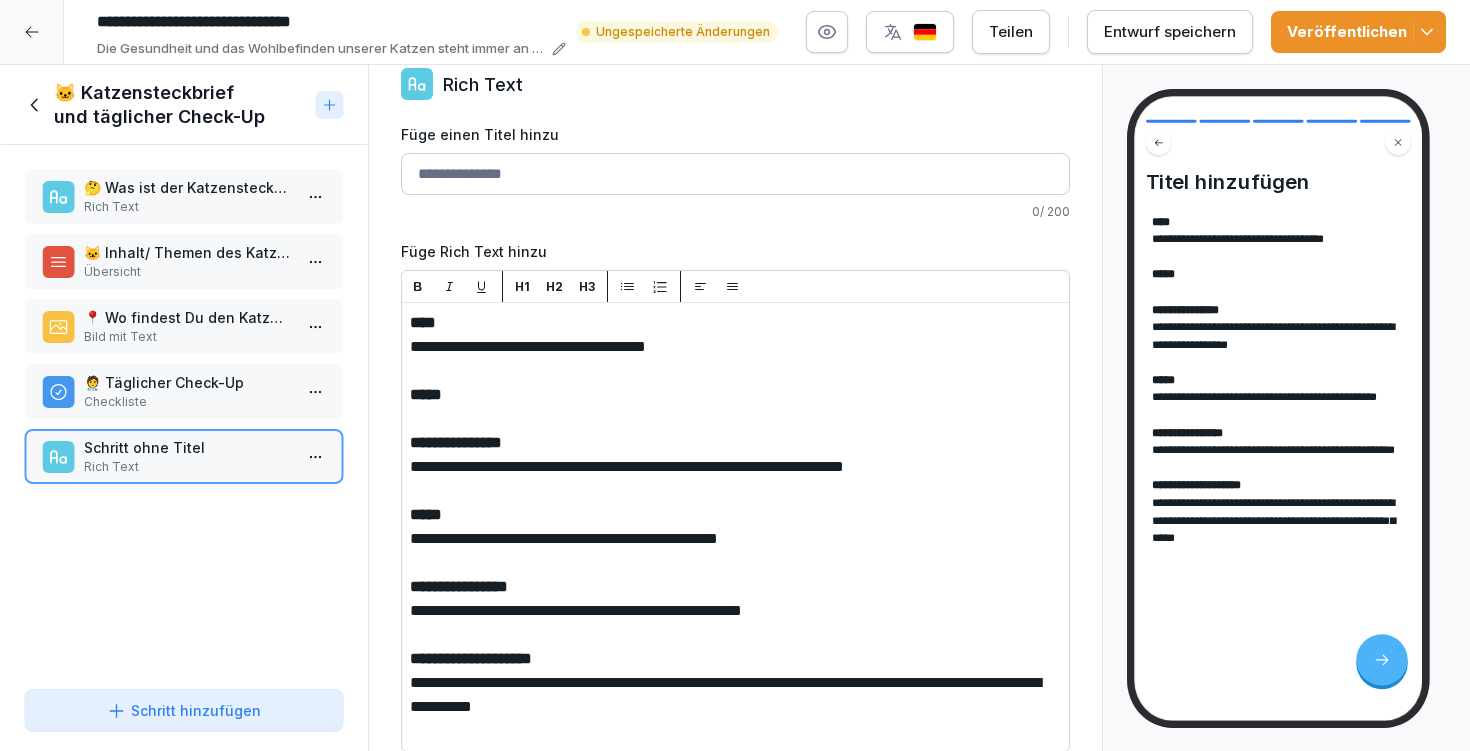 scroll, scrollTop: 68, scrollLeft: 0, axis: vertical 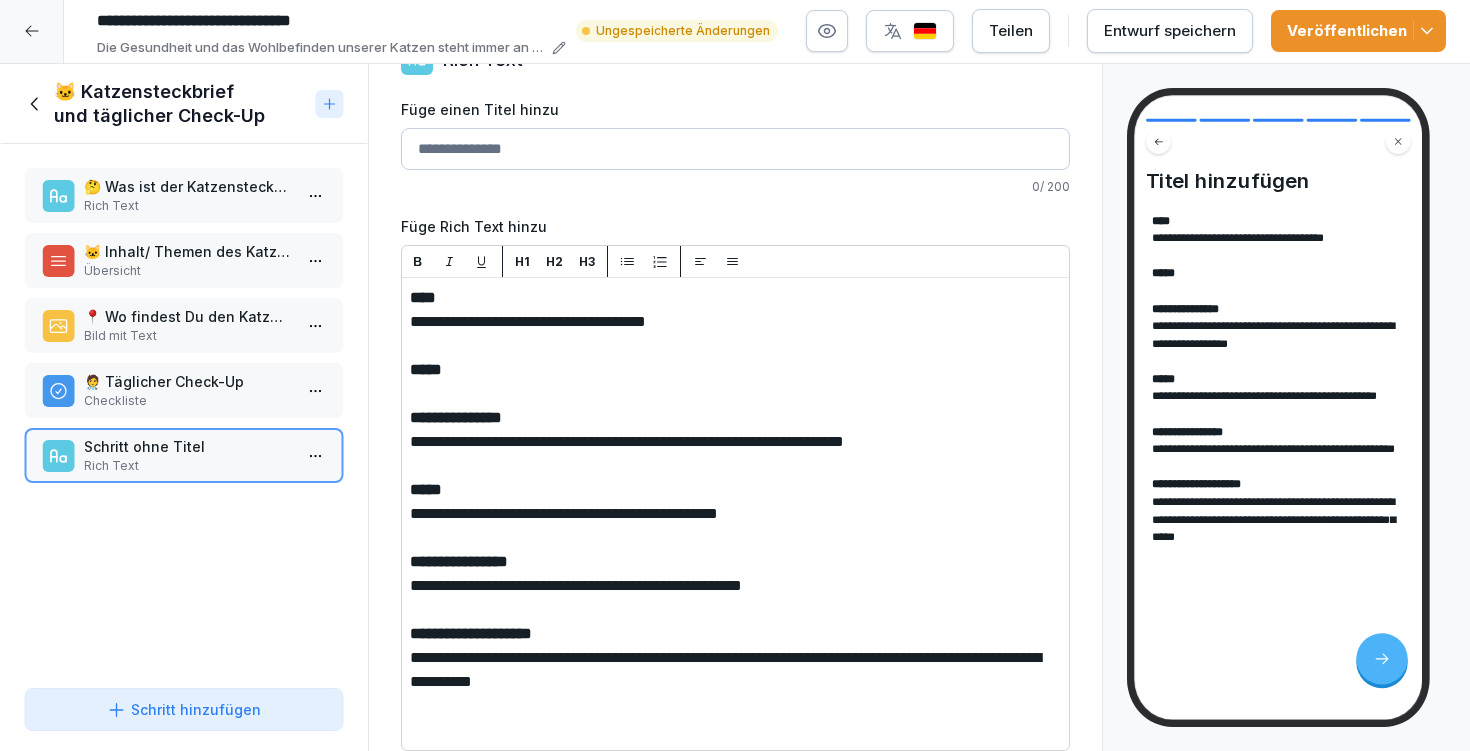 click on "🐱 Inhalt/ Themen des Katzensteckbriefs" at bounding box center (188, 251) 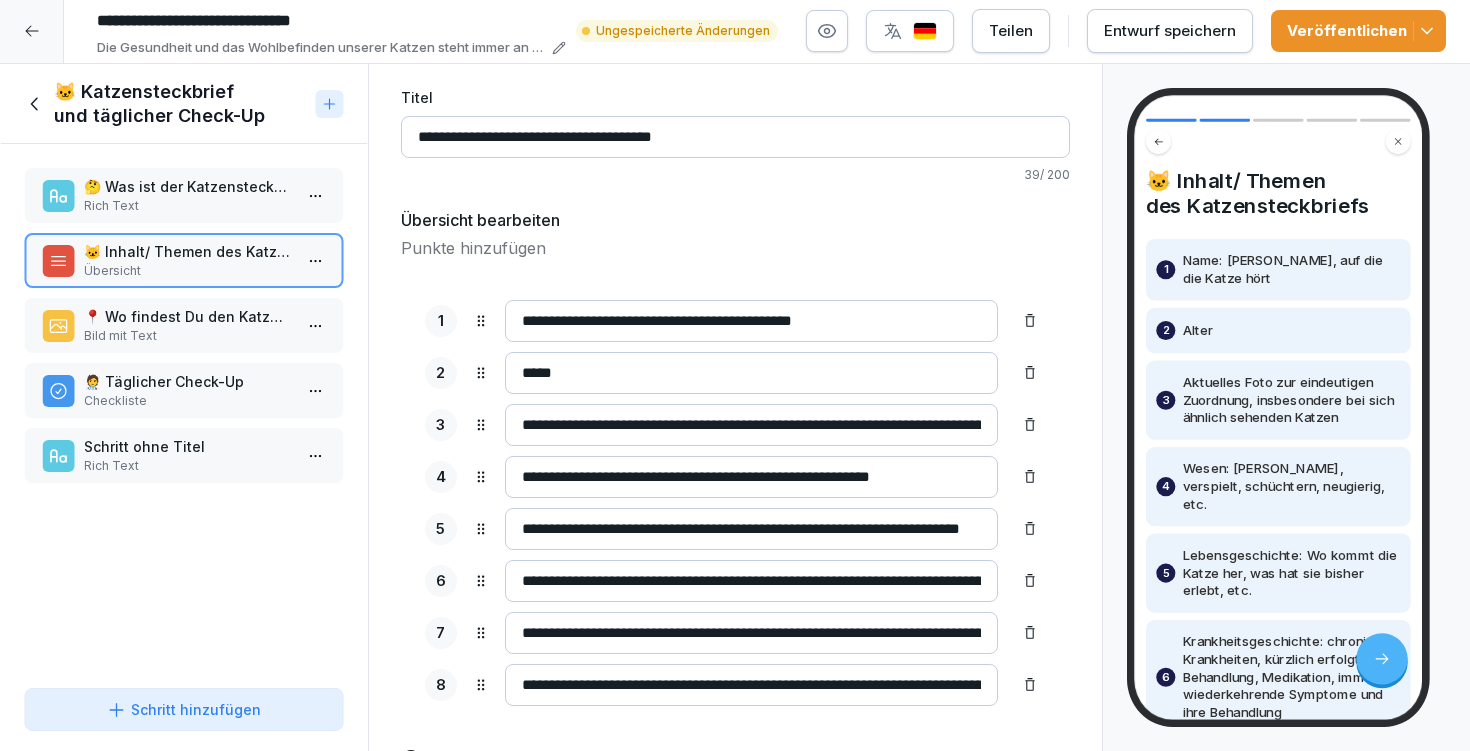 drag, startPoint x: 515, startPoint y: 609, endPoint x: 1070, endPoint y: 609, distance: 555 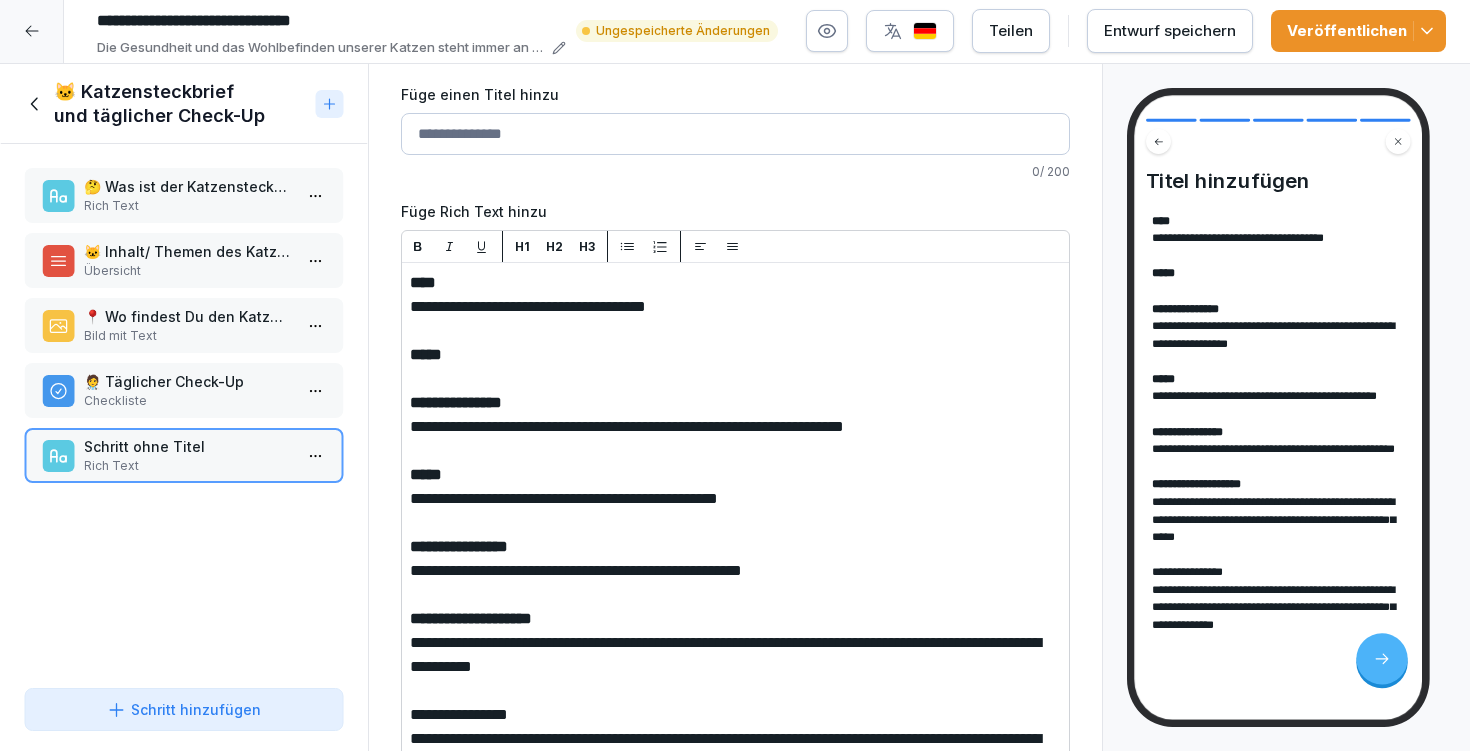 scroll, scrollTop: 81, scrollLeft: 0, axis: vertical 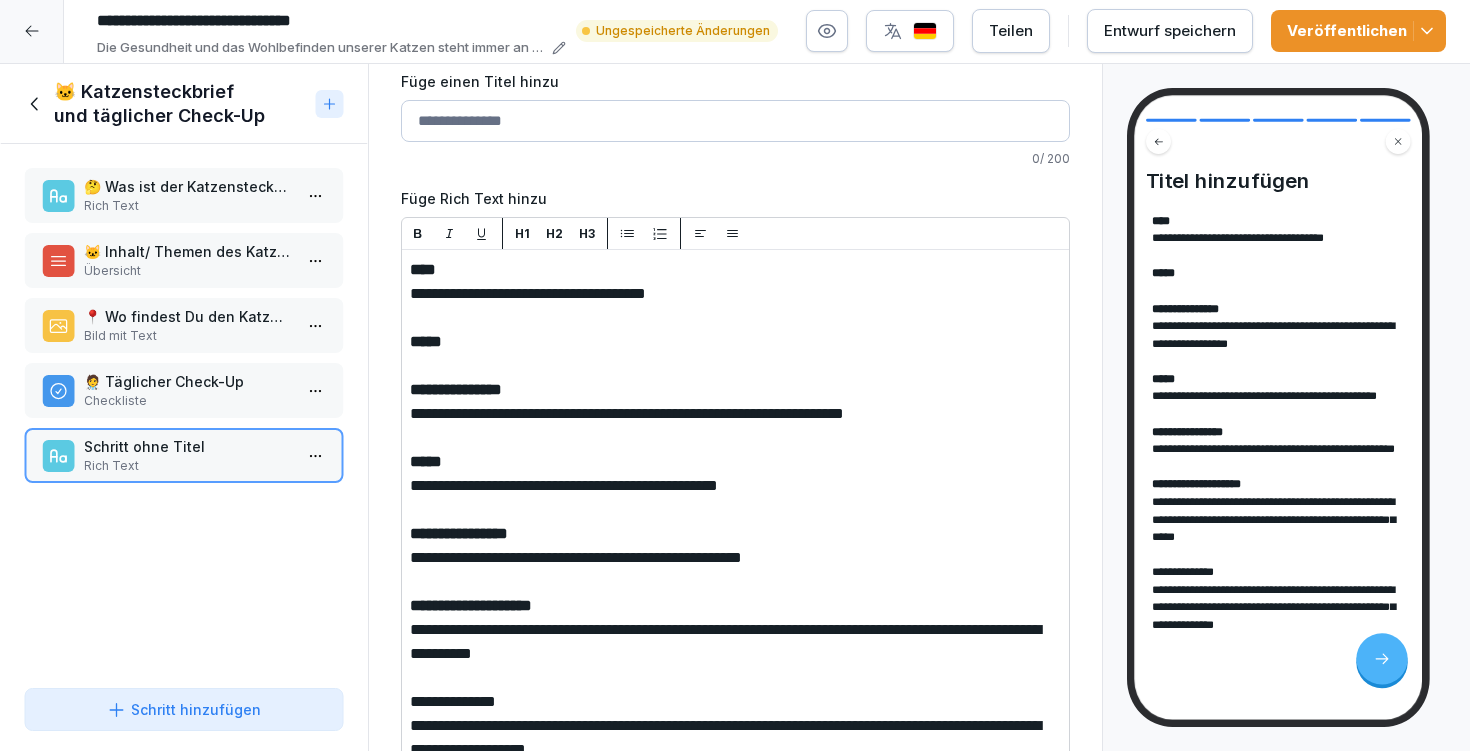 drag, startPoint x: 536, startPoint y: 682, endPoint x: 376, endPoint y: 686, distance: 160.04999 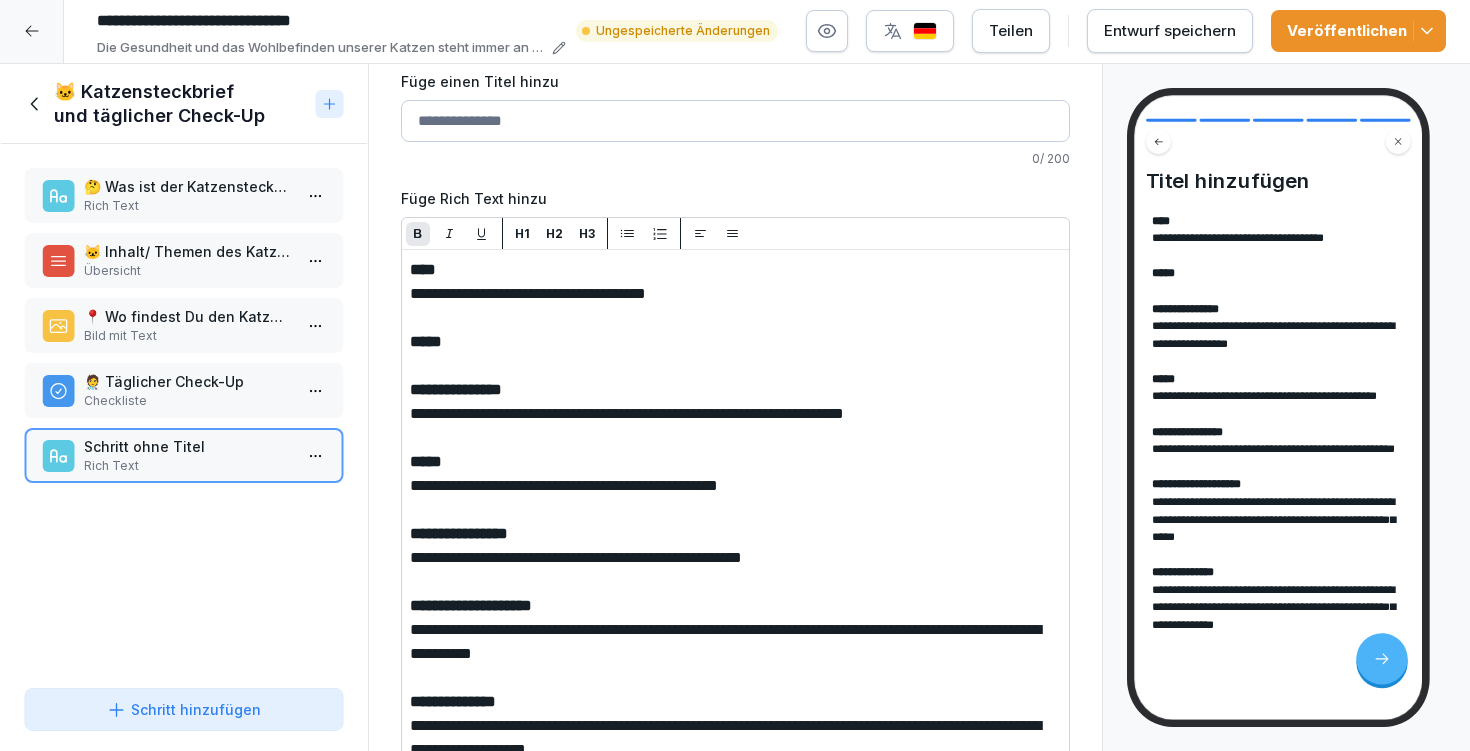 scroll, scrollTop: 116, scrollLeft: 0, axis: vertical 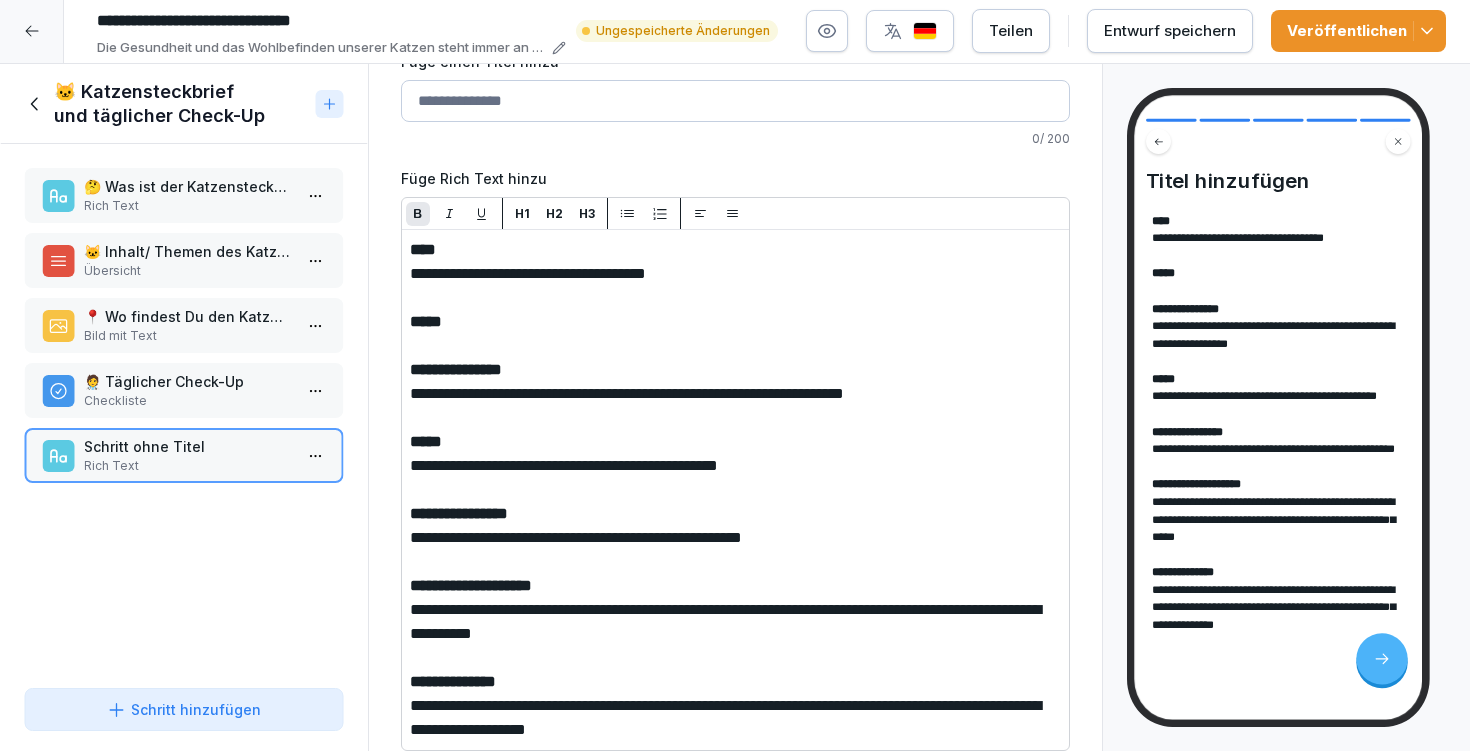 click on "🐱 Inhalt/ Themen des Katzensteckbriefs" at bounding box center (188, 251) 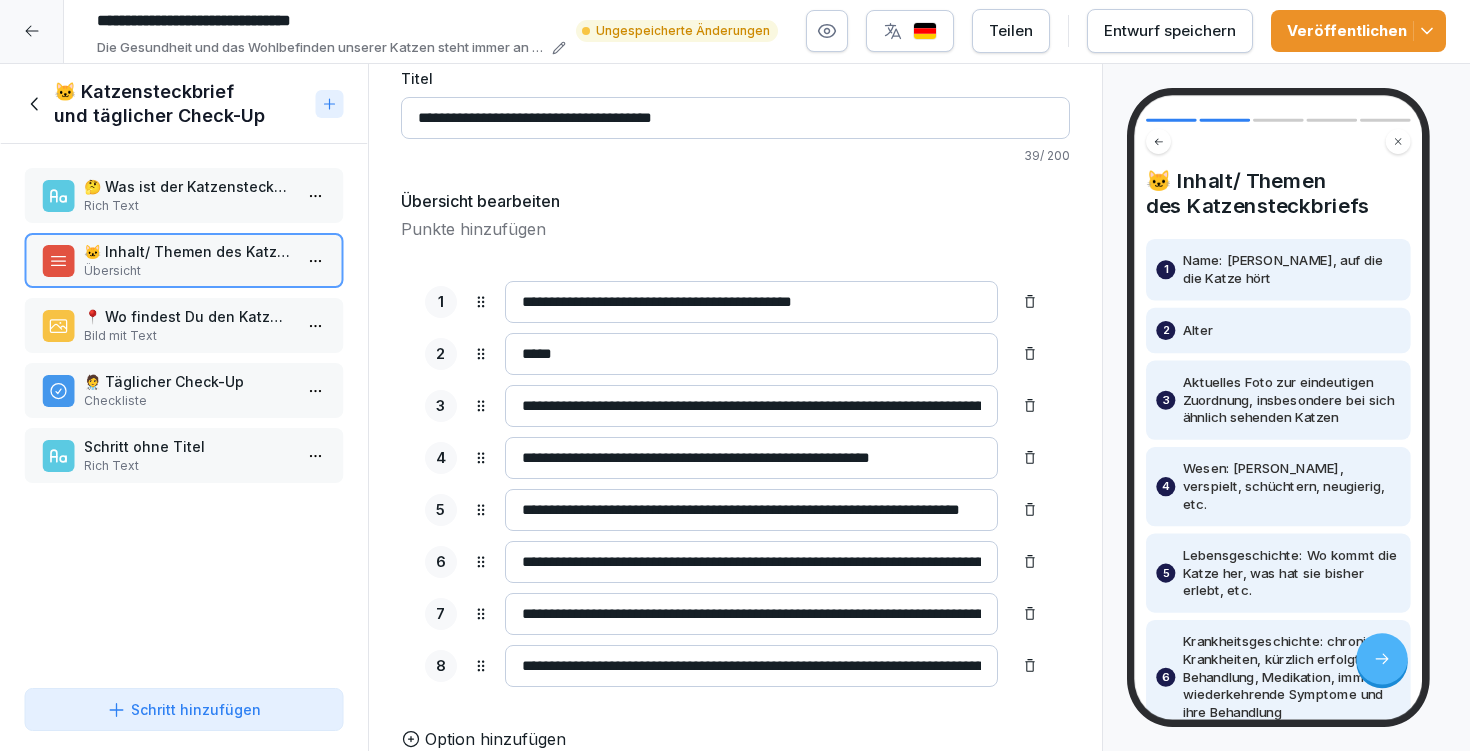 scroll, scrollTop: 117, scrollLeft: 0, axis: vertical 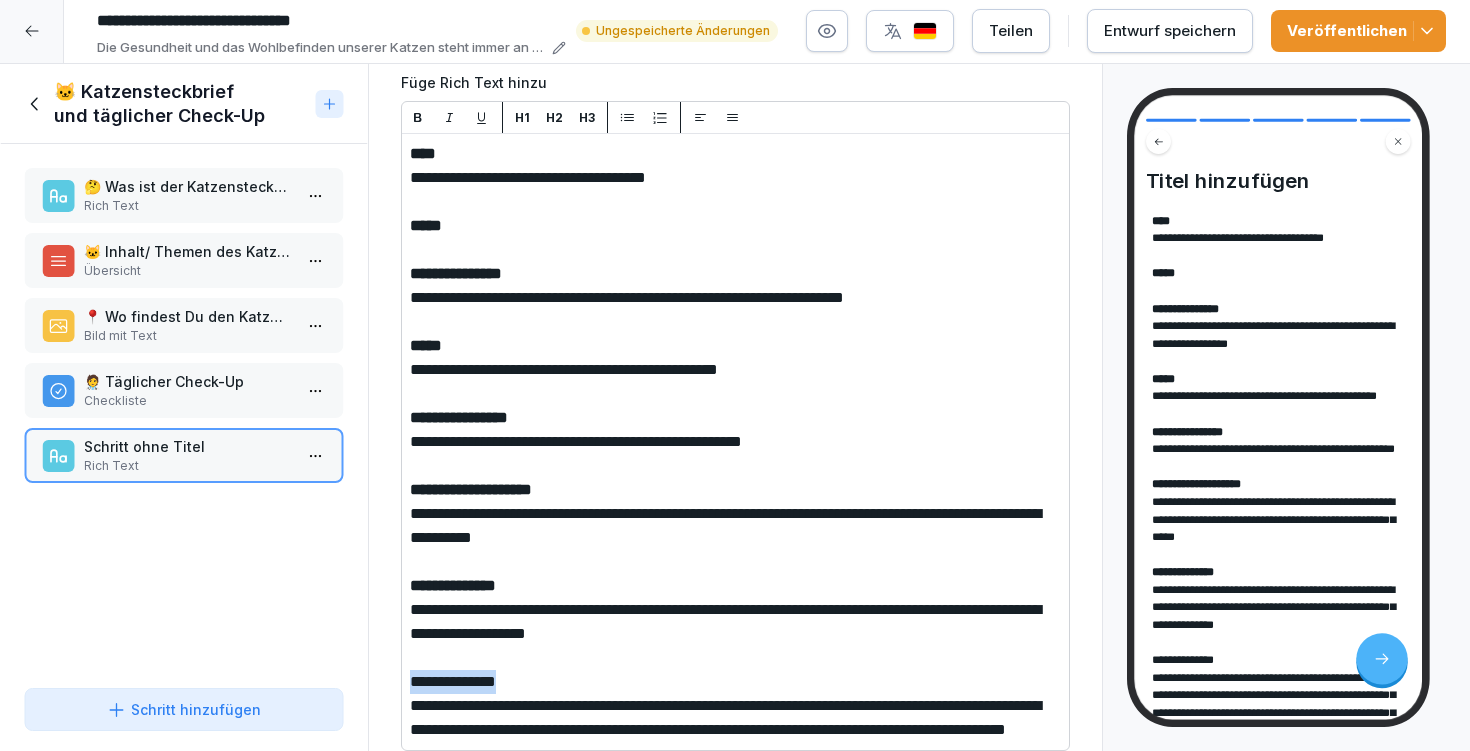 drag, startPoint x: 551, startPoint y: 658, endPoint x: 409, endPoint y: 646, distance: 142.50613 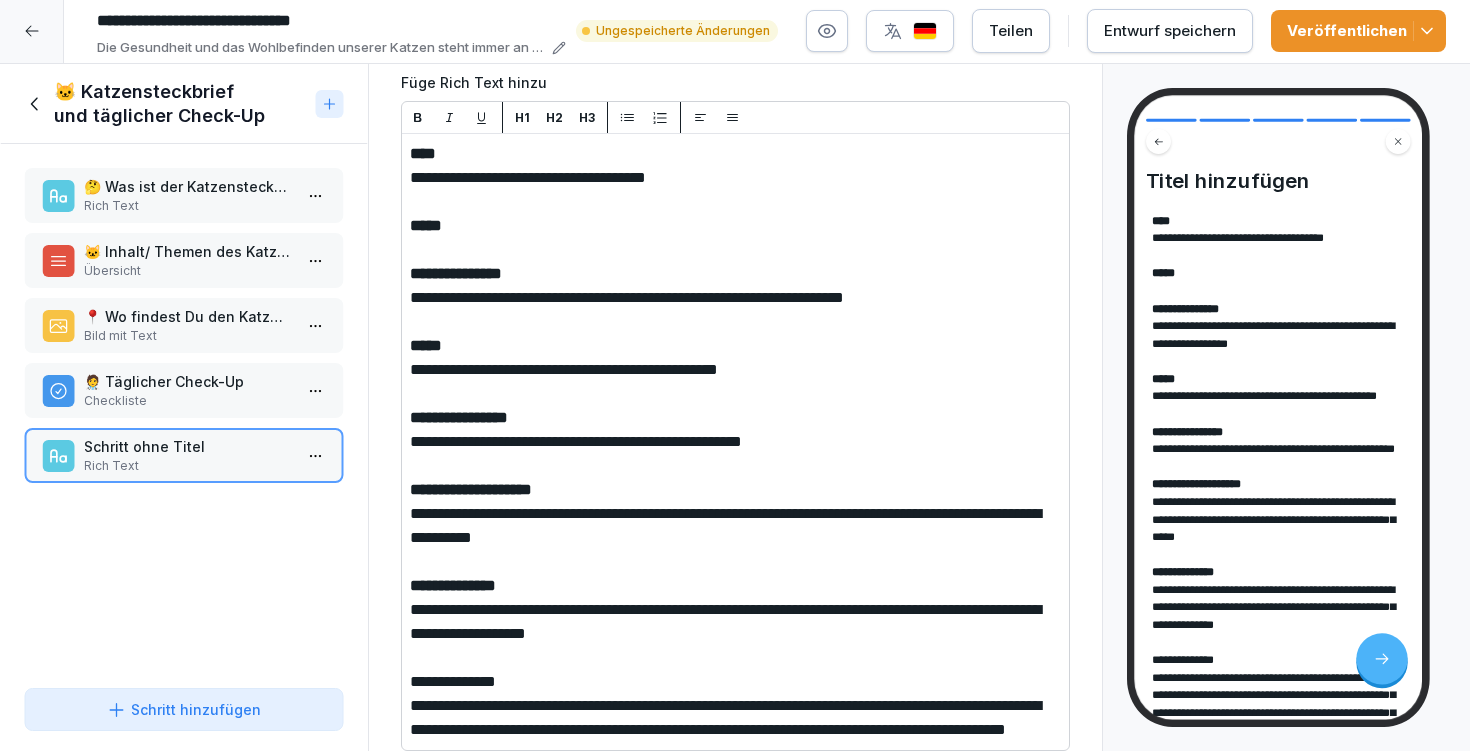 click 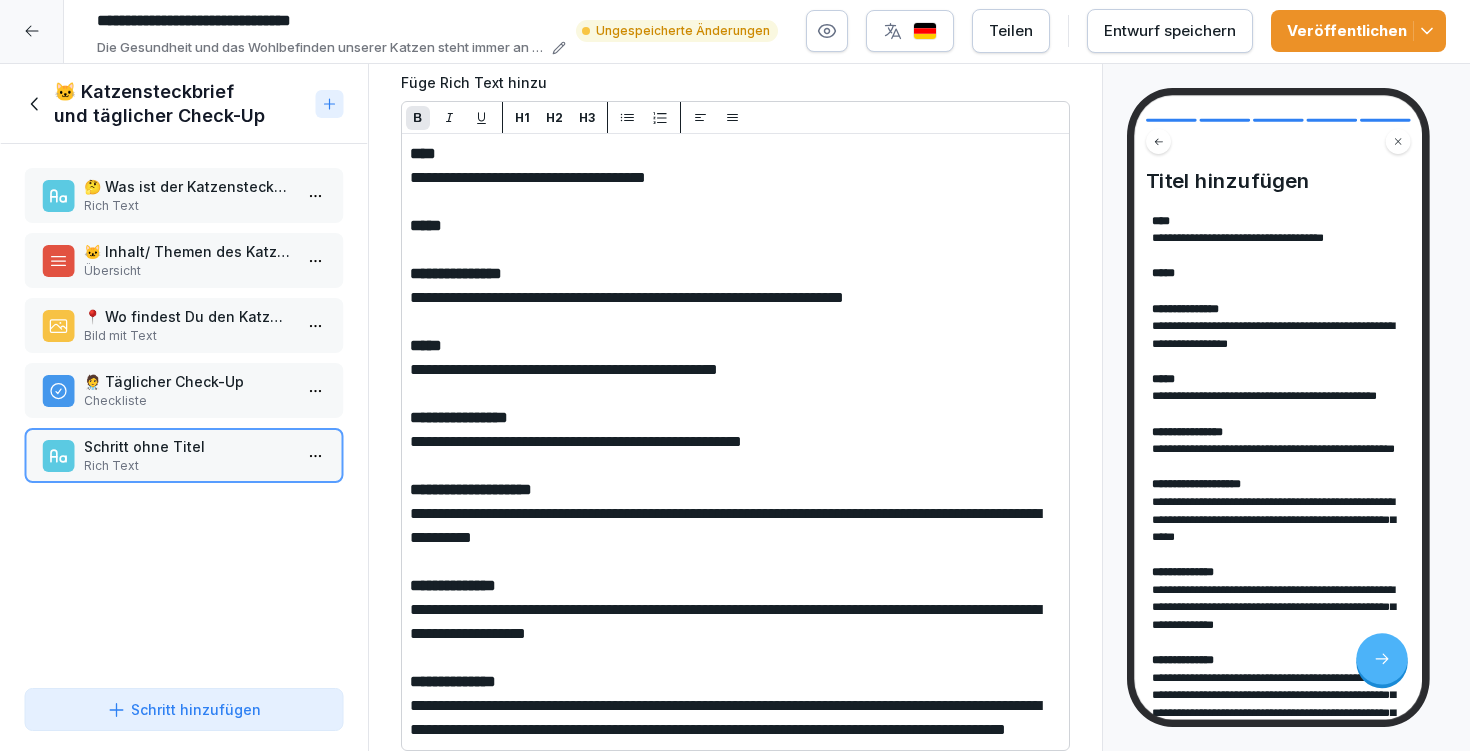 scroll, scrollTop: 236, scrollLeft: 0, axis: vertical 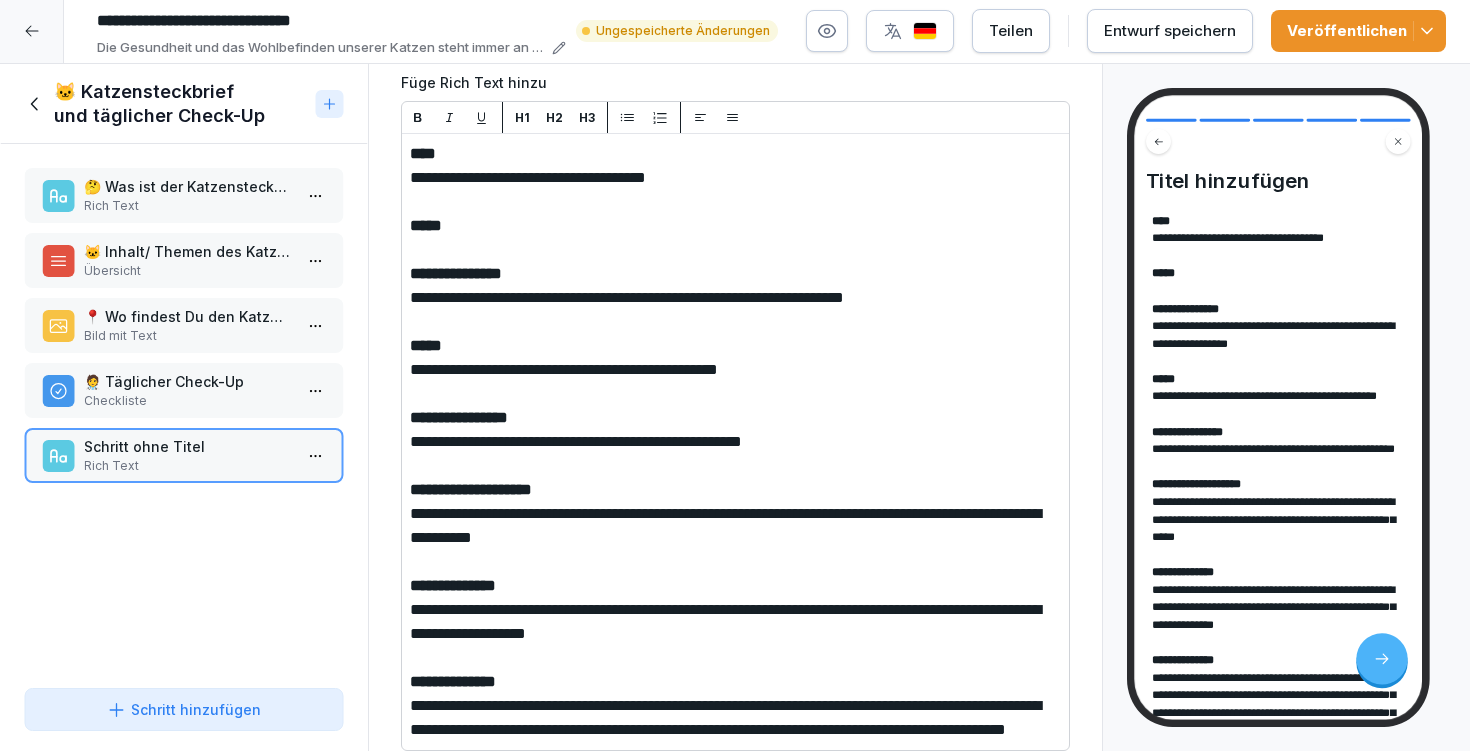 click on "🐱 Inhalt/ Themen des Katzensteckbriefs" at bounding box center [188, 251] 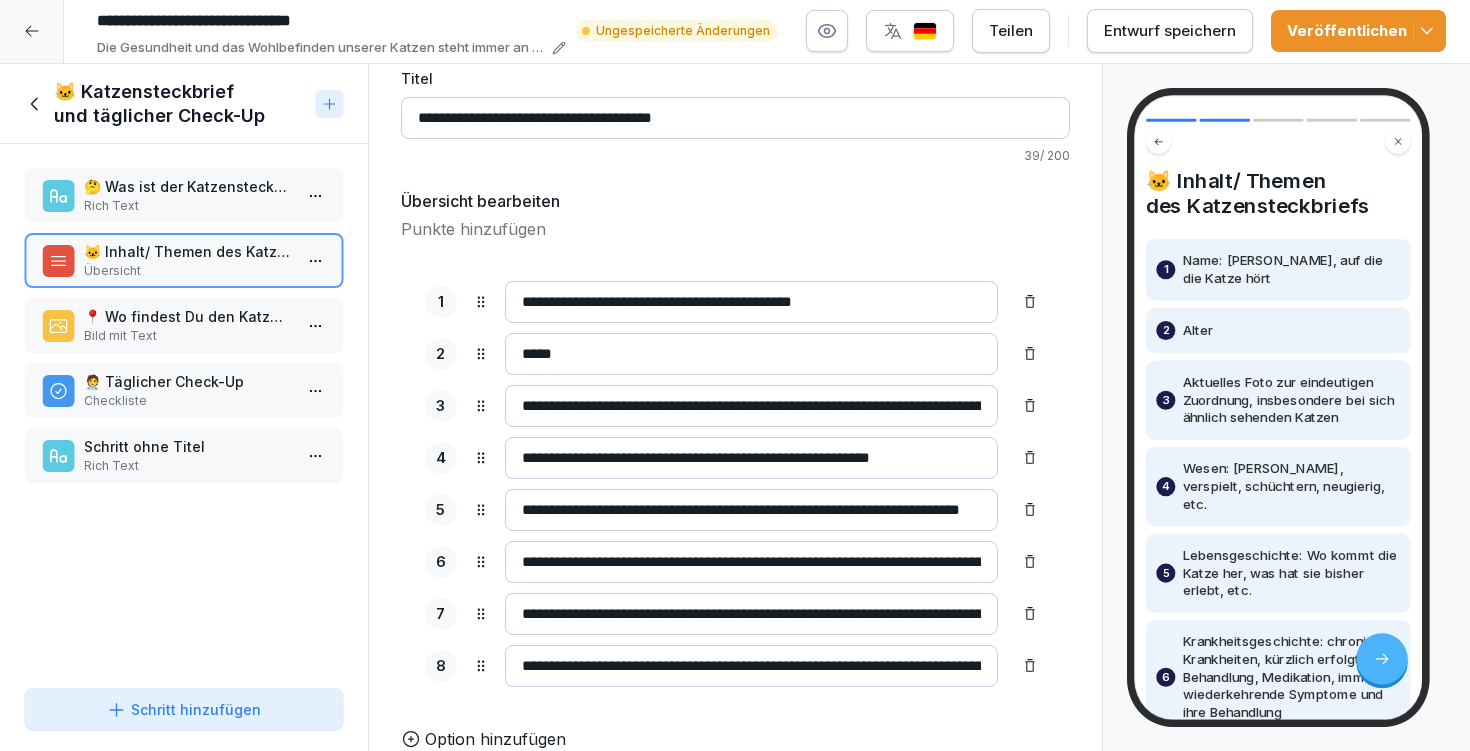 drag, startPoint x: 734, startPoint y: 70, endPoint x: 413, endPoint y: 73, distance: 321.014 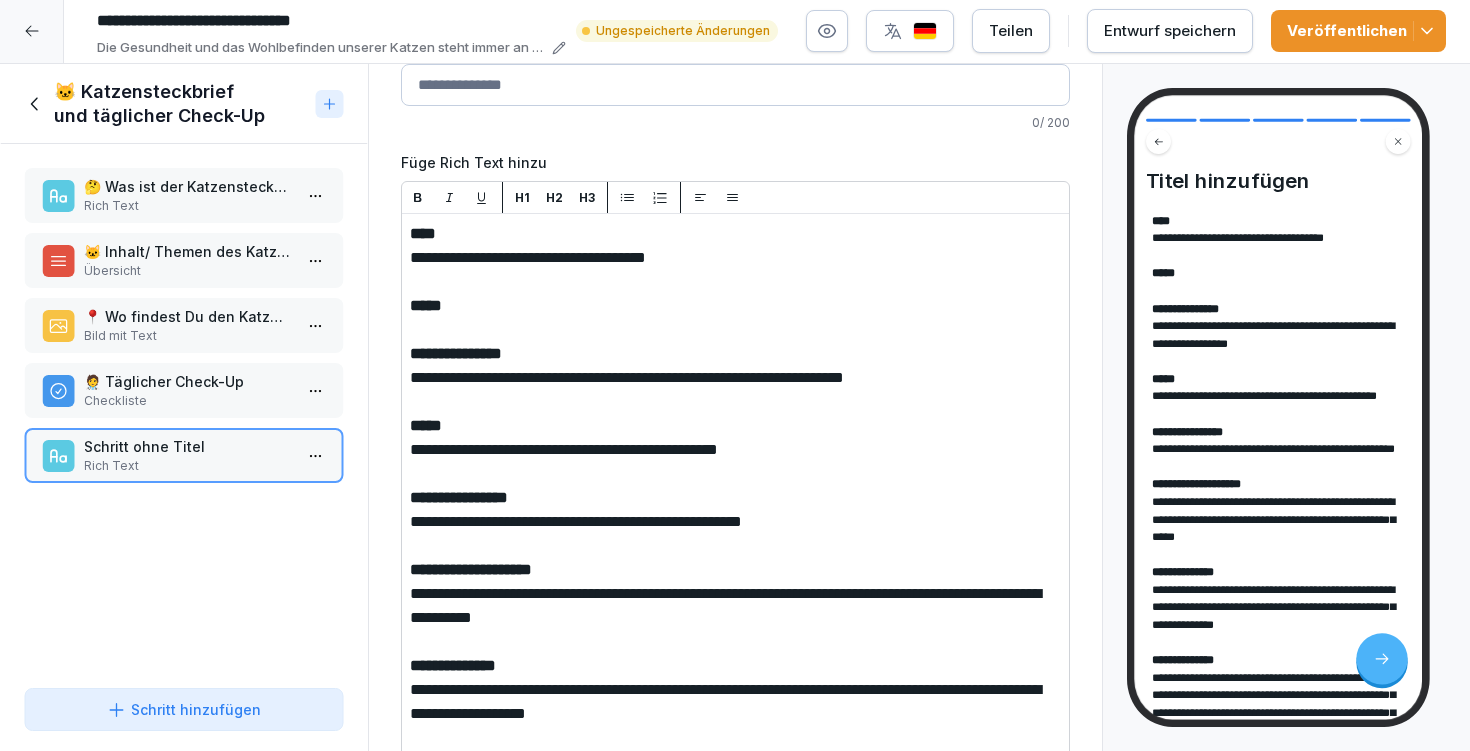 click on "Füge einen Titel hinzu" at bounding box center [735, 85] 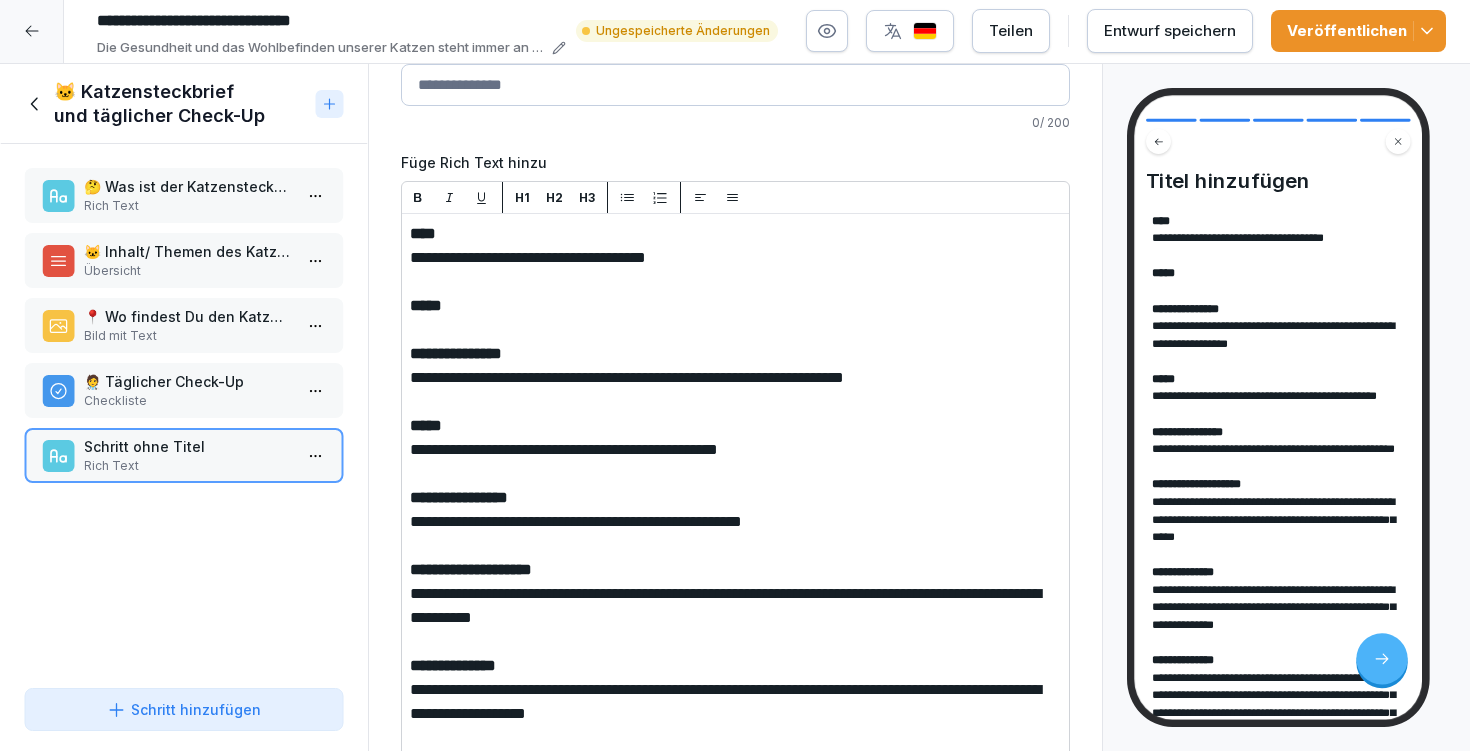 paste on "**********" 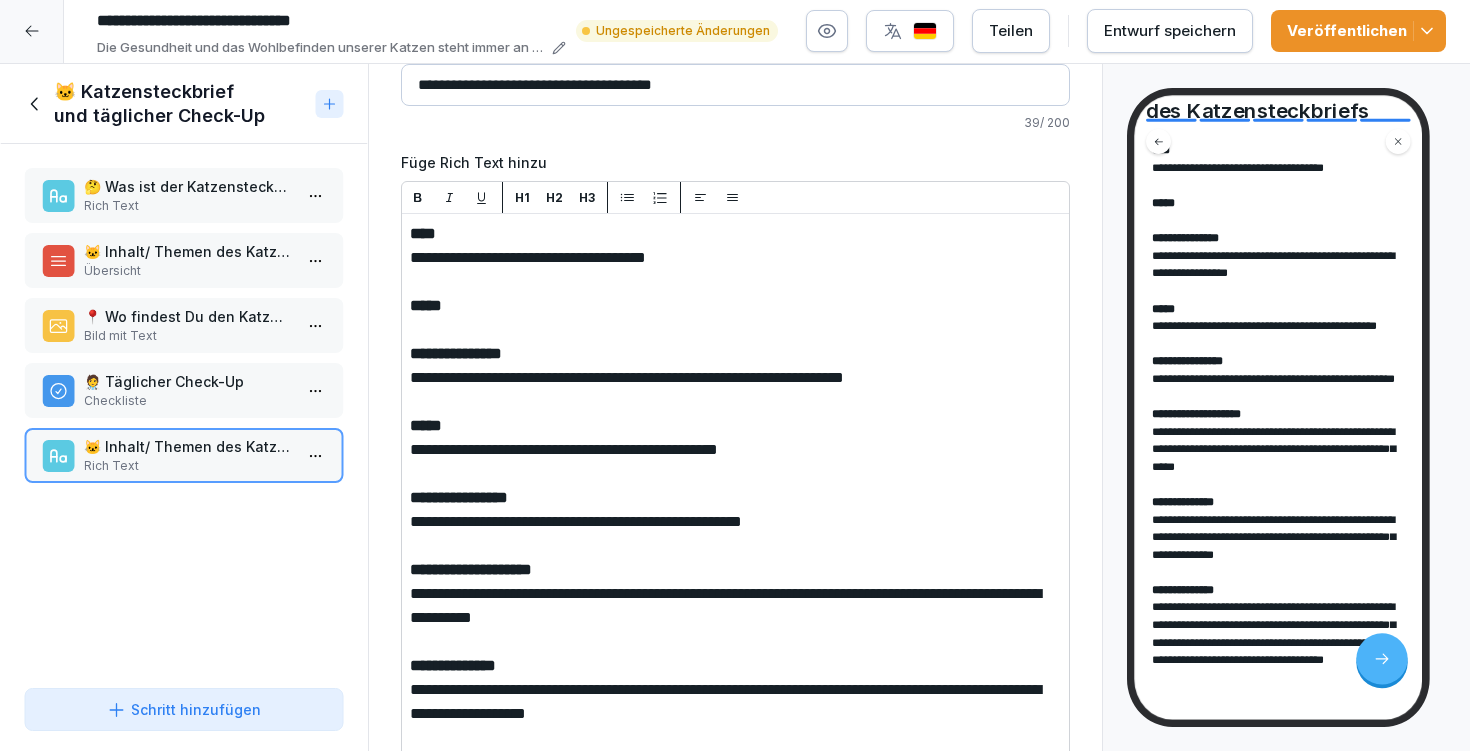 scroll, scrollTop: 0, scrollLeft: 0, axis: both 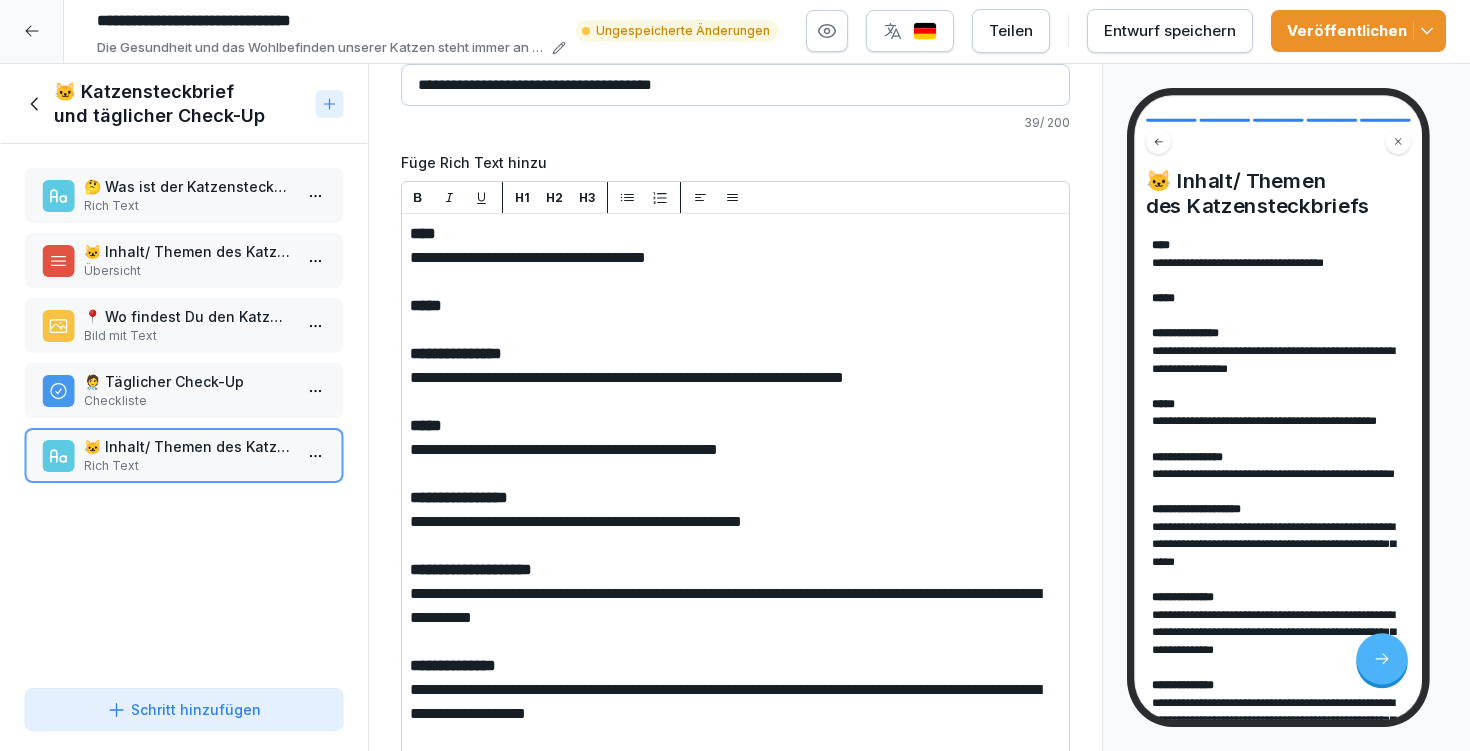 type on "**********" 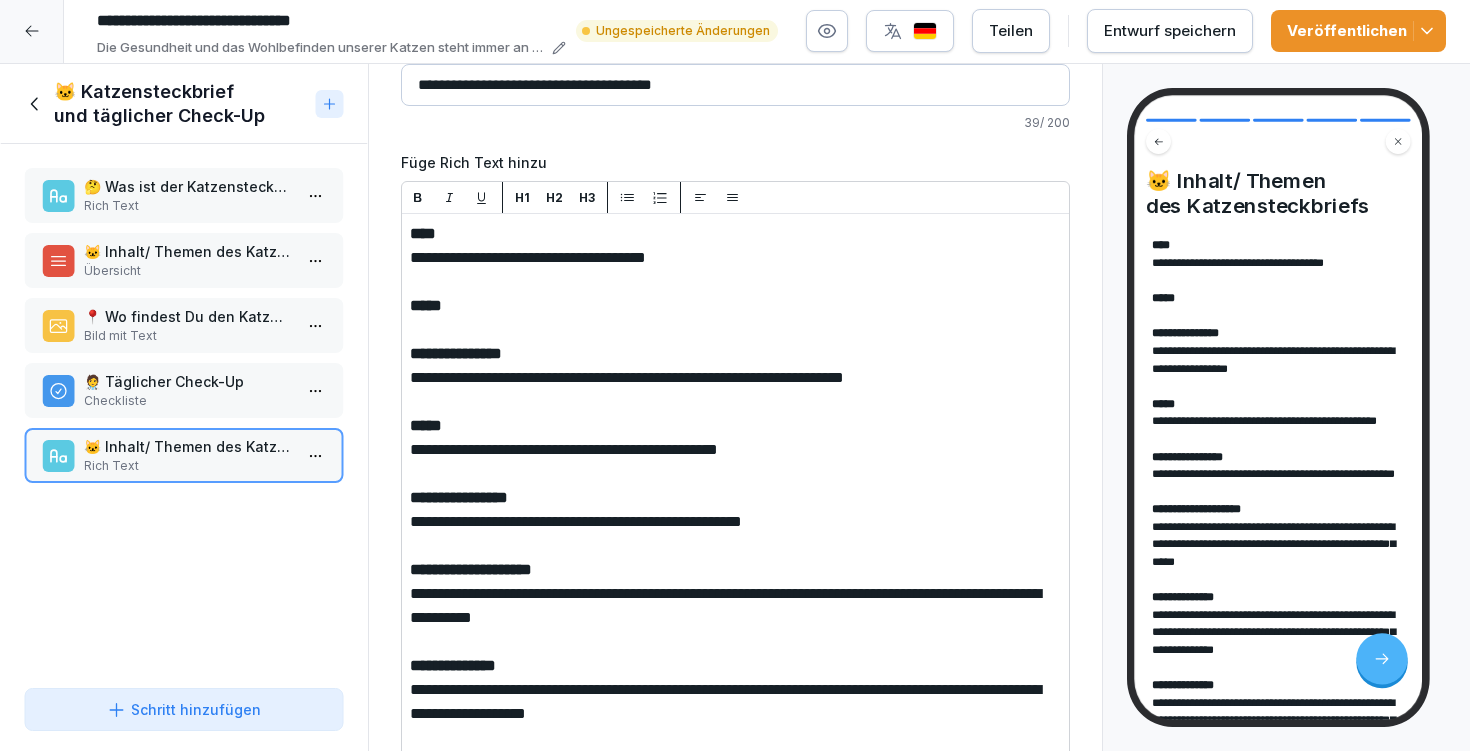 drag, startPoint x: 242, startPoint y: 455, endPoint x: 233, endPoint y: 296, distance: 159.25452 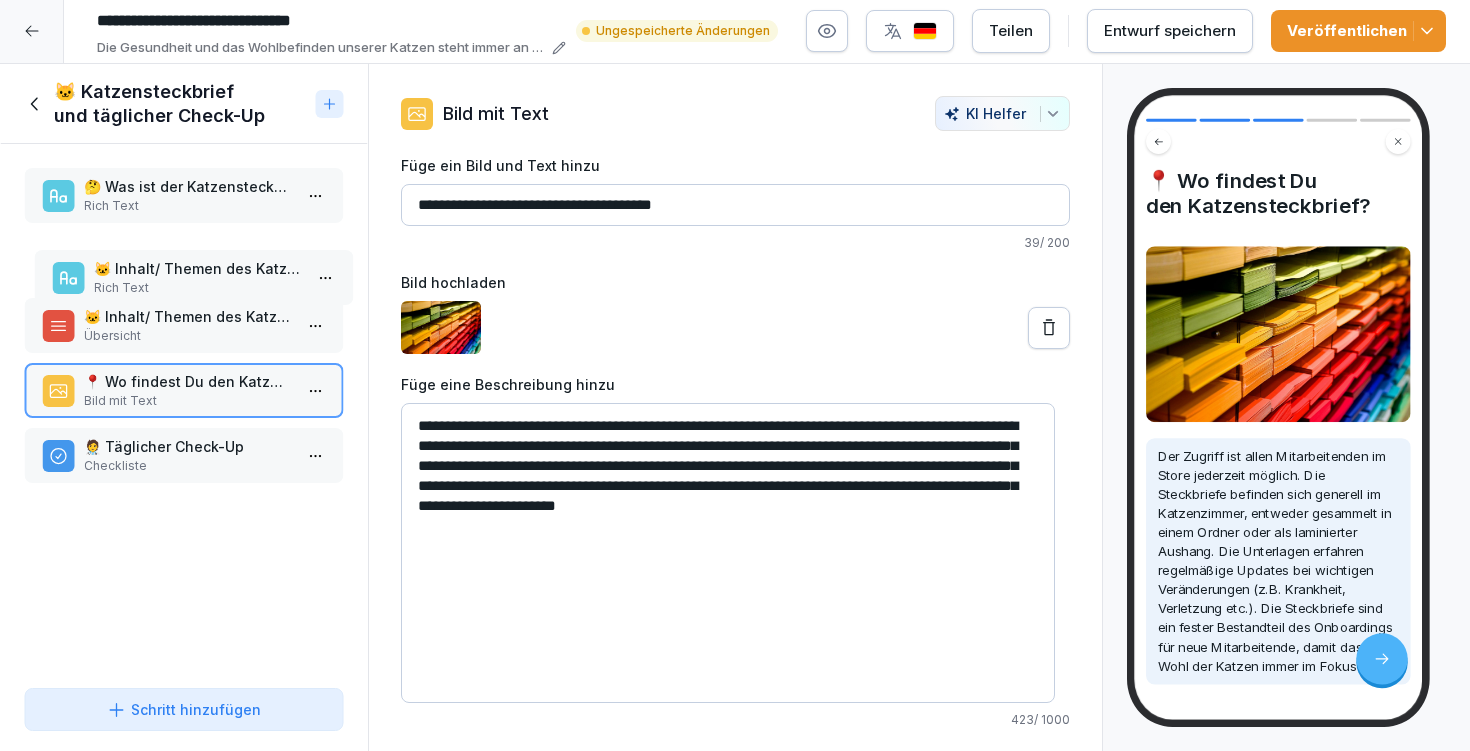 drag, startPoint x: 131, startPoint y: 436, endPoint x: 141, endPoint y: 258, distance: 178.28067 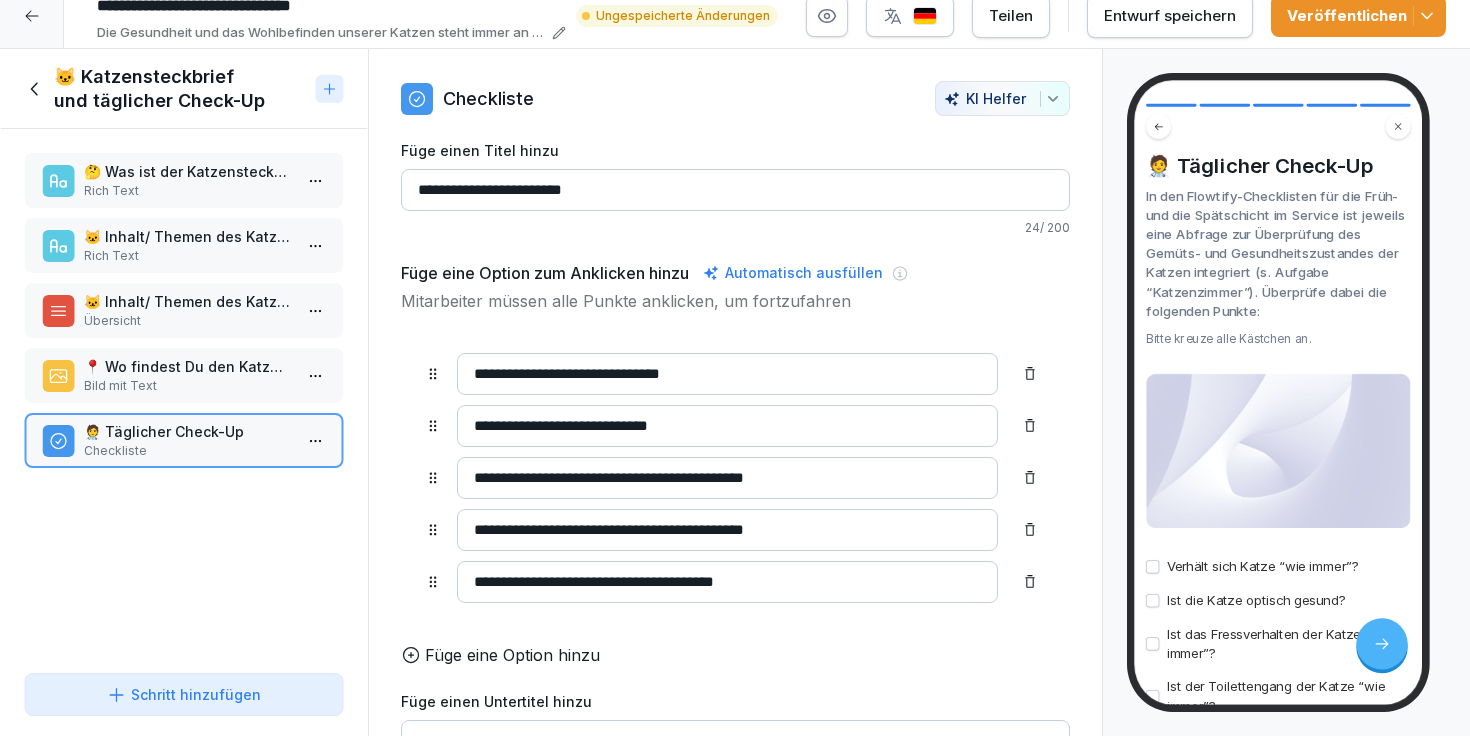 click on "Übersicht" at bounding box center [188, 321] 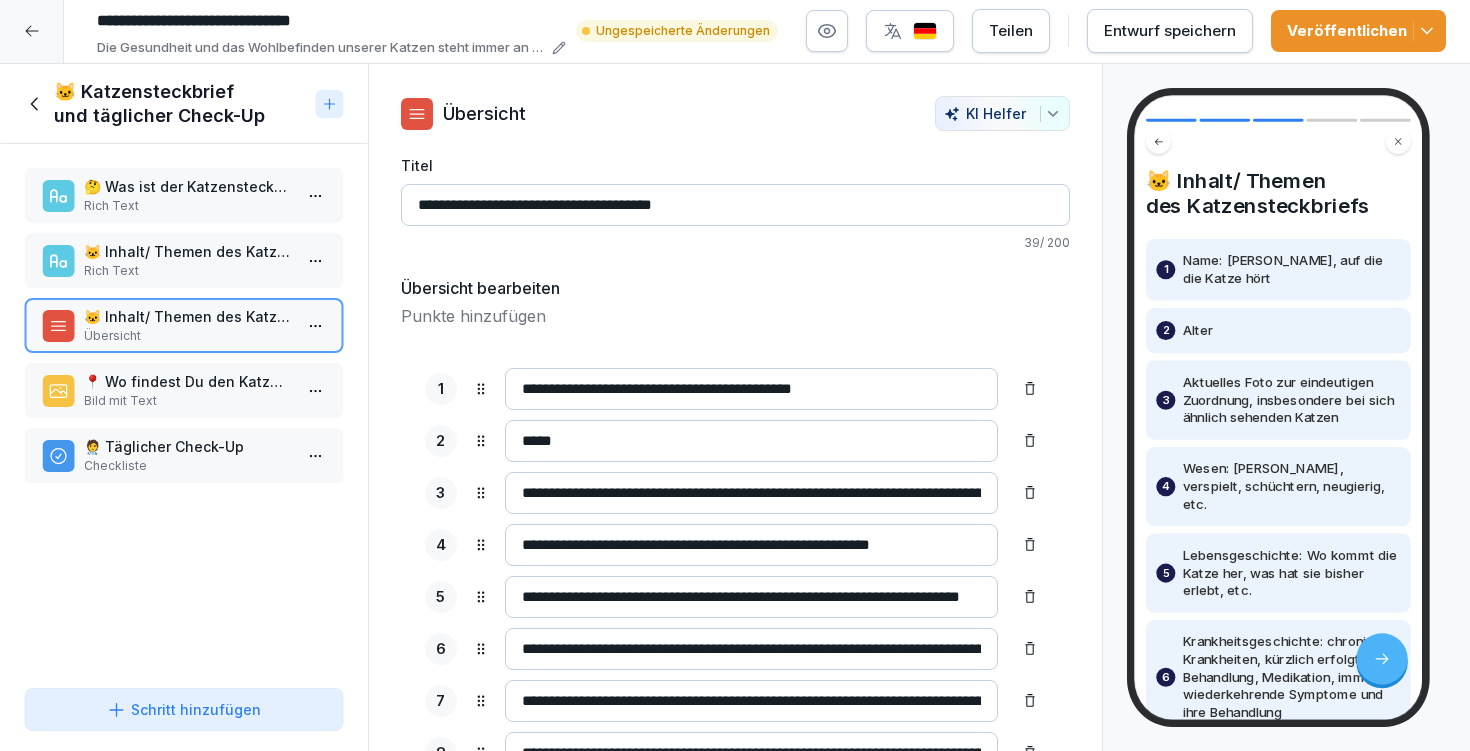click on "**********" at bounding box center (735, 374) 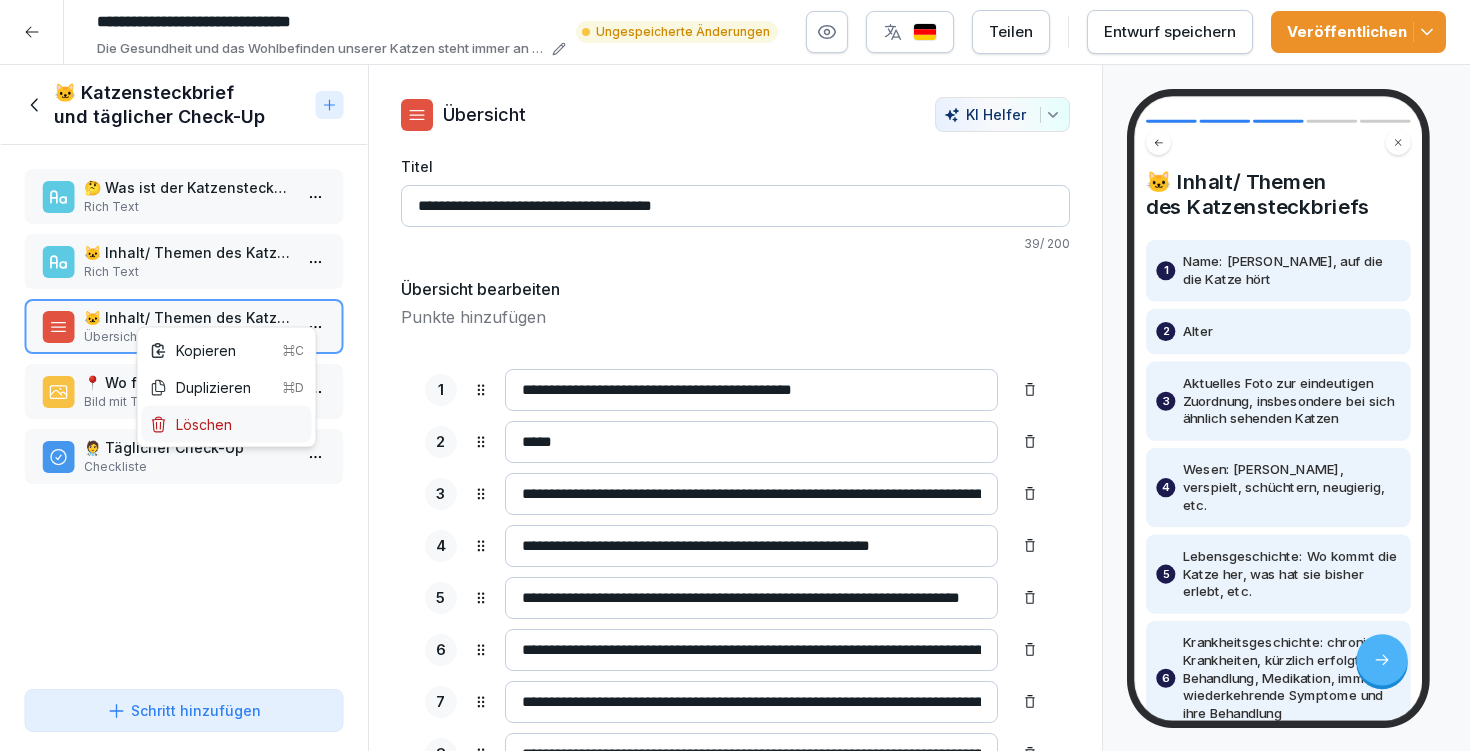 click on "Löschen" at bounding box center (227, 424) 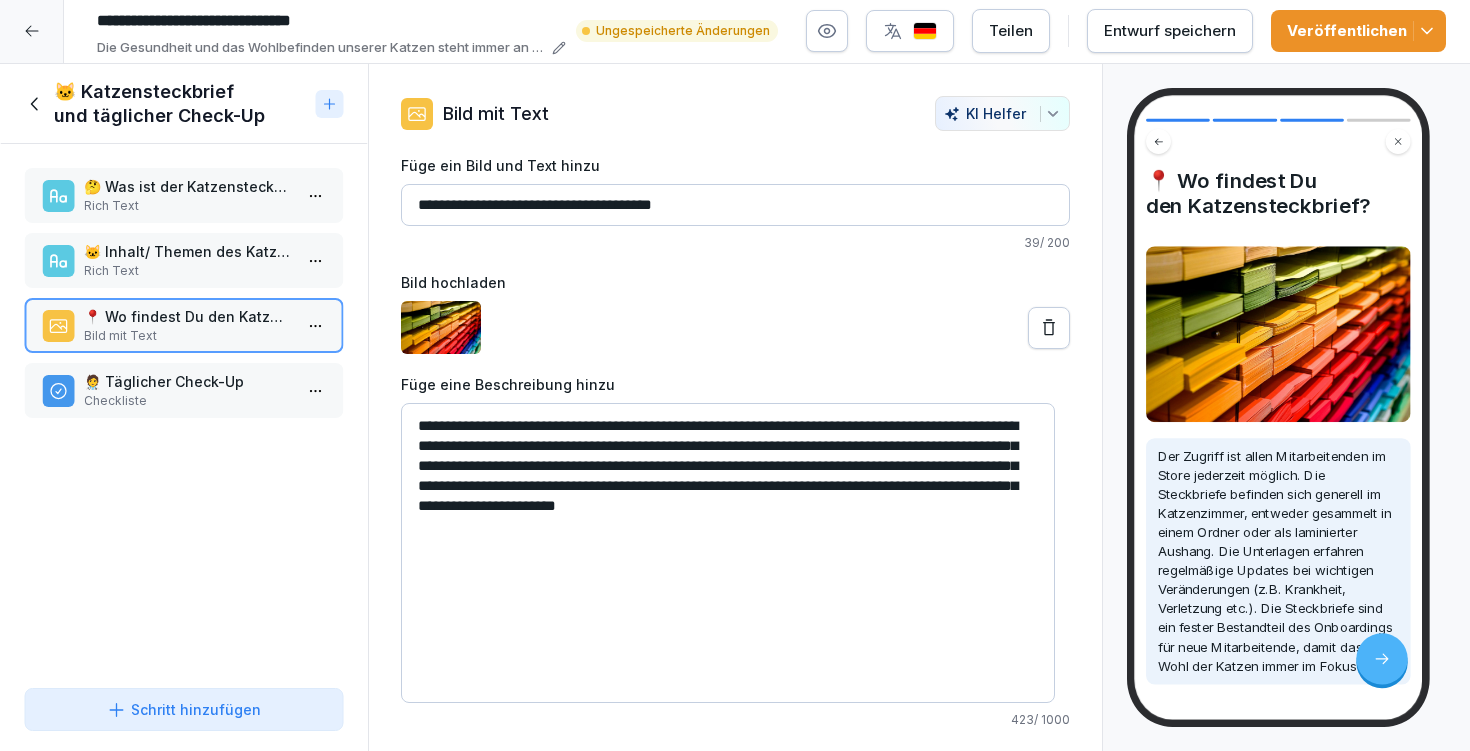 click on "🤔 Was ist der Katzensteckbrief?" at bounding box center [188, 186] 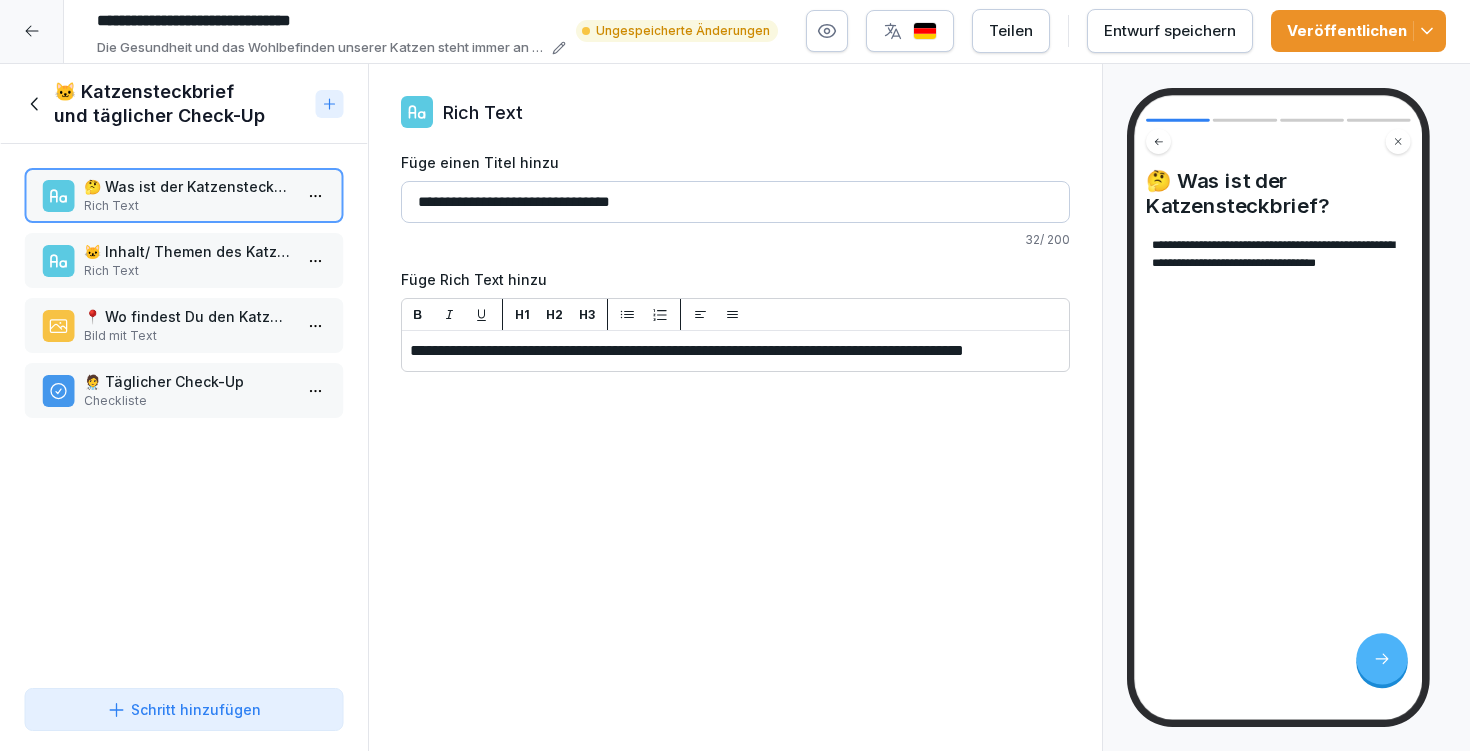 click on "Schritt hinzufügen" at bounding box center [184, 709] 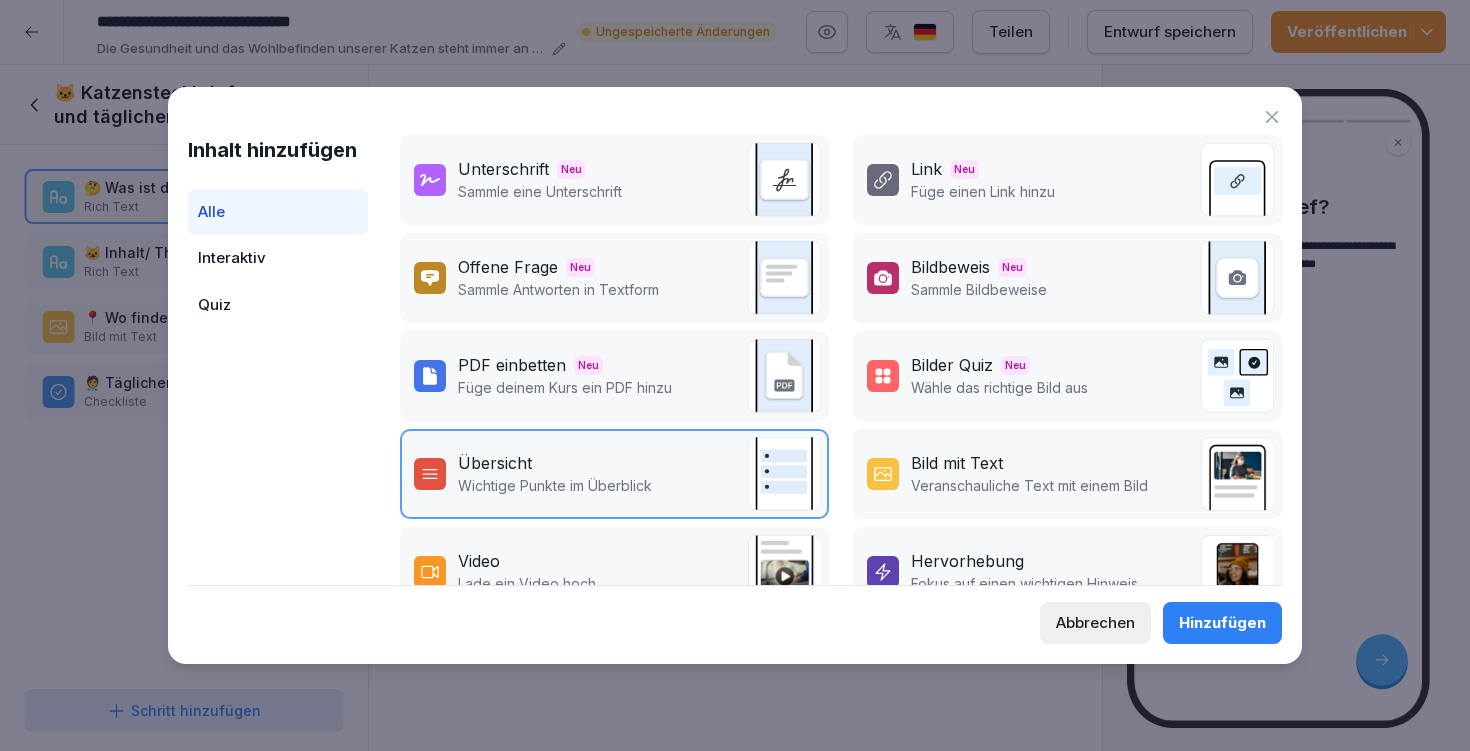 click on "Hinzufügen" at bounding box center [1222, 623] 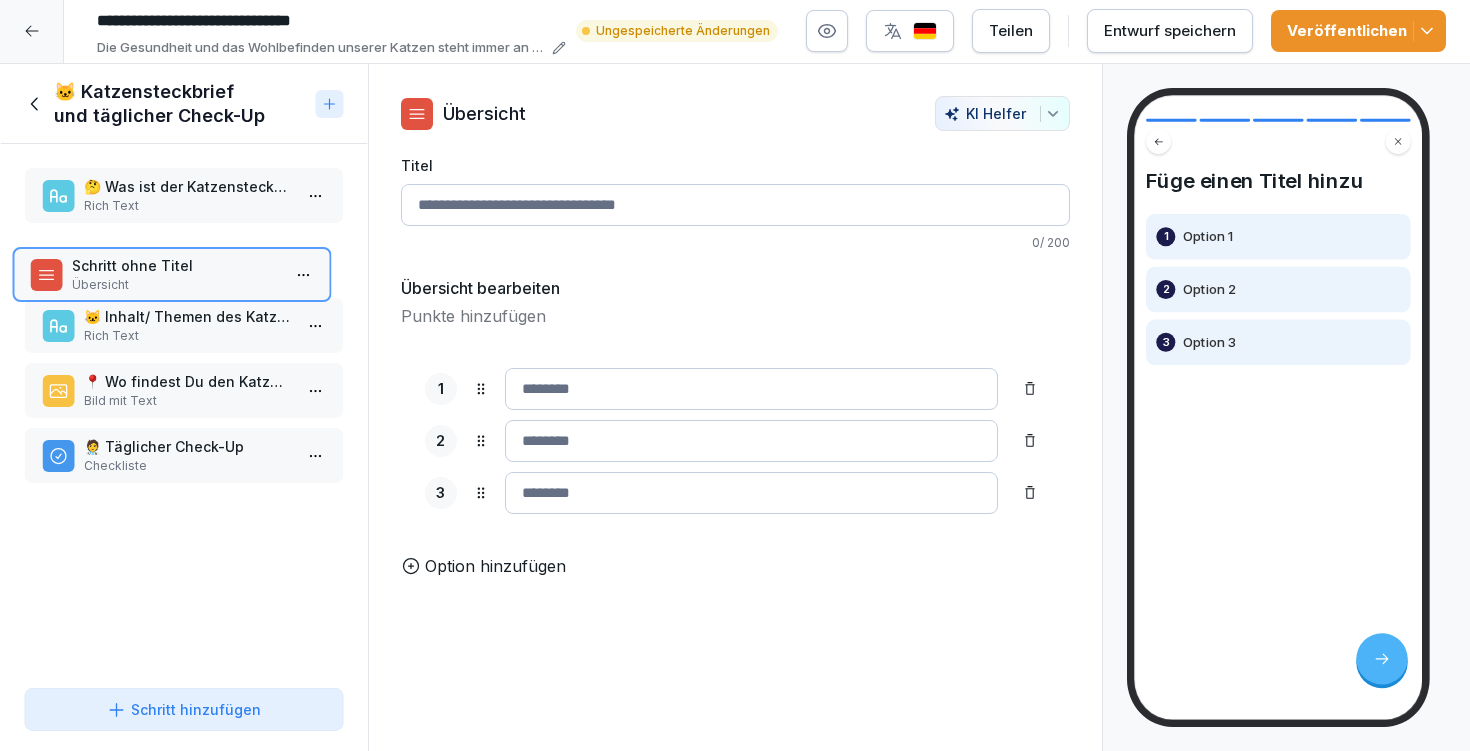 drag, startPoint x: 184, startPoint y: 444, endPoint x: 173, endPoint y: 250, distance: 194.3116 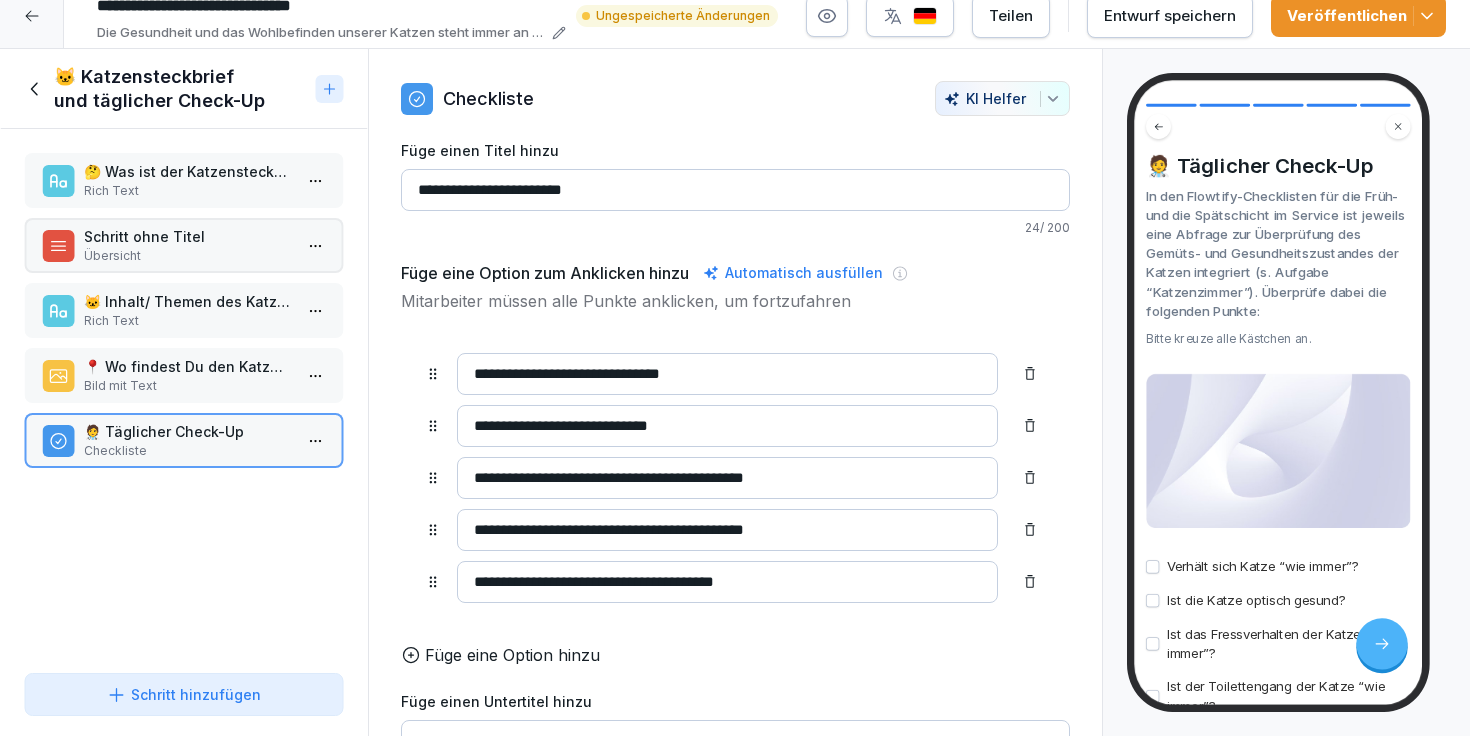 click on "Schritt ohne Titel" at bounding box center (188, 236) 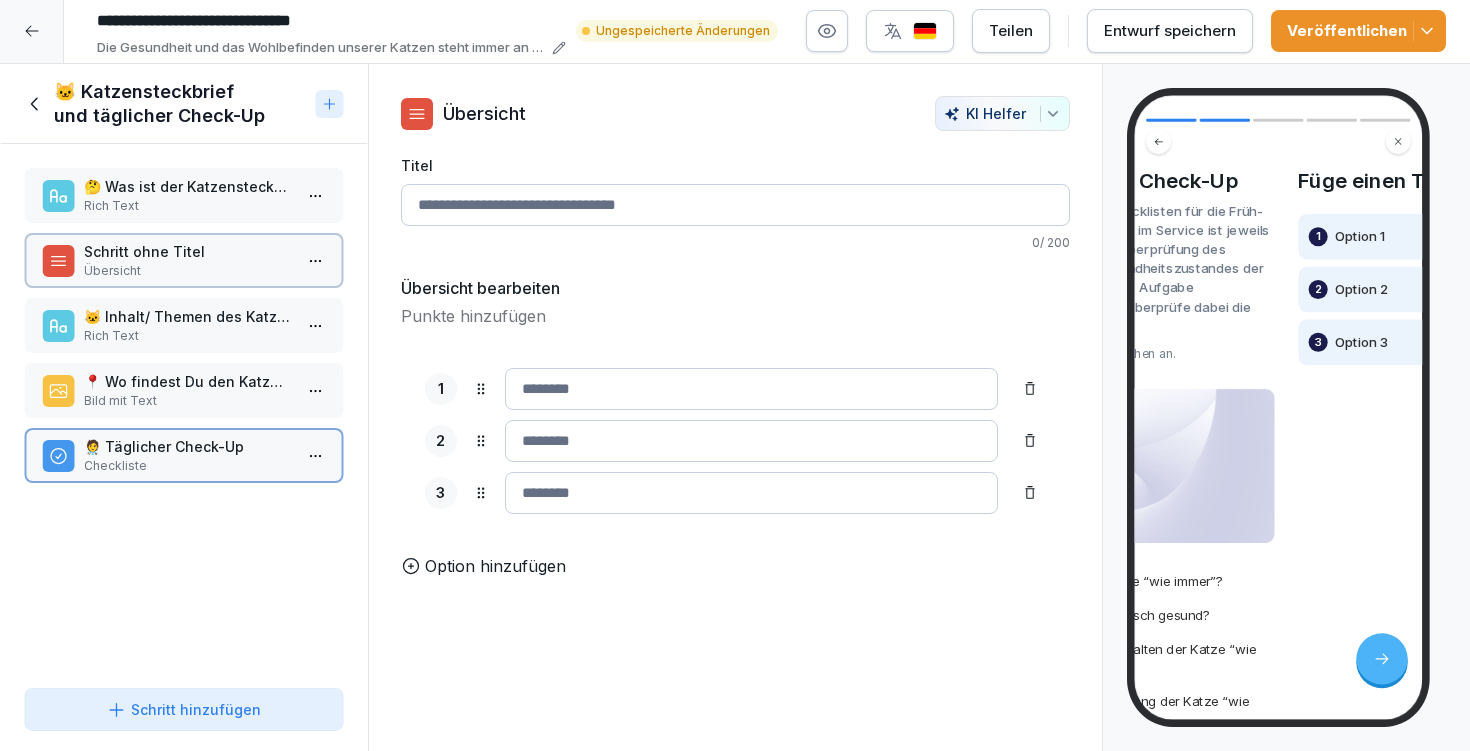 click on "🤔 Was ist der Katzensteckbrief? Rich Text" at bounding box center (184, 195) 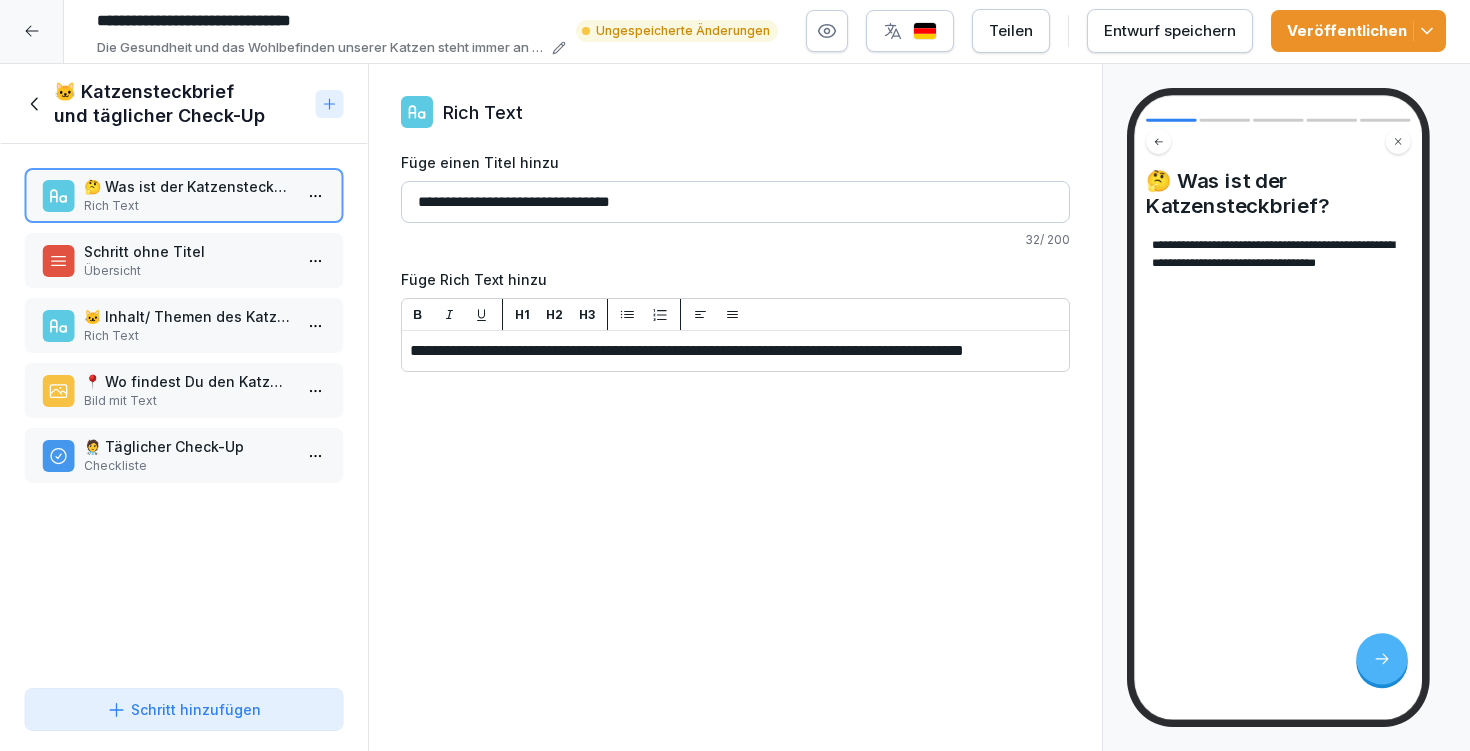drag, startPoint x: 649, startPoint y: 371, endPoint x: 409, endPoint y: 322, distance: 244.95102 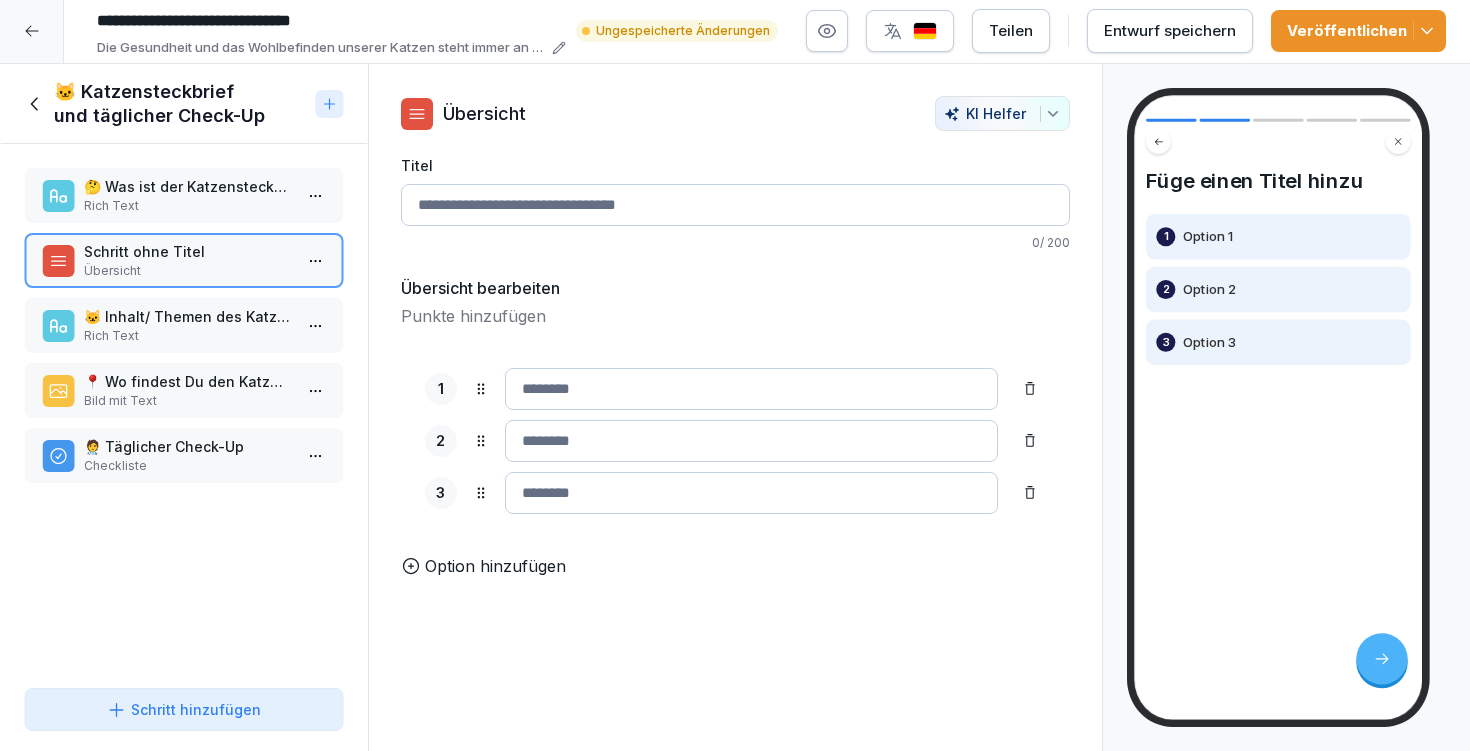 click at bounding box center [751, 389] 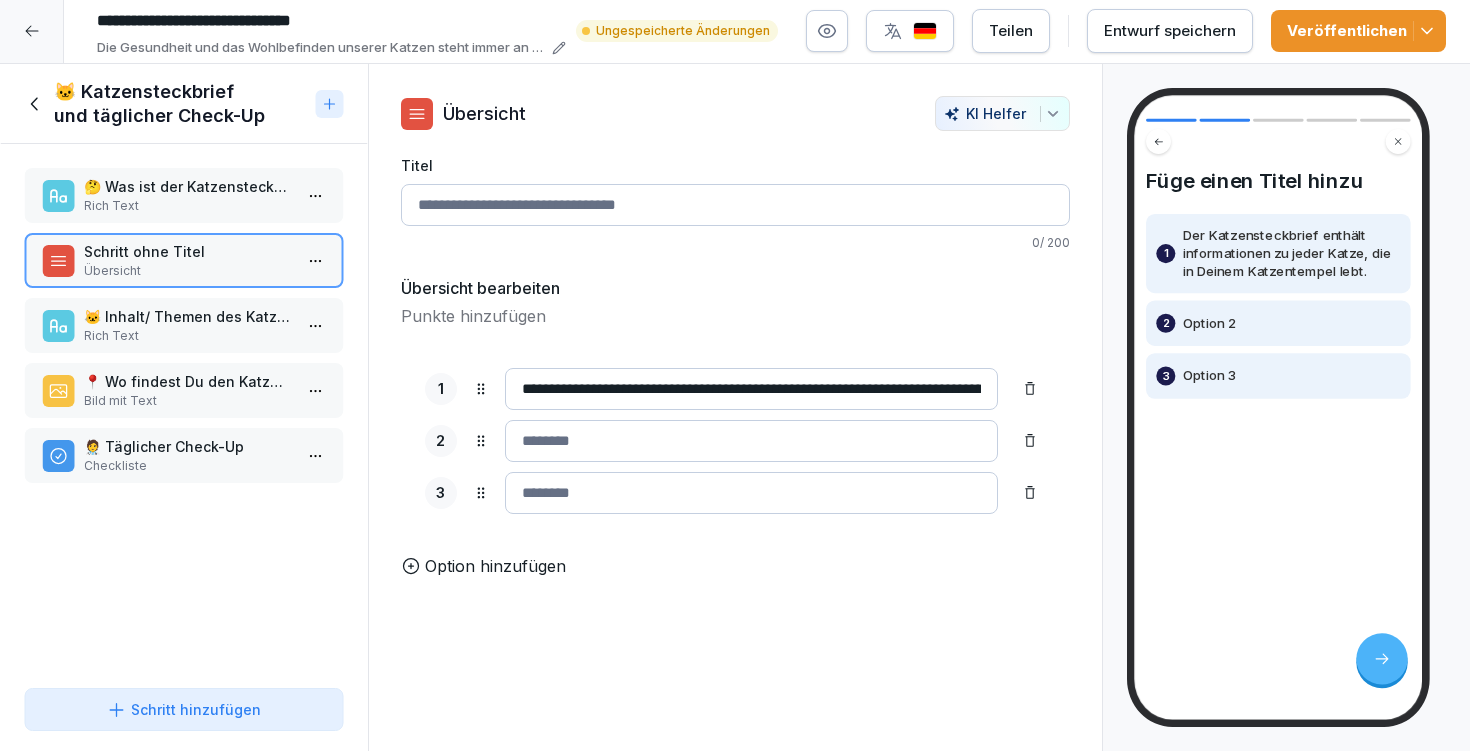 type on "**********" 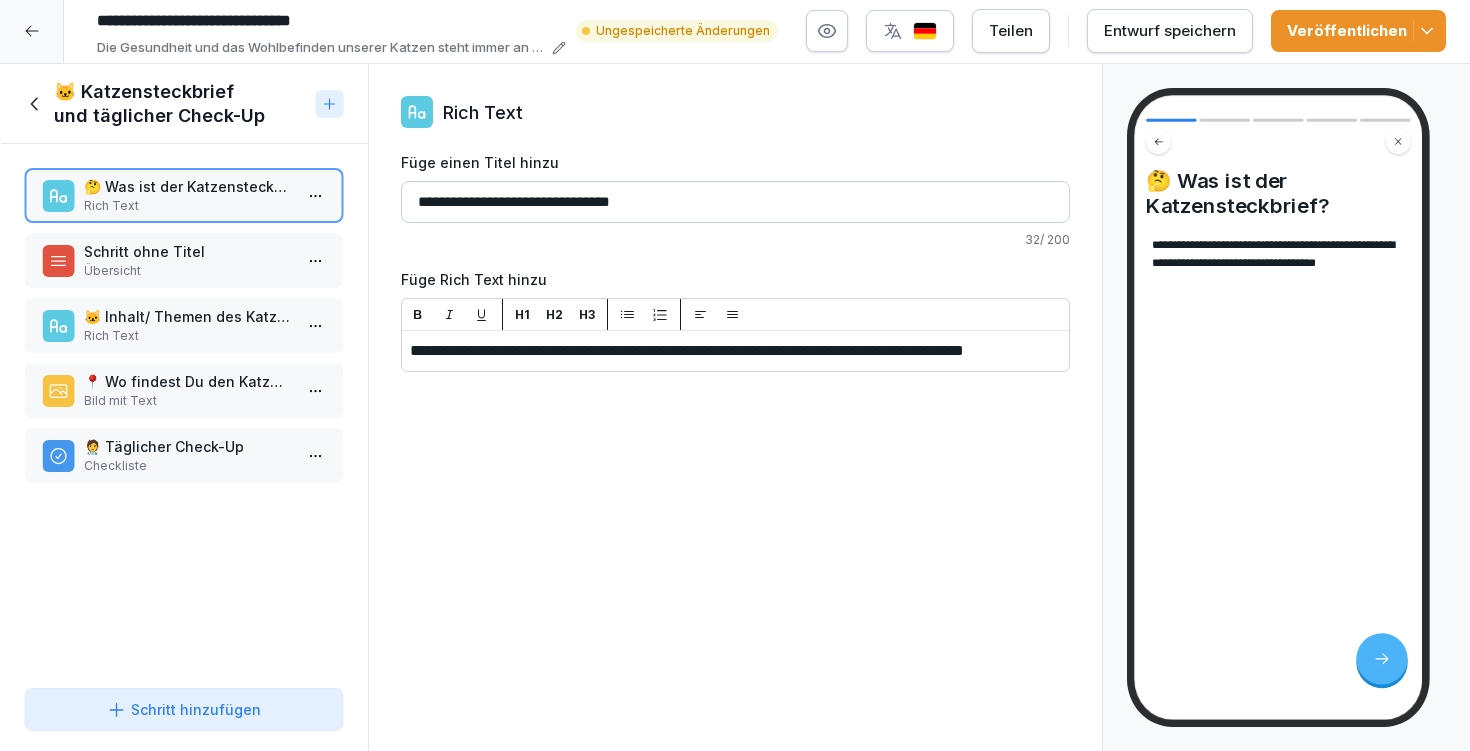 drag, startPoint x: 682, startPoint y: 184, endPoint x: 394, endPoint y: 180, distance: 288.02777 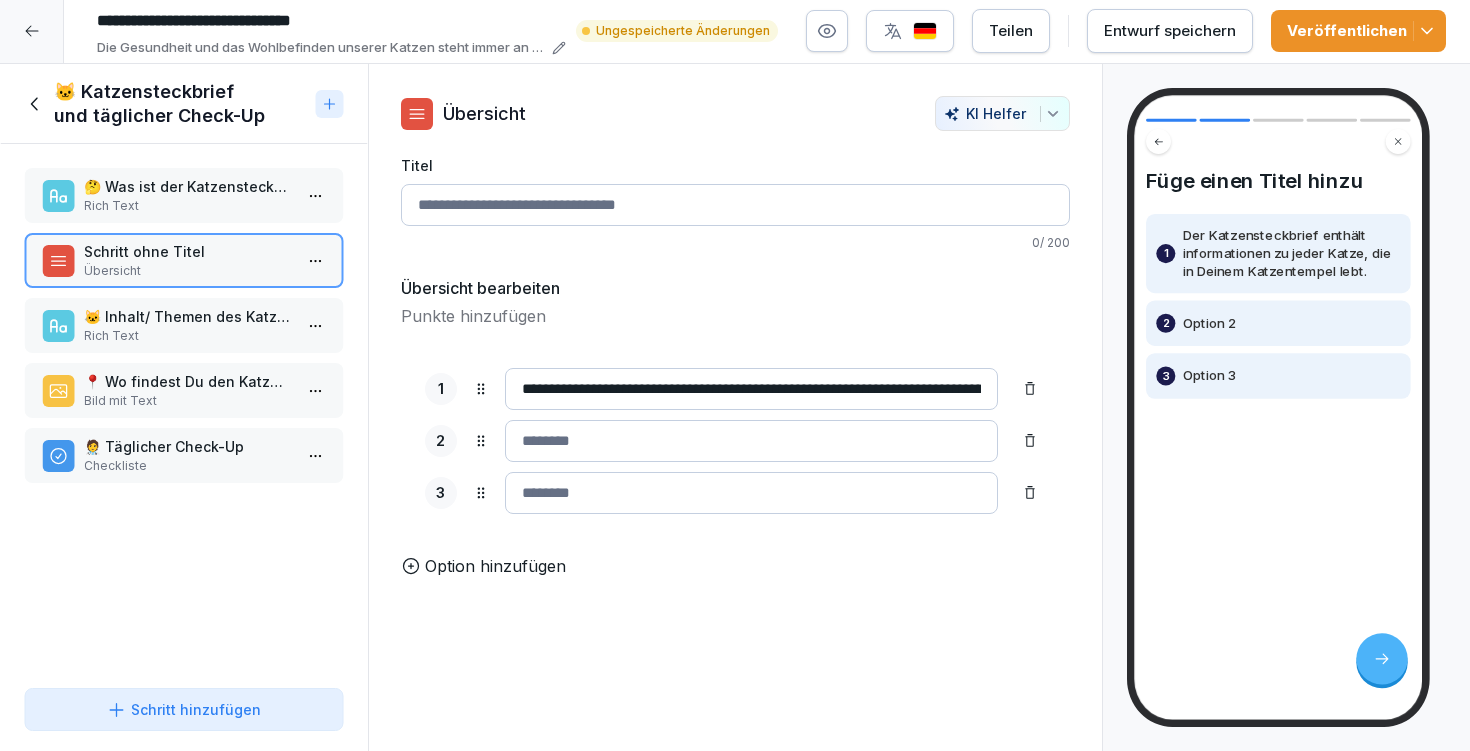 click on "Titel" at bounding box center (735, 205) 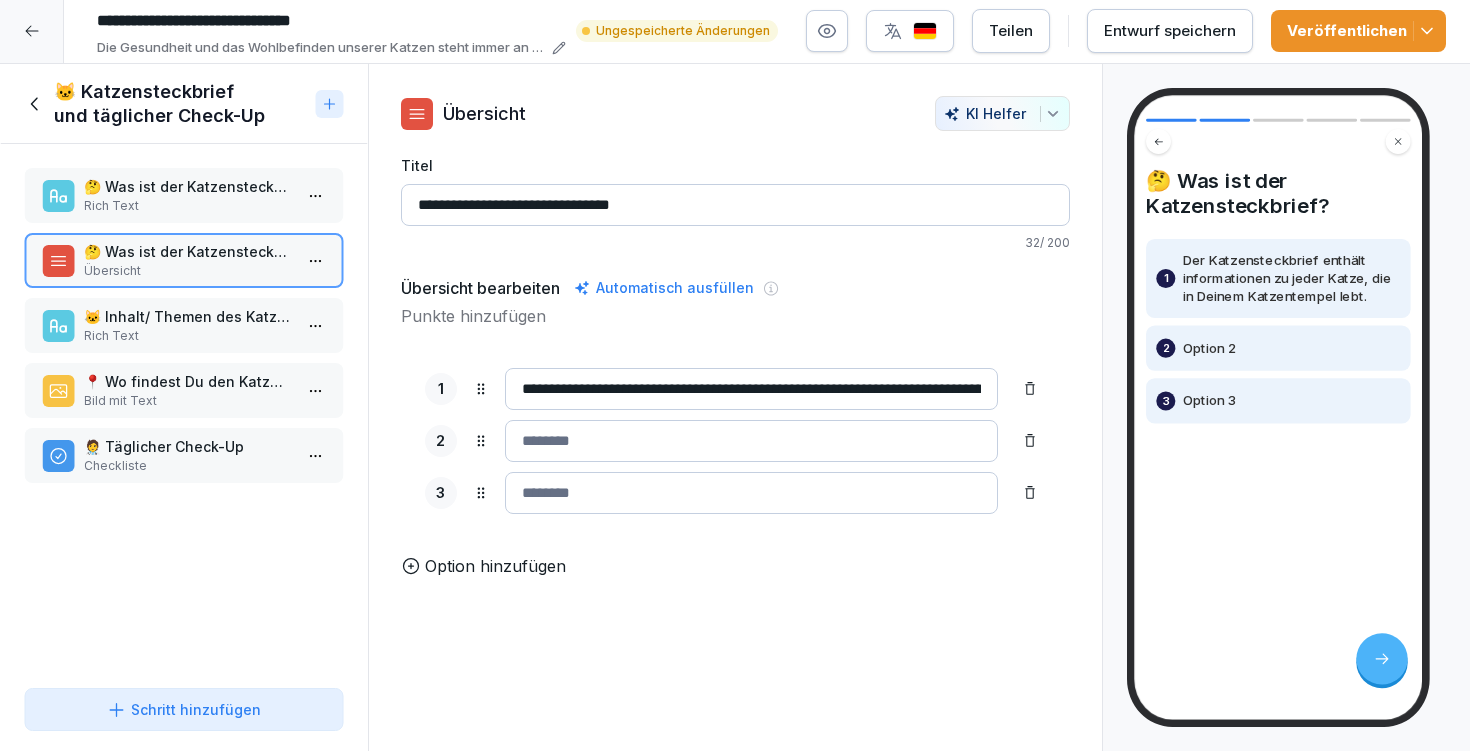 type on "**********" 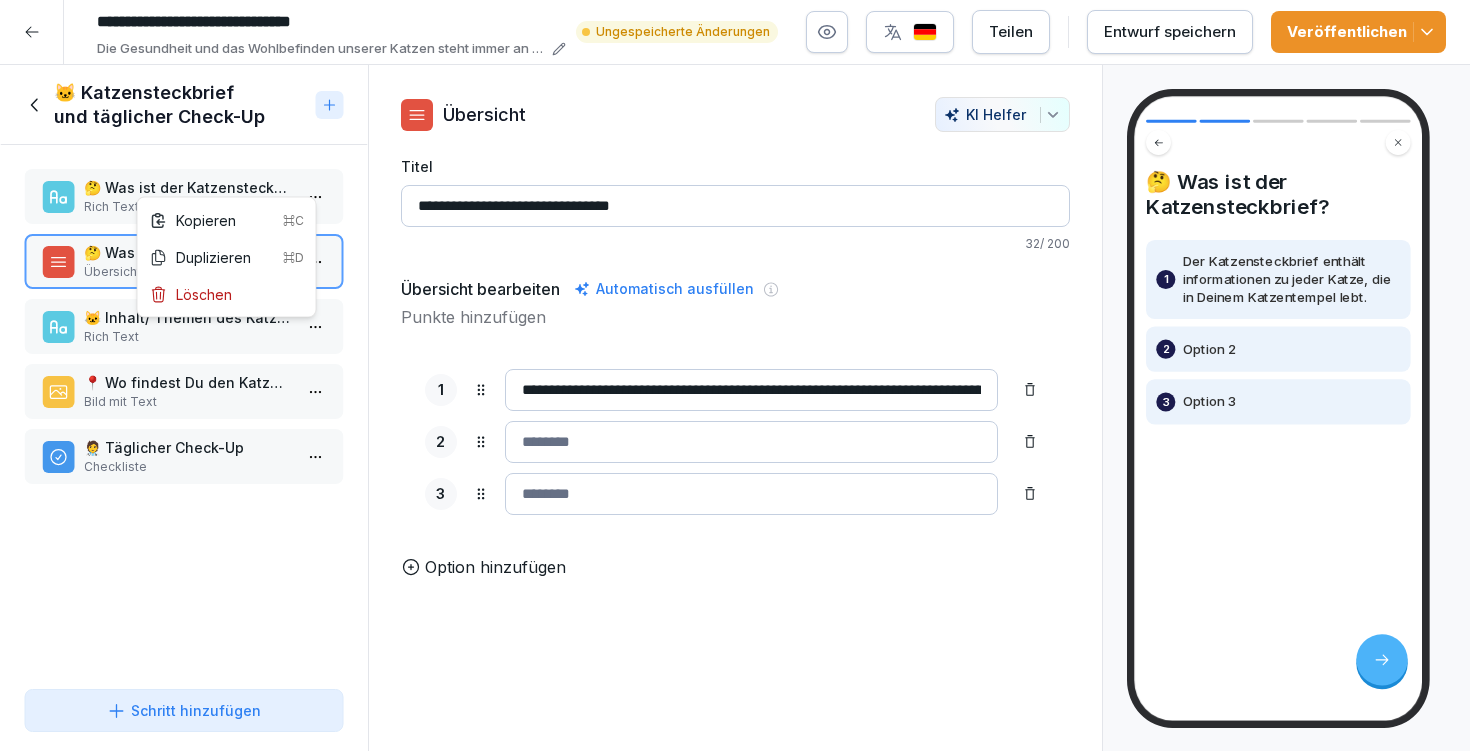 click on "**********" at bounding box center [735, 375] 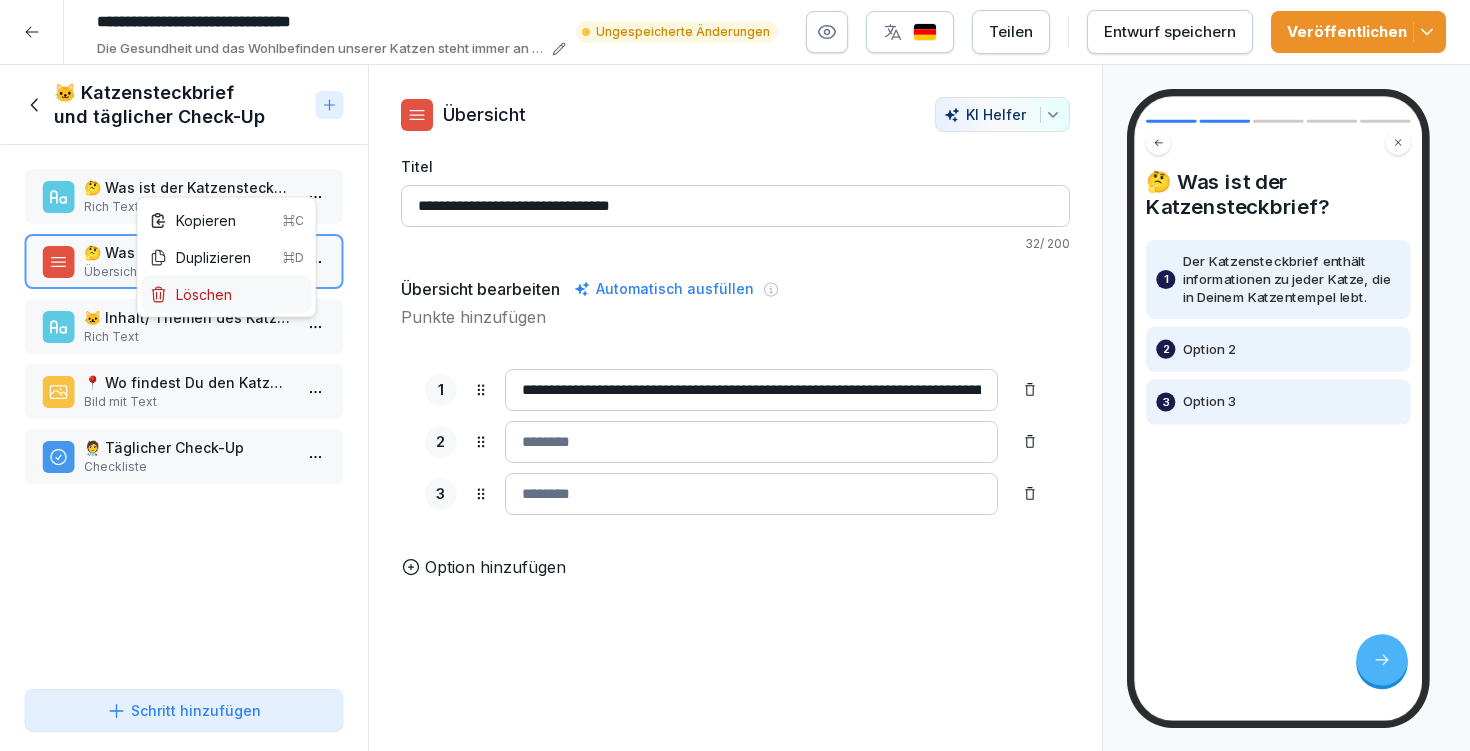 click on "Löschen" at bounding box center [227, 294] 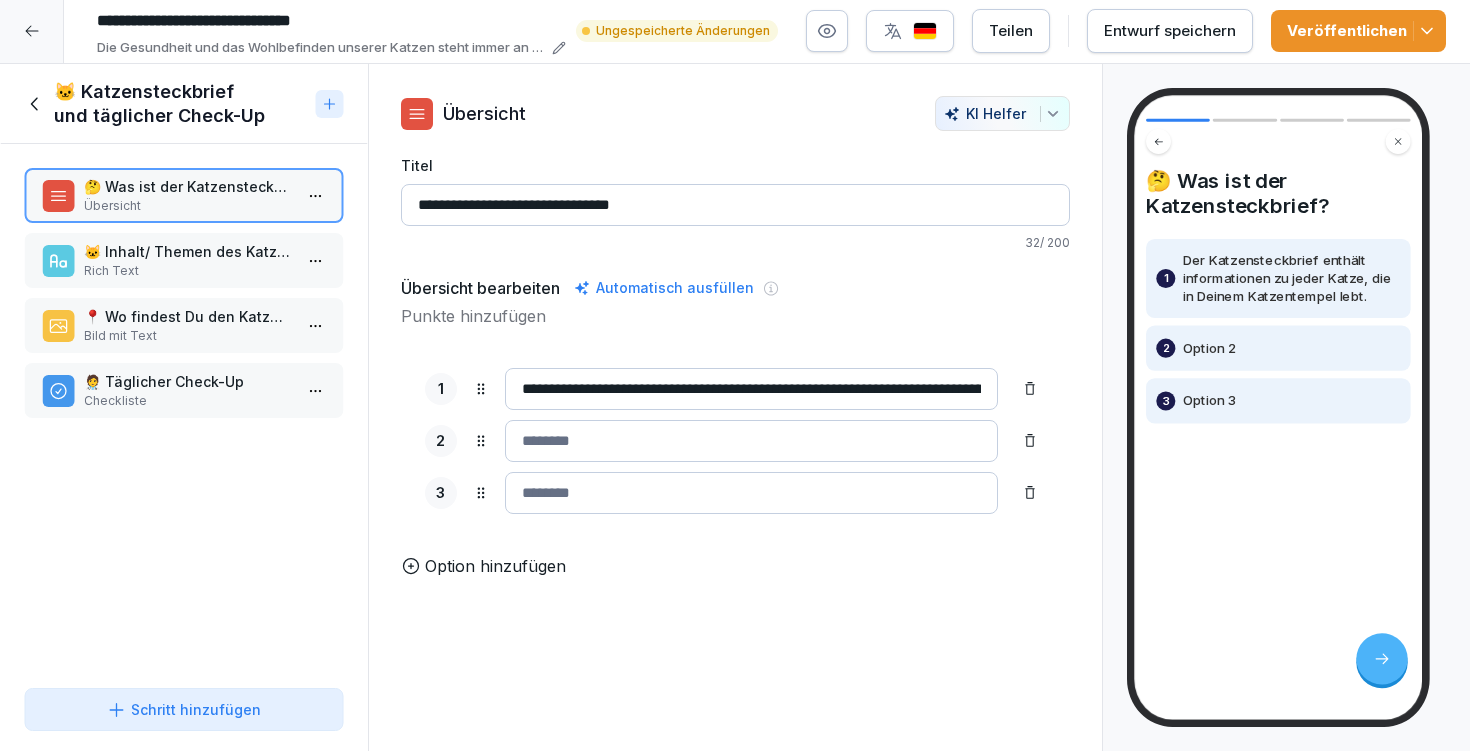 click at bounding box center [751, 441] 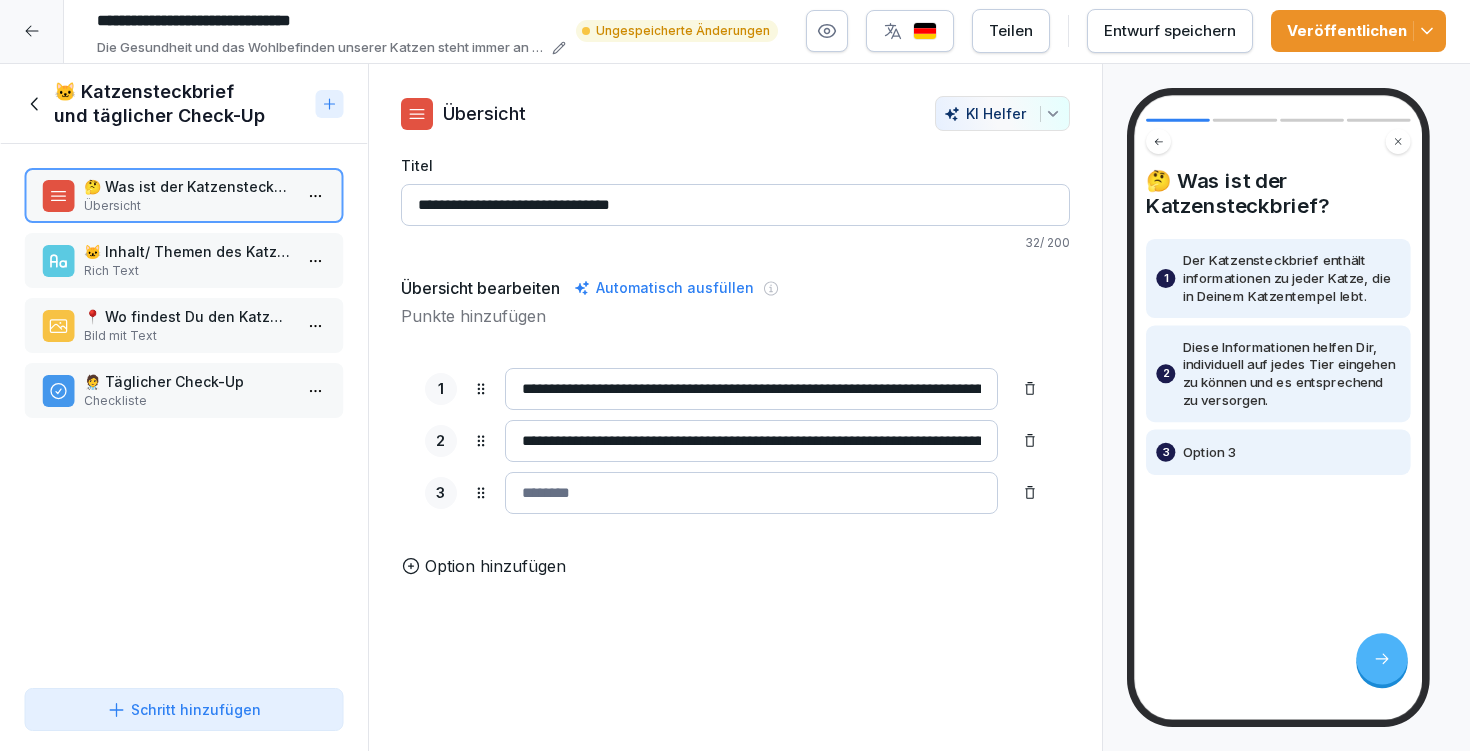 type on "**********" 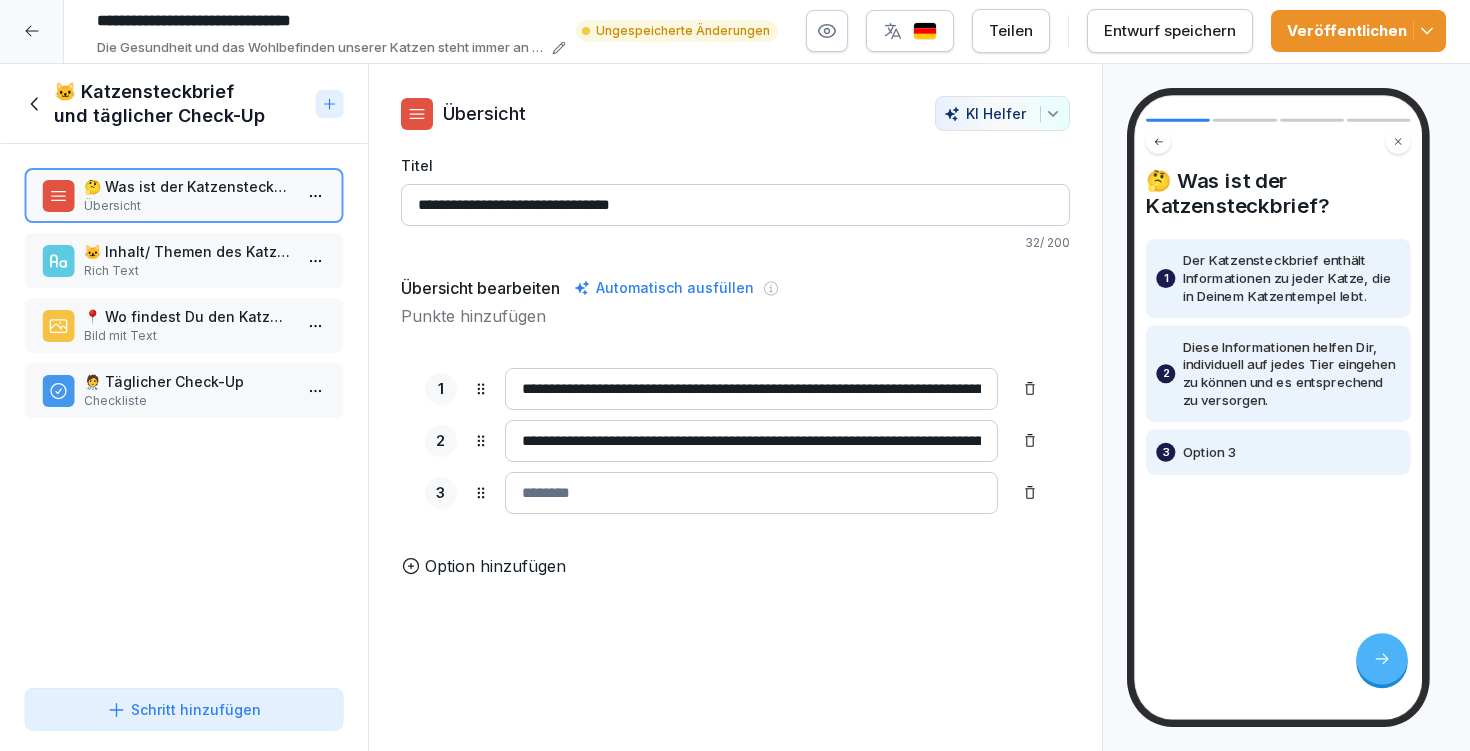 type on "**********" 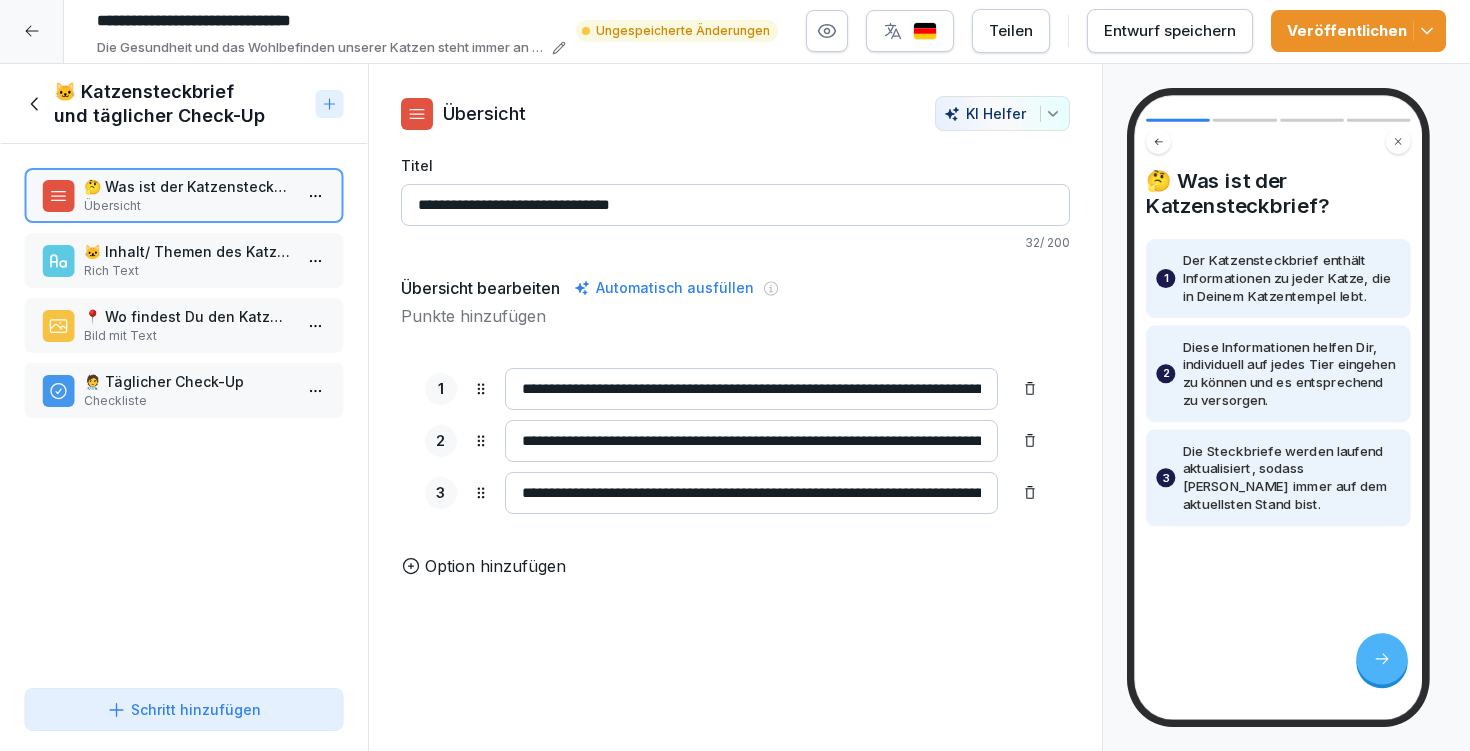 type on "**********" 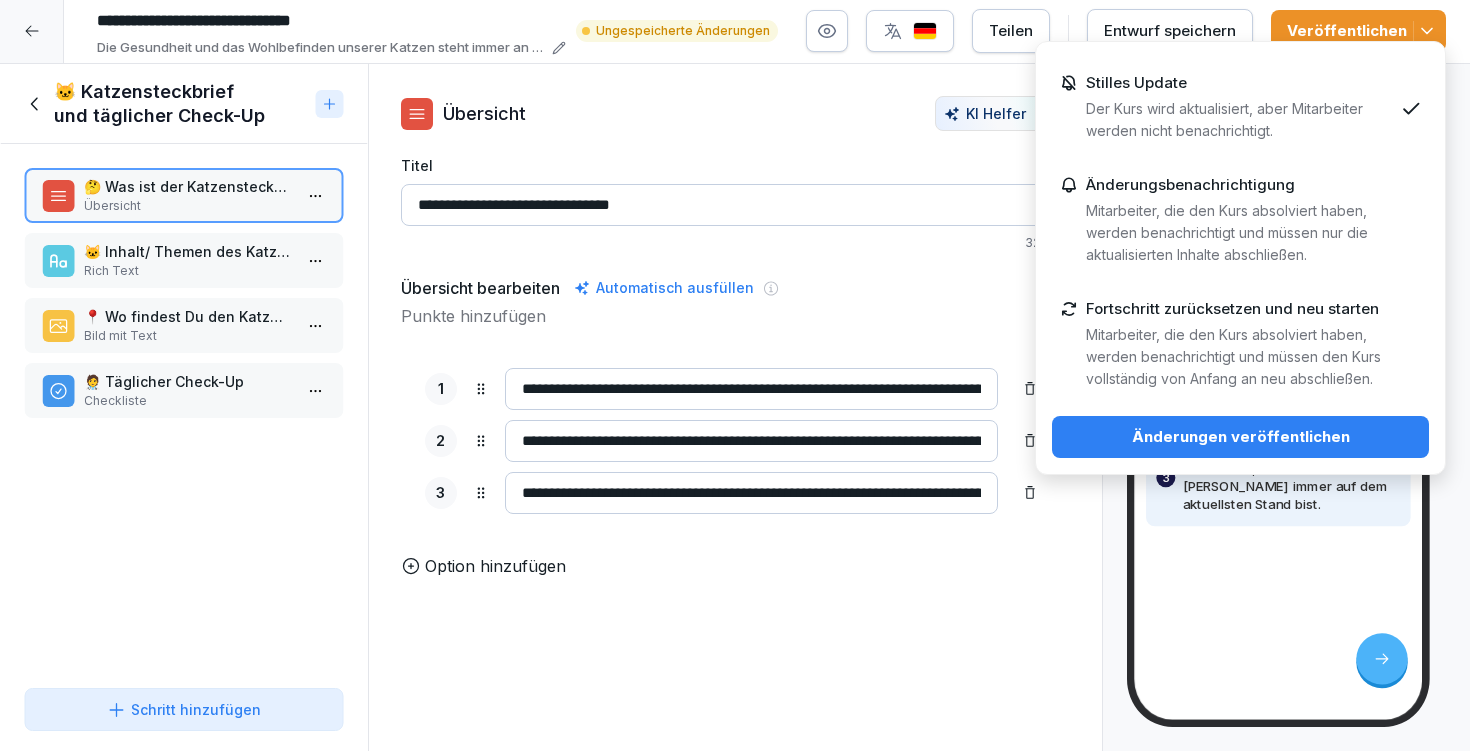 click on "Änderungen veröffentlichen" at bounding box center (1240, 437) 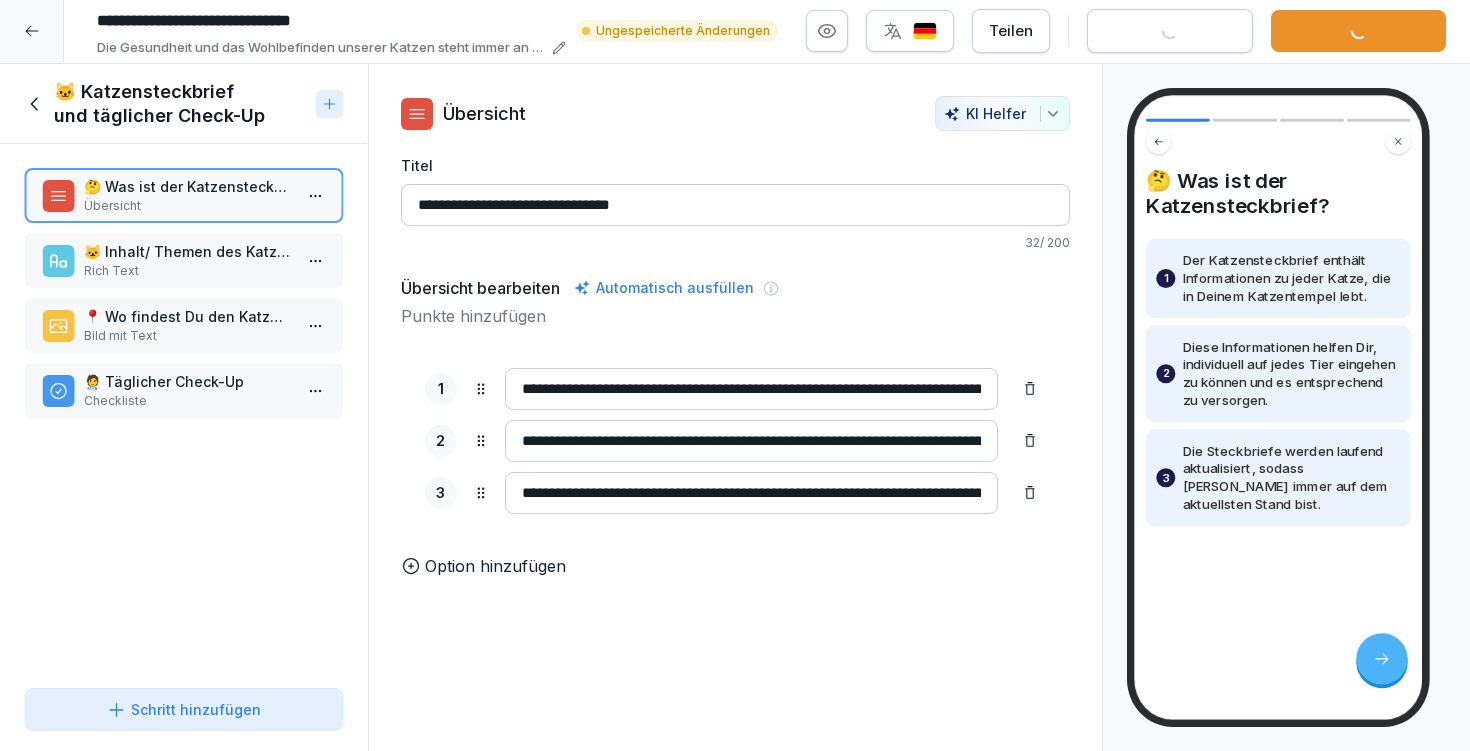 click on "🐱 Inhalt/ Themen des Katzensteckbriefs Rich Text" at bounding box center (184, 260) 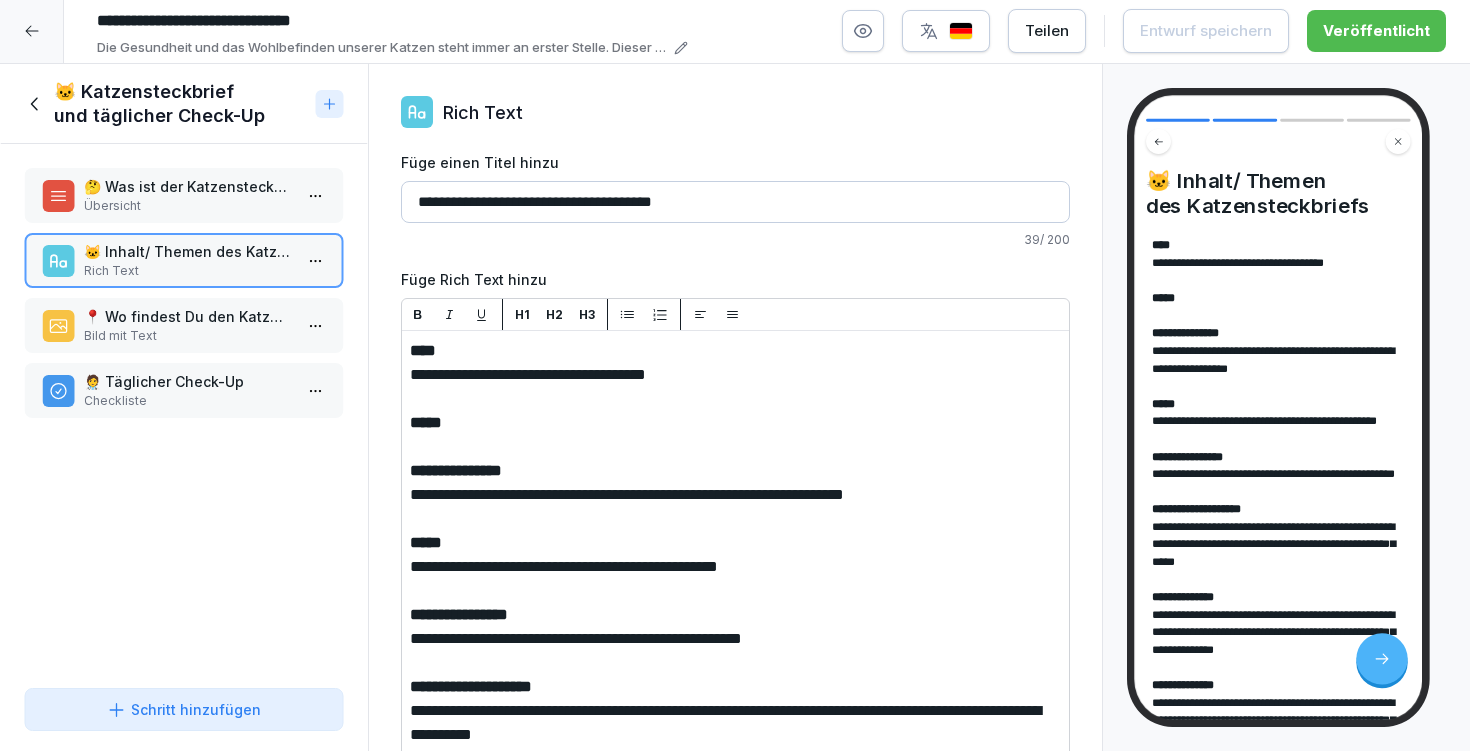 click on "Bild mit Text" at bounding box center (188, 336) 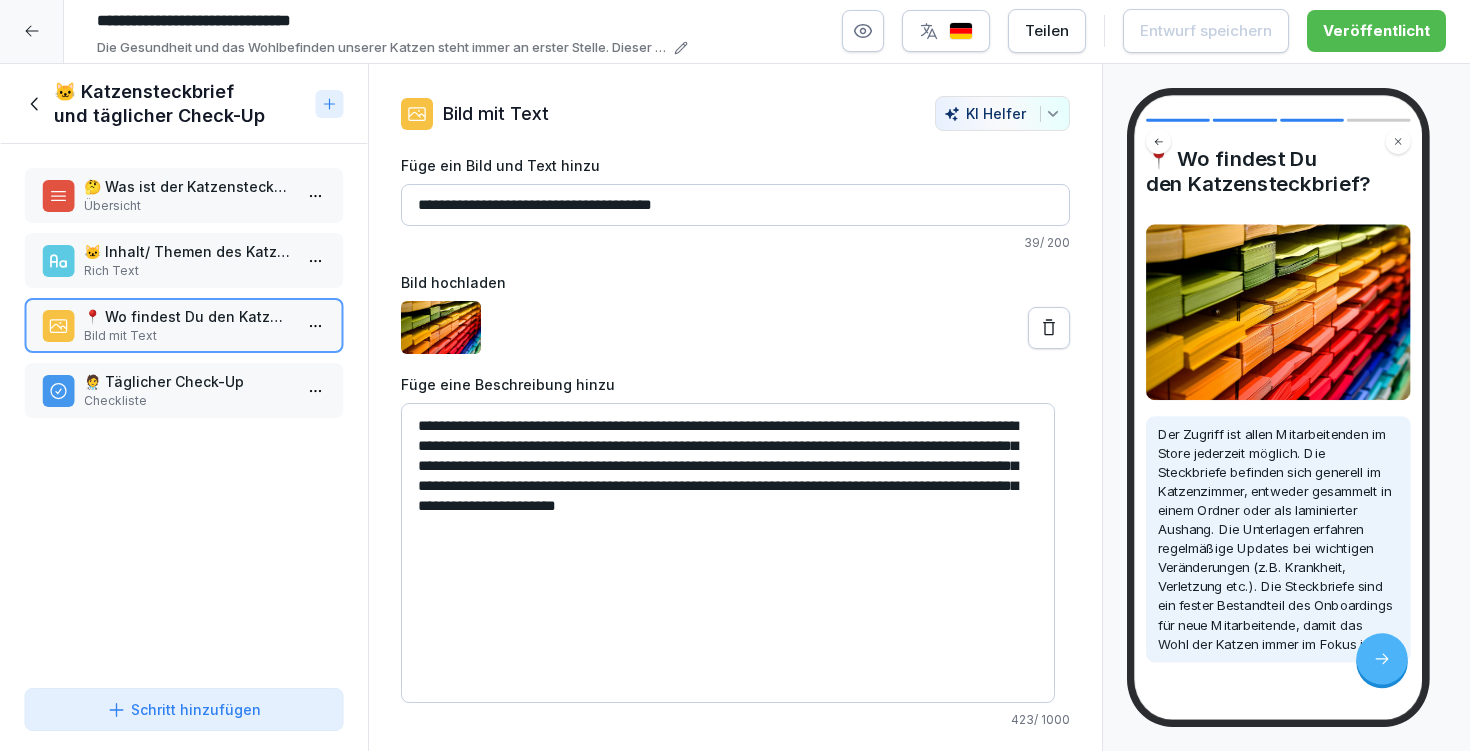 scroll, scrollTop: 65, scrollLeft: 0, axis: vertical 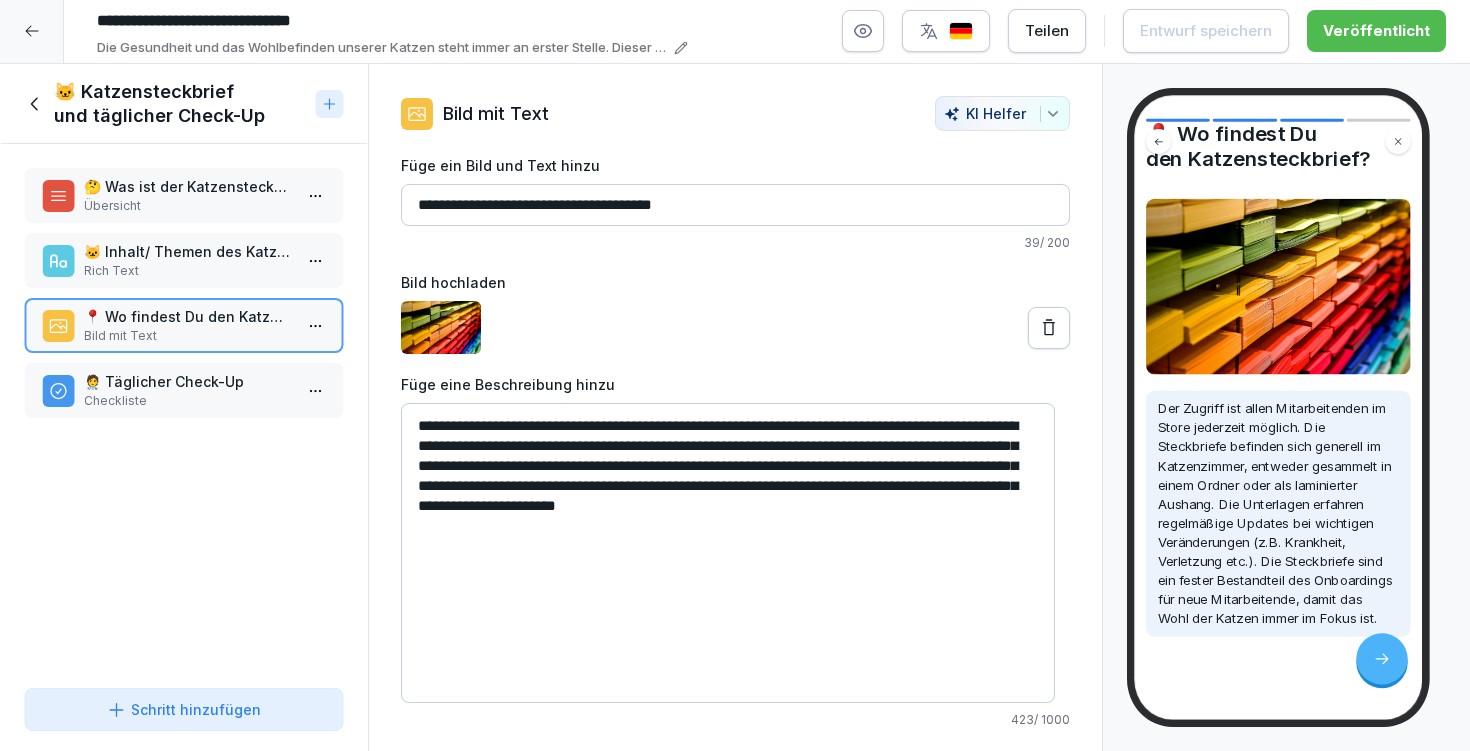 drag, startPoint x: 563, startPoint y: 454, endPoint x: 393, endPoint y: 408, distance: 176.1136 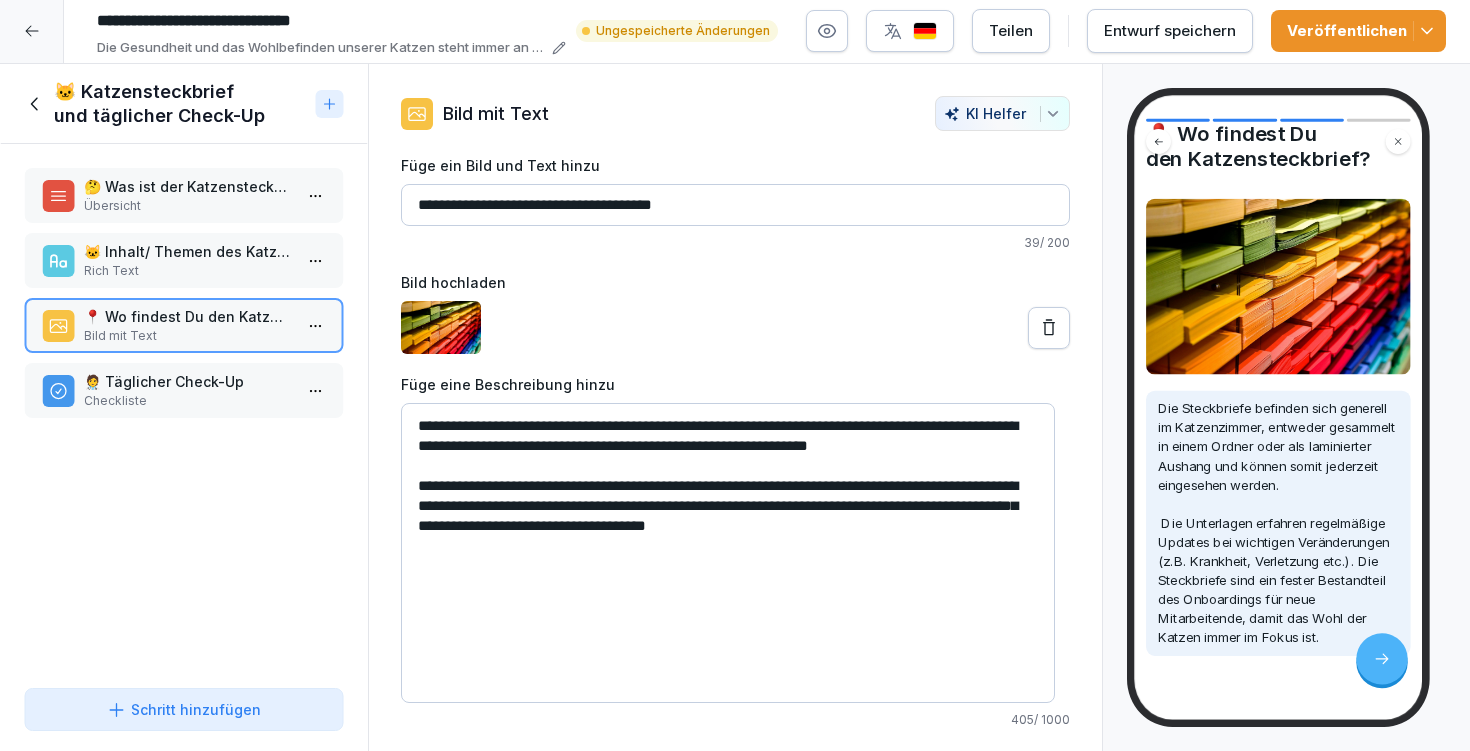 click on "**********" at bounding box center [728, 553] 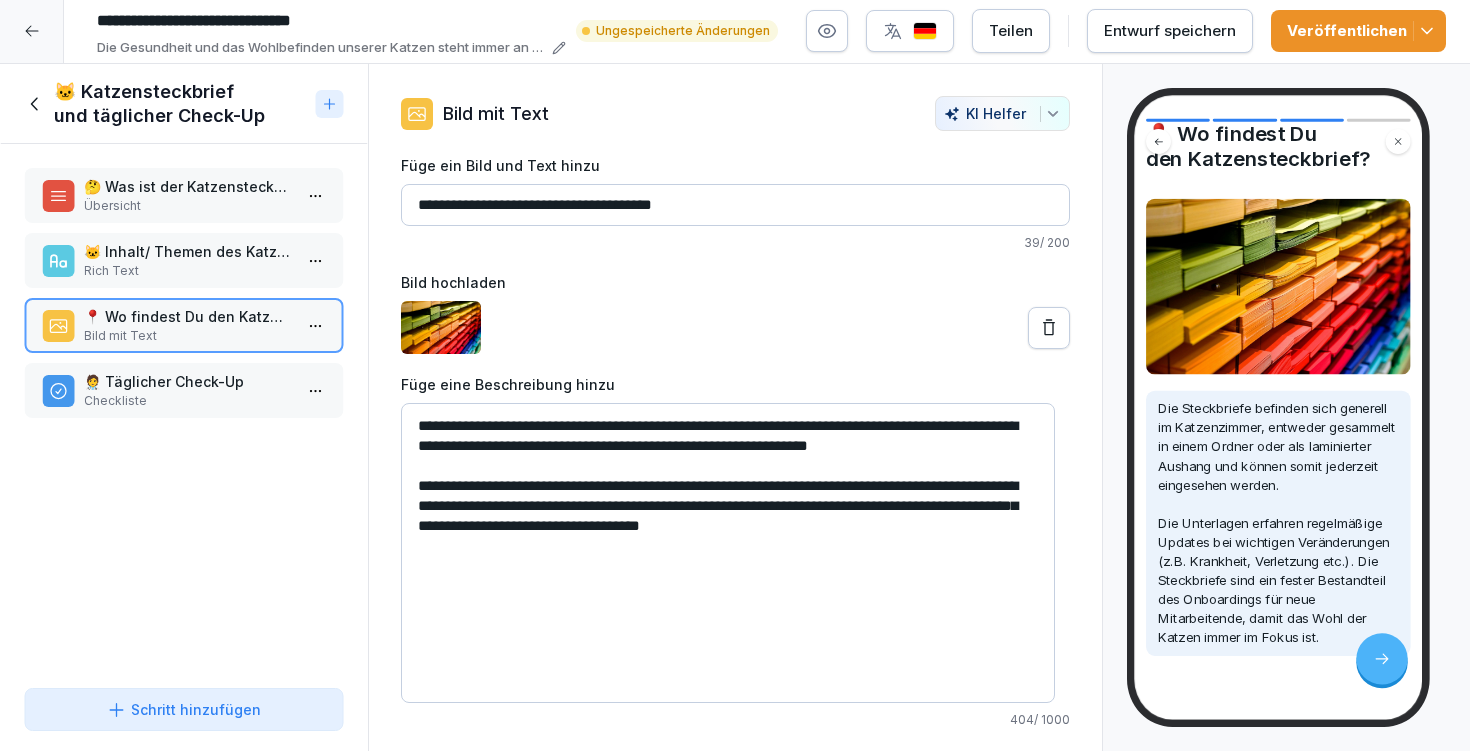 click on "Rich Text" at bounding box center [188, 271] 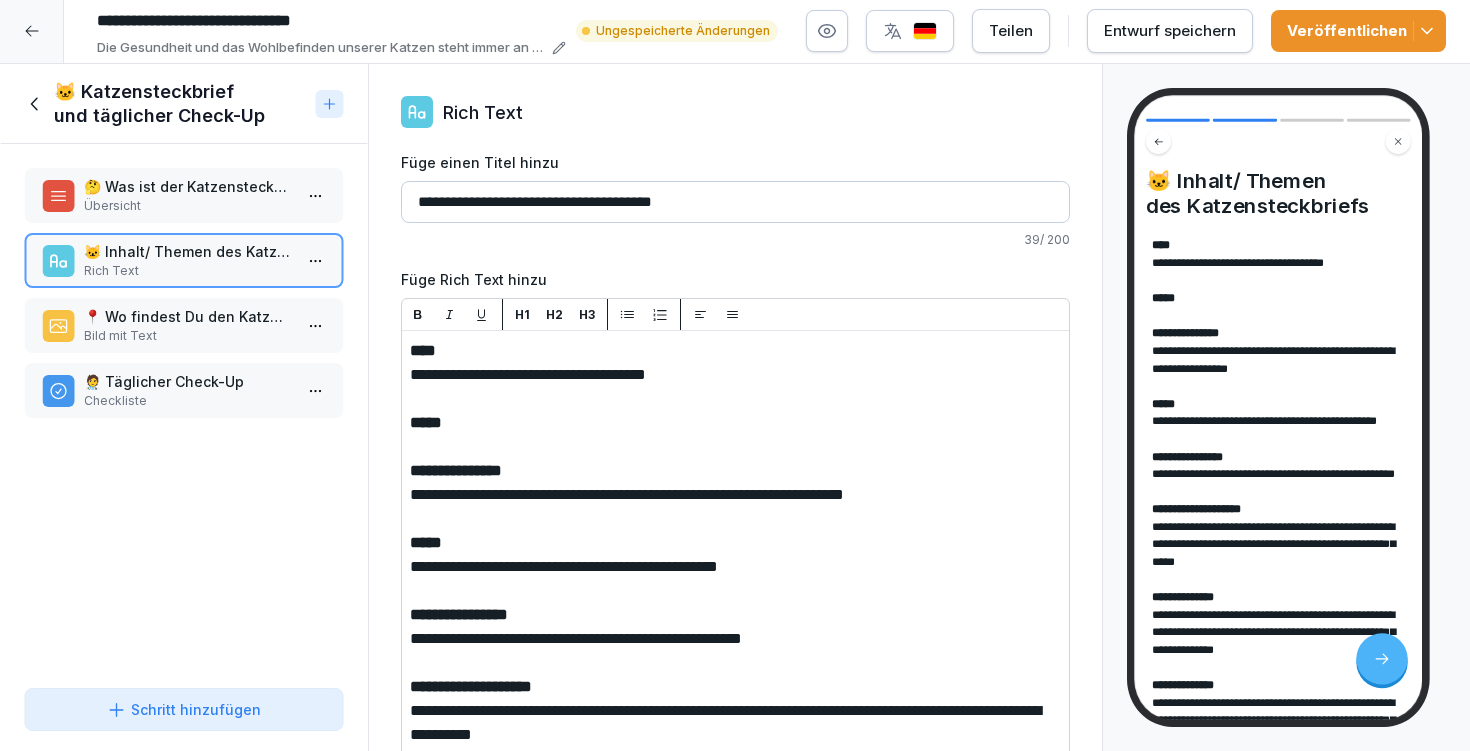 click on "Übersicht" at bounding box center (188, 206) 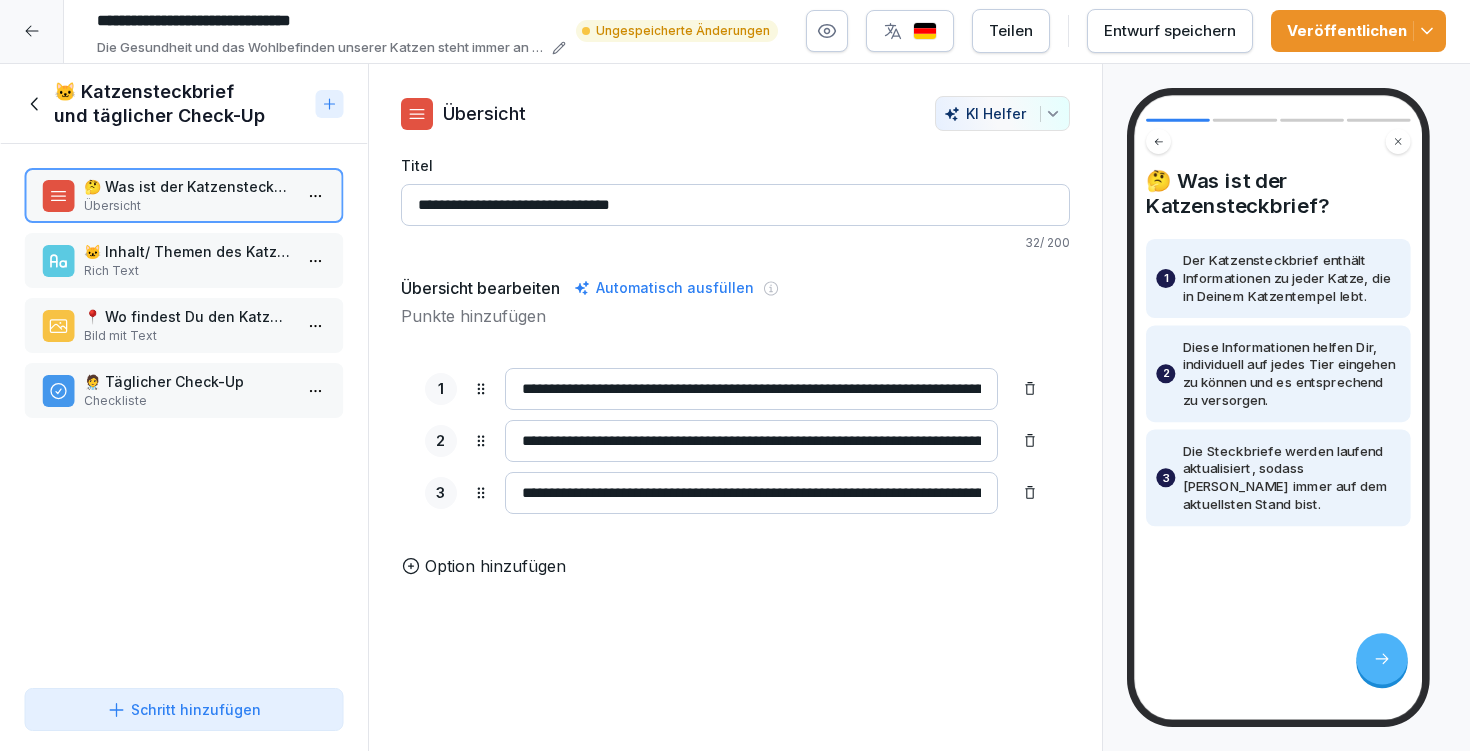 click on "📍 Wo findest Du den Katzensteckbrief?" at bounding box center [188, 316] 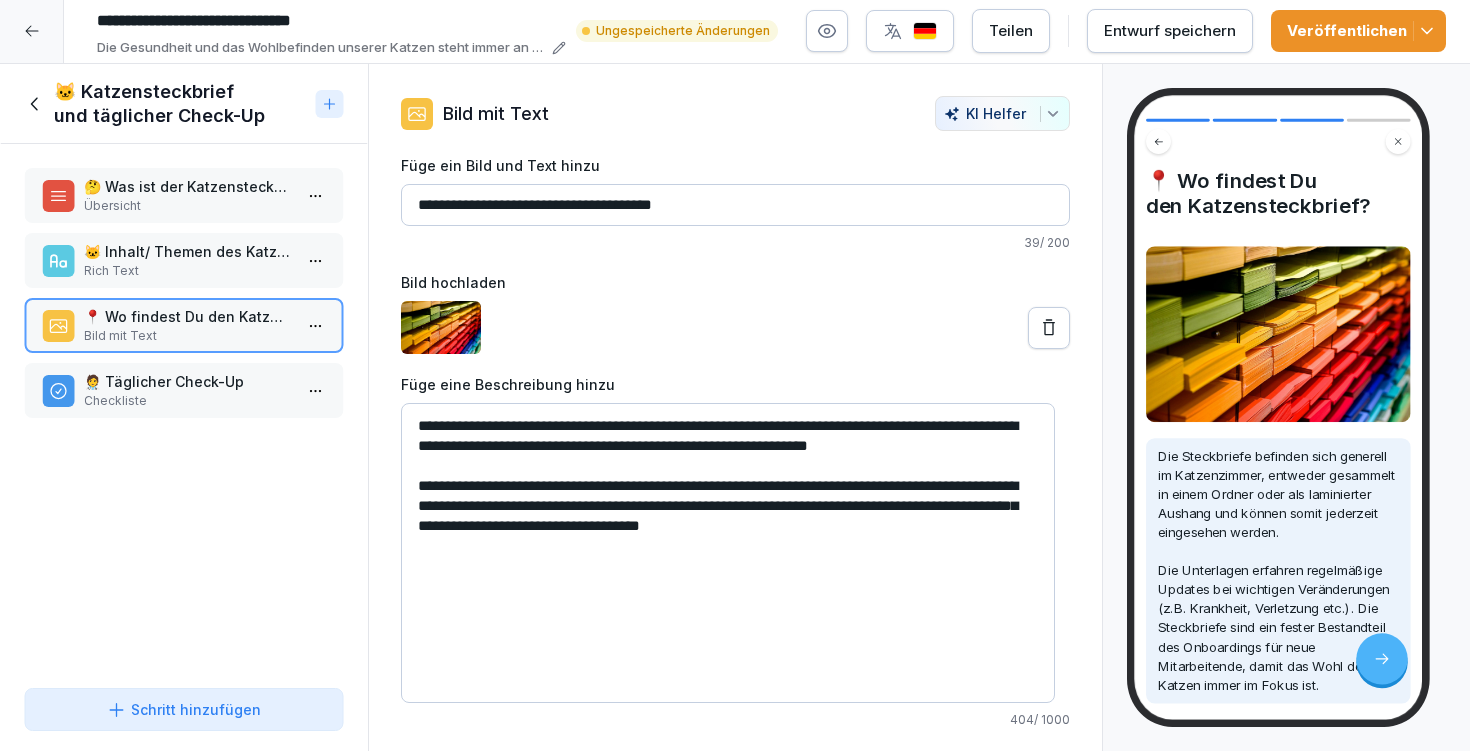 drag, startPoint x: 933, startPoint y: 522, endPoint x: 378, endPoint y: 463, distance: 558.1272 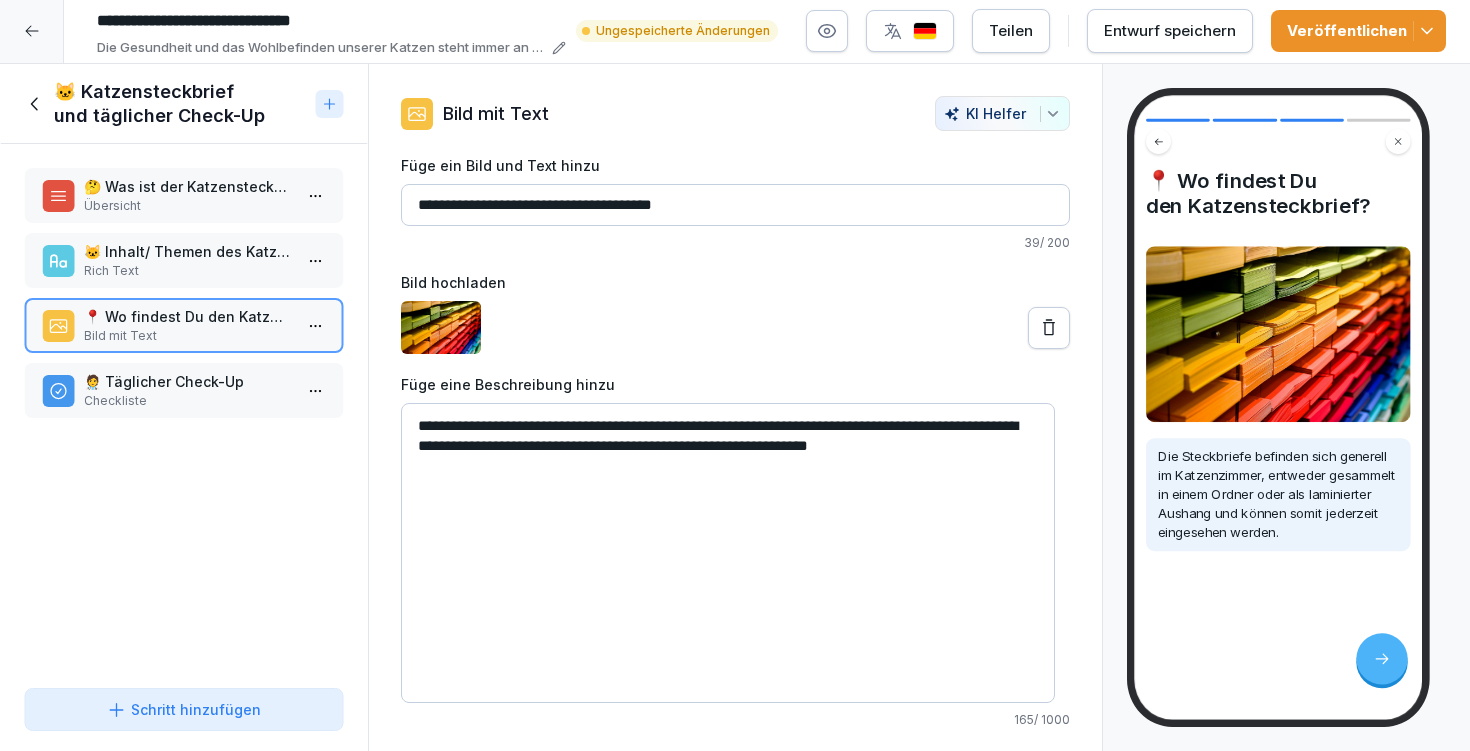 type on "**********" 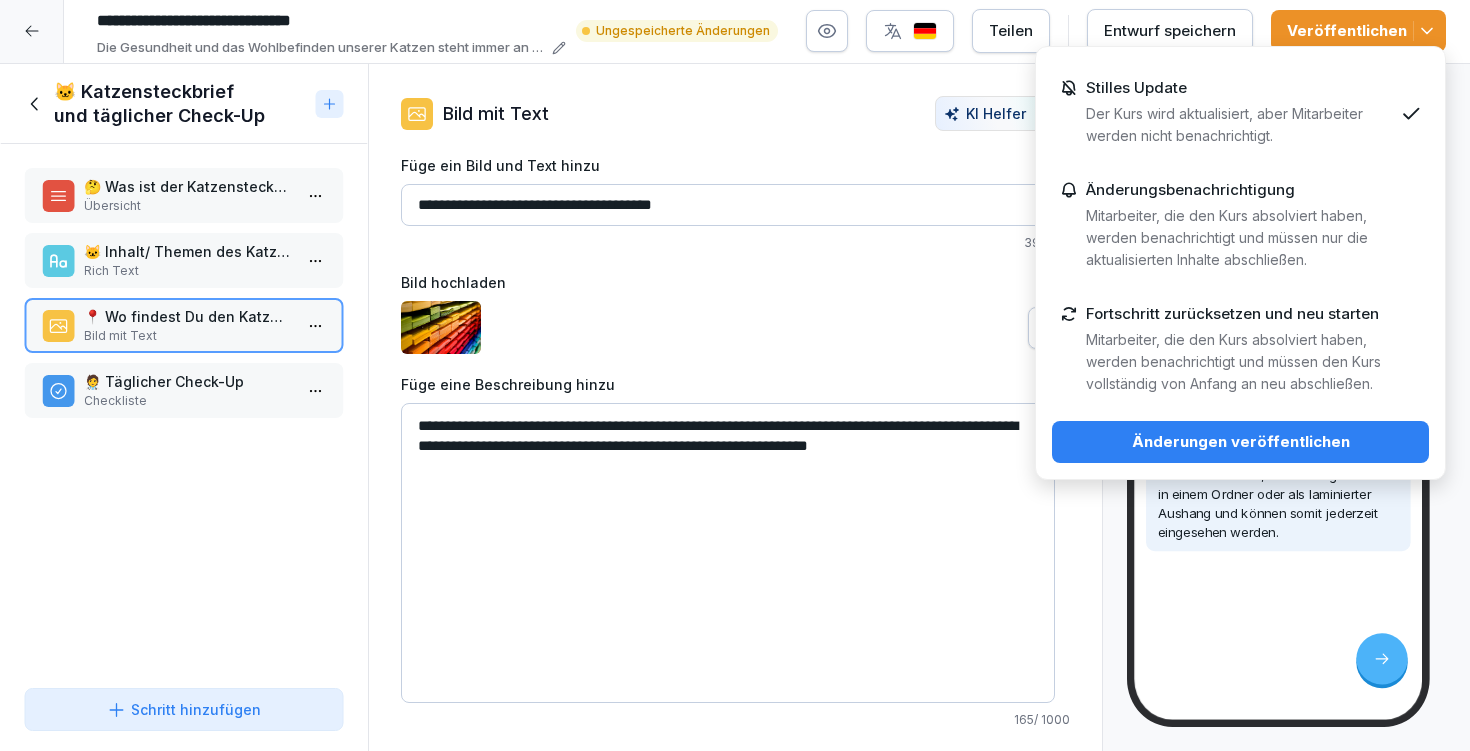 click on "Änderungen veröffentlichen" at bounding box center (1240, 442) 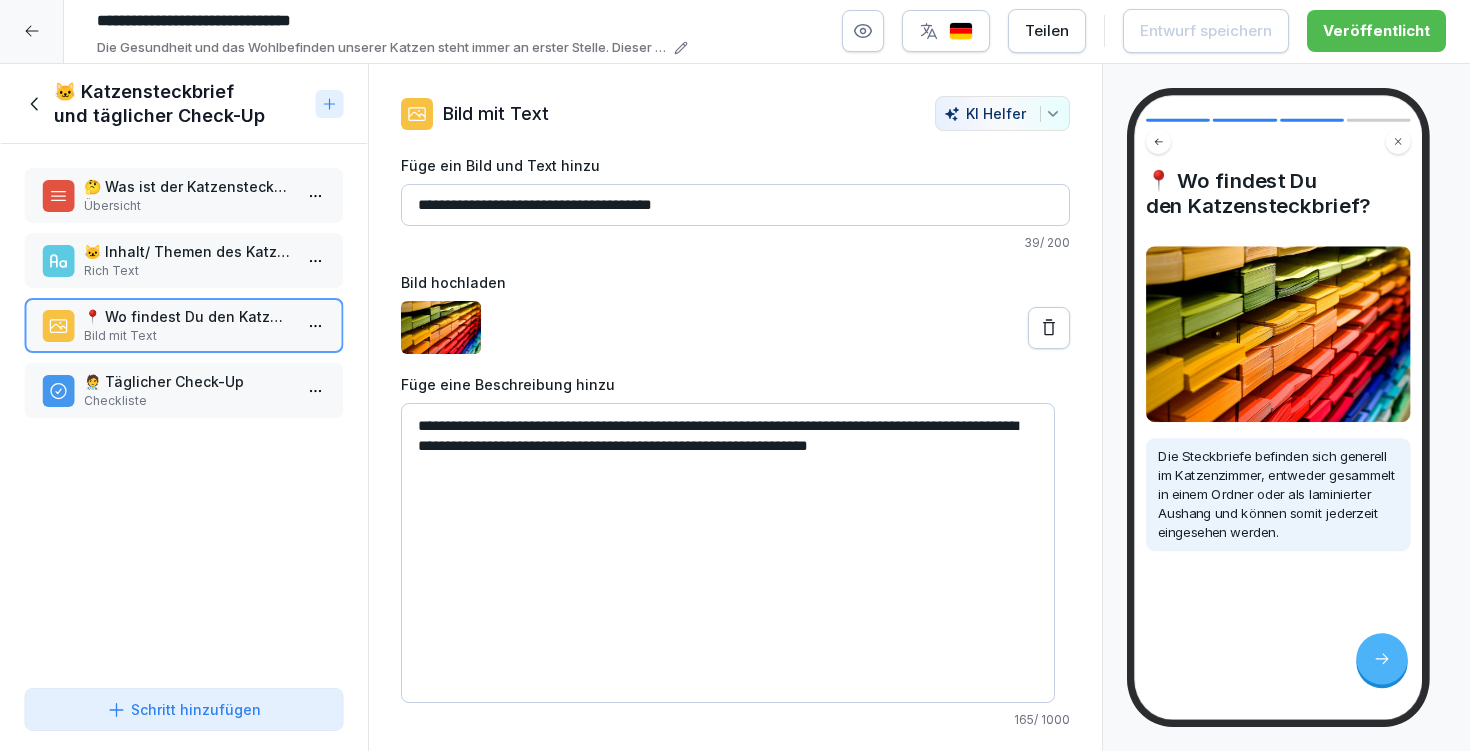 click on "Rich Text" at bounding box center (188, 271) 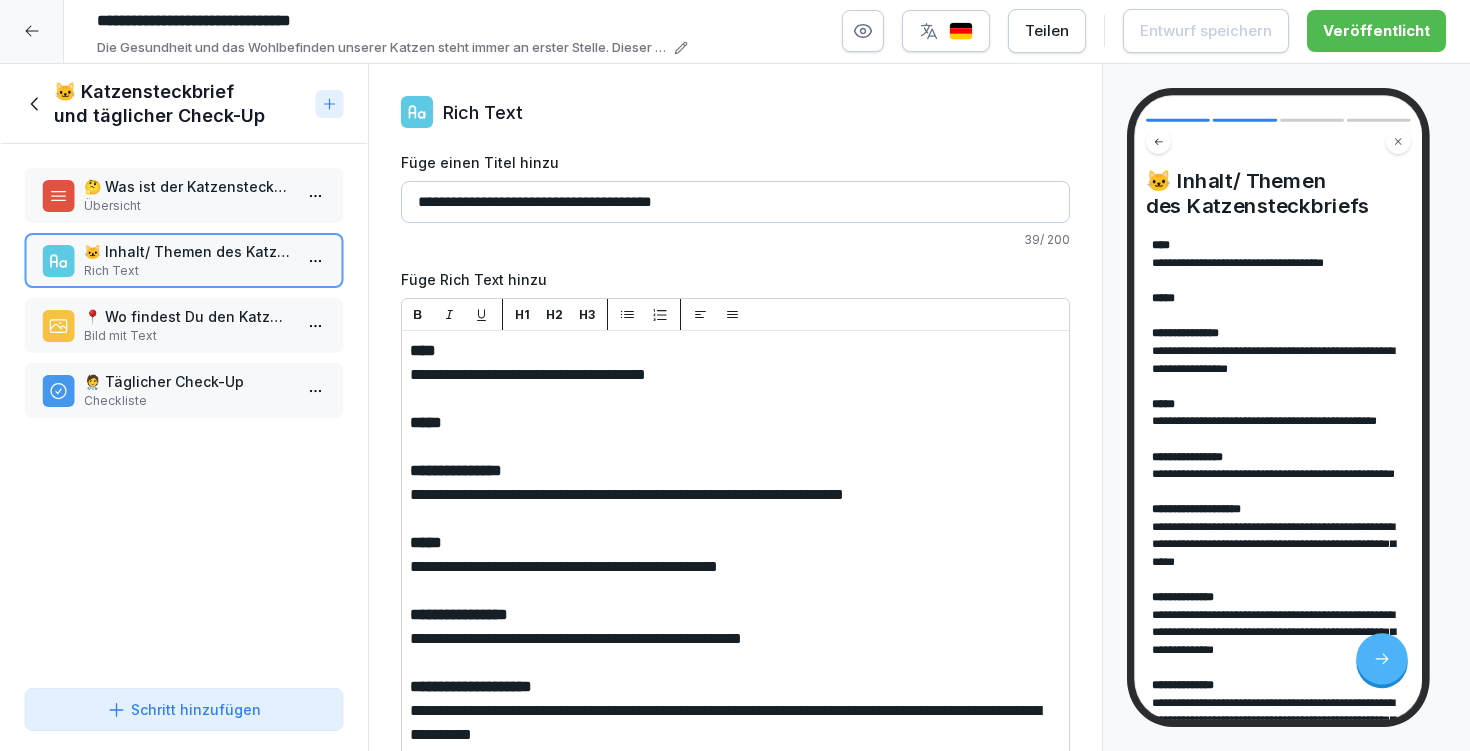 click on "Schritt hinzufügen" at bounding box center [184, 709] 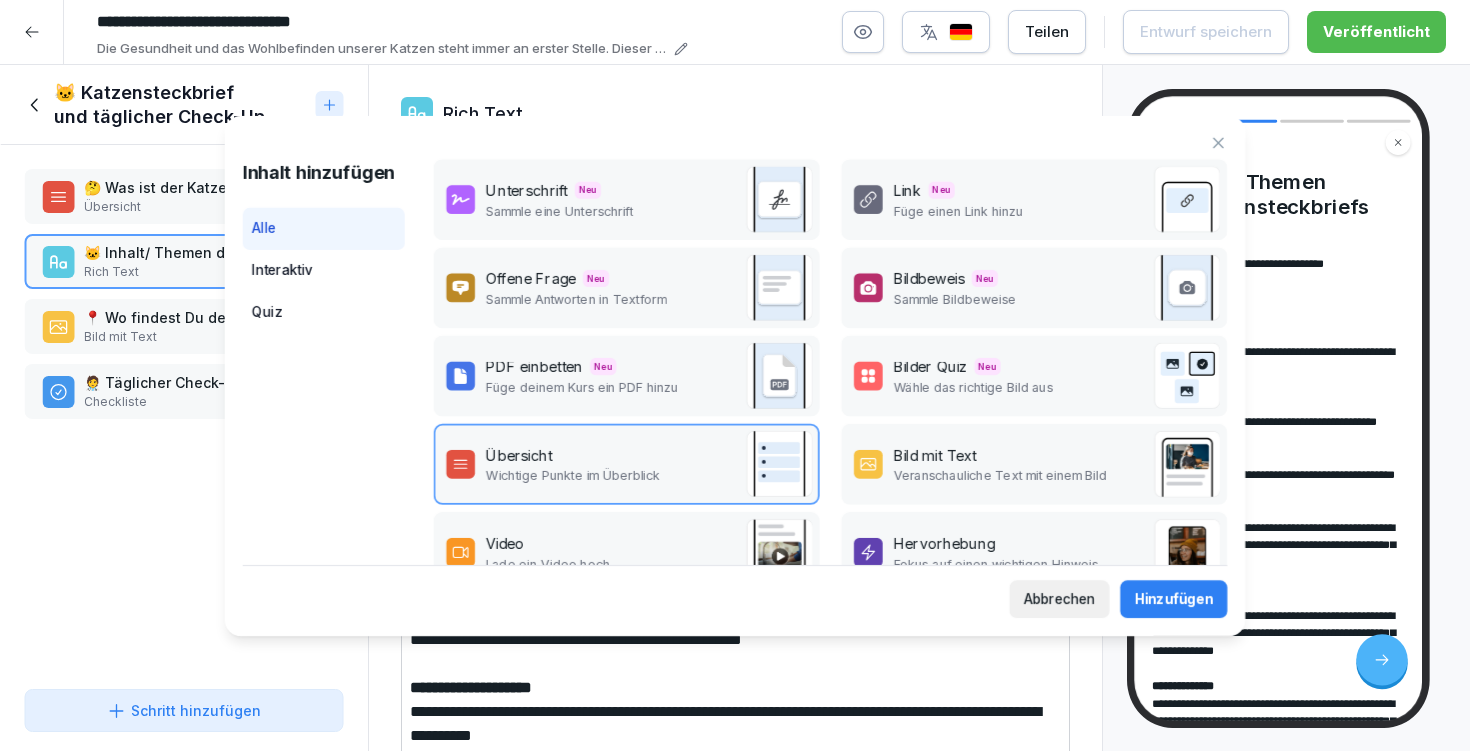 scroll, scrollTop: 0, scrollLeft: 0, axis: both 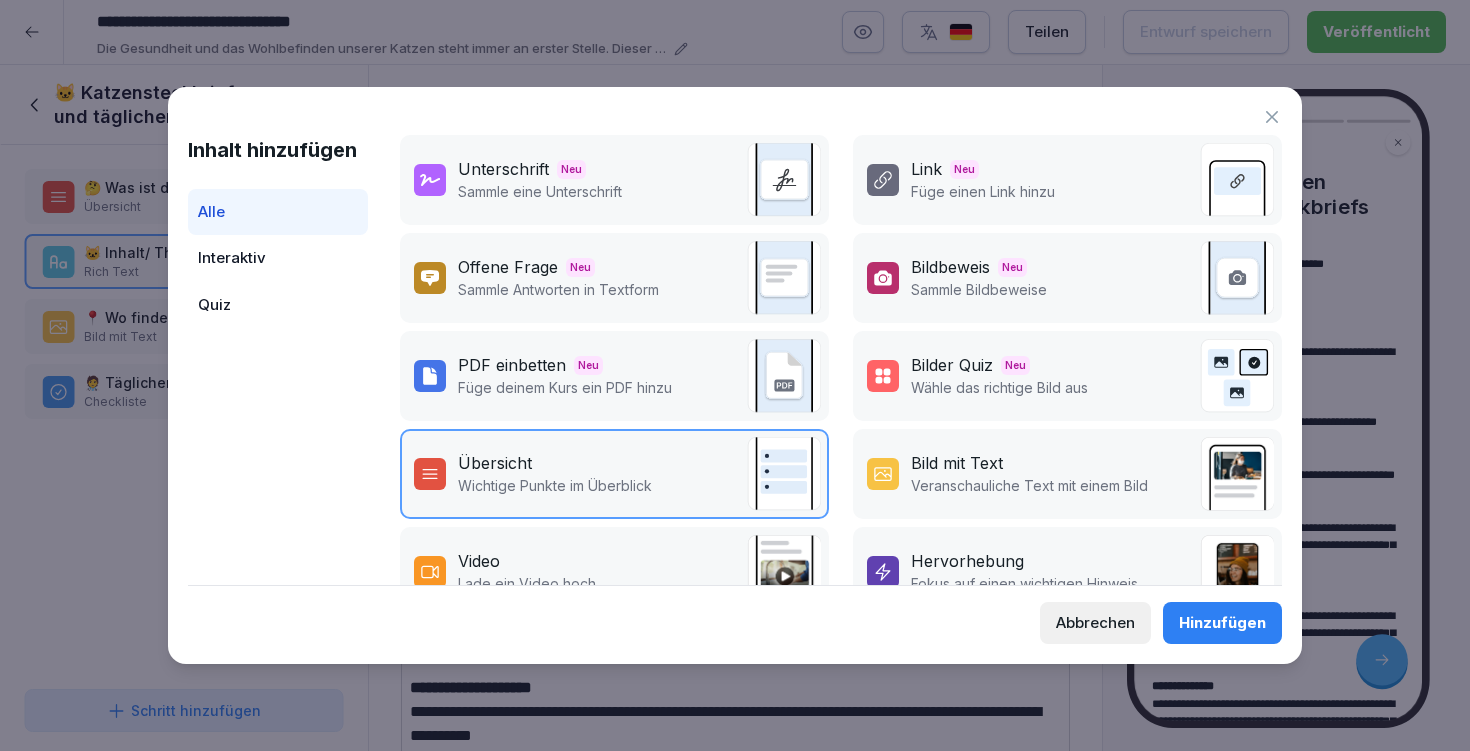 click on "Link Neu Füge einen Link hinzu" at bounding box center [1067, 180] 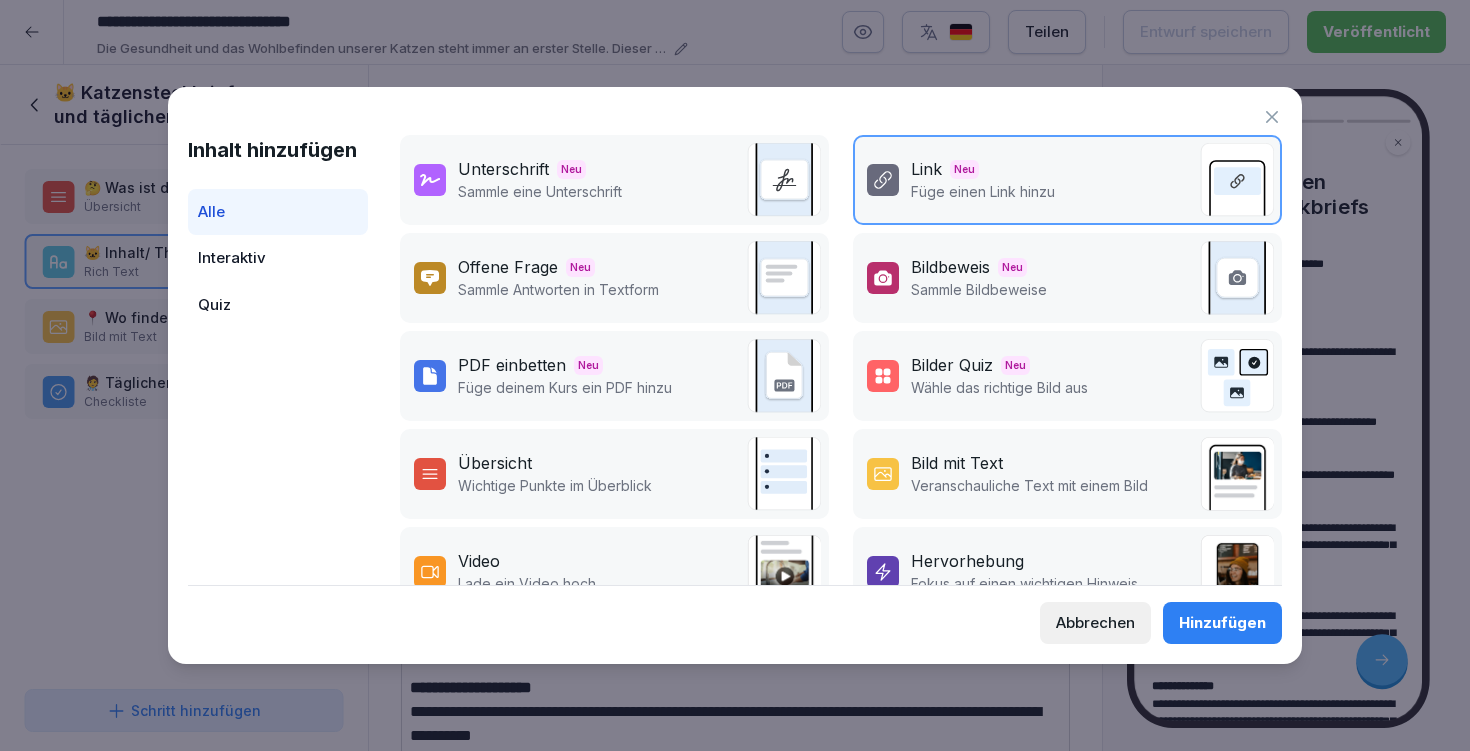 click on "Hinzufügen" at bounding box center [1222, 623] 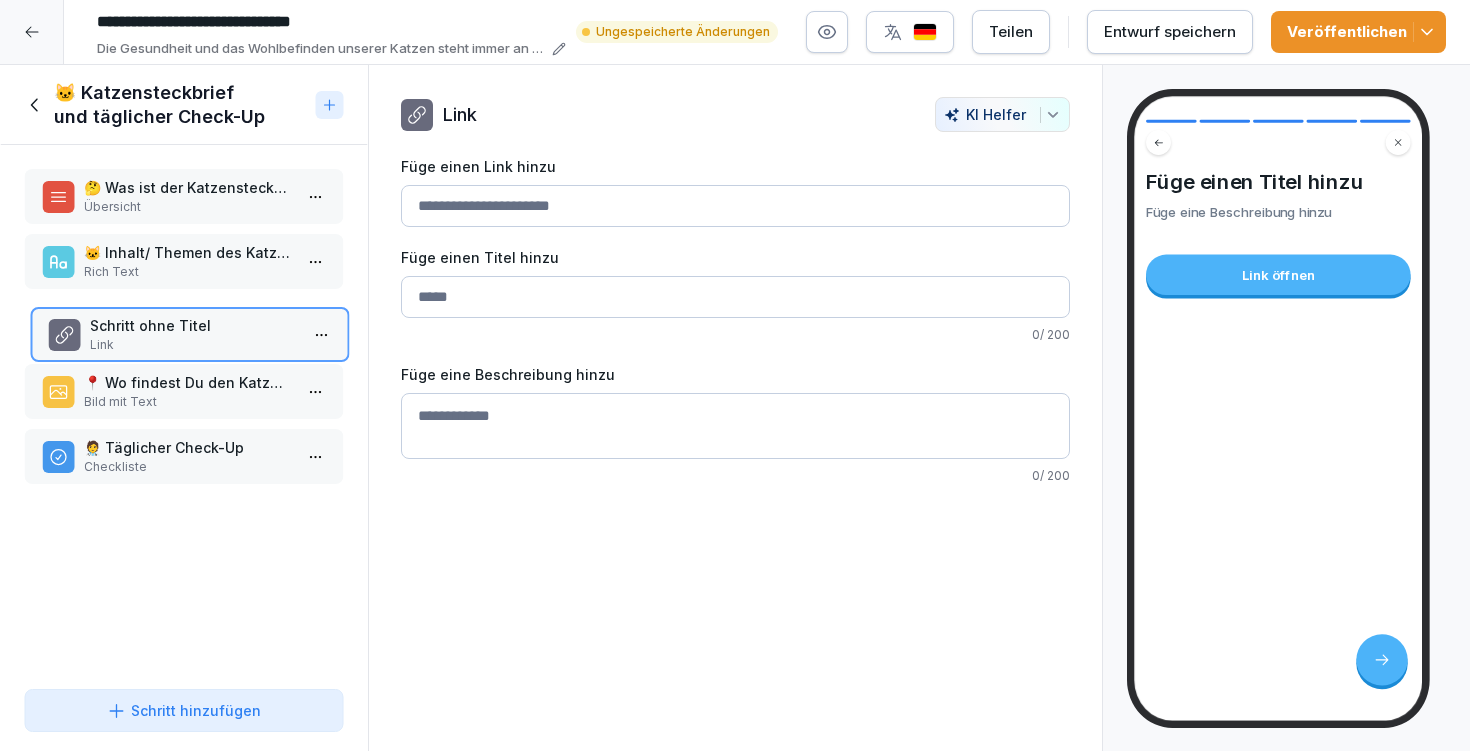 drag, startPoint x: 133, startPoint y: 468, endPoint x: 139, endPoint y: 346, distance: 122.14745 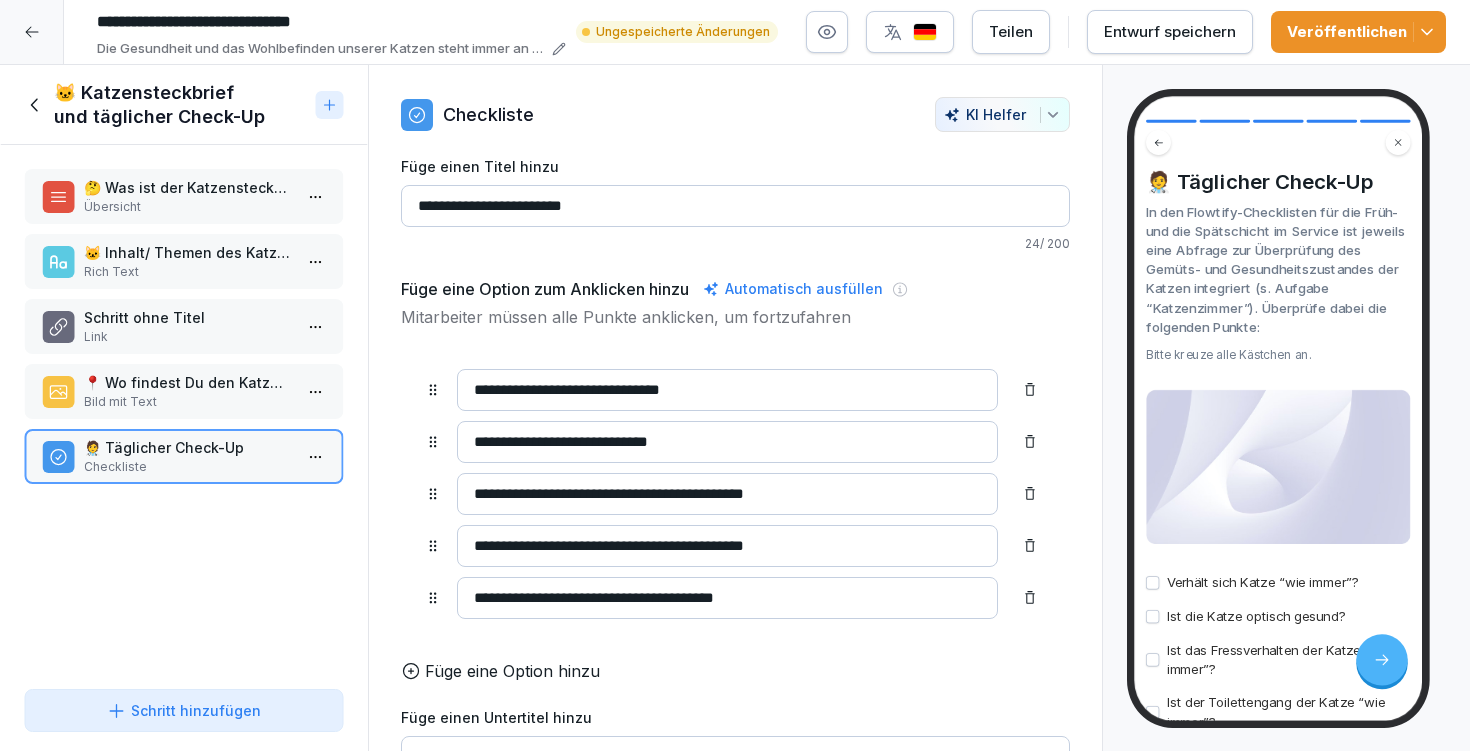 click on "Schritt ohne Titel" at bounding box center (188, 317) 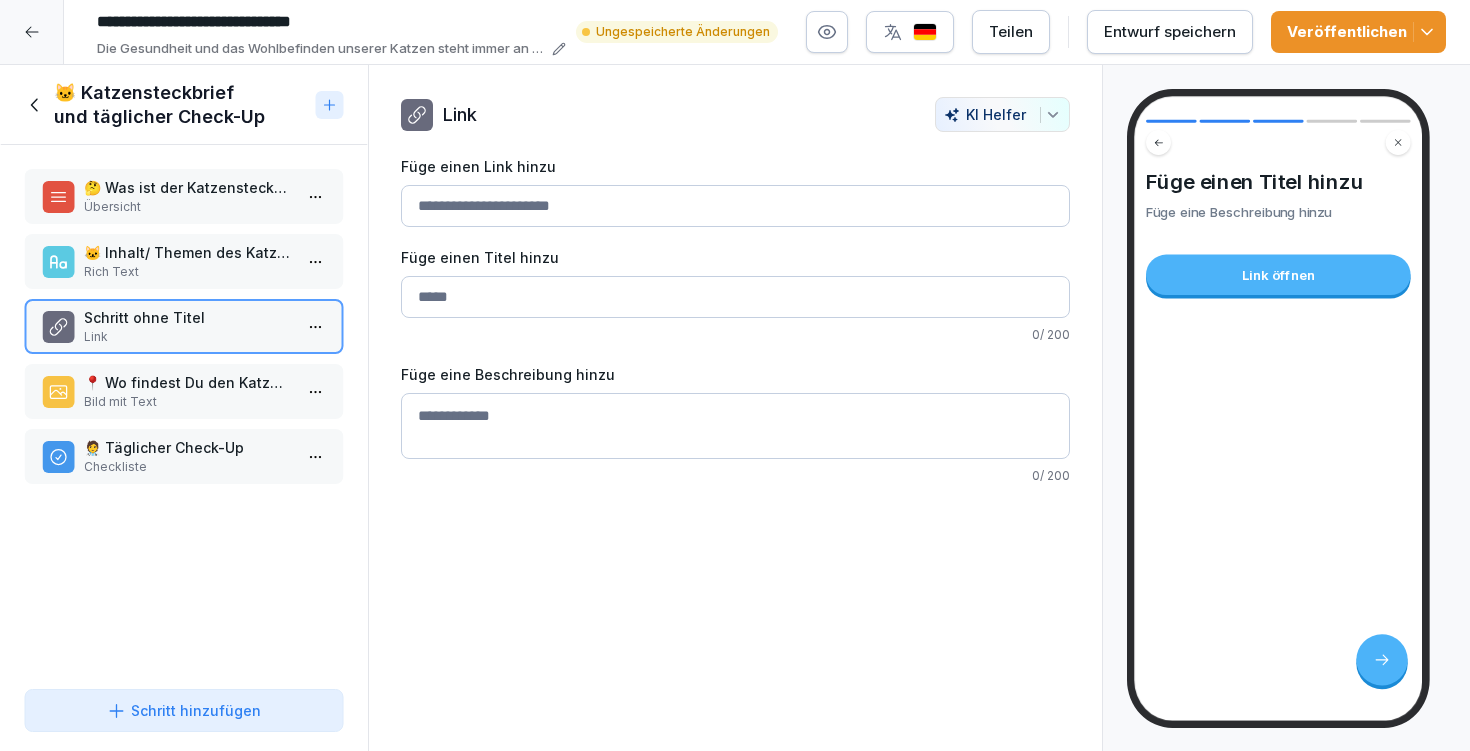 paste on "**********" 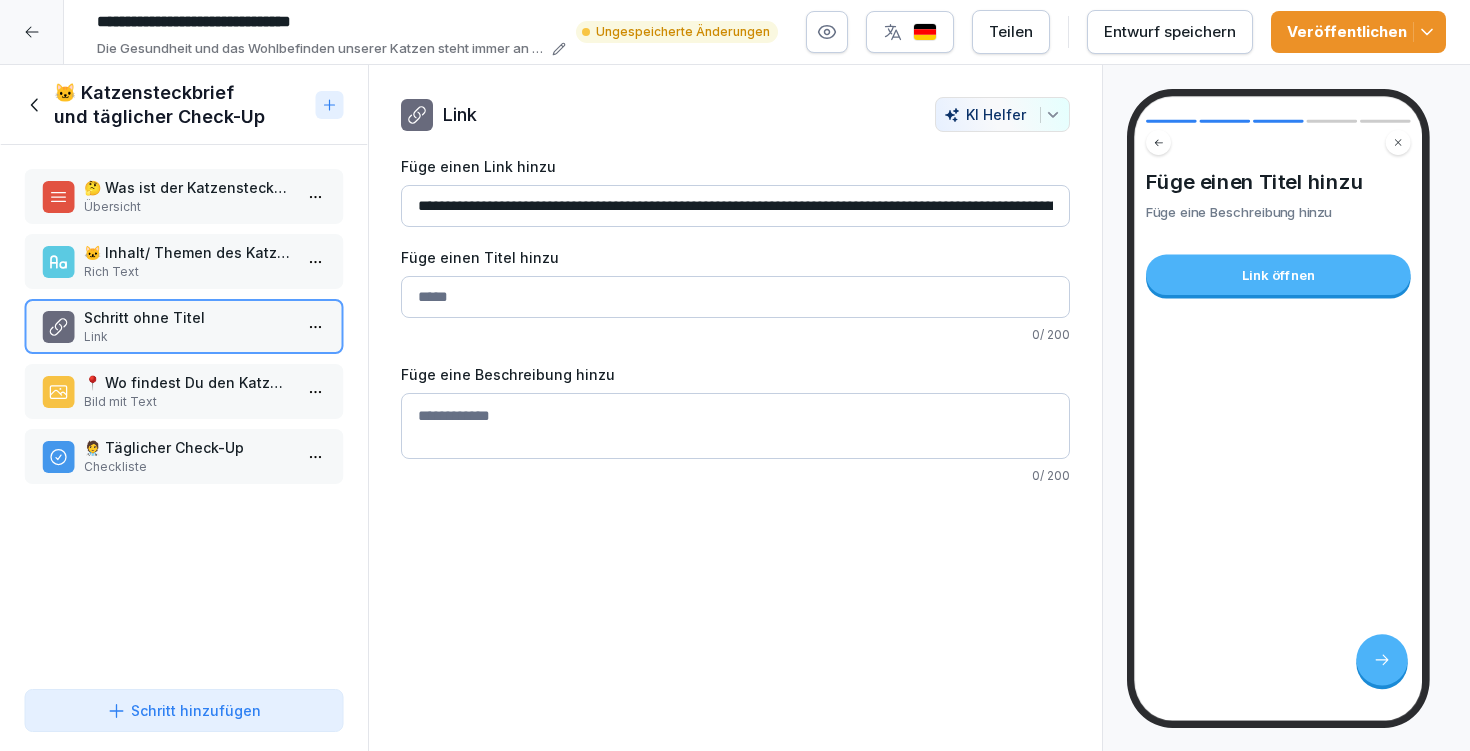 type on "**********" 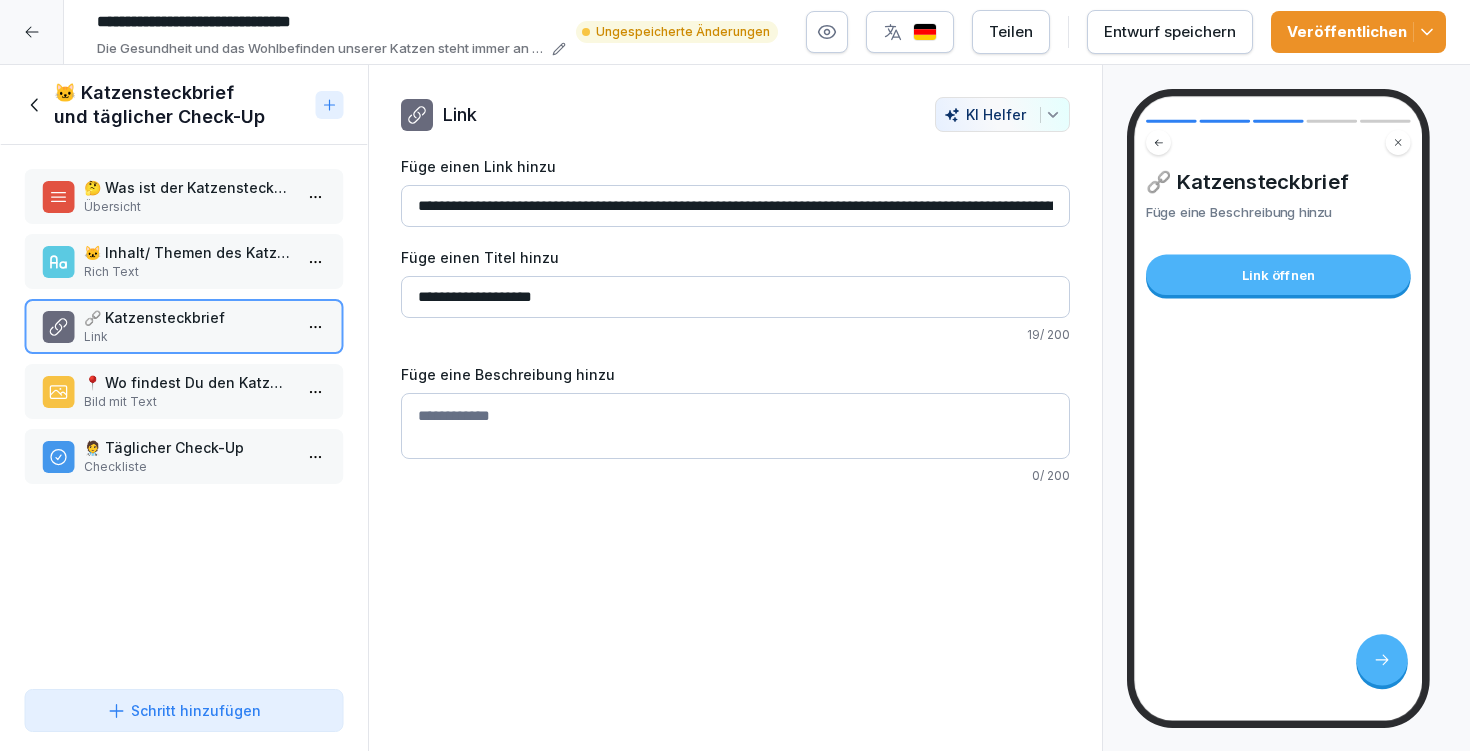 type on "**********" 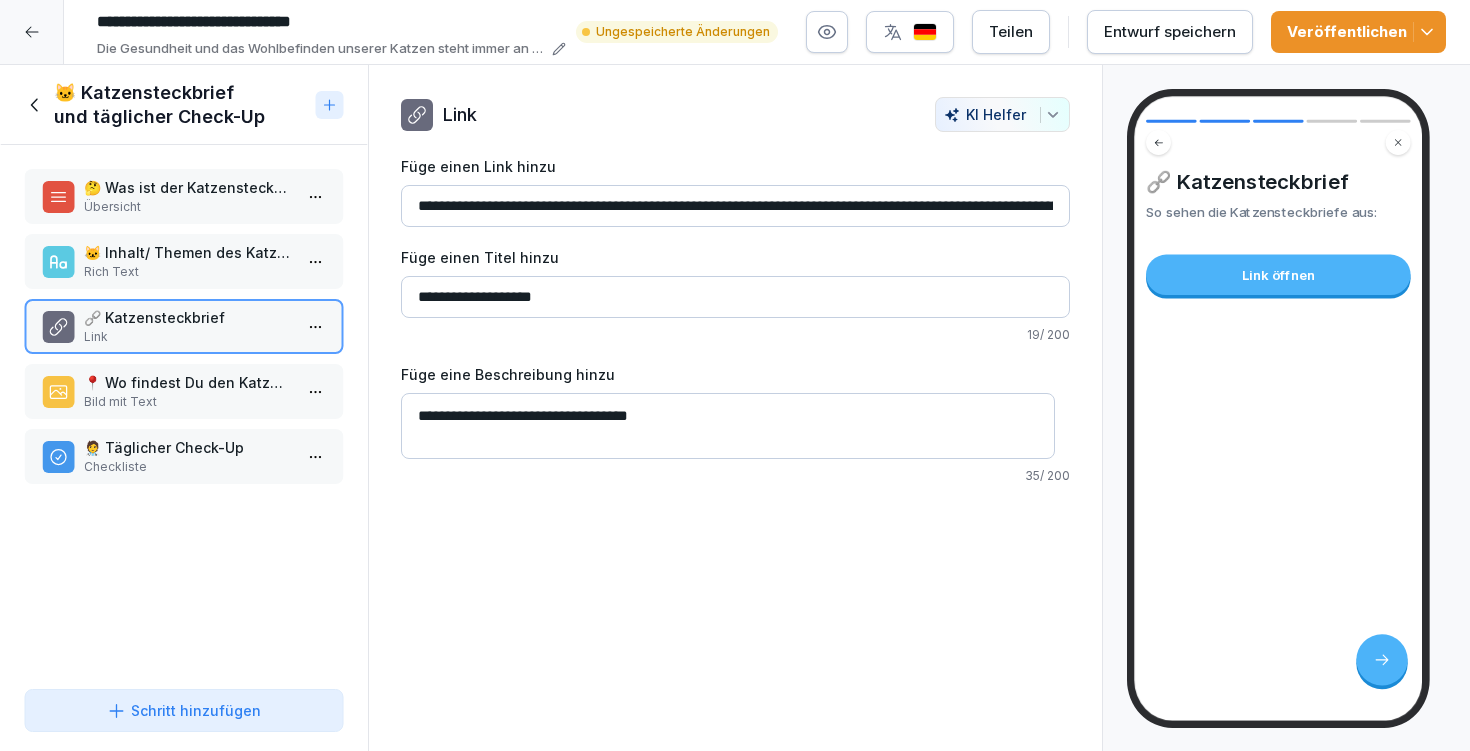 type on "**********" 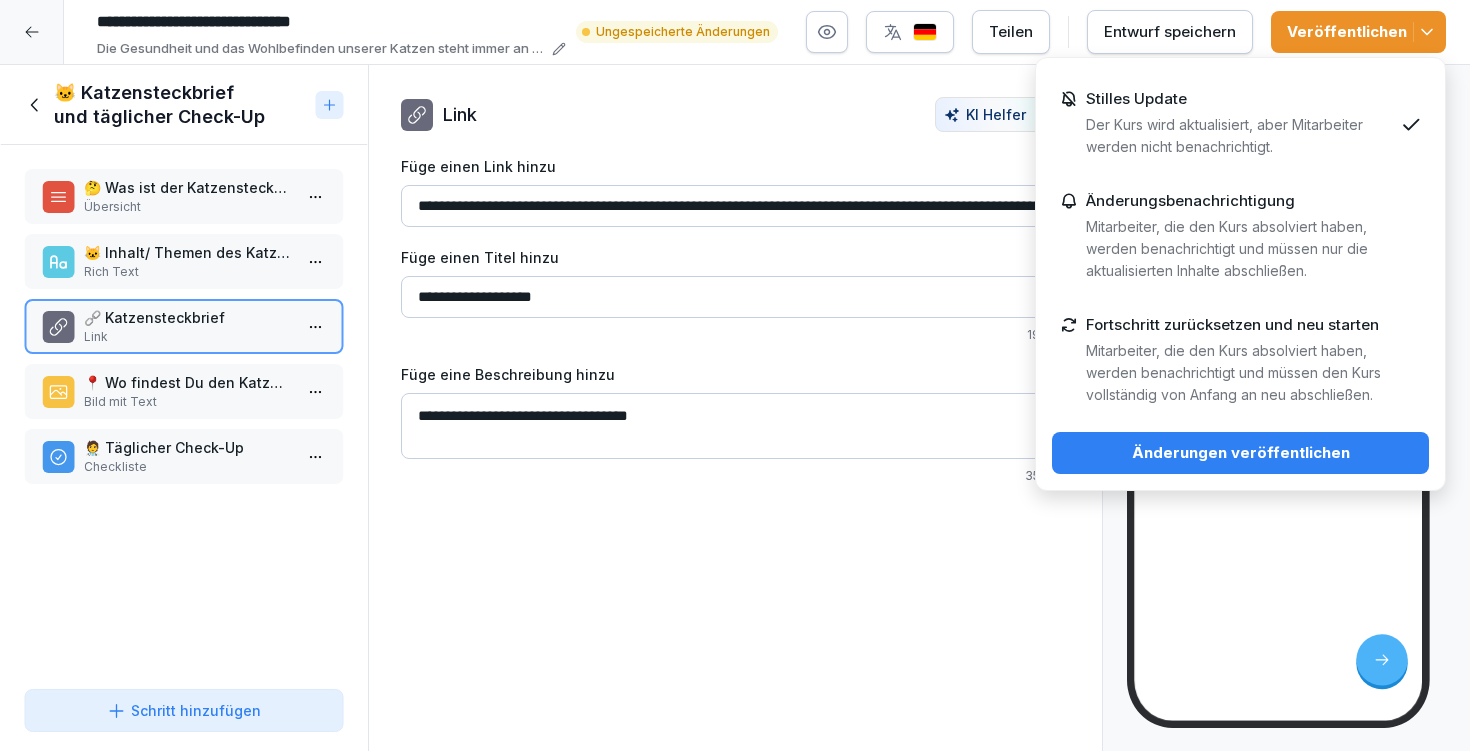 click on "Änderungen veröffentlichen" at bounding box center [1240, 453] 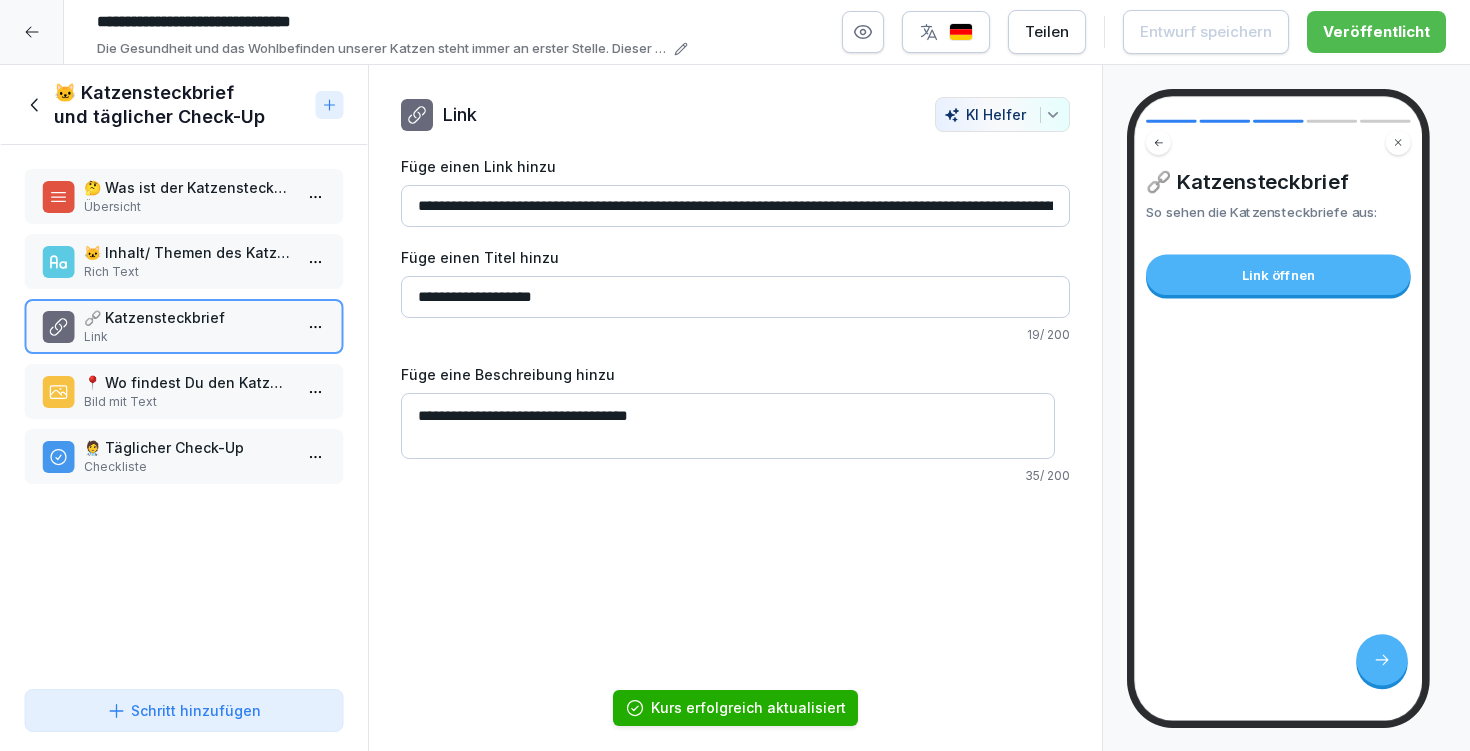 click on "📍 Wo findest Du den Katzensteckbrief?  Bild mit Text" at bounding box center (184, 391) 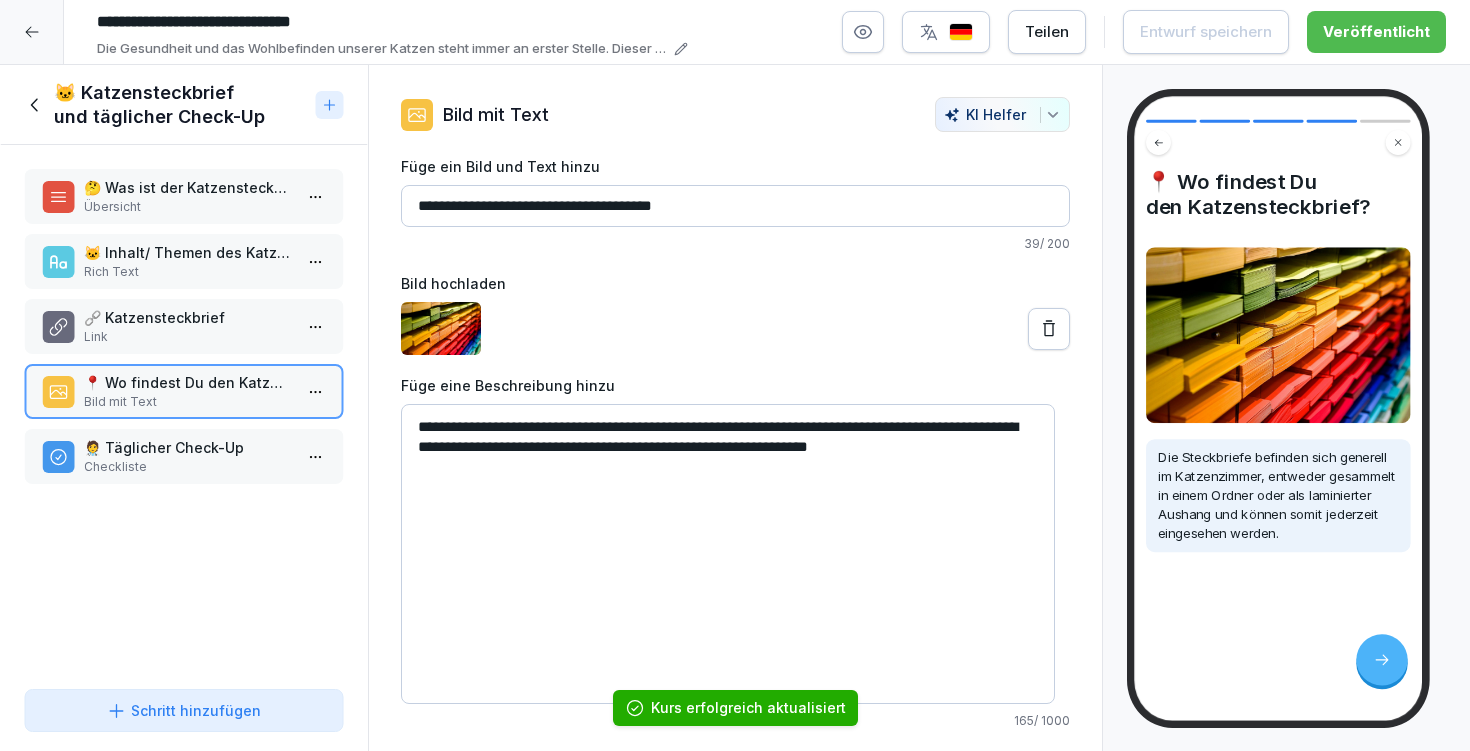 click on "🧑‍⚕️ Täglicher Check-Up" at bounding box center [188, 447] 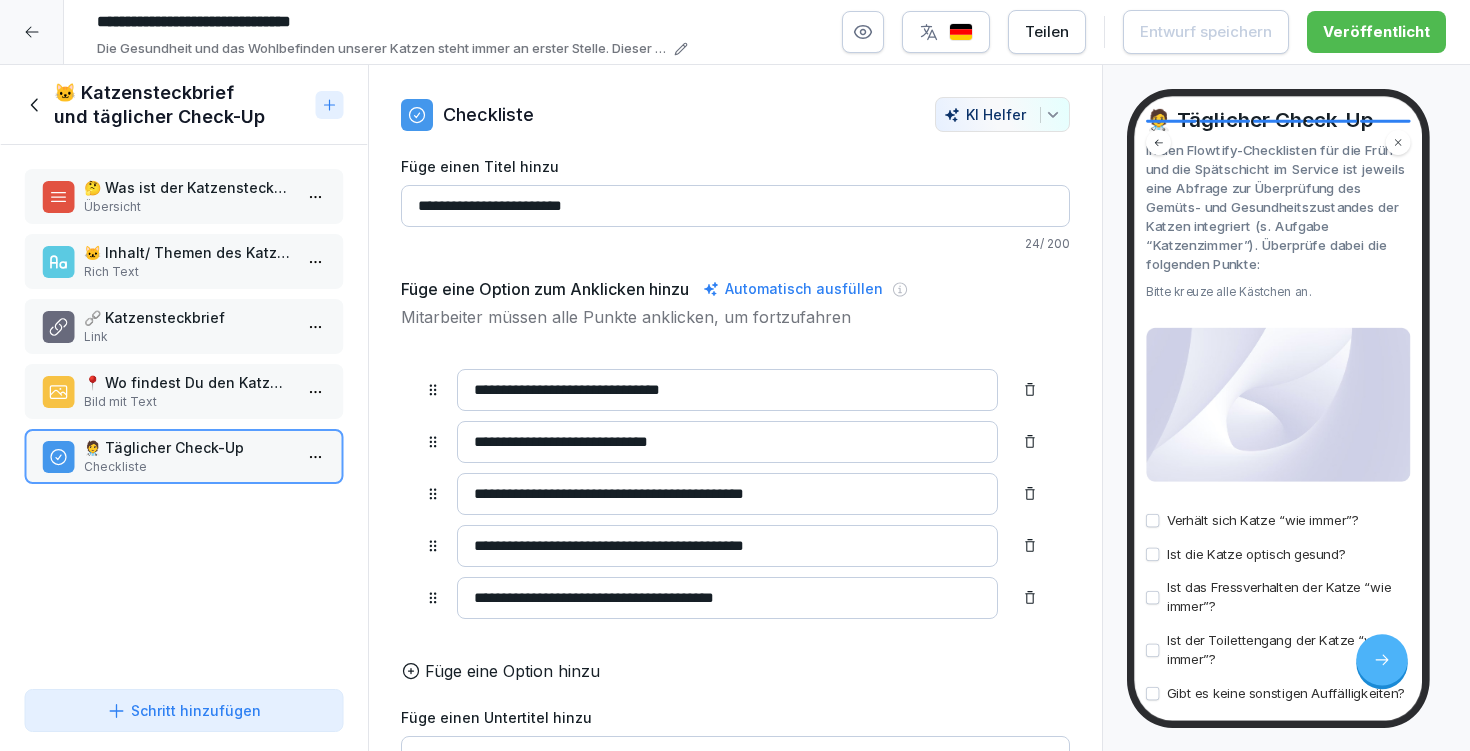 scroll, scrollTop: 201, scrollLeft: 0, axis: vertical 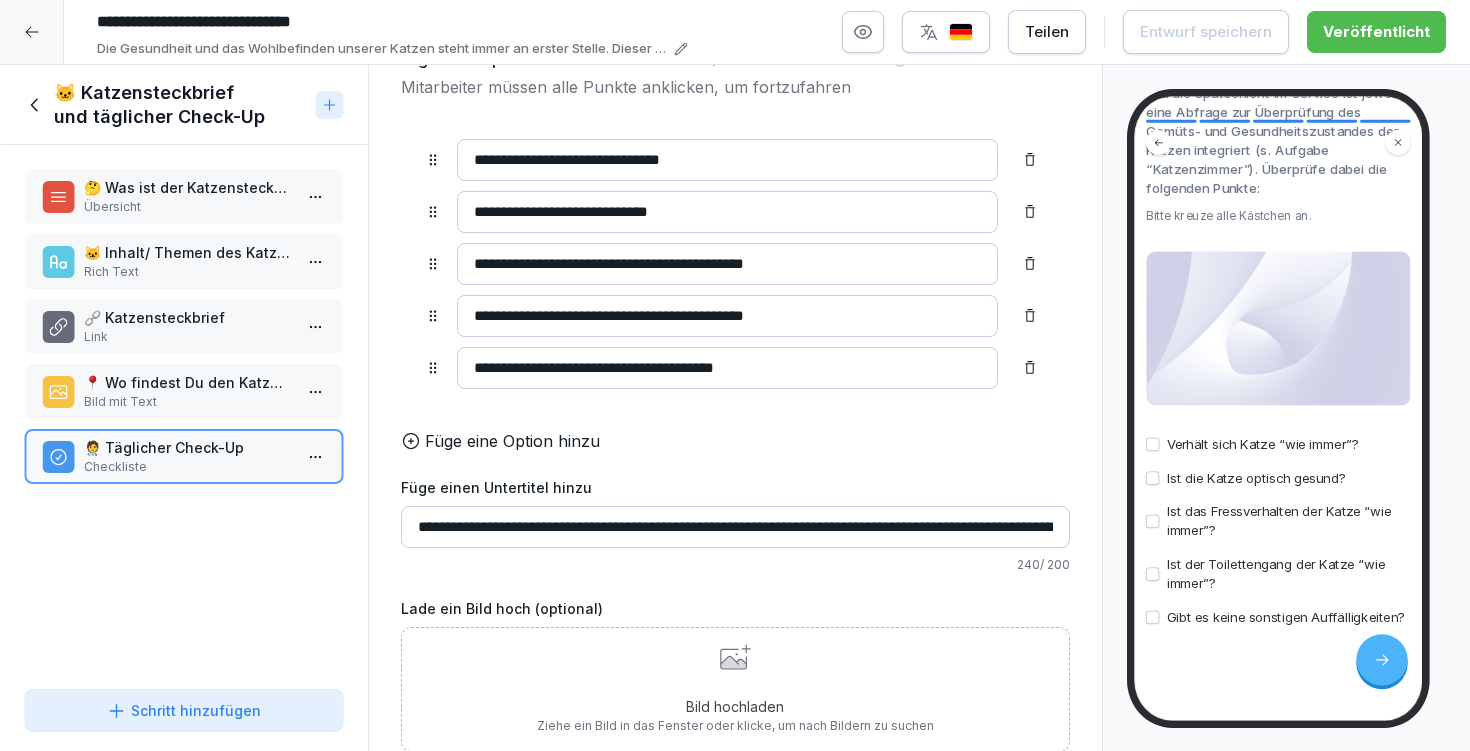 click on "🐱 Katzensteckbrief und täglicher Check-Up" at bounding box center [181, 105] 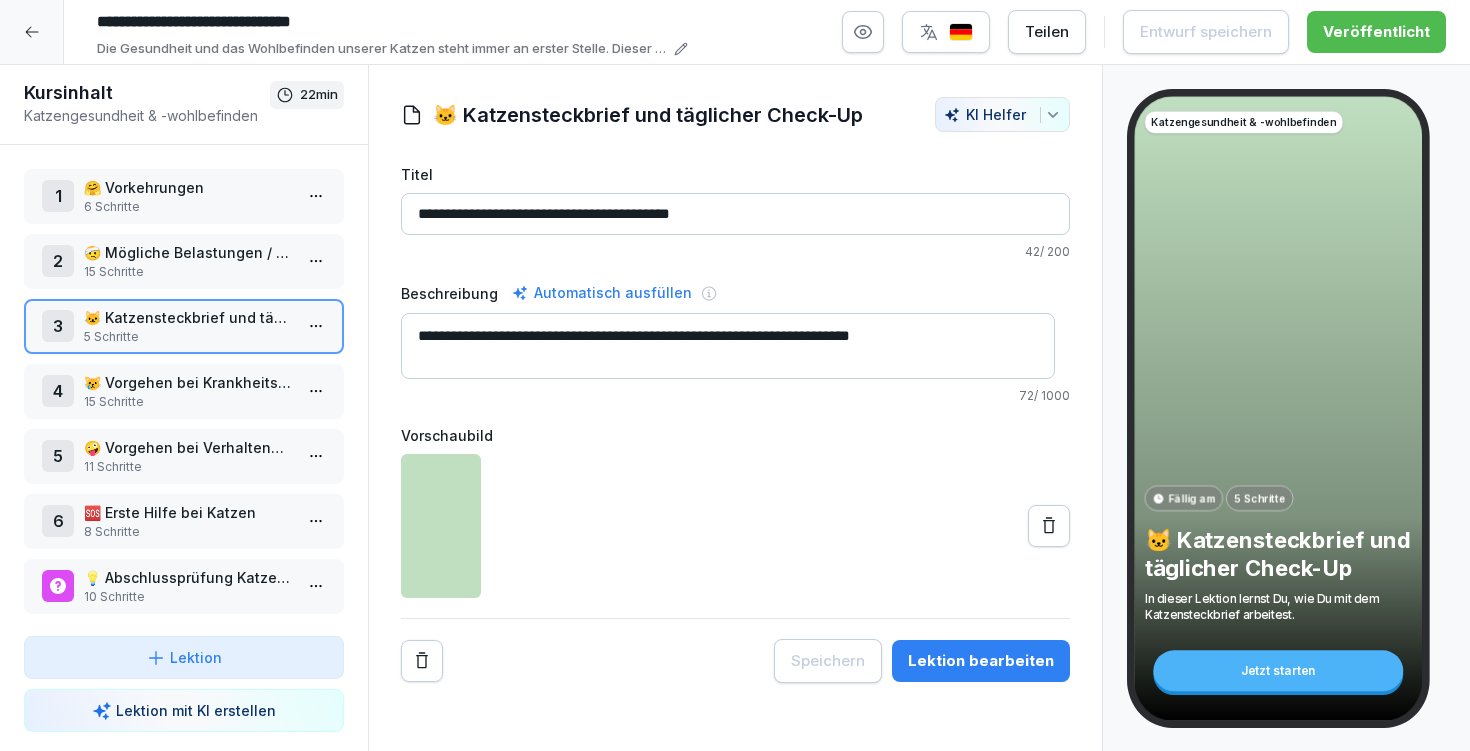 click on "😿 Vorgehen bei Krankheitssymptomen" at bounding box center [188, 382] 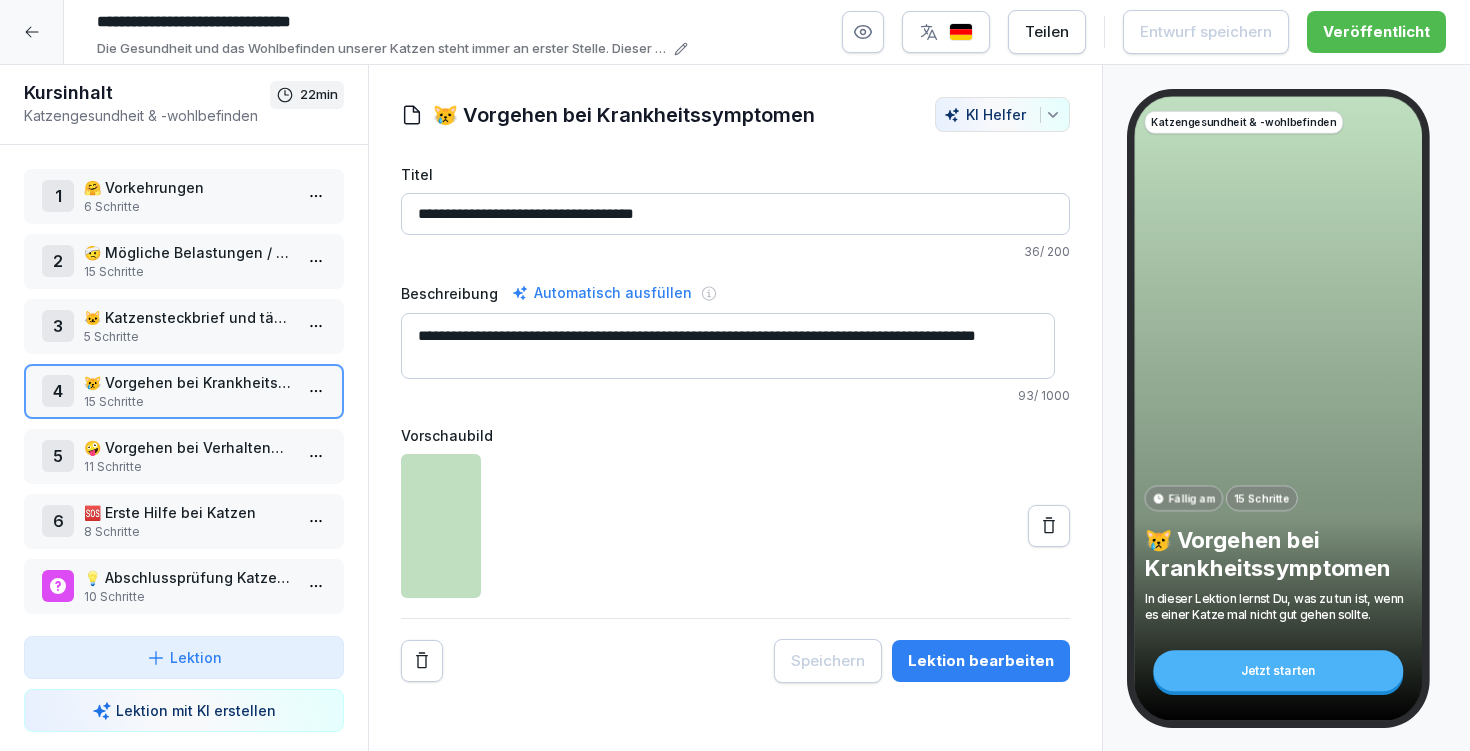 click on "Lektion bearbeiten" at bounding box center [981, 661] 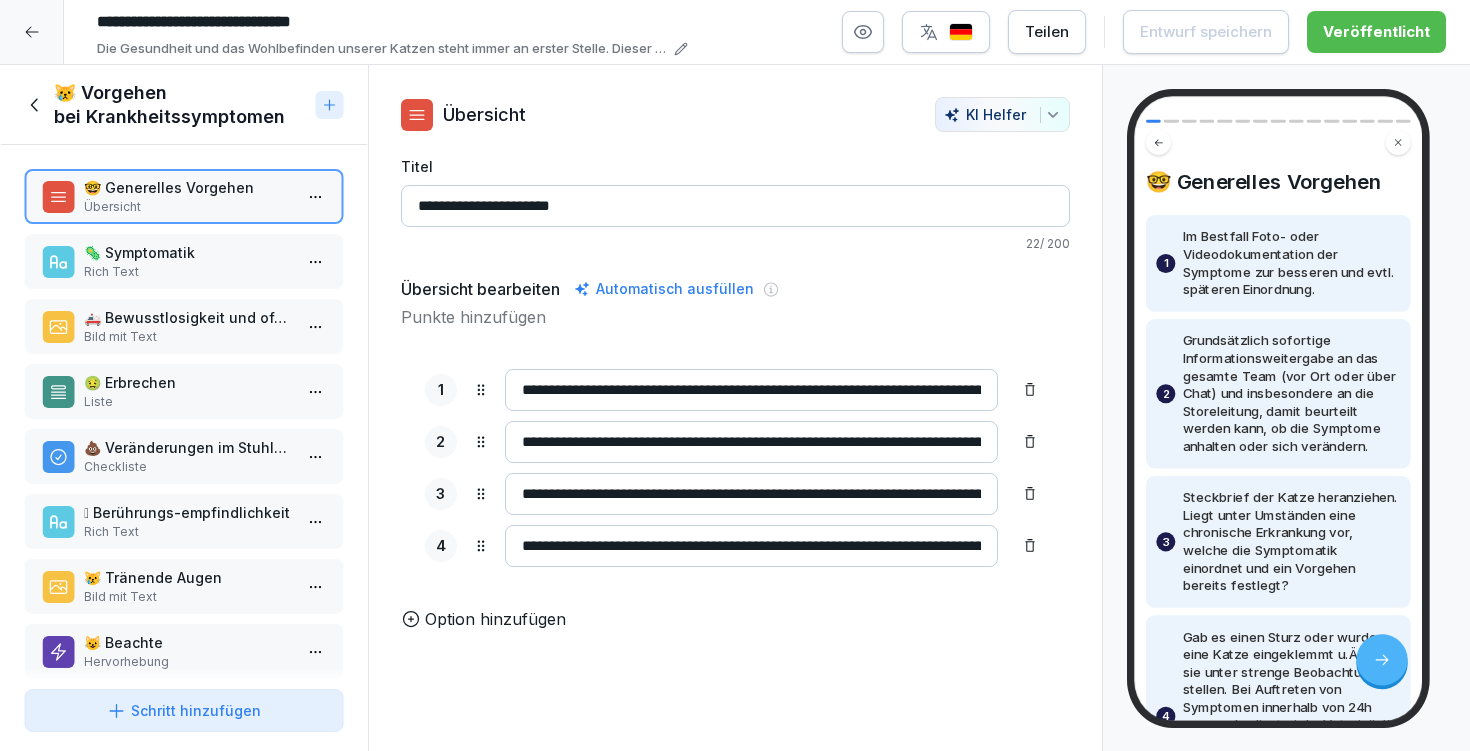 scroll, scrollTop: 228, scrollLeft: 0, axis: vertical 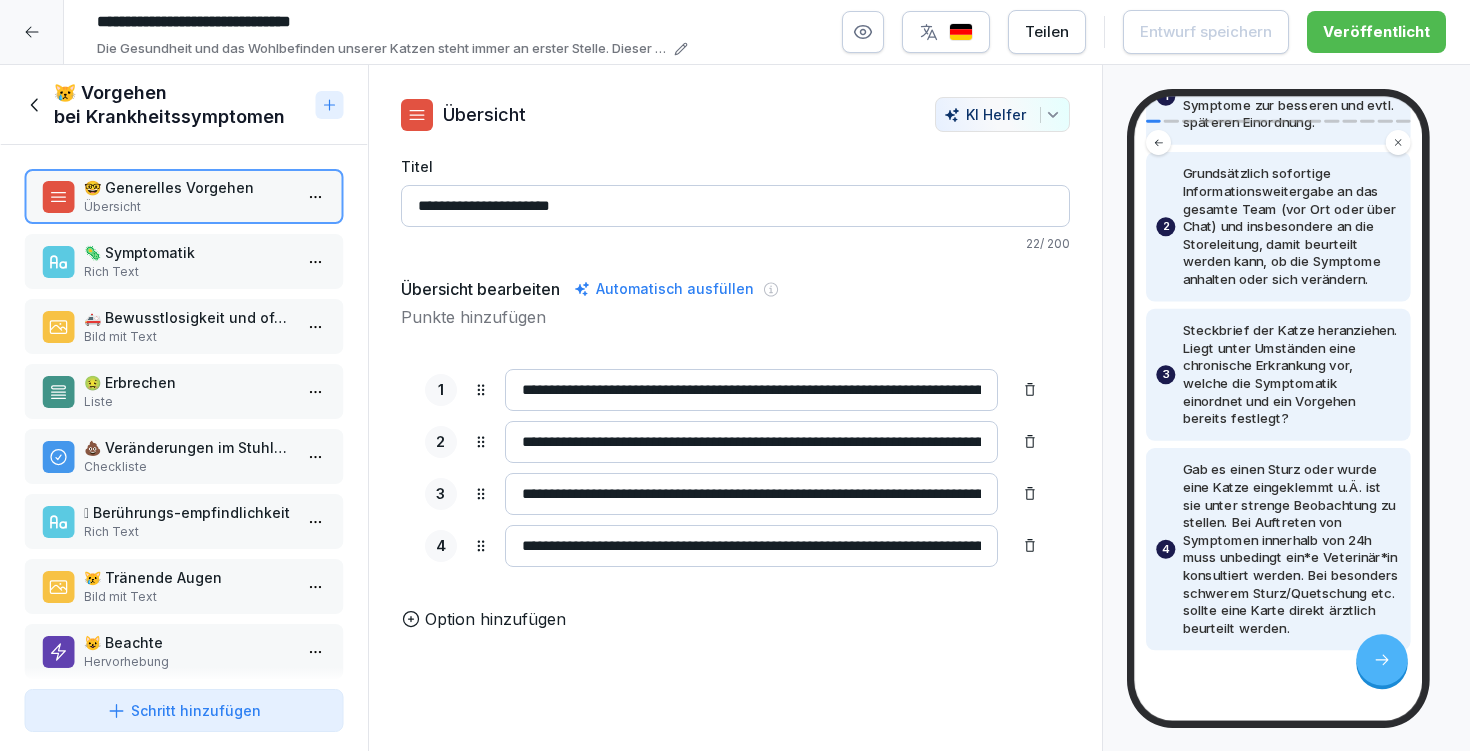 click on "🦠 Symptomatik" at bounding box center (188, 252) 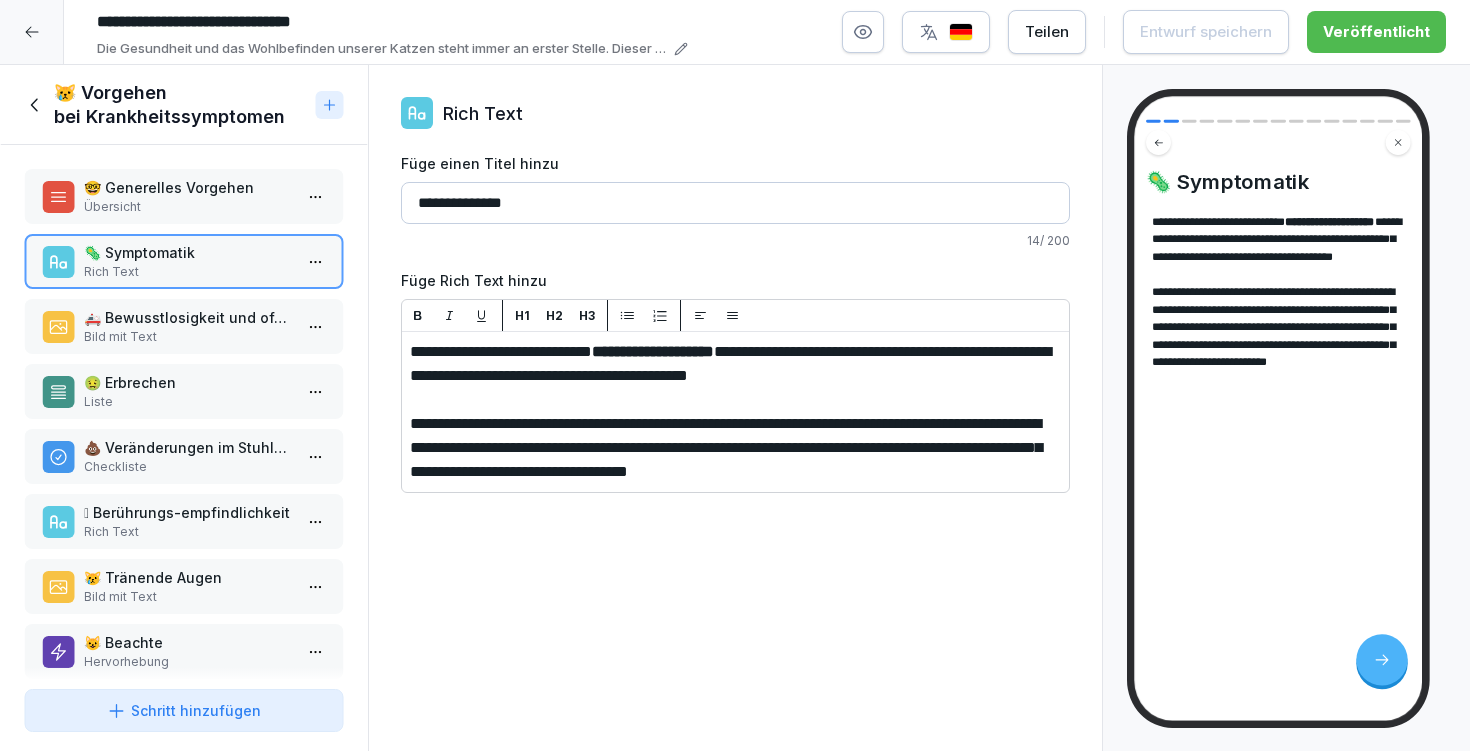 drag, startPoint x: 411, startPoint y: 420, endPoint x: 469, endPoint y: 476, distance: 80.622574 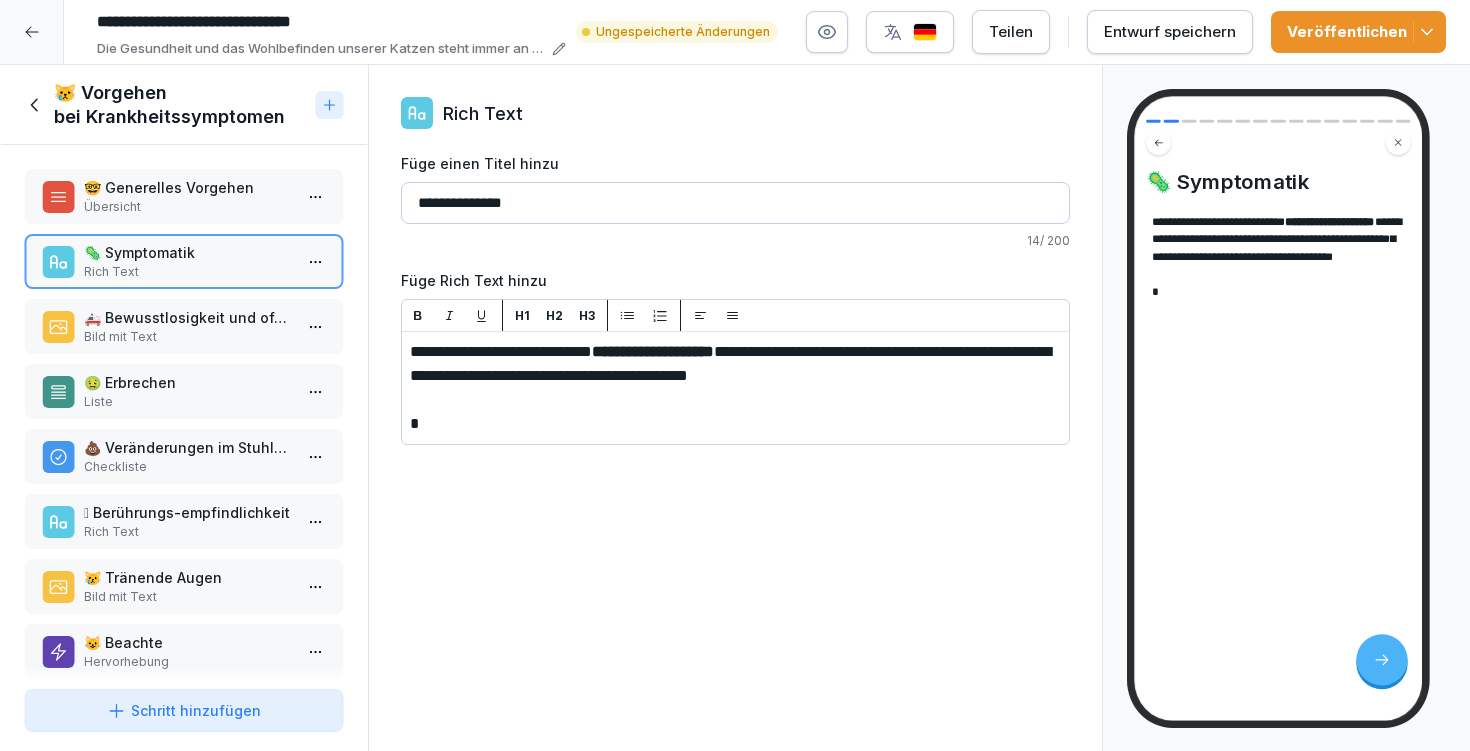 type 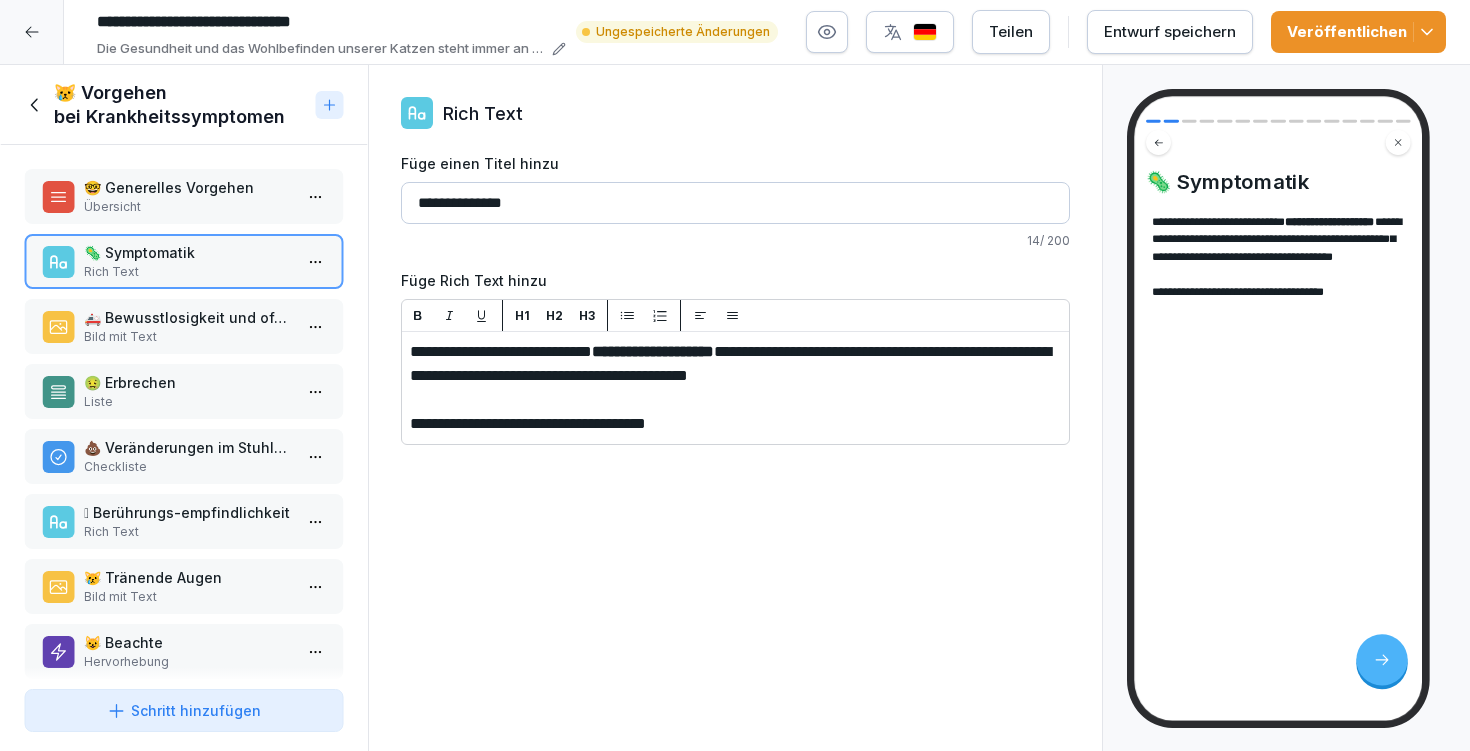 drag, startPoint x: 597, startPoint y: 423, endPoint x: 714, endPoint y: 428, distance: 117.10679 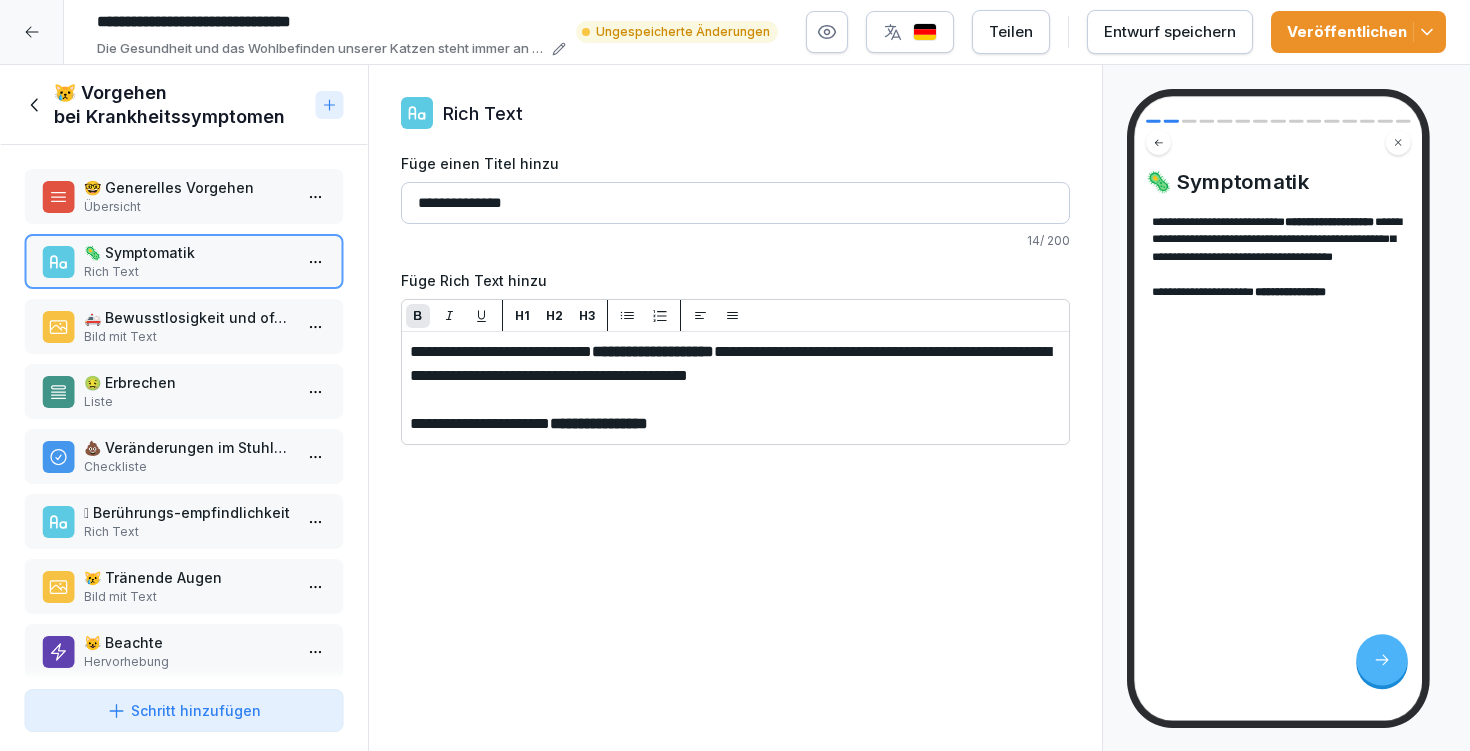 click on "**********" at bounding box center (735, 372) 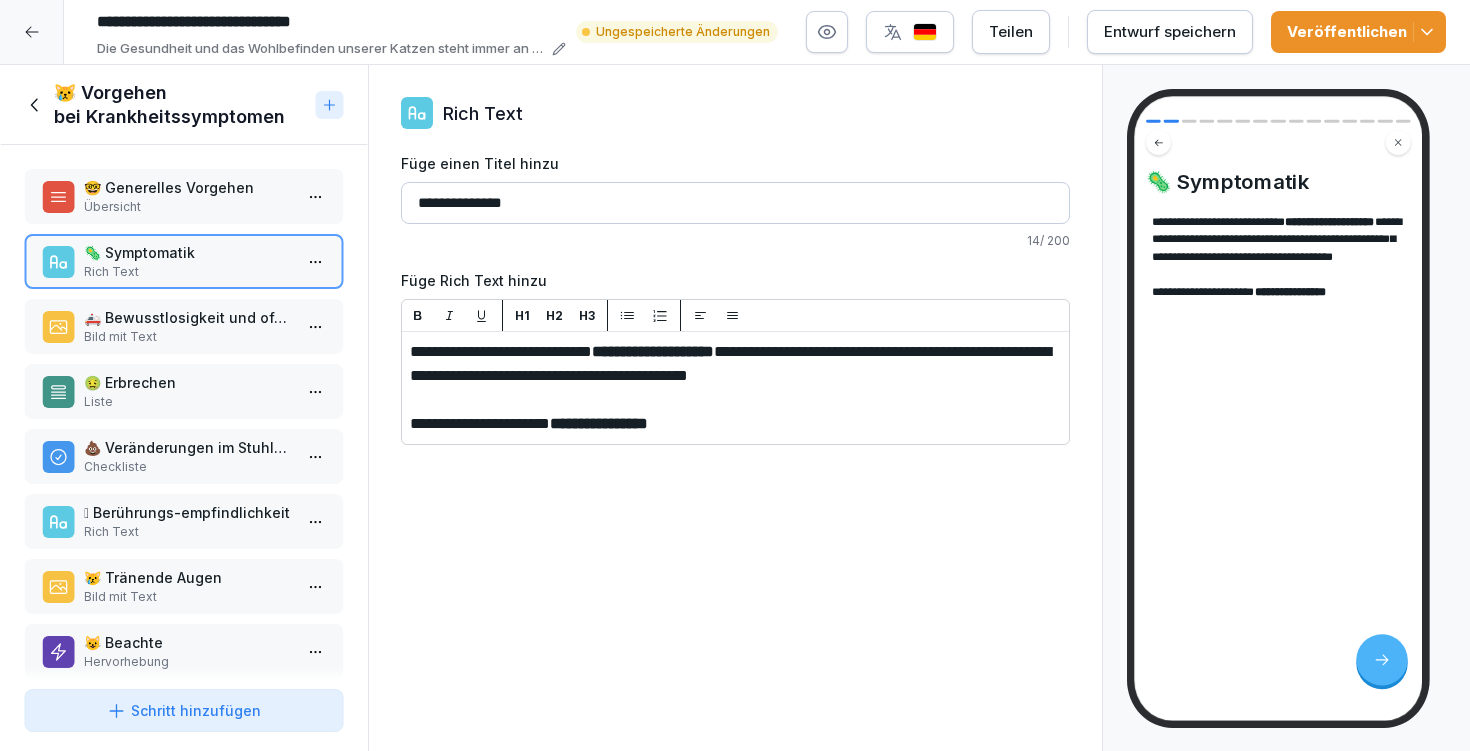 drag, startPoint x: 654, startPoint y: 354, endPoint x: 802, endPoint y: 365, distance: 148.40822 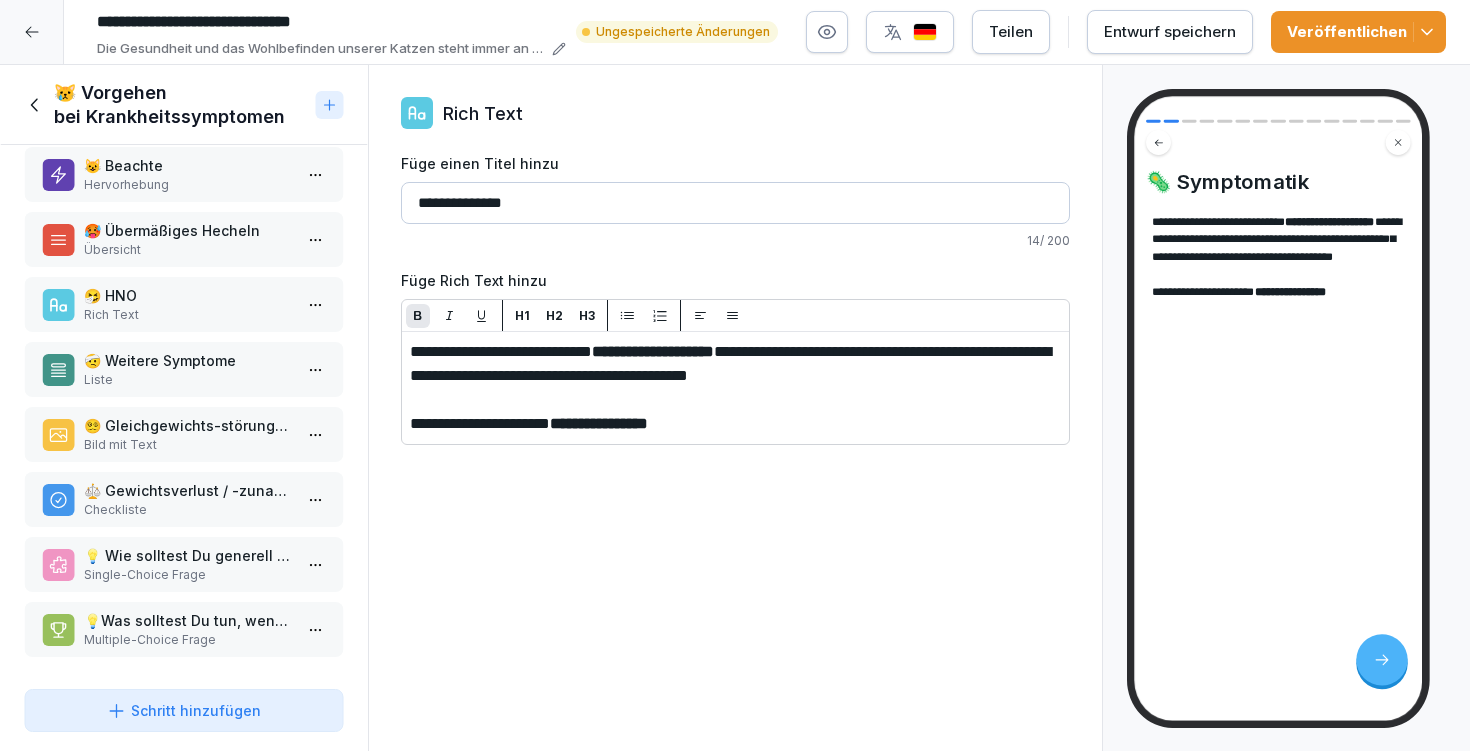 scroll, scrollTop: 0, scrollLeft: 0, axis: both 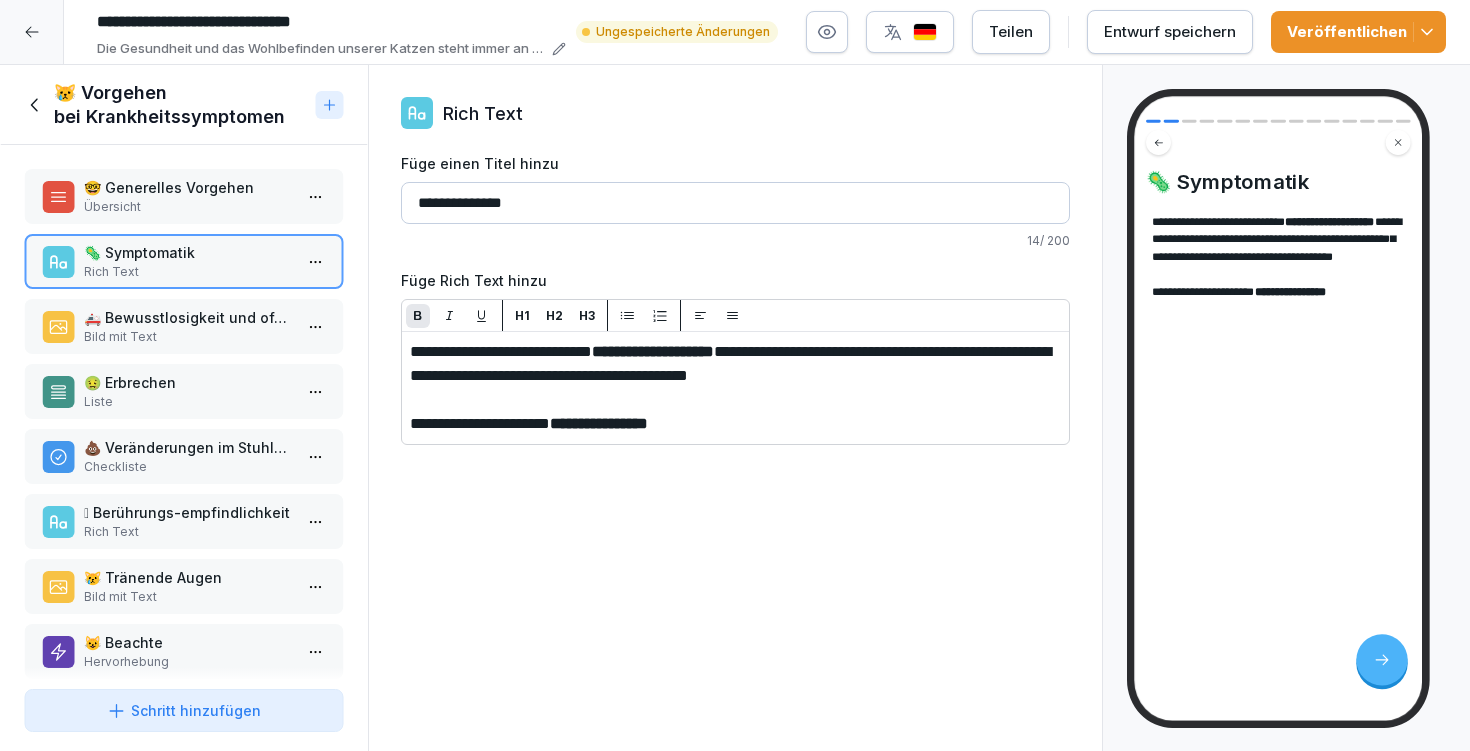 click on "**********" at bounding box center [735, 424] 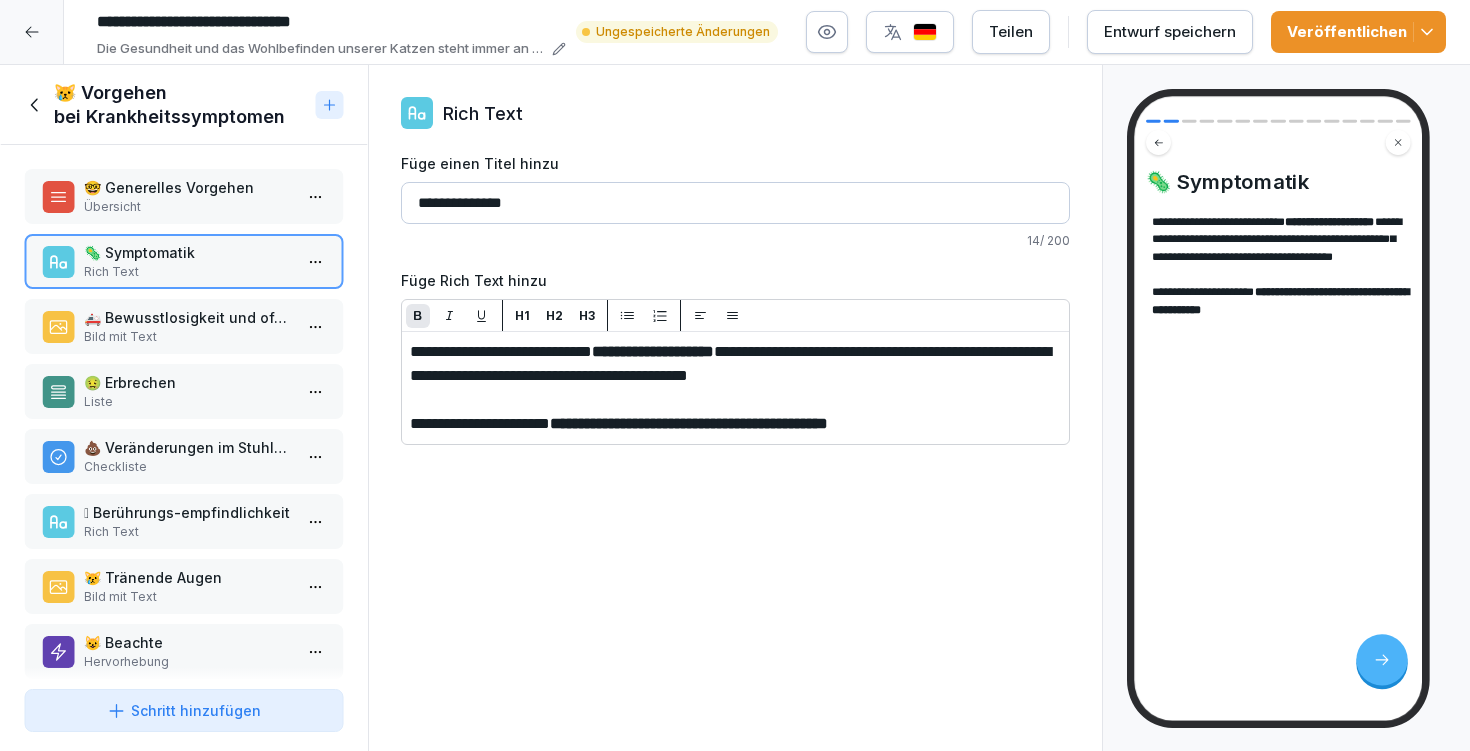 drag, startPoint x: 734, startPoint y: 422, endPoint x: 1000, endPoint y: 436, distance: 266.36816 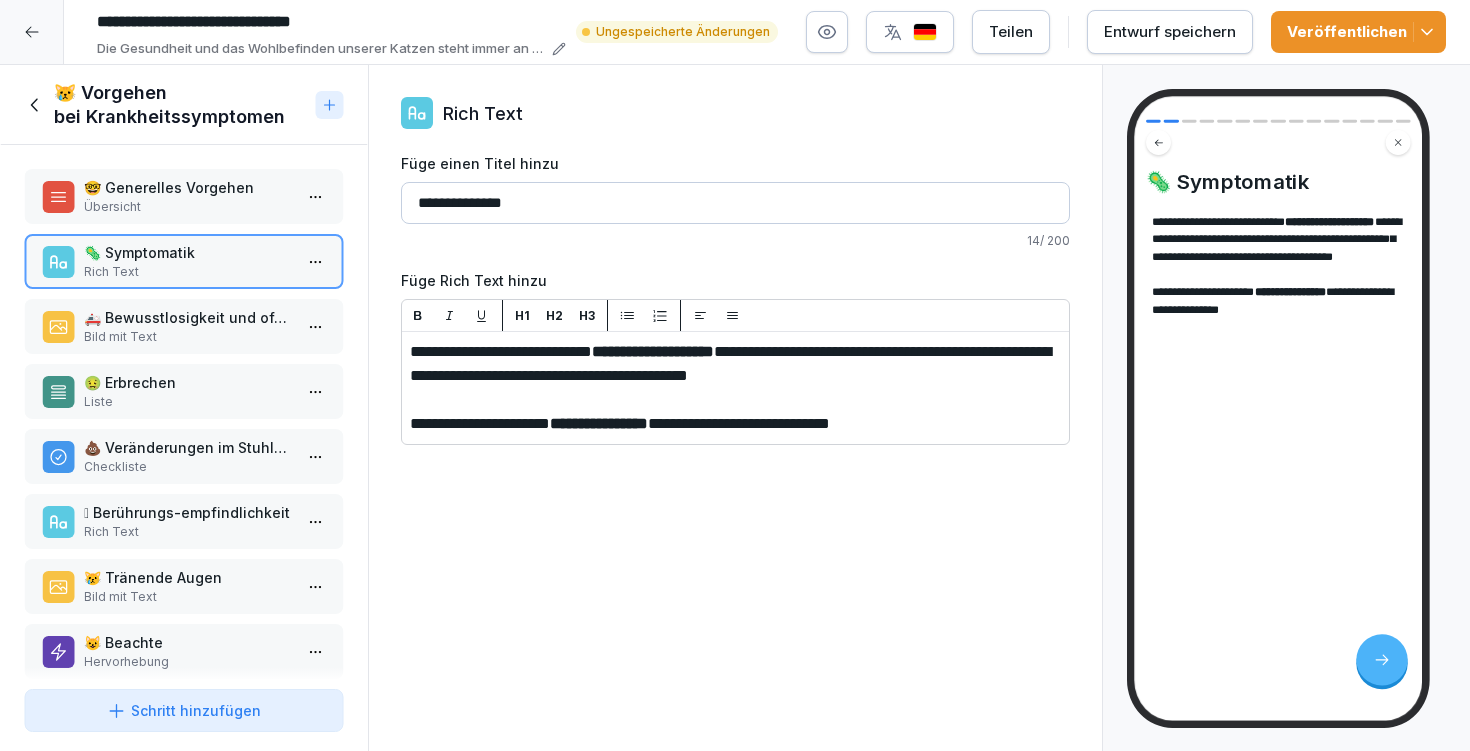 click 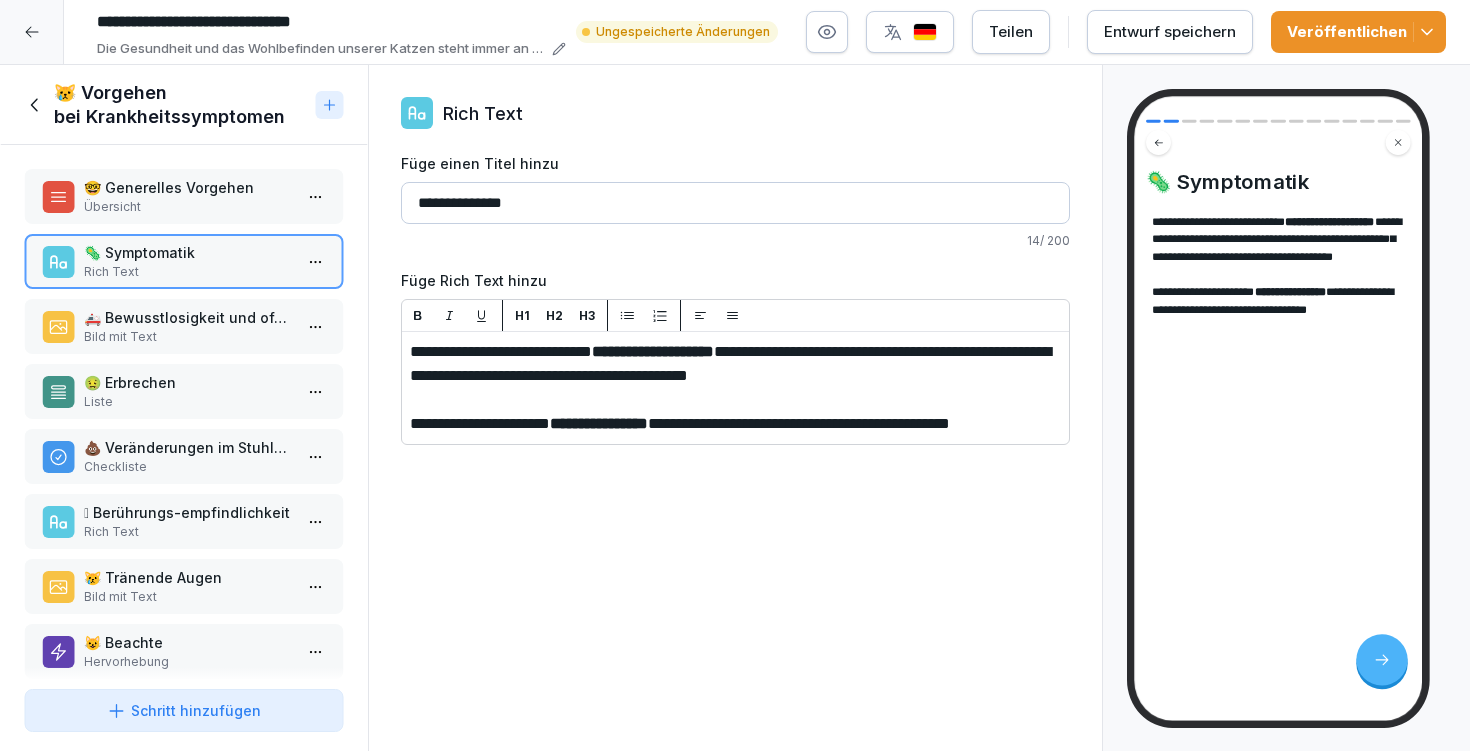 drag, startPoint x: 412, startPoint y: 420, endPoint x: 550, endPoint y: 473, distance: 147.8276 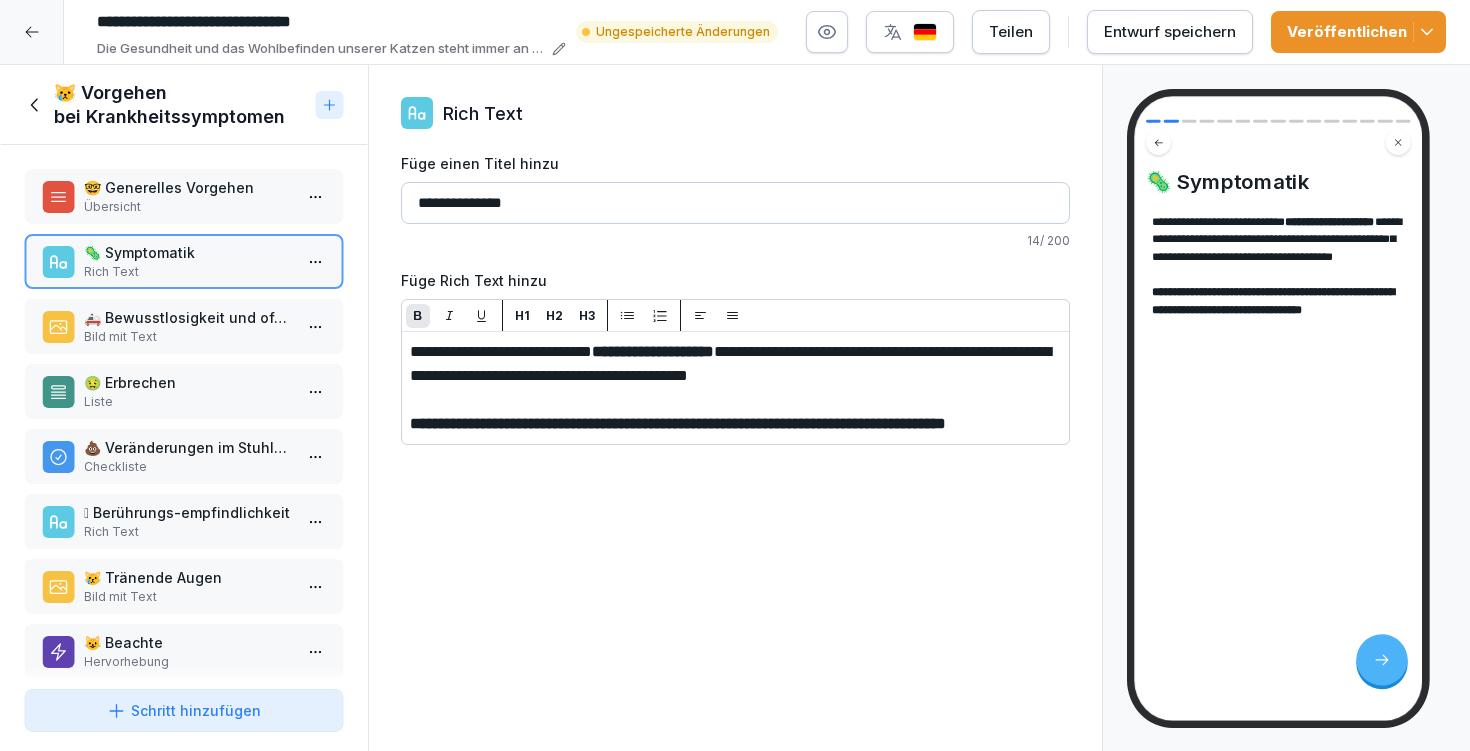 click on "H3" at bounding box center [587, 316] 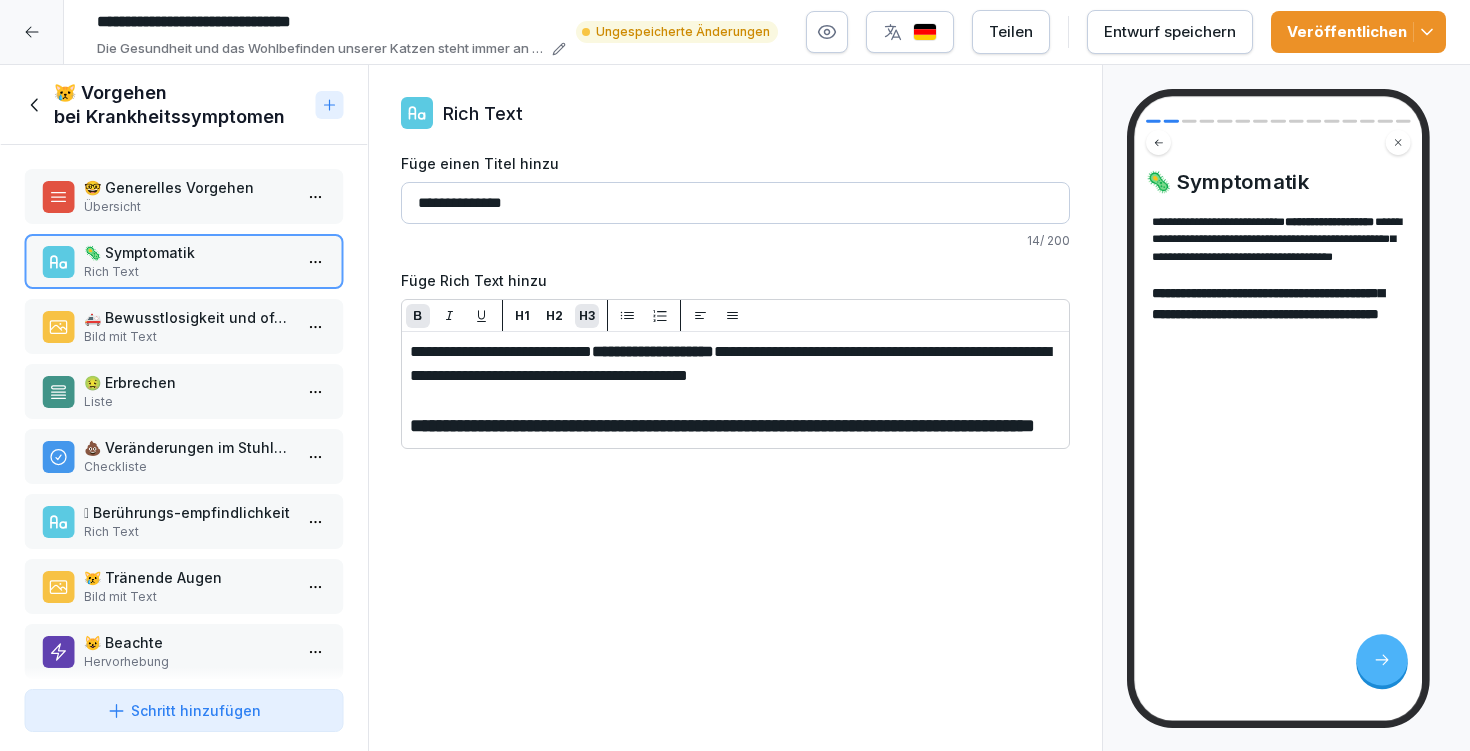 click on "Veröffentlichen" at bounding box center [1358, 32] 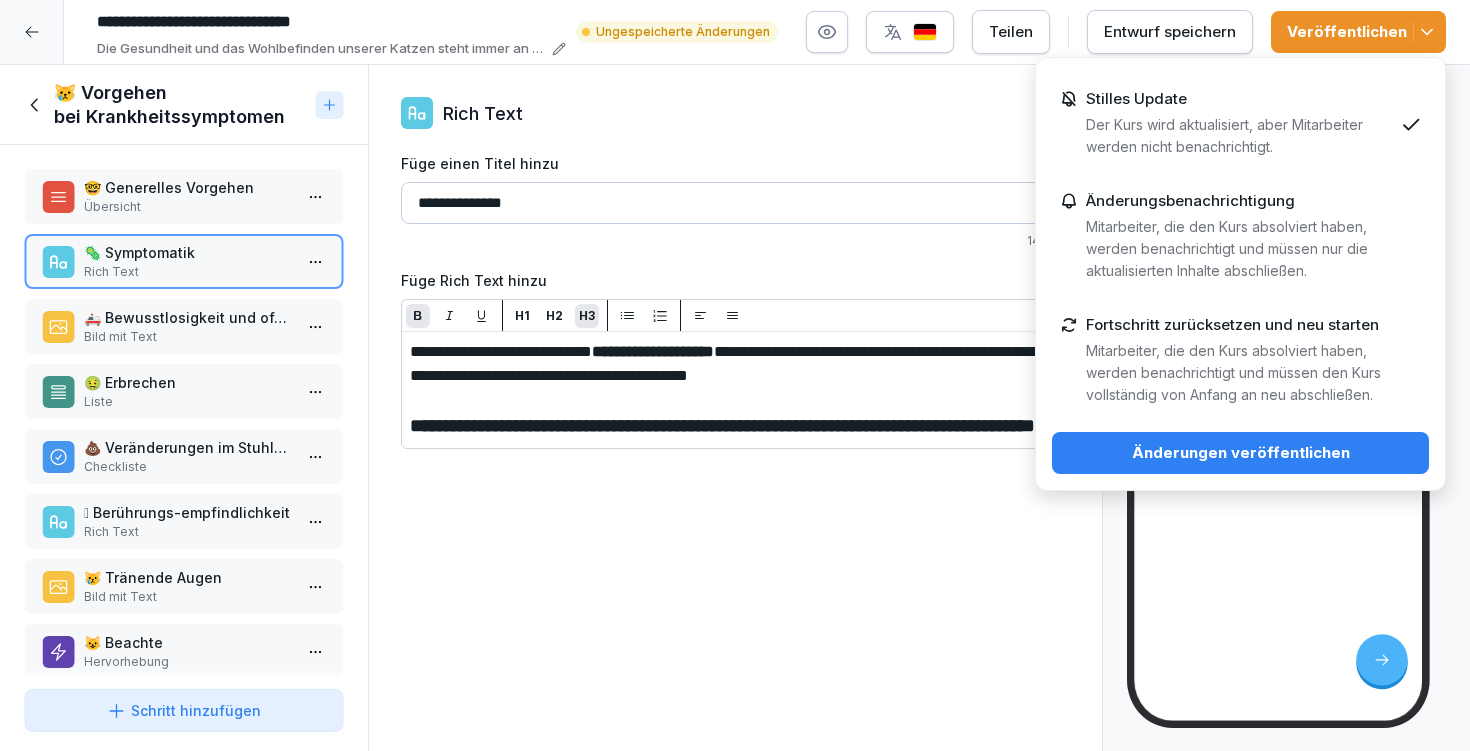 click on "Änderungen veröffentlichen" at bounding box center (1240, 453) 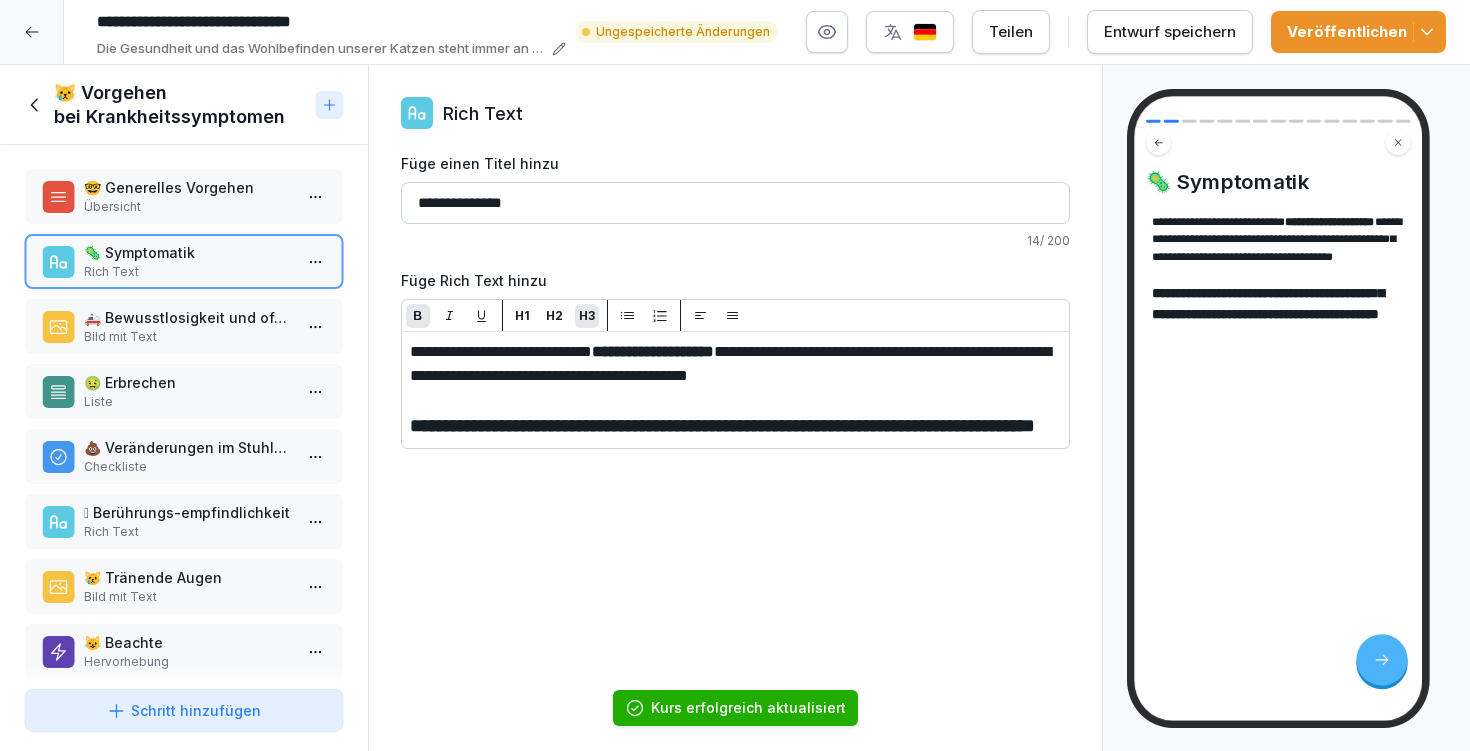 click 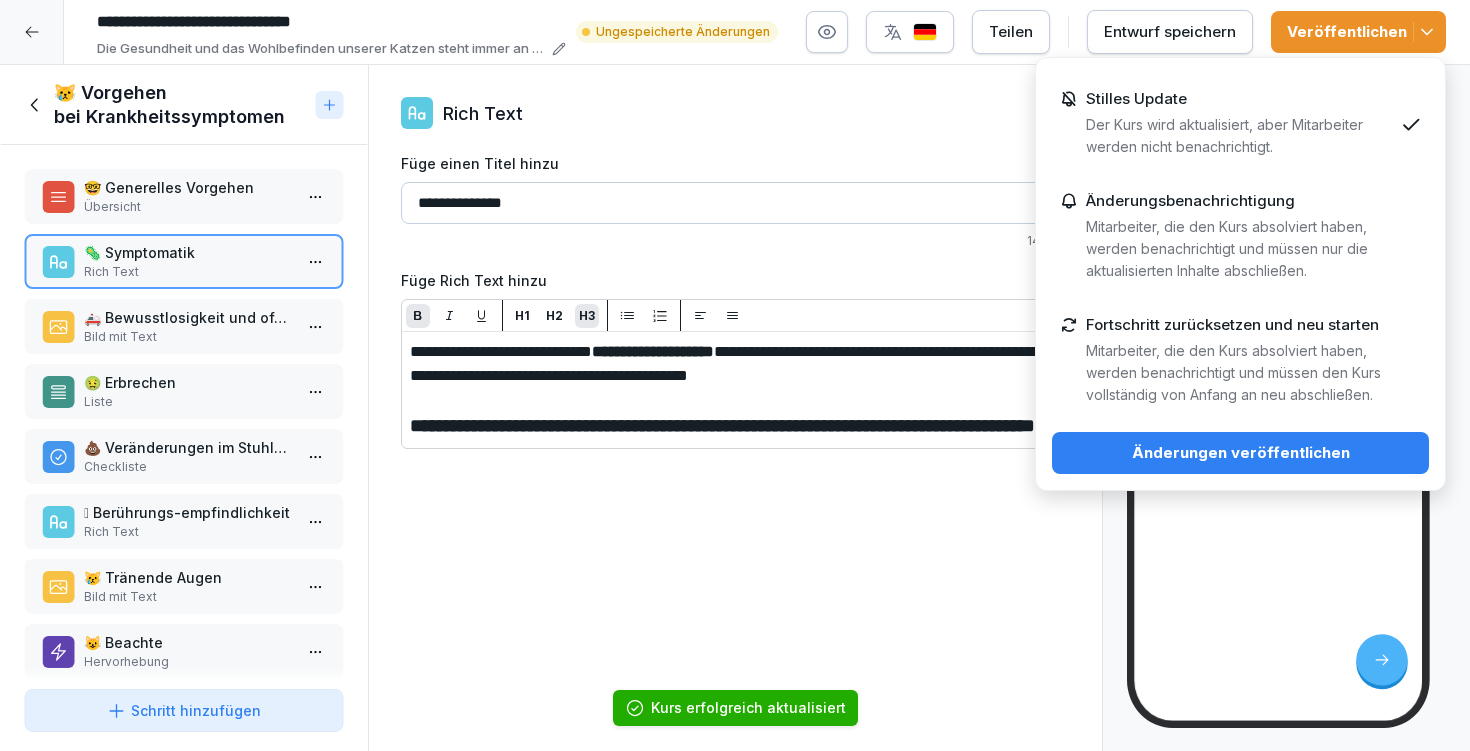 click on "Änderungen veröffentlichen" at bounding box center [1240, 453] 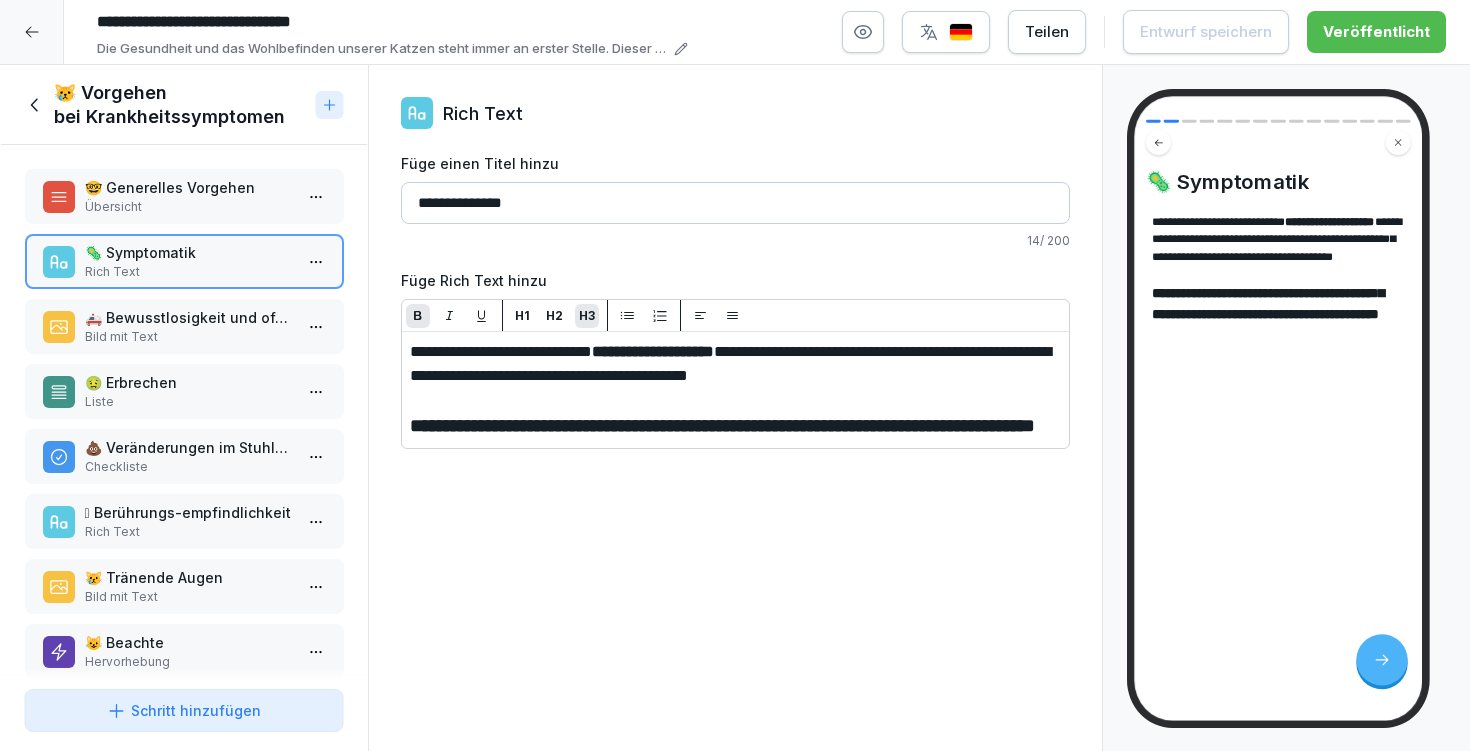 click on "🤓 Generelles Vorgehen" at bounding box center [188, 187] 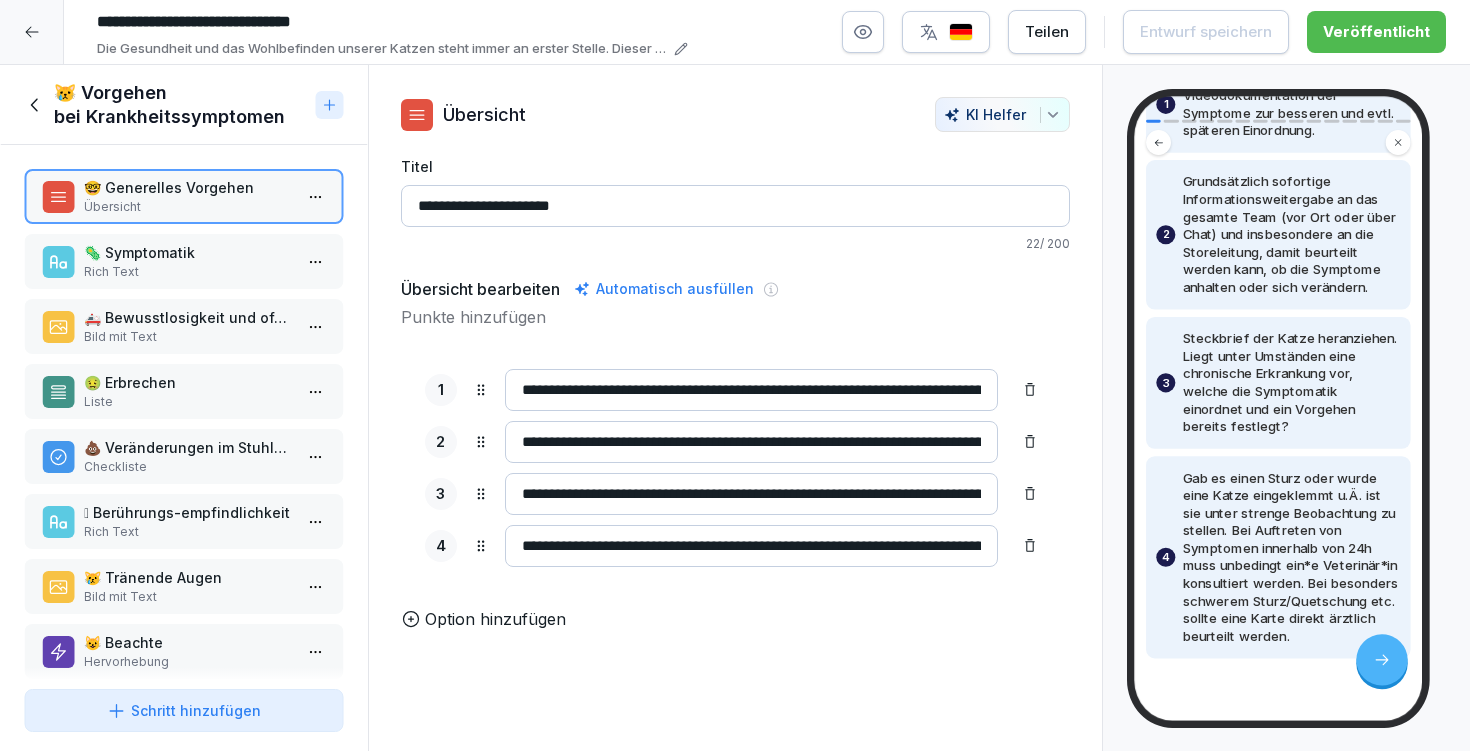 scroll, scrollTop: 260, scrollLeft: 0, axis: vertical 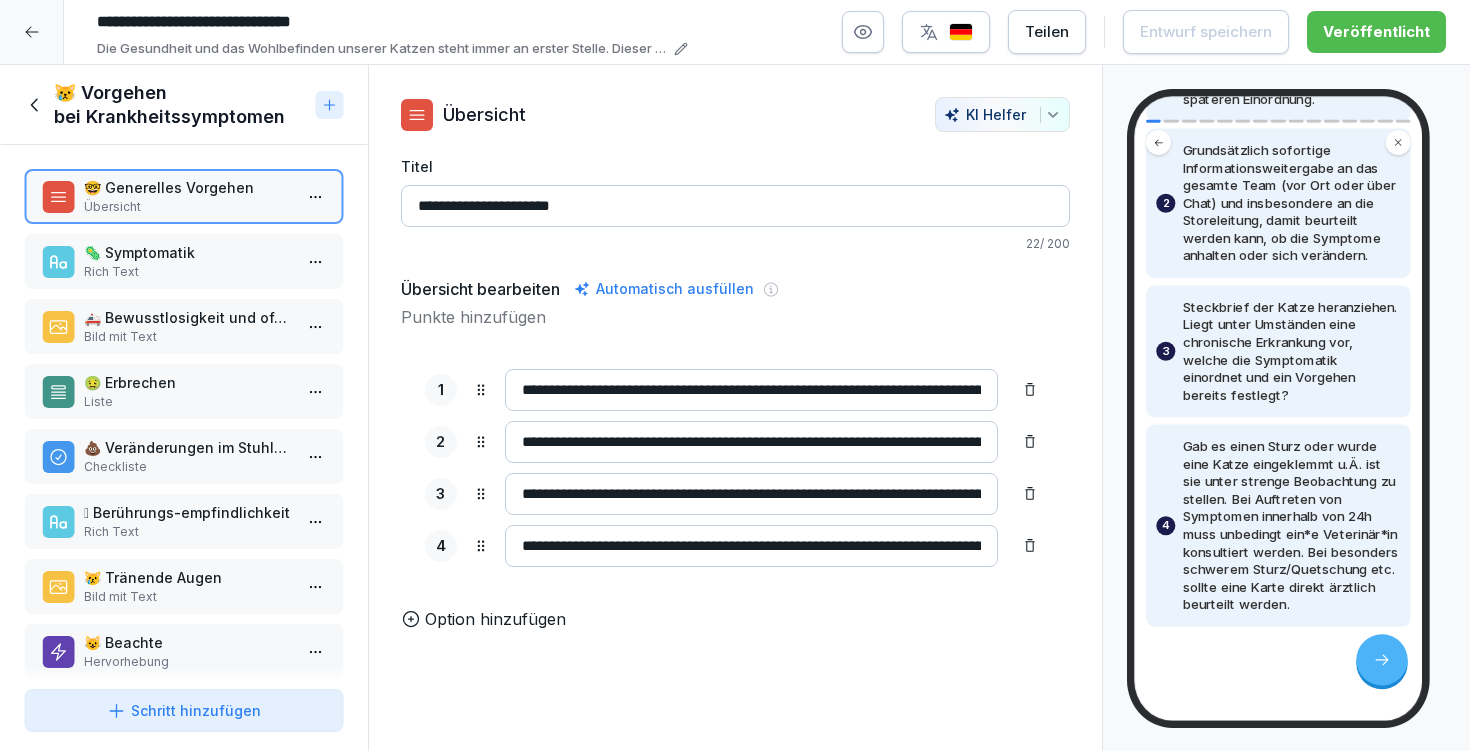 click on "Bild mit Text" at bounding box center (188, 337) 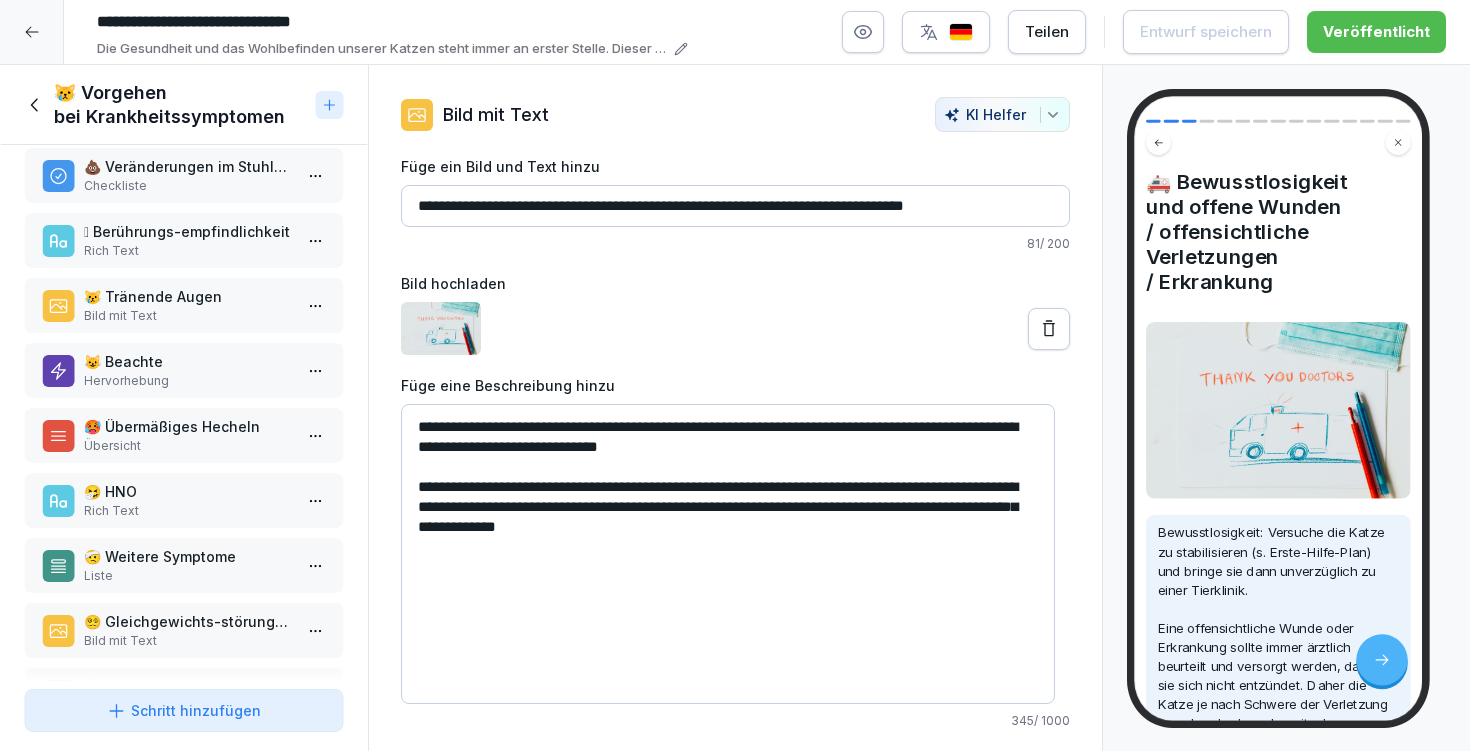 scroll, scrollTop: 492, scrollLeft: 0, axis: vertical 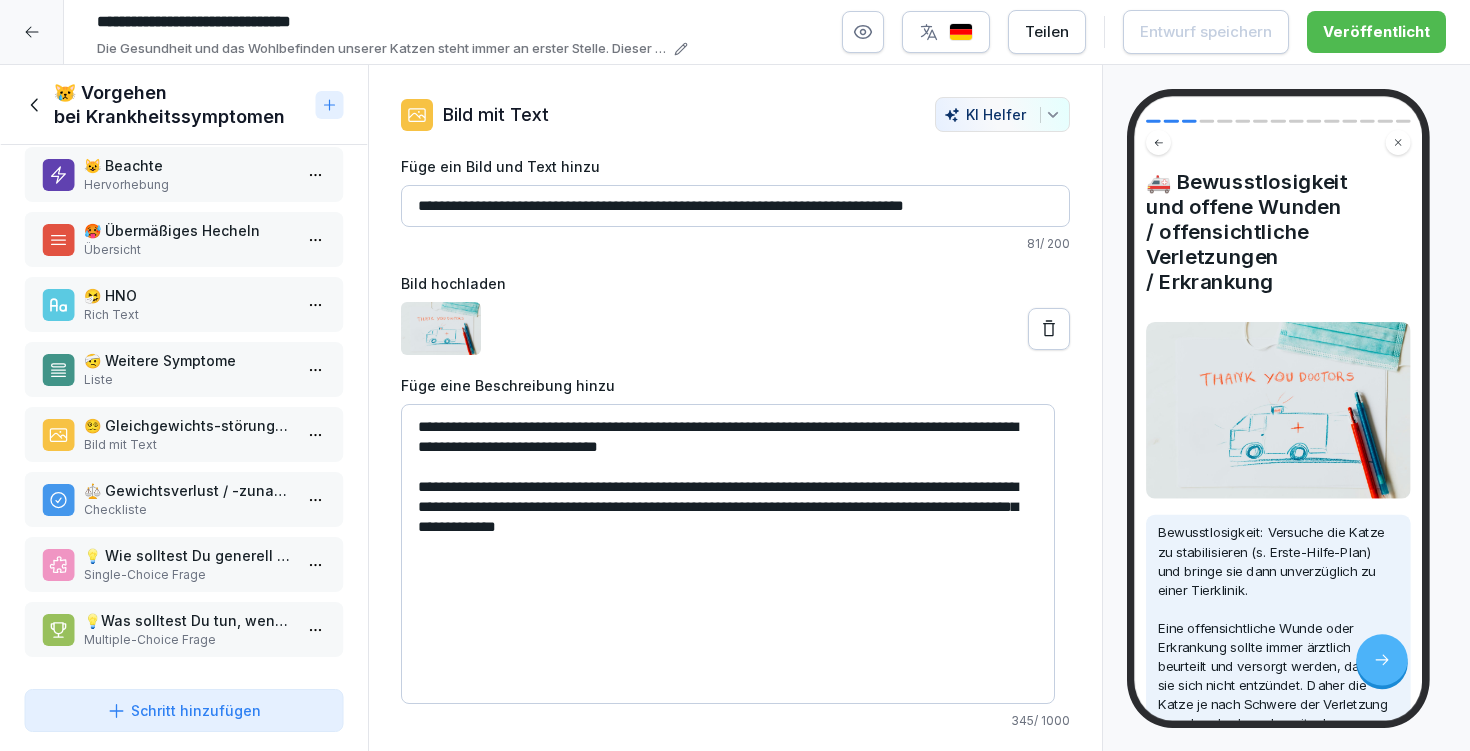 click on "😿 Vorgehen bei Krankheitssymptomen" at bounding box center (184, 105) 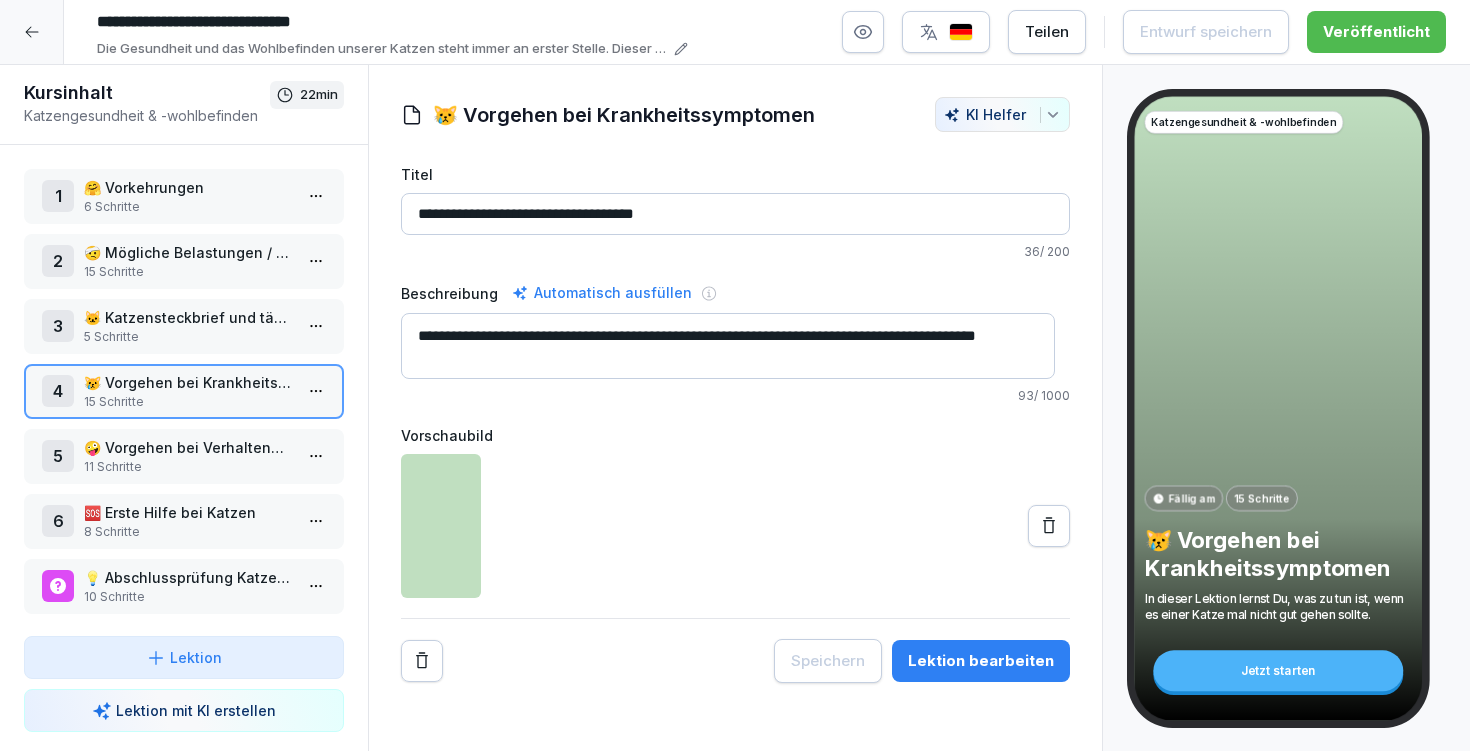 click on "8 Schritte" at bounding box center [188, 532] 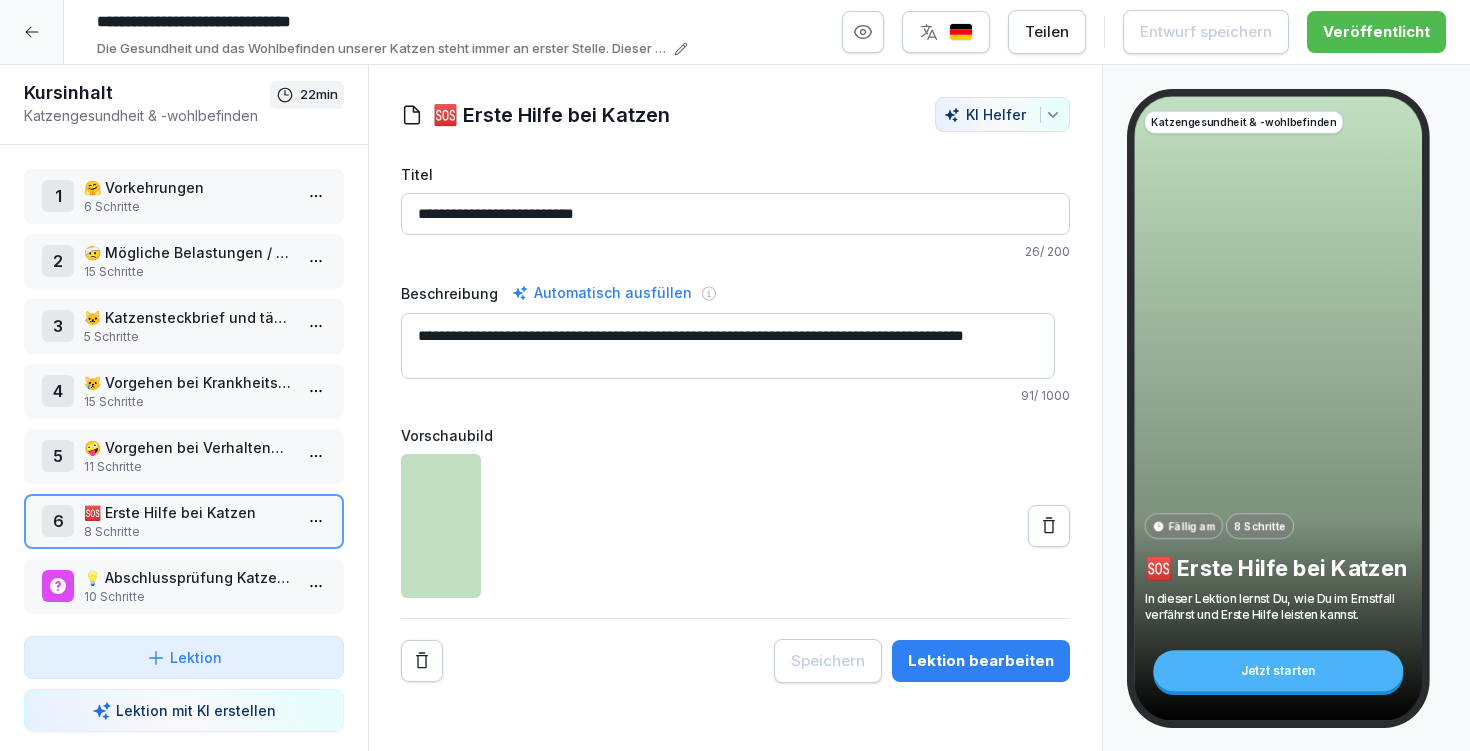 click on "Lektion bearbeiten" at bounding box center [981, 661] 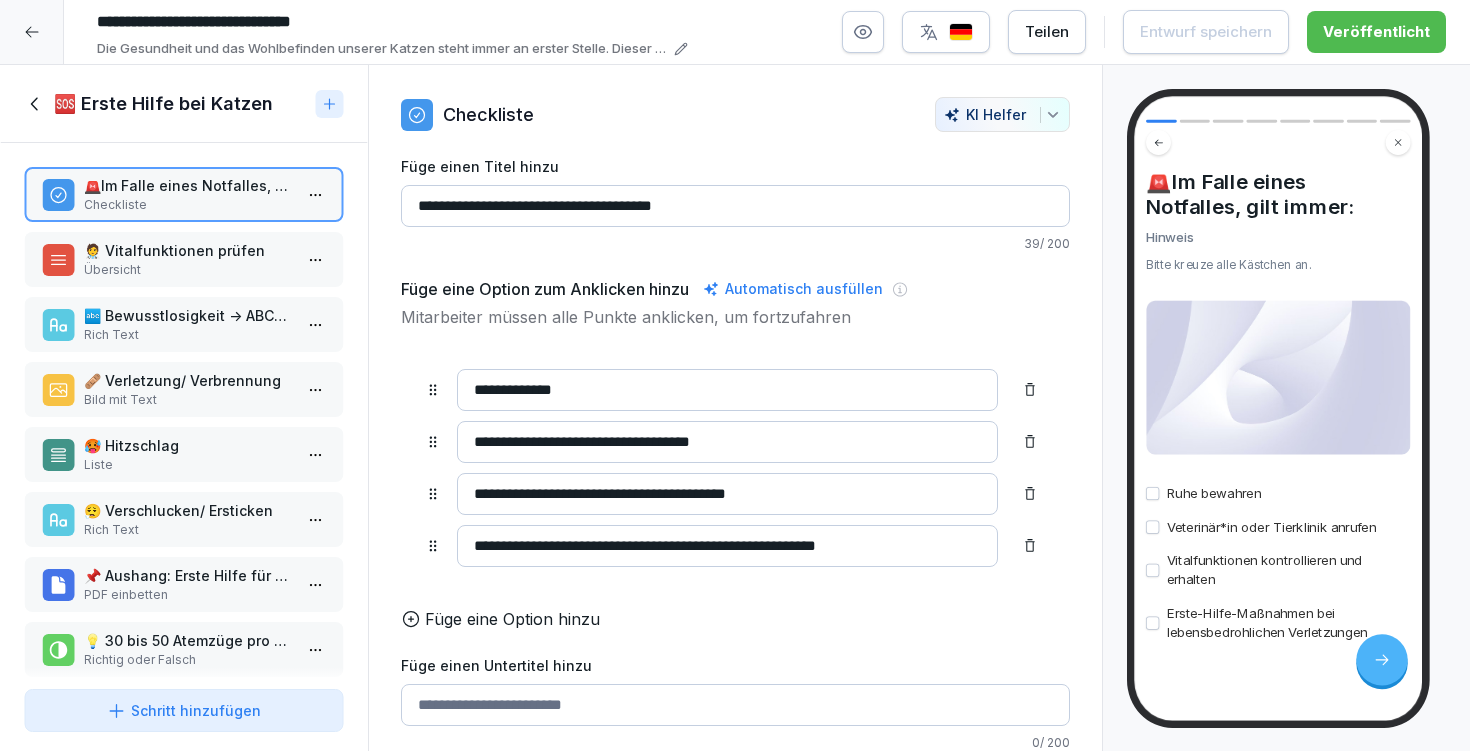 scroll, scrollTop: 37, scrollLeft: 0, axis: vertical 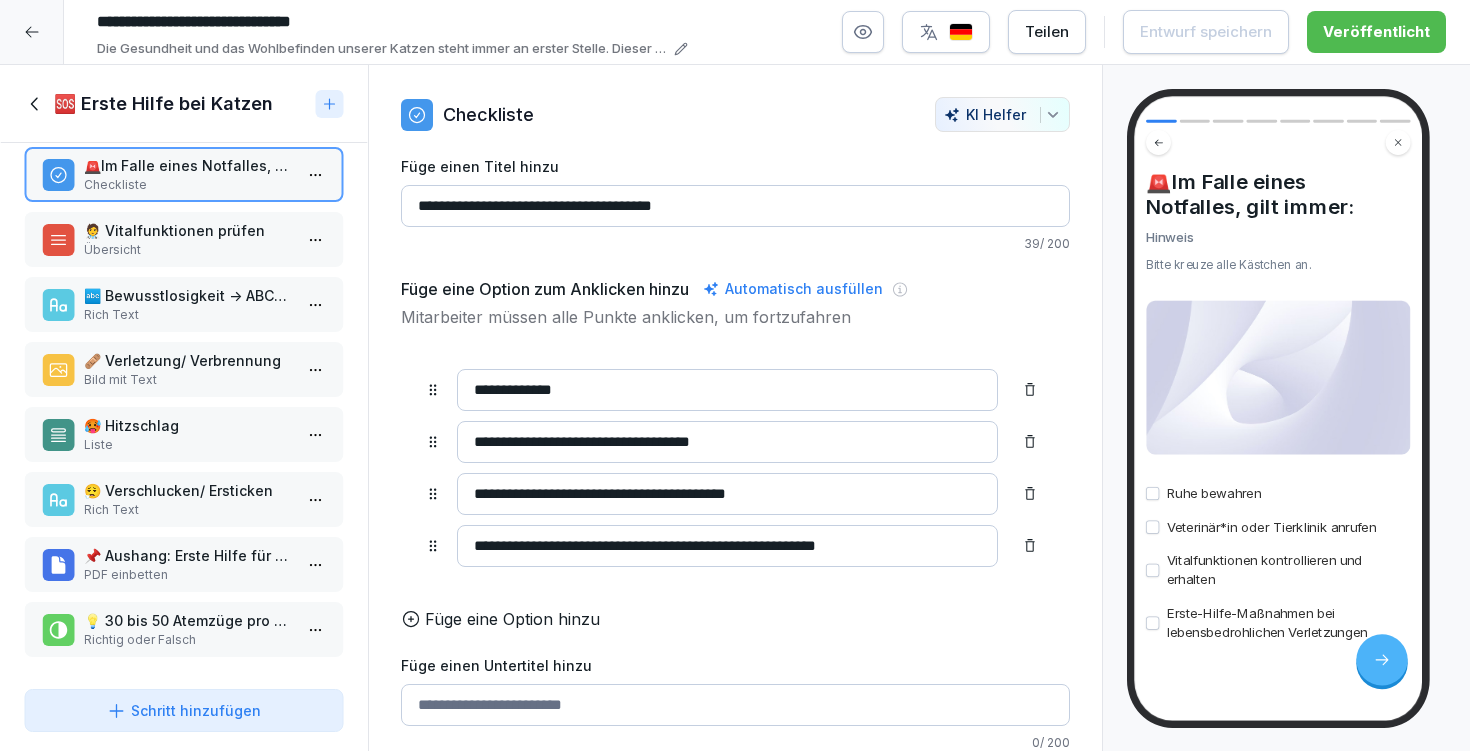 click on "PDF einbetten" at bounding box center [188, 575] 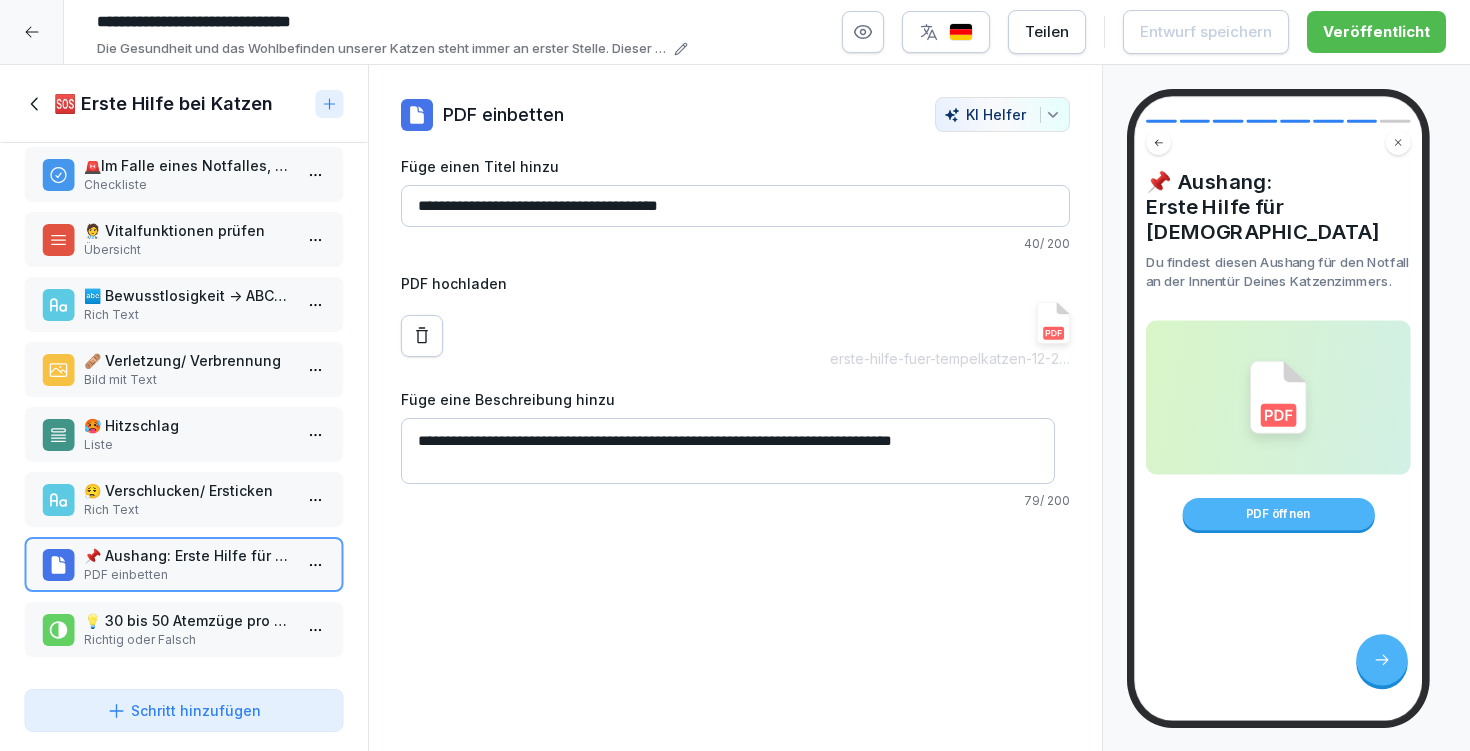 drag, startPoint x: 720, startPoint y: 437, endPoint x: 879, endPoint y: 438, distance: 159.00314 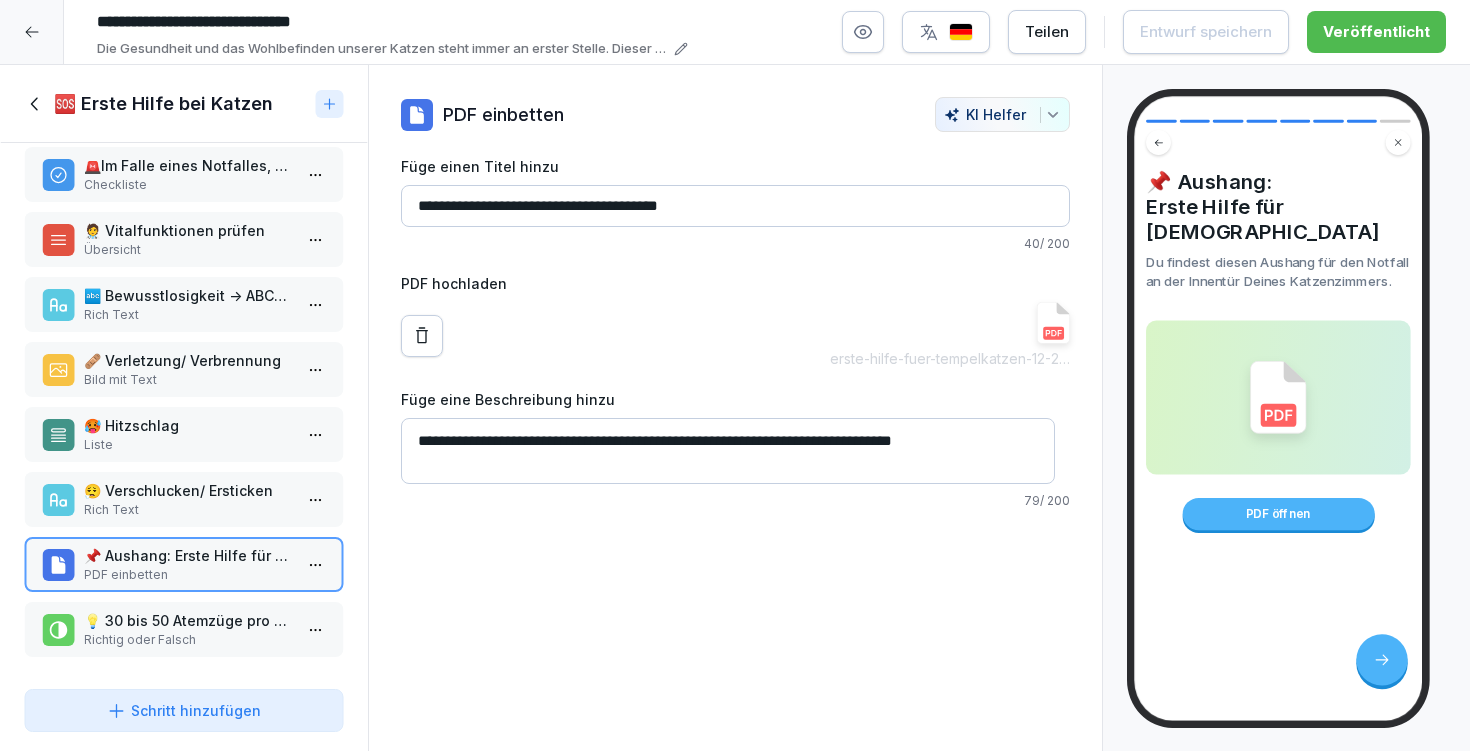 click on "**********" at bounding box center [728, 451] 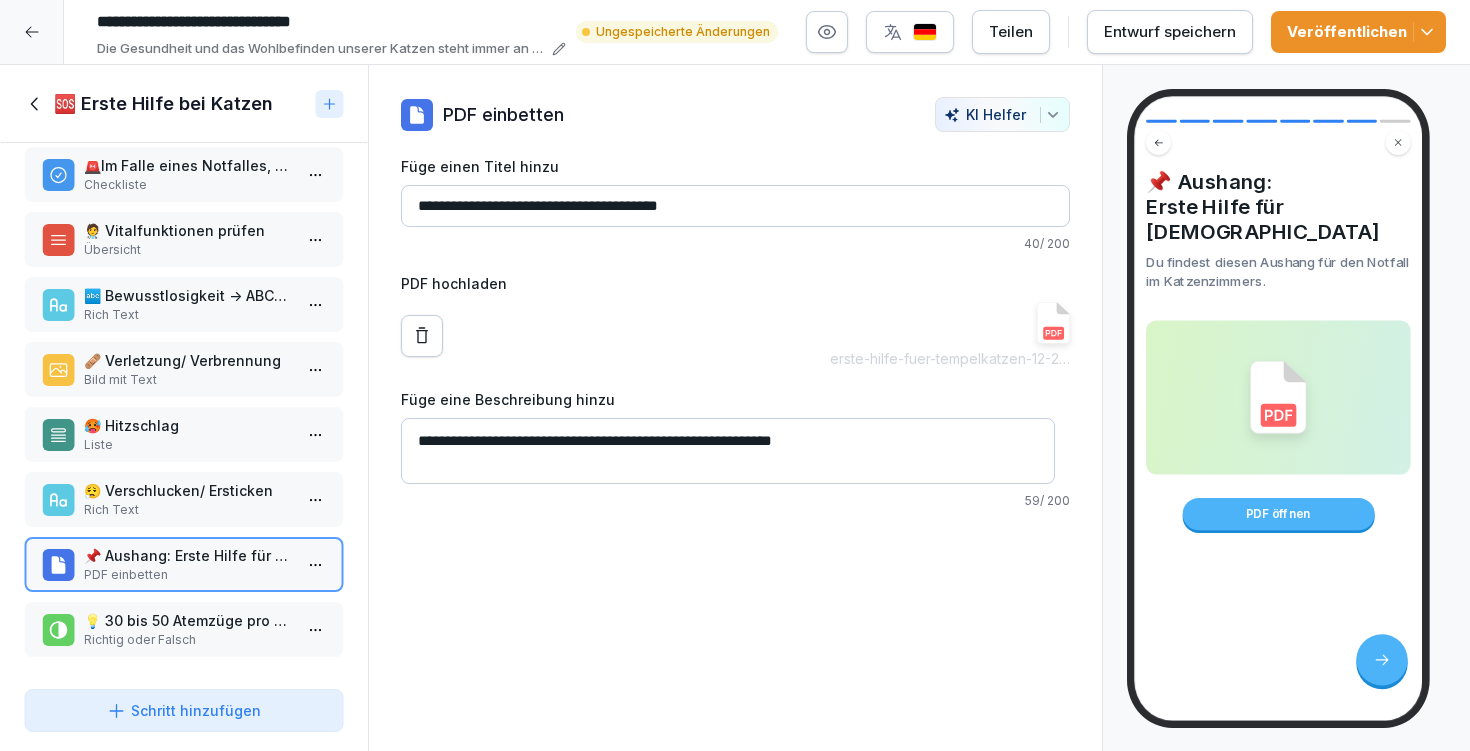 click on "**********" at bounding box center (728, 451) 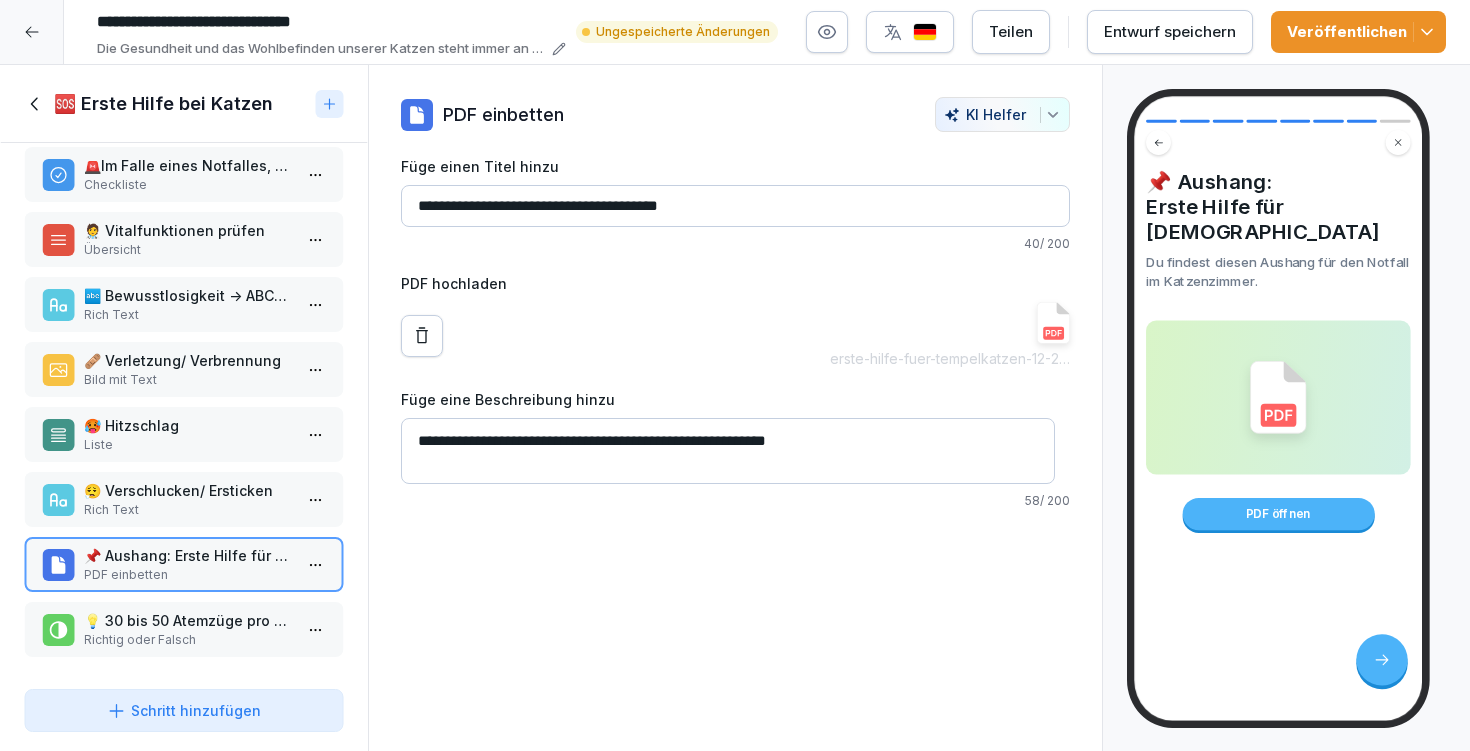 type on "**********" 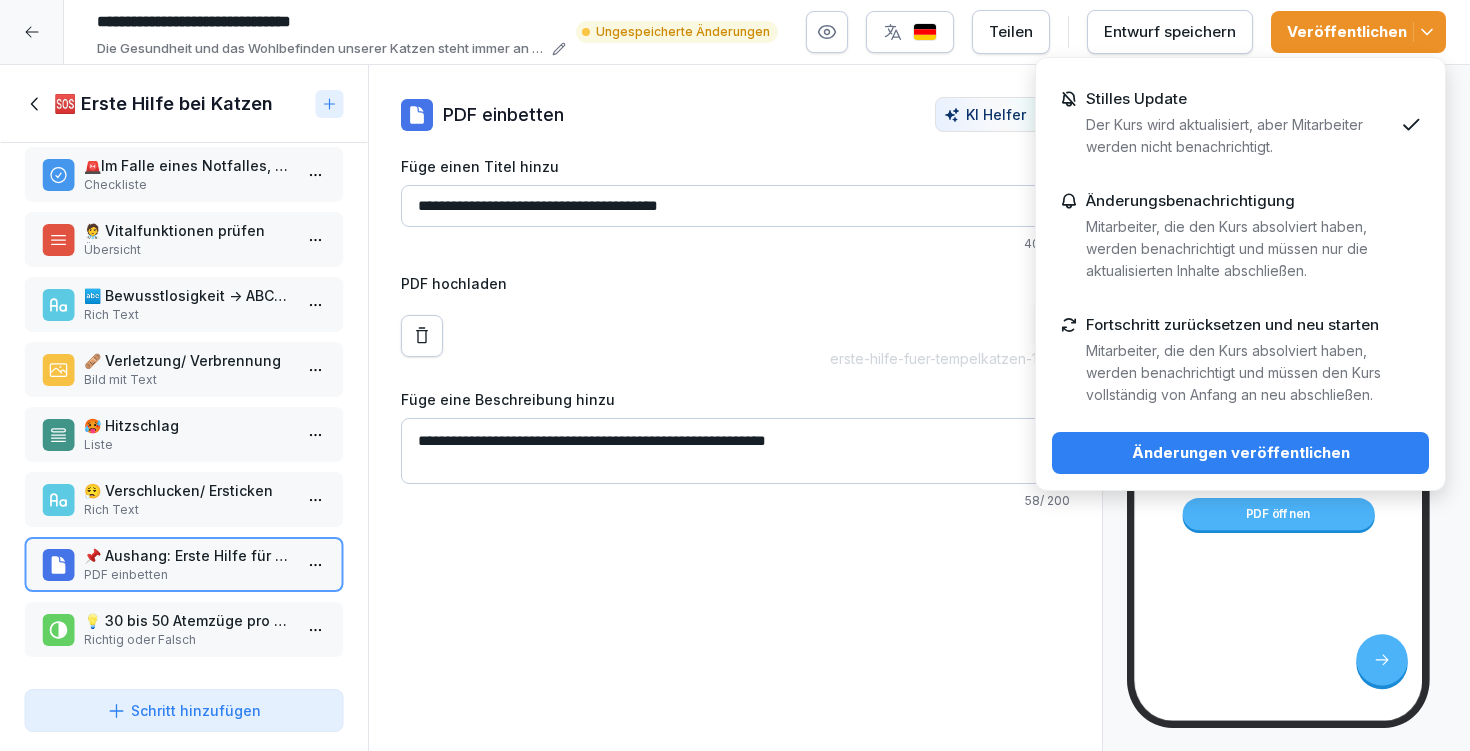 click on "Änderungen veröffentlichen" at bounding box center (1240, 453) 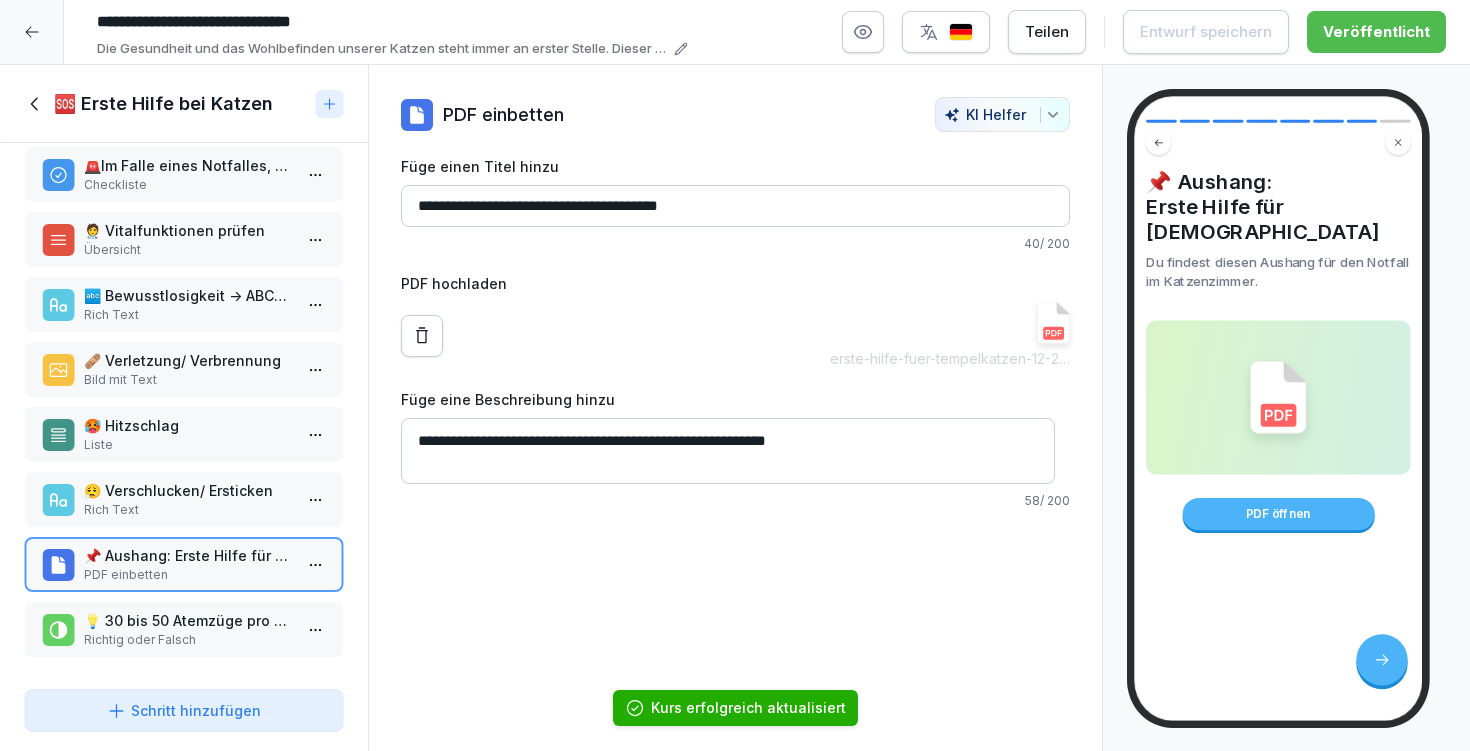 click on "🆘 Erste Hilfe bei Katzen" at bounding box center (163, 104) 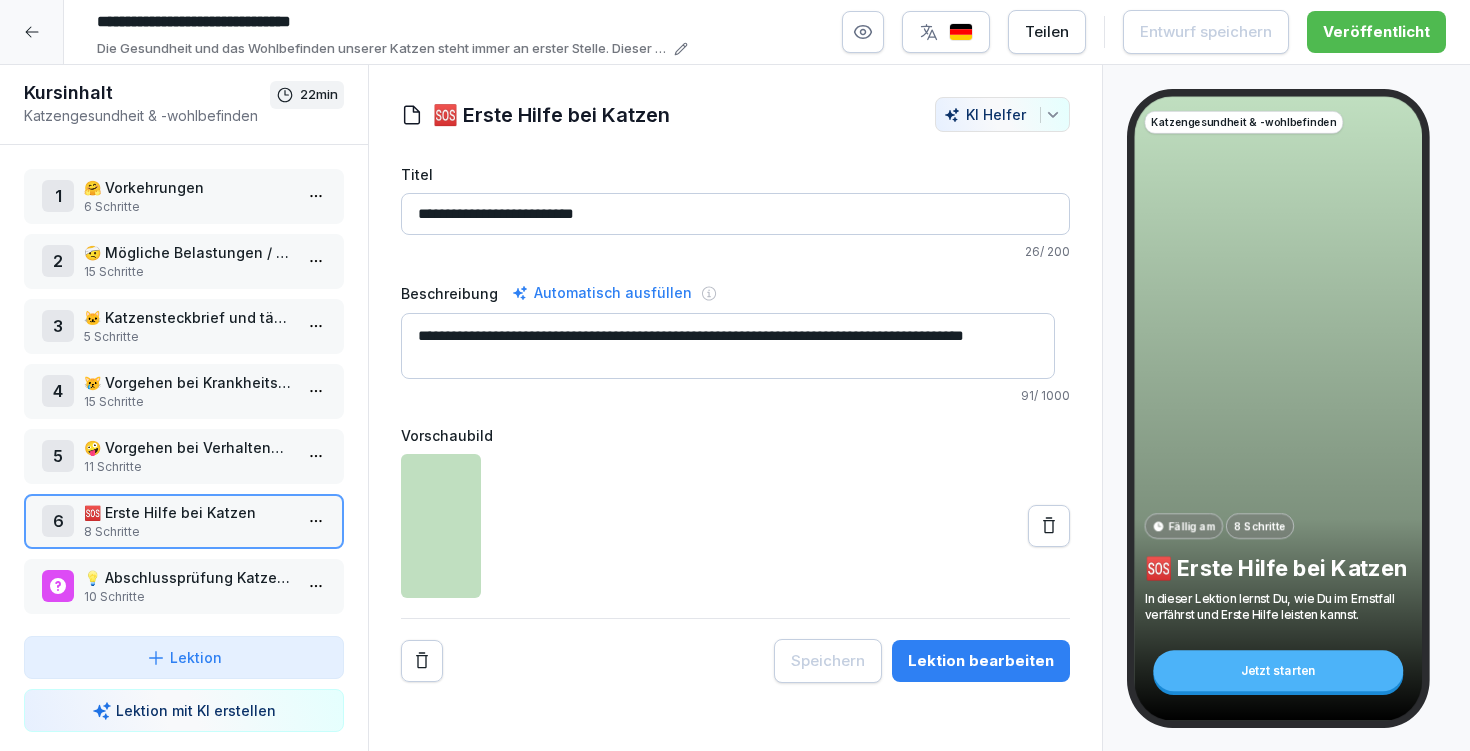 click on "😿 Vorgehen bei Krankheitssymptomen" at bounding box center (188, 382) 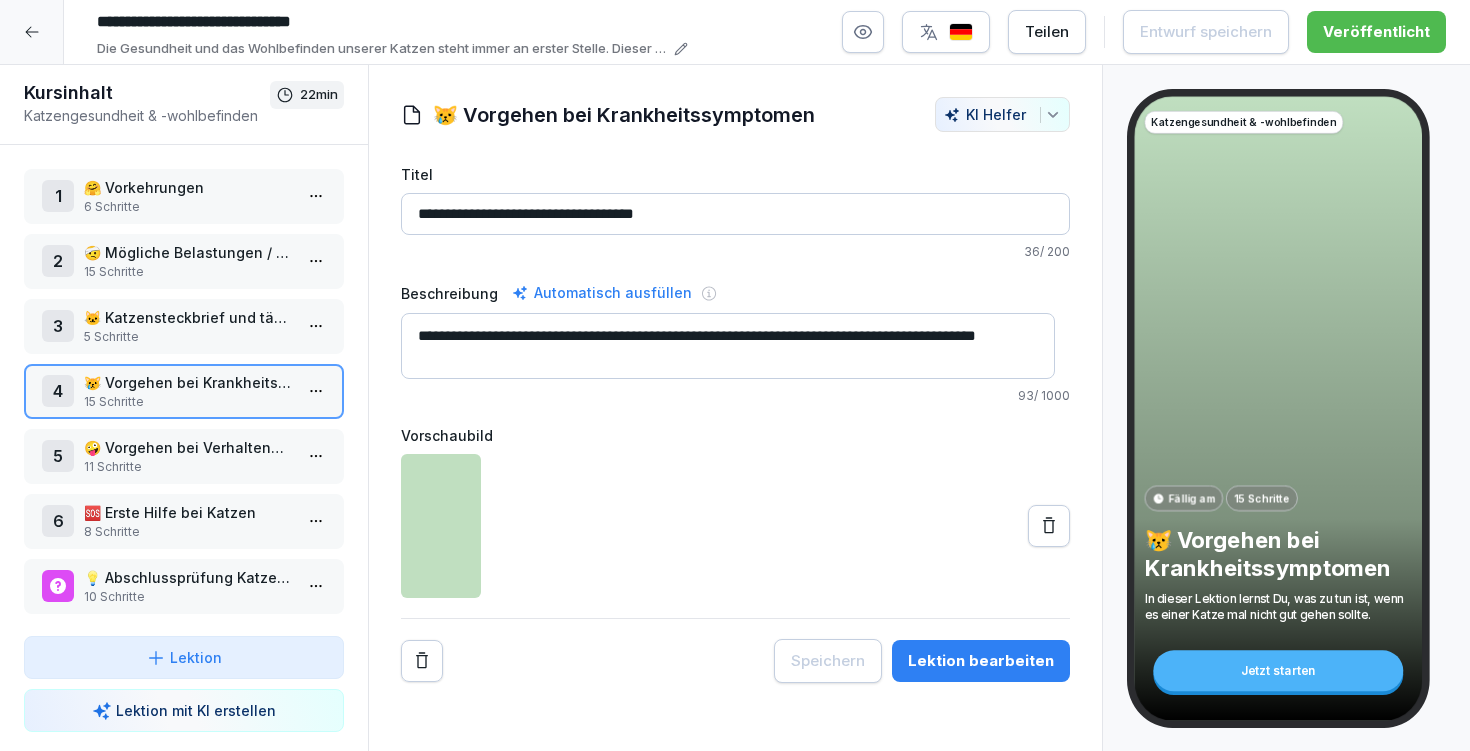 click on "Lektion bearbeiten" at bounding box center [981, 661] 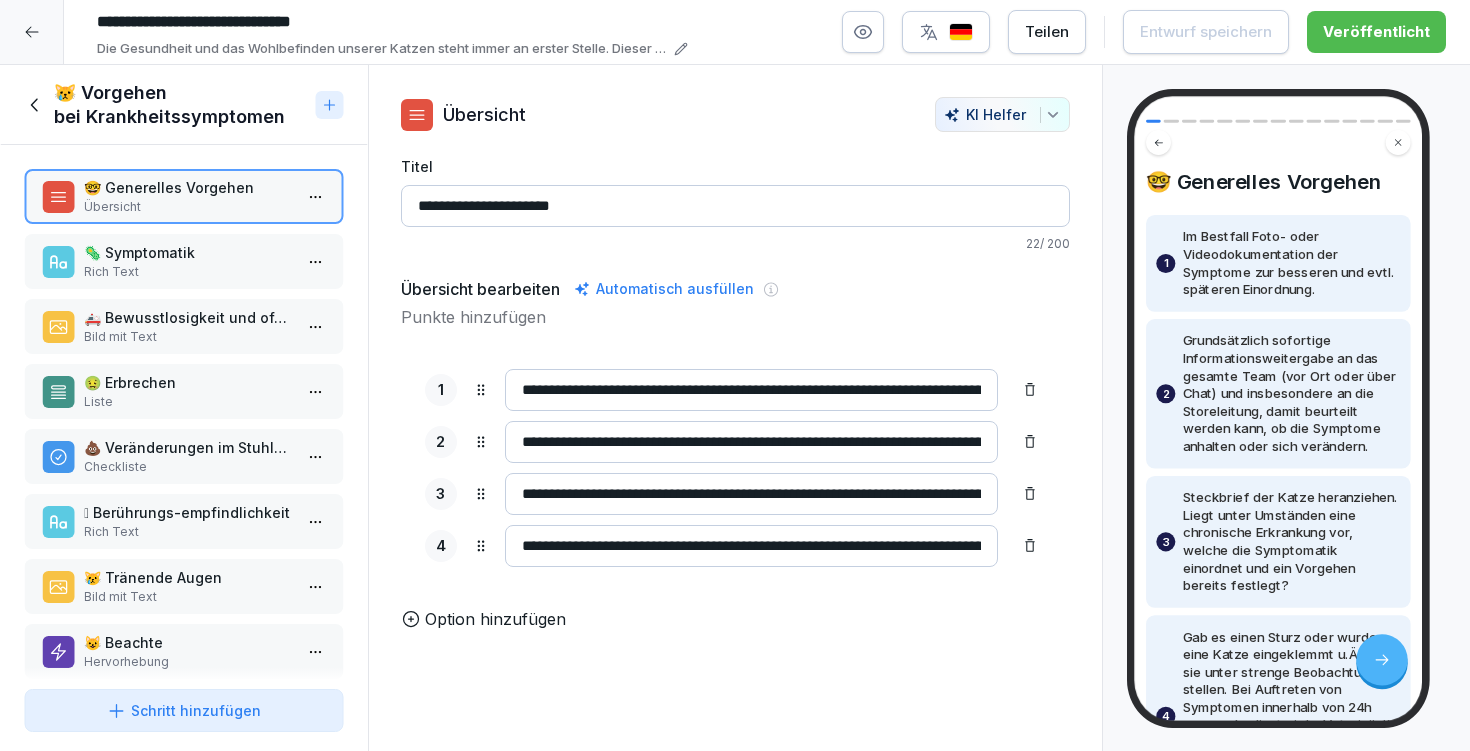 click on "Checkliste" at bounding box center [188, 467] 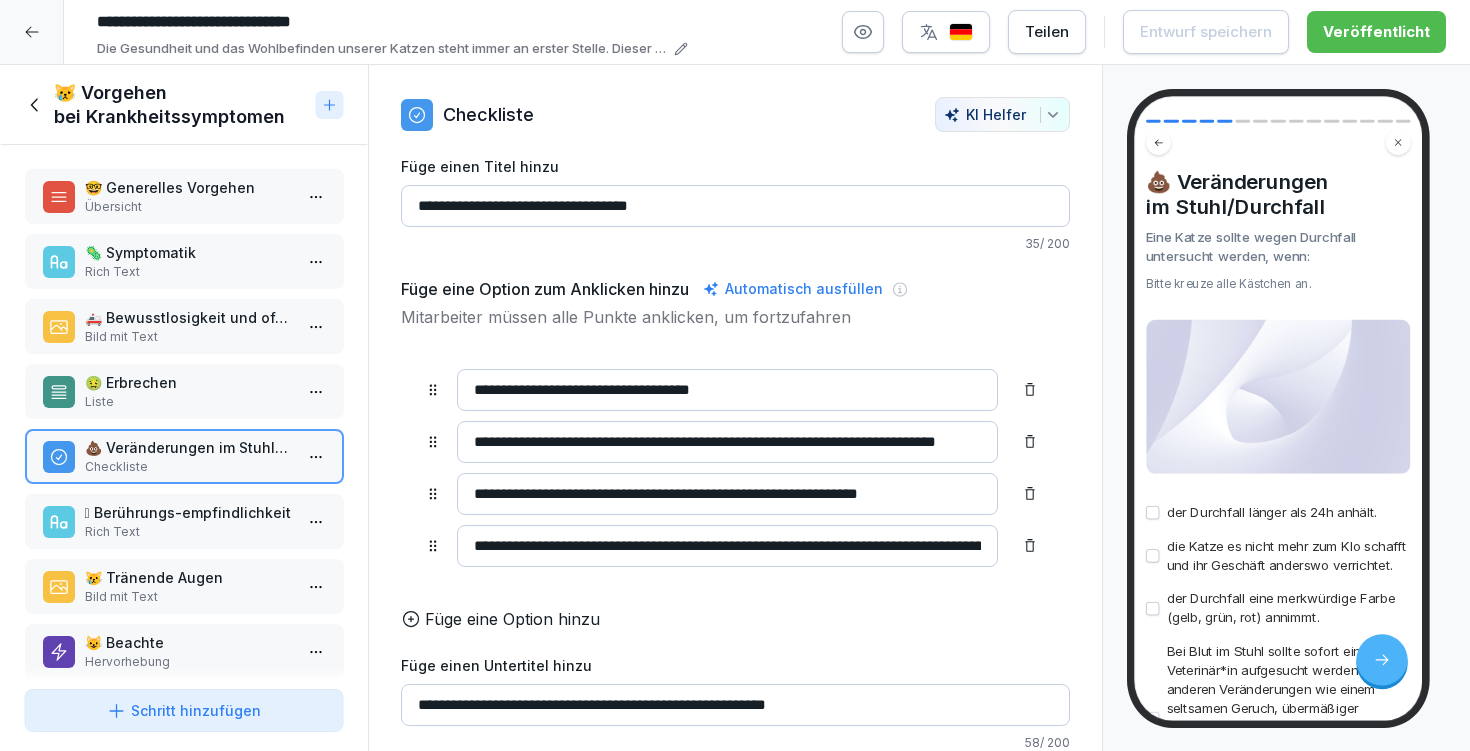 click on "Bild mit Text" at bounding box center [188, 337] 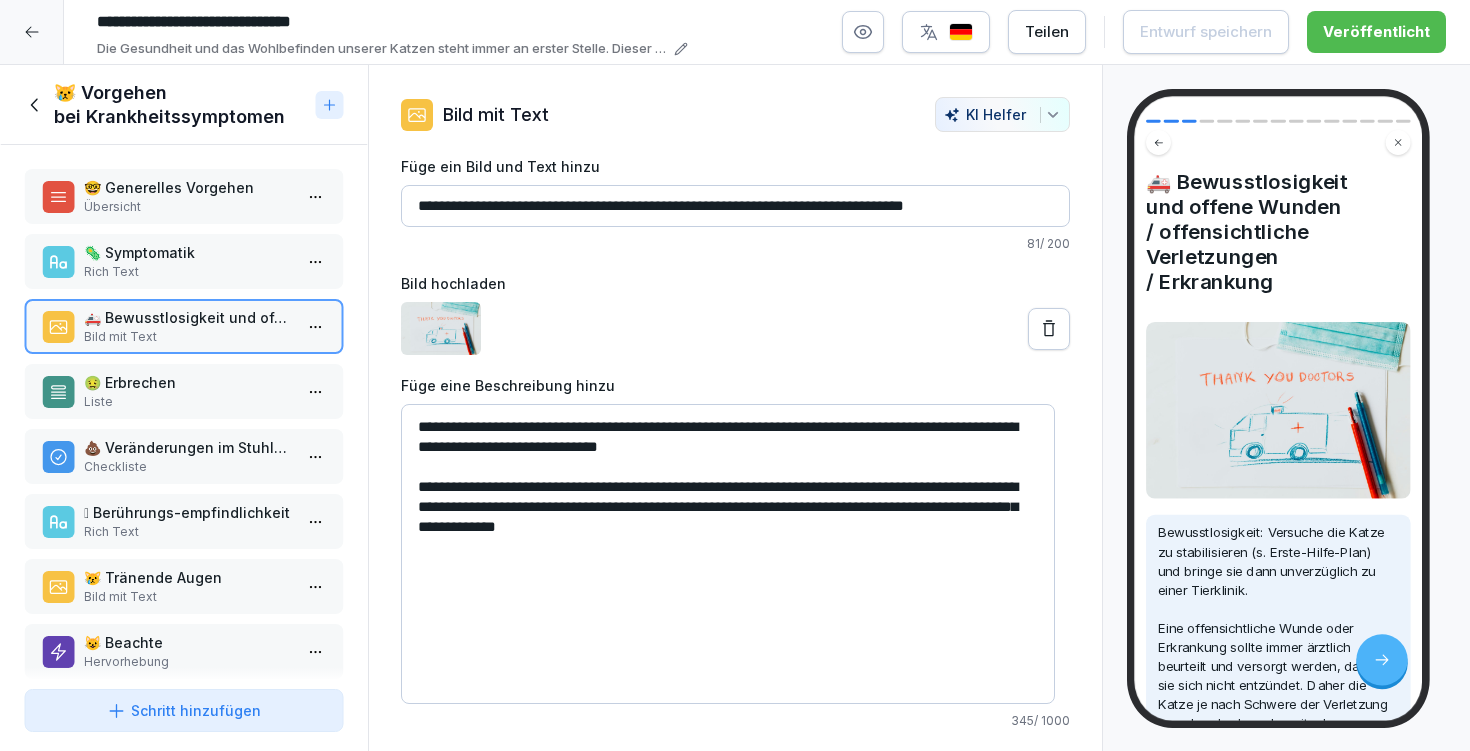 click on "**********" at bounding box center (728, 554) 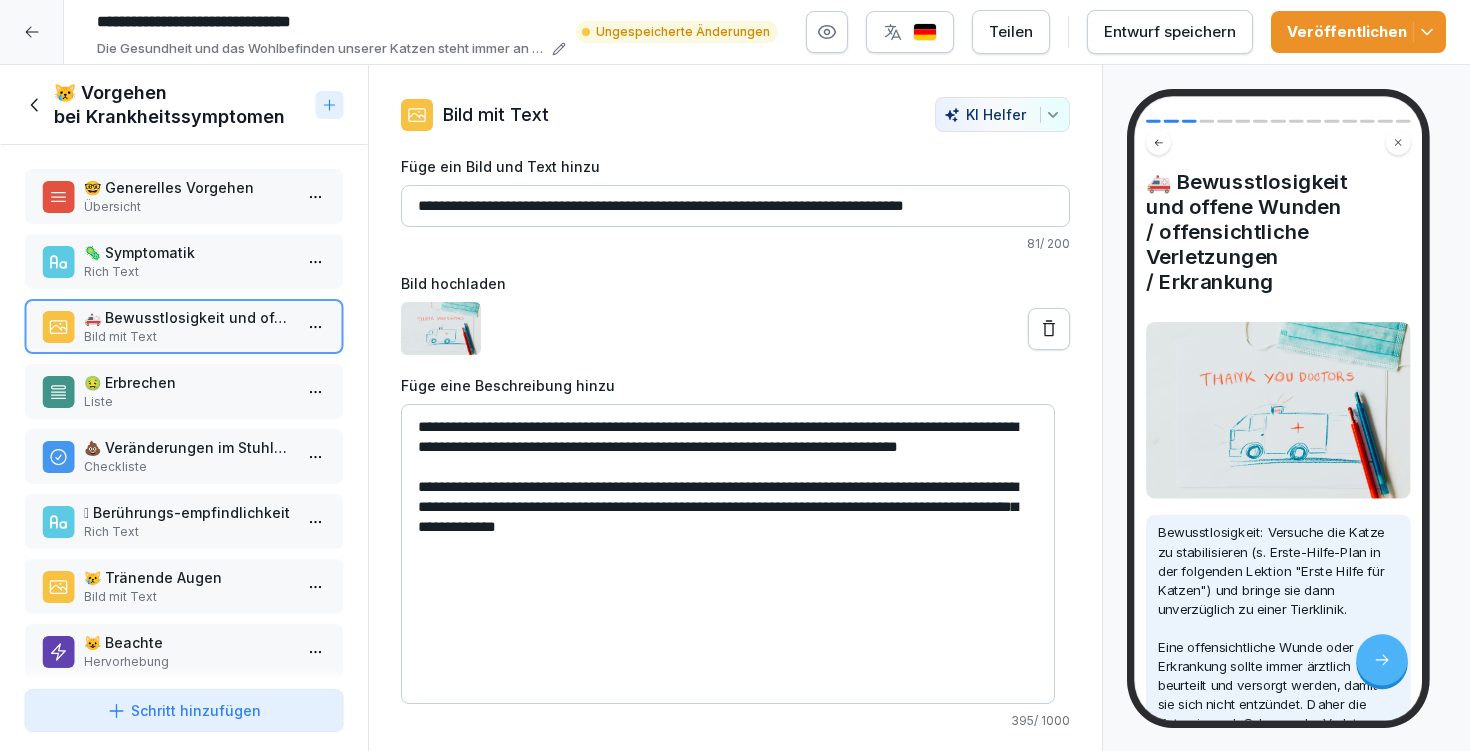 drag, startPoint x: 478, startPoint y: 523, endPoint x: 691, endPoint y: 517, distance: 213.08449 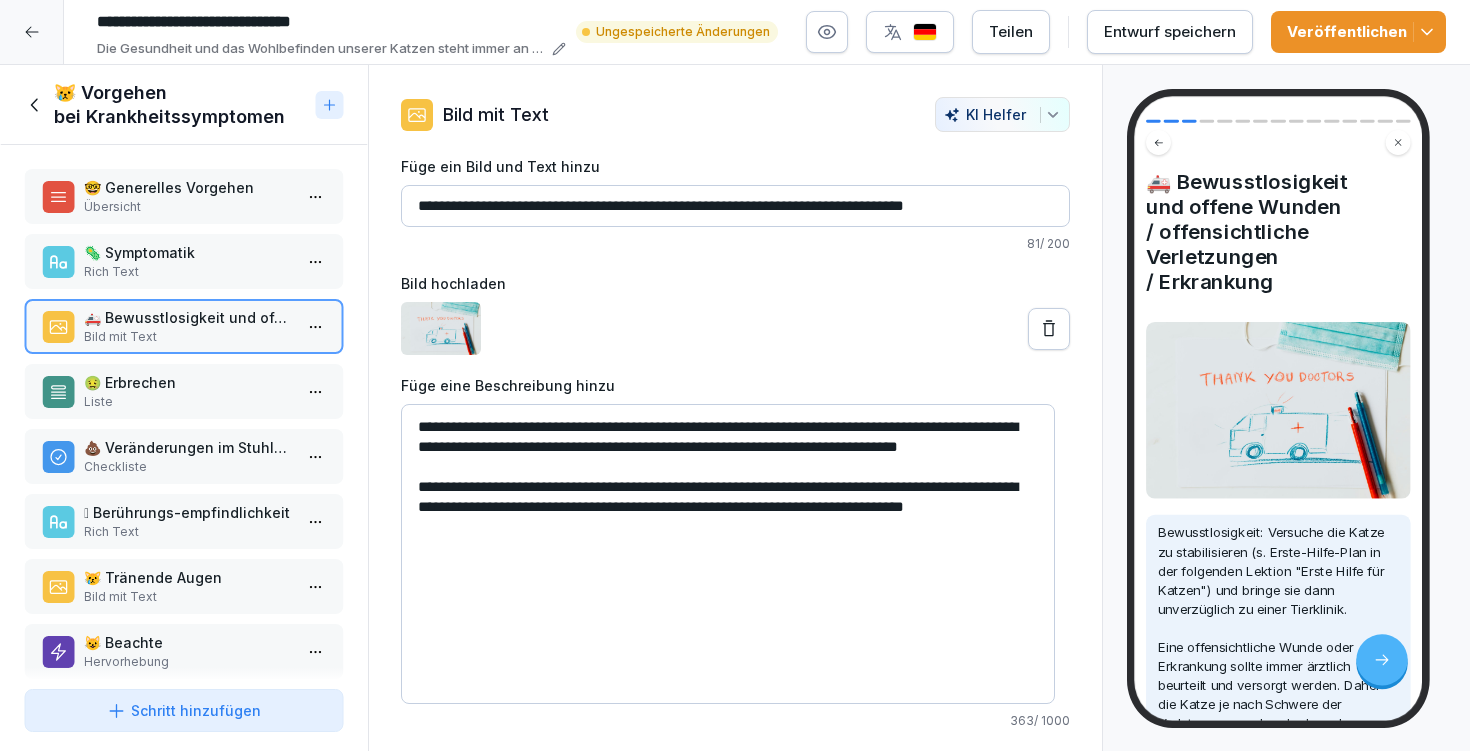 click on "**********" at bounding box center [728, 554] 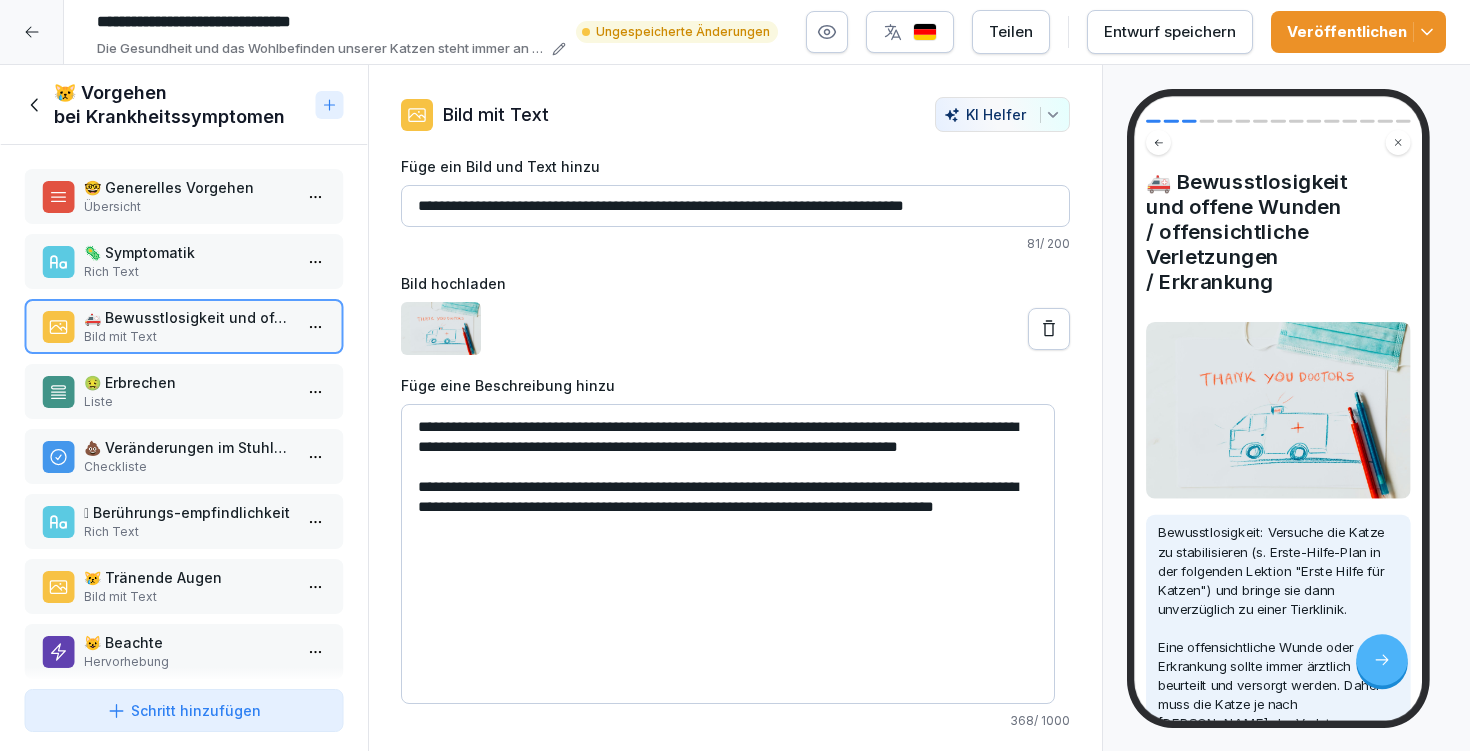 click on "**********" at bounding box center (728, 554) 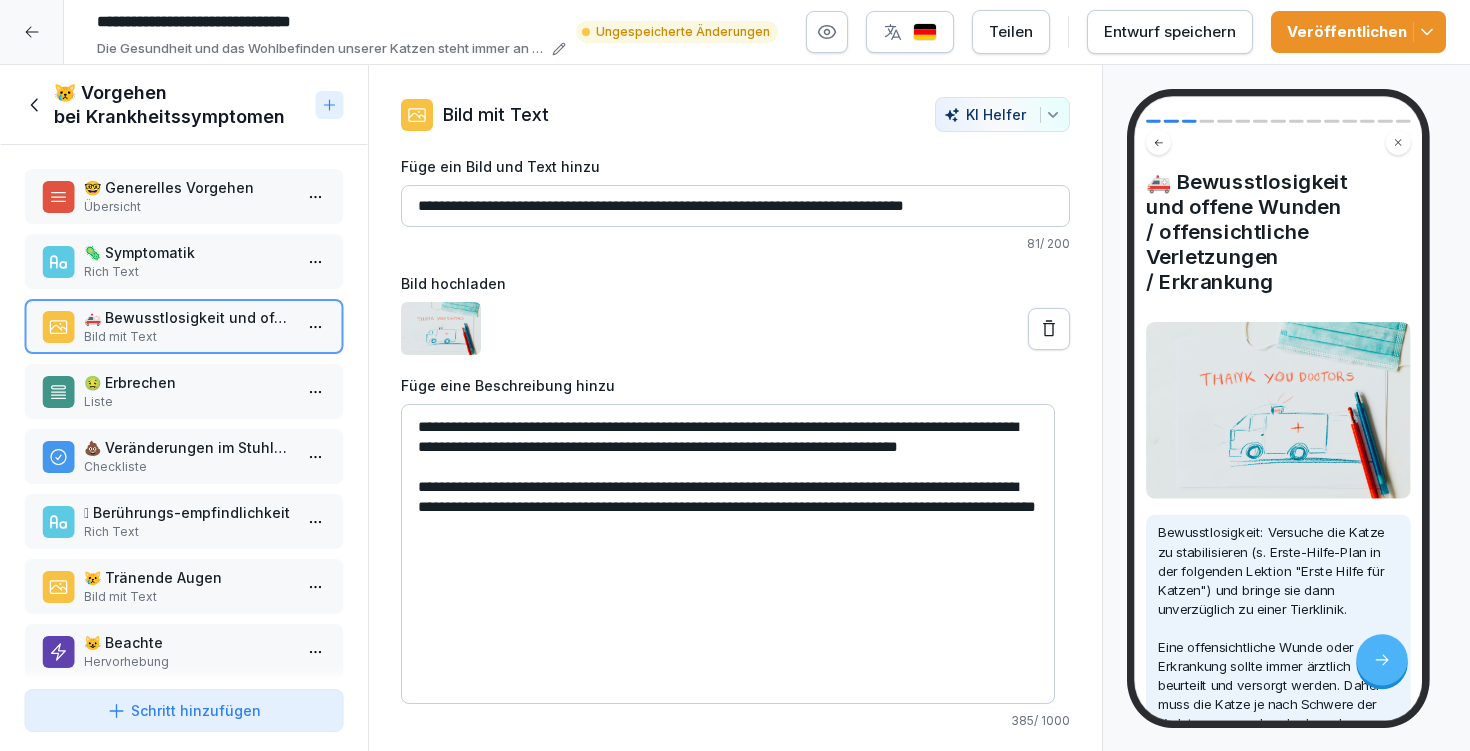 drag, startPoint x: 870, startPoint y: 520, endPoint x: 465, endPoint y: 545, distance: 405.77087 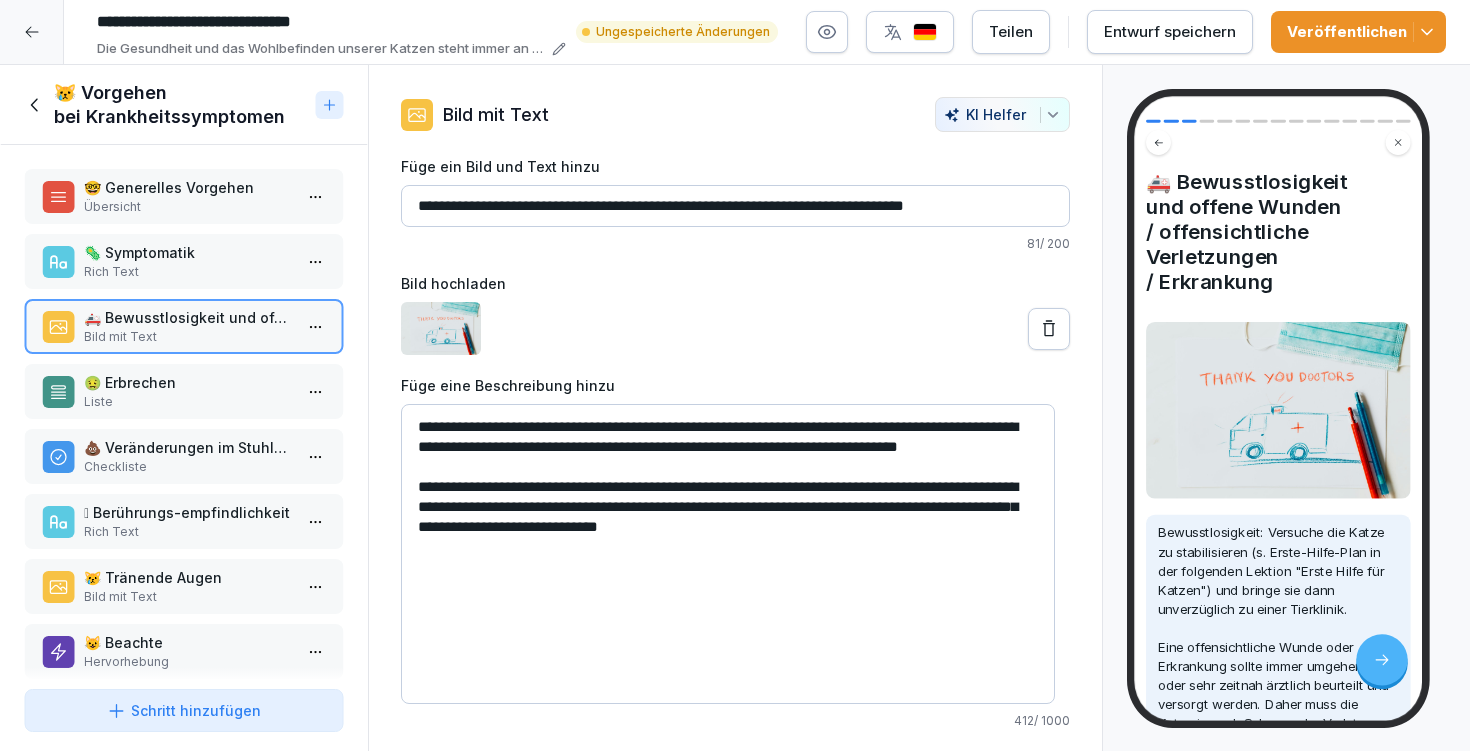 drag, startPoint x: 708, startPoint y: 532, endPoint x: 954, endPoint y: 578, distance: 250.26385 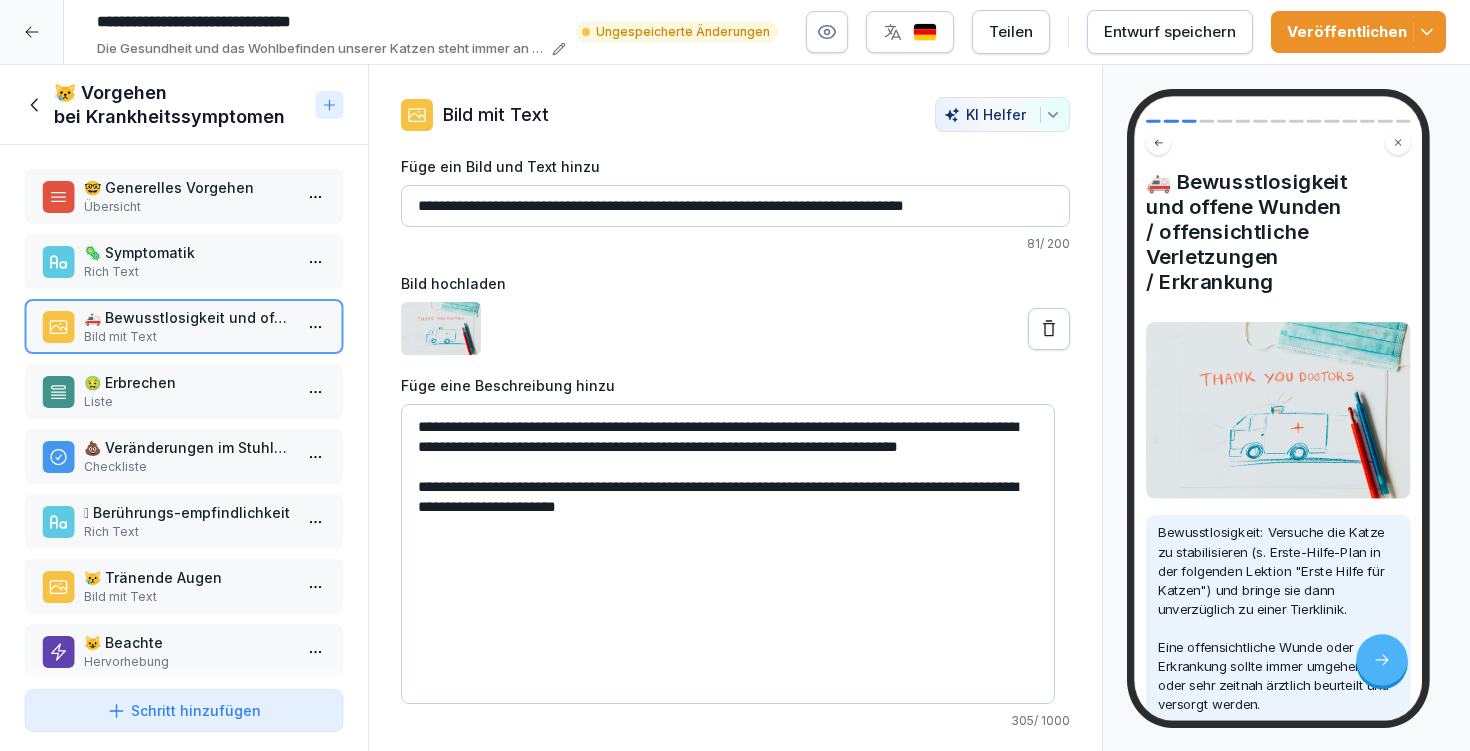 type on "**********" 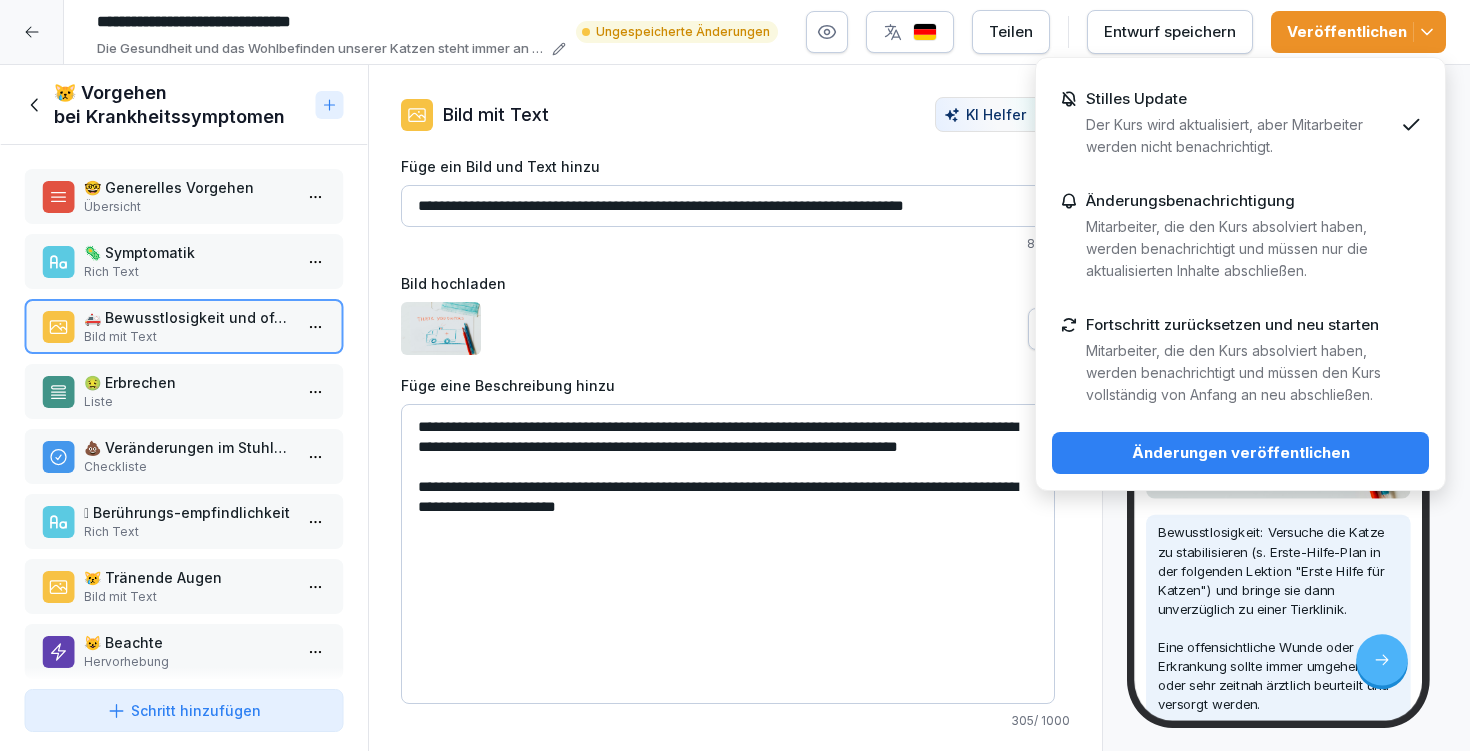 click on "Änderungen veröffentlichen" at bounding box center (1240, 453) 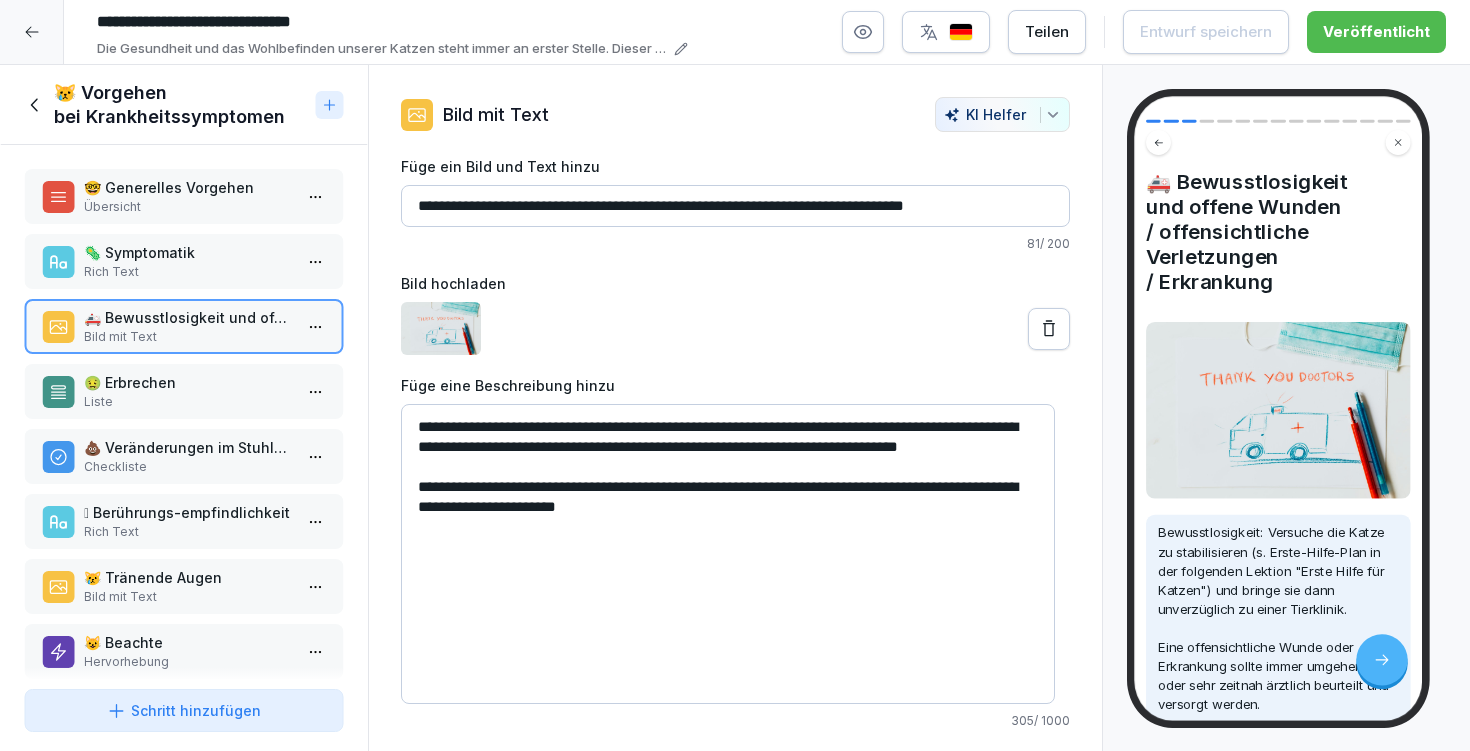 click on "Rich Text" at bounding box center (188, 272) 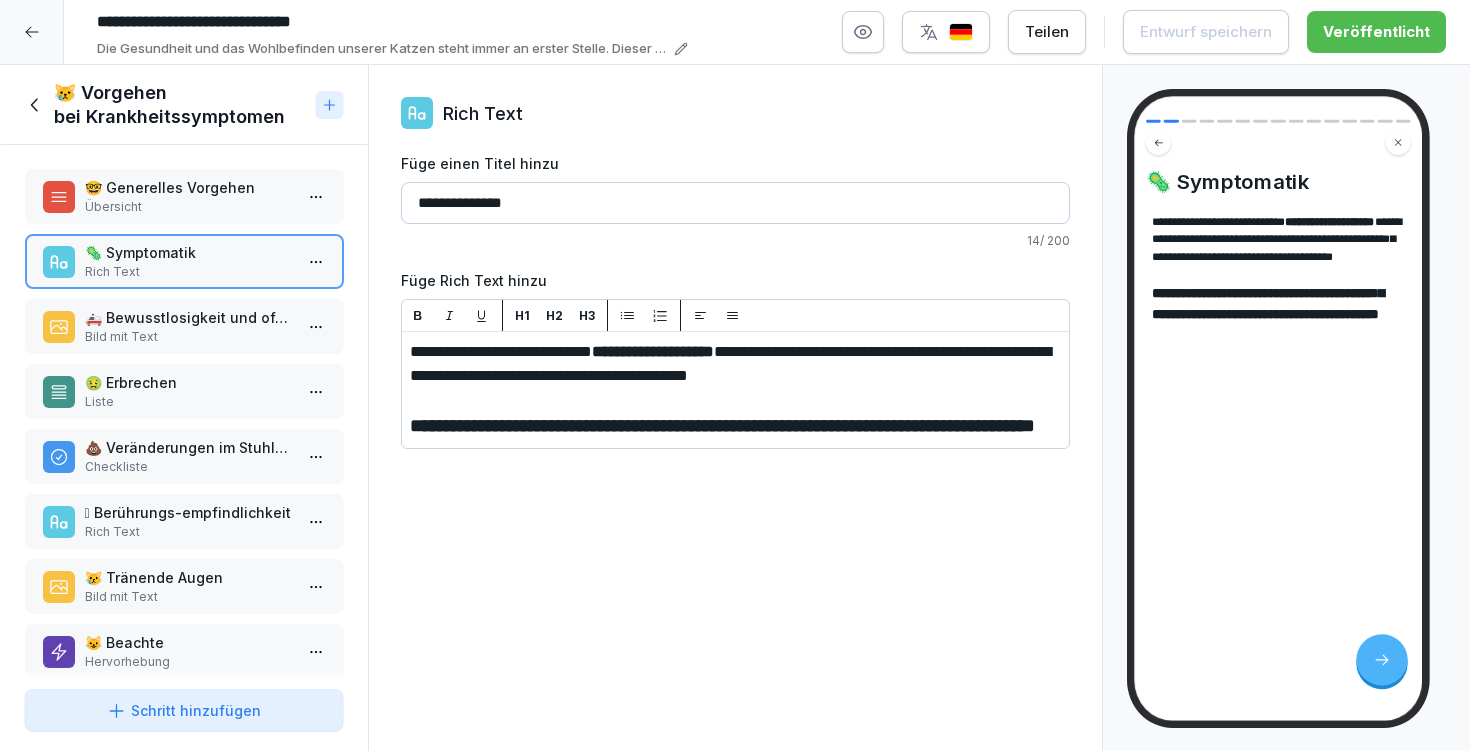 click on "Bild mit Text" at bounding box center (188, 337) 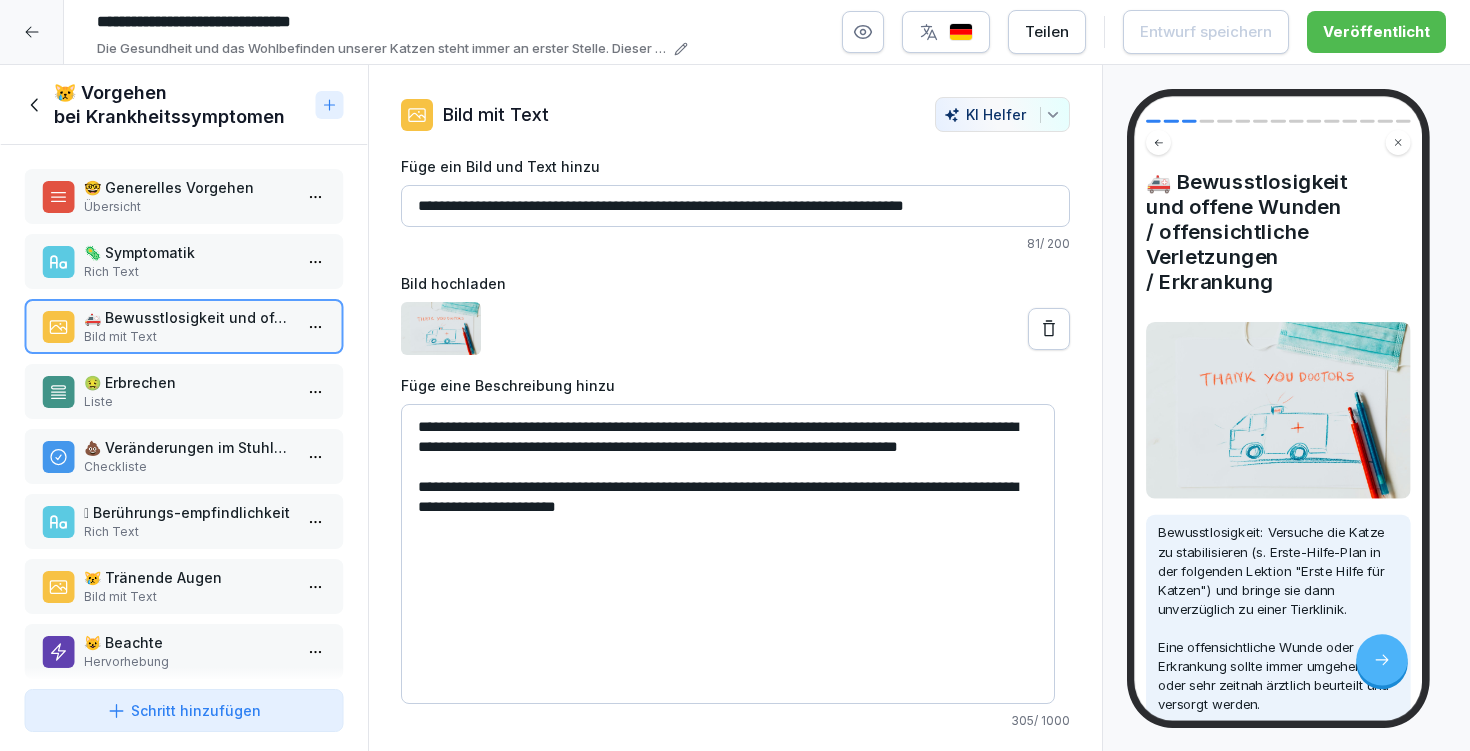 drag, startPoint x: 938, startPoint y: 206, endPoint x: 1060, endPoint y: 229, distance: 124.1491 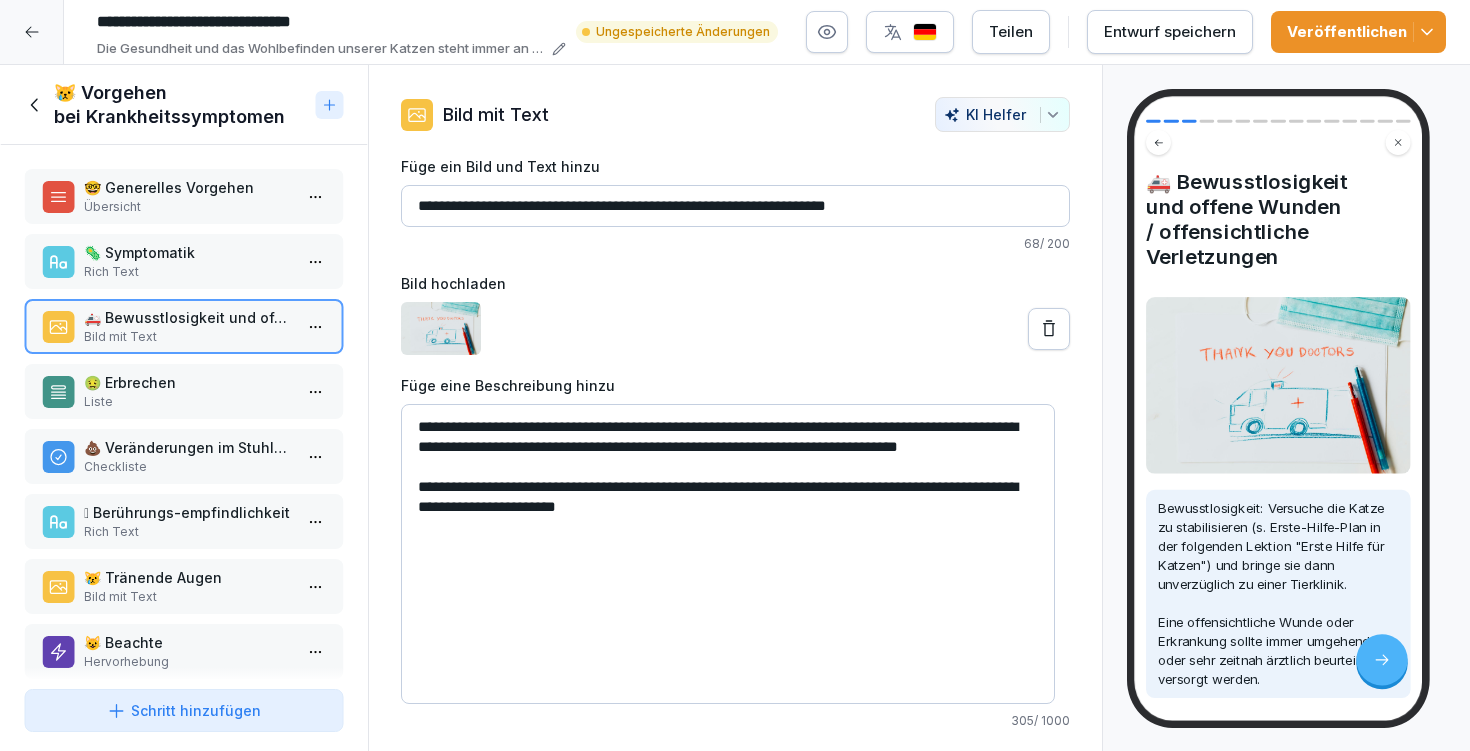 type on "**********" 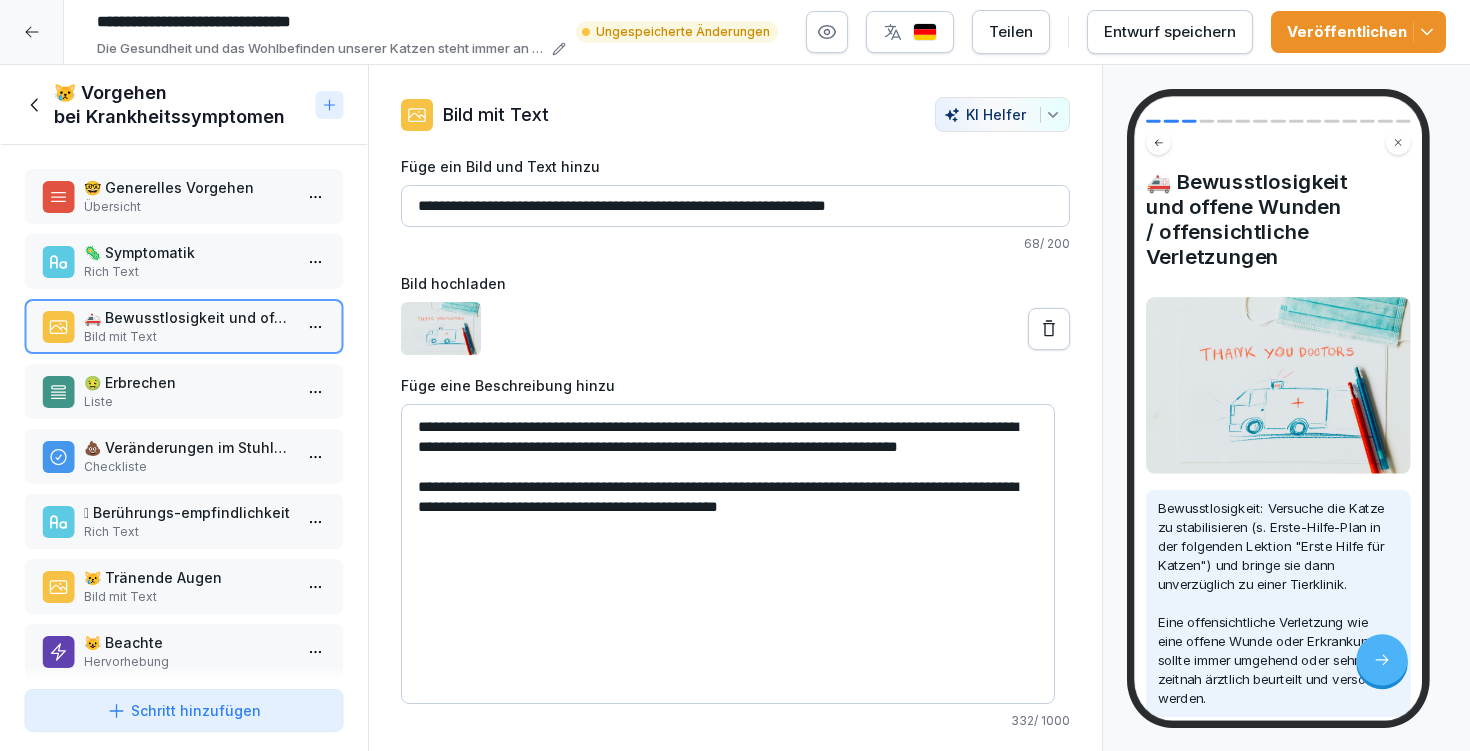 drag, startPoint x: 808, startPoint y: 507, endPoint x: 930, endPoint y: 500, distance: 122.20065 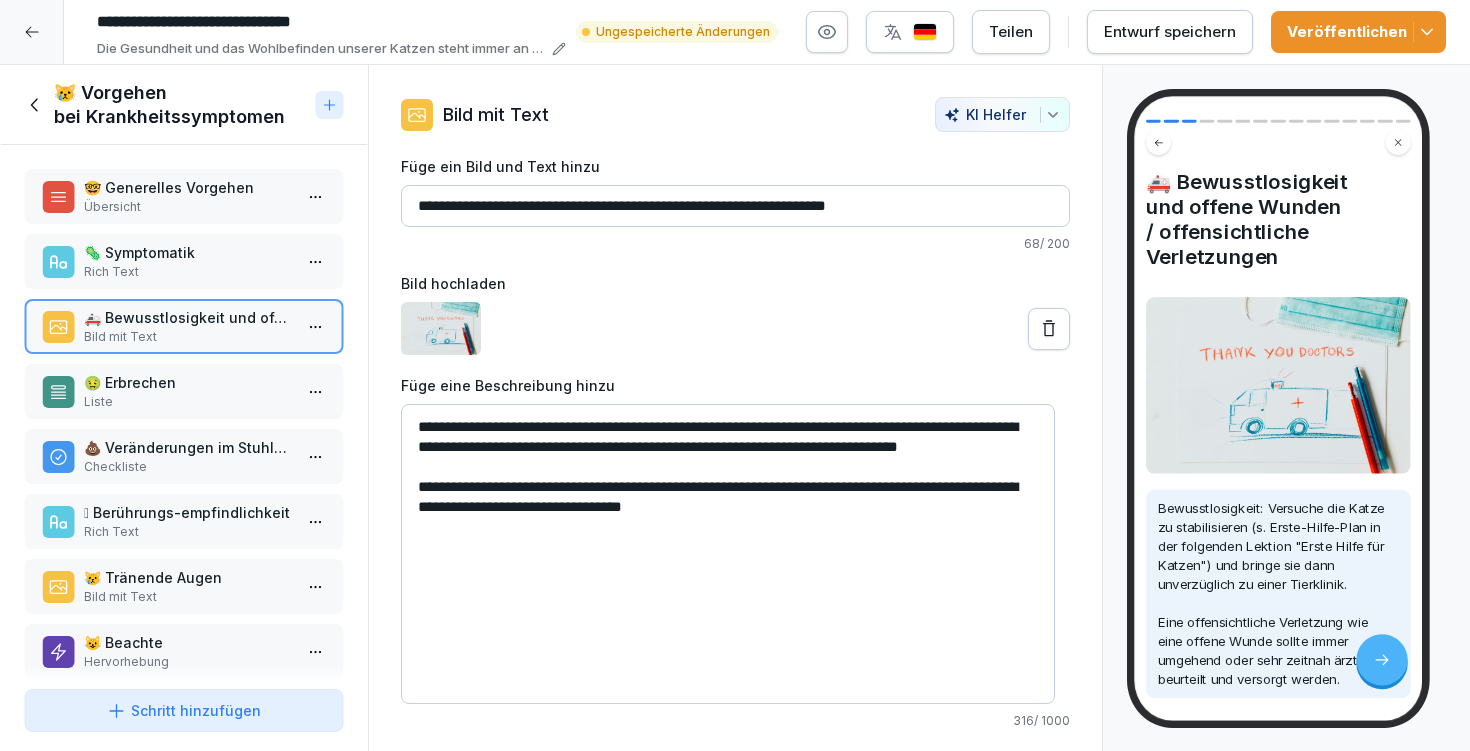 click on "**********" at bounding box center (728, 554) 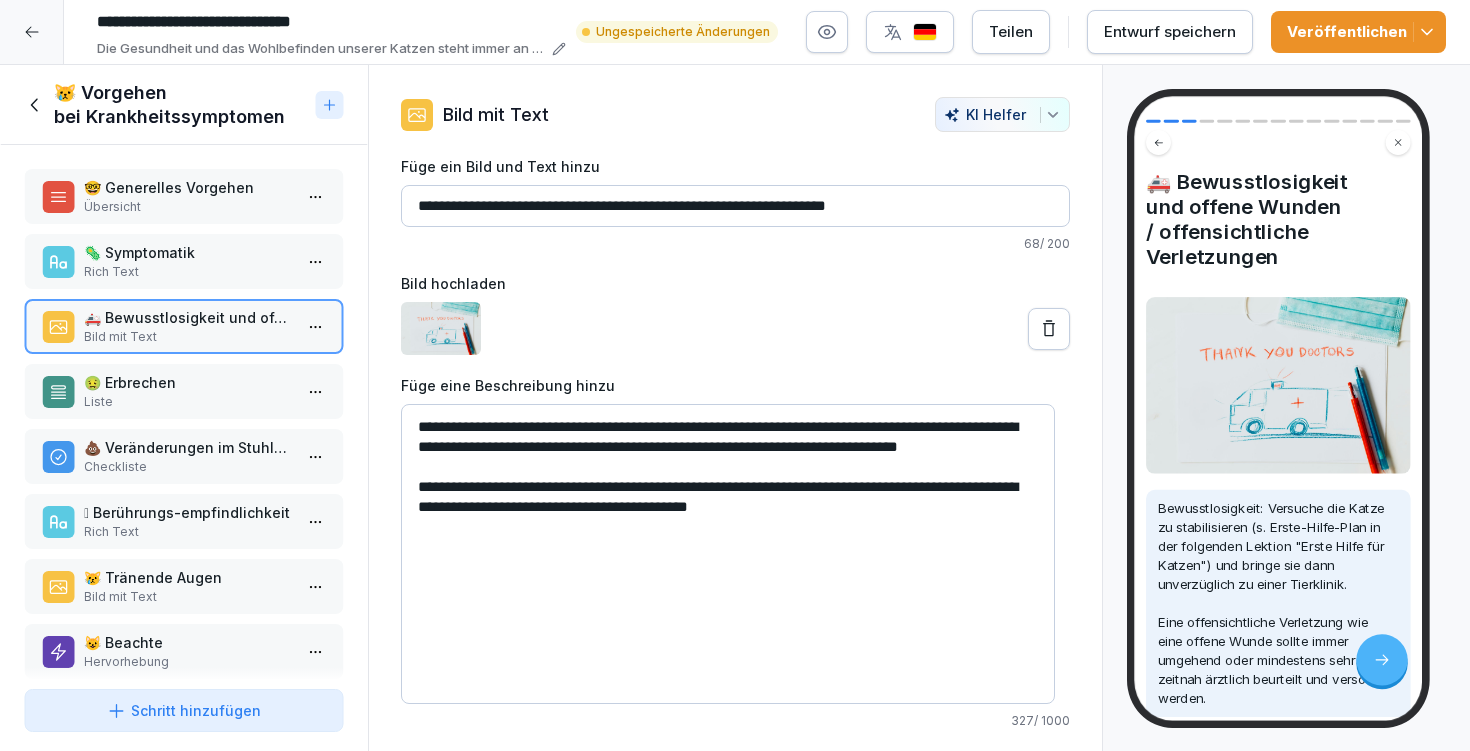 click on "**********" at bounding box center (728, 554) 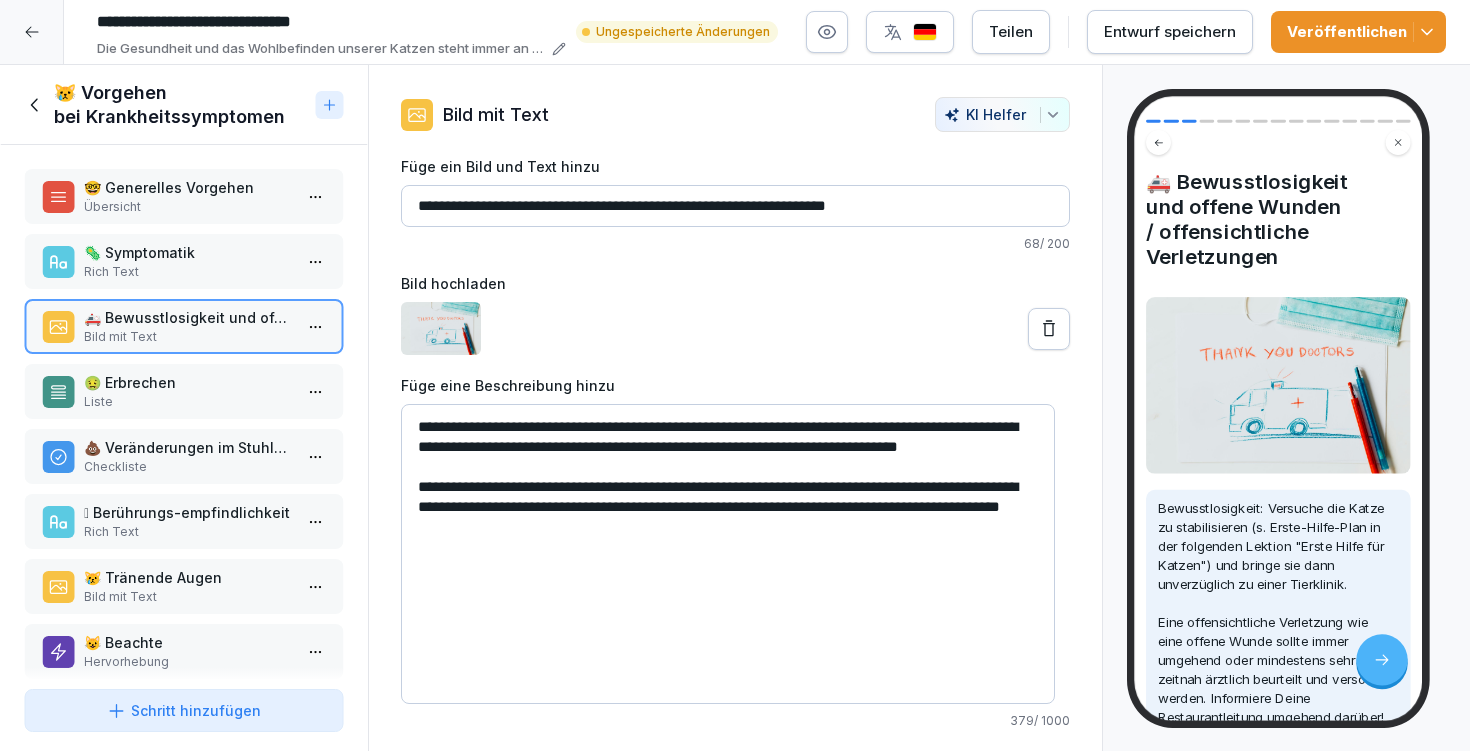 drag, startPoint x: 549, startPoint y: 422, endPoint x: 396, endPoint y: 420, distance: 153.01308 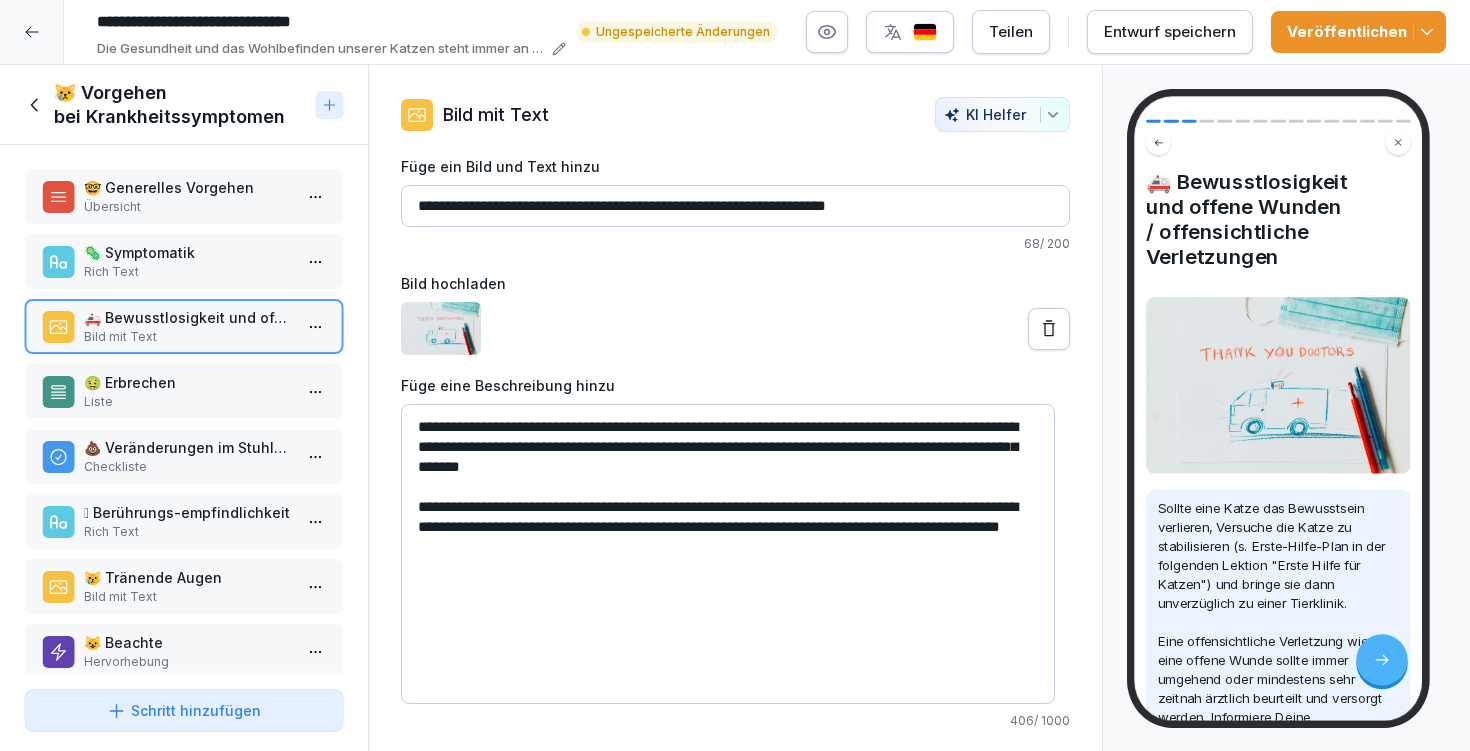 click on "**********" at bounding box center (728, 554) 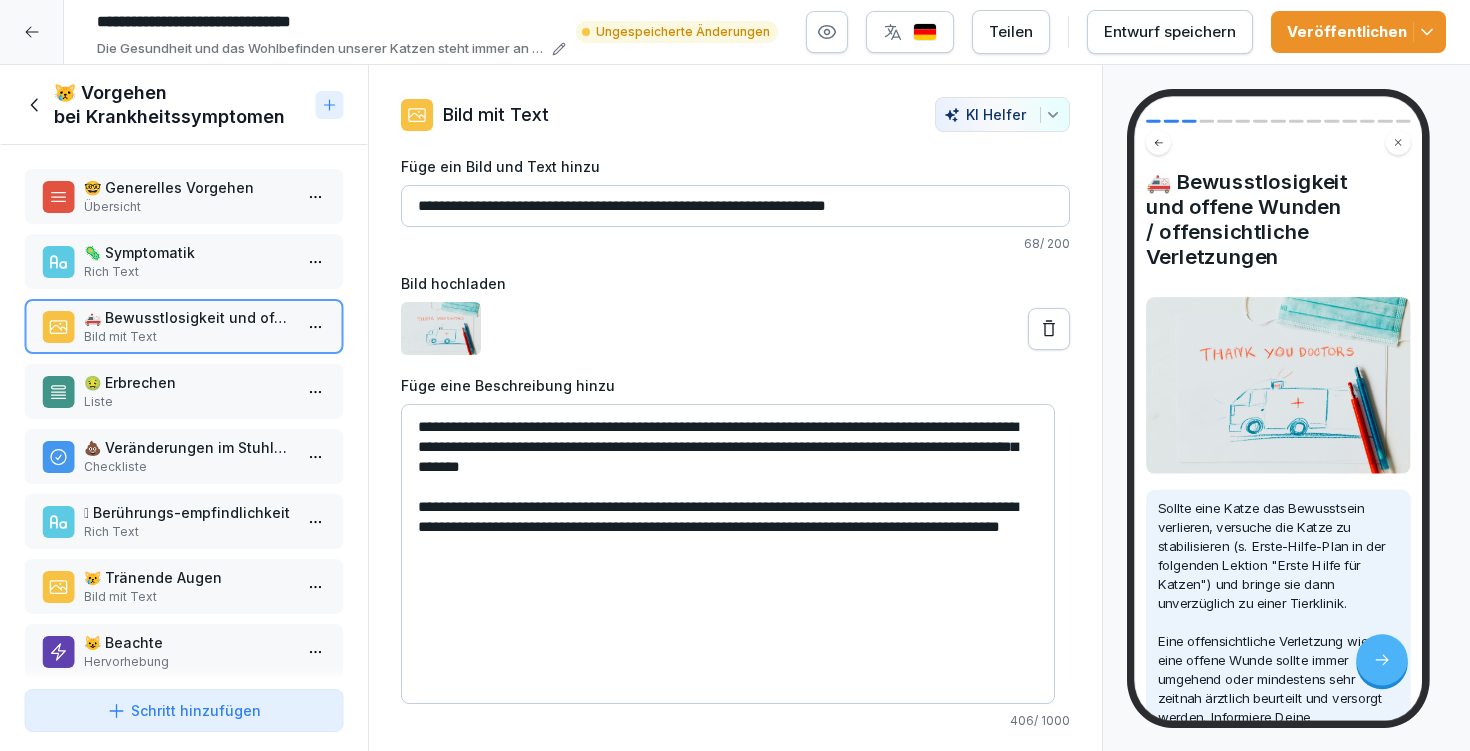 drag, startPoint x: 805, startPoint y: 426, endPoint x: 870, endPoint y: 422, distance: 65.12296 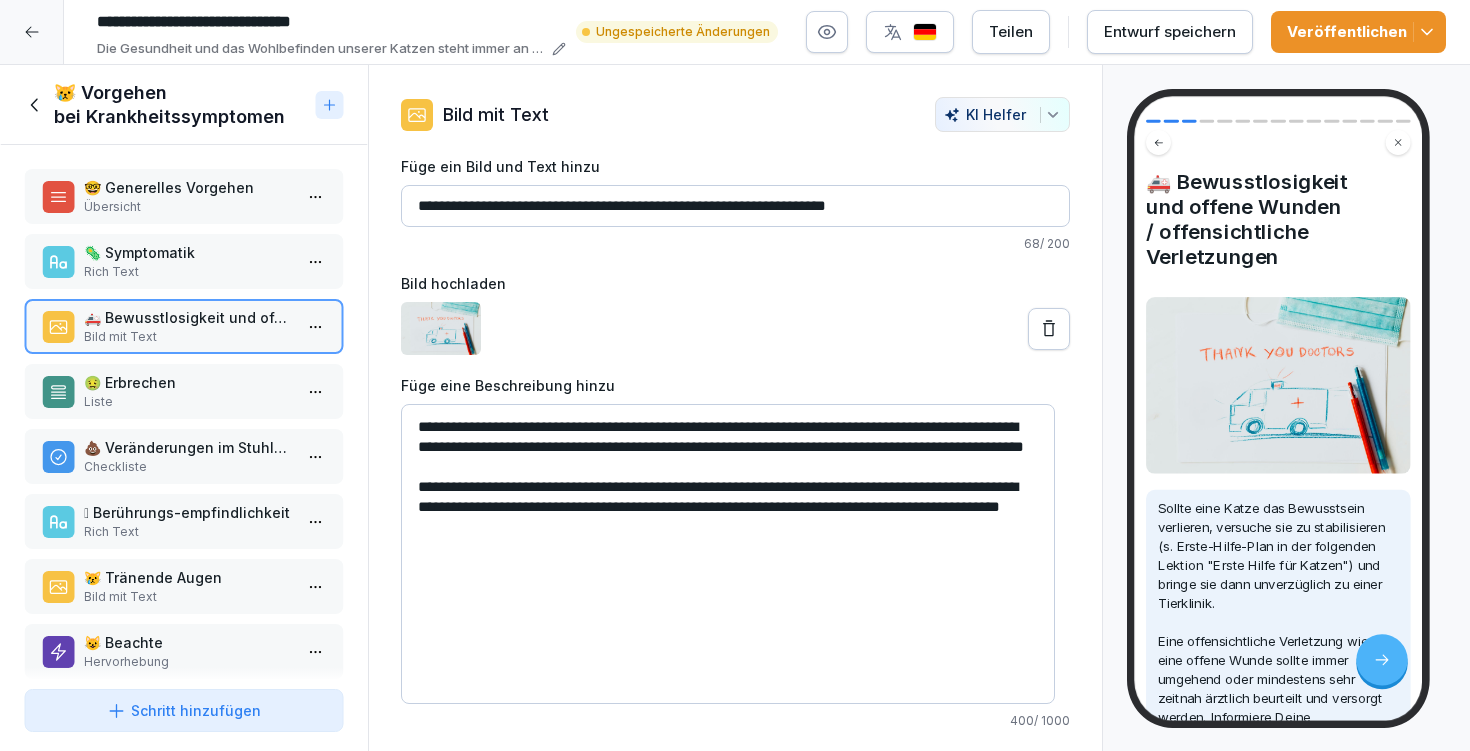 drag, startPoint x: 845, startPoint y: 442, endPoint x: 845, endPoint y: 459, distance: 17 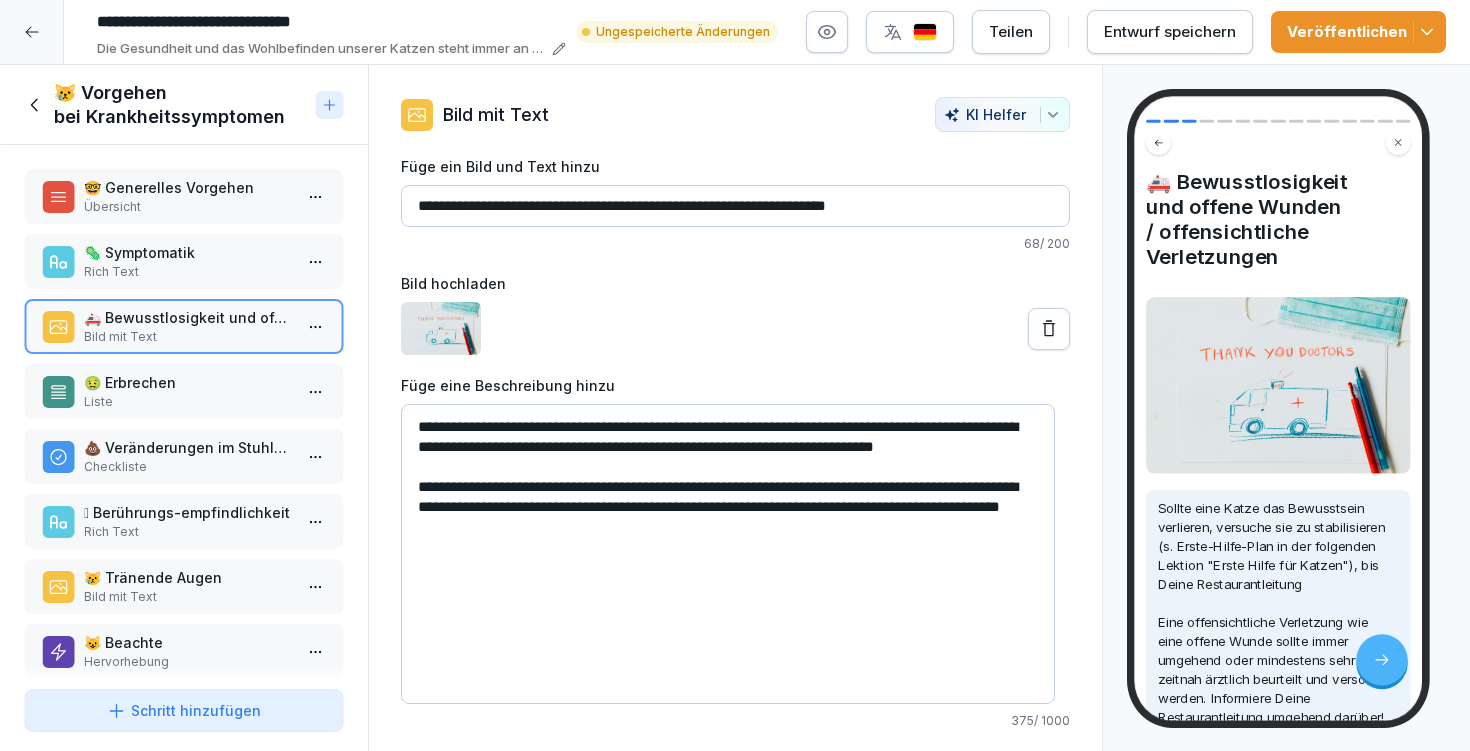 drag, startPoint x: 861, startPoint y: 477, endPoint x: 911, endPoint y: 449, distance: 57.306194 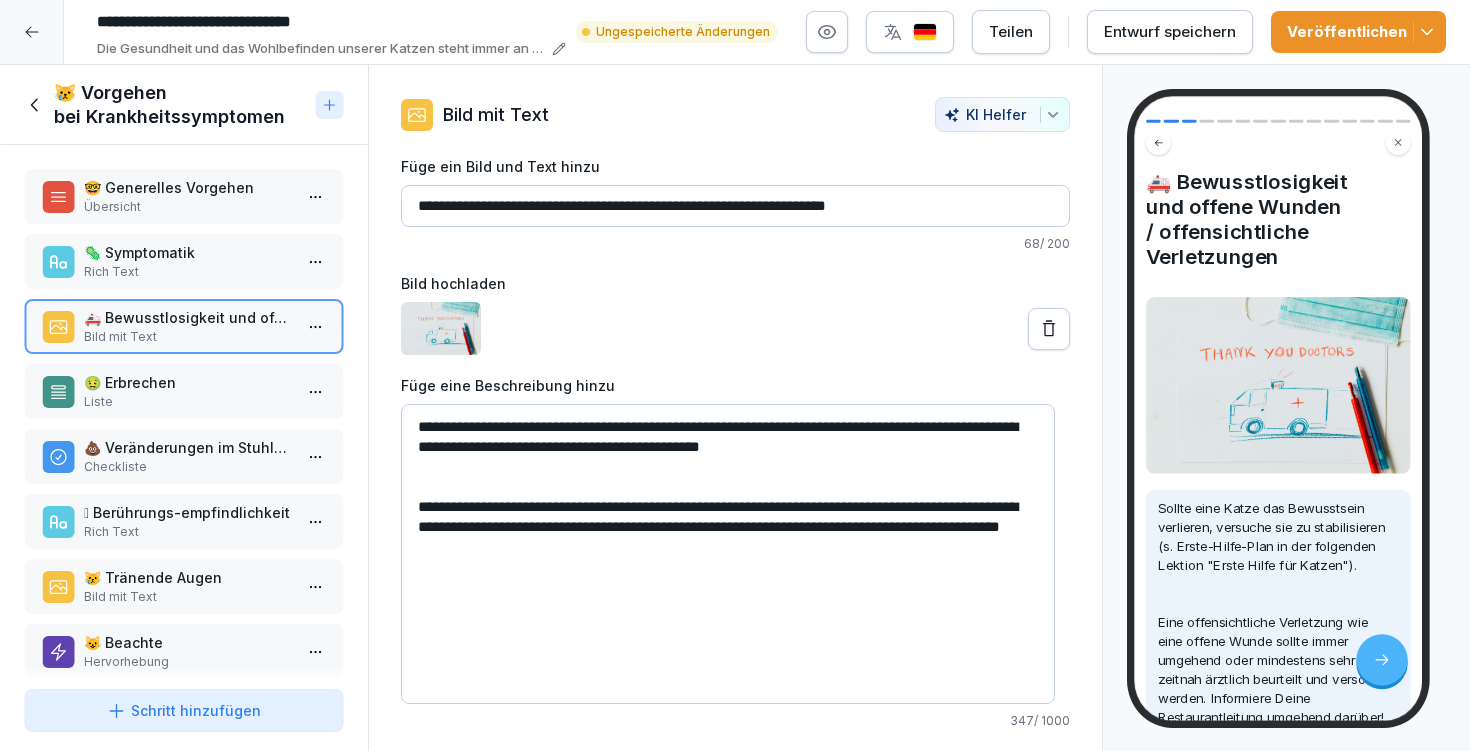 drag, startPoint x: 732, startPoint y: 425, endPoint x: 851, endPoint y: 428, distance: 119.03781 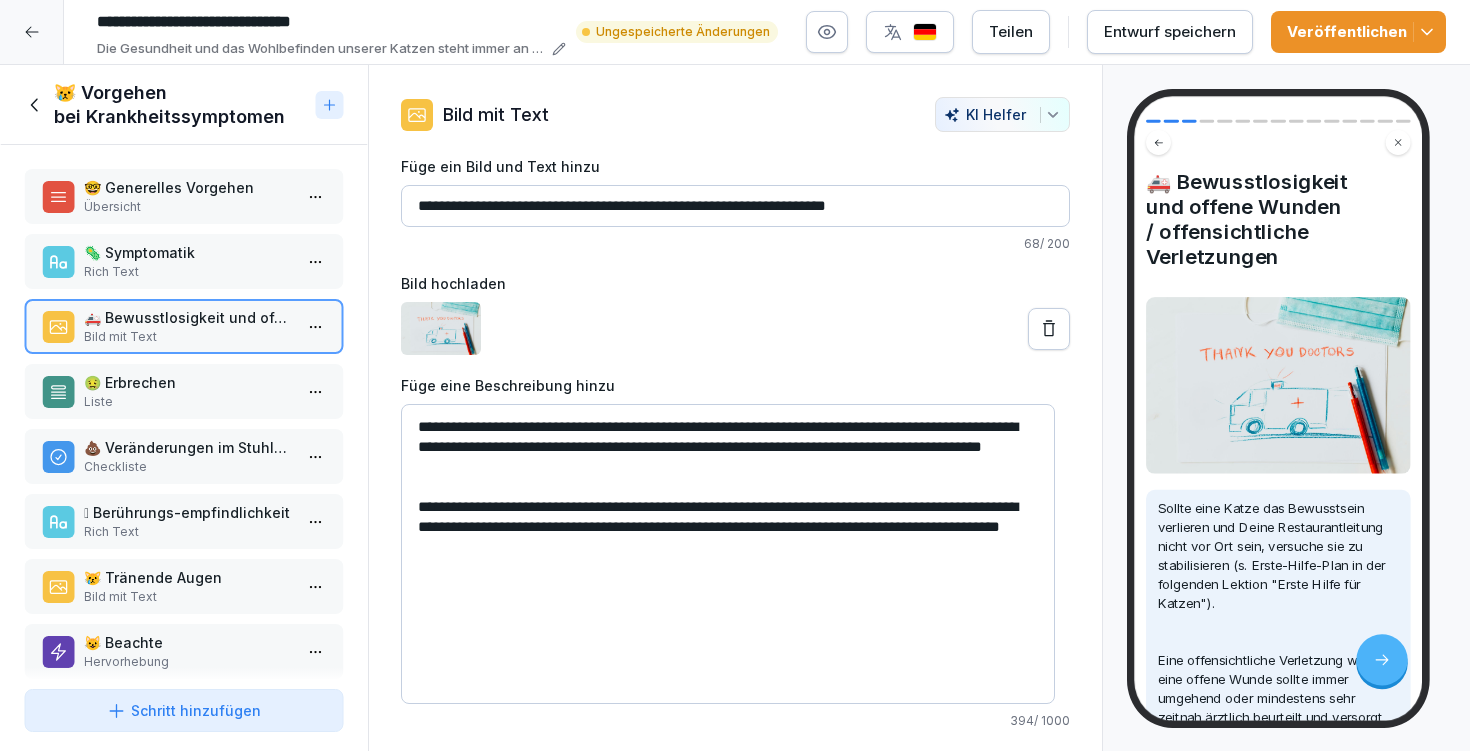 click on "**********" at bounding box center (728, 554) 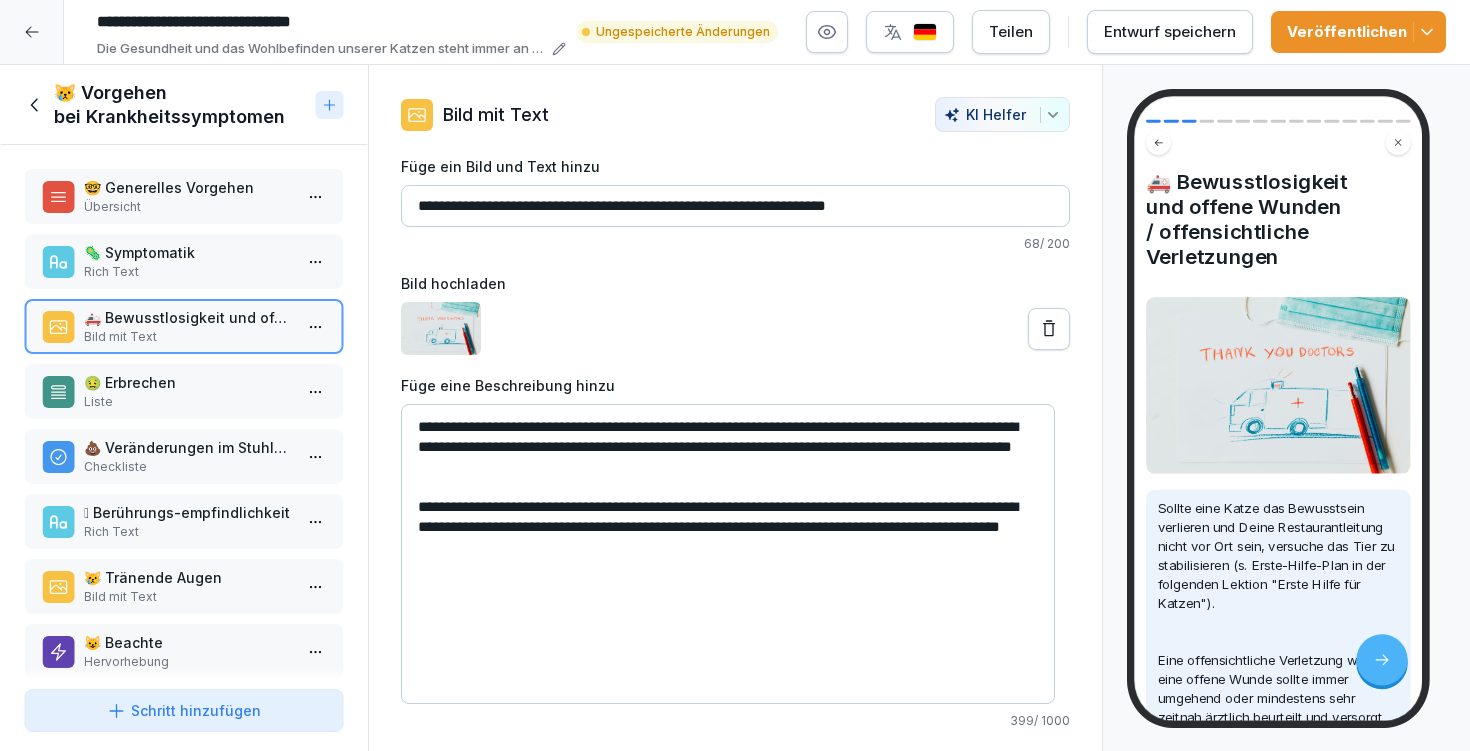 click on "**********" at bounding box center (728, 554) 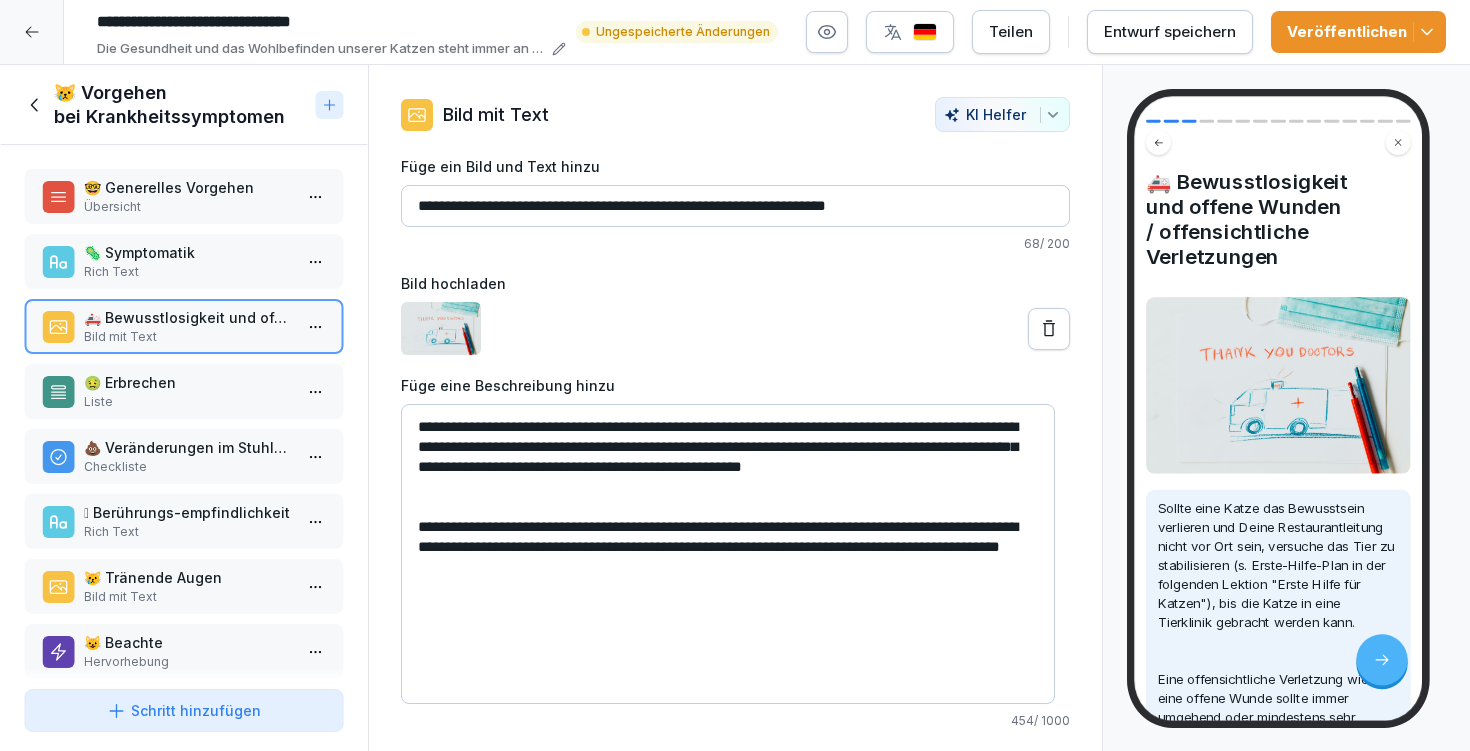 type on "**********" 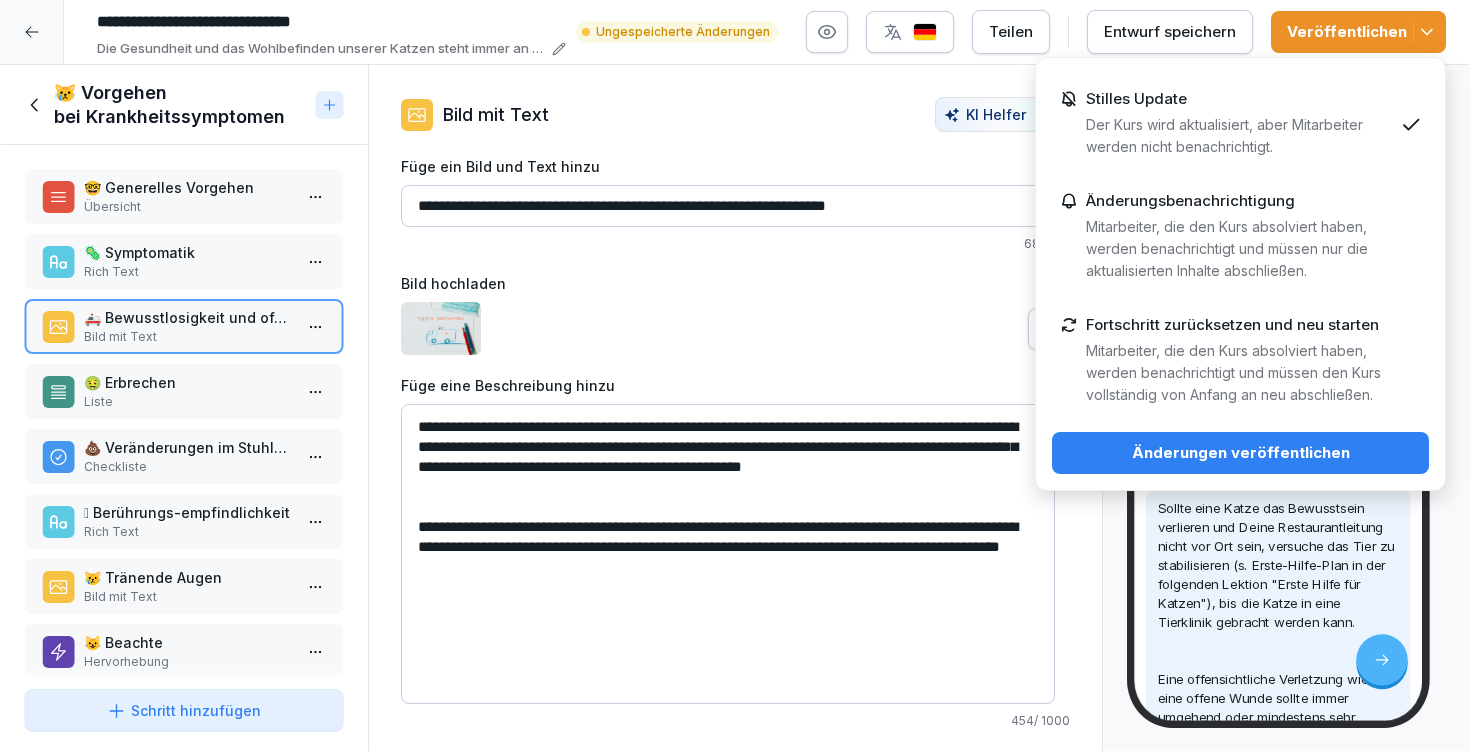 click on "Änderungen veröffentlichen" at bounding box center (1240, 453) 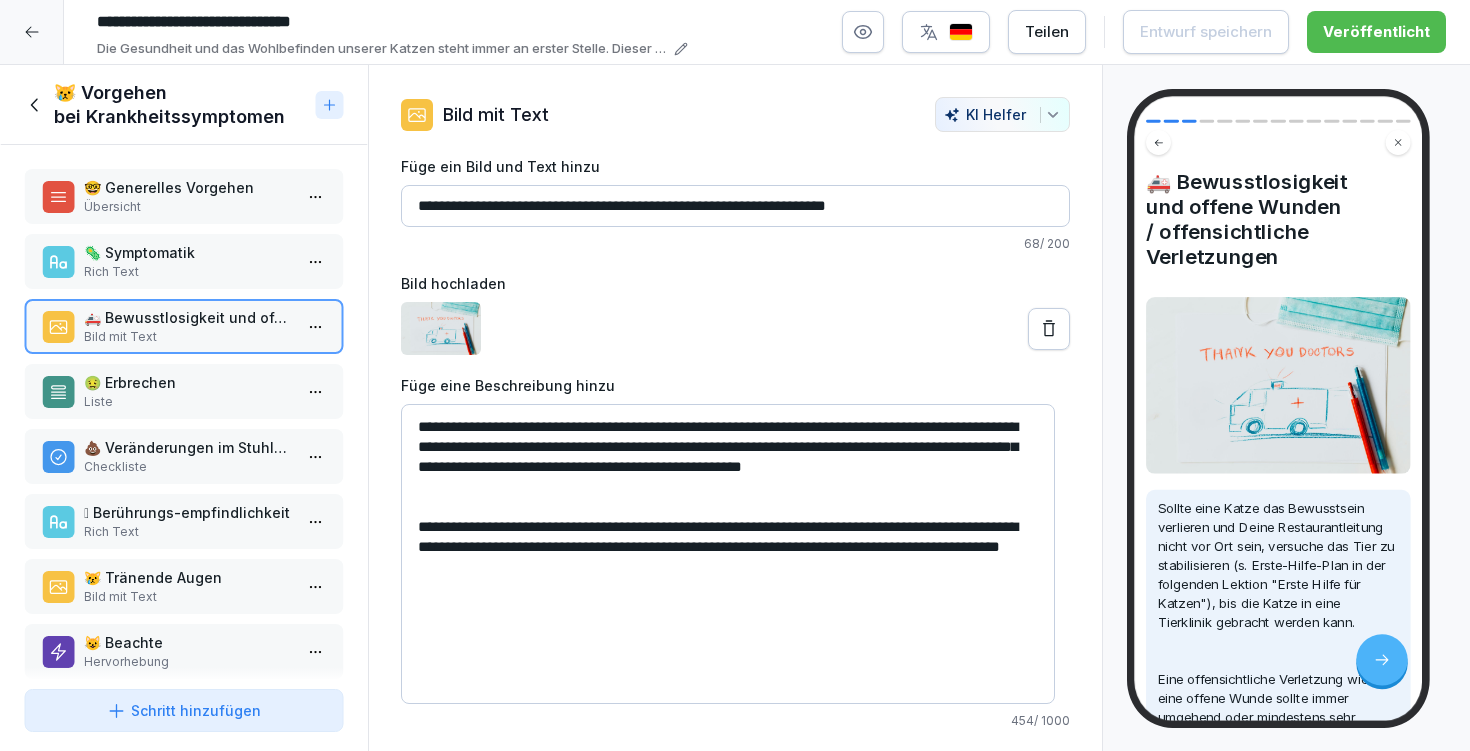 click on "🤢 Erbrechen" at bounding box center (188, 382) 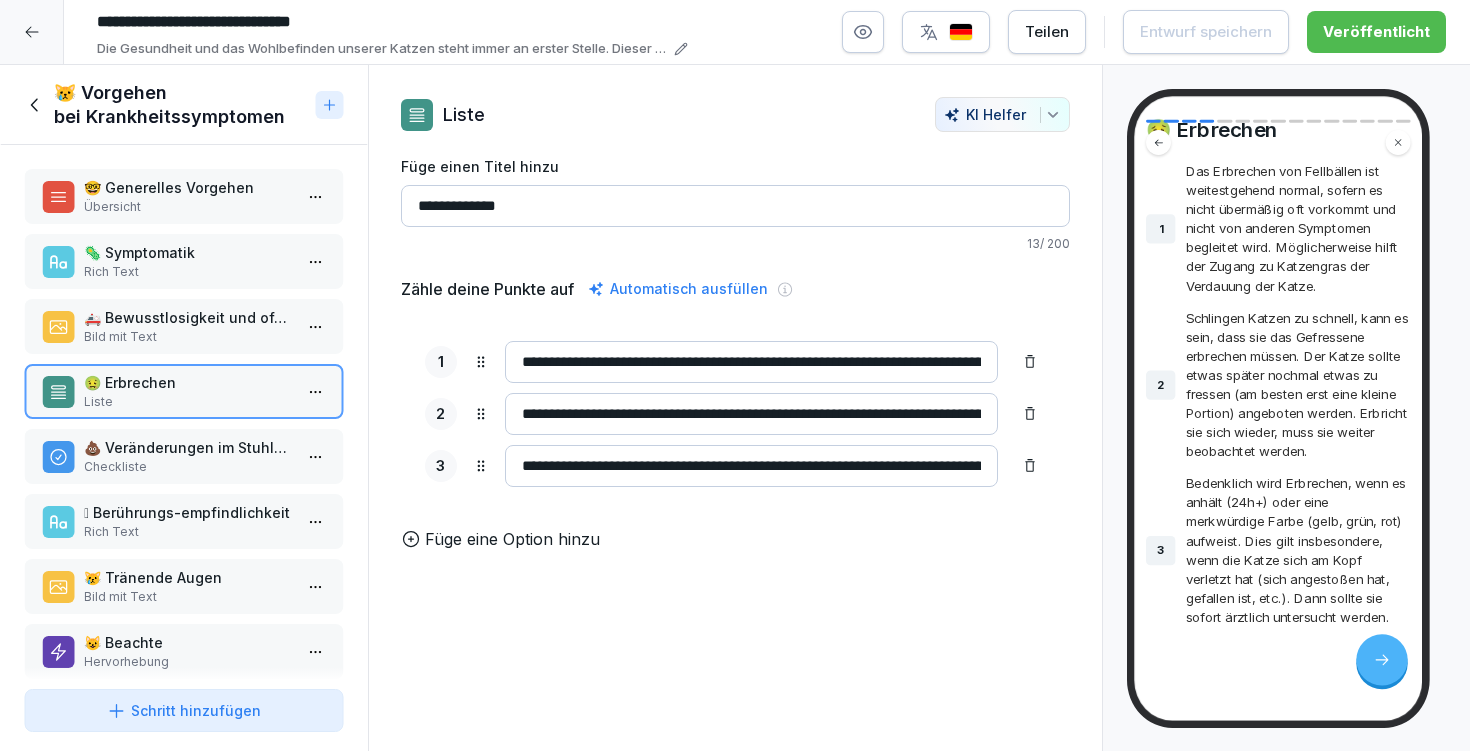 scroll, scrollTop: 72, scrollLeft: 0, axis: vertical 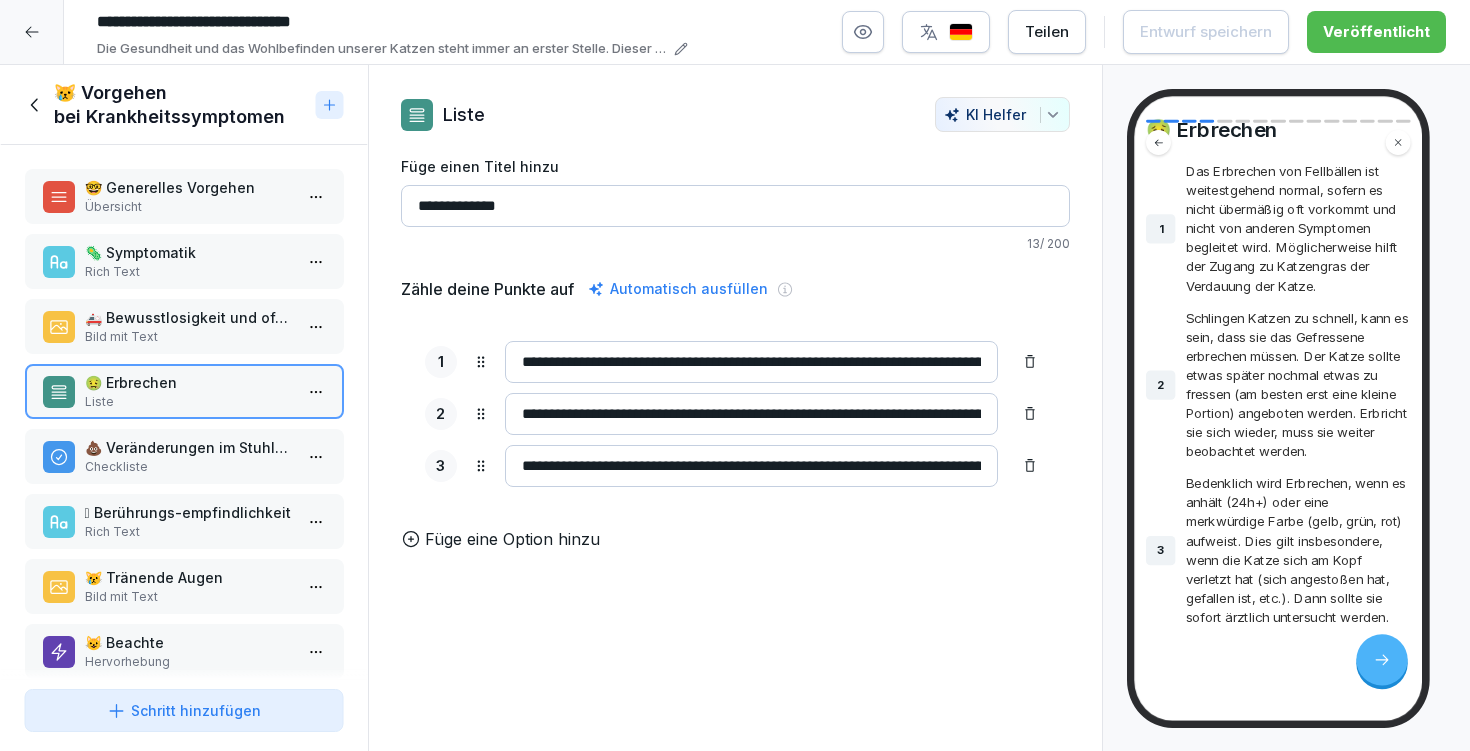 click on "💩 Veränderungen im Stuhl/Durchfall" at bounding box center (188, 447) 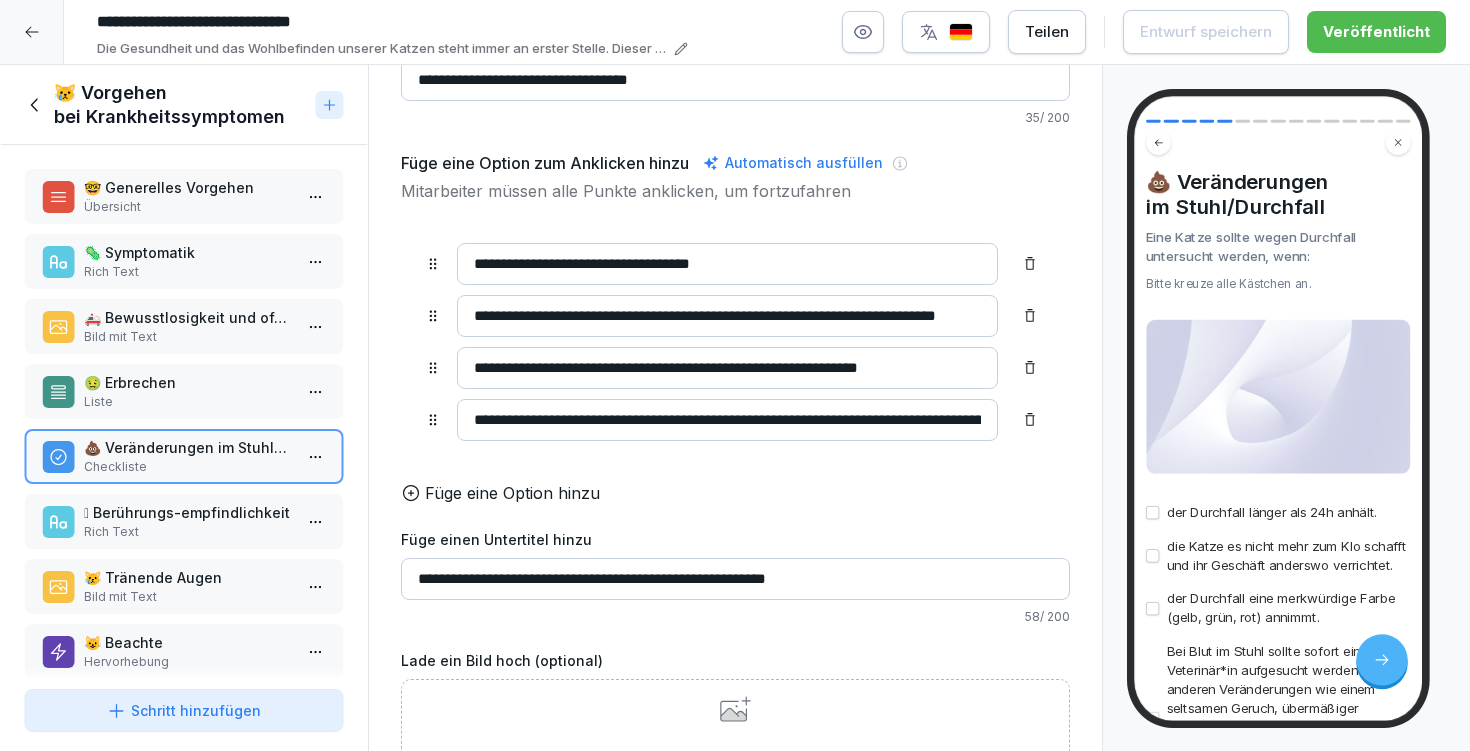 scroll, scrollTop: 124, scrollLeft: 0, axis: vertical 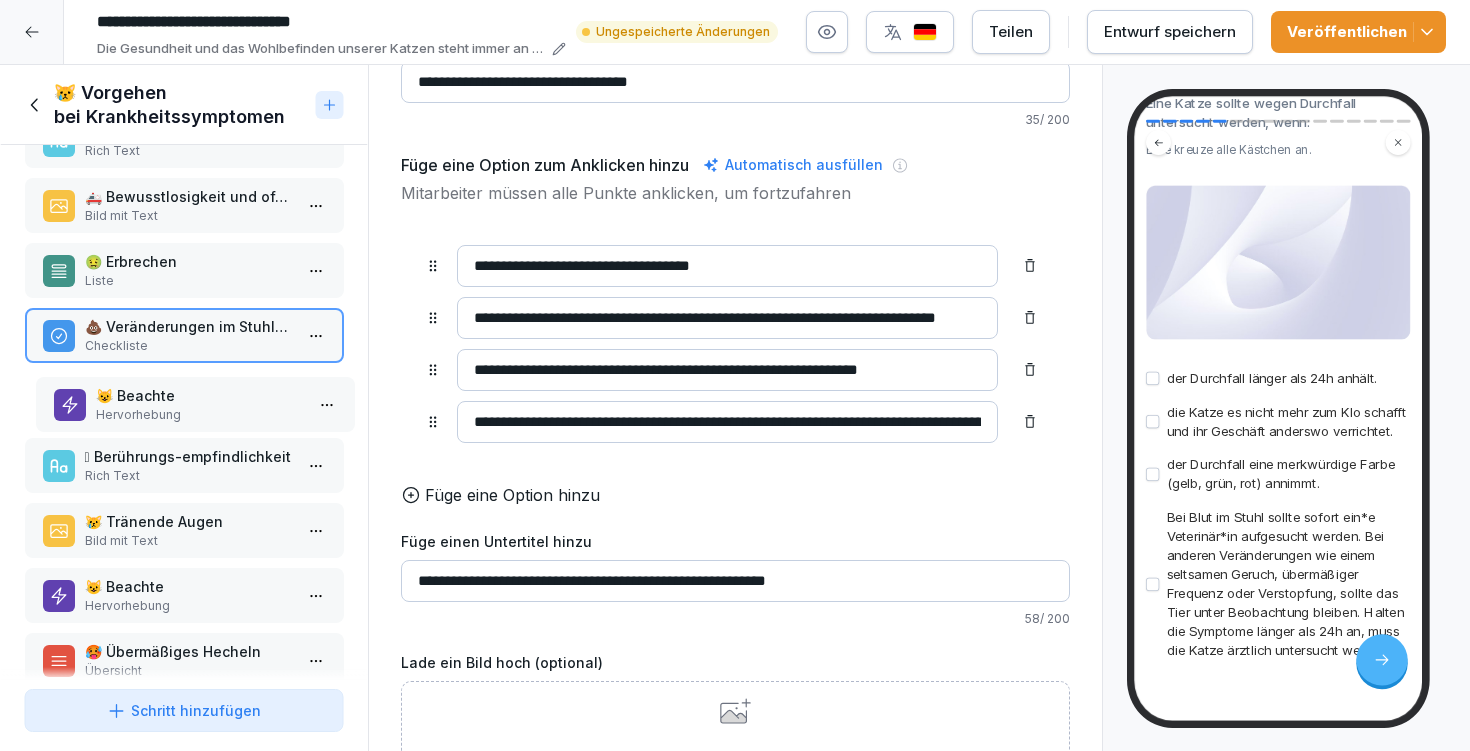 drag, startPoint x: 173, startPoint y: 620, endPoint x: 184, endPoint y: 408, distance: 212.28519 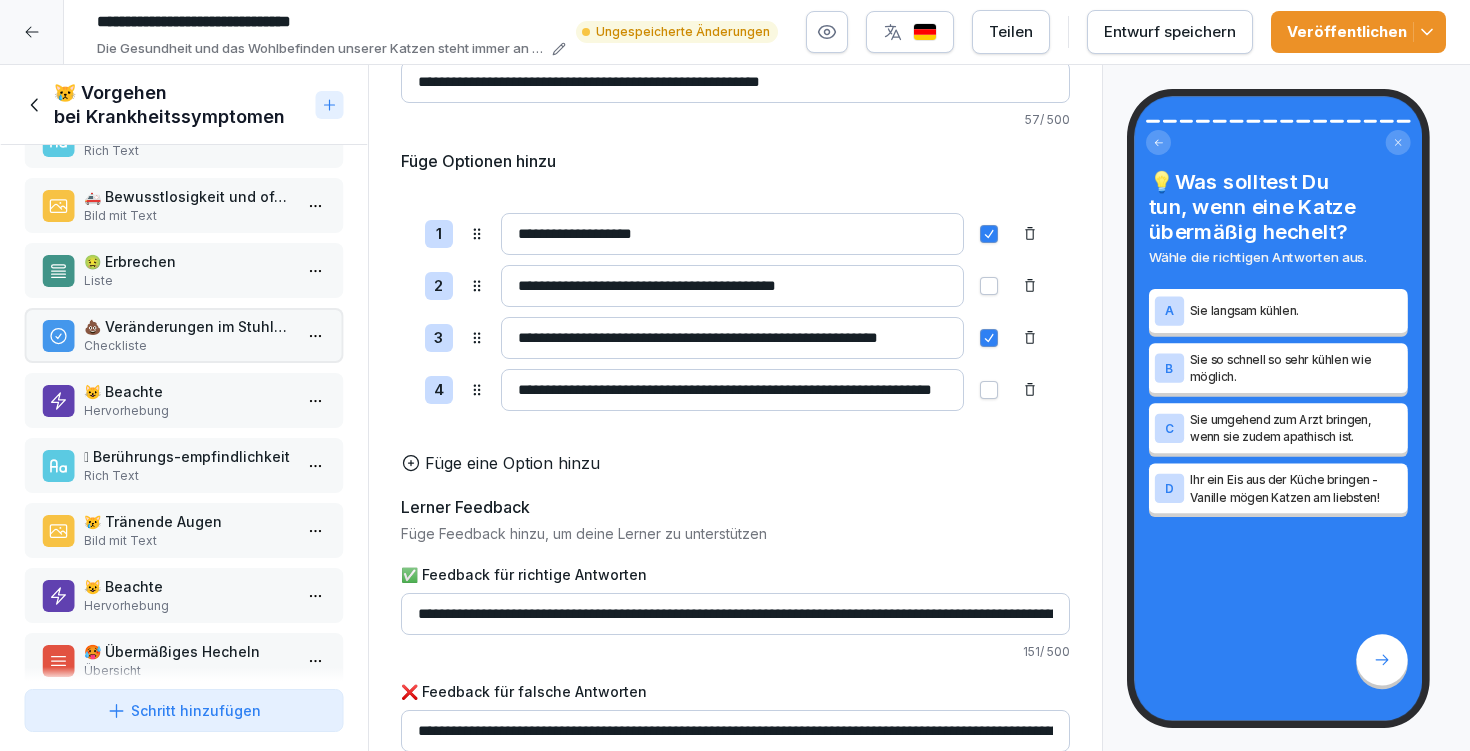 click on "💩 Veränderungen im Stuhl/Durchfall Checkliste" at bounding box center (184, 335) 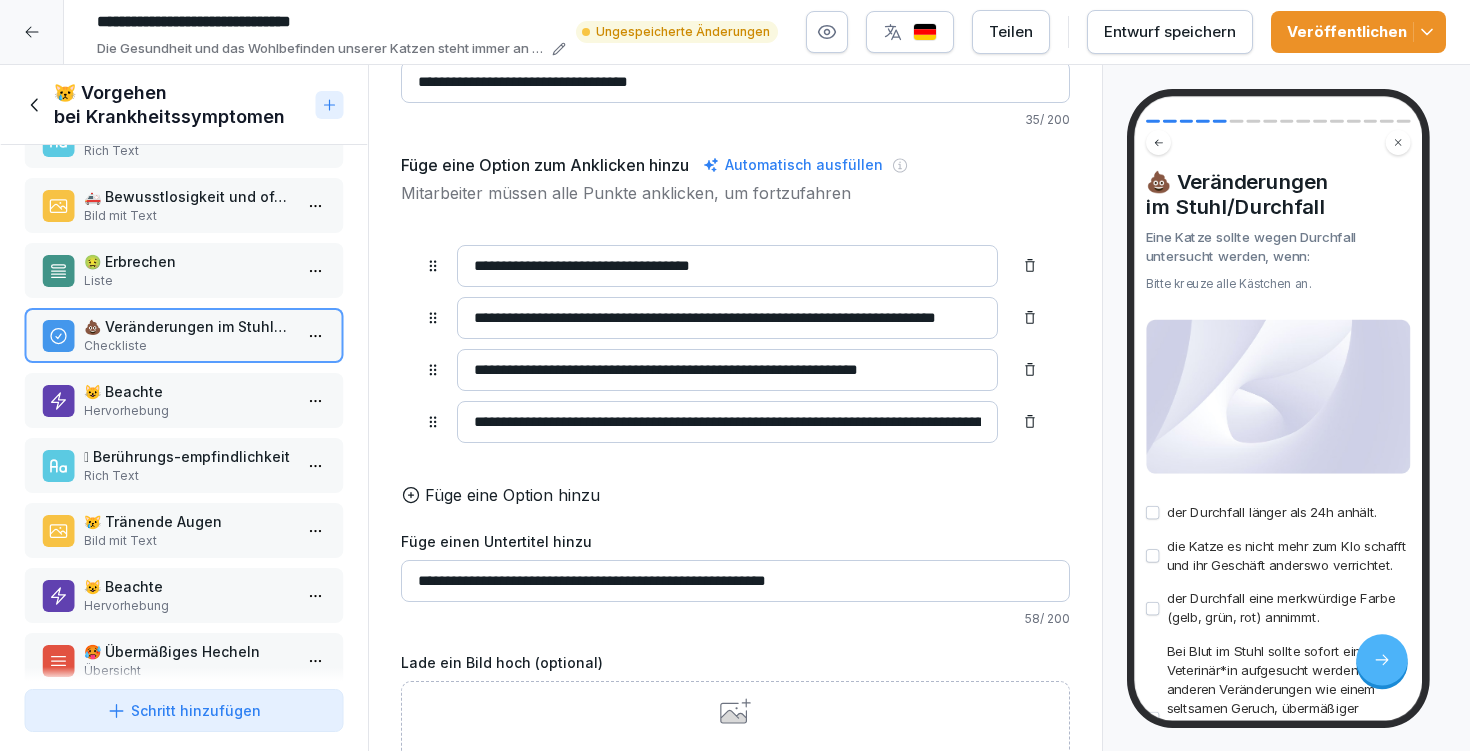 click on "🤢 Erbrechen  Liste" at bounding box center (184, 270) 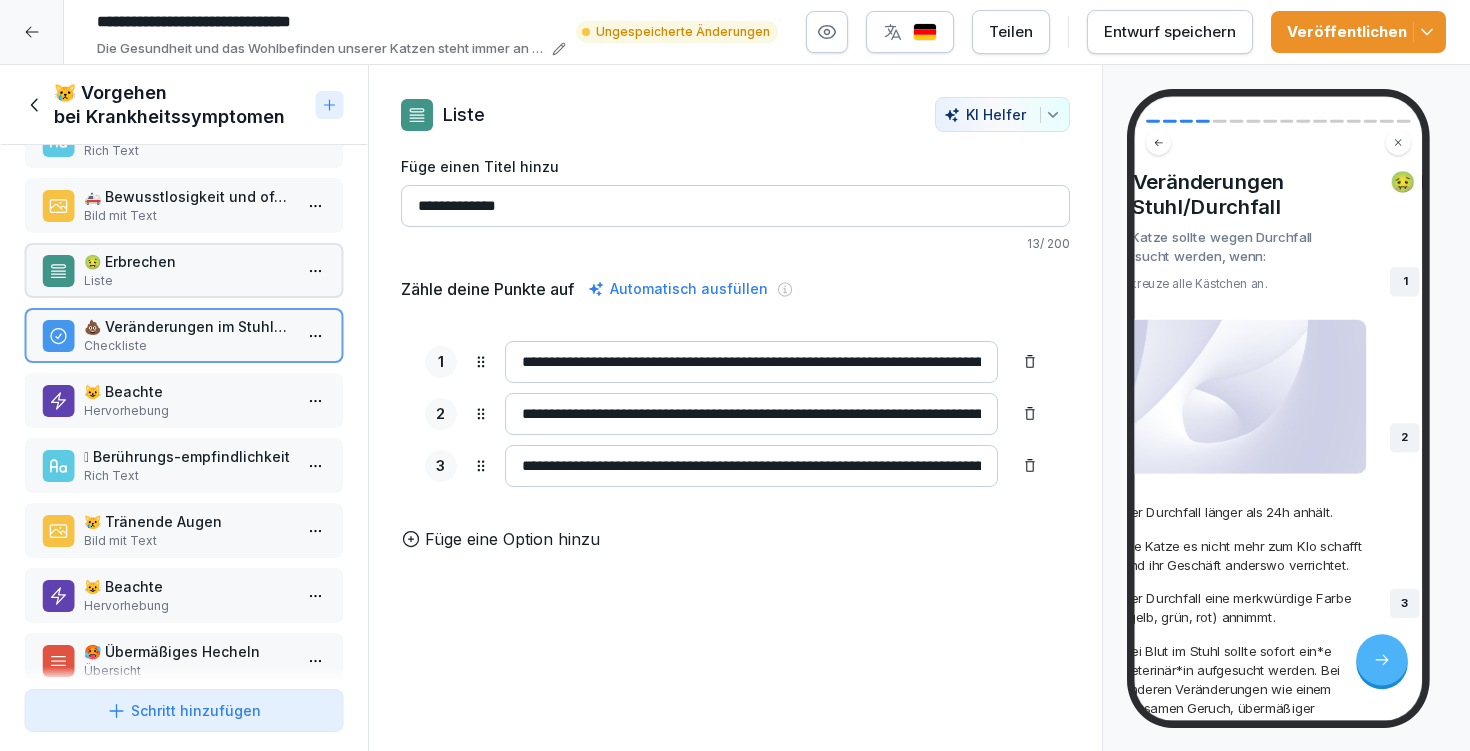 scroll, scrollTop: 0, scrollLeft: 0, axis: both 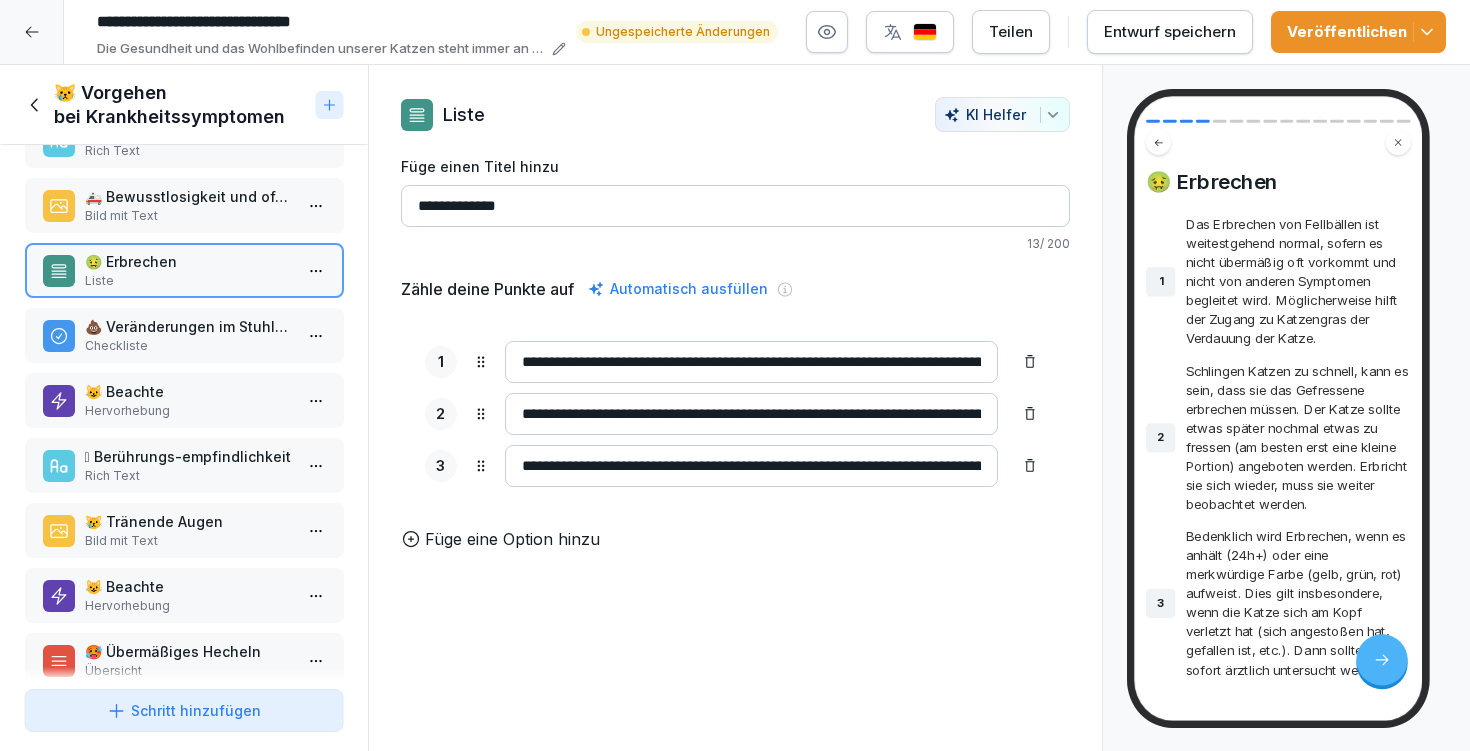 click on "🤢 Erbrechen  Liste" at bounding box center (184, 270) 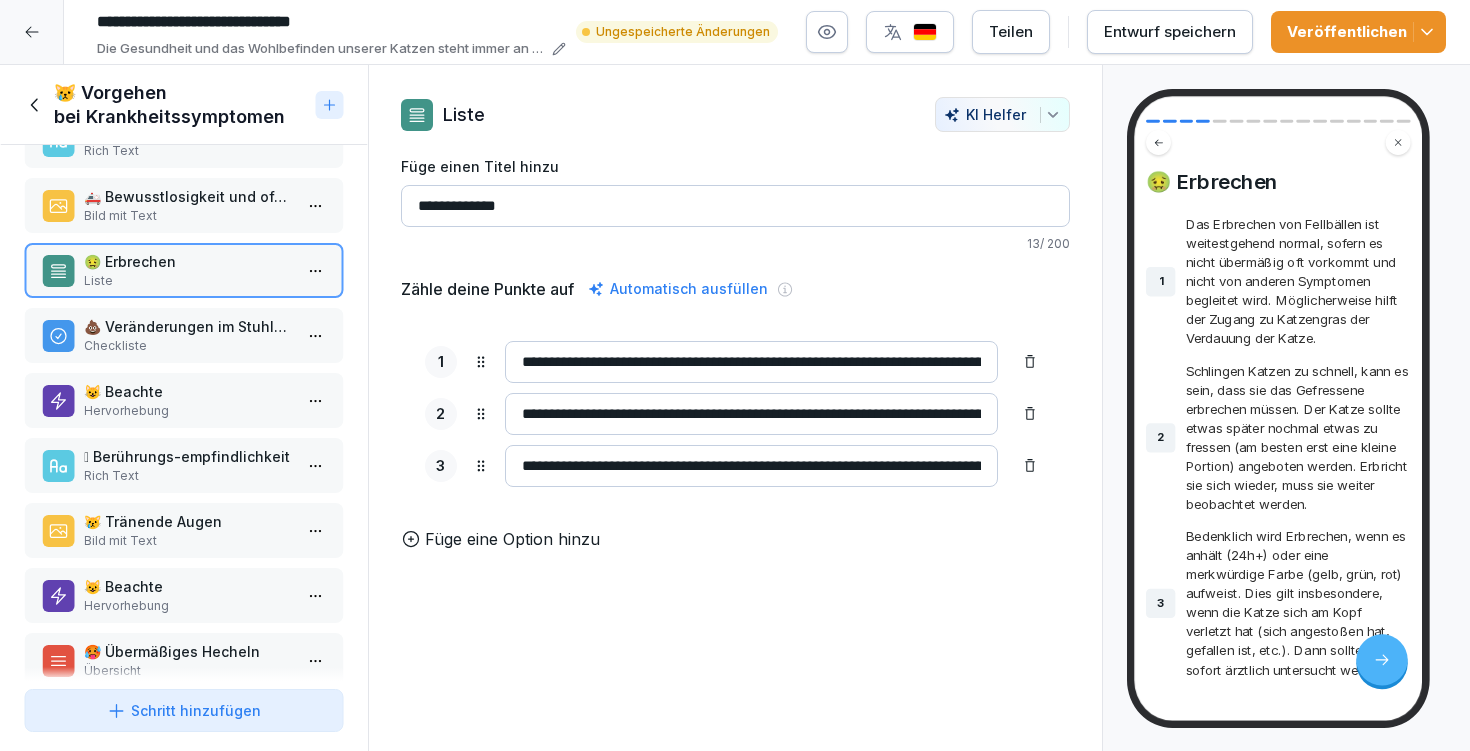 scroll, scrollTop: 133, scrollLeft: 0, axis: vertical 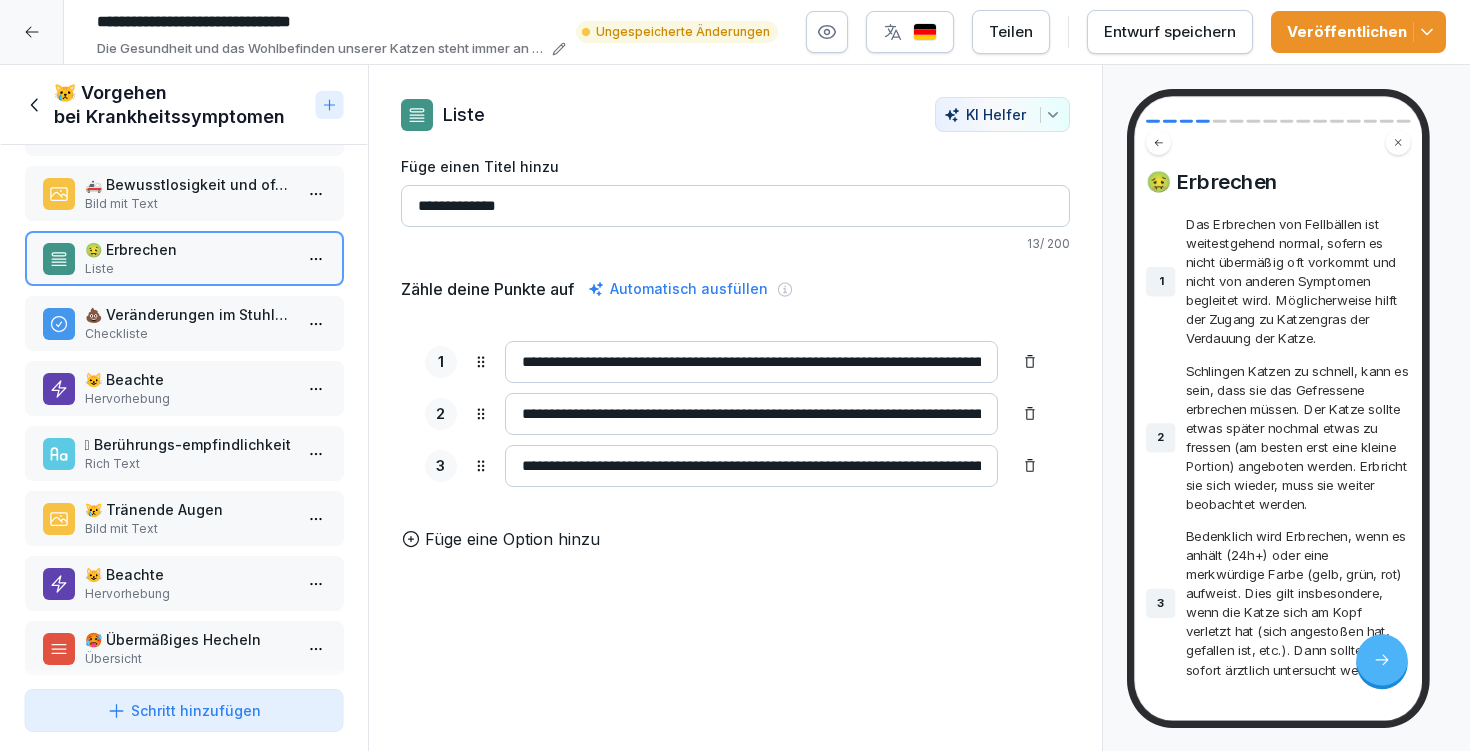 click on "Checkliste" at bounding box center [188, 334] 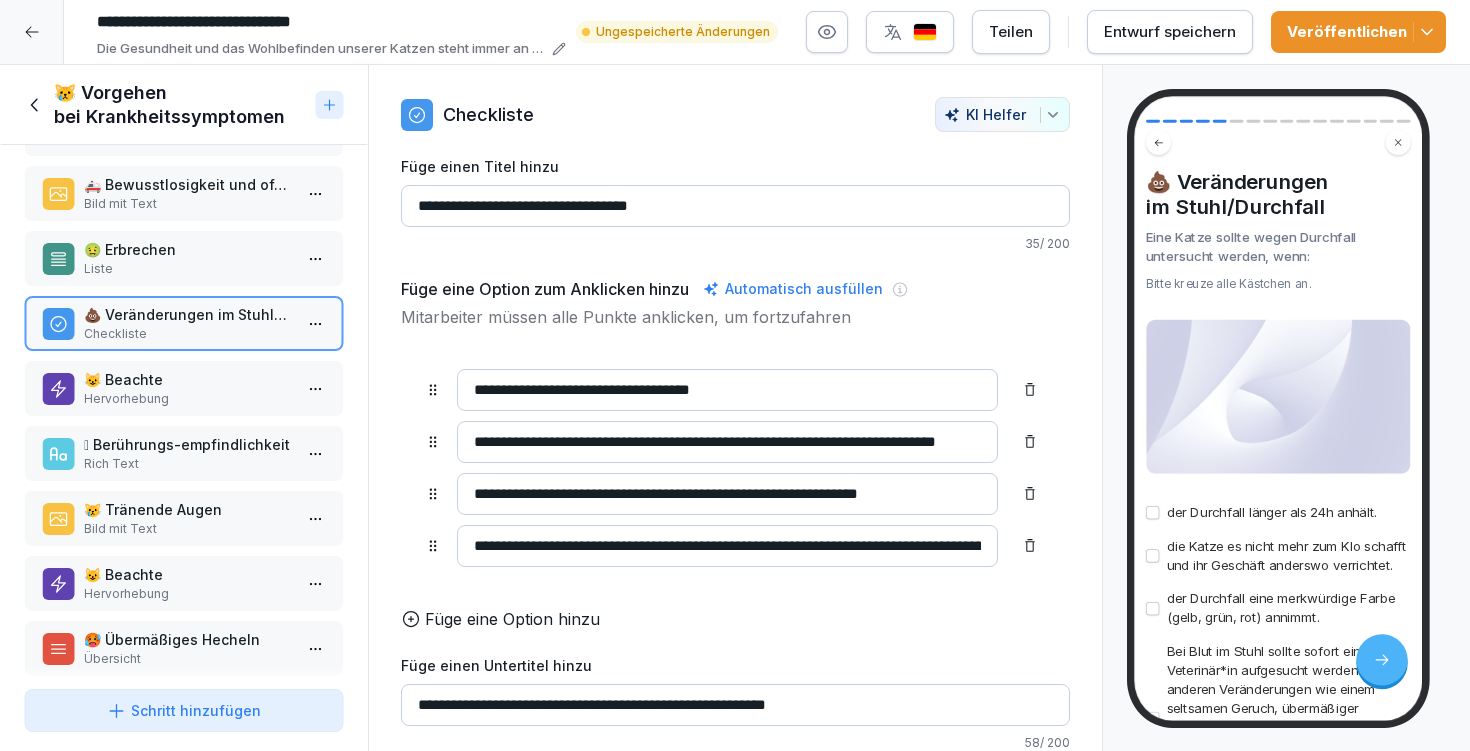 drag, startPoint x: 465, startPoint y: 540, endPoint x: 1117, endPoint y: 543, distance: 652.0069 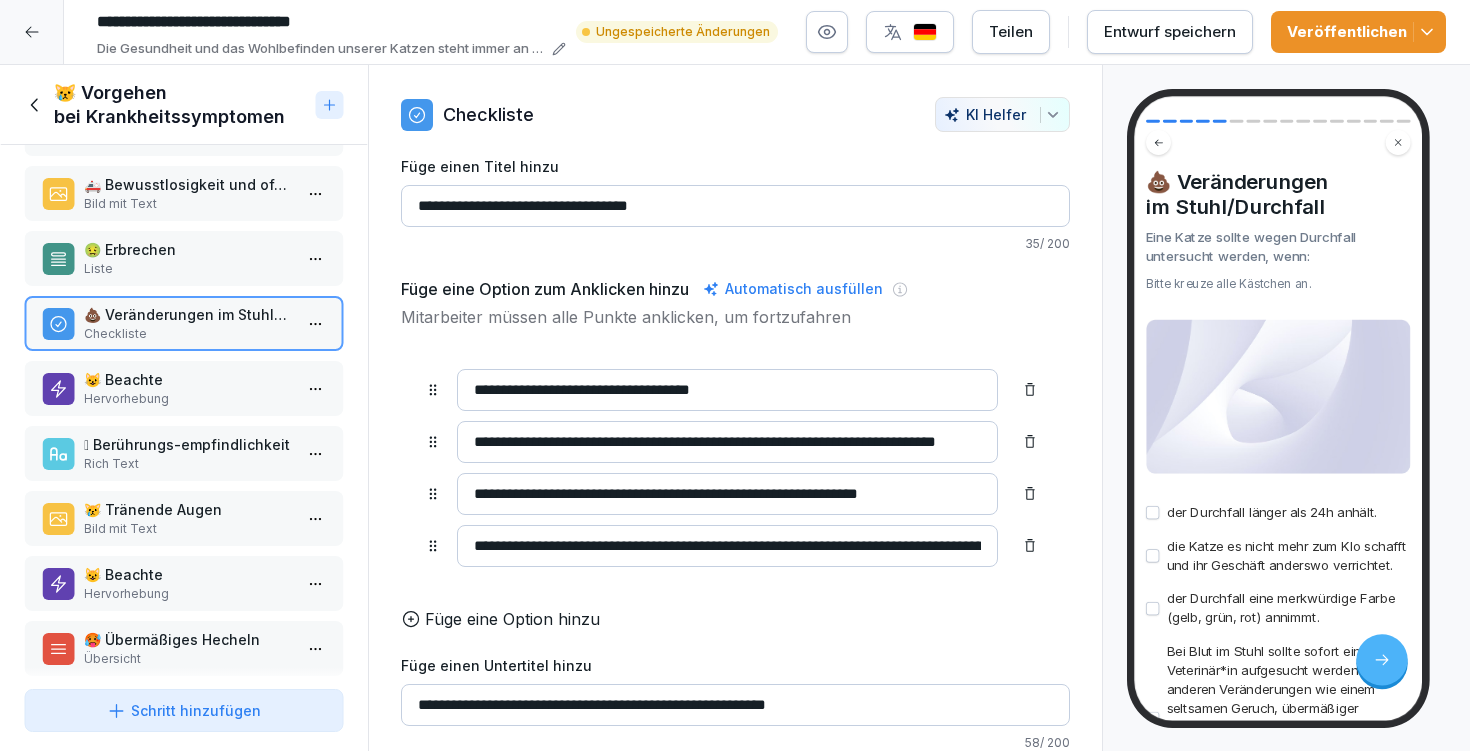 click on "Kursinhalt Katzengesundheit & -wohlbefinden 22  min 1 🤗 Vorkehrungen 6 Schritte 2 🤕 Mögliche Belastungen / Akute Gefahren  15 Schritte 3 🐱 Katzensteckbrief und täglicher Check-Up 5 Schritte 4 😿 Vorgehen bei Krankheitssymptomen  16 Schritte 5 🤪 Vorgehen bei Verhaltens-auffälligkeiten  11 Schritte 6 🆘 Erste Hilfe bei Katzen  8 Schritte 💡 Abschlussprüfung Katzengesundheit & -wohlbefinden 10 Schritte
To pick up a draggable item, press the space bar.
While dragging, use the arrow keys to move the item.
Press space again to drop the item in its new position, or press escape to cancel.
Draggable item aw0u4finubdclwqsw2g4jsvq was dropped over droppable area aw0u4finubdclwqsw2g4jsvq Lektion Lektion mit KI erstellen 😿 Vorgehen bei Krankheitssymptomen  🤓 Generelles Vorgehen Übersicht 🦠 Symptomatik Rich Text 🚑 Bewusstlosigkeit und offene Wunden / offensichtliche Verletzungen Bild mit Text 🤢 Erbrechen  Liste 💩 Veränderungen im Stuhl/Durchfall Checkliste 🤧 HNO" at bounding box center [735, 408] 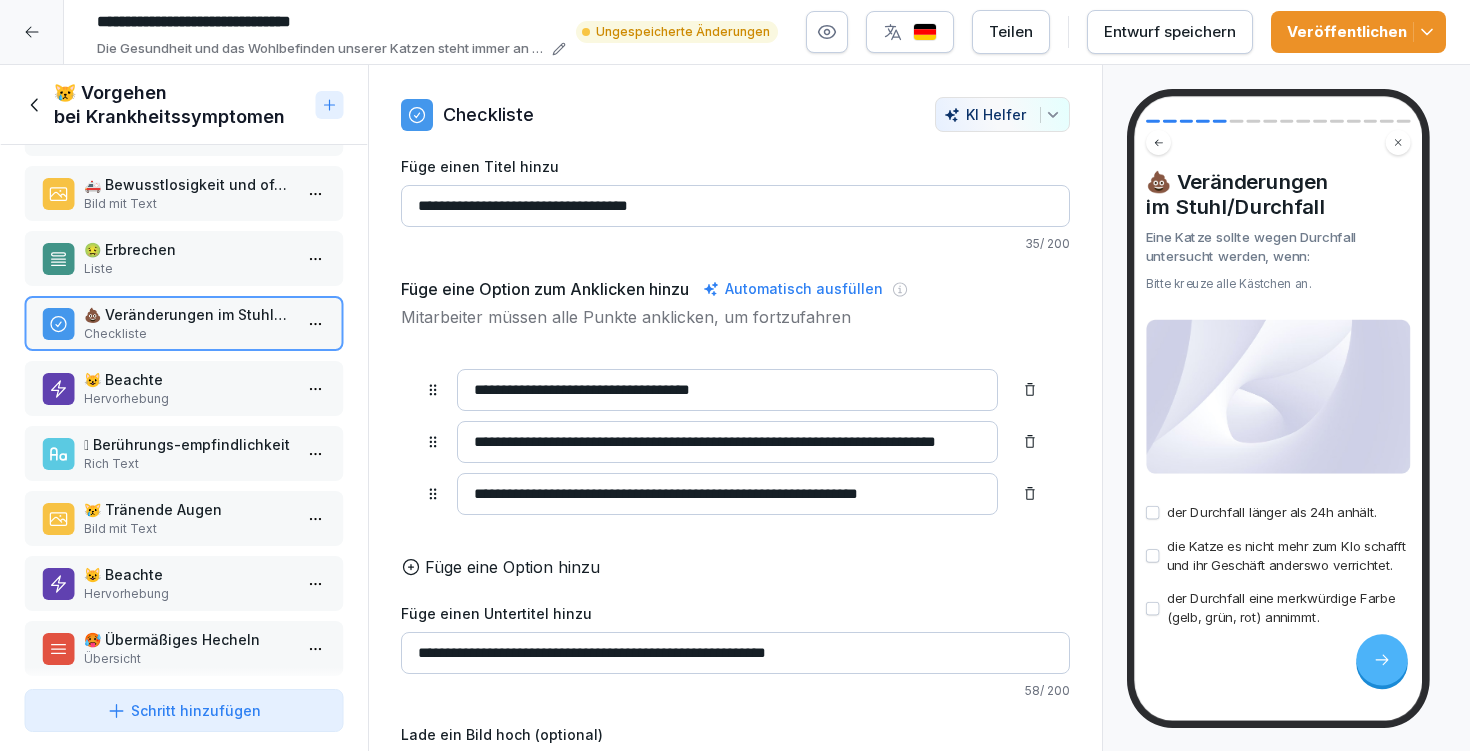 click on "😺 Beachte" at bounding box center (188, 379) 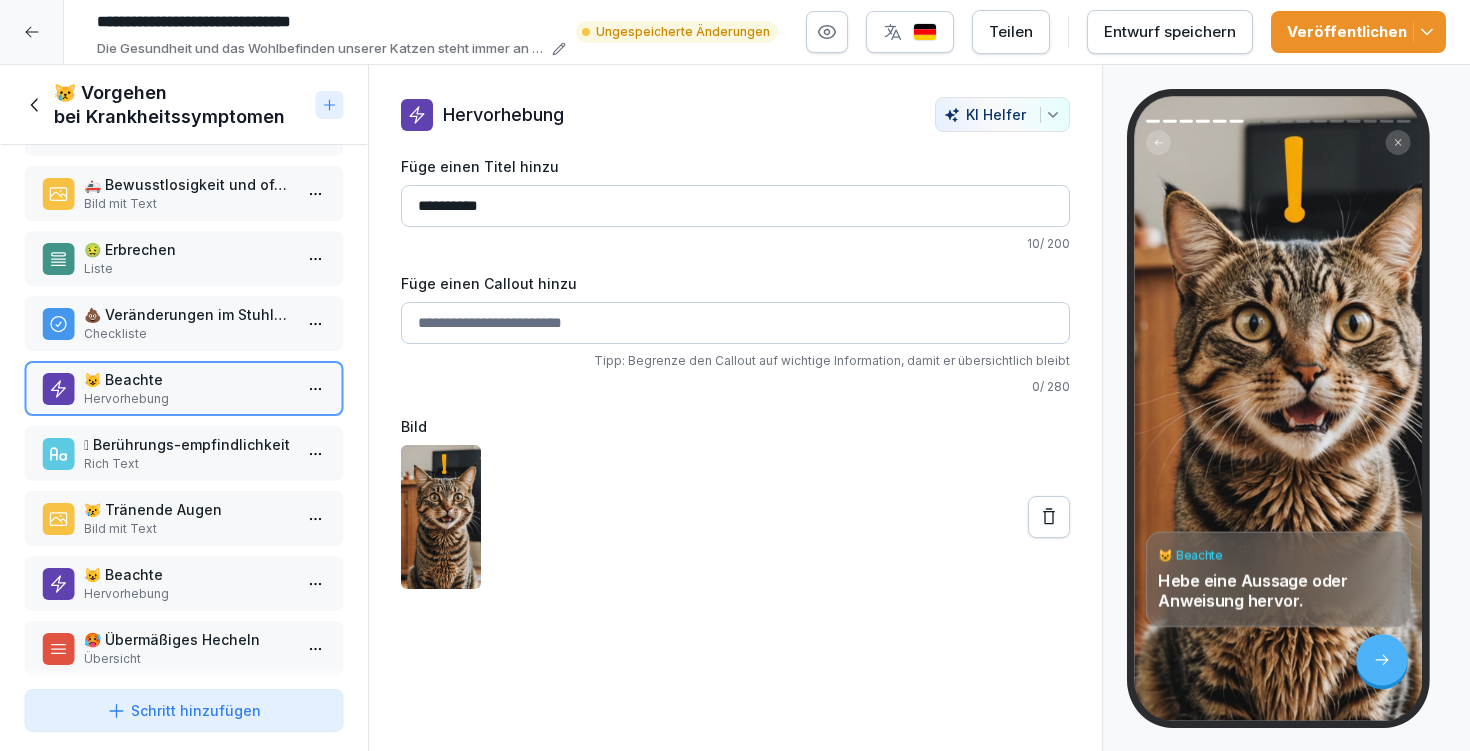 click on "Füge einen Callout hinzu" at bounding box center (735, 323) 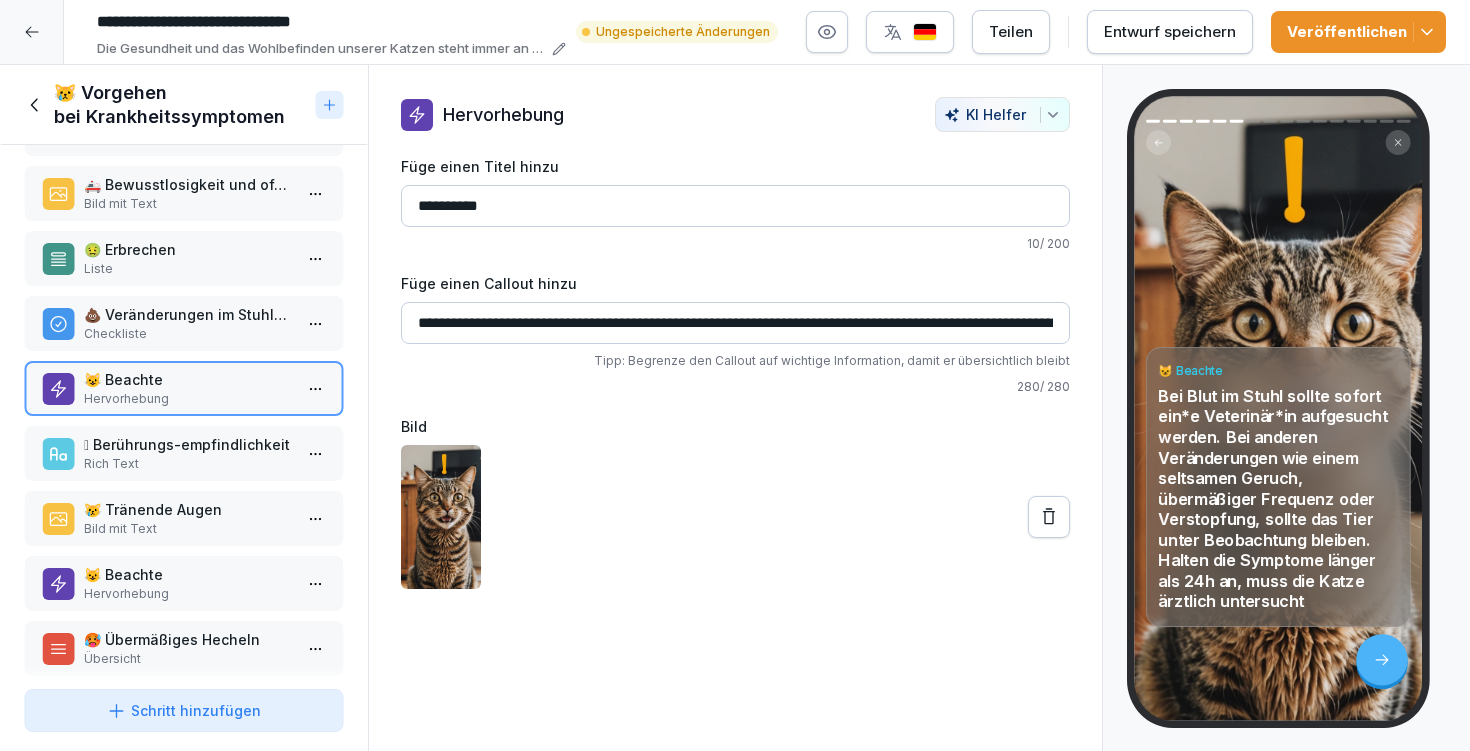 drag, startPoint x: 539, startPoint y: 330, endPoint x: 214, endPoint y: 321, distance: 325.1246 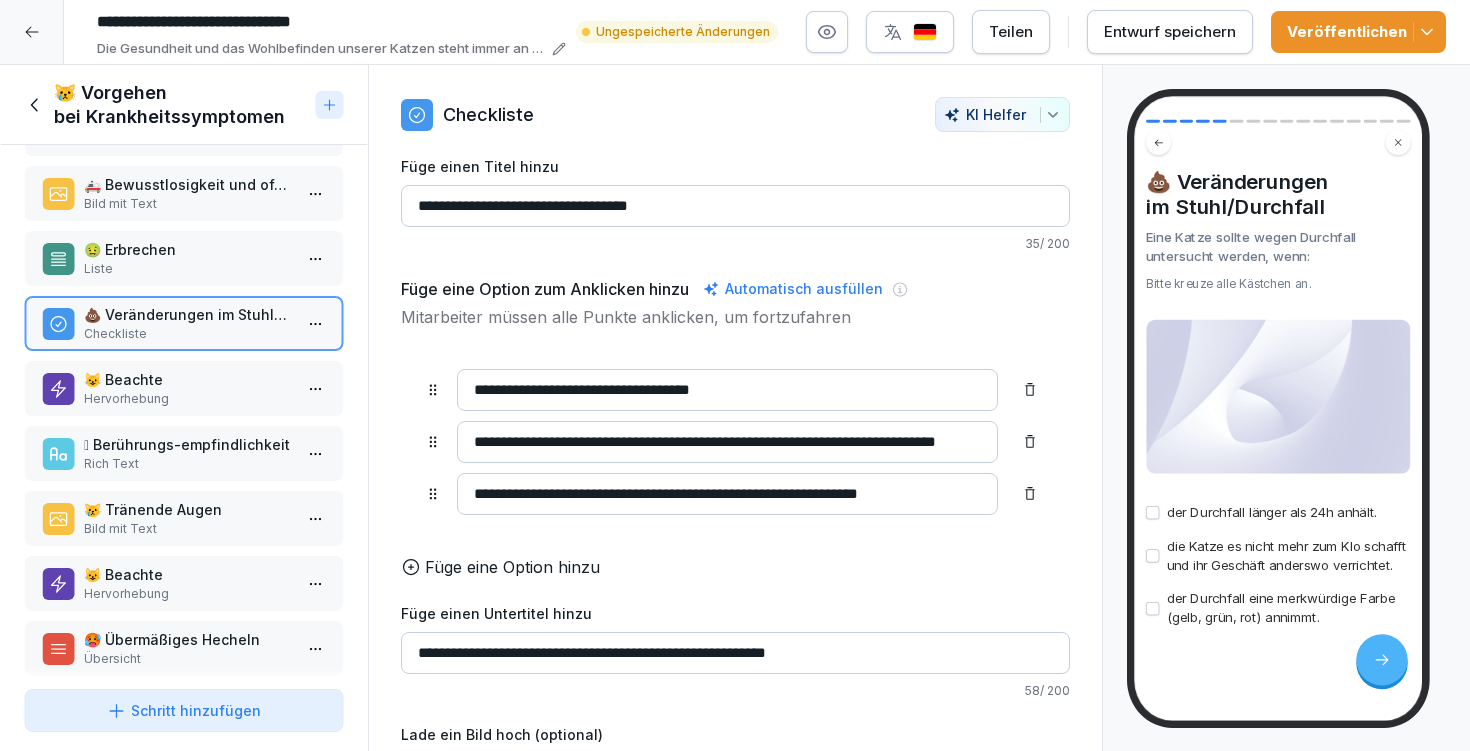 click on "Hervorhebung" at bounding box center [188, 399] 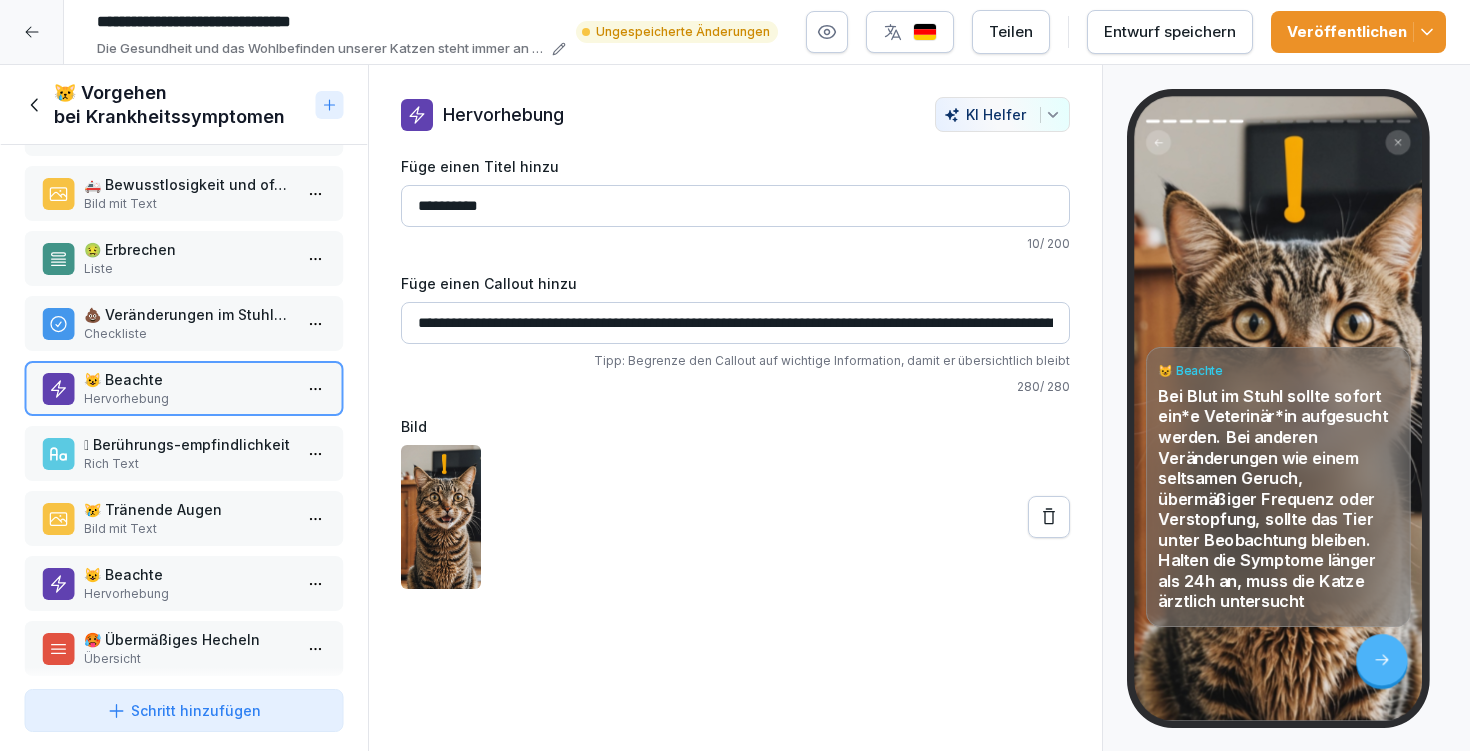 drag, startPoint x: 927, startPoint y: 323, endPoint x: 1046, endPoint y: 330, distance: 119.2057 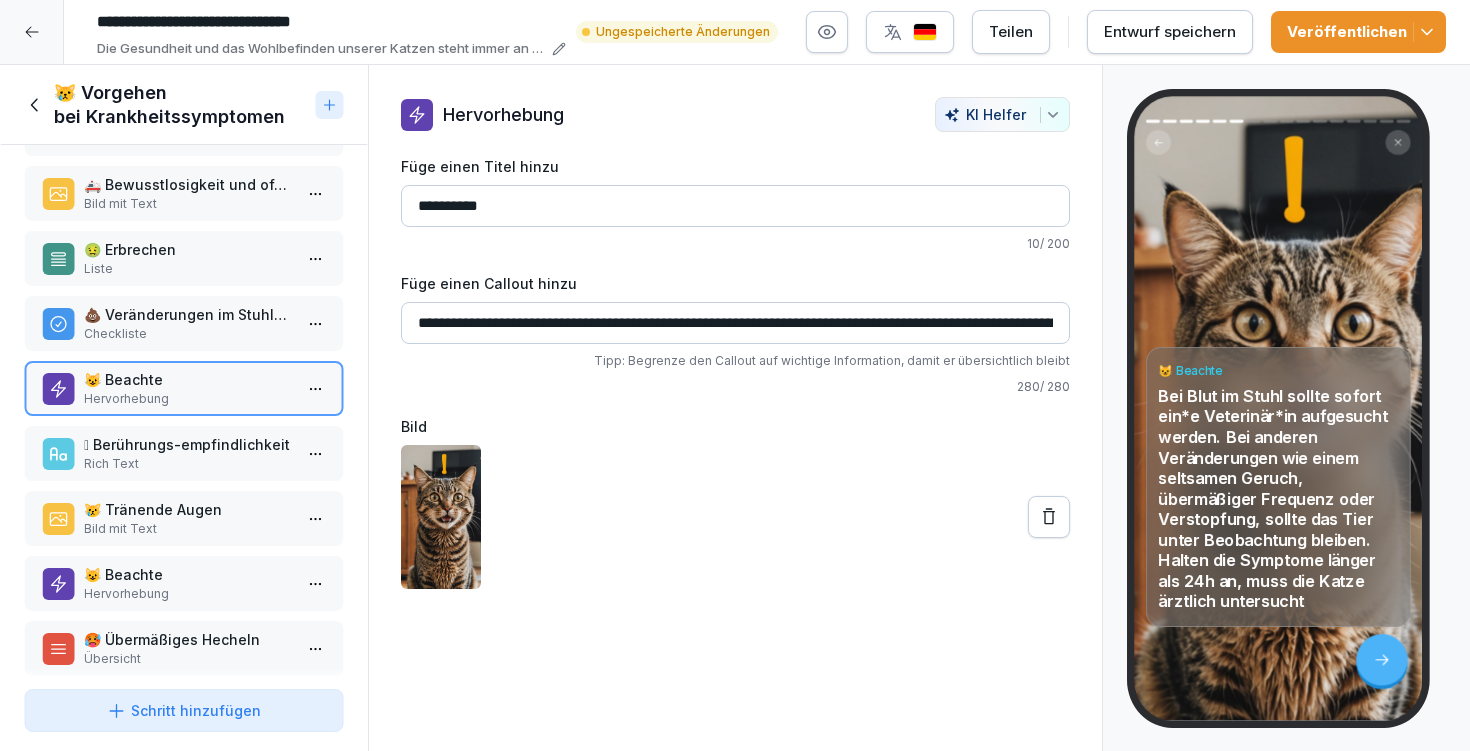 drag, startPoint x: 1047, startPoint y: 323, endPoint x: 783, endPoint y: 318, distance: 264.04733 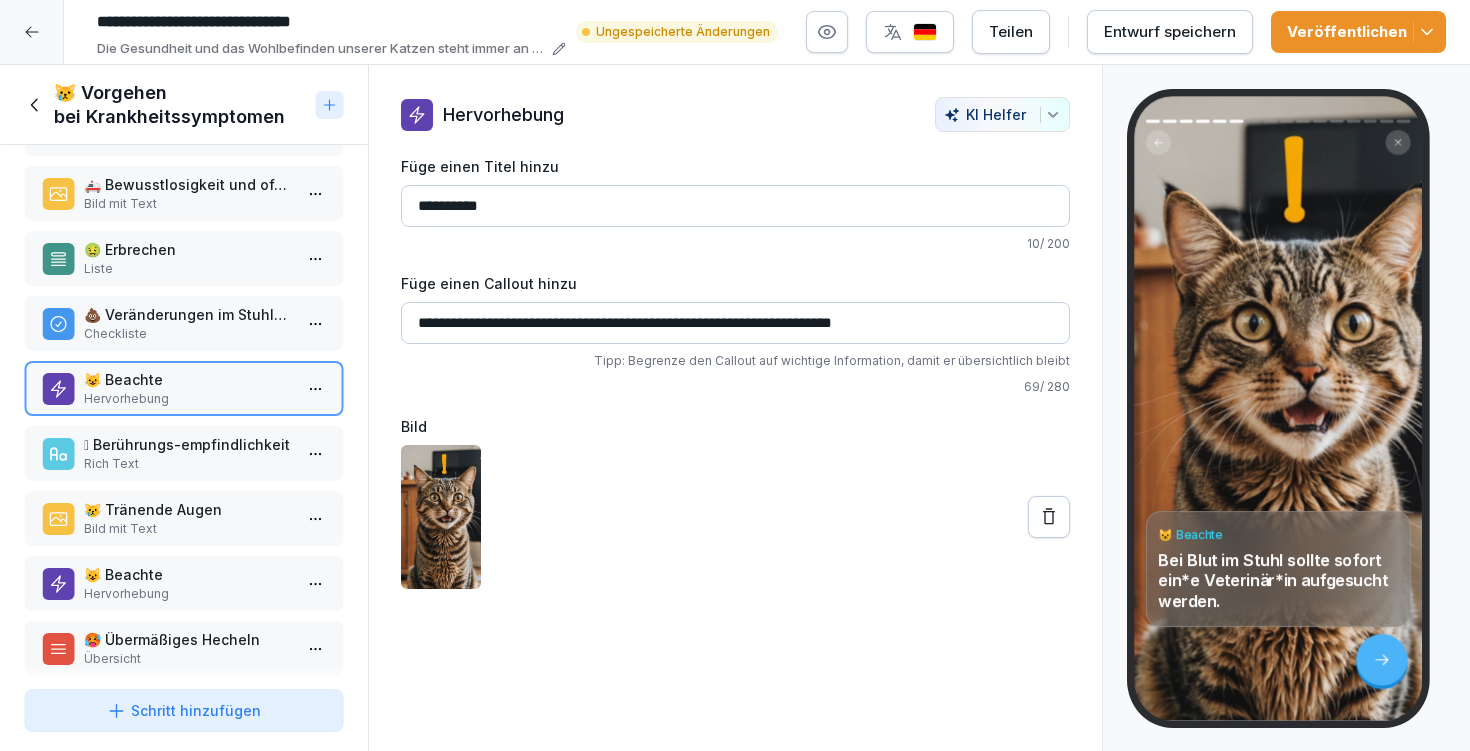 type on "**********" 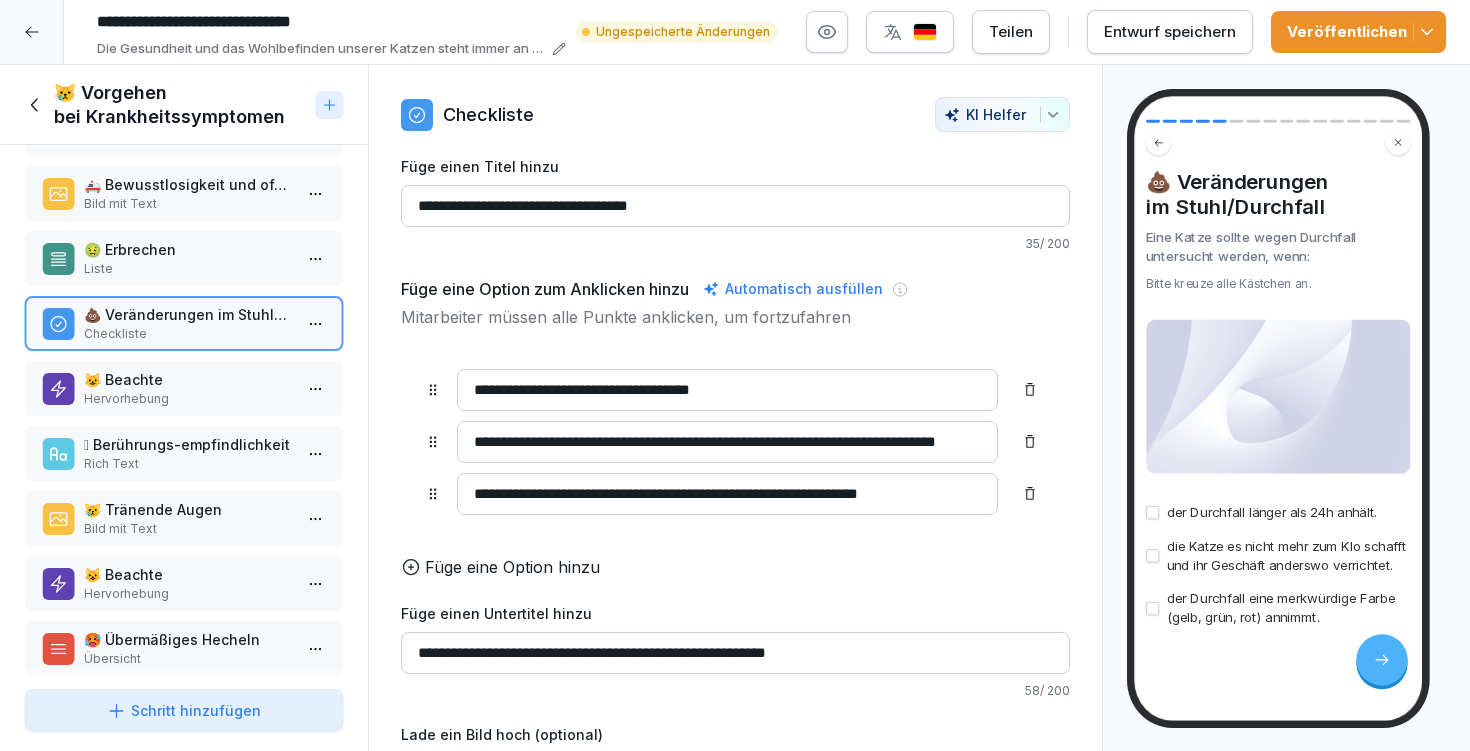 click on "Füge eine Option hinzu" at bounding box center [512, 567] 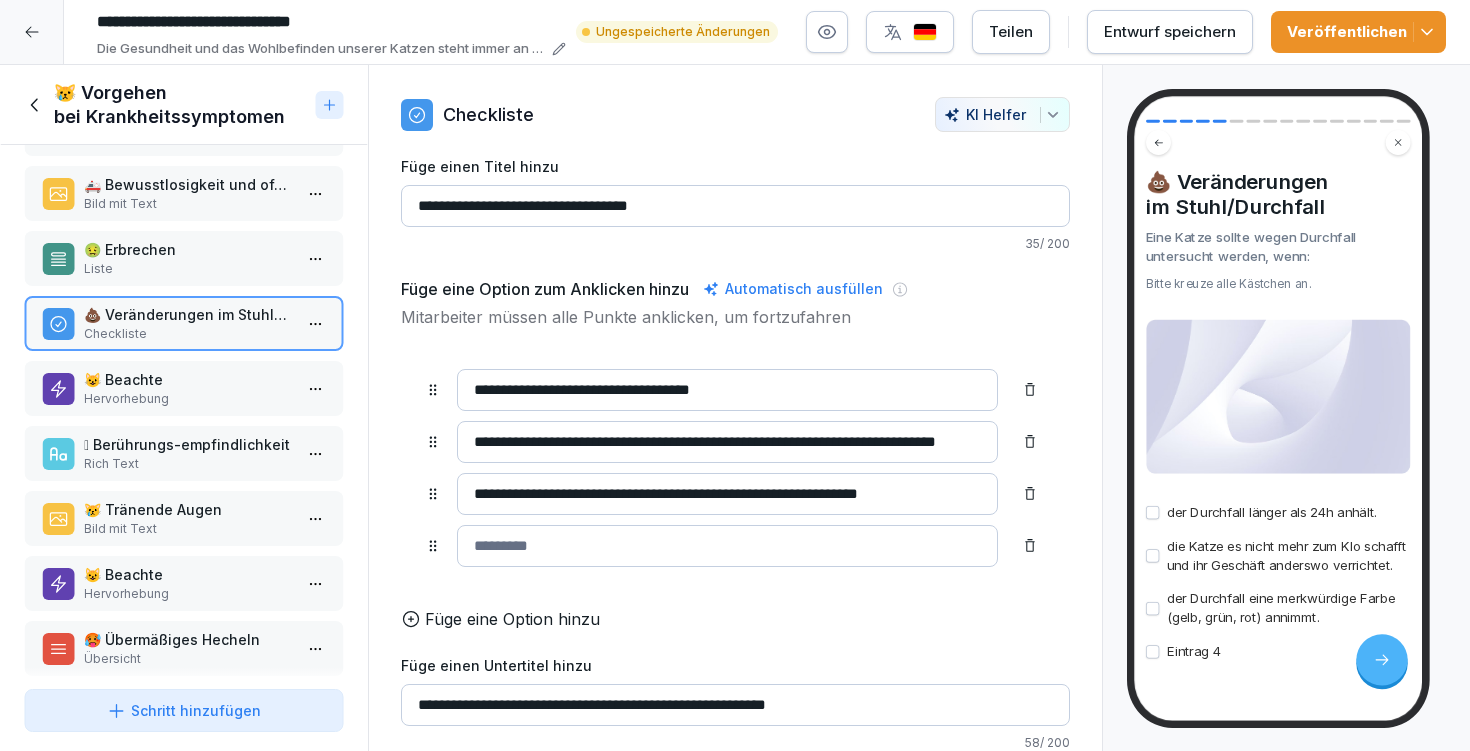 click 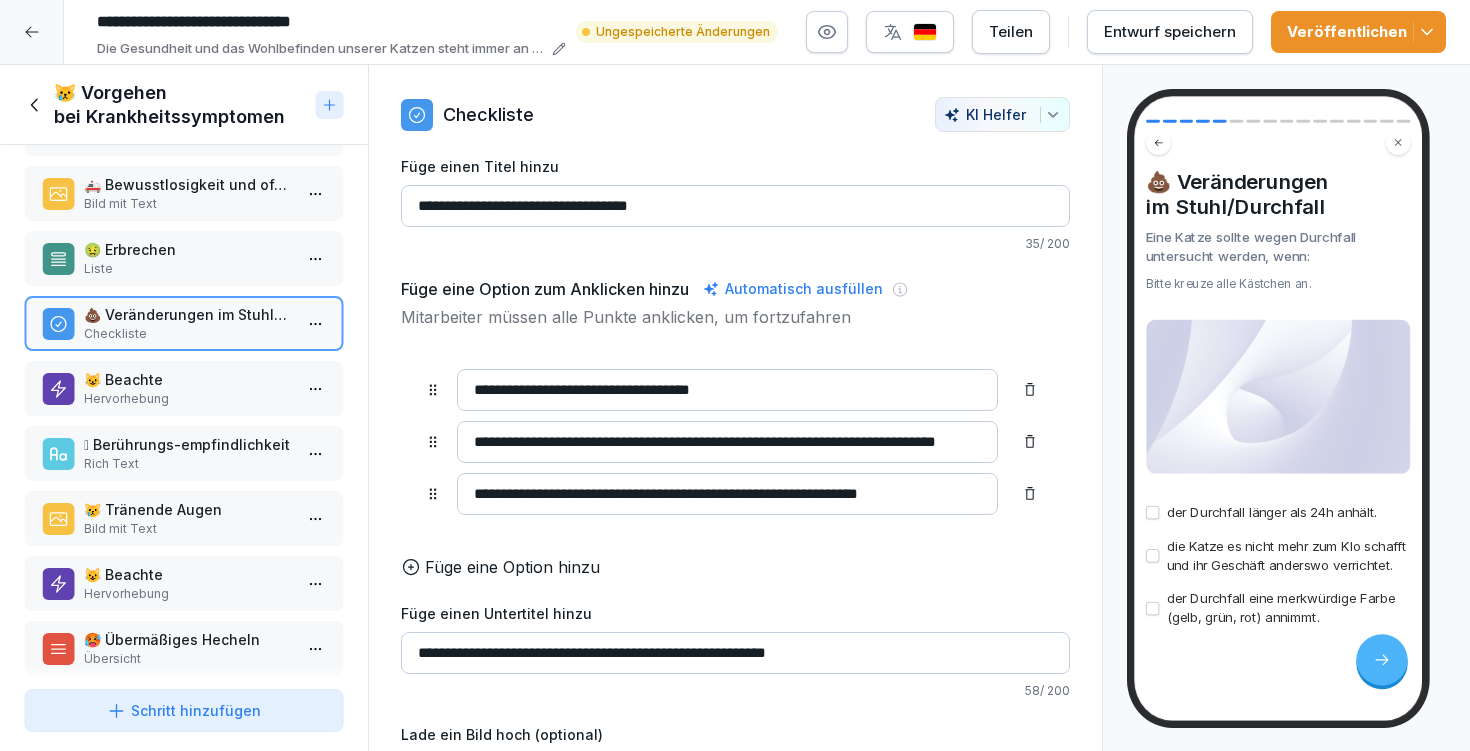 click on "**********" at bounding box center [735, 653] 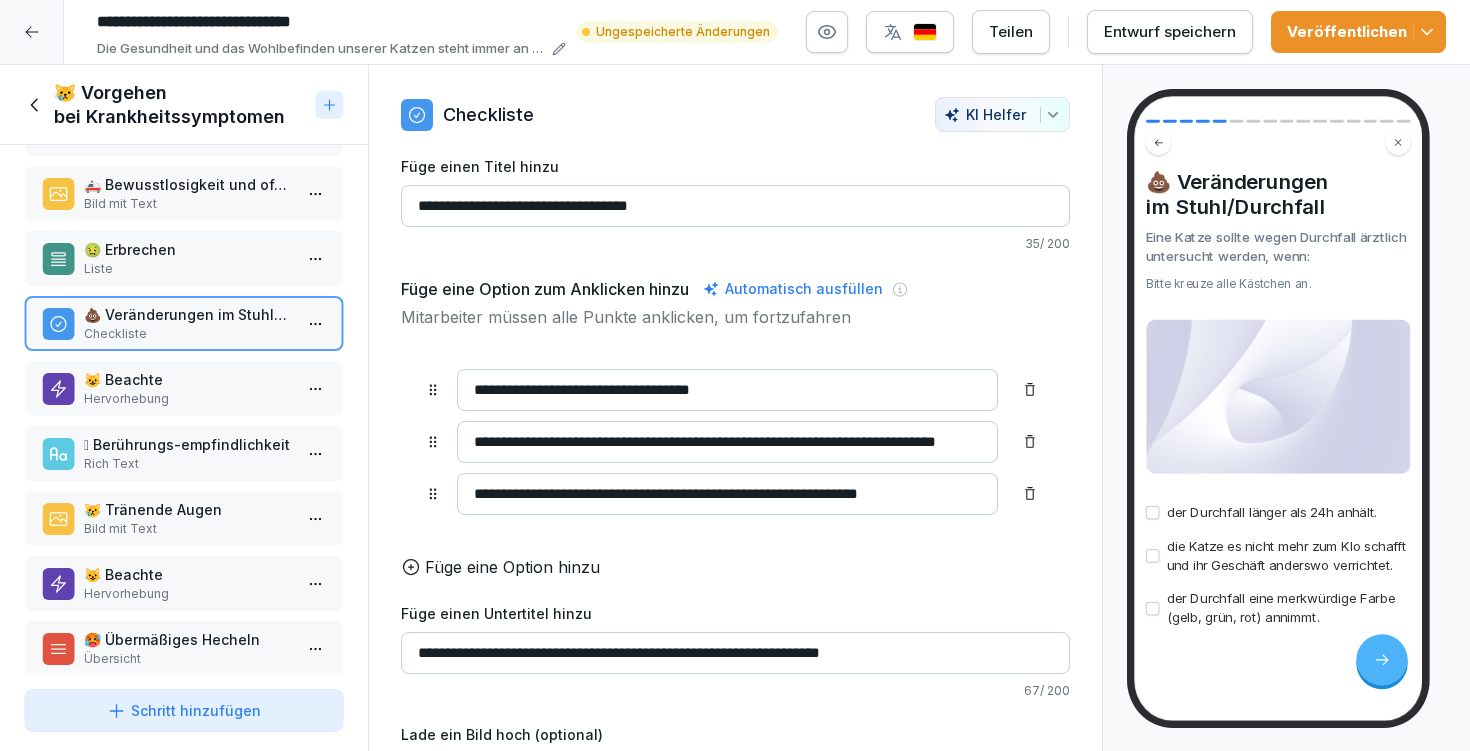 type on "**********" 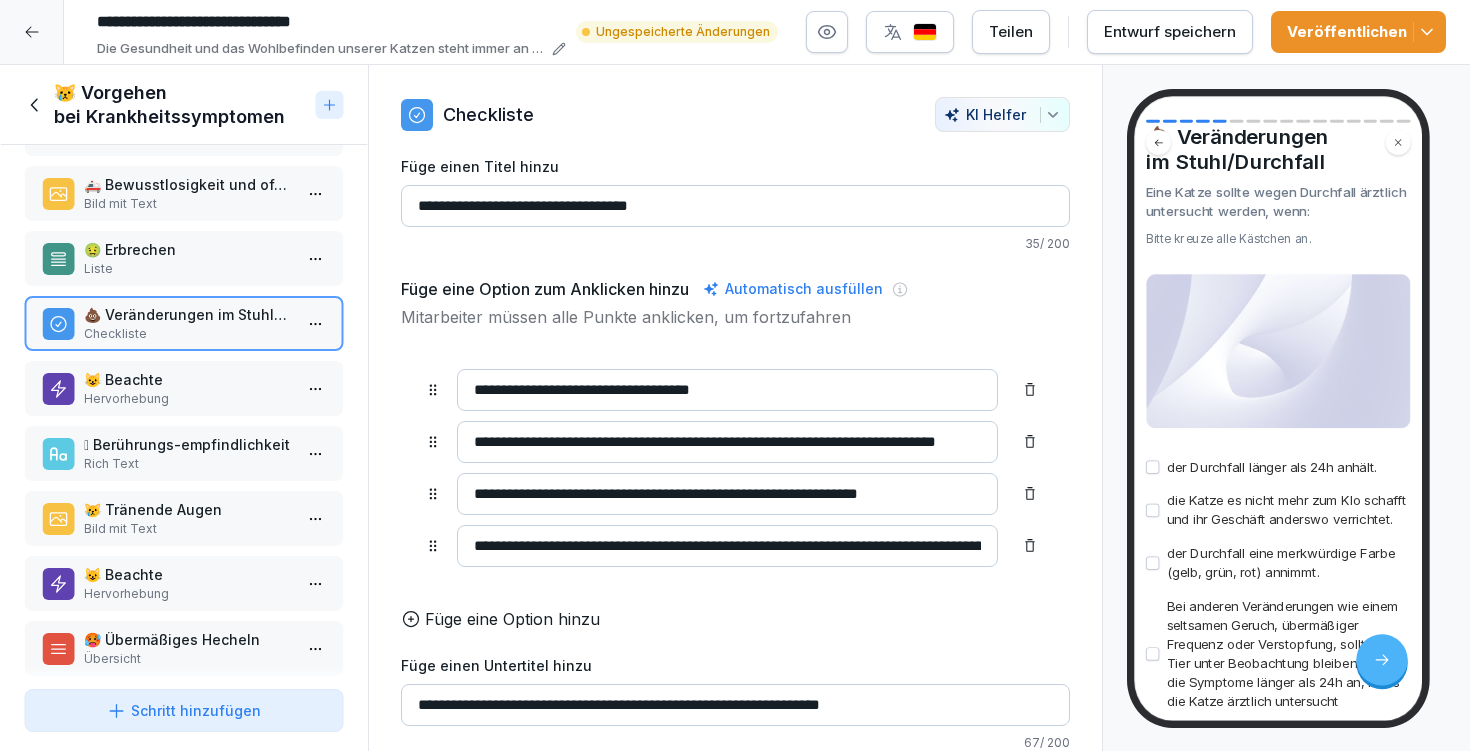 scroll, scrollTop: 203, scrollLeft: 0, axis: vertical 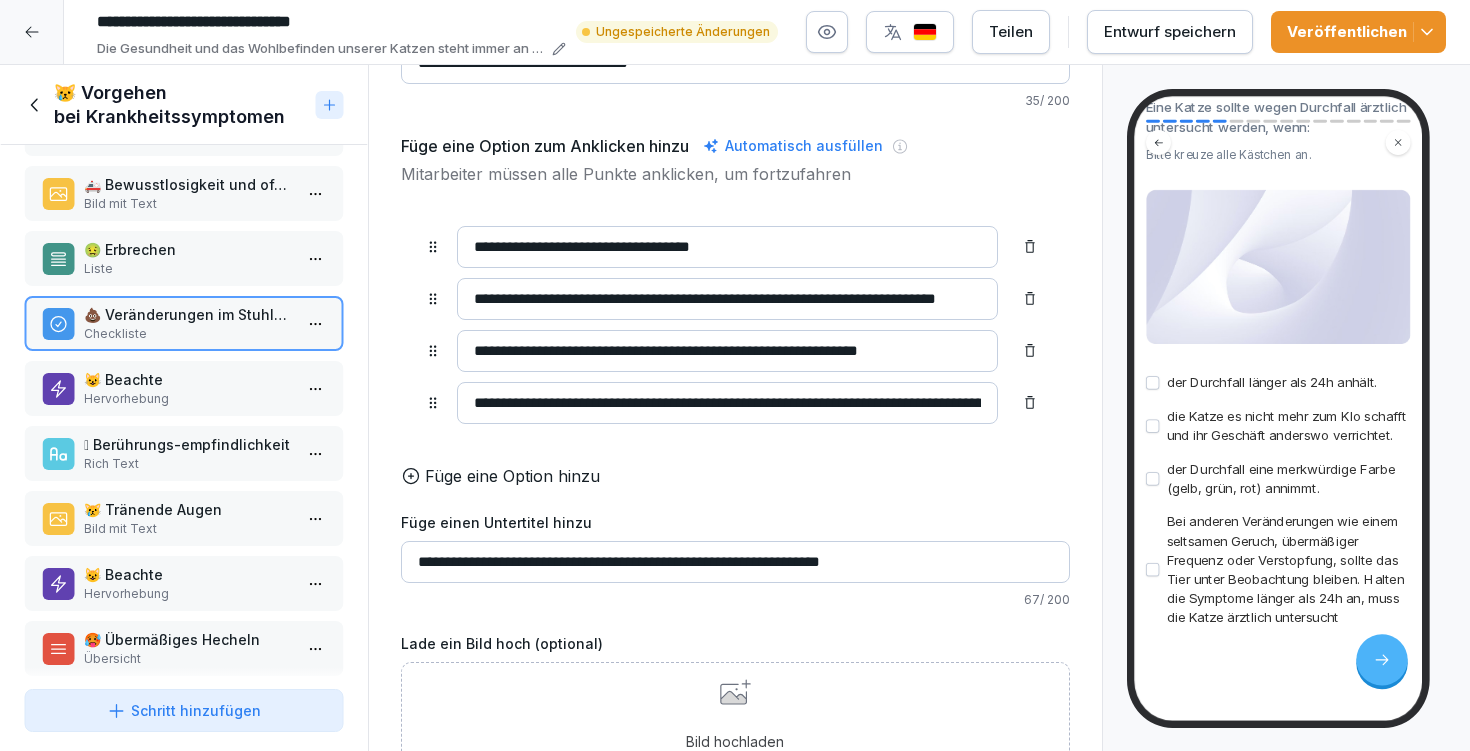 type on "**********" 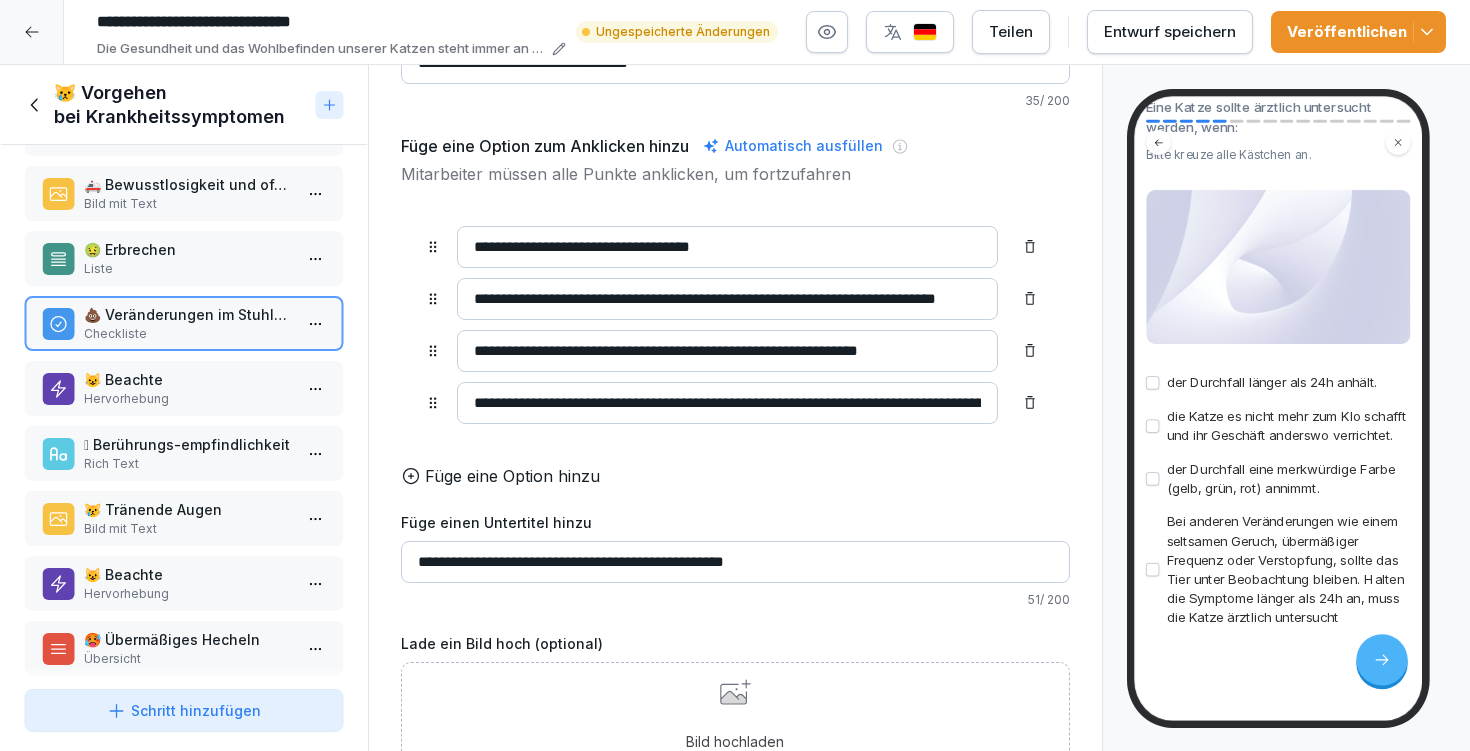 type on "**********" 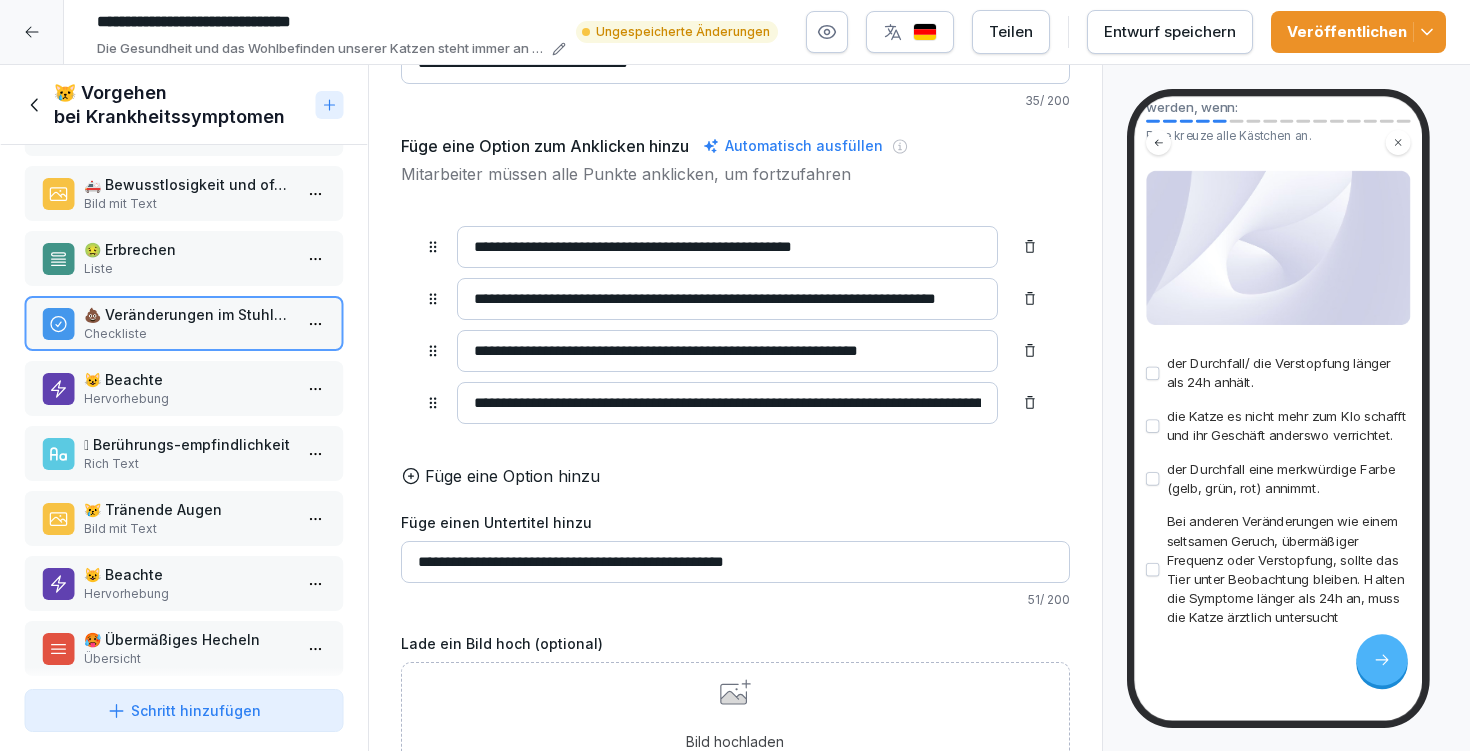 type on "**********" 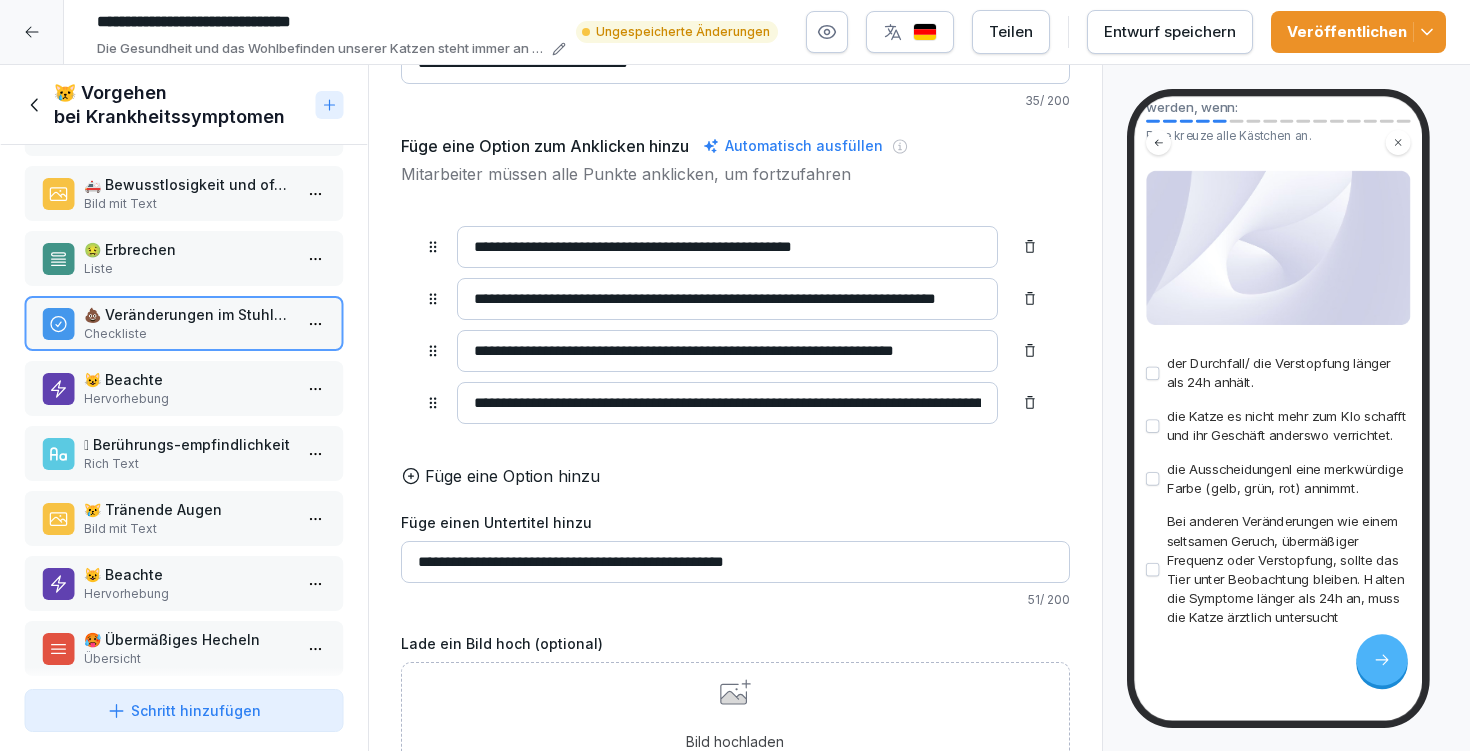 drag, startPoint x: 935, startPoint y: 356, endPoint x: 961, endPoint y: 353, distance: 26.172504 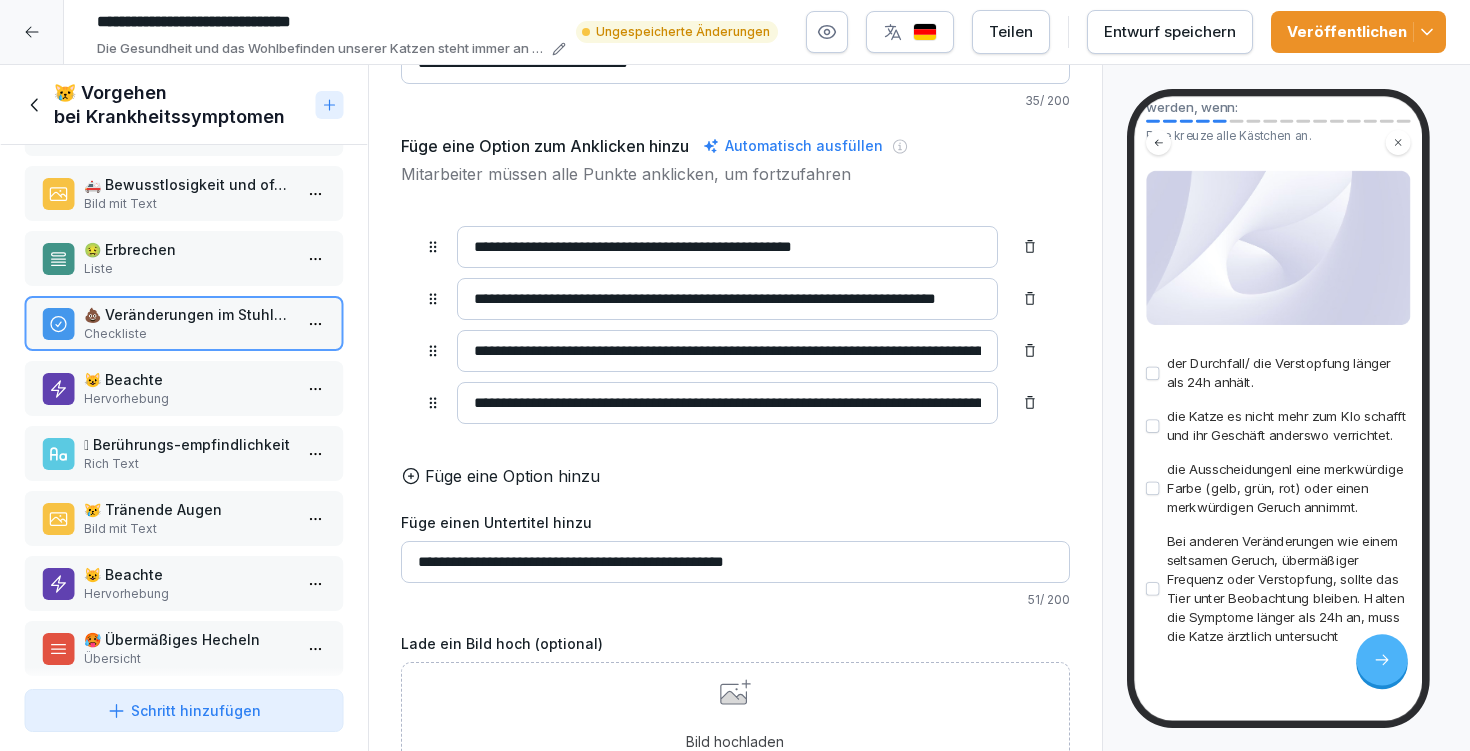click 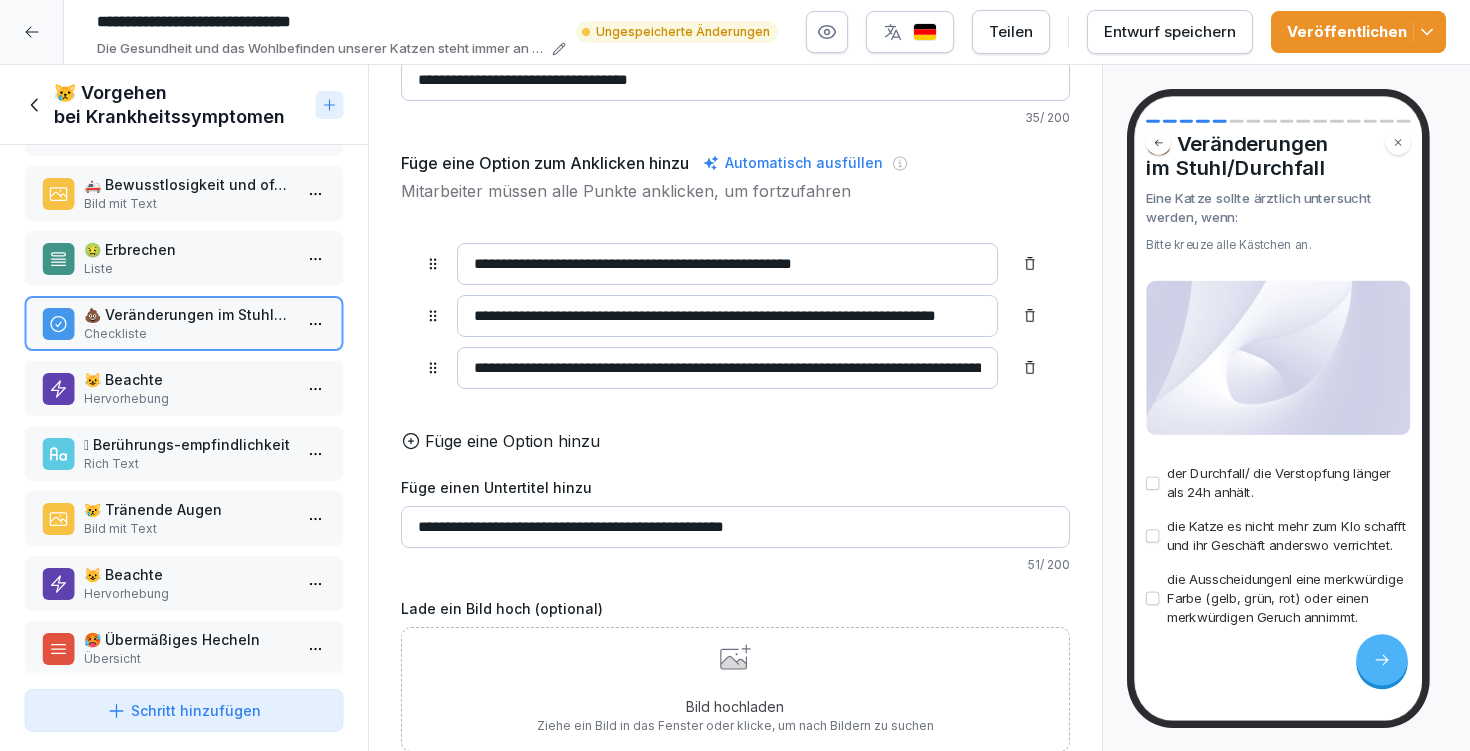 scroll, scrollTop: 105, scrollLeft: 0, axis: vertical 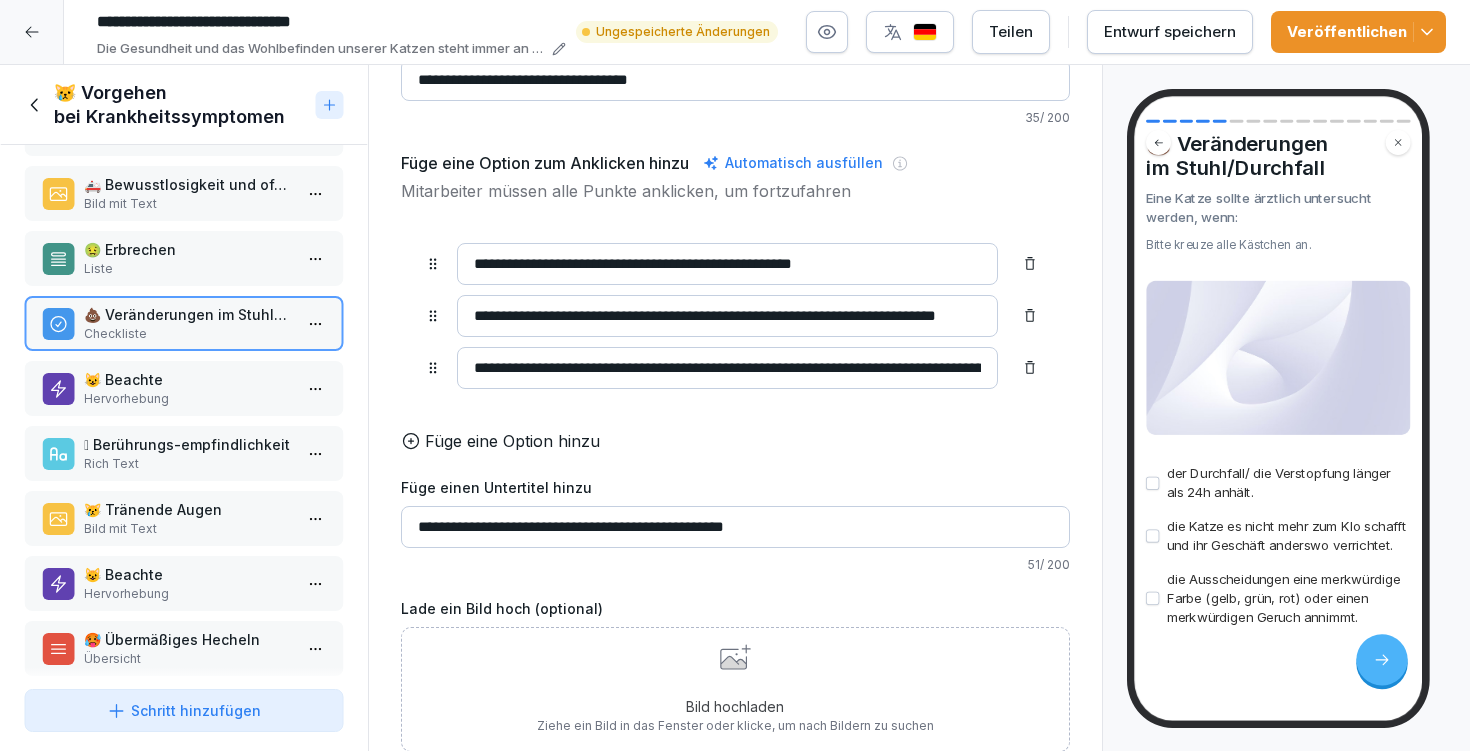 drag, startPoint x: 949, startPoint y: 359, endPoint x: 964, endPoint y: 357, distance: 15.132746 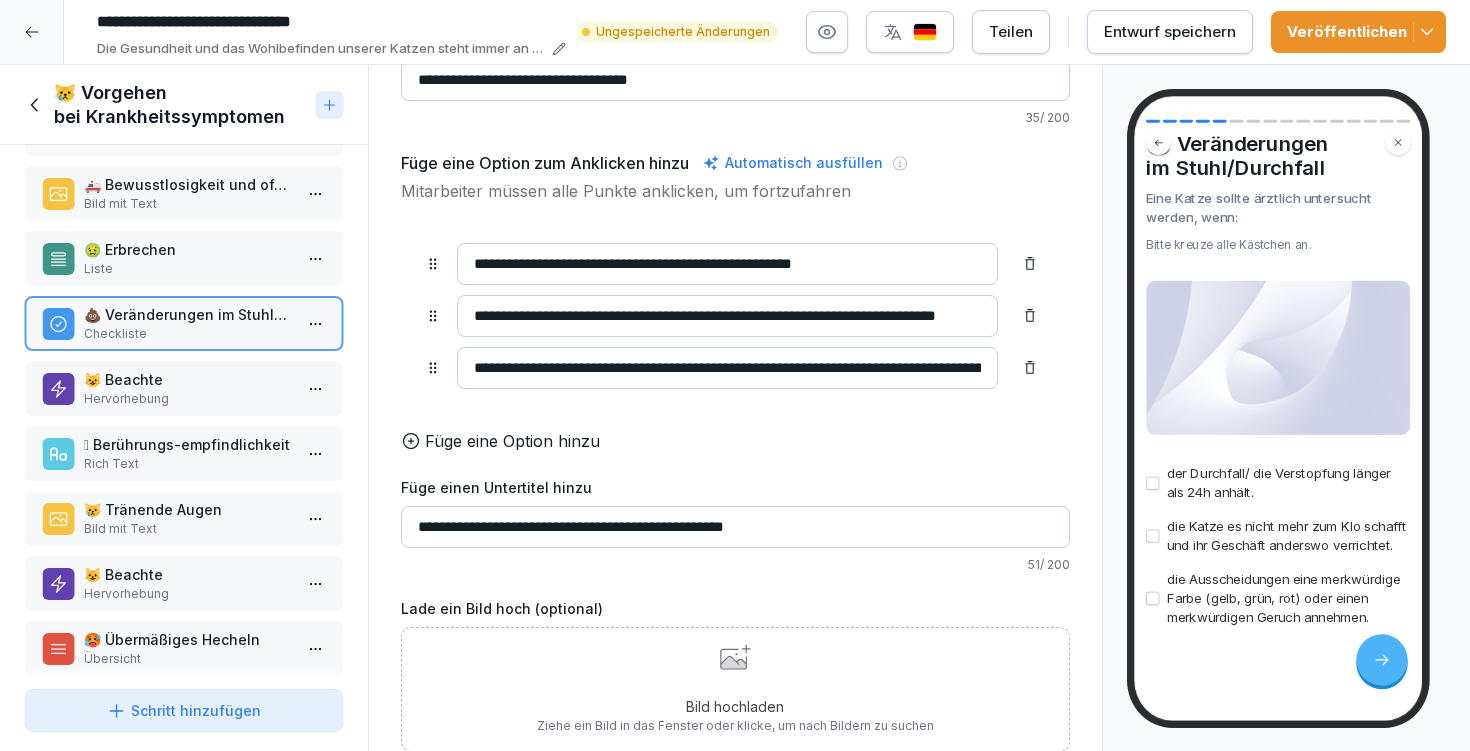 type on "**********" 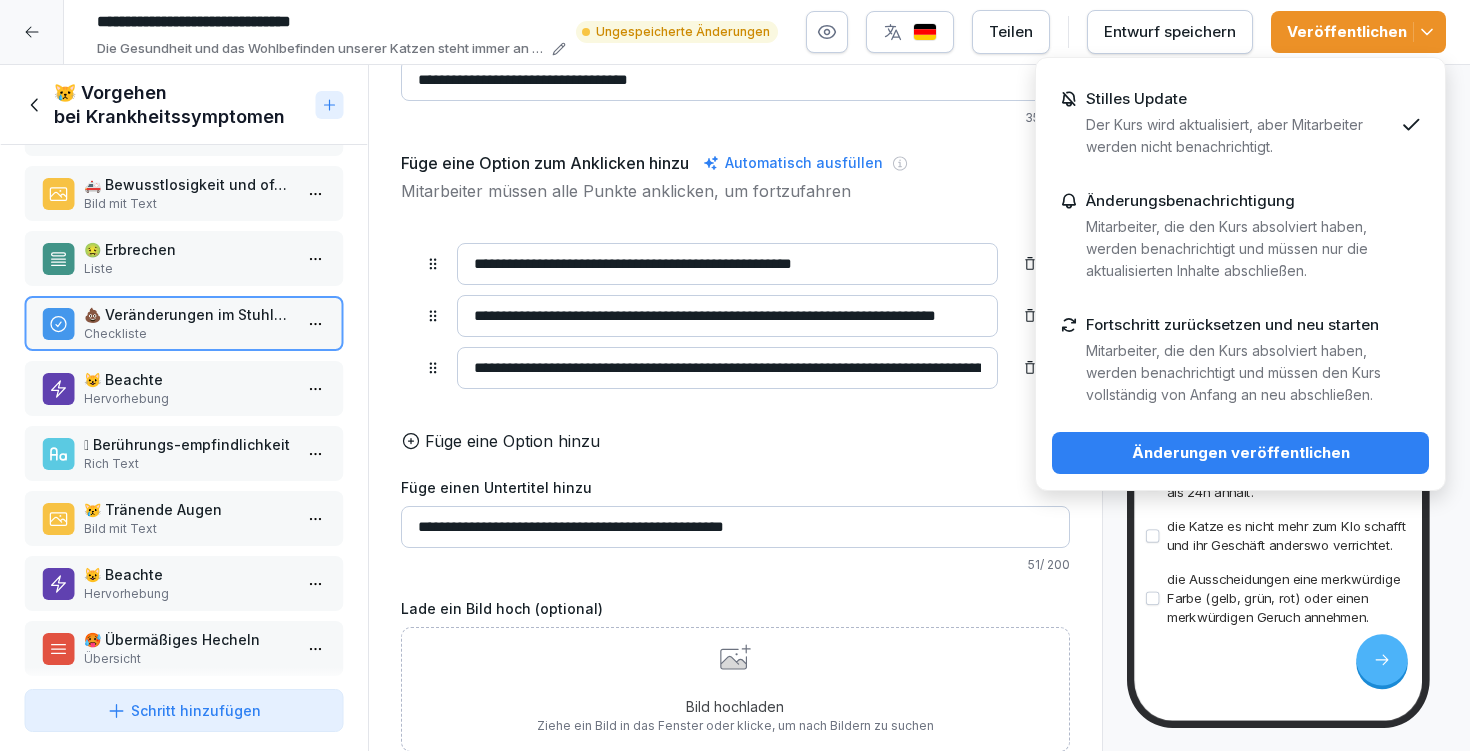 click on "Änderungen veröffentlichen" at bounding box center (1240, 453) 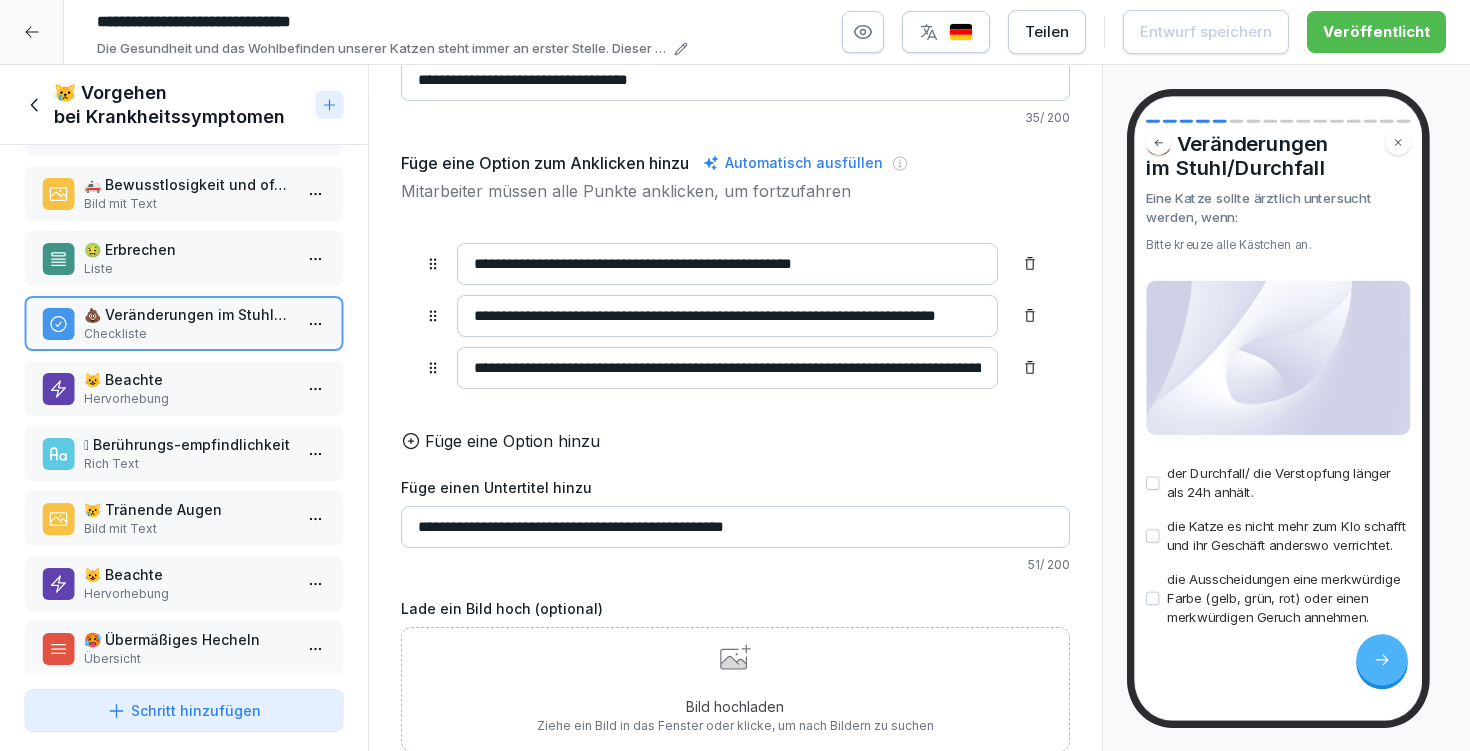 drag, startPoint x: 505, startPoint y: 240, endPoint x: 473, endPoint y: 244, distance: 32.24903 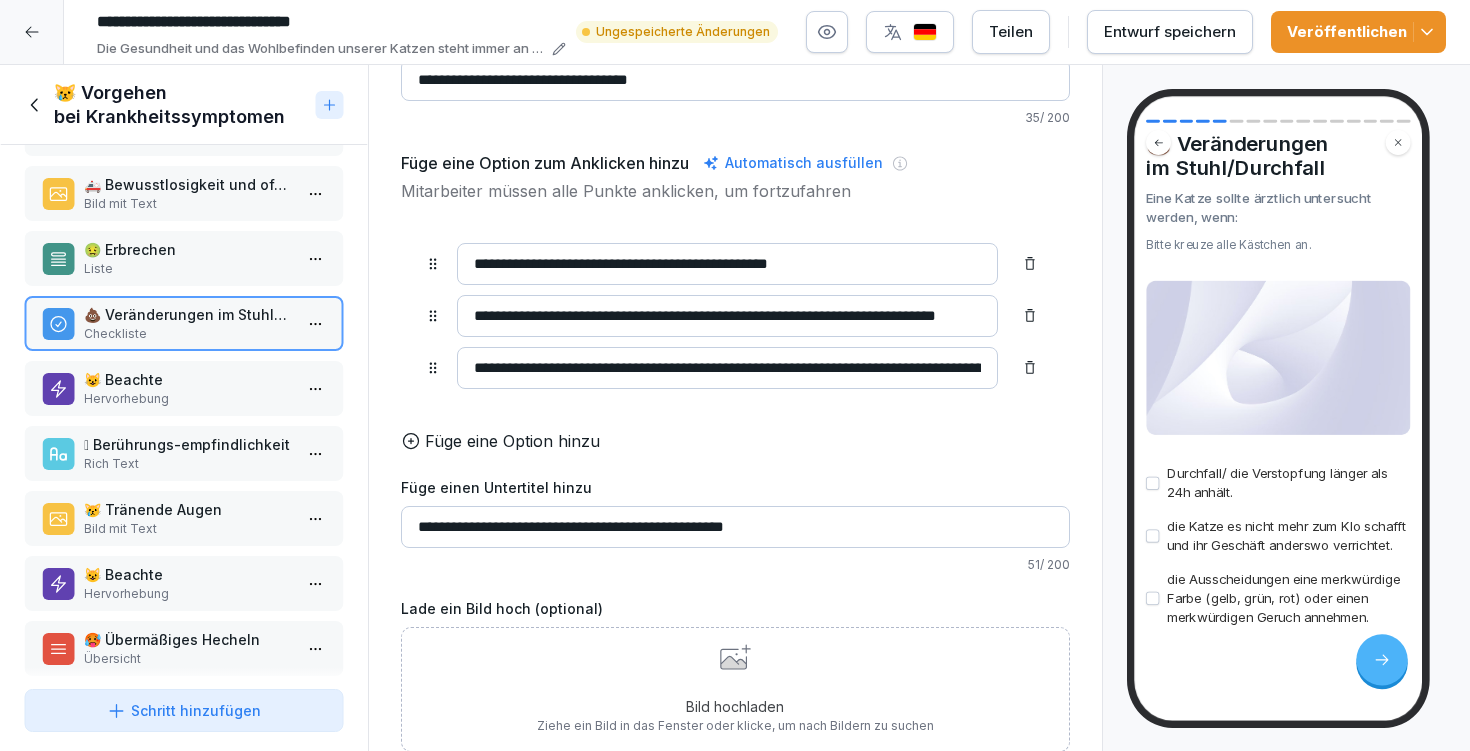 drag, startPoint x: 574, startPoint y: 242, endPoint x: 546, endPoint y: 242, distance: 28 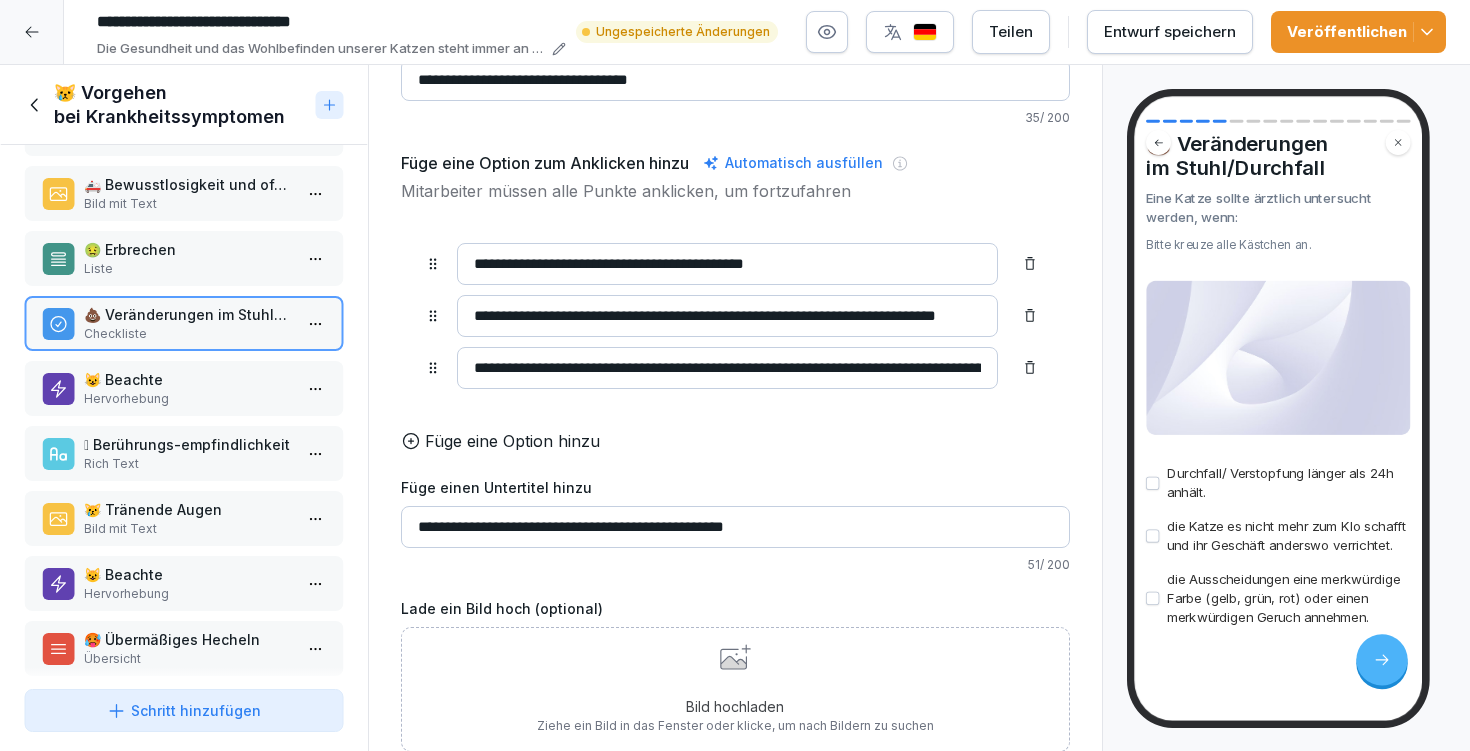 click on "**********" at bounding box center (727, 264) 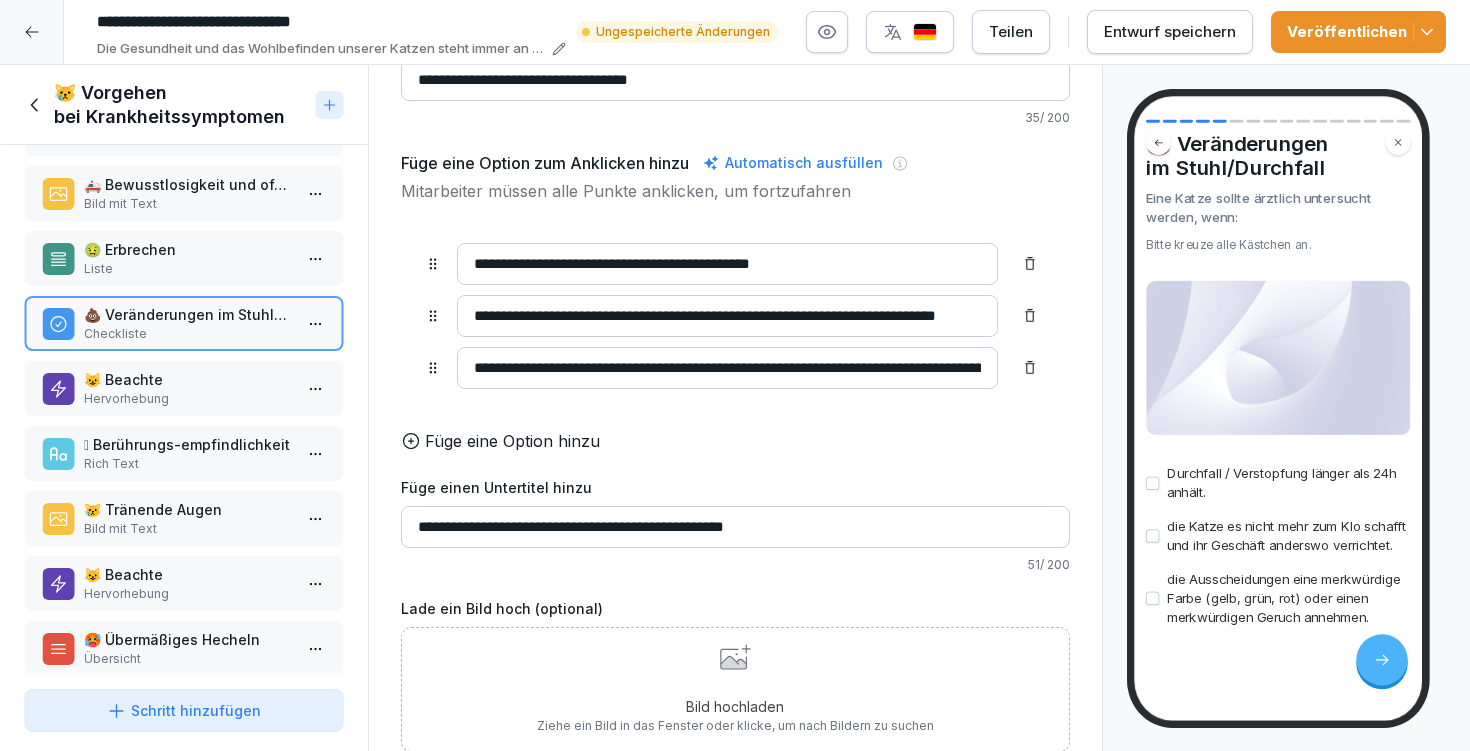 type on "**********" 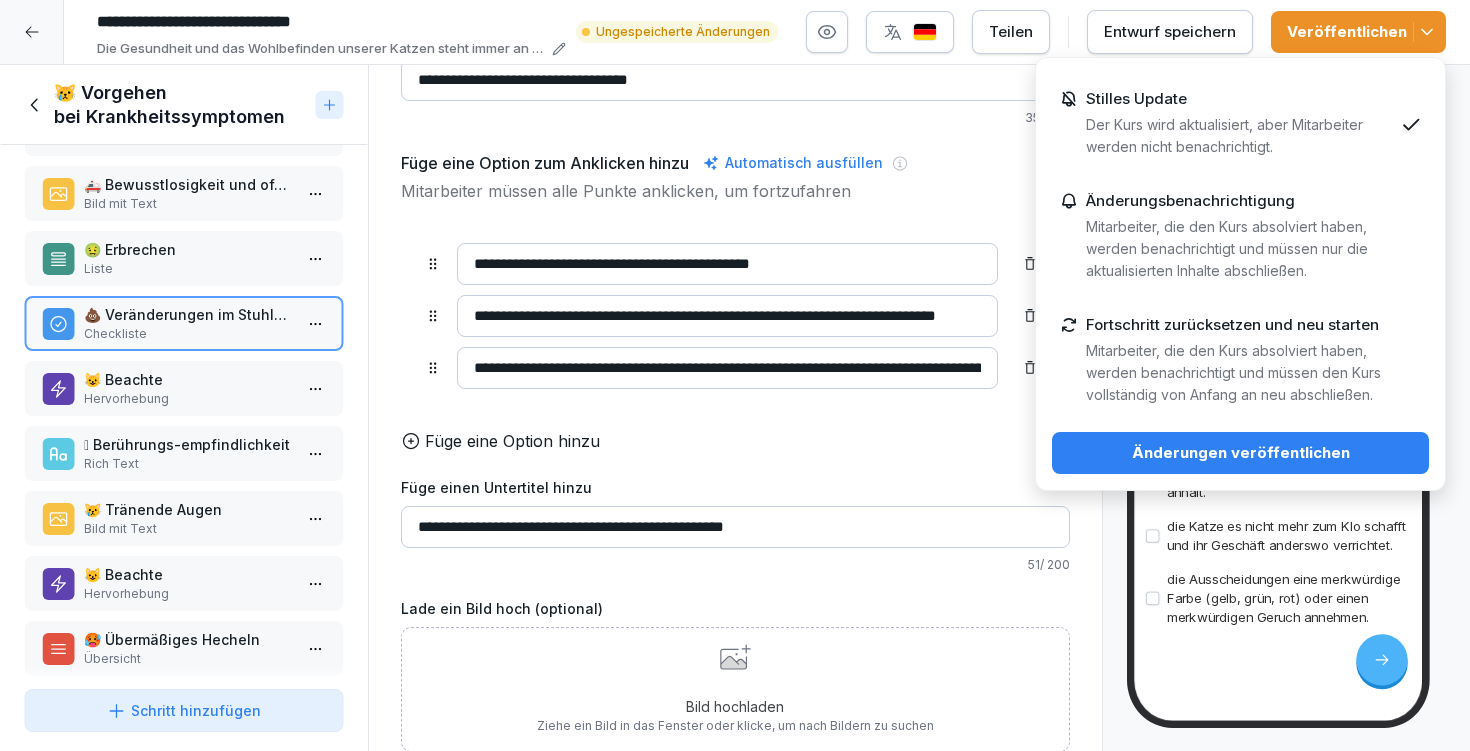 click on "Änderungen veröffentlichen" at bounding box center [1240, 453] 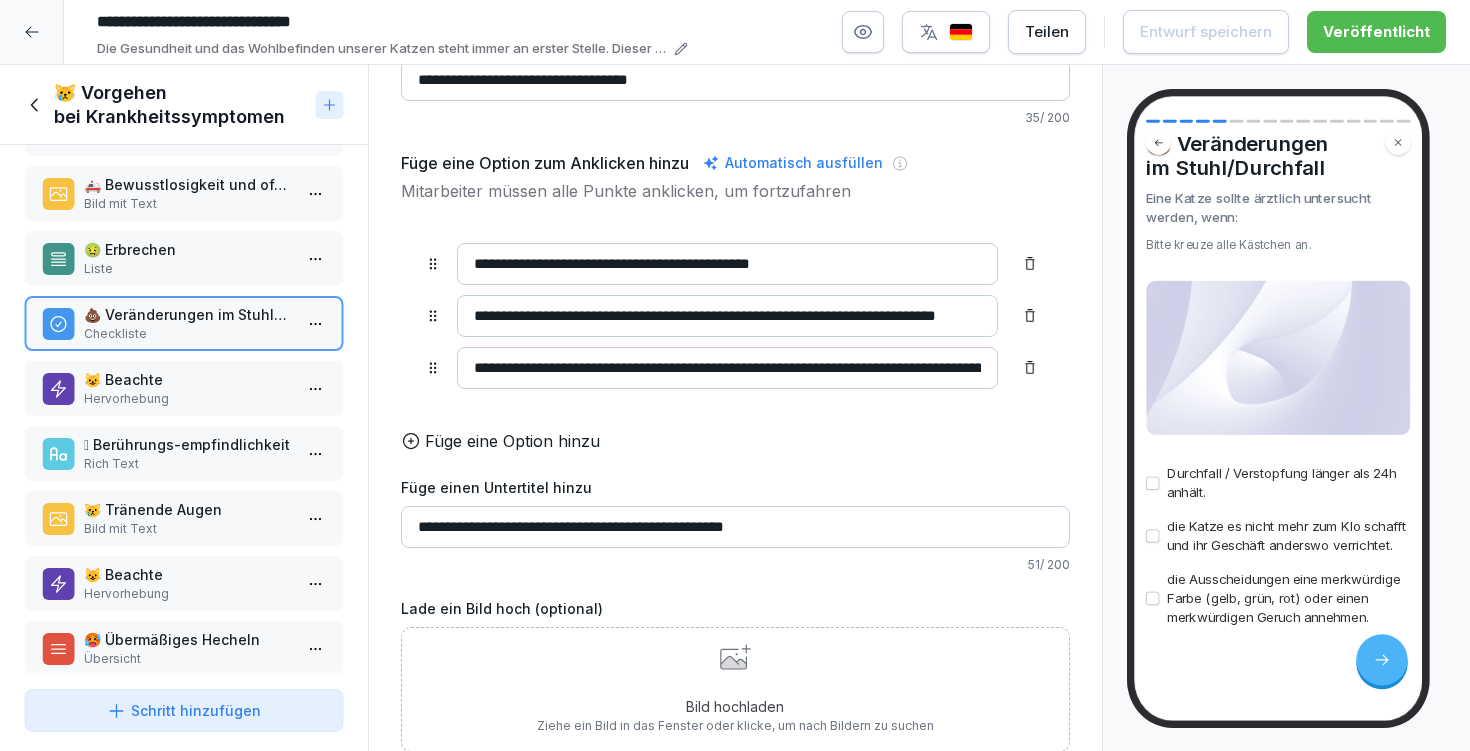 click on "😺 Beachte" at bounding box center [188, 379] 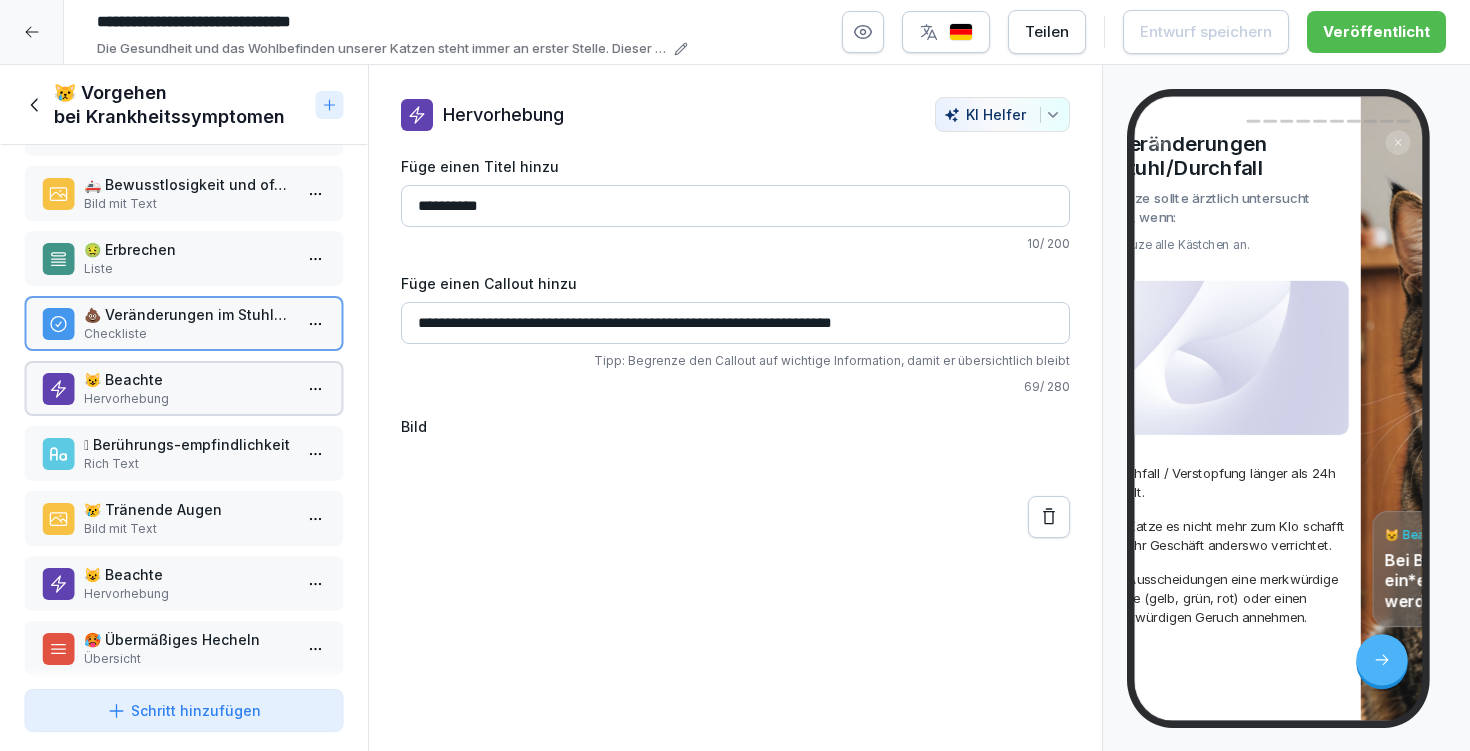 scroll, scrollTop: 0, scrollLeft: 0, axis: both 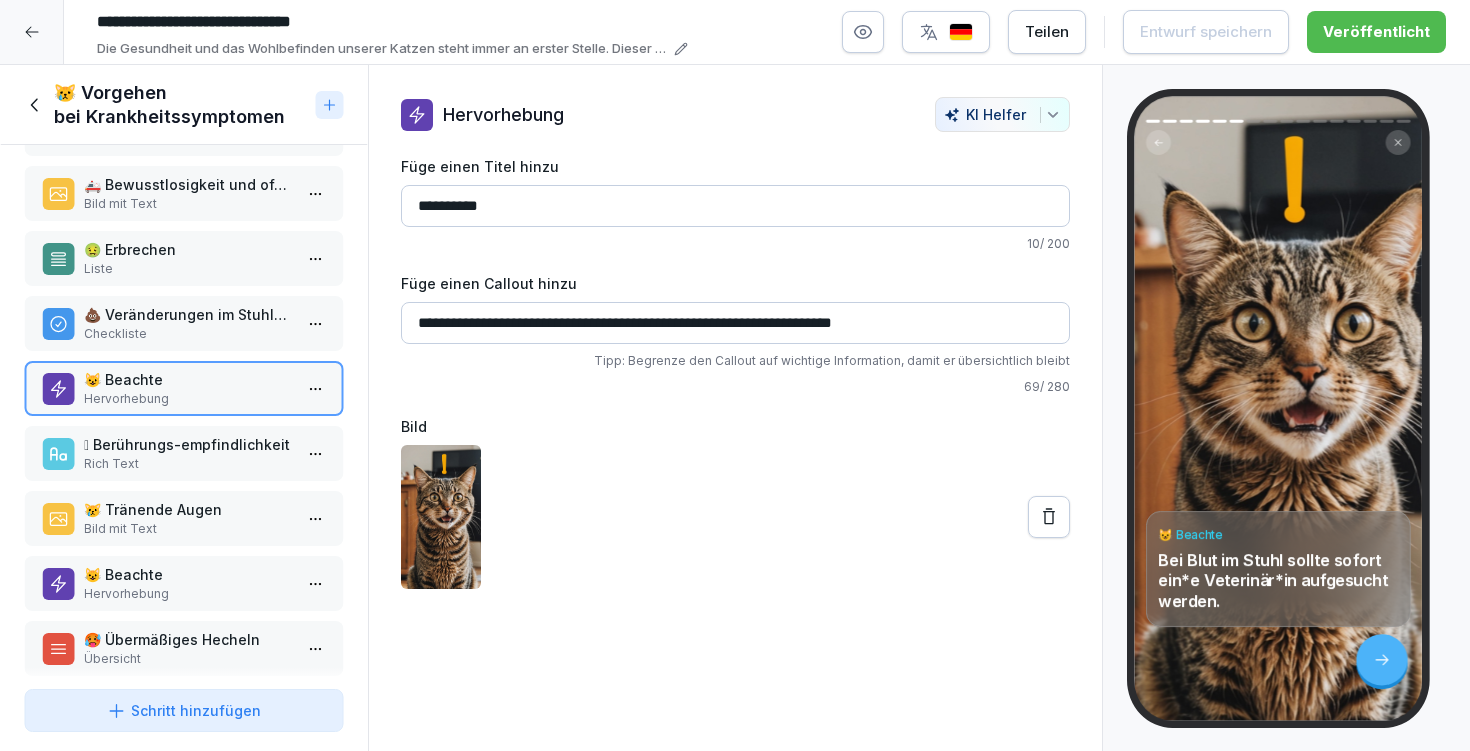 click on "🫳 Berührungs-empfindlichkeit" at bounding box center [188, 444] 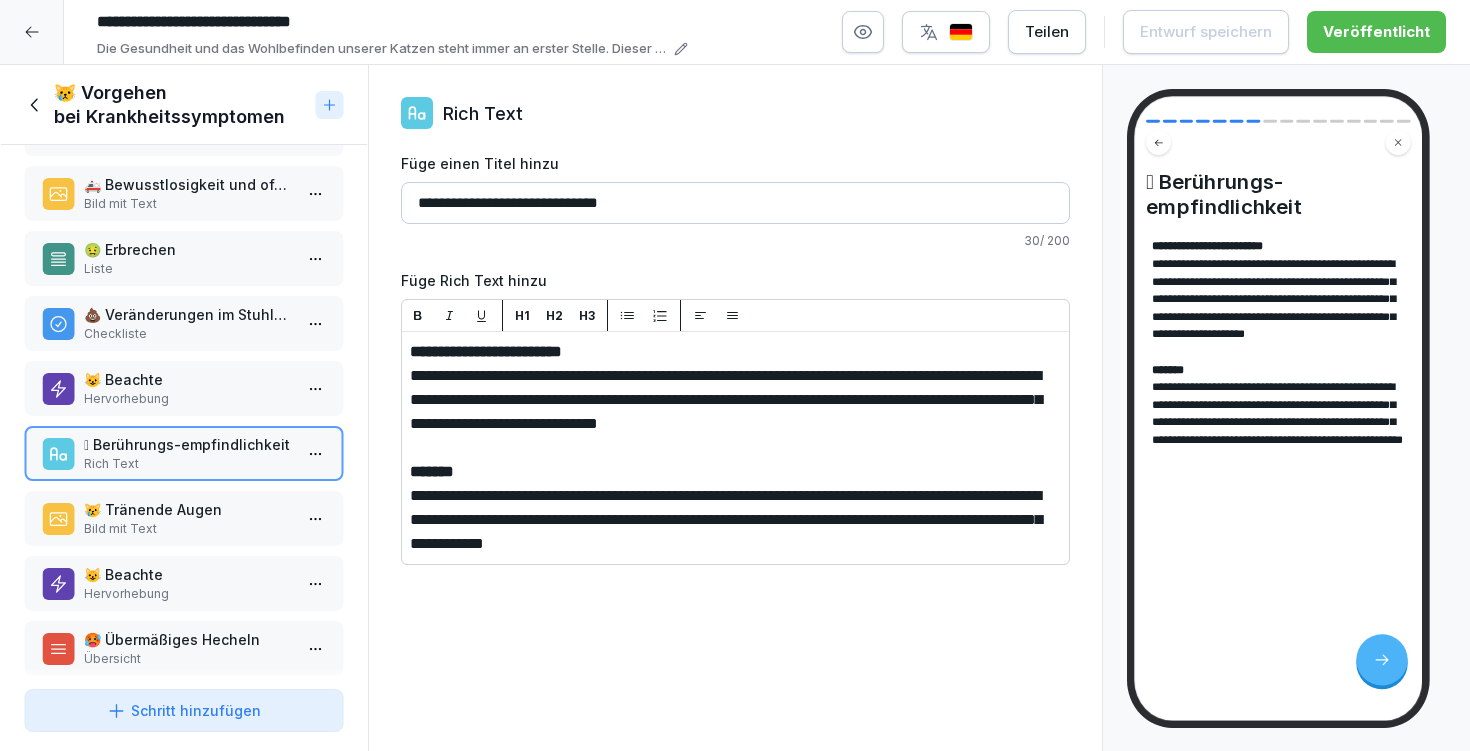 type 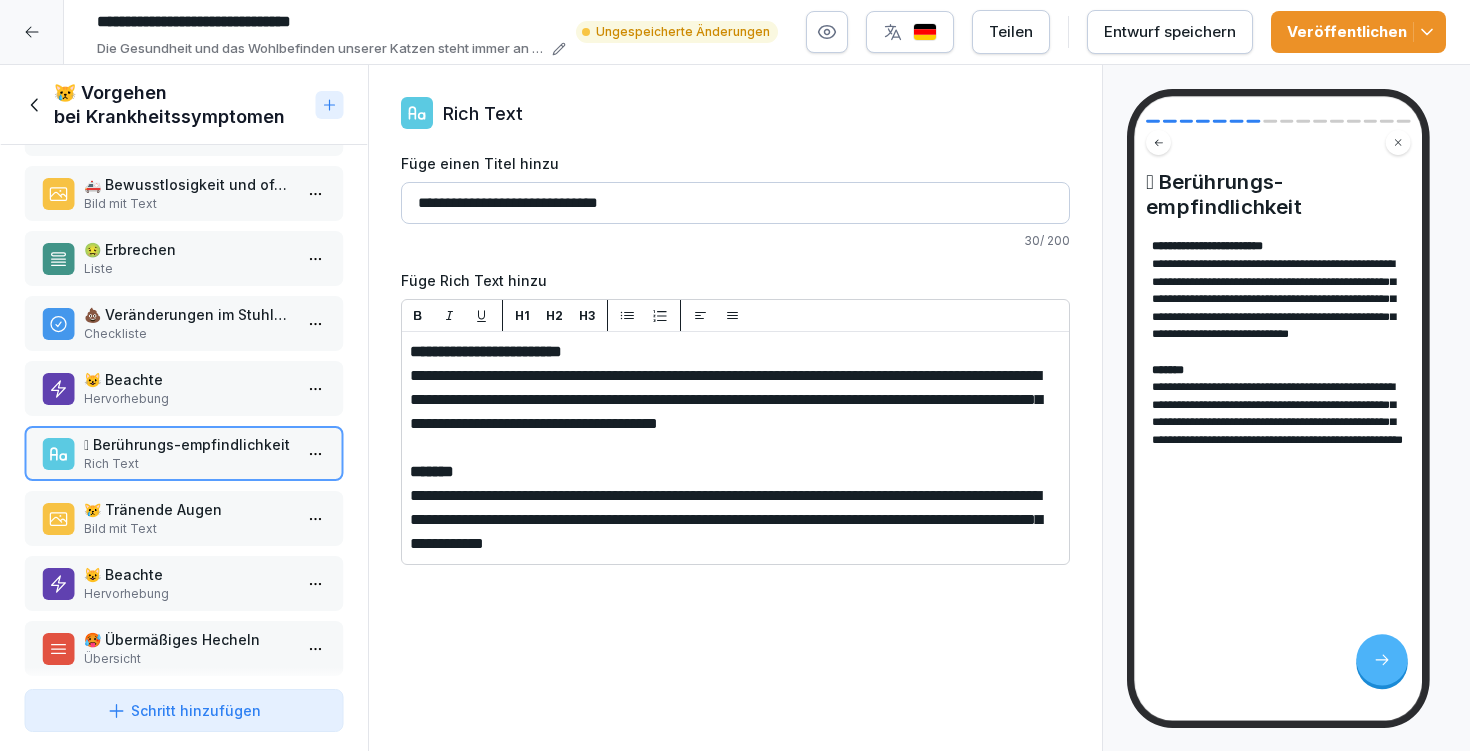 drag, startPoint x: 411, startPoint y: 423, endPoint x: 508, endPoint y: 441, distance: 98.65597 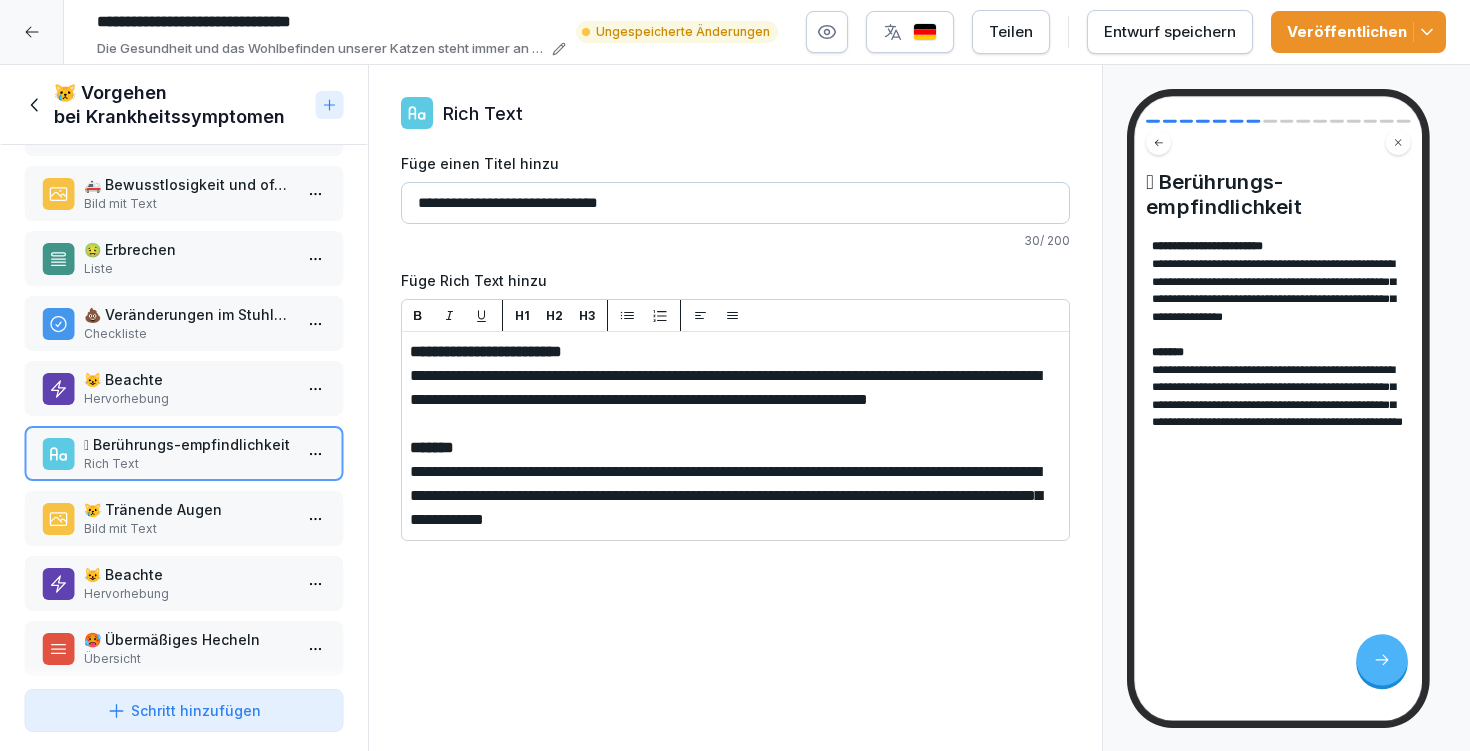drag, startPoint x: 557, startPoint y: 425, endPoint x: 1034, endPoint y: 396, distance: 477.88074 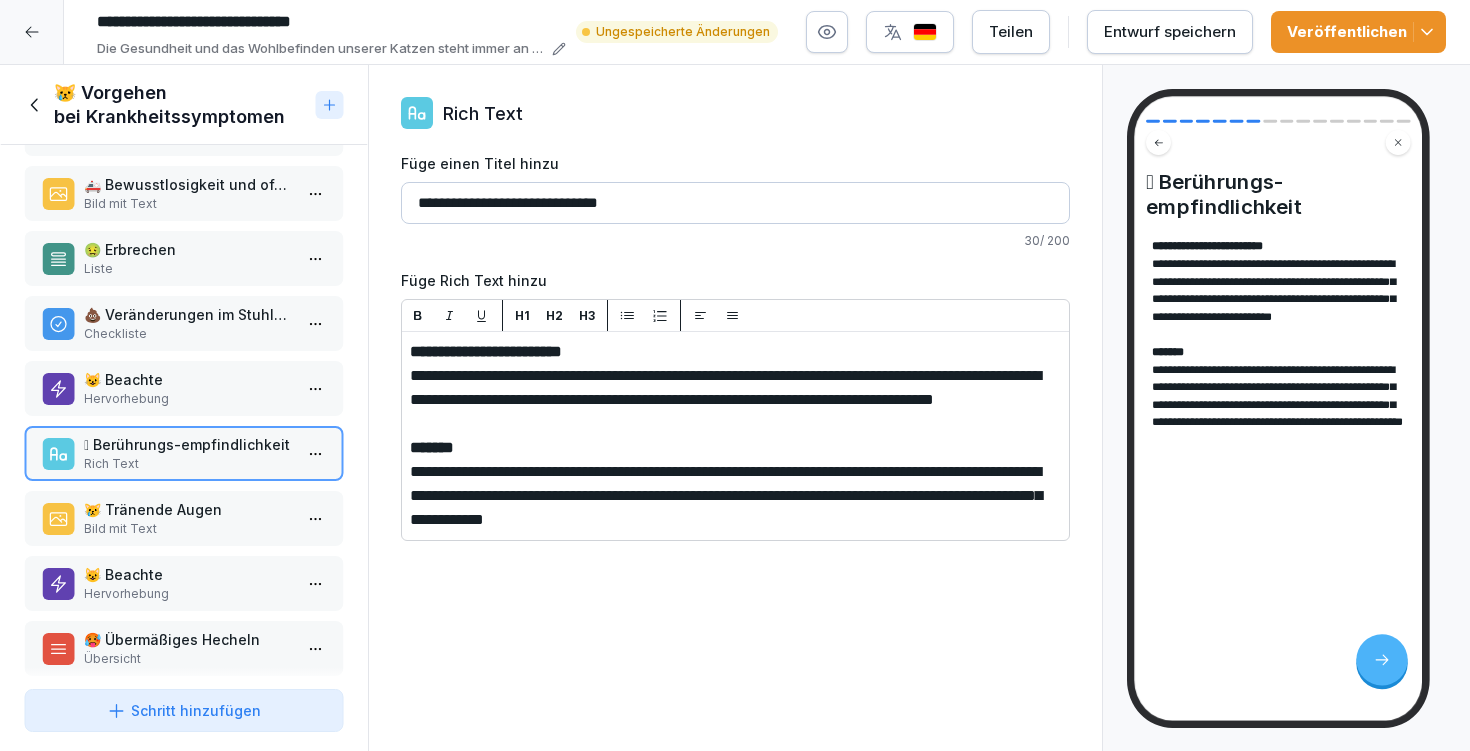 drag, startPoint x: 711, startPoint y: 425, endPoint x: 503, endPoint y: 423, distance: 208.00961 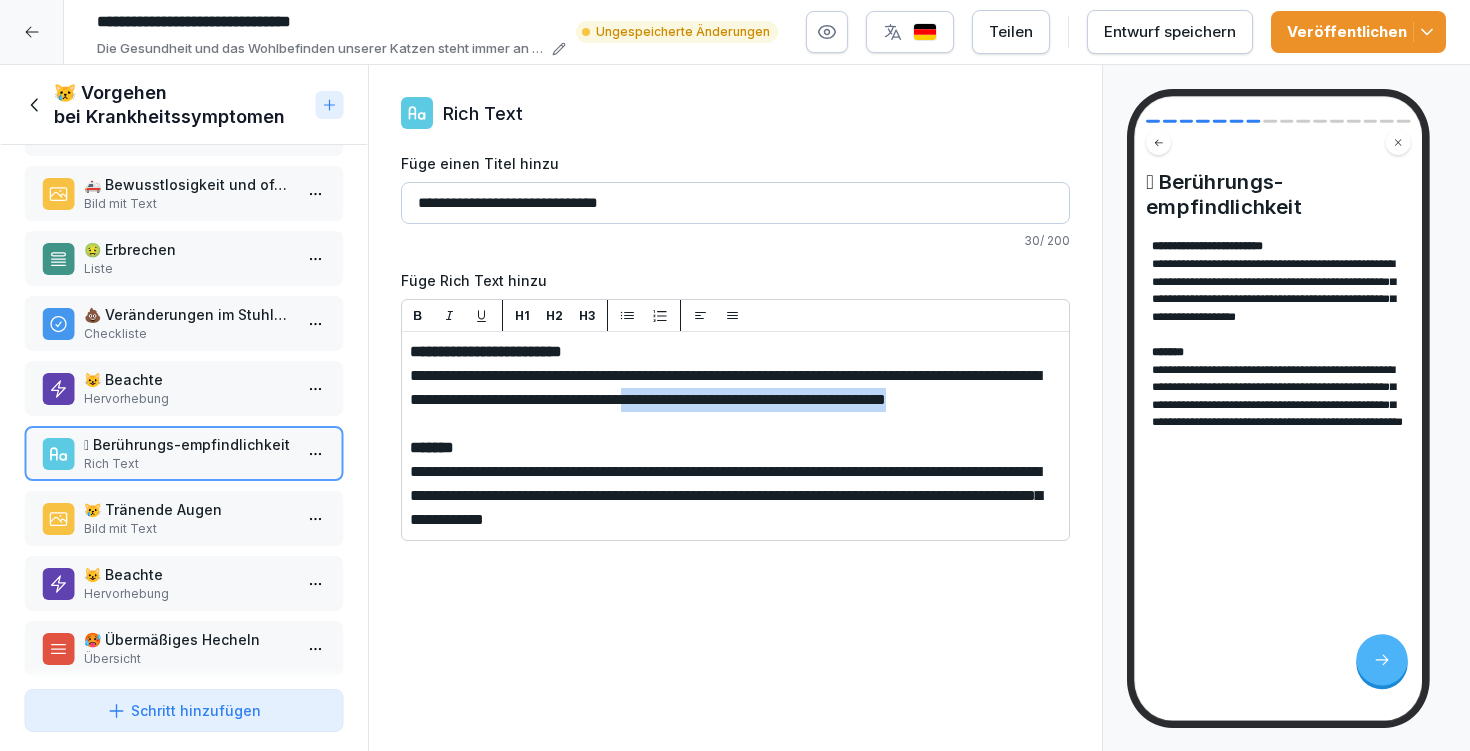 drag, startPoint x: 825, startPoint y: 429, endPoint x: 838, endPoint y: 394, distance: 37.336308 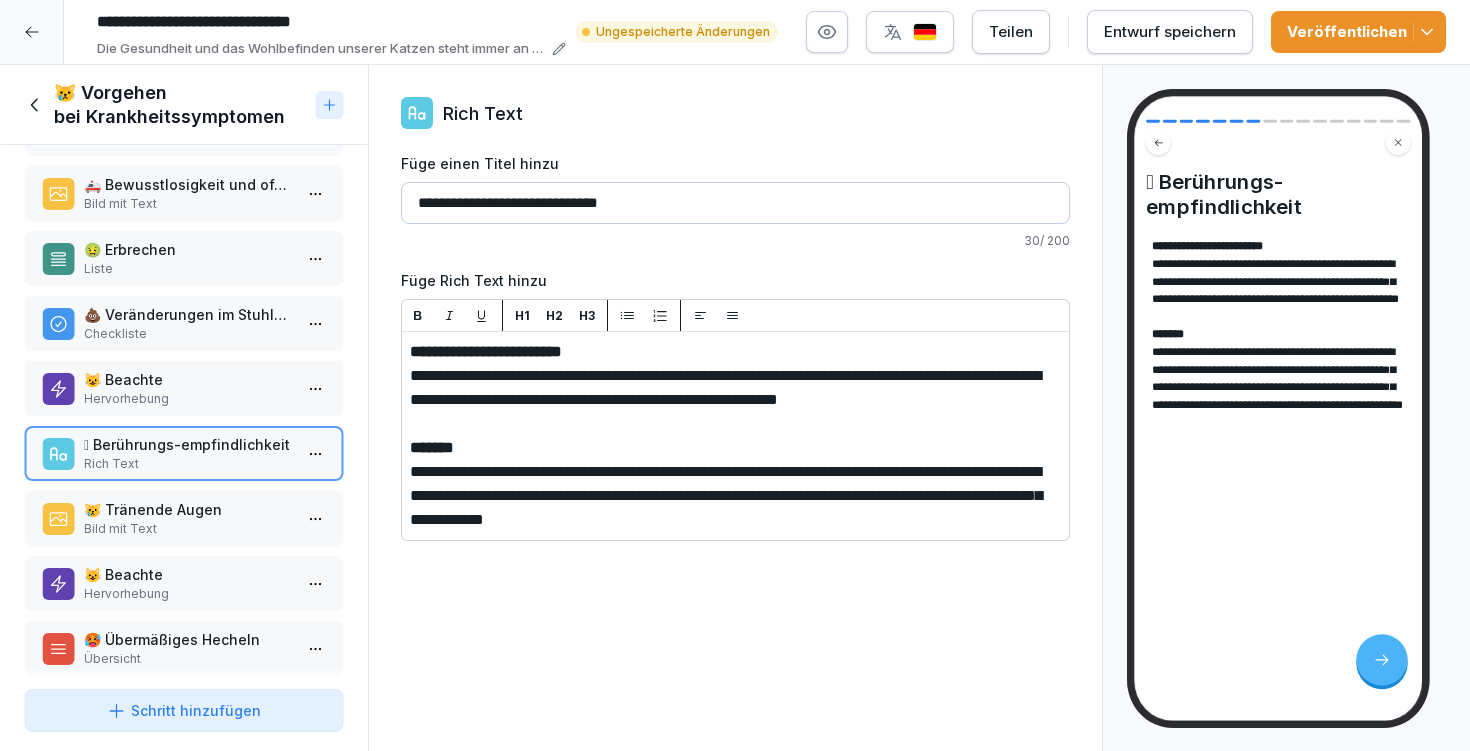 click on "Veröffentlichen" at bounding box center [1358, 32] 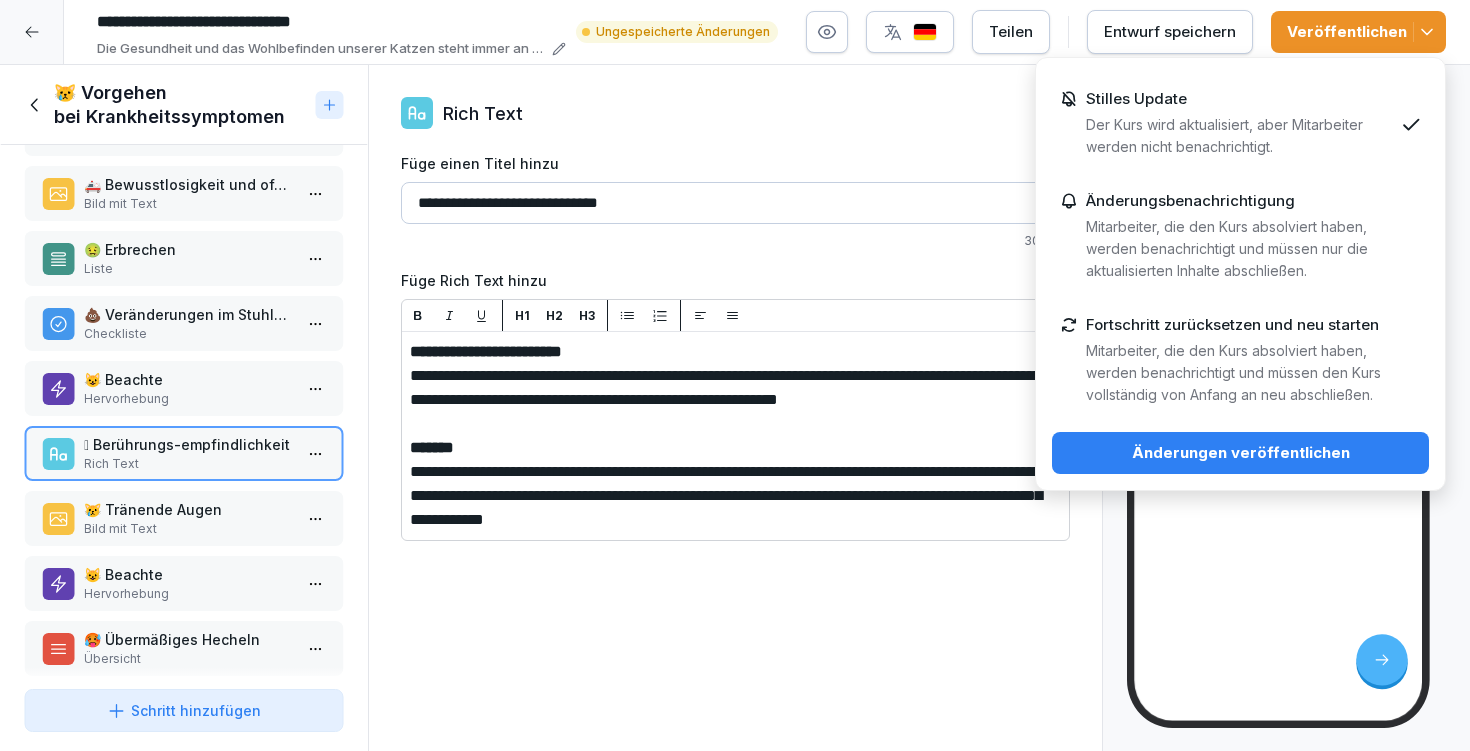 click on "Änderungen veröffentlichen" at bounding box center (1240, 453) 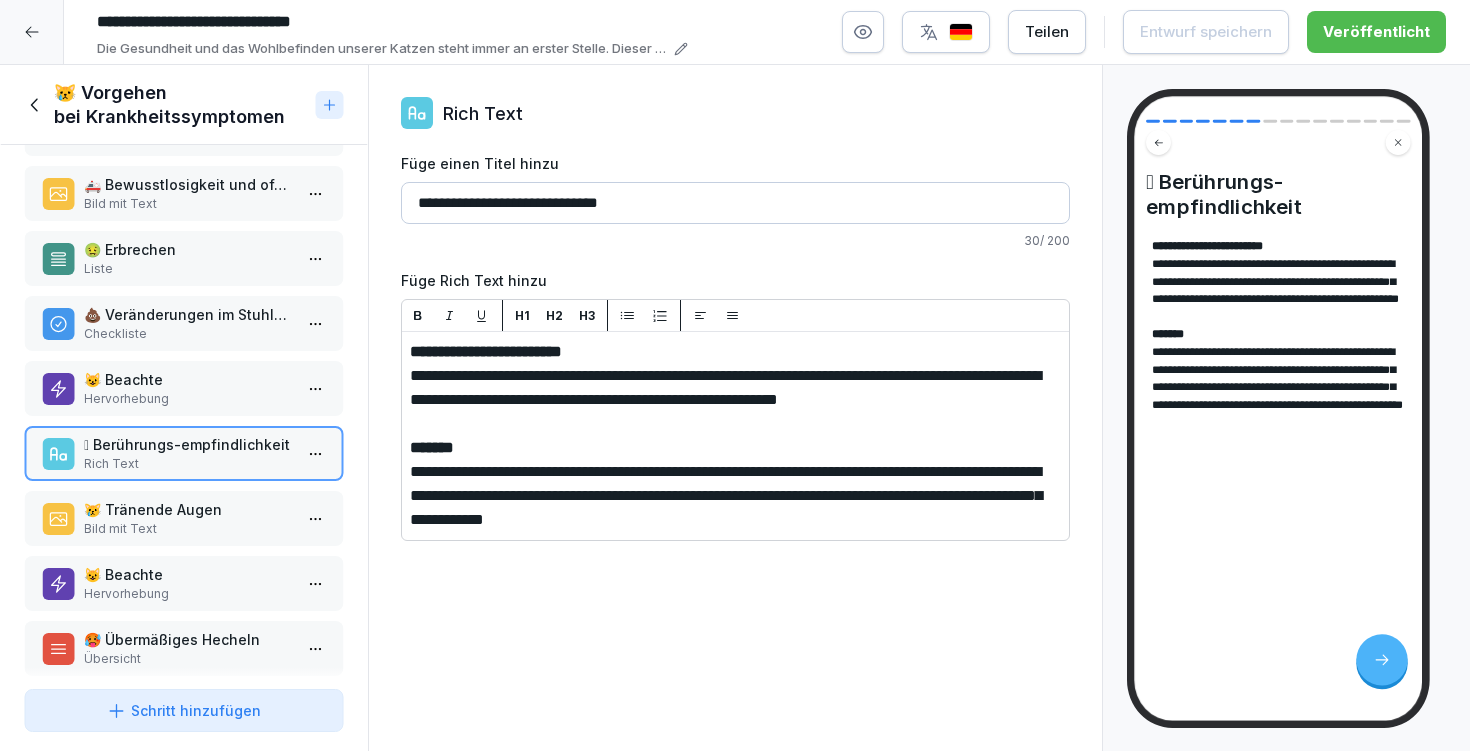 click on "Bild mit Text" at bounding box center (188, 529) 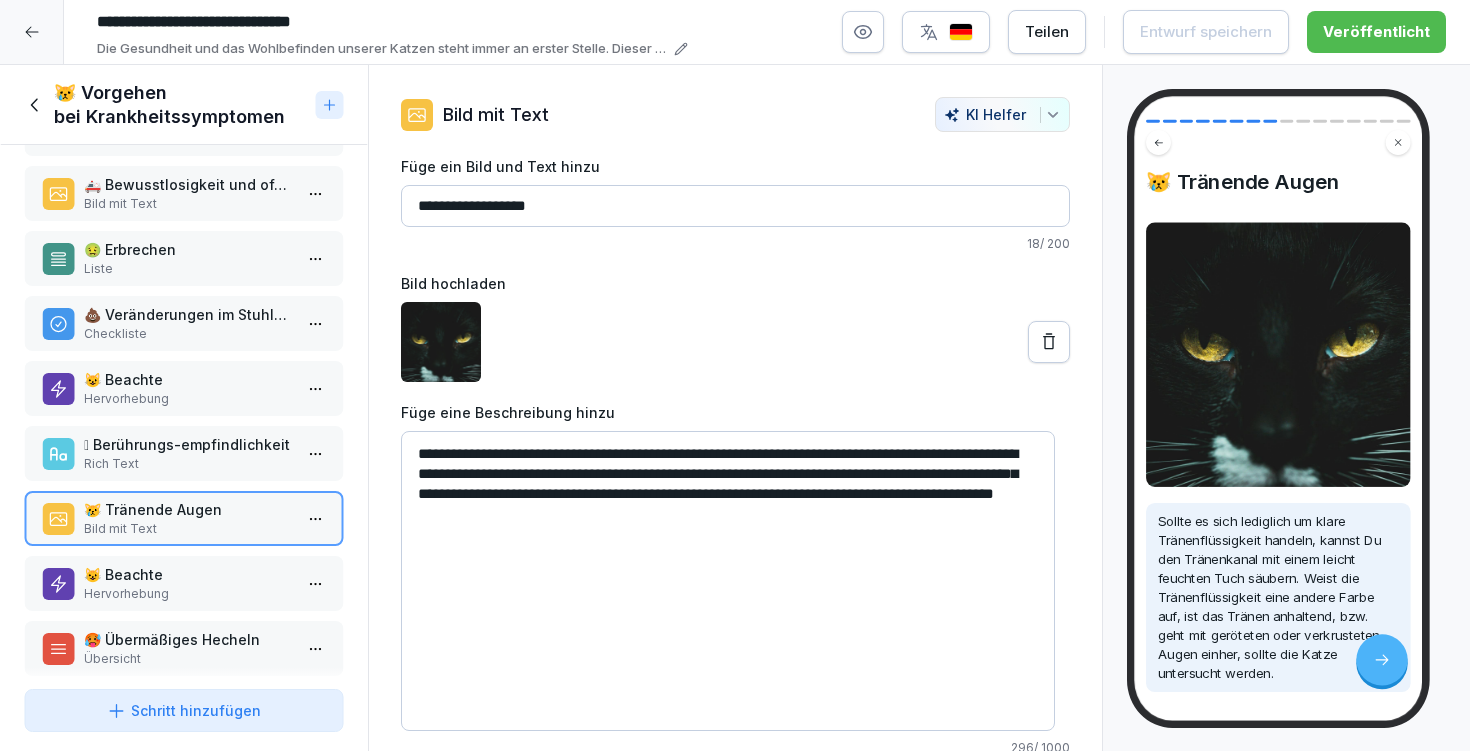 click on "**********" at bounding box center (728, 581) 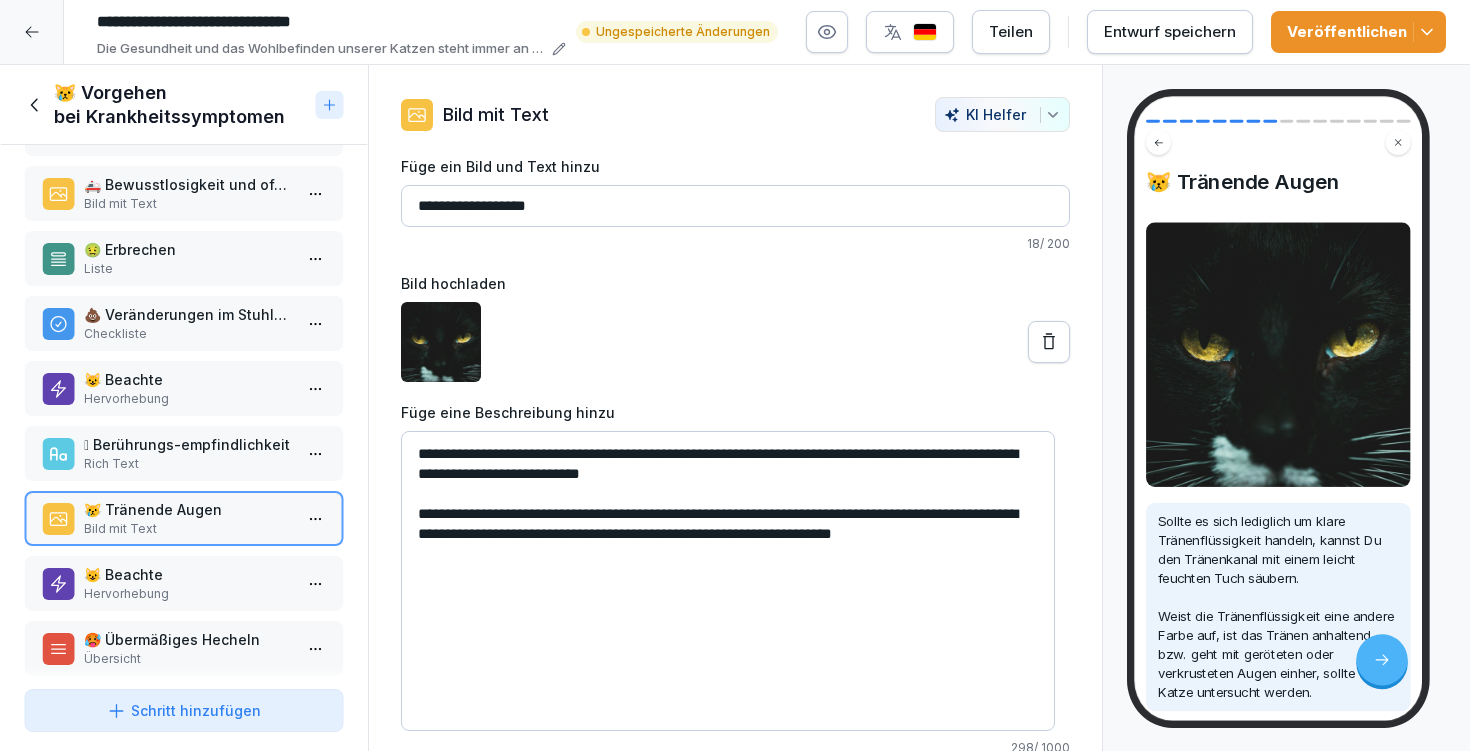 type on "**********" 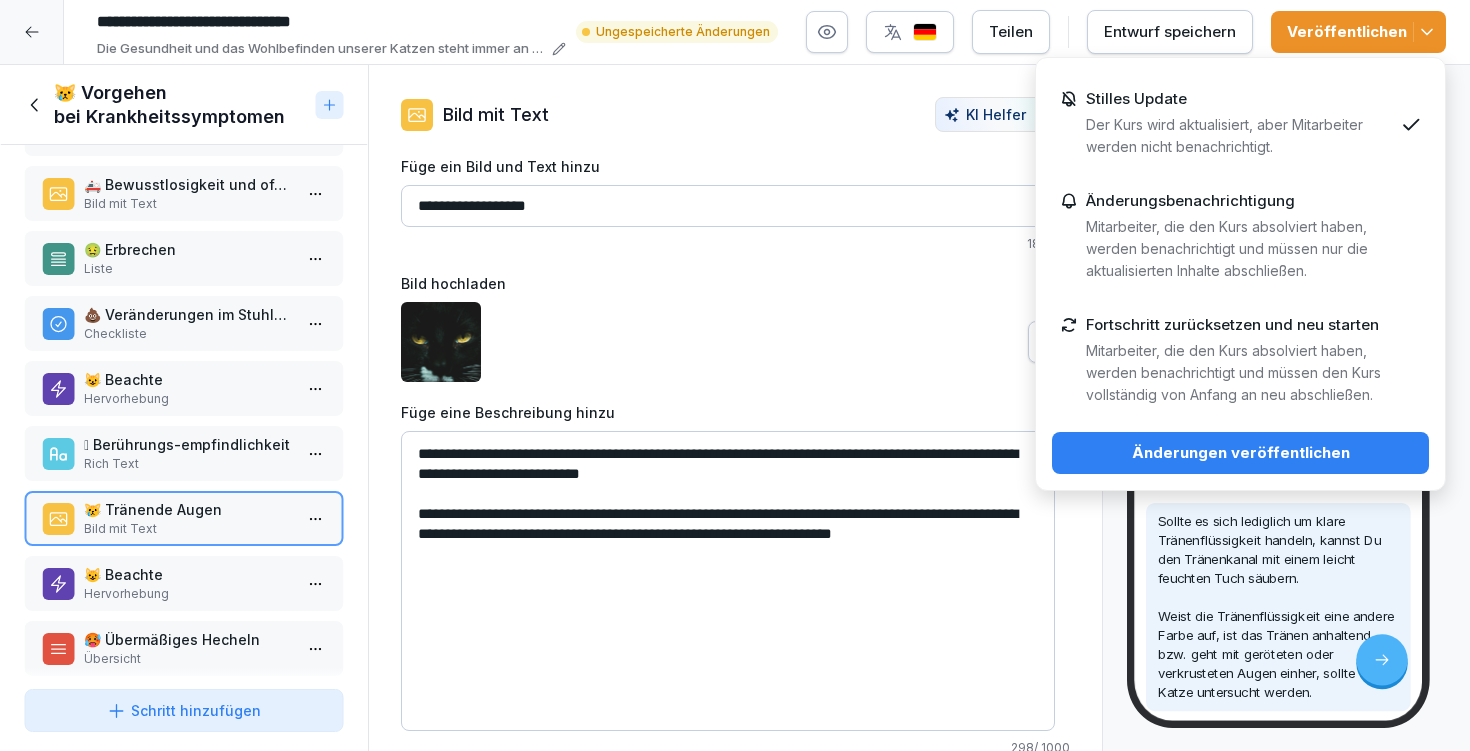 click on "Änderungen veröffentlichen" at bounding box center (1240, 453) 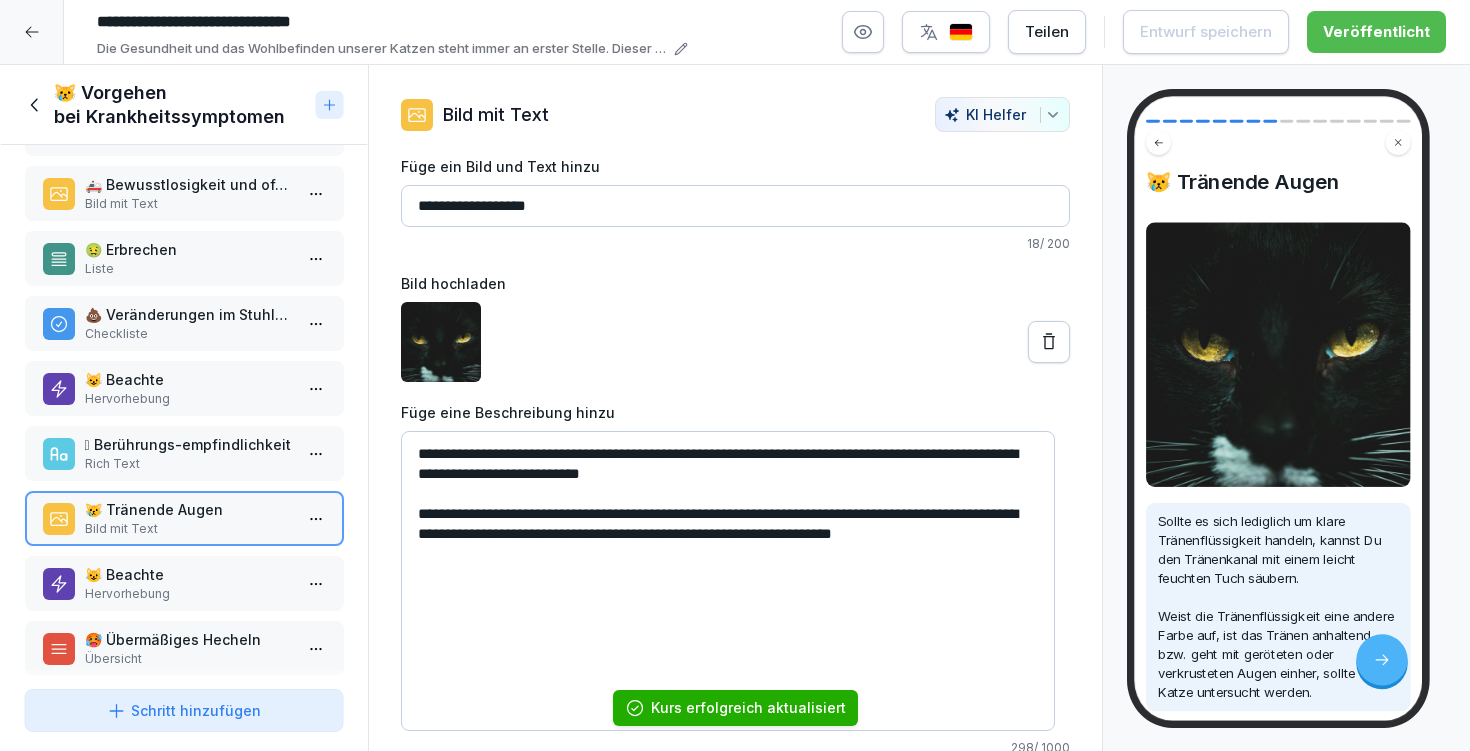 click on "Hervorhebung" at bounding box center [188, 594] 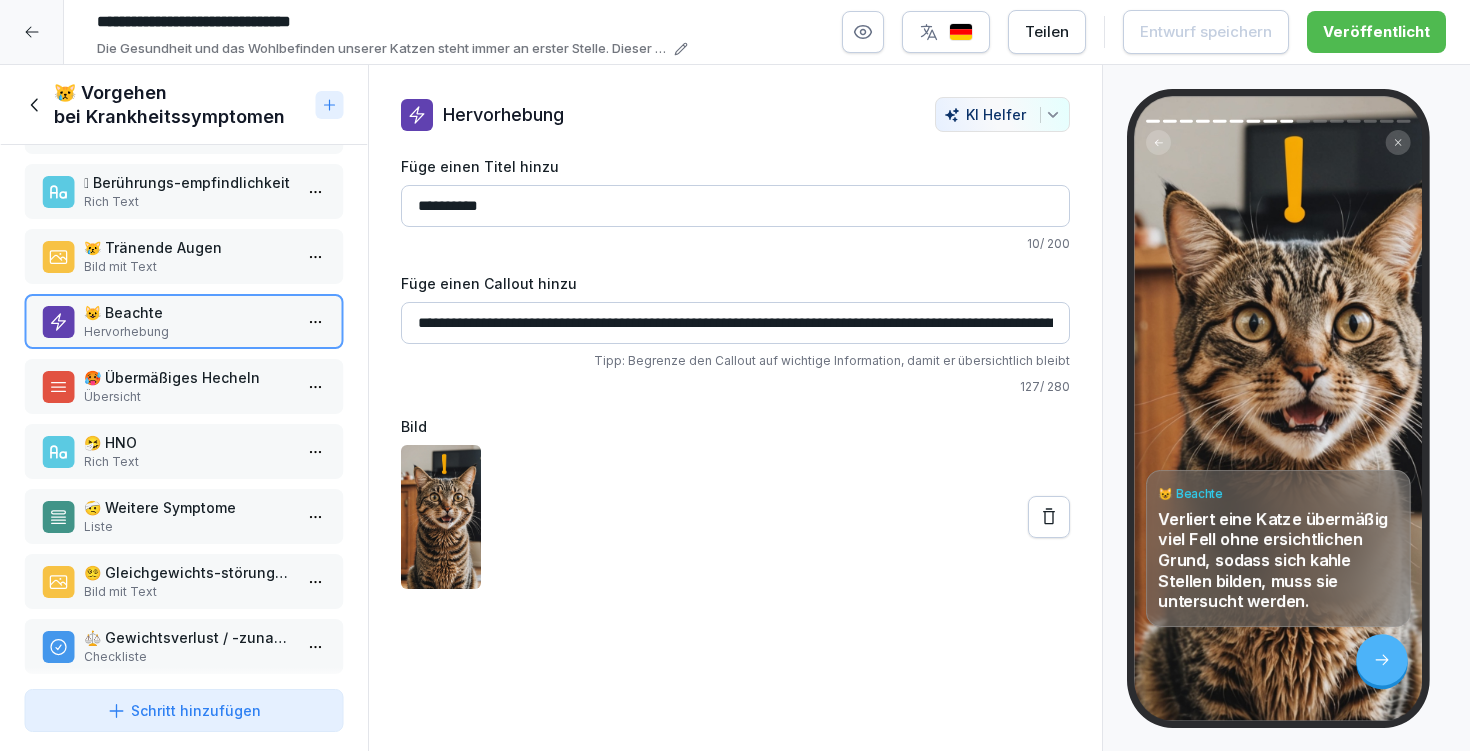 scroll, scrollTop: 442, scrollLeft: 0, axis: vertical 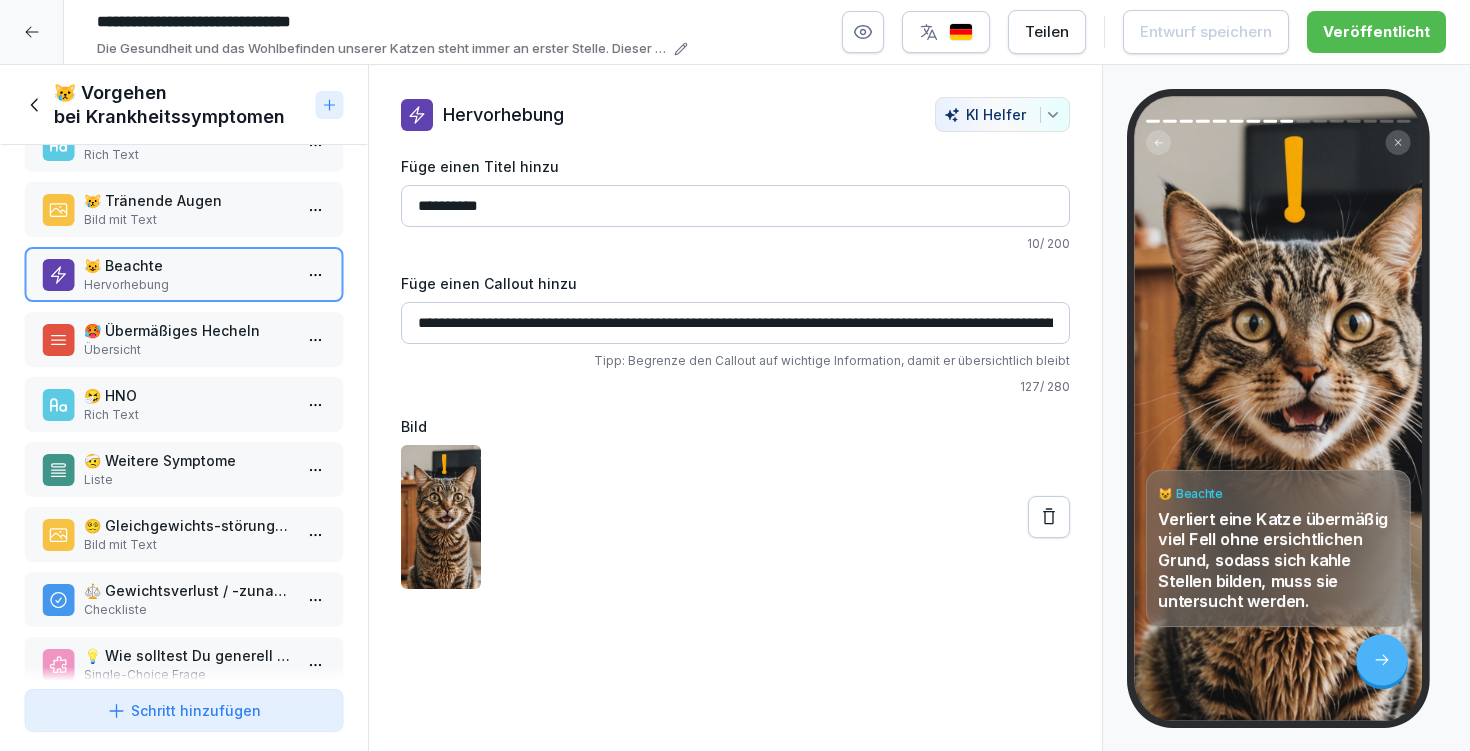 click on "Übersicht" at bounding box center (188, 350) 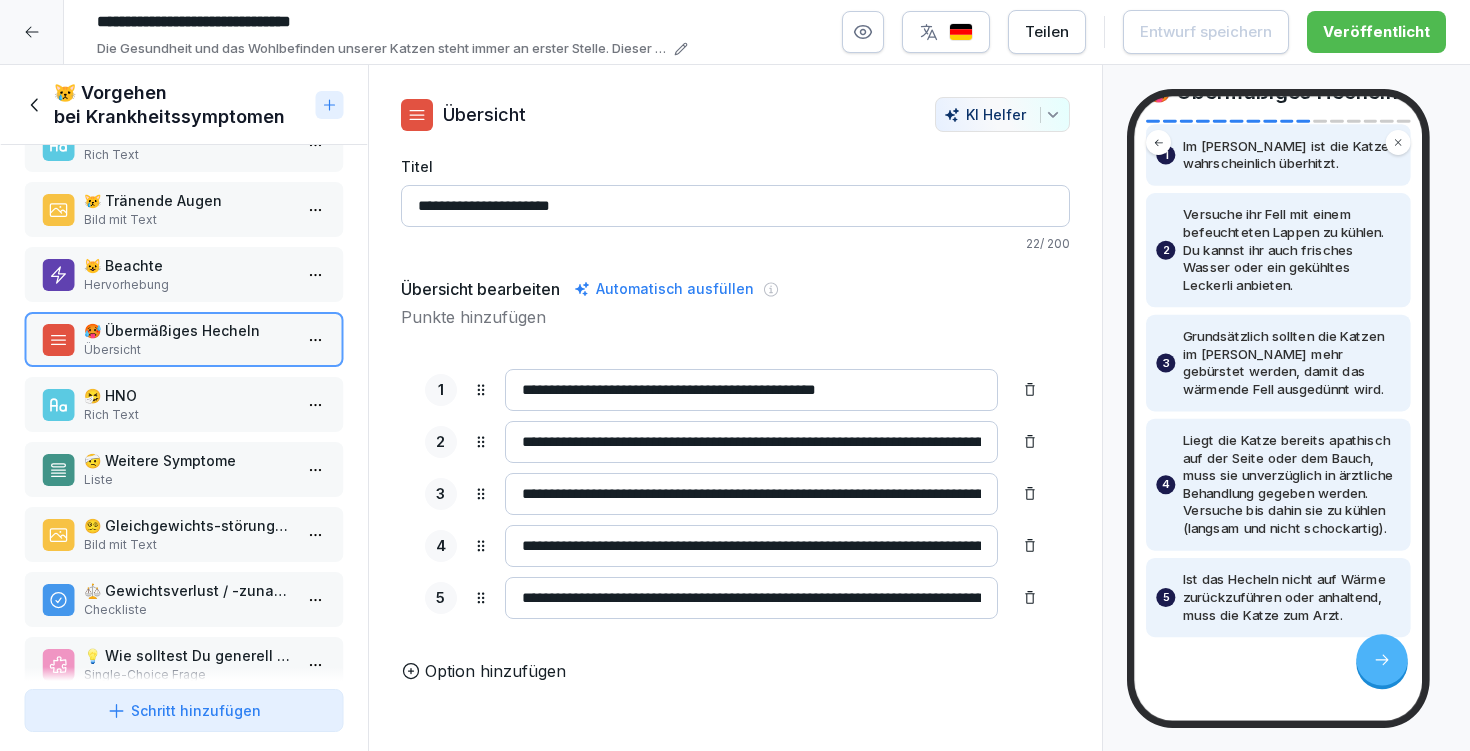 scroll, scrollTop: 138, scrollLeft: 0, axis: vertical 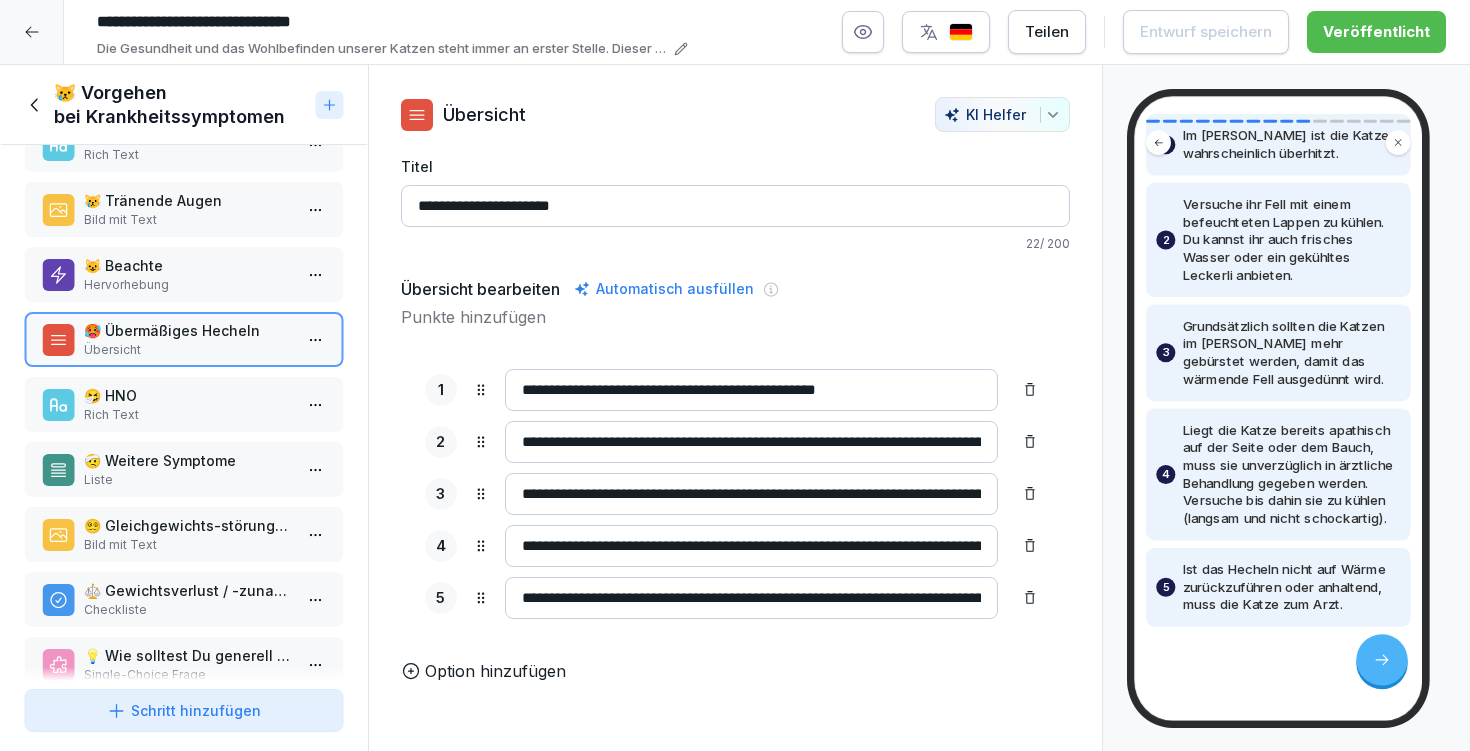 click on "Rich Text" at bounding box center [188, 415] 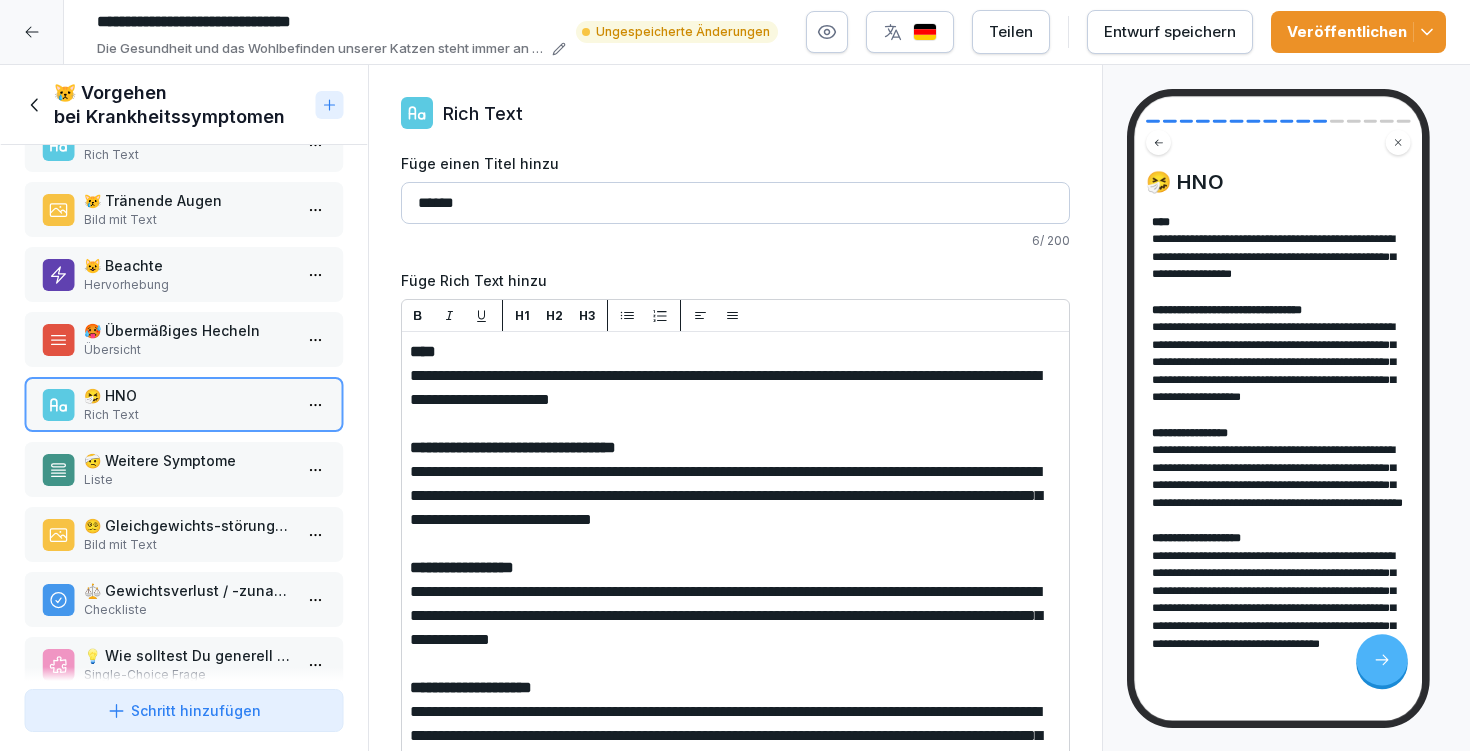 click on "Veröffentlichen" at bounding box center [1358, 32] 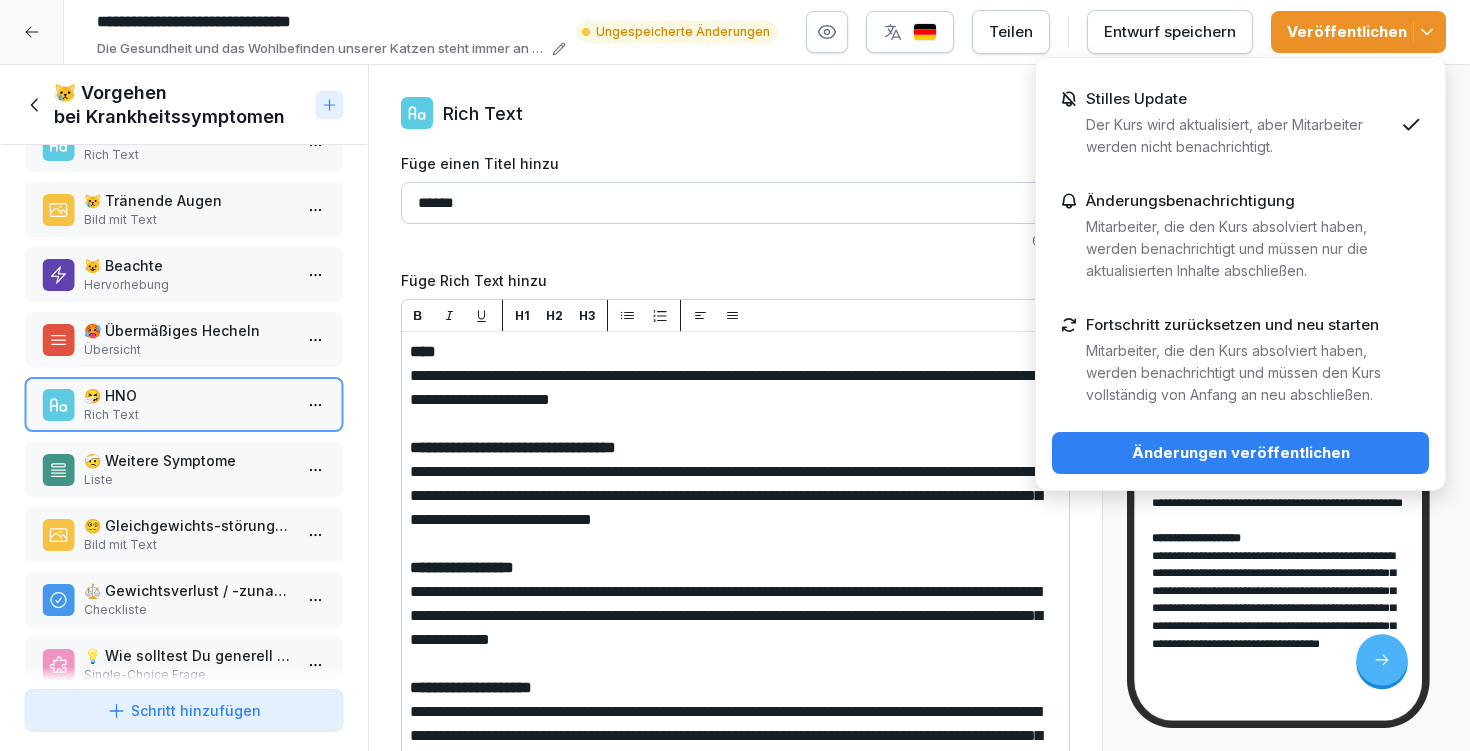 click on "Änderungen veröffentlichen" at bounding box center [1240, 453] 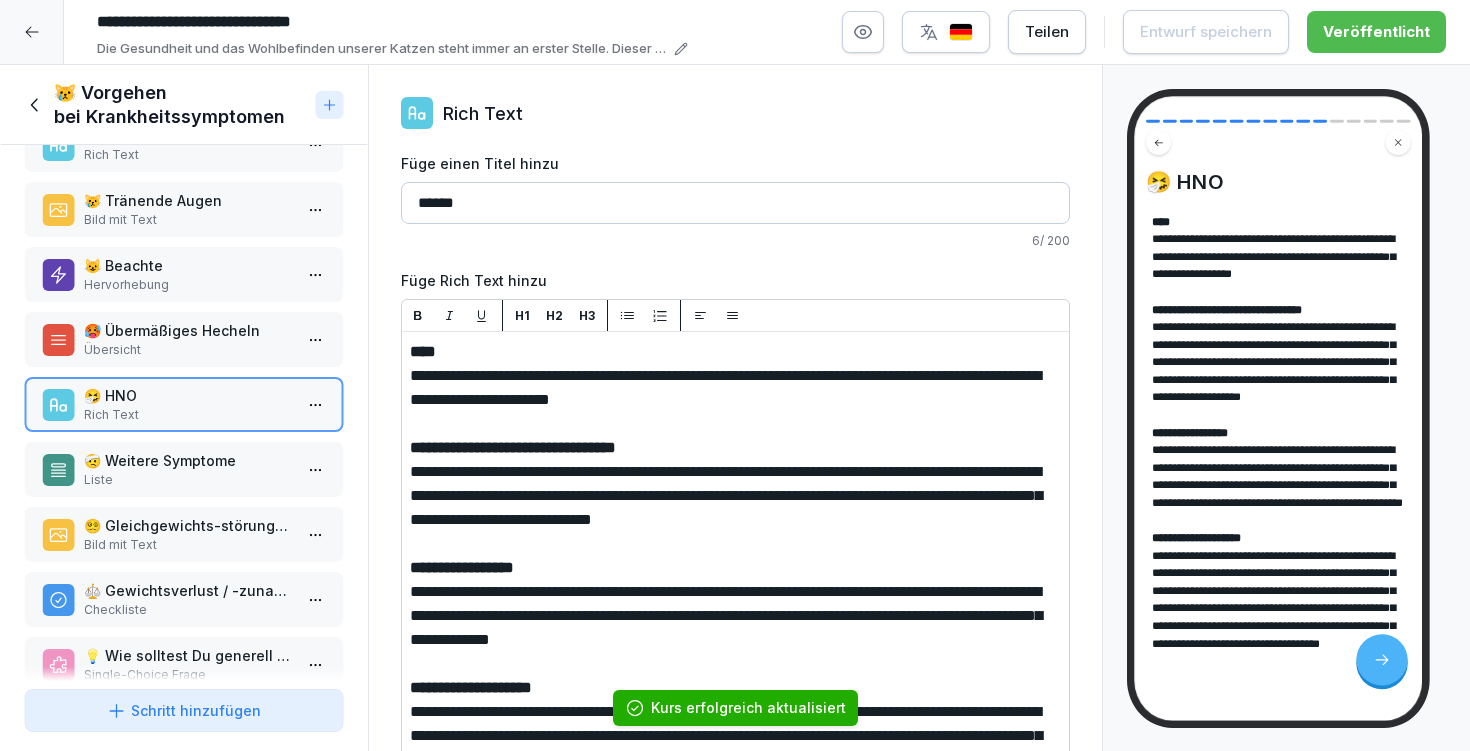 scroll, scrollTop: 116, scrollLeft: 0, axis: vertical 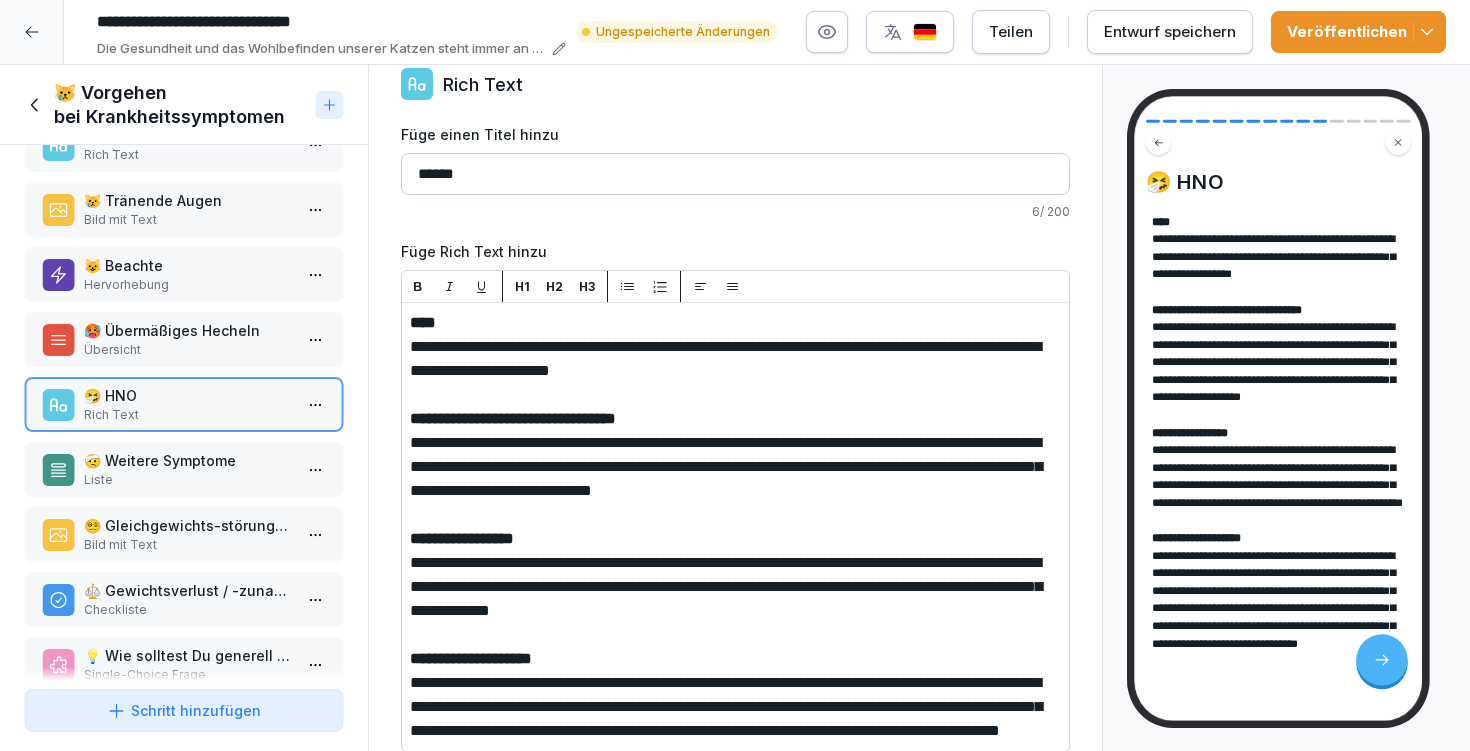 type 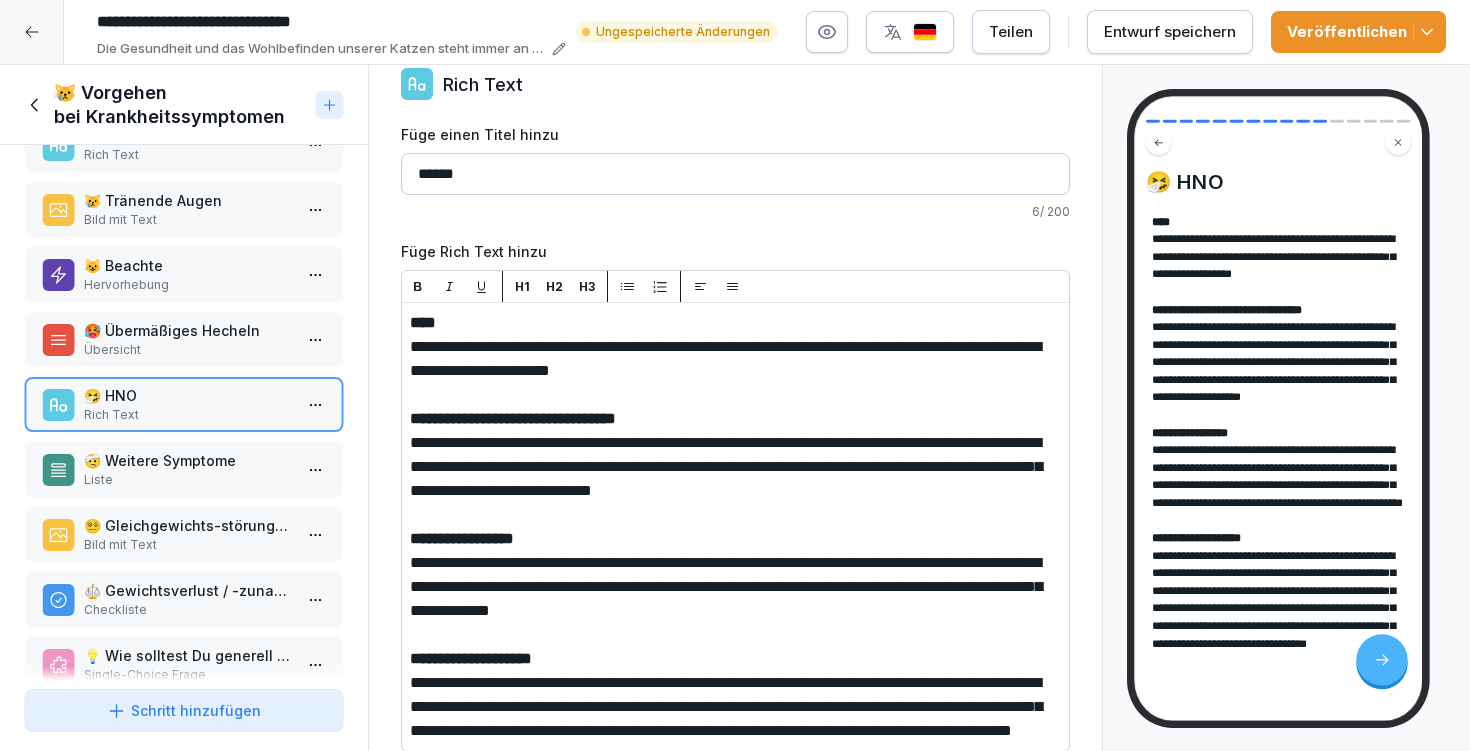 click on "Veröffentlichen" at bounding box center (1358, 32) 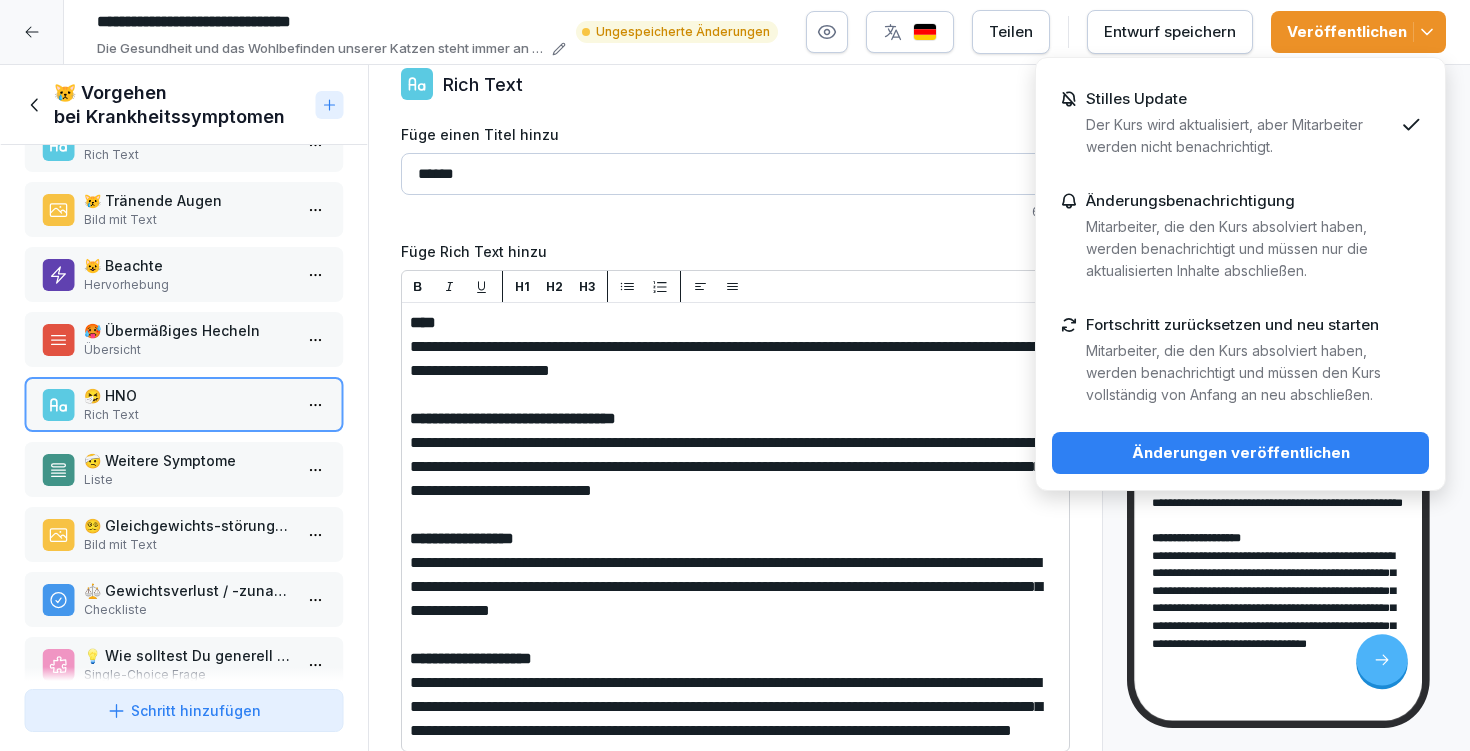 click on "Änderungen veröffentlichen" at bounding box center [1240, 453] 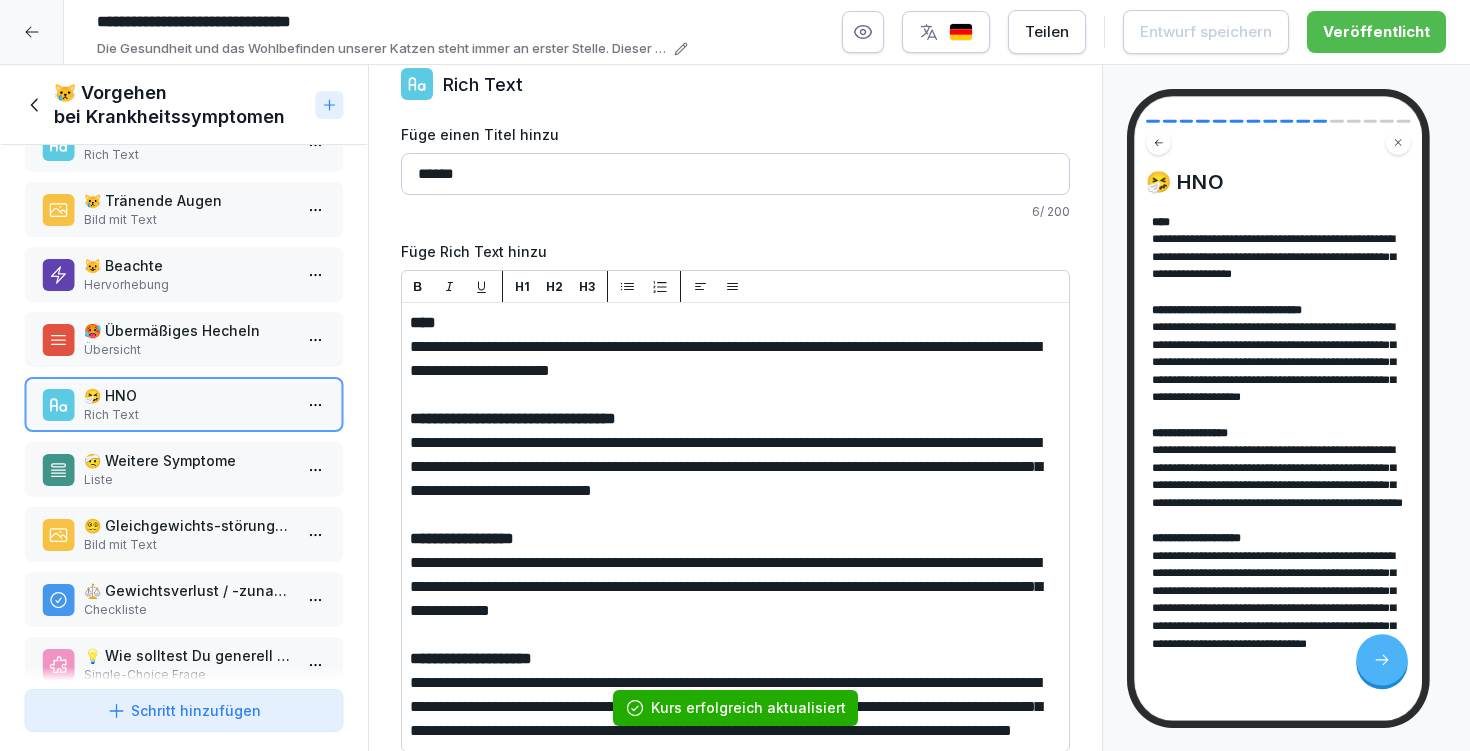 click on "Liste" at bounding box center [188, 480] 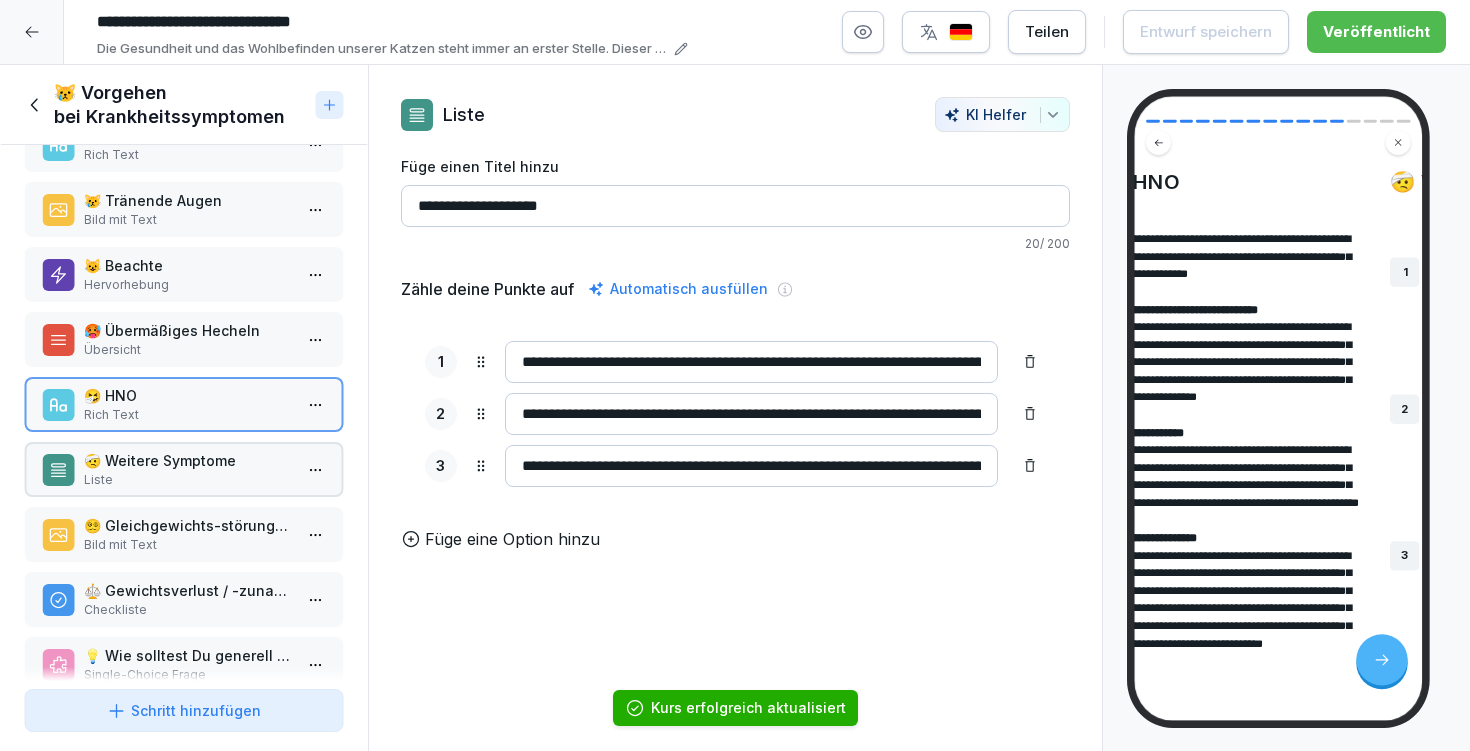 scroll, scrollTop: 0, scrollLeft: 0, axis: both 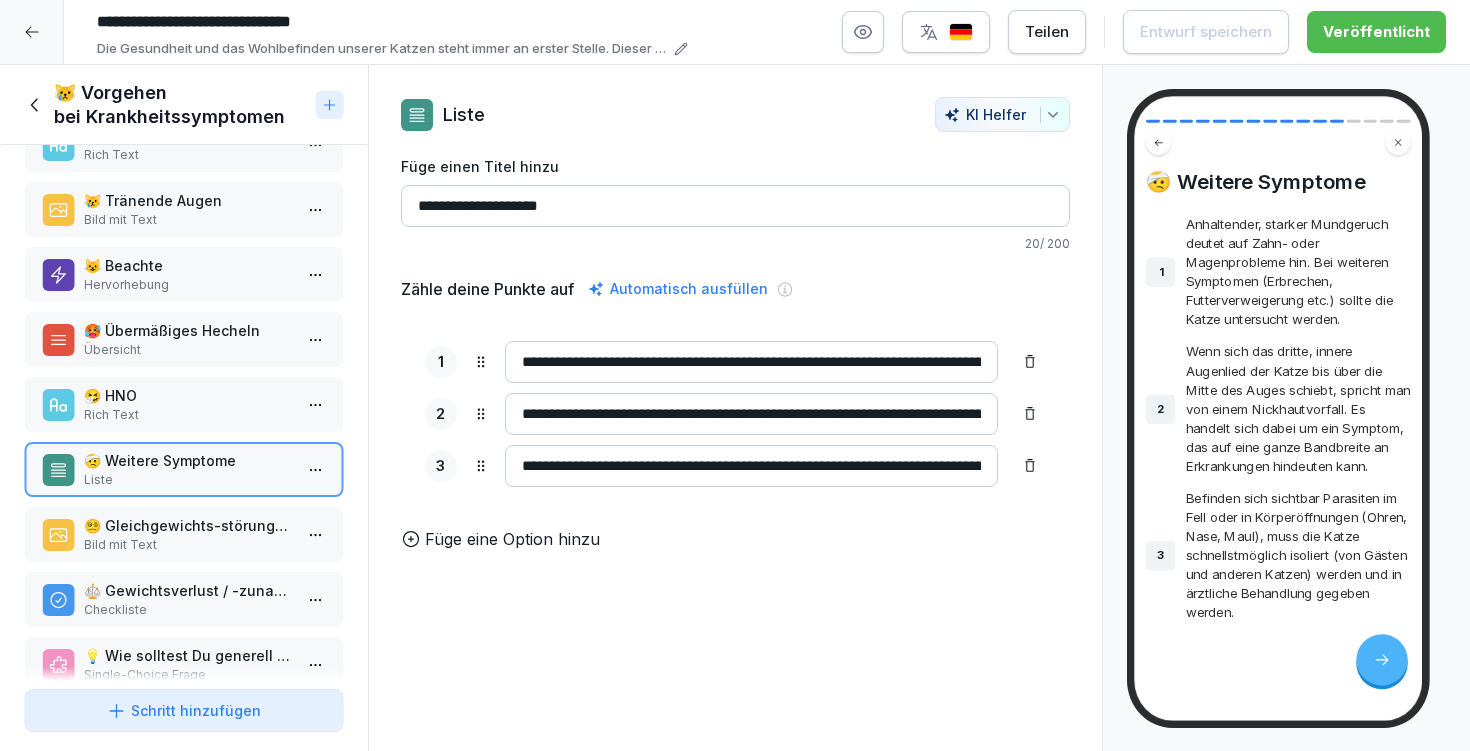 drag, startPoint x: 903, startPoint y: 410, endPoint x: 1060, endPoint y: 416, distance: 157.11461 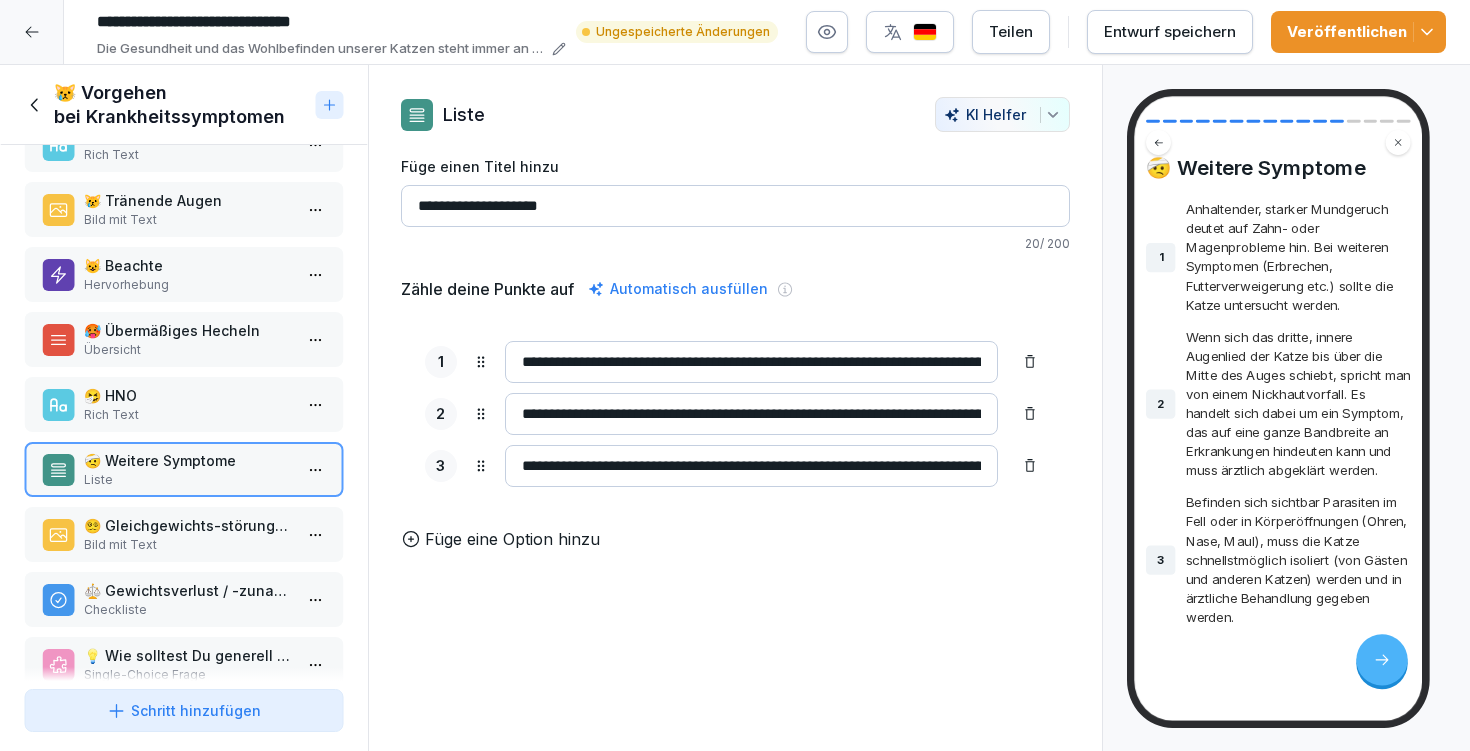 scroll, scrollTop: 46, scrollLeft: 0, axis: vertical 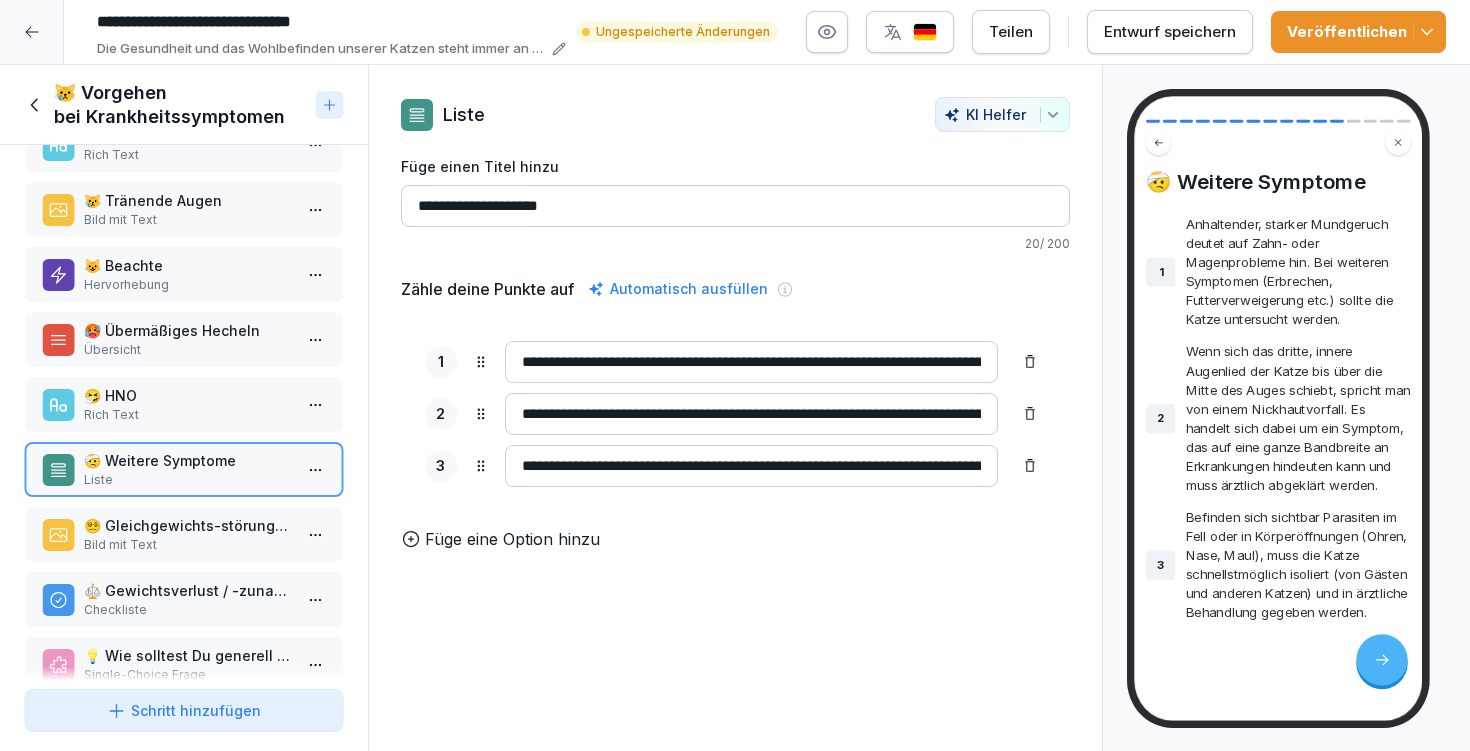 type on "**********" 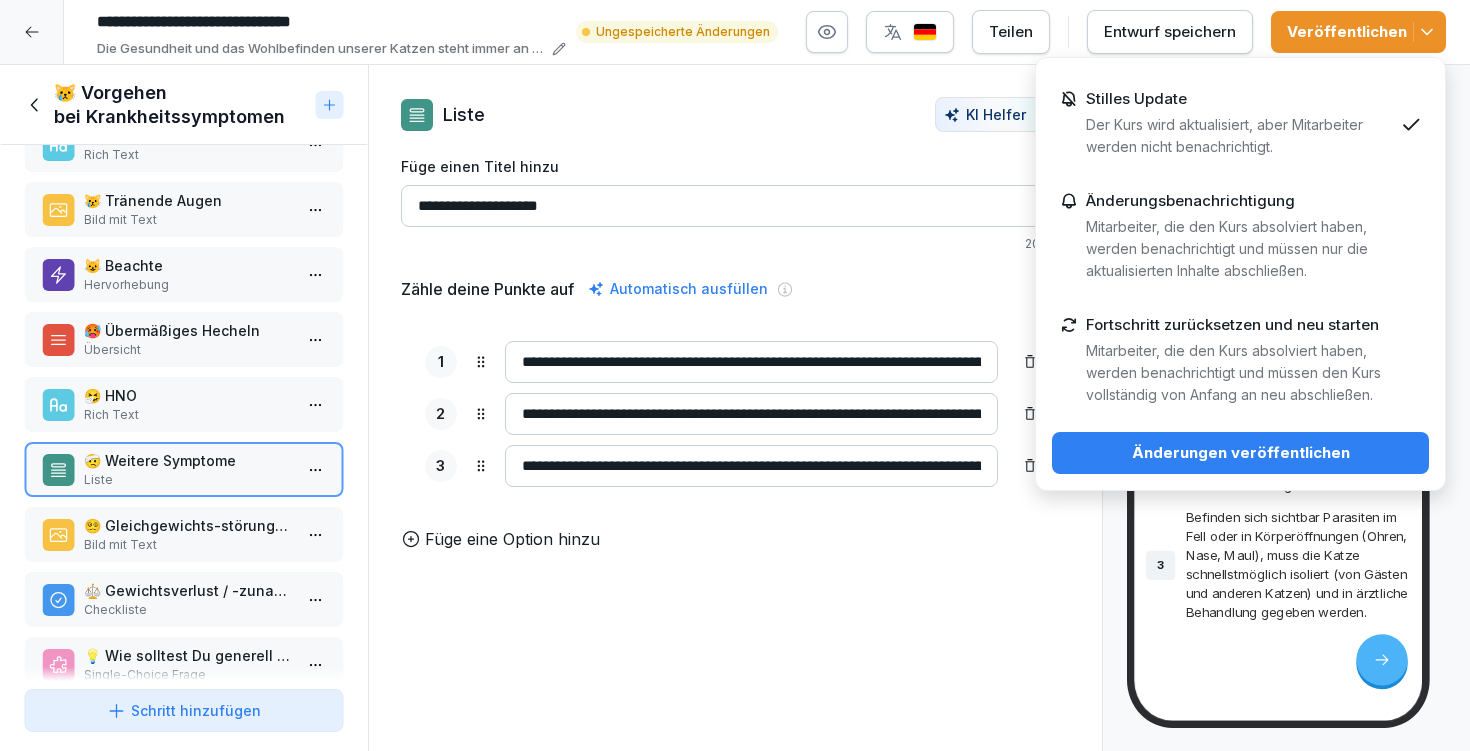 click on "Änderungen veröffentlichen" at bounding box center [1240, 453] 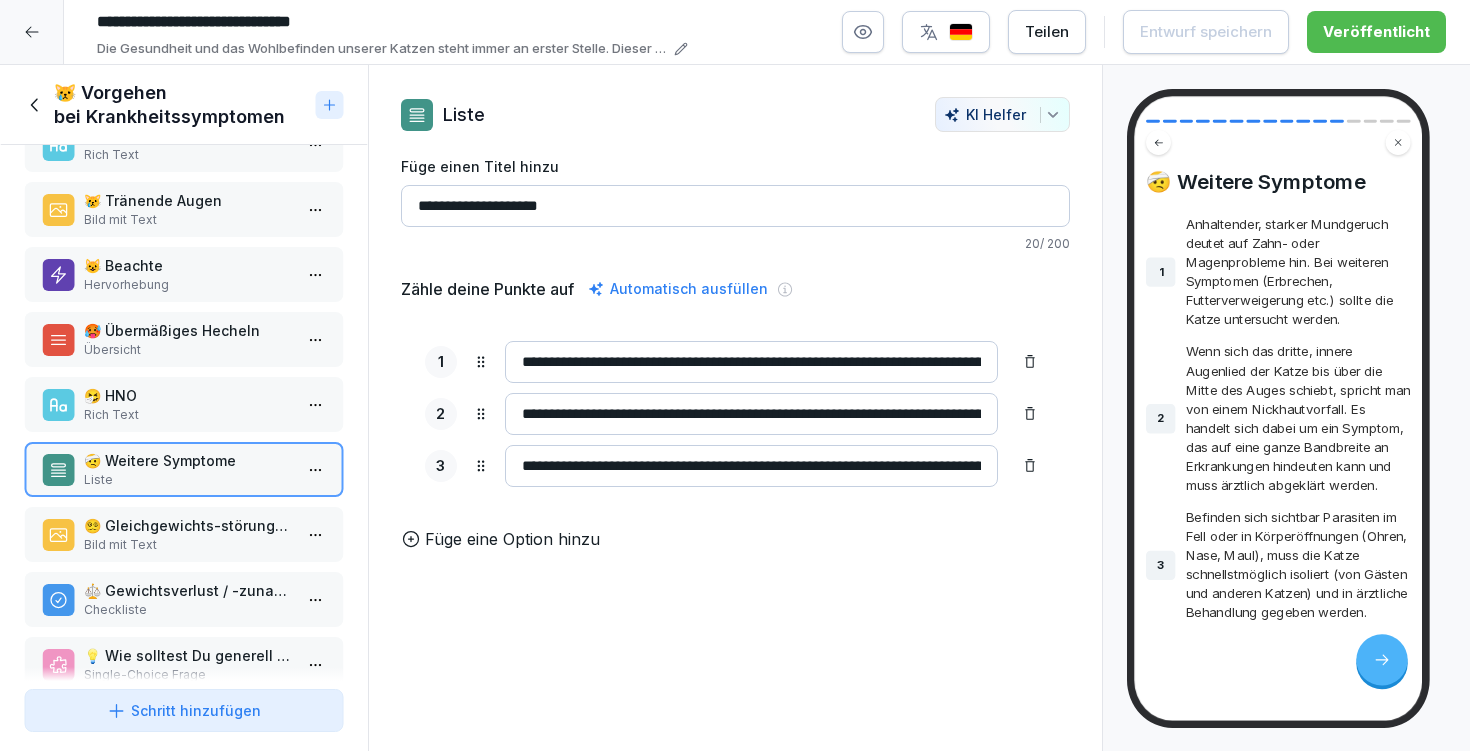 click on "😵‍💫 Gleichgewichts-störungen" at bounding box center [188, 525] 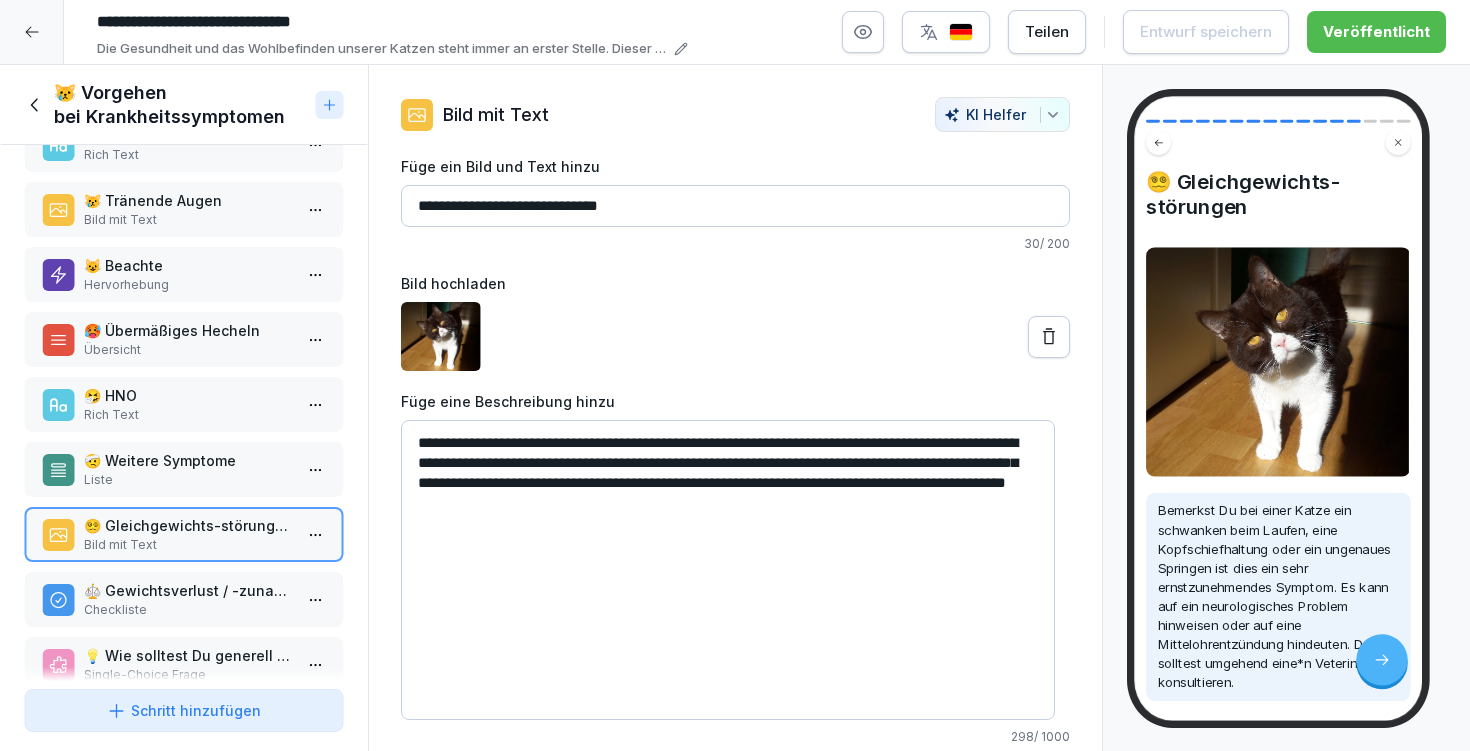 scroll, scrollTop: 101, scrollLeft: 0, axis: vertical 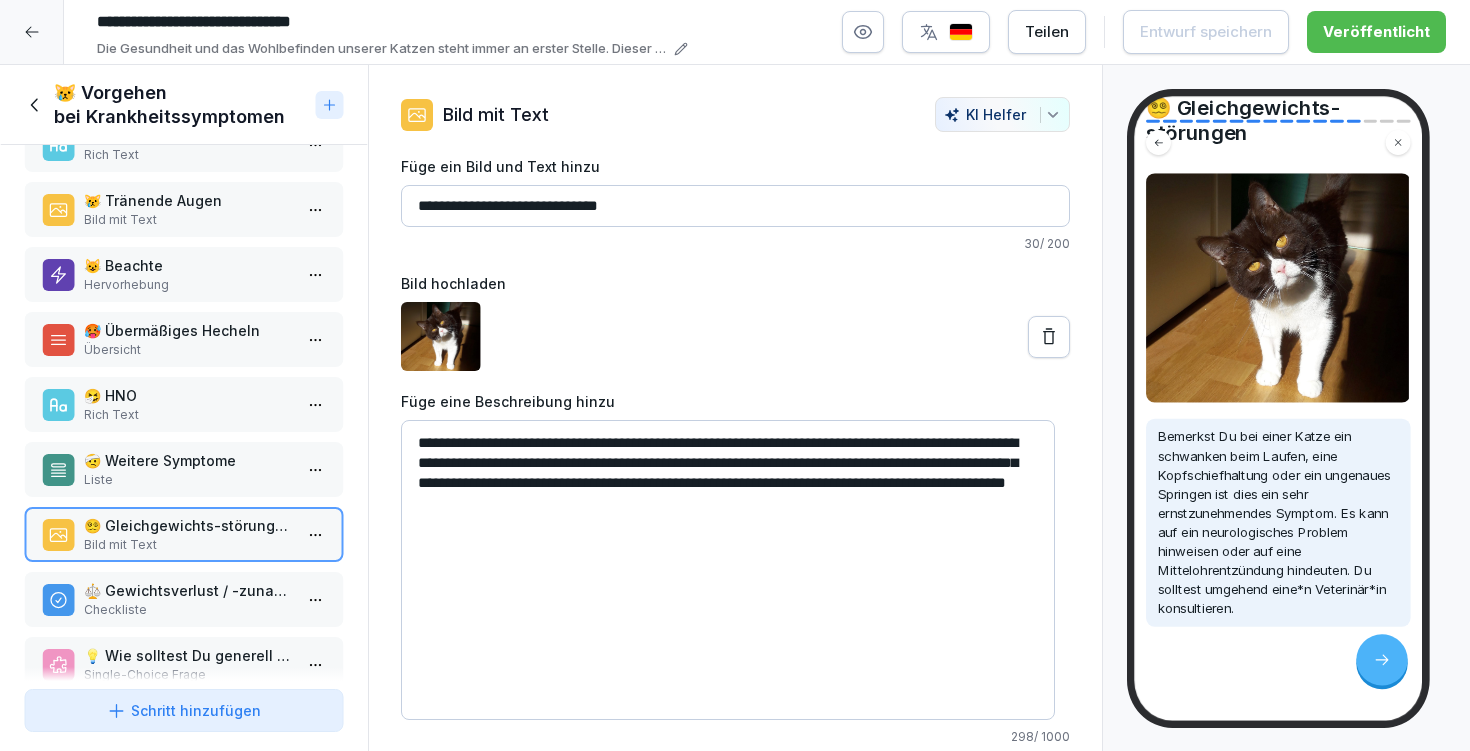click on "**********" at bounding box center [728, 570] 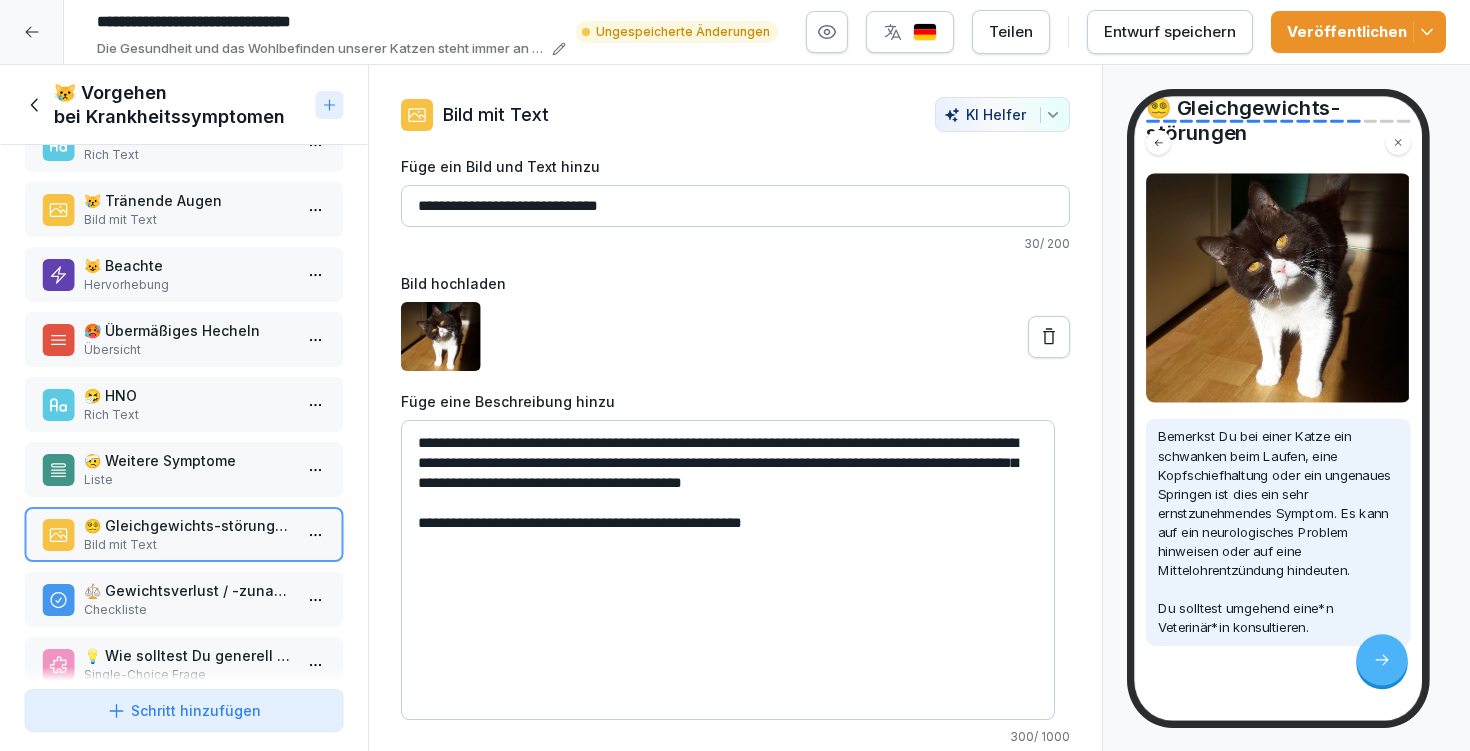 drag, startPoint x: 832, startPoint y: 522, endPoint x: 396, endPoint y: 524, distance: 436.00458 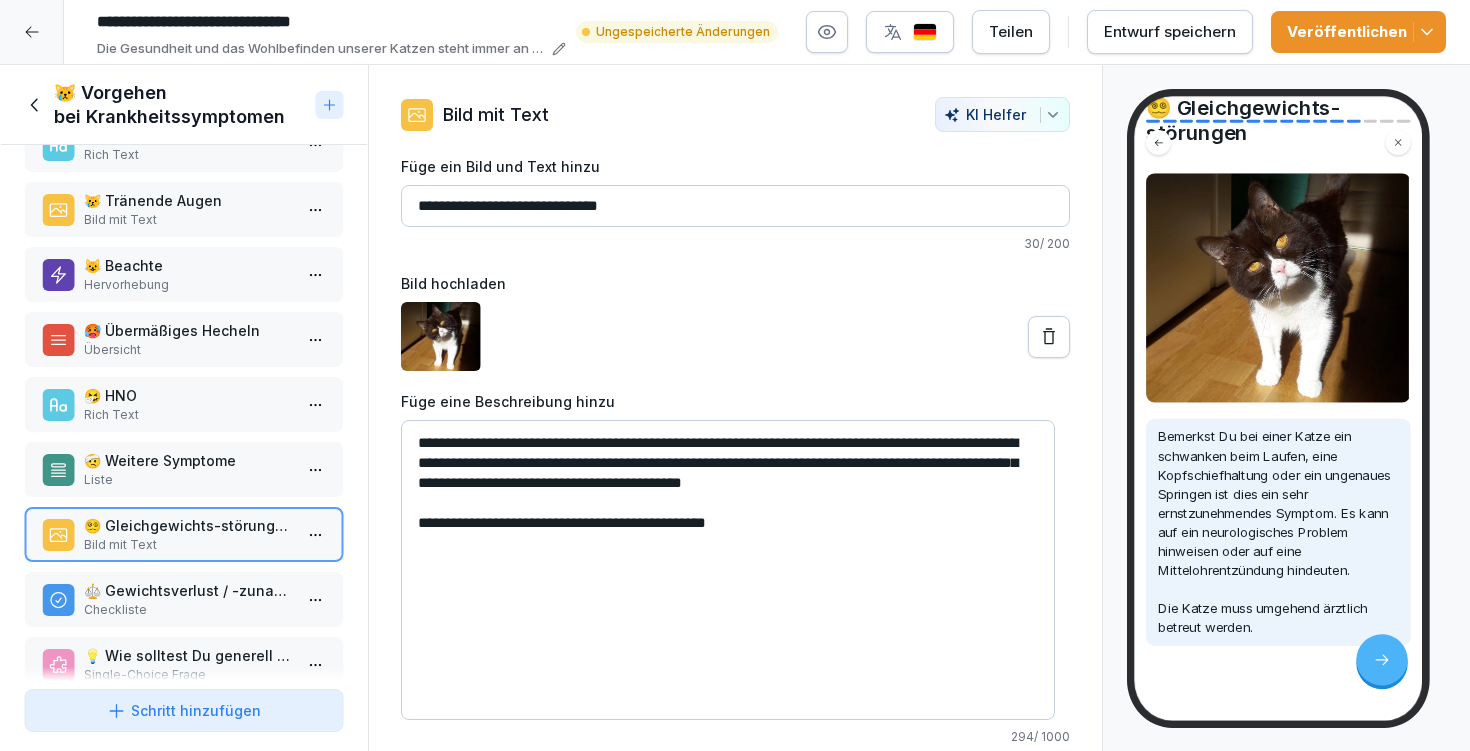 type on "**********" 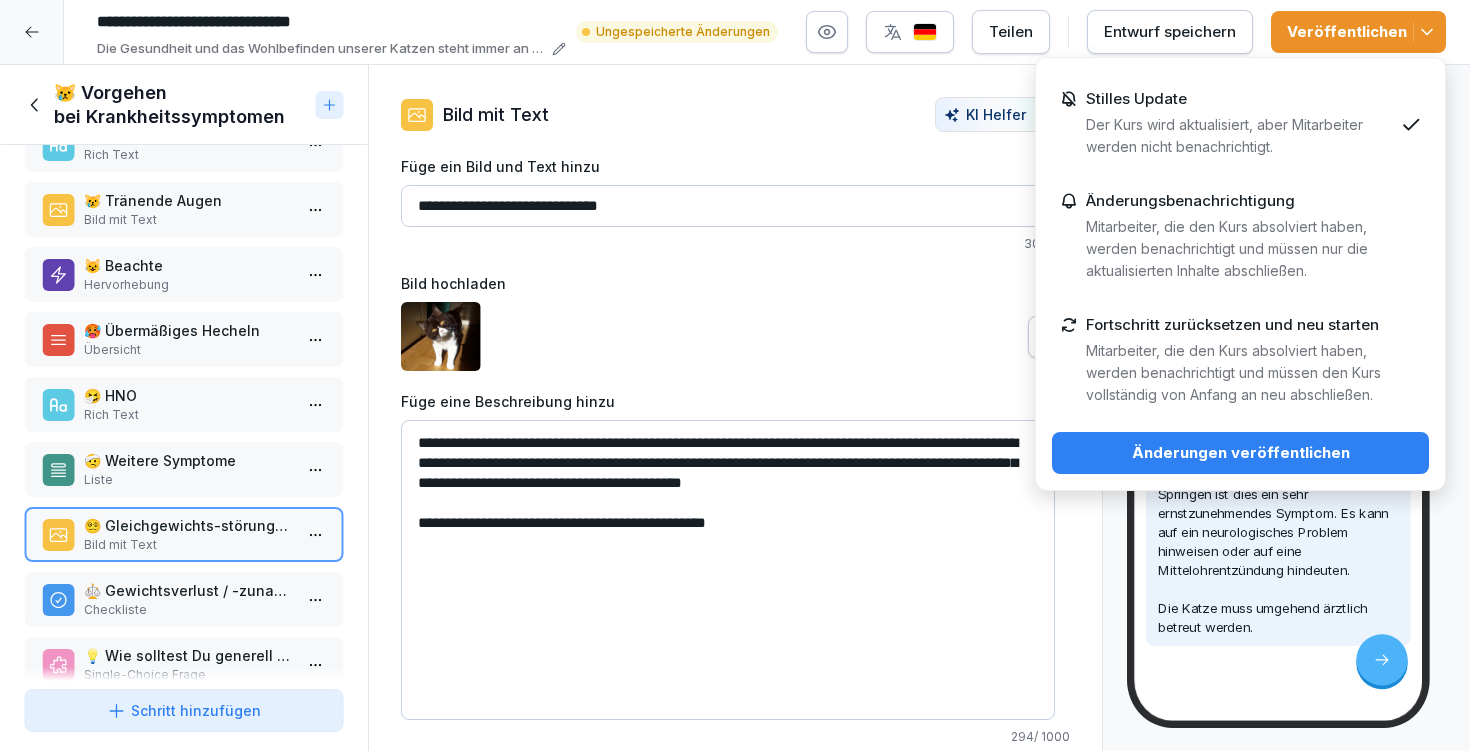 click on "Änderungen veröffentlichen" at bounding box center [1240, 453] 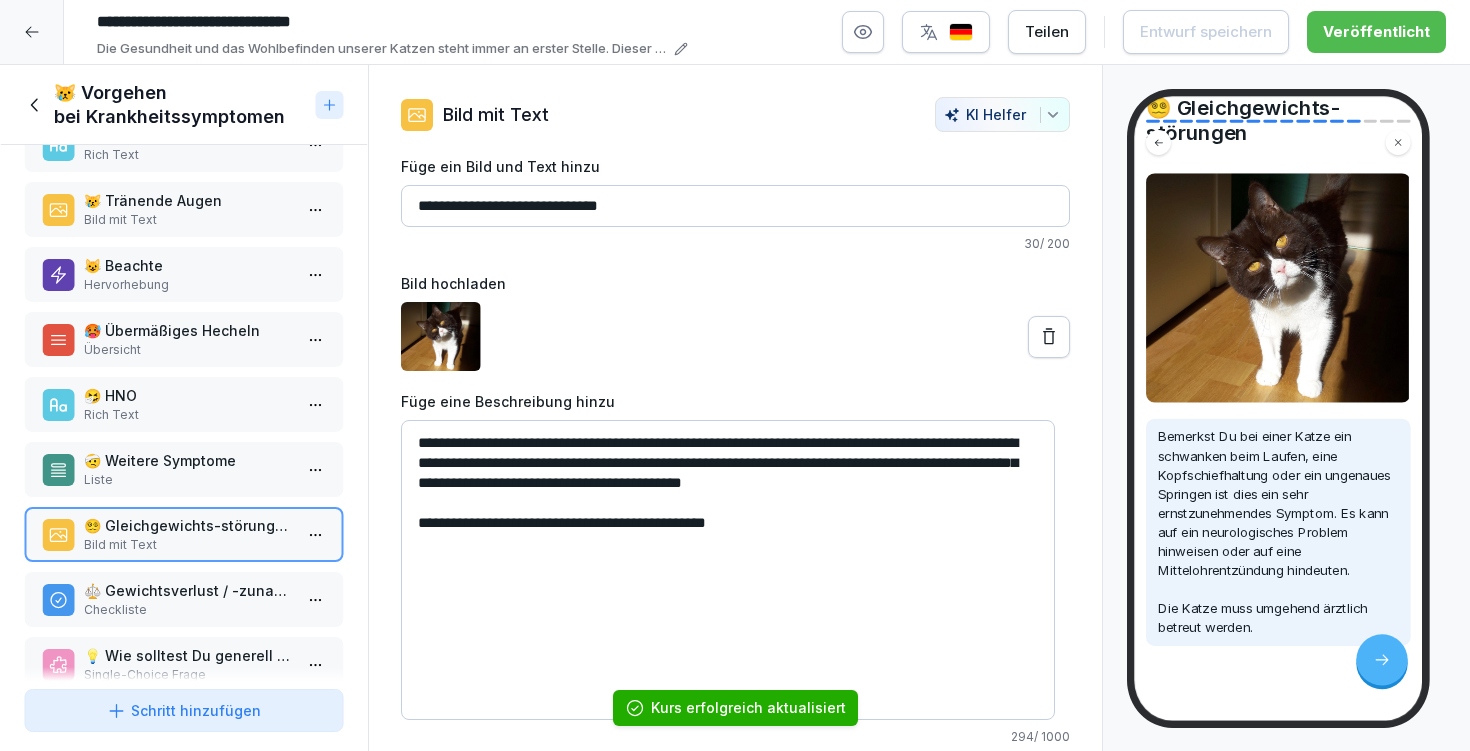 scroll, scrollTop: 480, scrollLeft: 0, axis: vertical 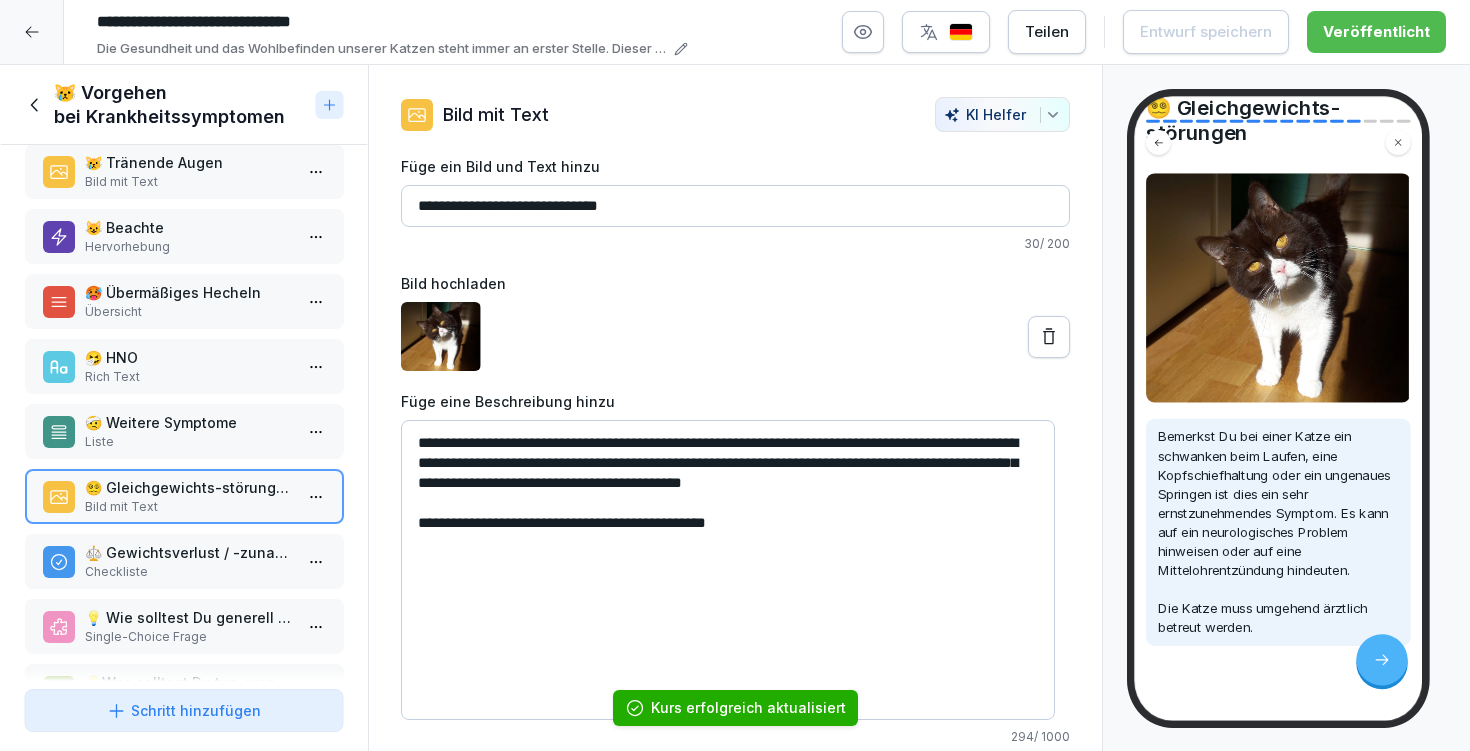 click on "⚖️ Gewichtsverlust / -zunahme" at bounding box center [188, 552] 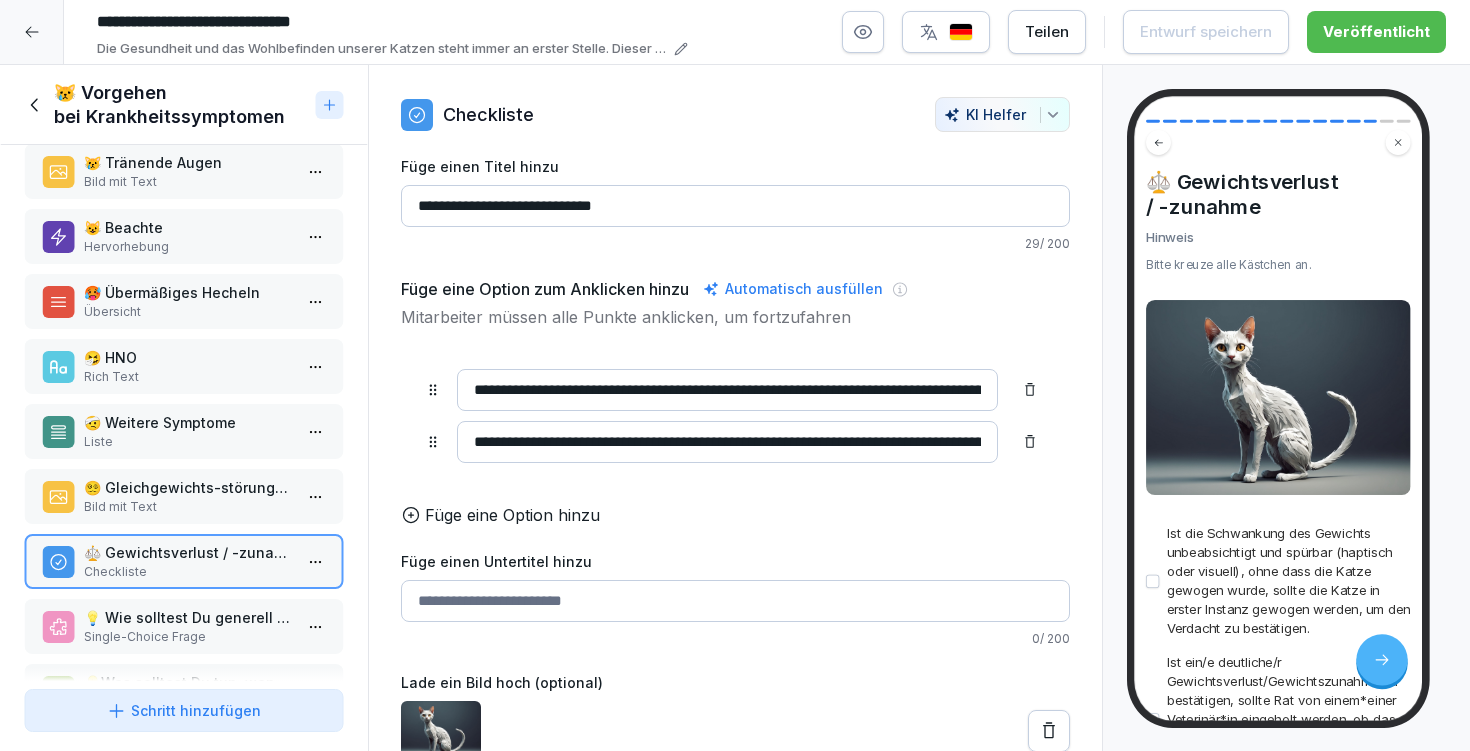 drag, startPoint x: 895, startPoint y: 403, endPoint x: 1021, endPoint y: 392, distance: 126.47925 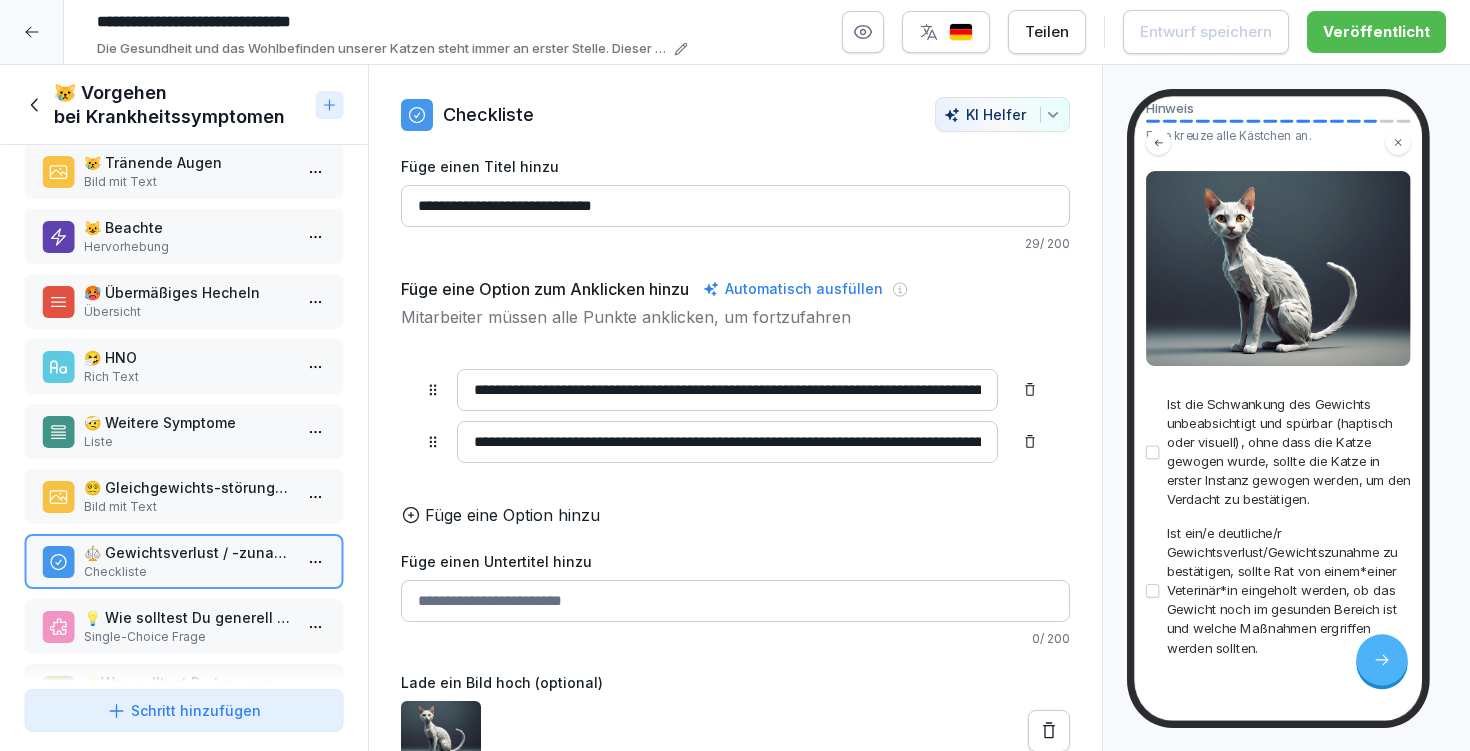 scroll, scrollTop: 180, scrollLeft: 0, axis: vertical 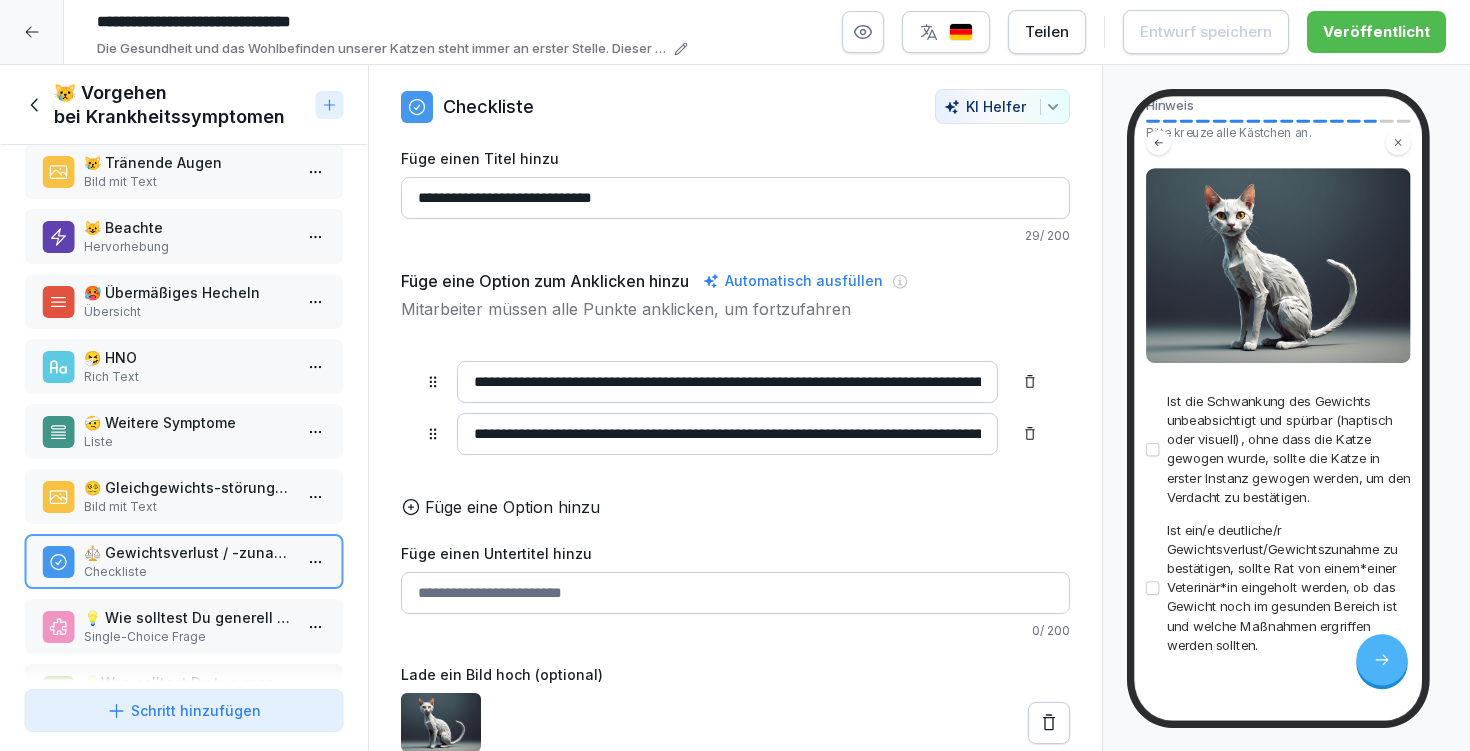 click on "💡 Wie solltest Du generell vorgehen, wenn Du Krankheitssymptome bei einer Katze feststellst?" at bounding box center [188, 617] 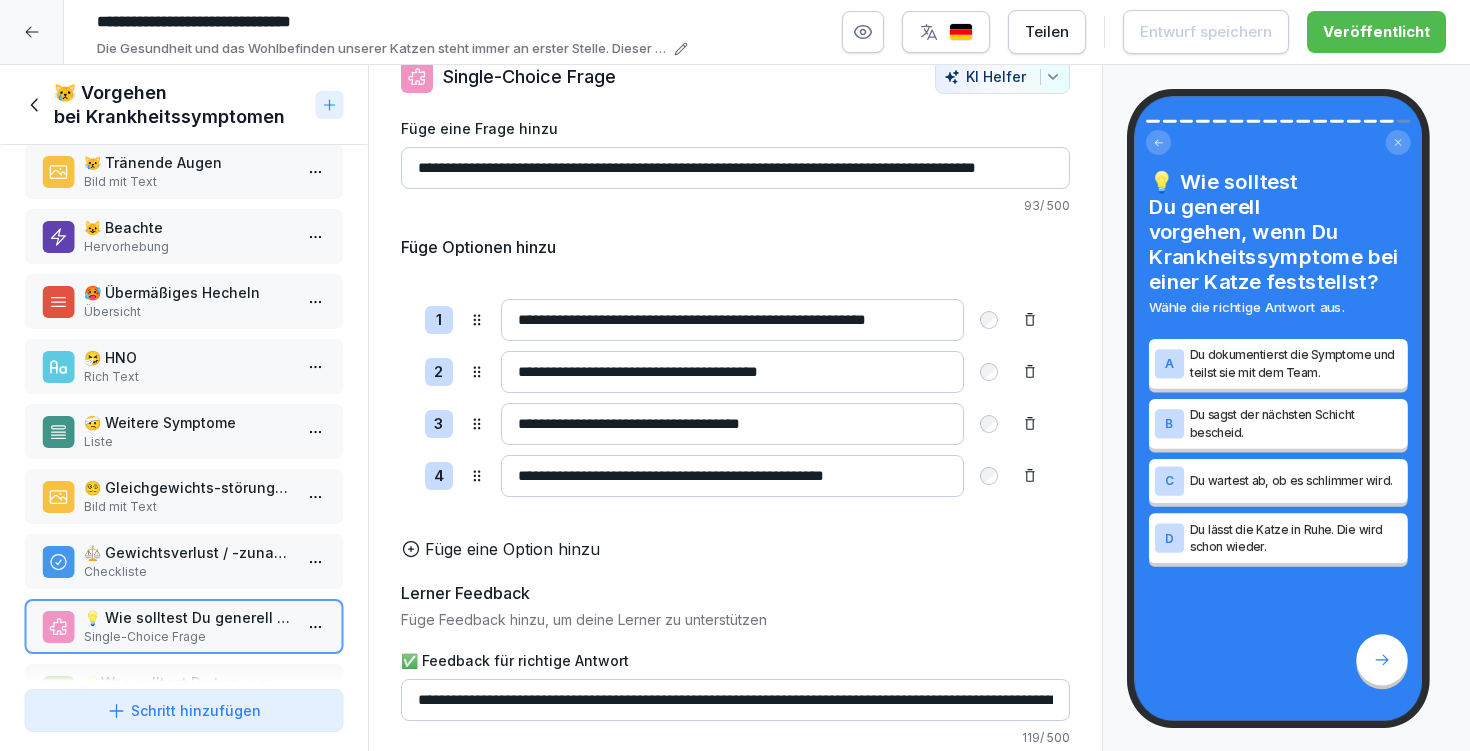 scroll, scrollTop: 557, scrollLeft: 0, axis: vertical 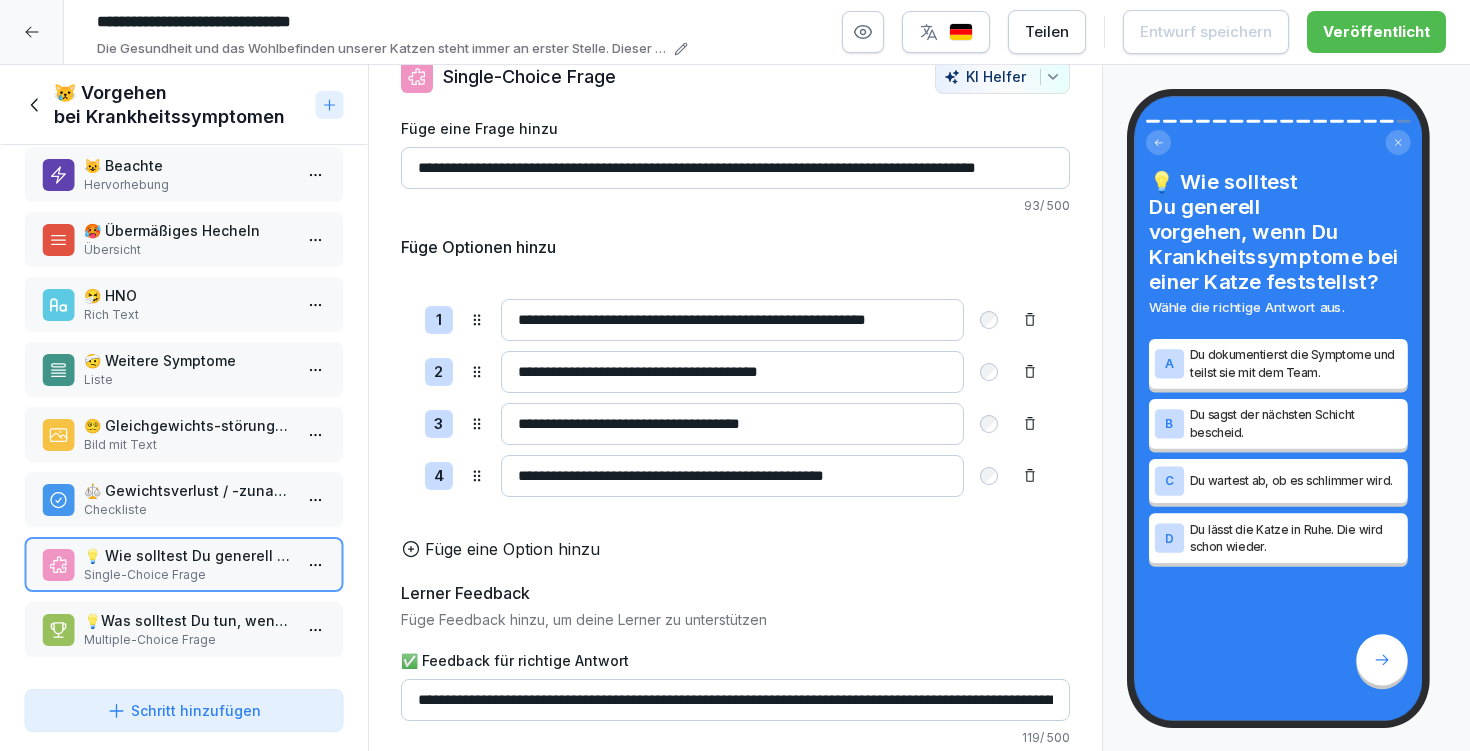 click on "💡Was solltest Du tun, wenn eine Katze übermäßig hechelt?" at bounding box center [188, 620] 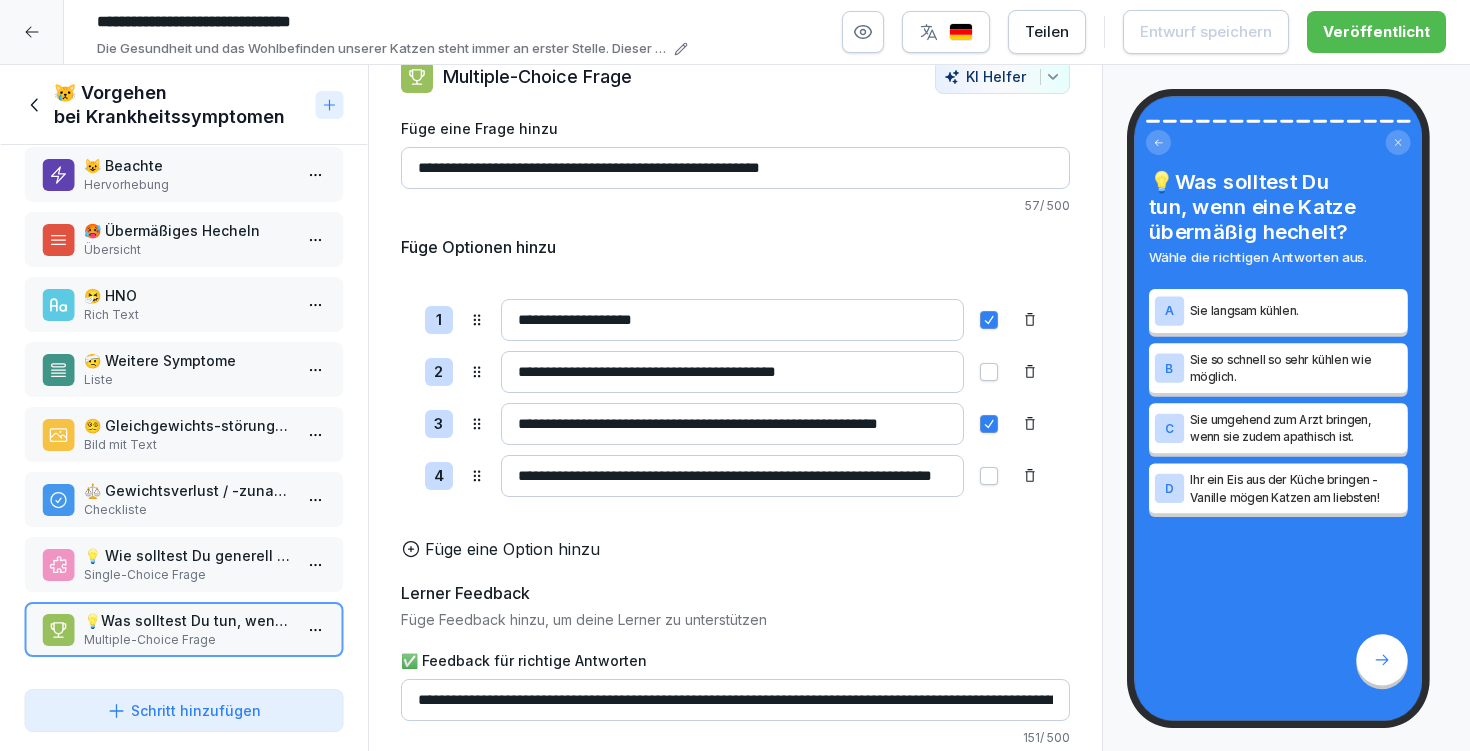 click on "**********" at bounding box center [732, 372] 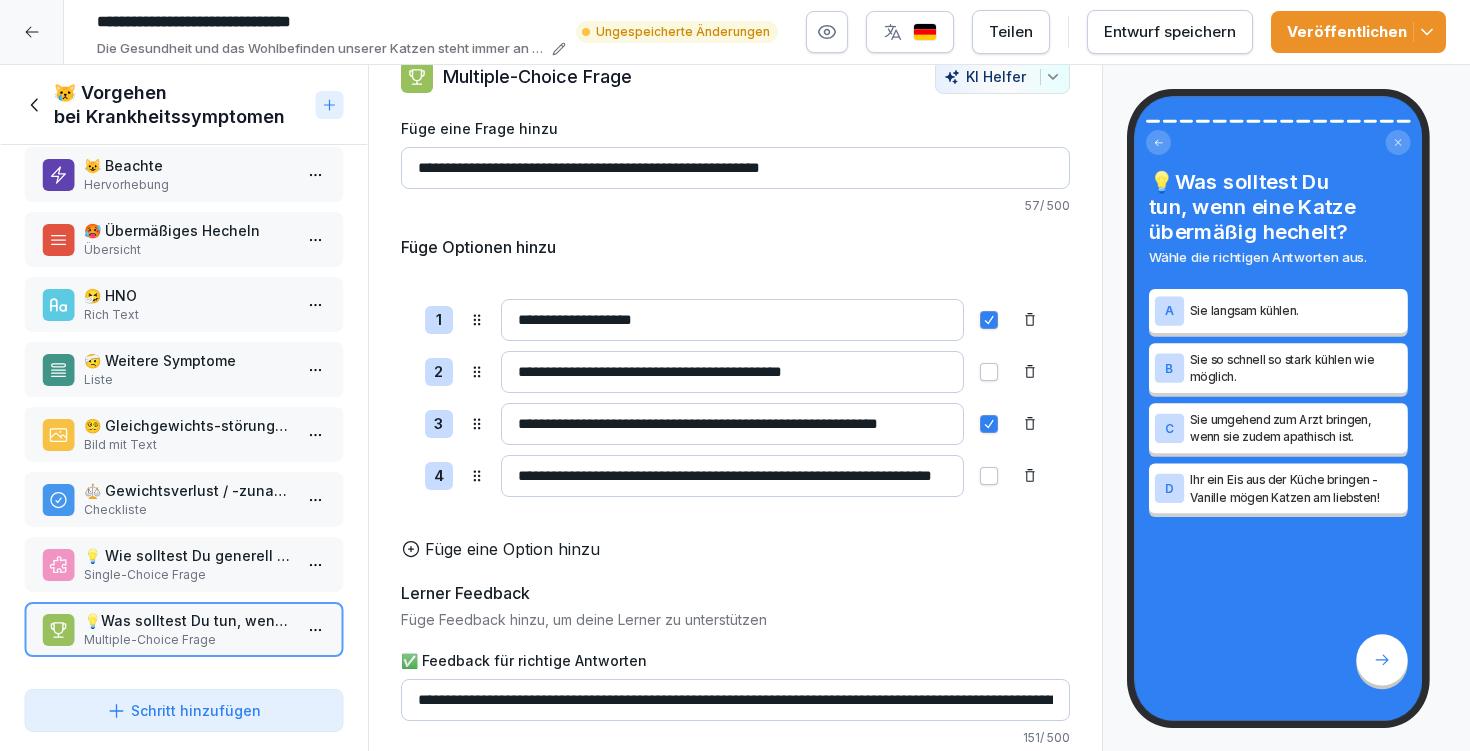 type on "**********" 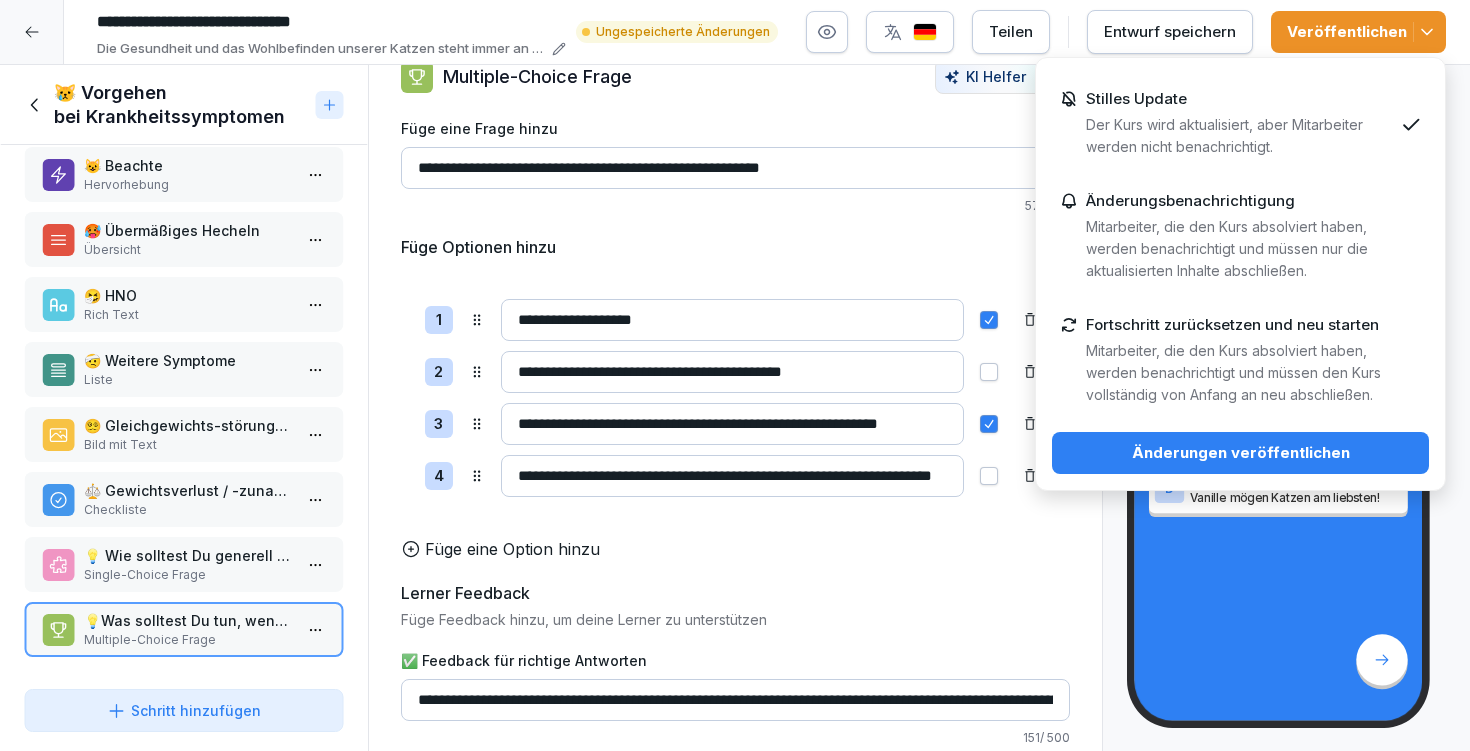 click on "Änderungen veröffentlichen" at bounding box center [1240, 453] 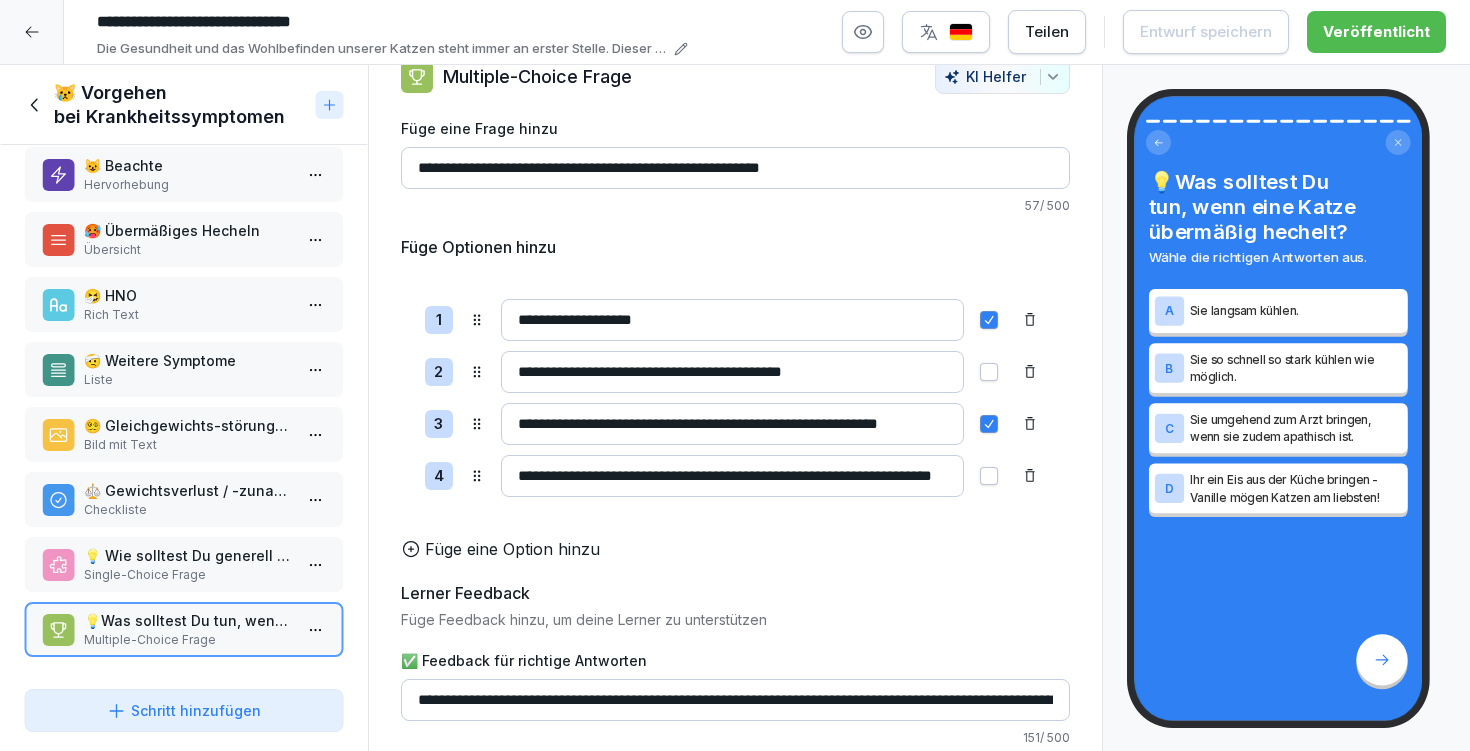 click on "😿 Vorgehen bei Krankheitssymptomen" at bounding box center (166, 105) 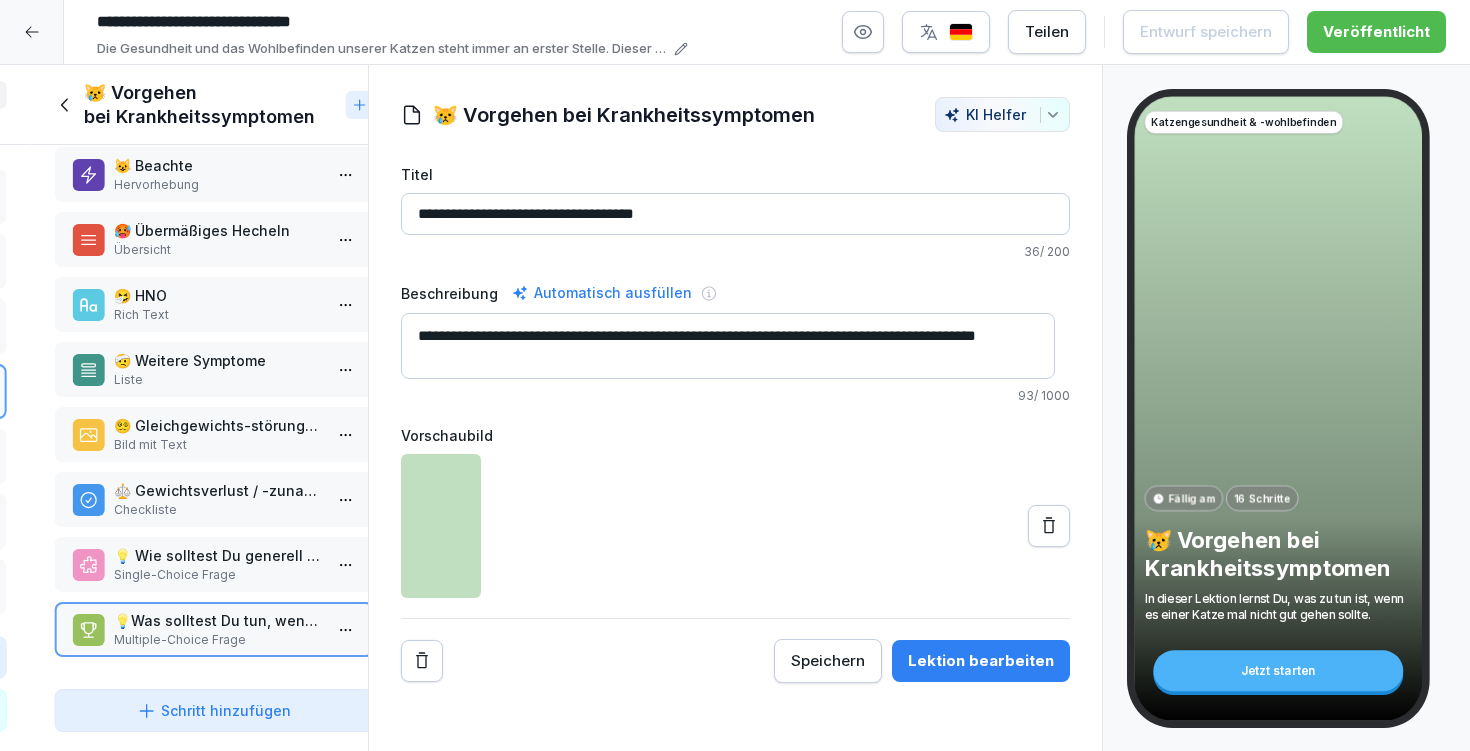 scroll, scrollTop: 0, scrollLeft: 0, axis: both 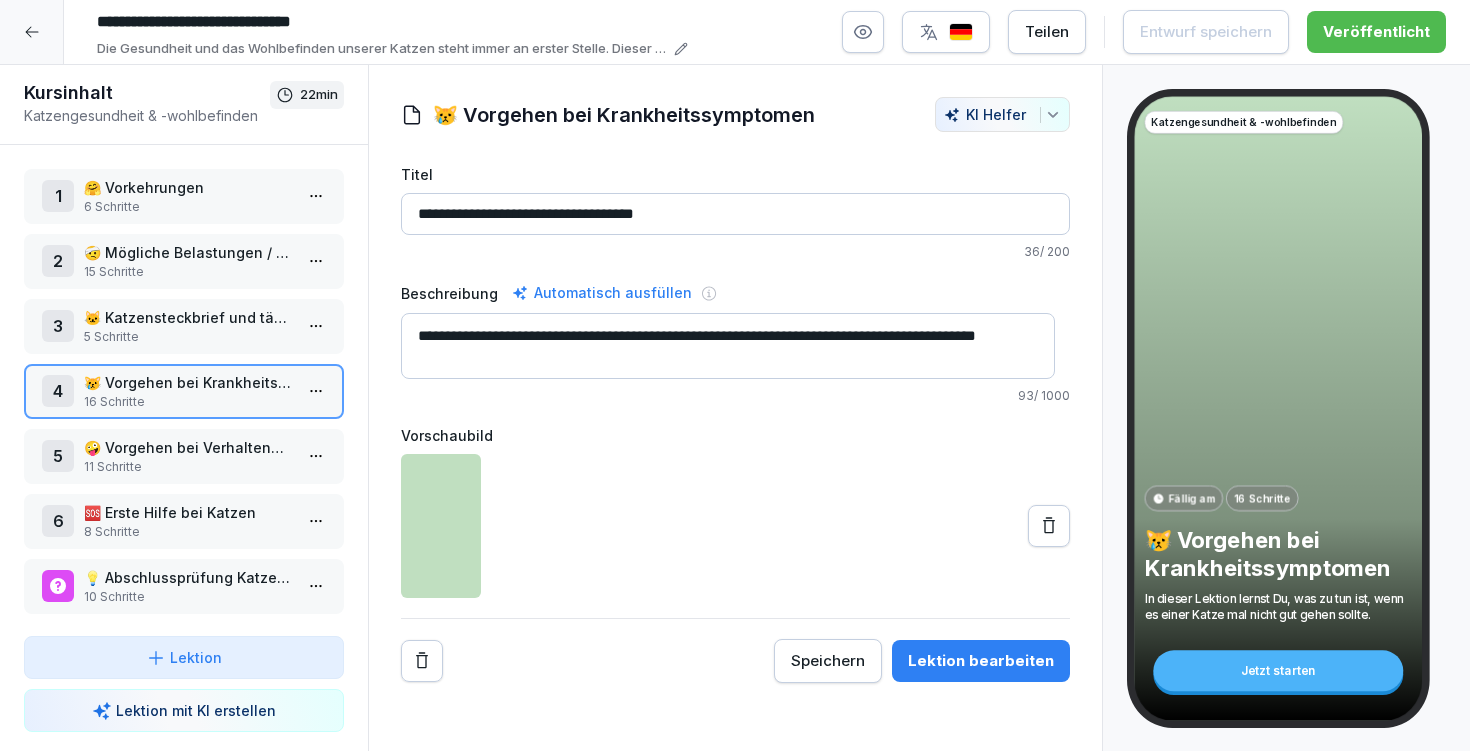 click on "11 Schritte" at bounding box center [188, 467] 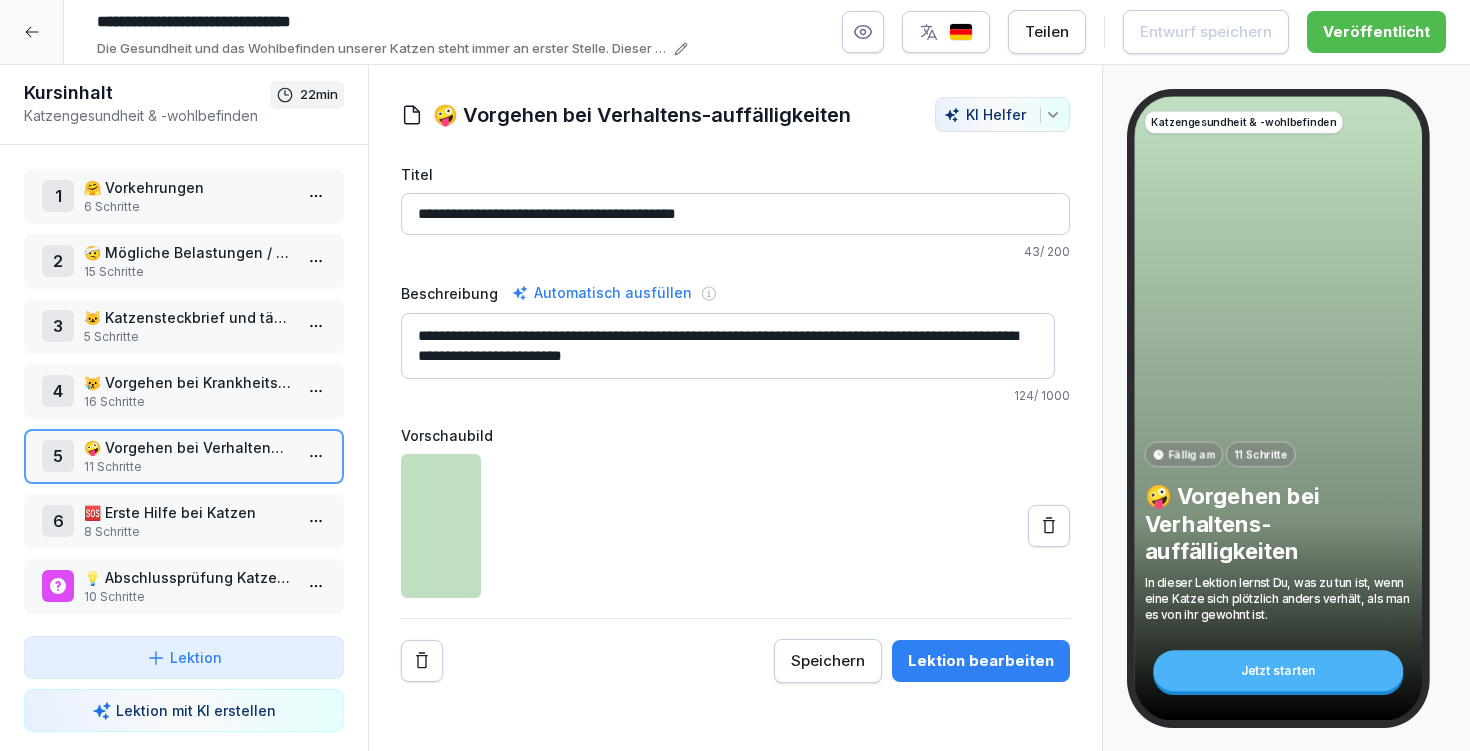 click on "**********" at bounding box center [728, 346] 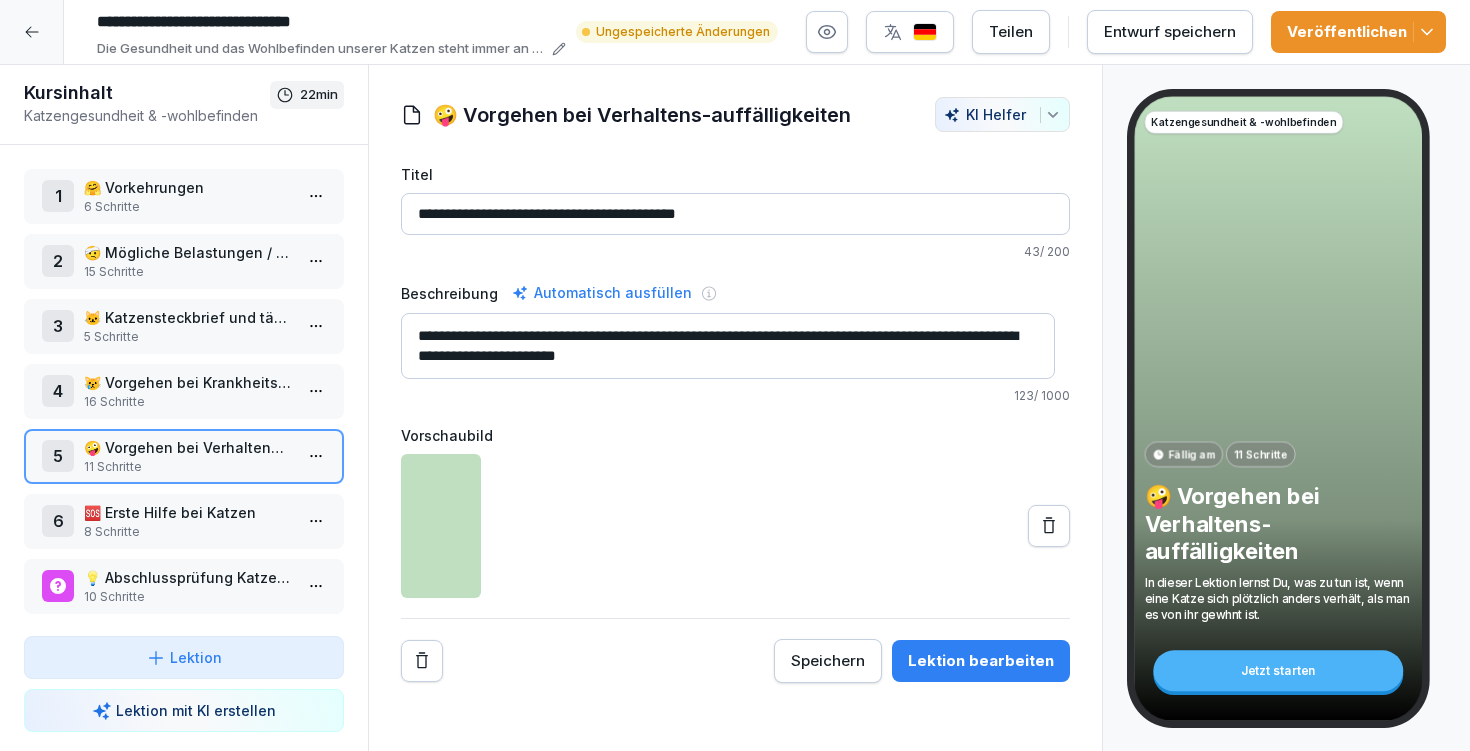 type on "**********" 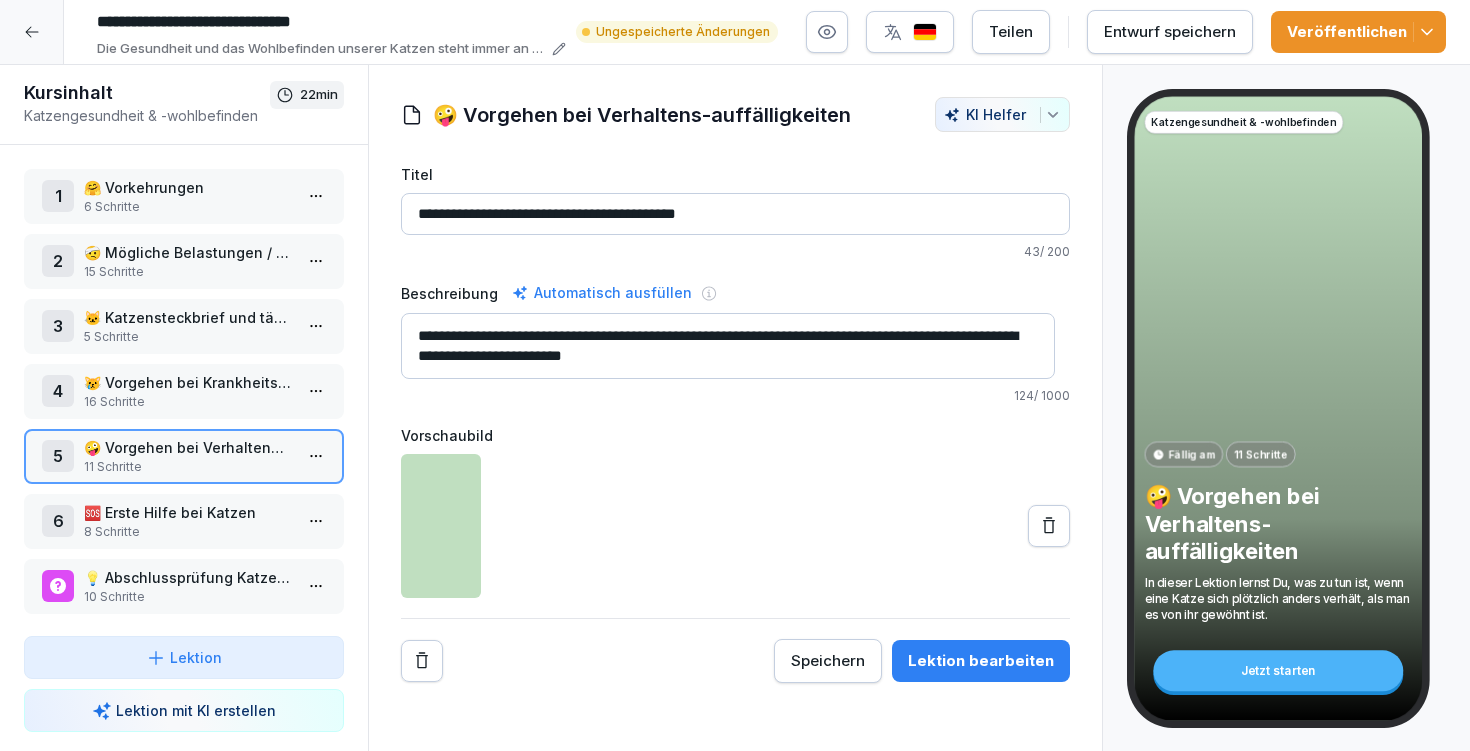 click on "Lektion bearbeiten" at bounding box center (981, 661) 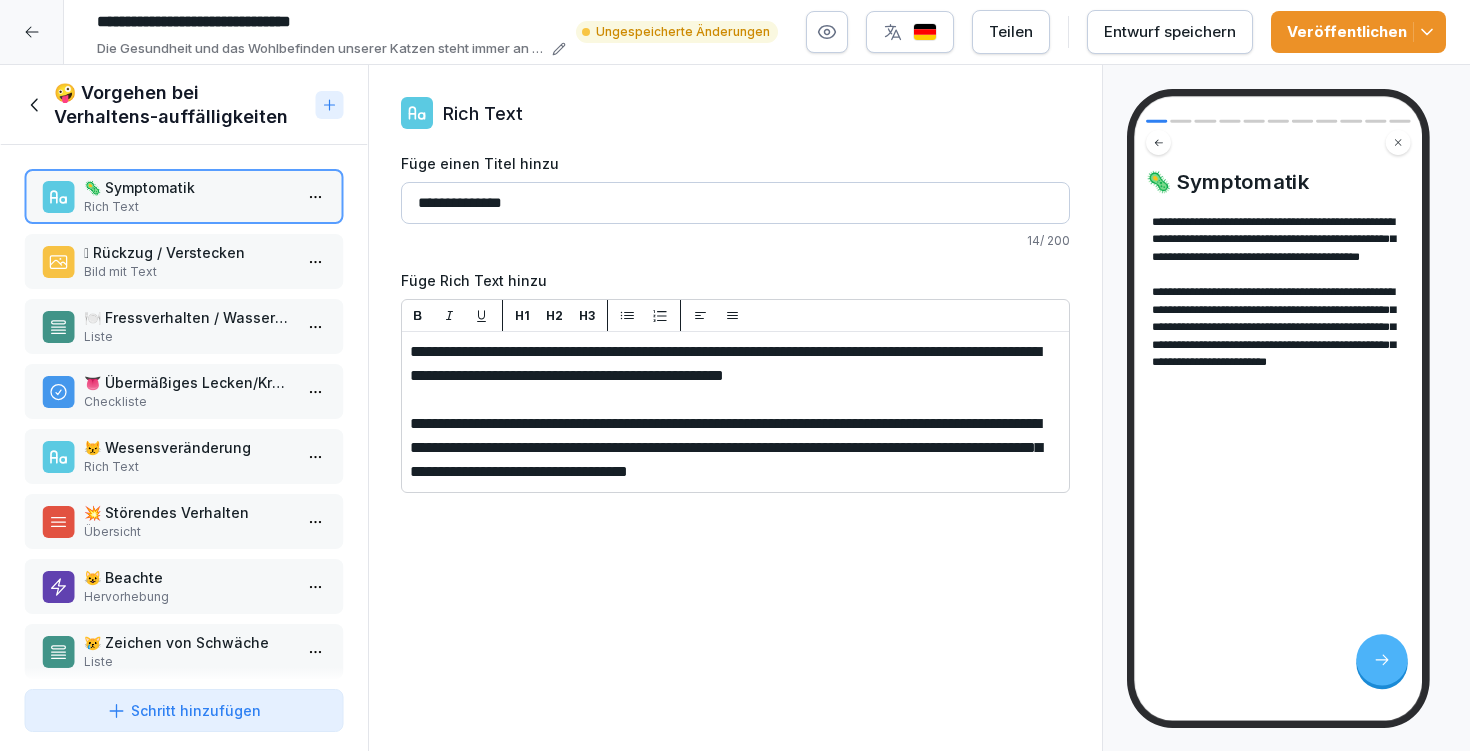 click 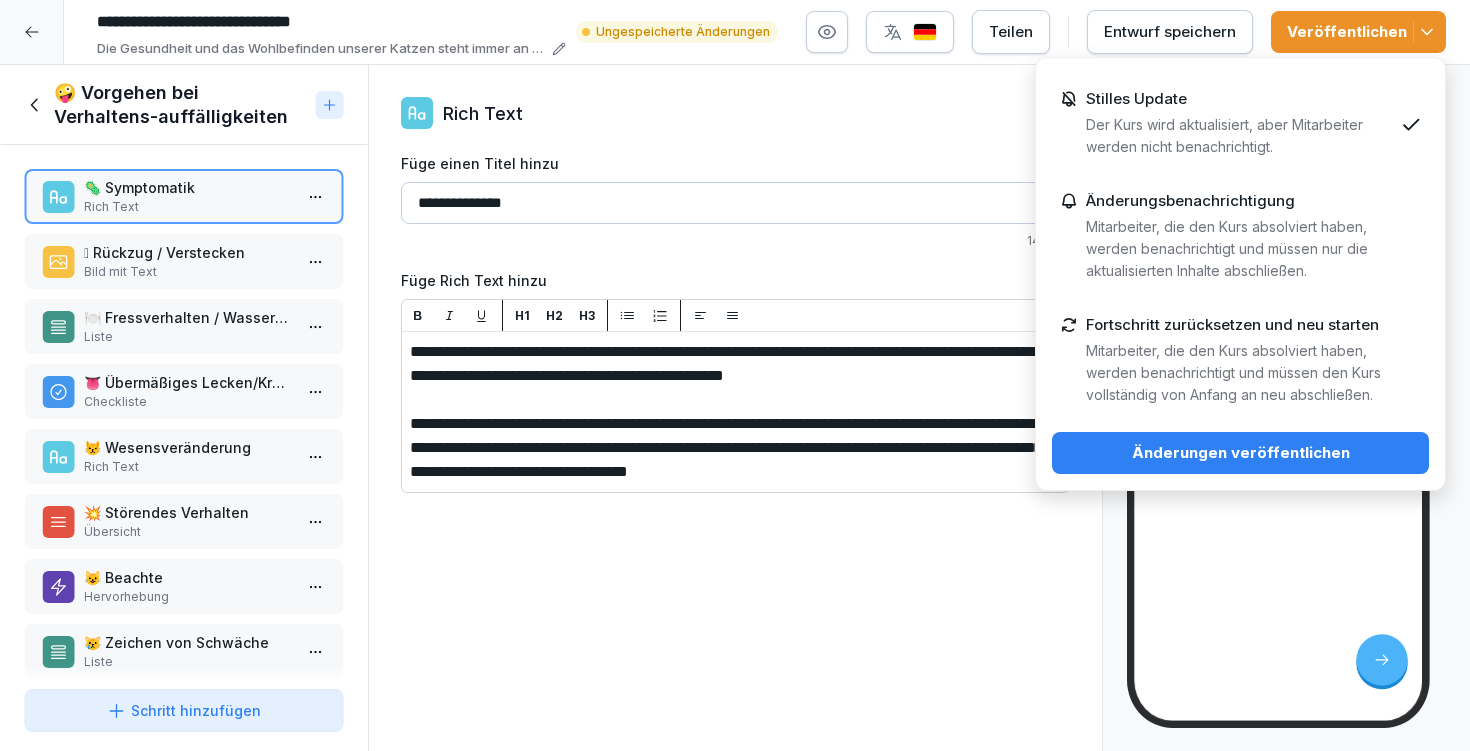 click on "Änderungen veröffentlichen" at bounding box center [1240, 453] 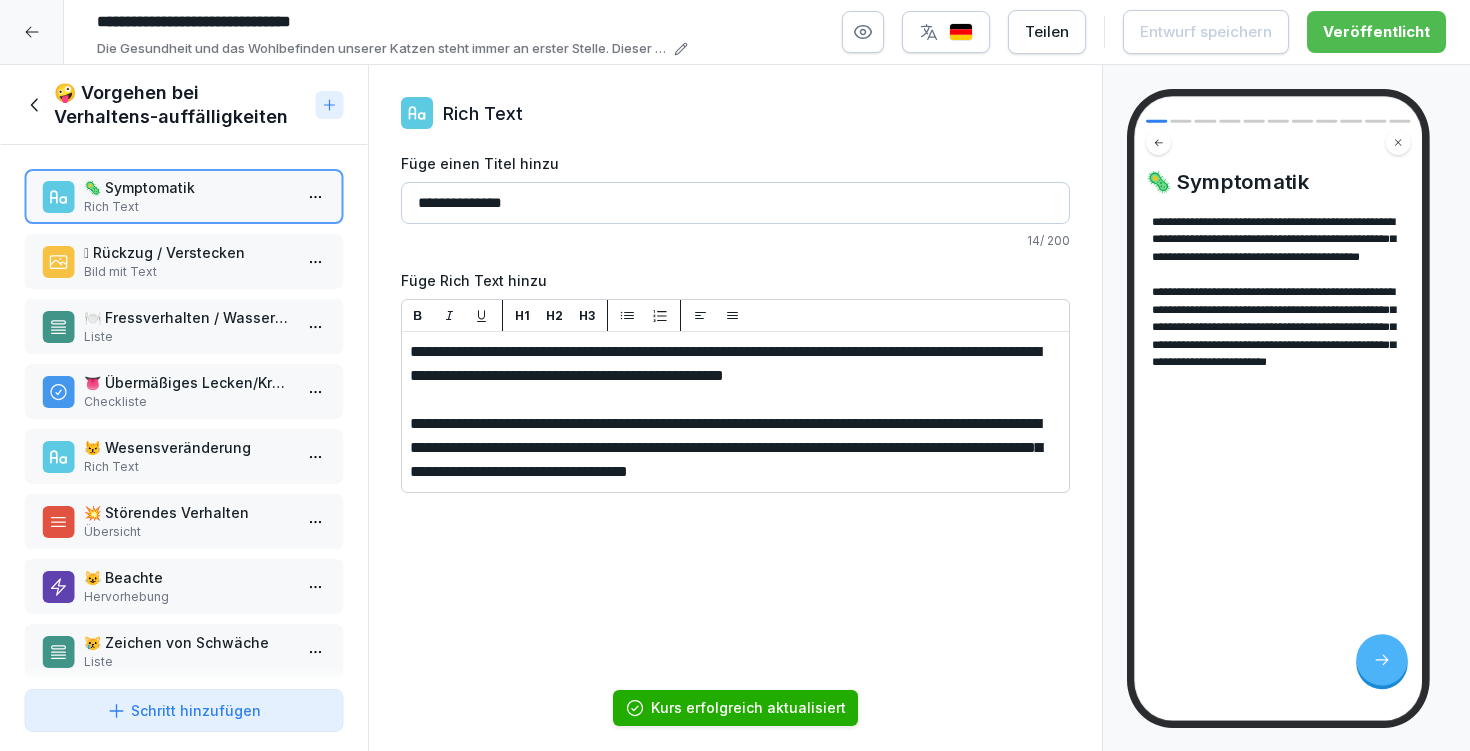 click at bounding box center (418, 316) 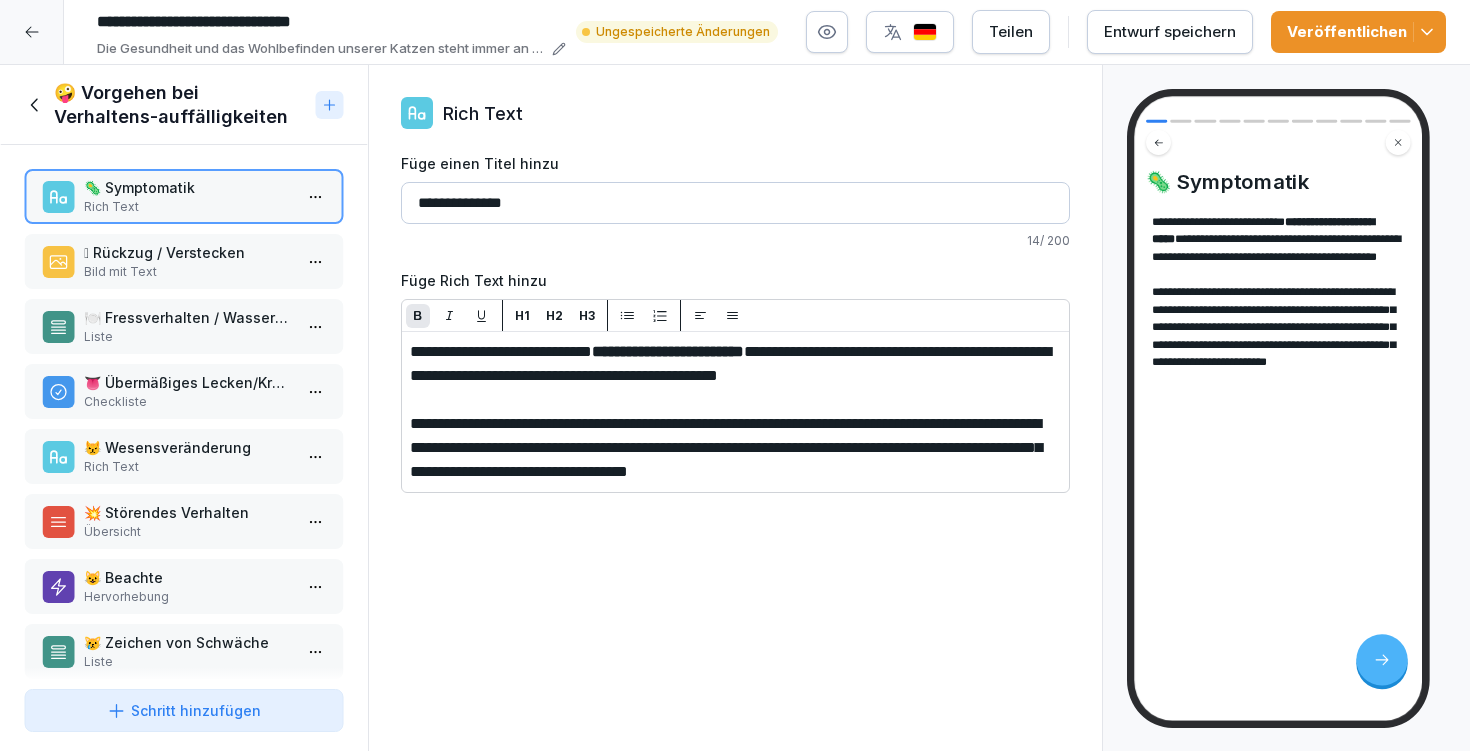 click on "🤪 Vorgehen bei Verhaltens-auffälligkeiten" at bounding box center [181, 105] 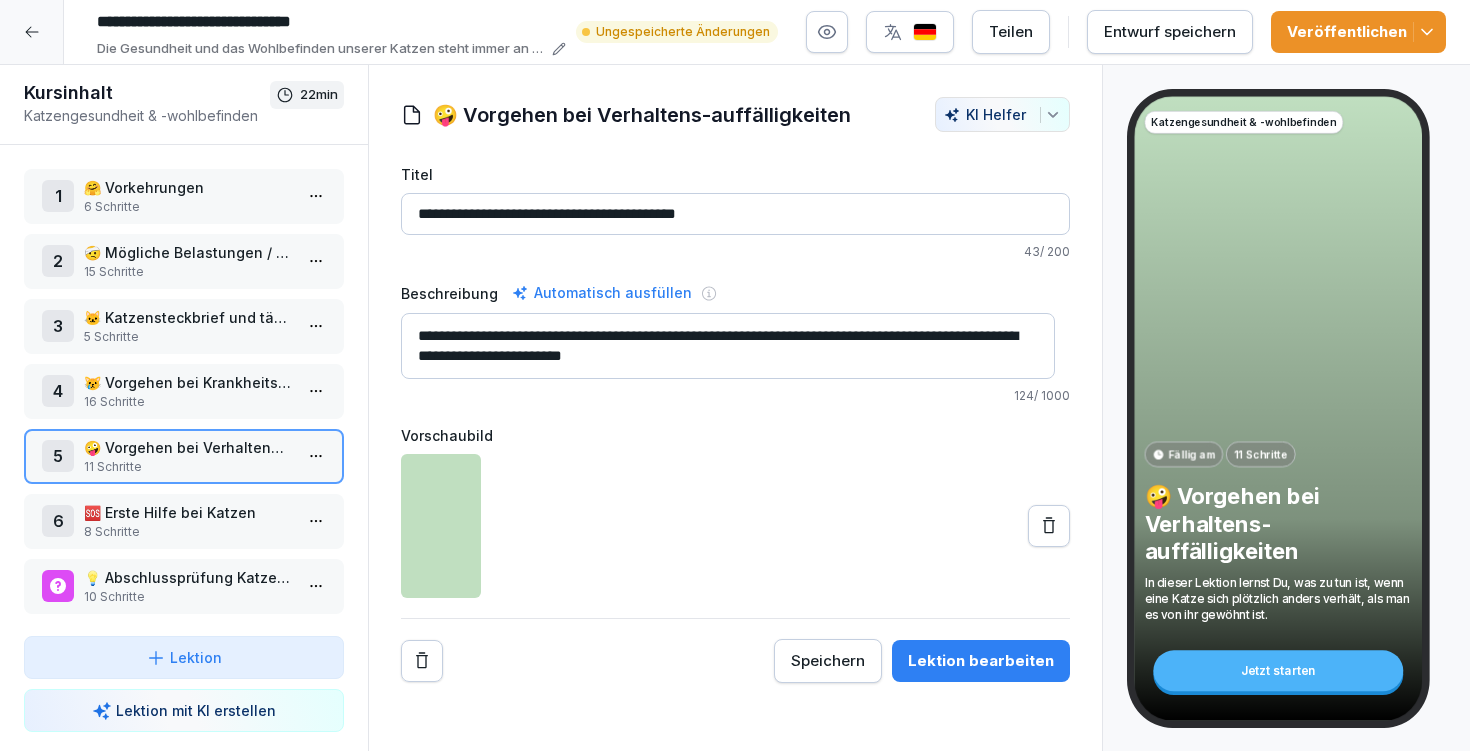 click on "😿 Vorgehen bei Krankheitssymptomen" at bounding box center [188, 382] 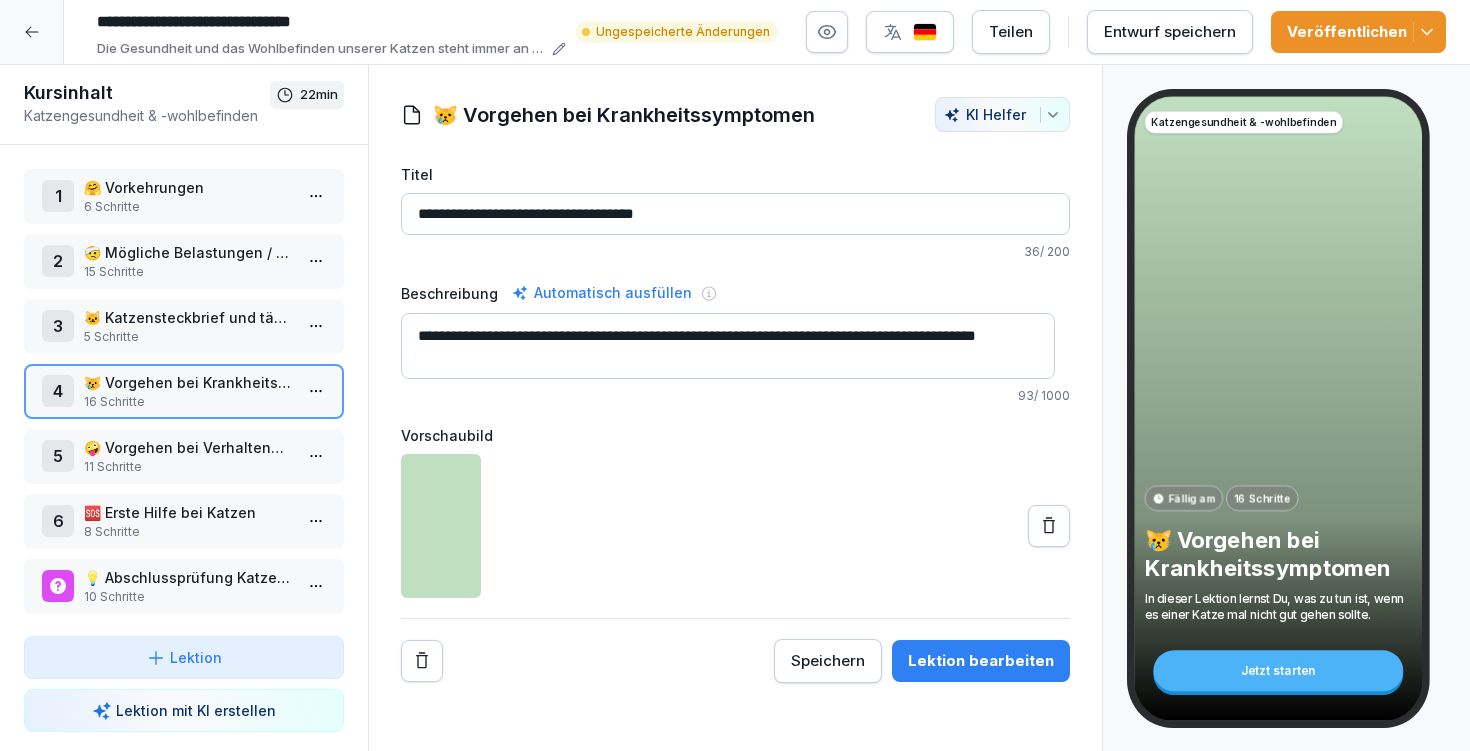 click on "Lektion bearbeiten" at bounding box center [981, 661] 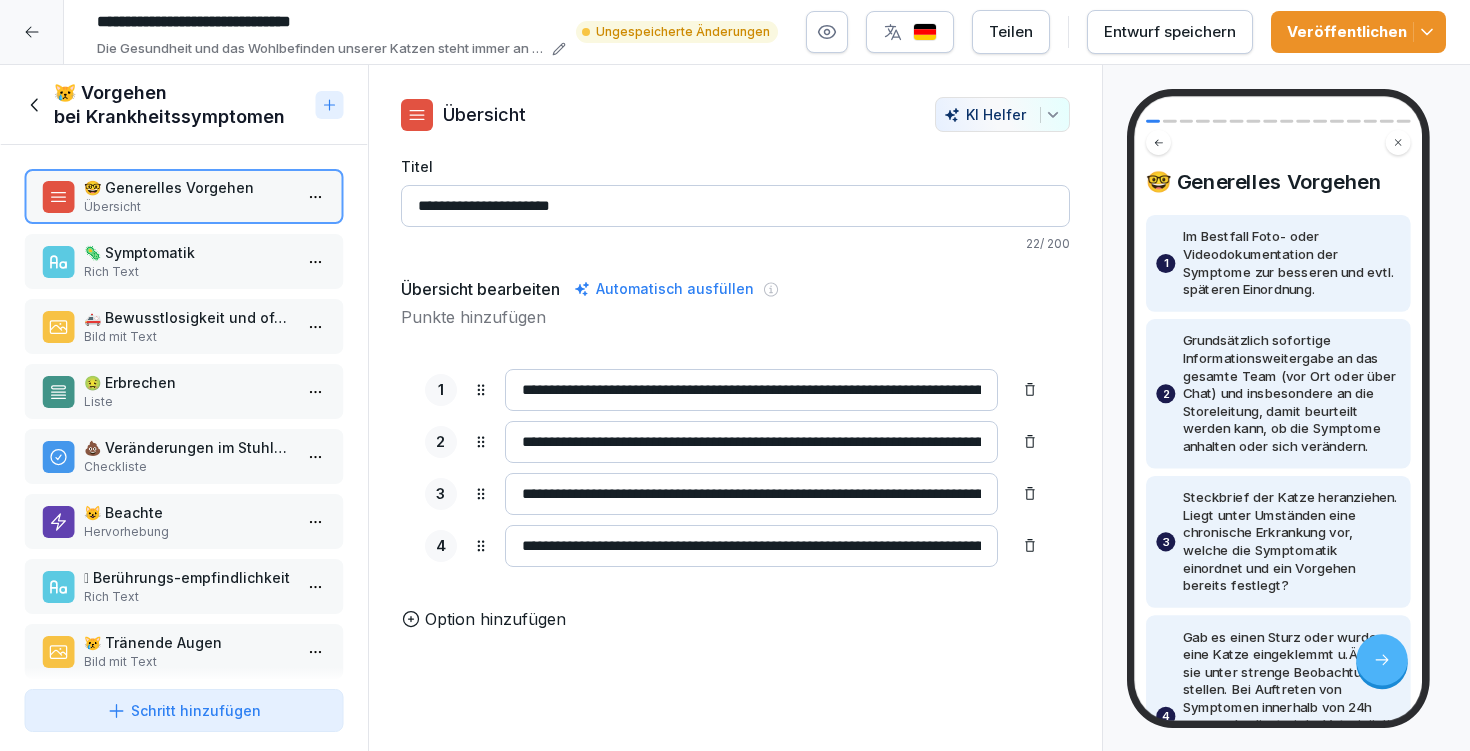 click on "🦠 Symptomatik Rich Text" at bounding box center (184, 261) 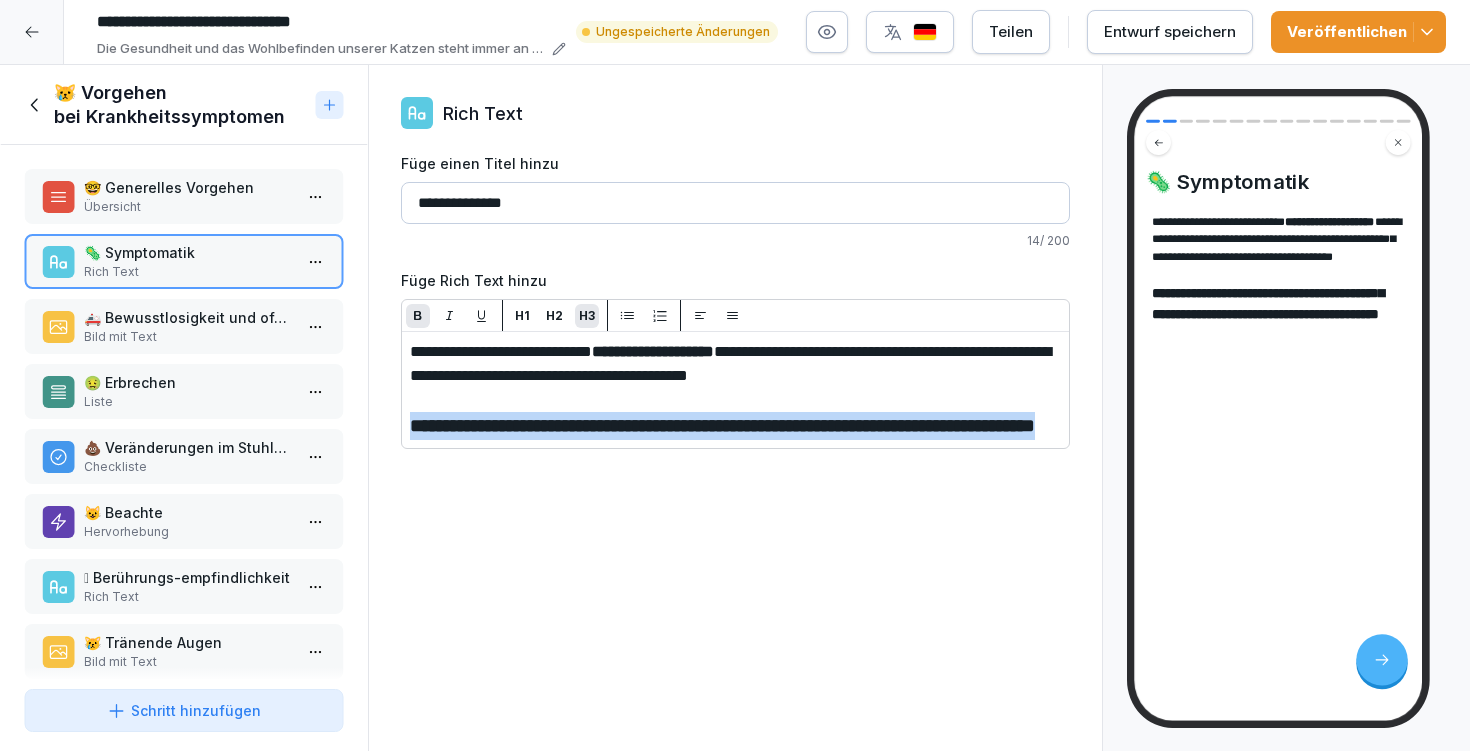 drag, startPoint x: 411, startPoint y: 418, endPoint x: 903, endPoint y: 445, distance: 492.7403 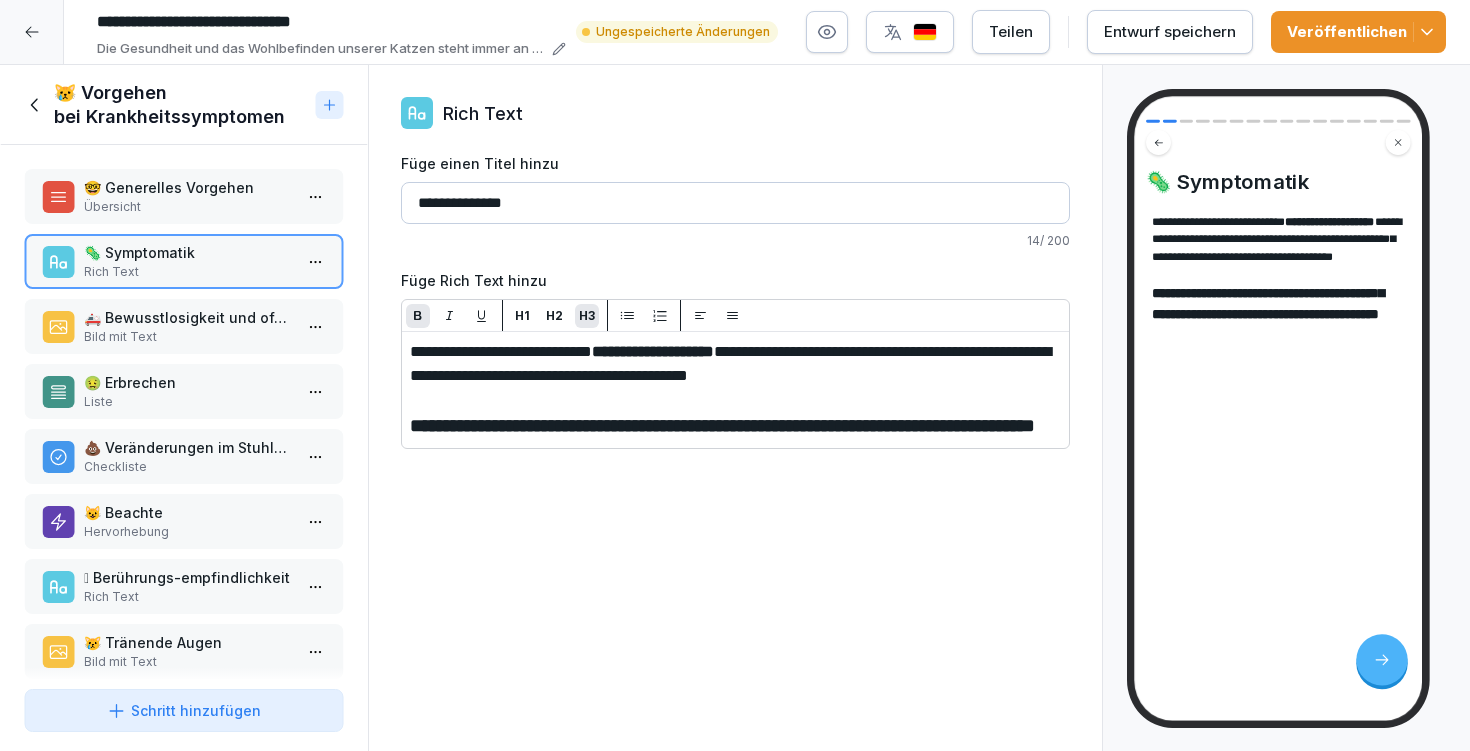 click on "😿 Vorgehen bei Krankheitssymptomen" at bounding box center [166, 105] 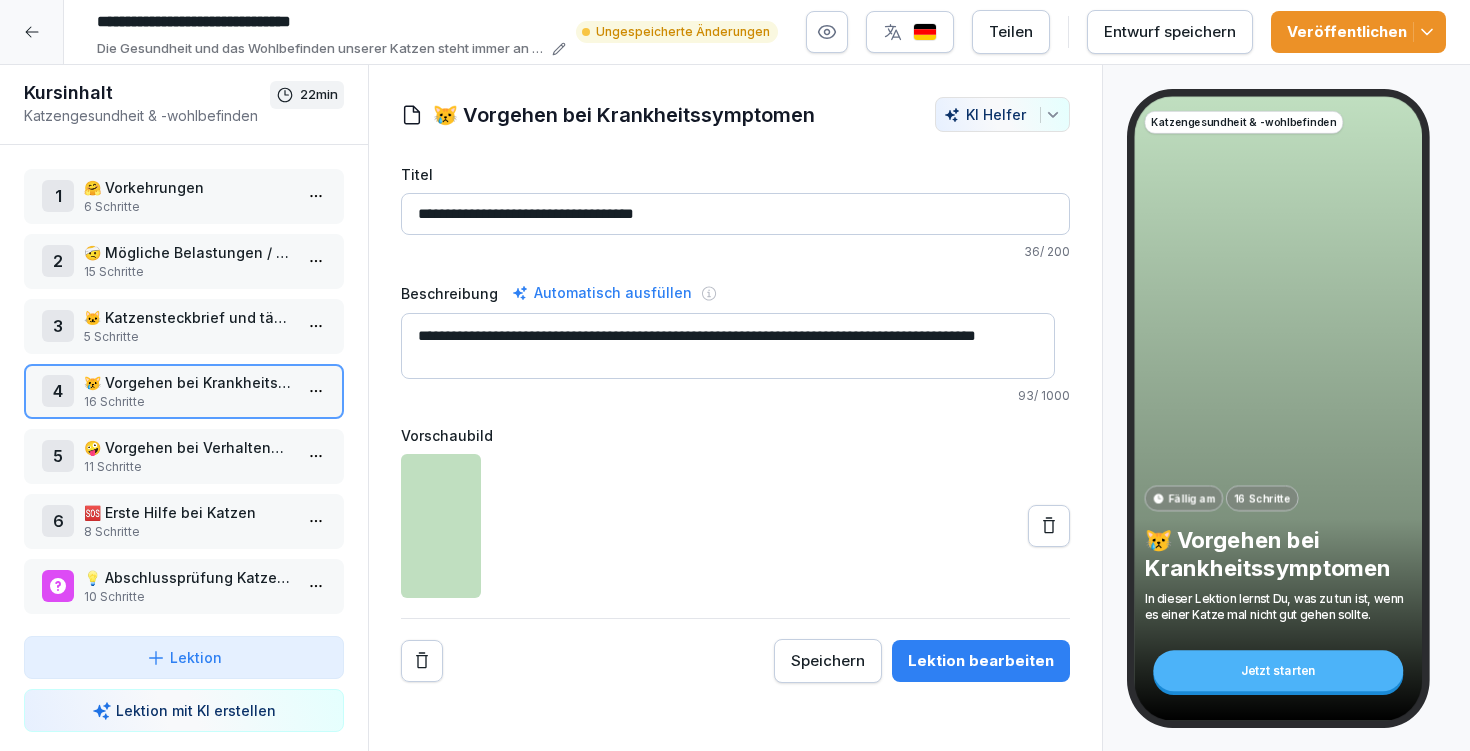 click on "🤪 Vorgehen bei Verhaltens-auffälligkeiten" at bounding box center [188, 447] 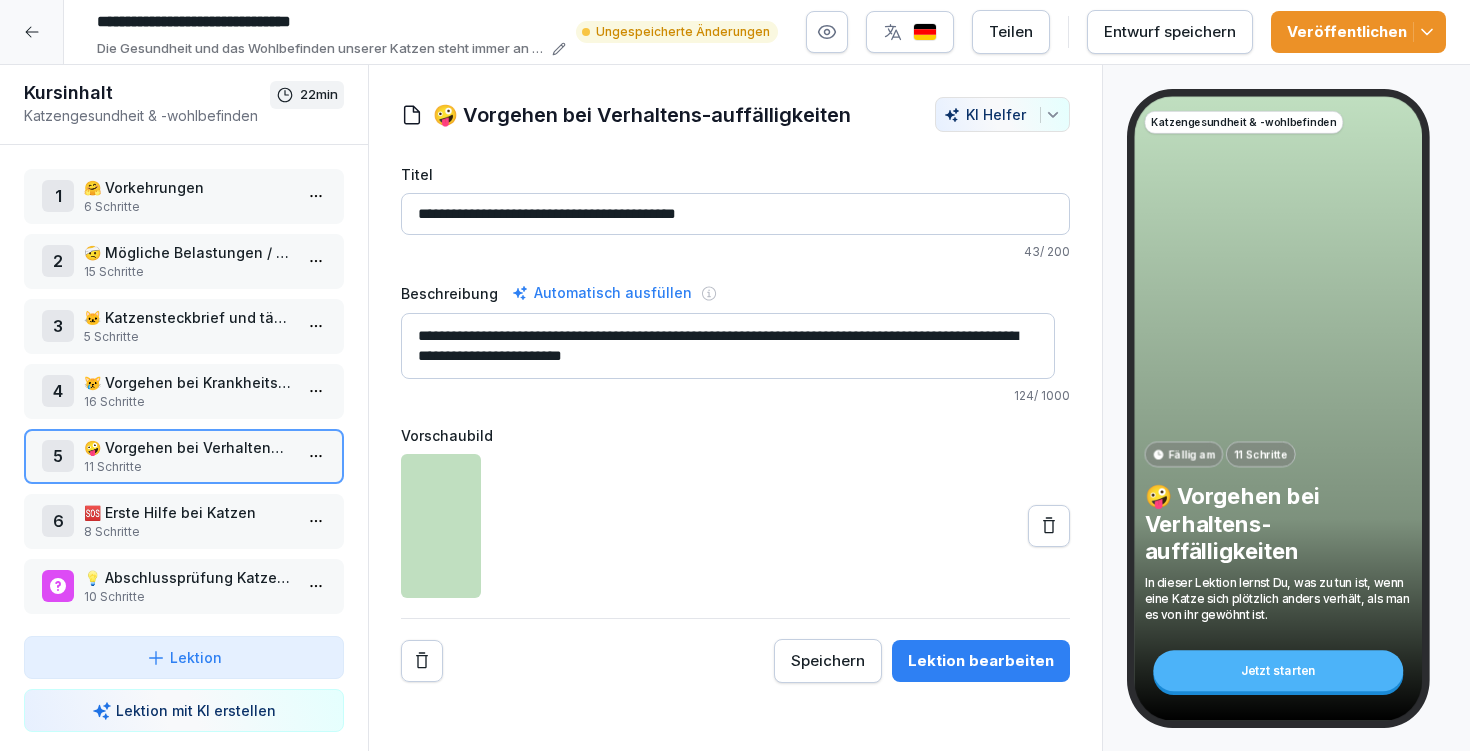 click on "Lektion bearbeiten" at bounding box center [981, 661] 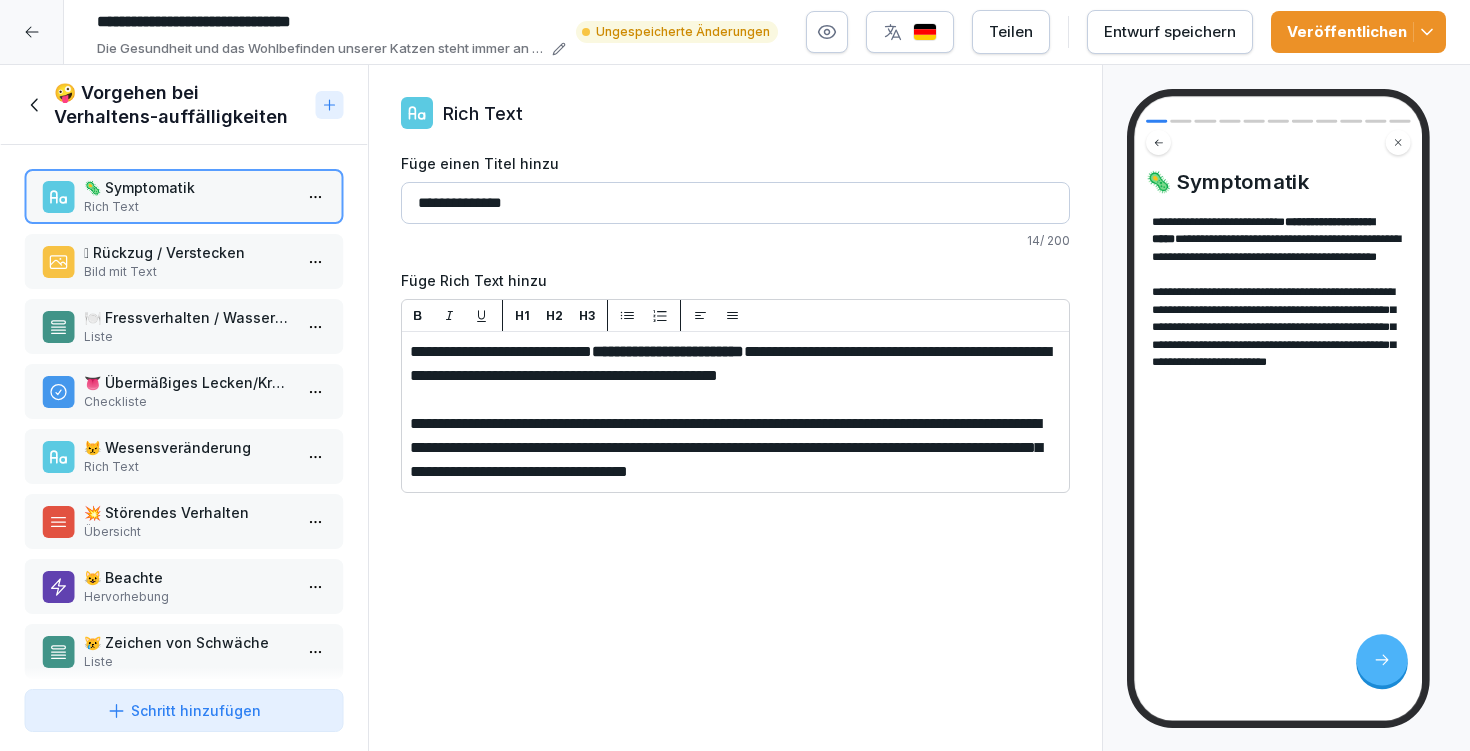 drag, startPoint x: 412, startPoint y: 419, endPoint x: 611, endPoint y: 517, distance: 221.822 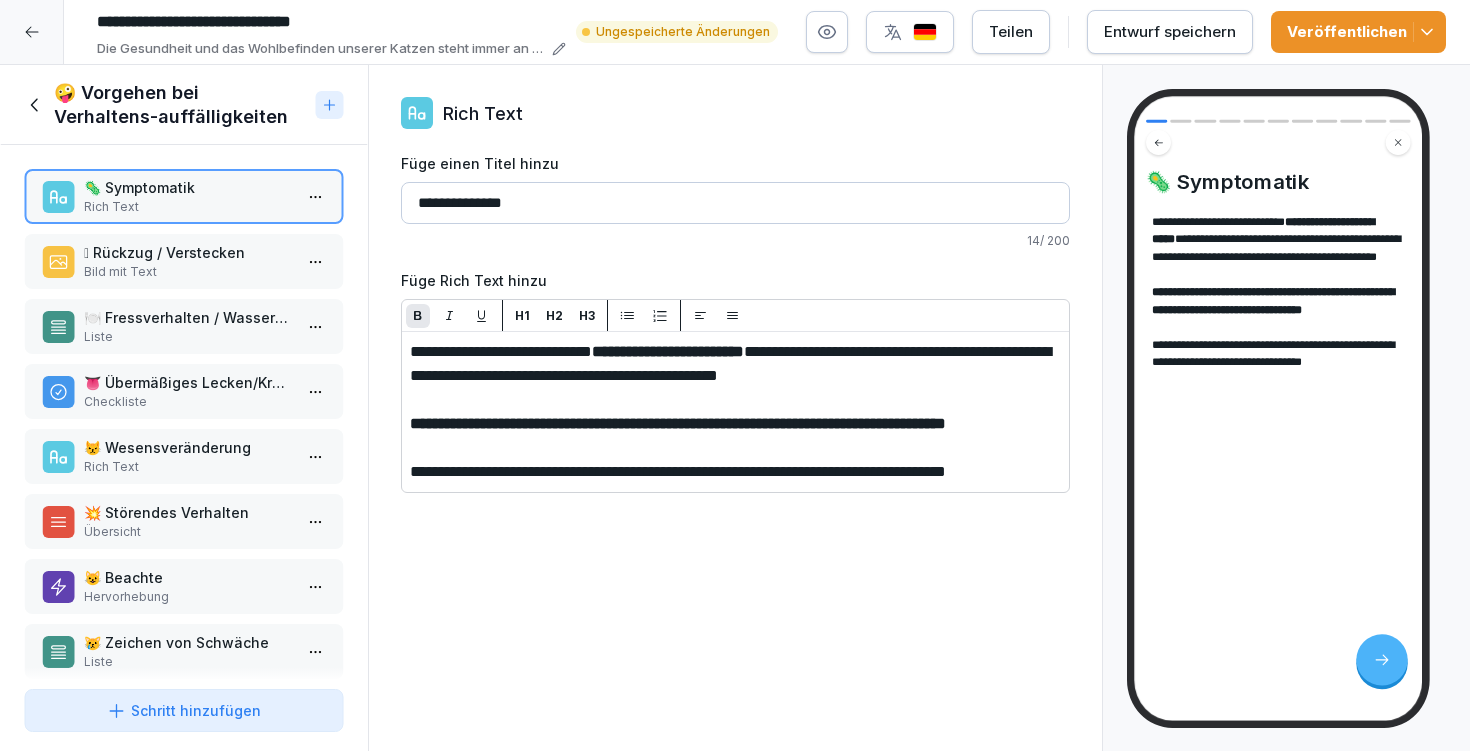 drag, startPoint x: 547, startPoint y: 450, endPoint x: 404, endPoint y: 426, distance: 145 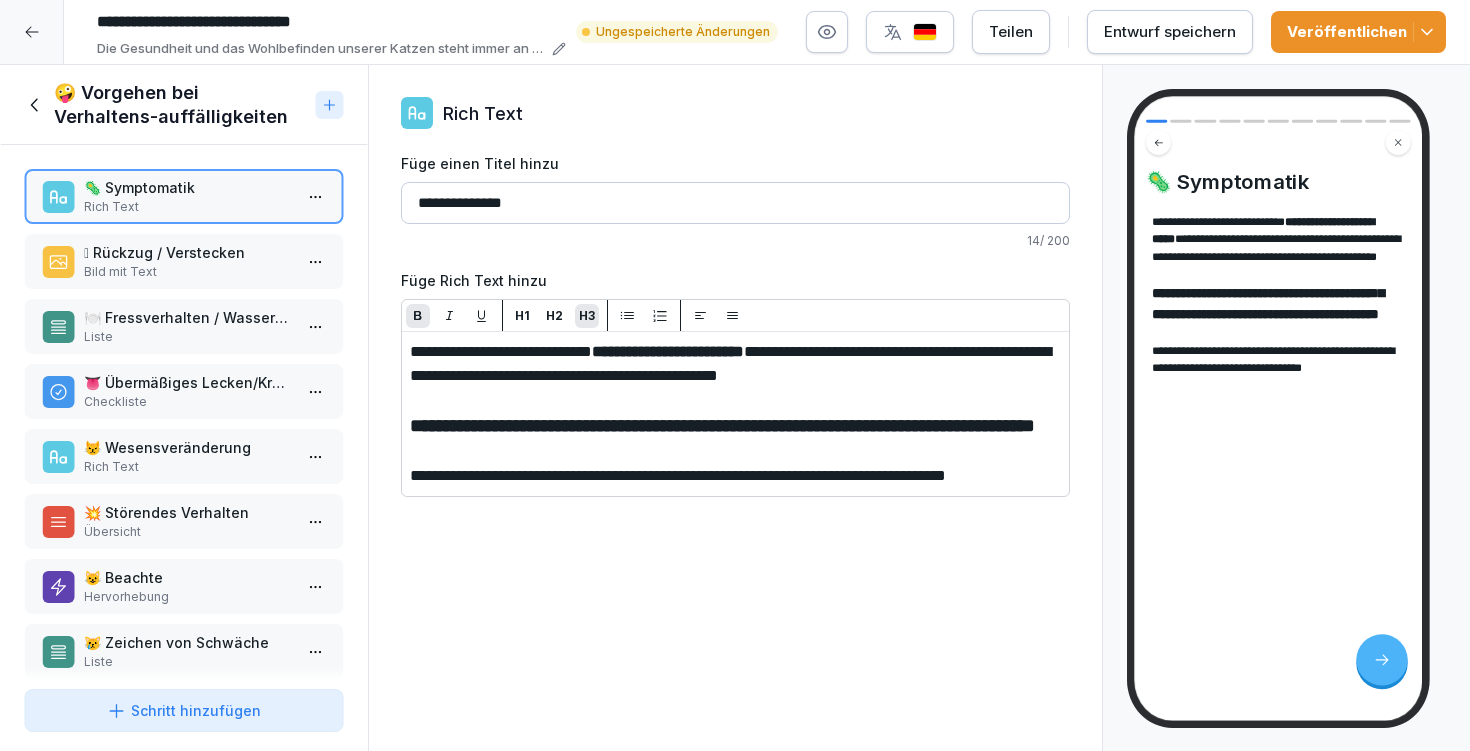 drag, startPoint x: 565, startPoint y: 522, endPoint x: 396, endPoint y: 467, distance: 177.7245 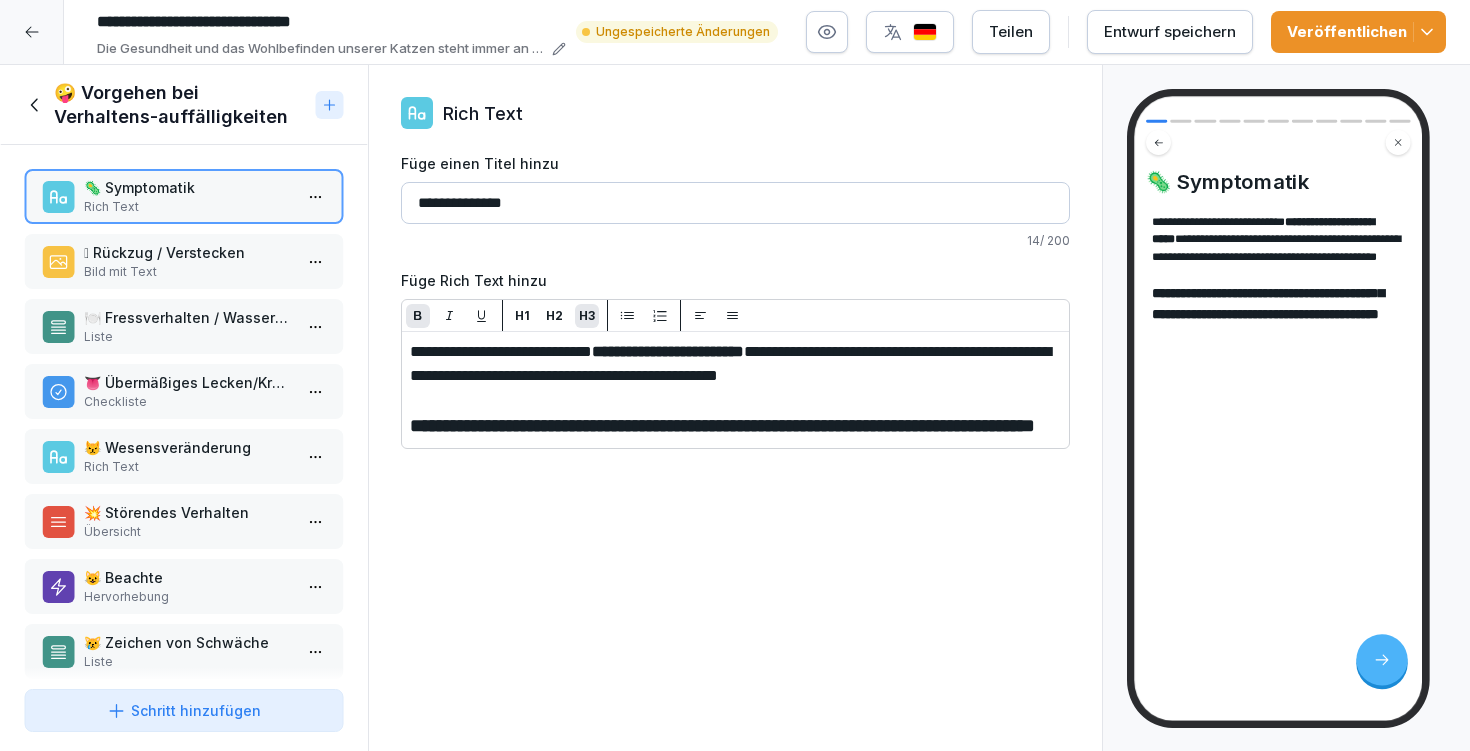 click on "Veröffentlichen" at bounding box center [1358, 32] 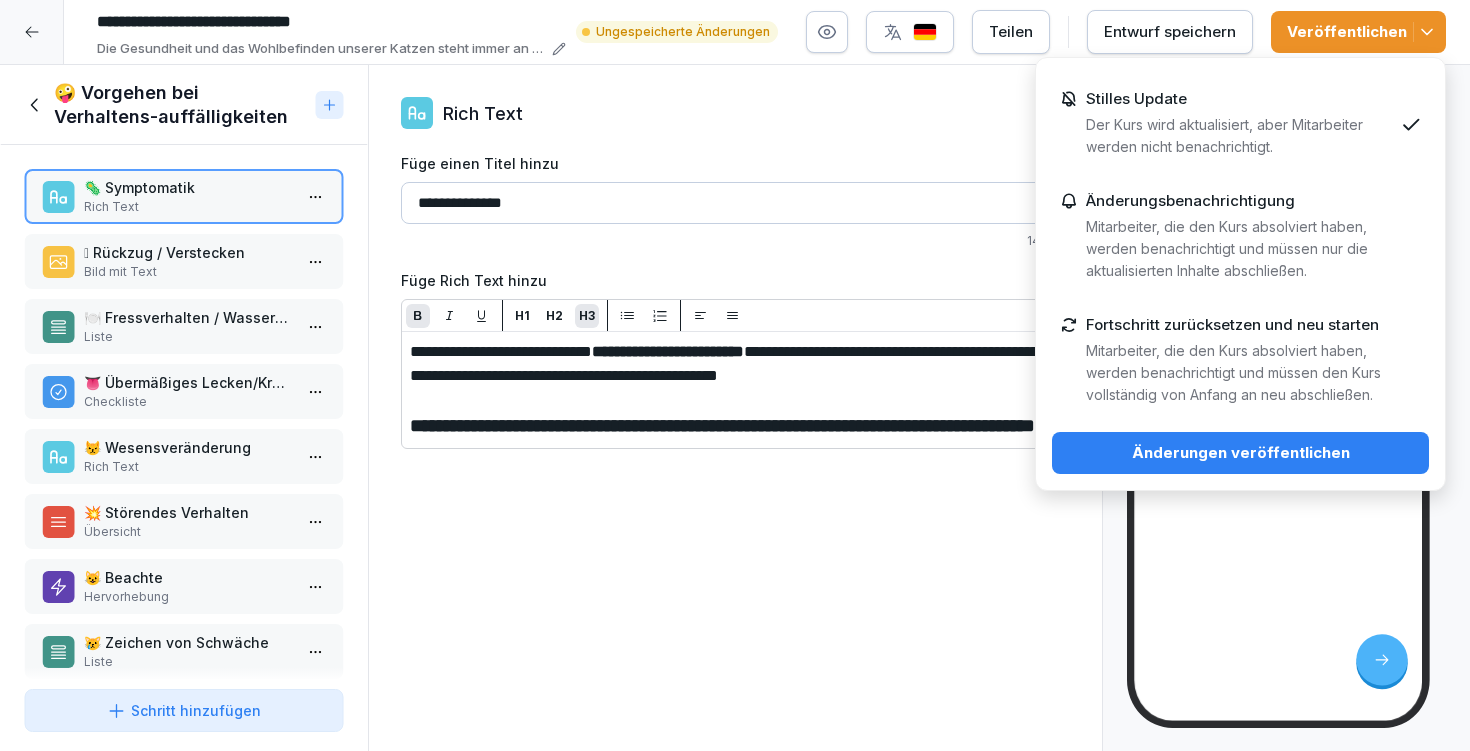 click on "Änderungen veröffentlichen" at bounding box center [1240, 453] 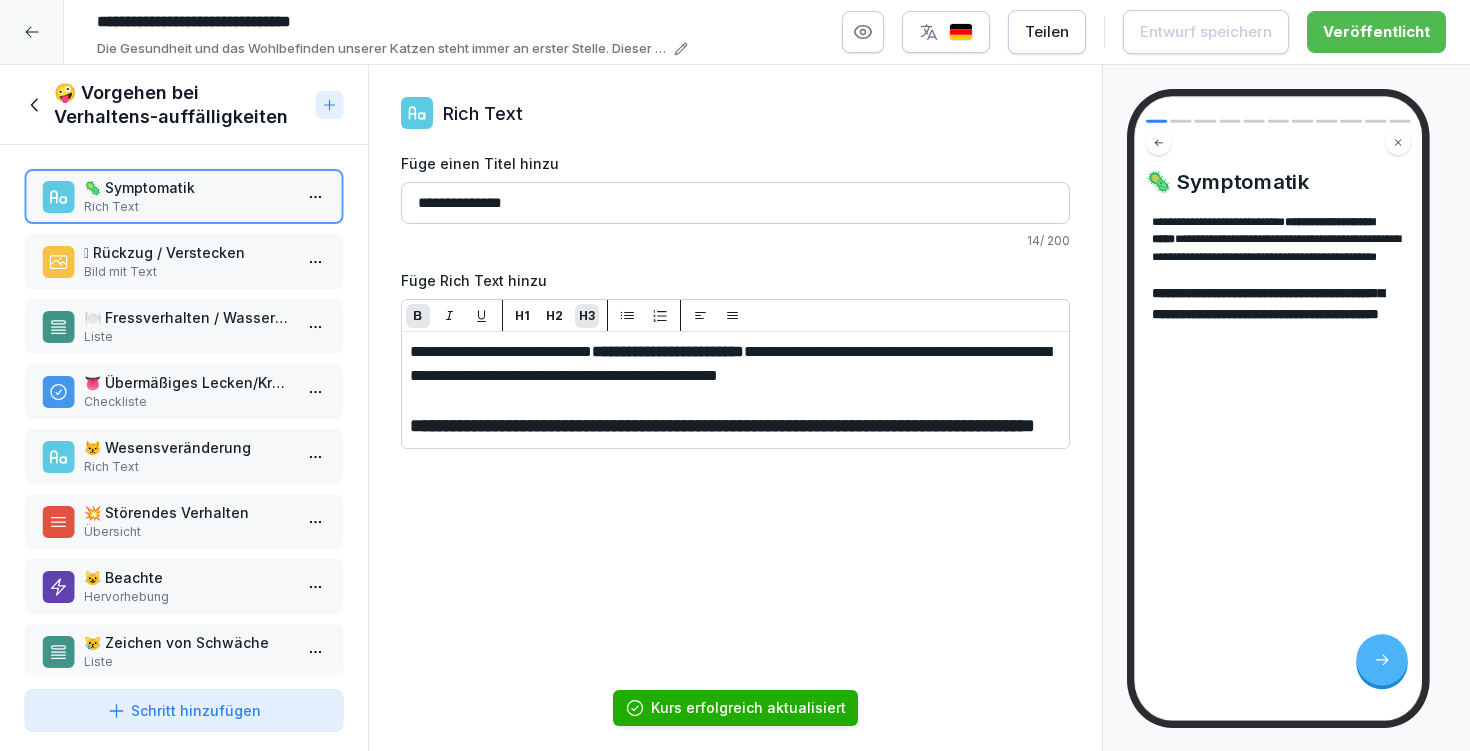 click on "🫥 Rückzug / Verstecken" at bounding box center [188, 252] 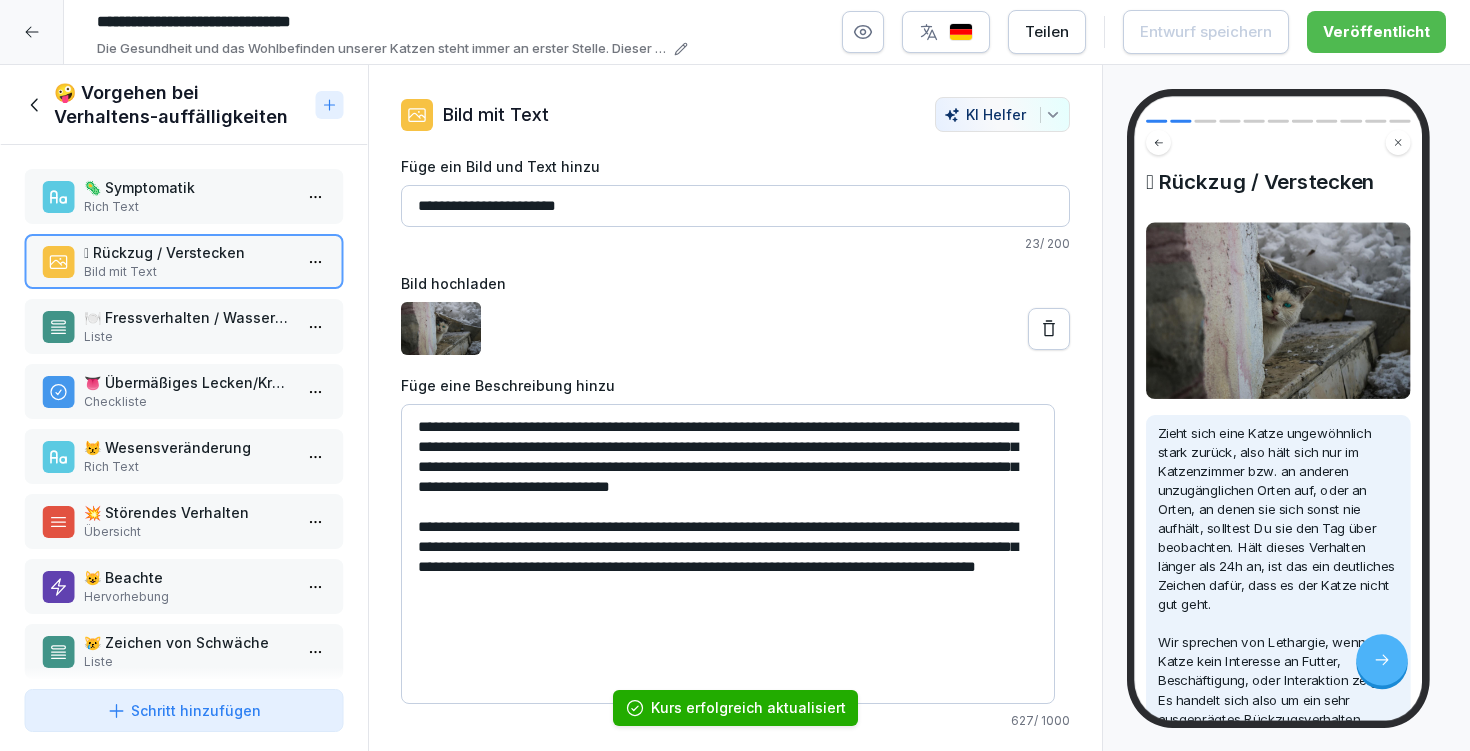 click on "**********" at bounding box center [735, 206] 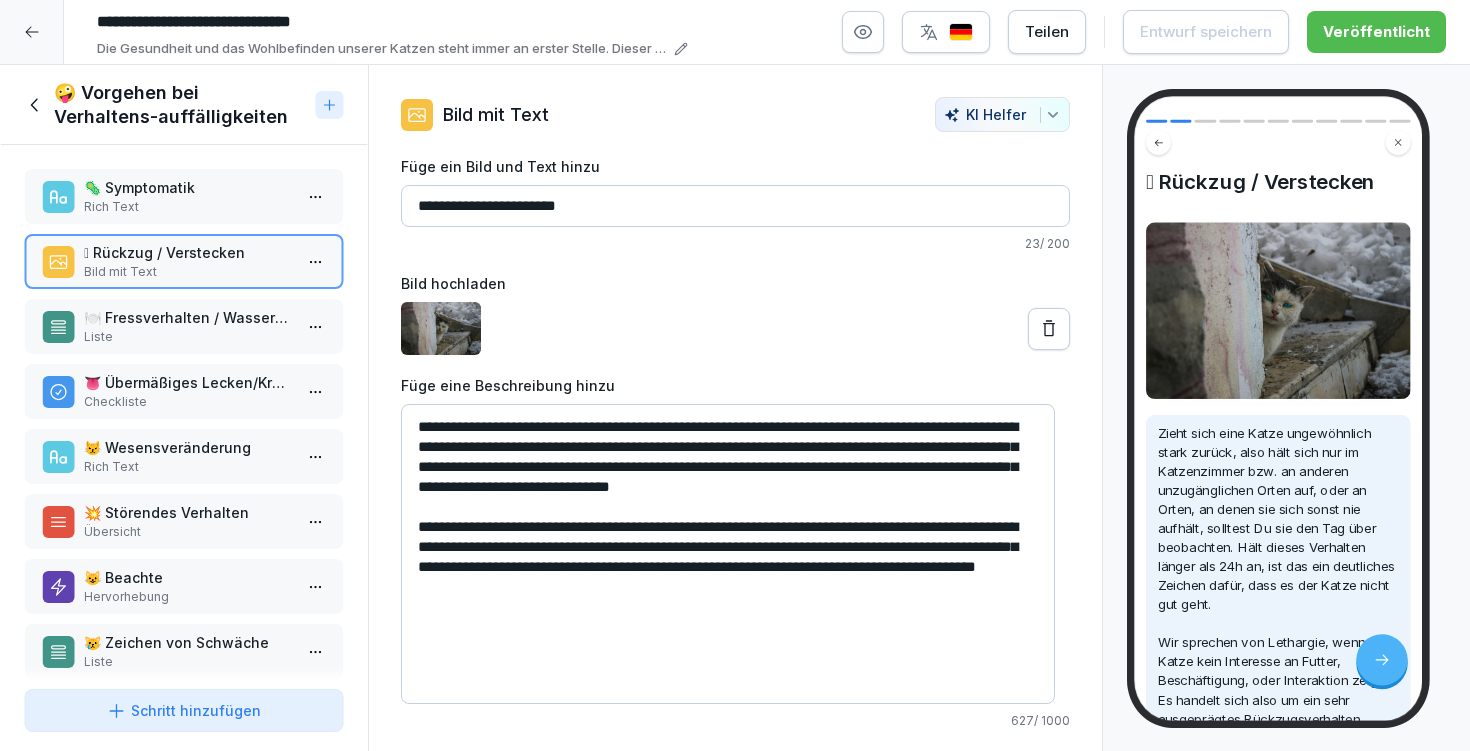 drag, startPoint x: 731, startPoint y: 444, endPoint x: 466, endPoint y: 459, distance: 265.4242 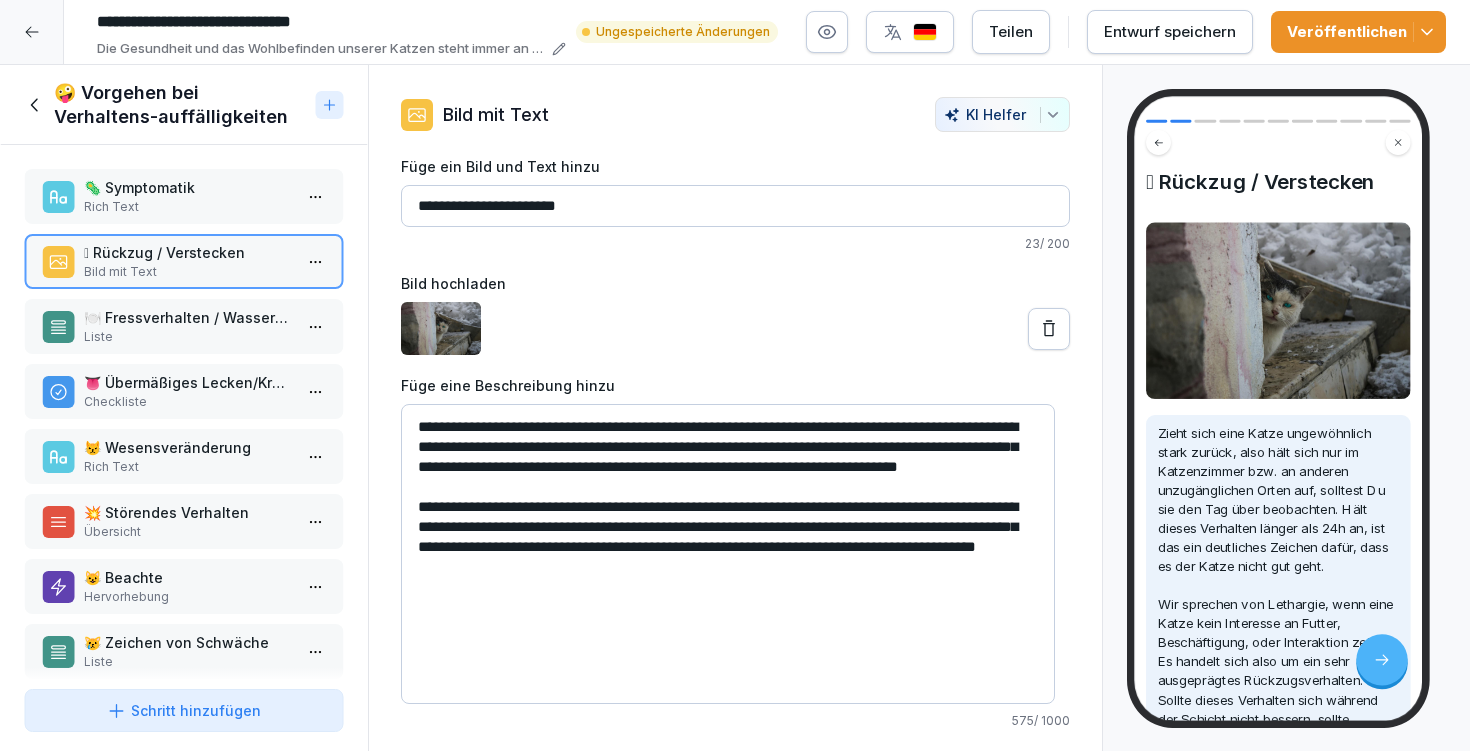 click on "**********" at bounding box center [728, 554] 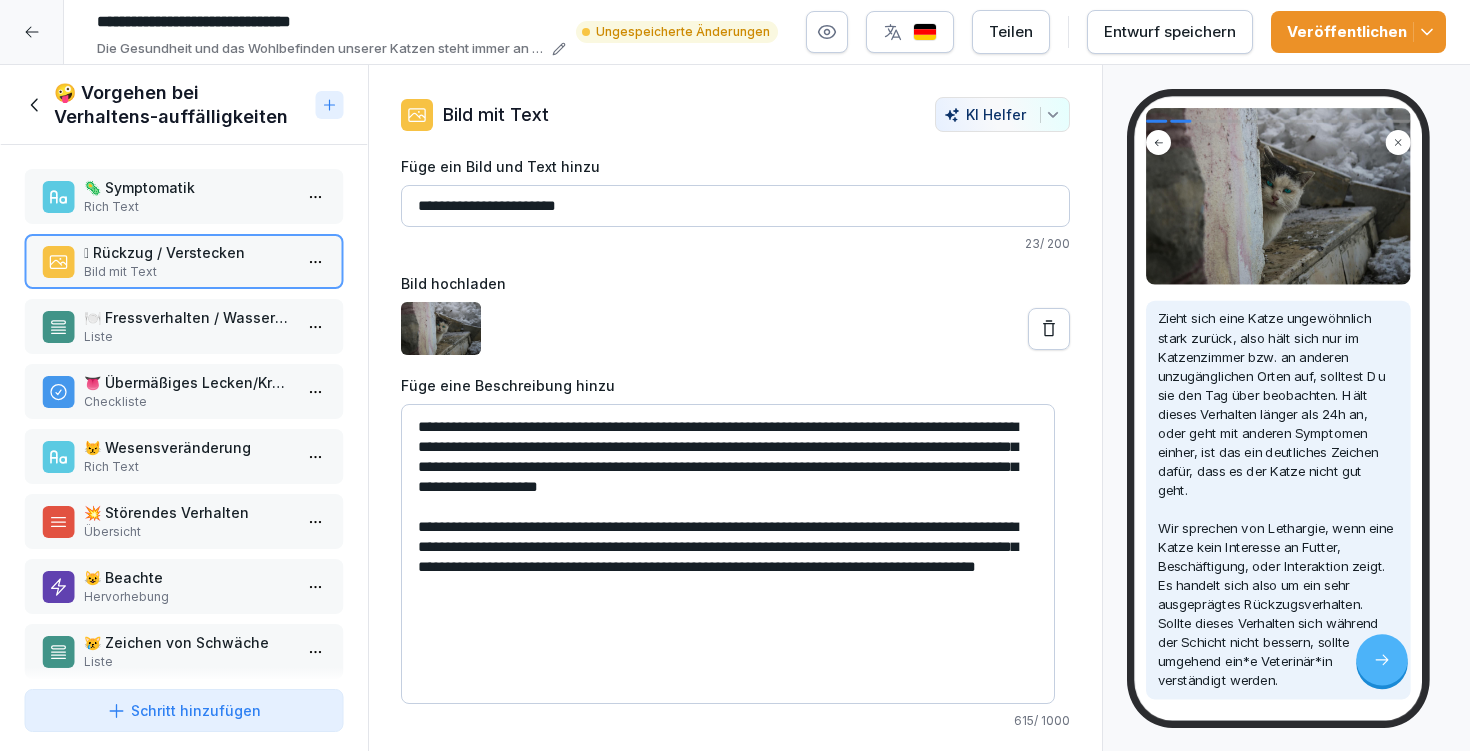 scroll, scrollTop: 177, scrollLeft: 0, axis: vertical 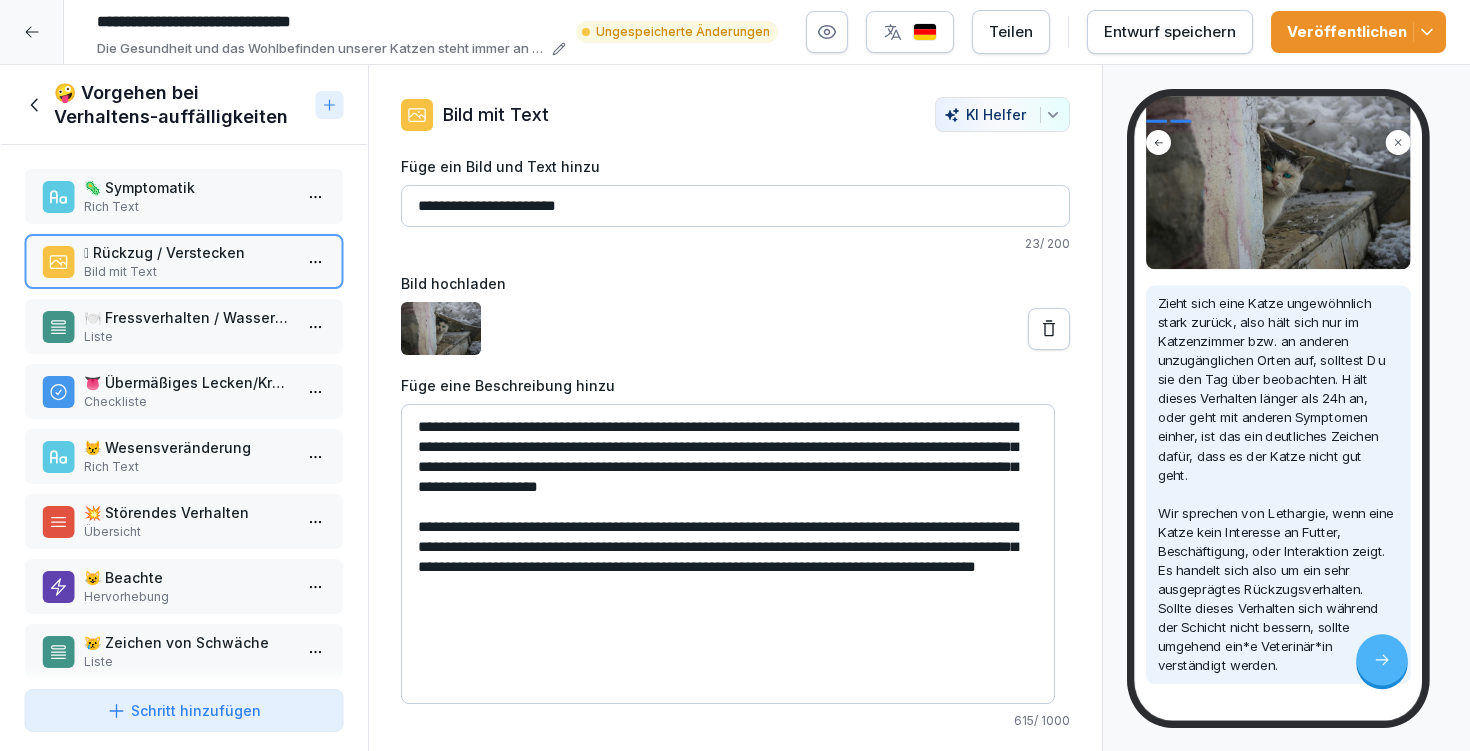 drag, startPoint x: 872, startPoint y: 590, endPoint x: 563, endPoint y: 566, distance: 309.93063 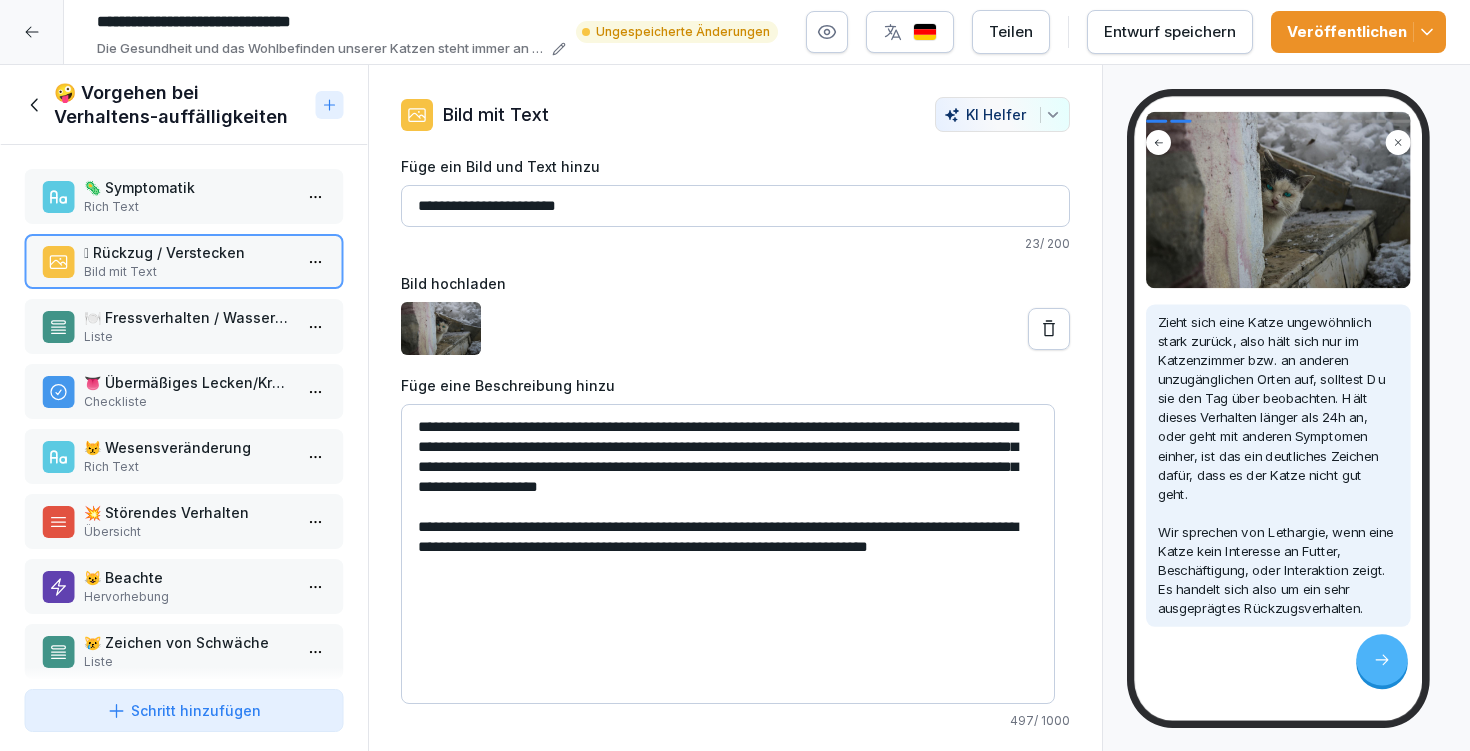 scroll, scrollTop: 151, scrollLeft: 0, axis: vertical 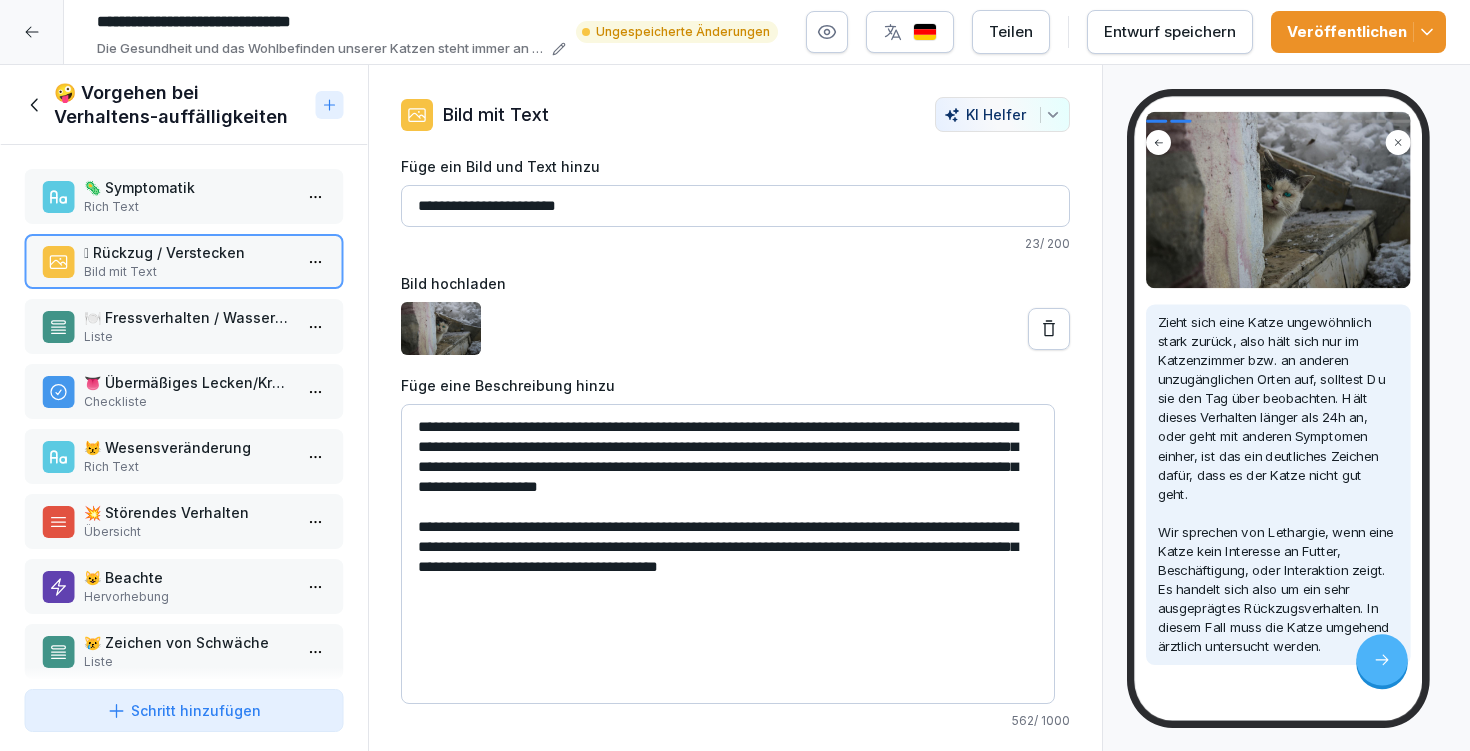click 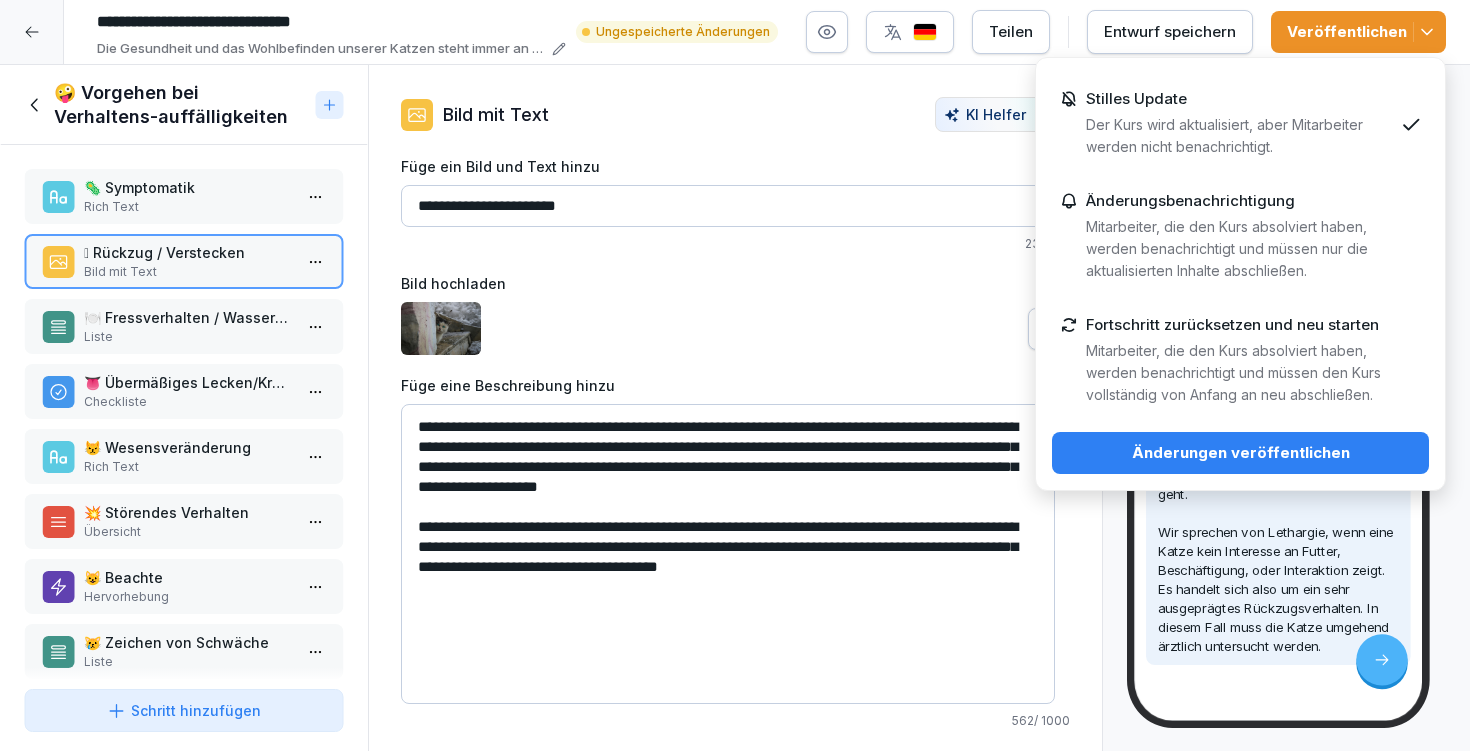 drag, startPoint x: 1347, startPoint y: 447, endPoint x: 1319, endPoint y: 431, distance: 32.24903 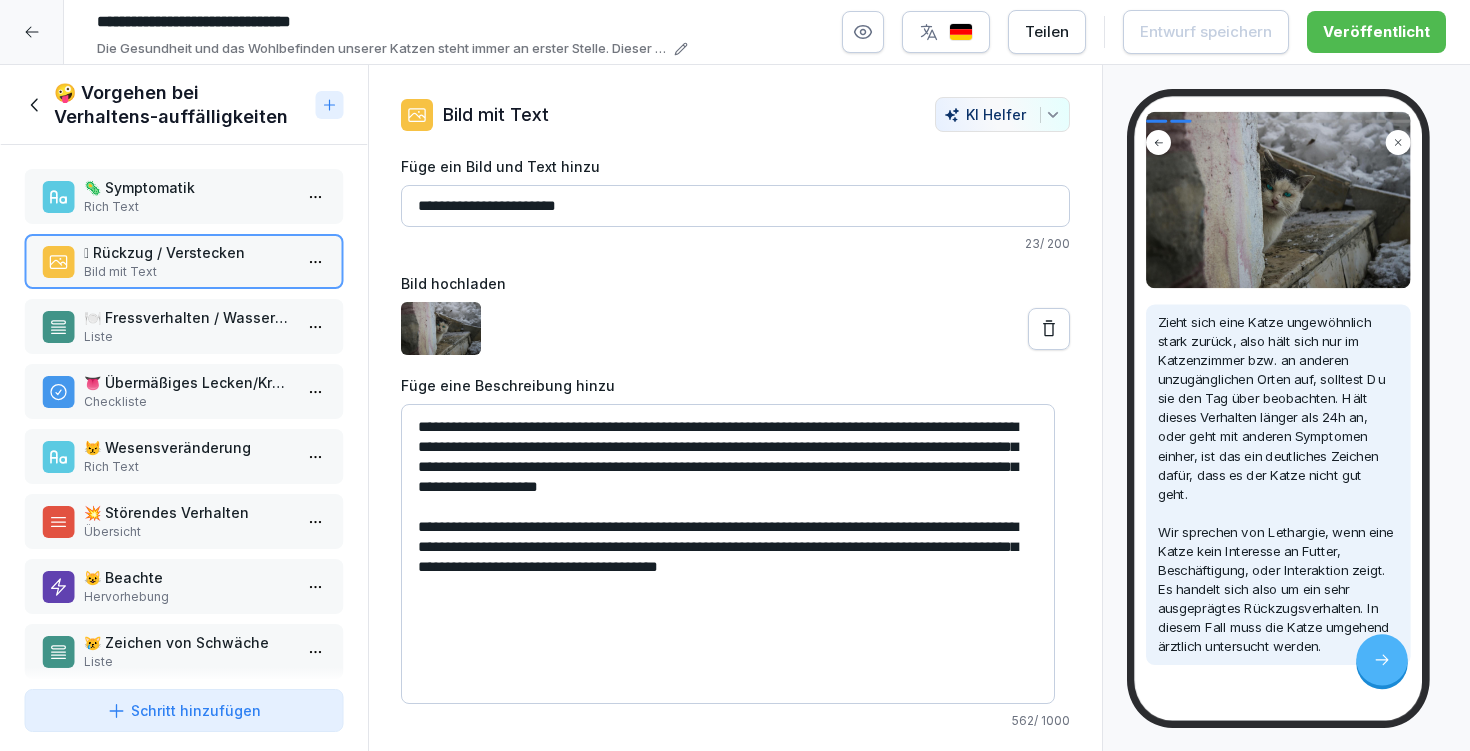 click on "**********" at bounding box center [728, 554] 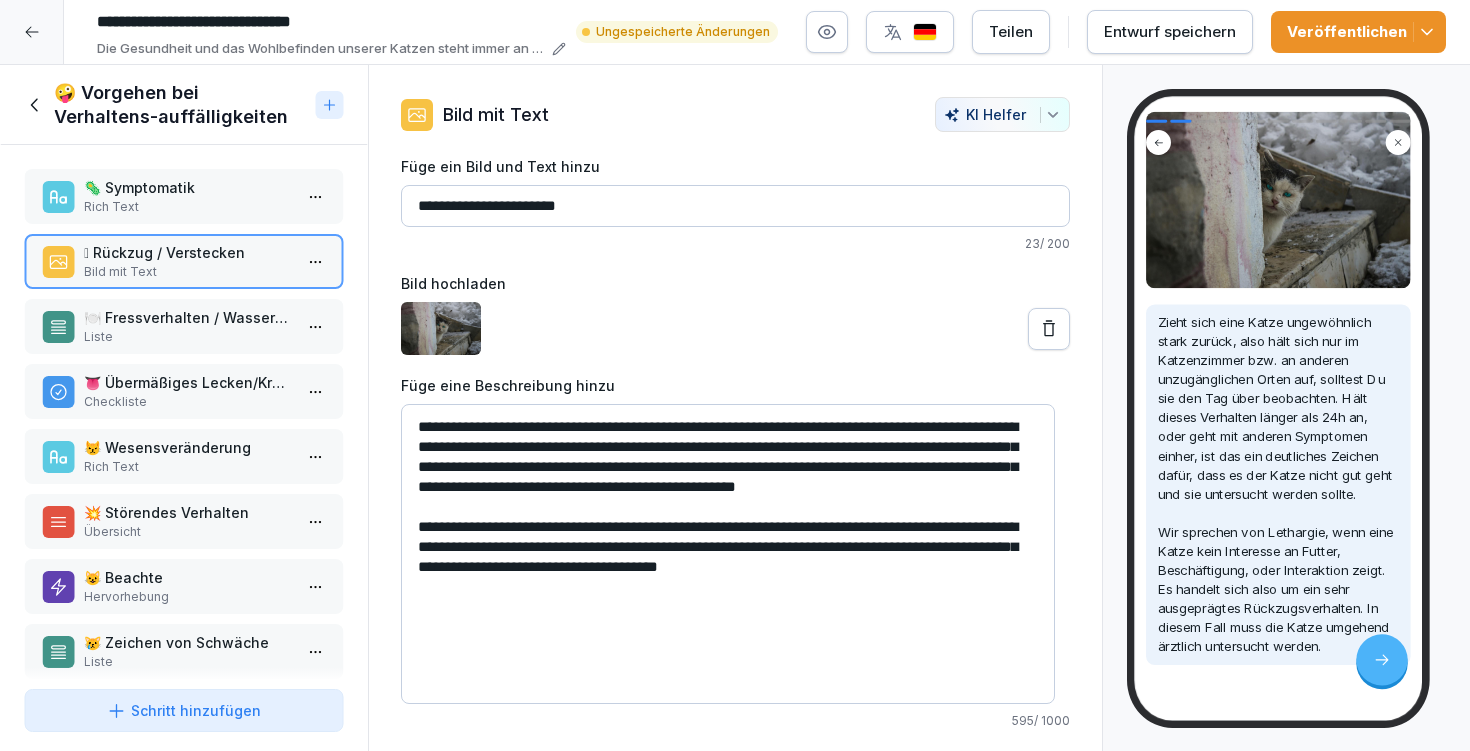 type on "**********" 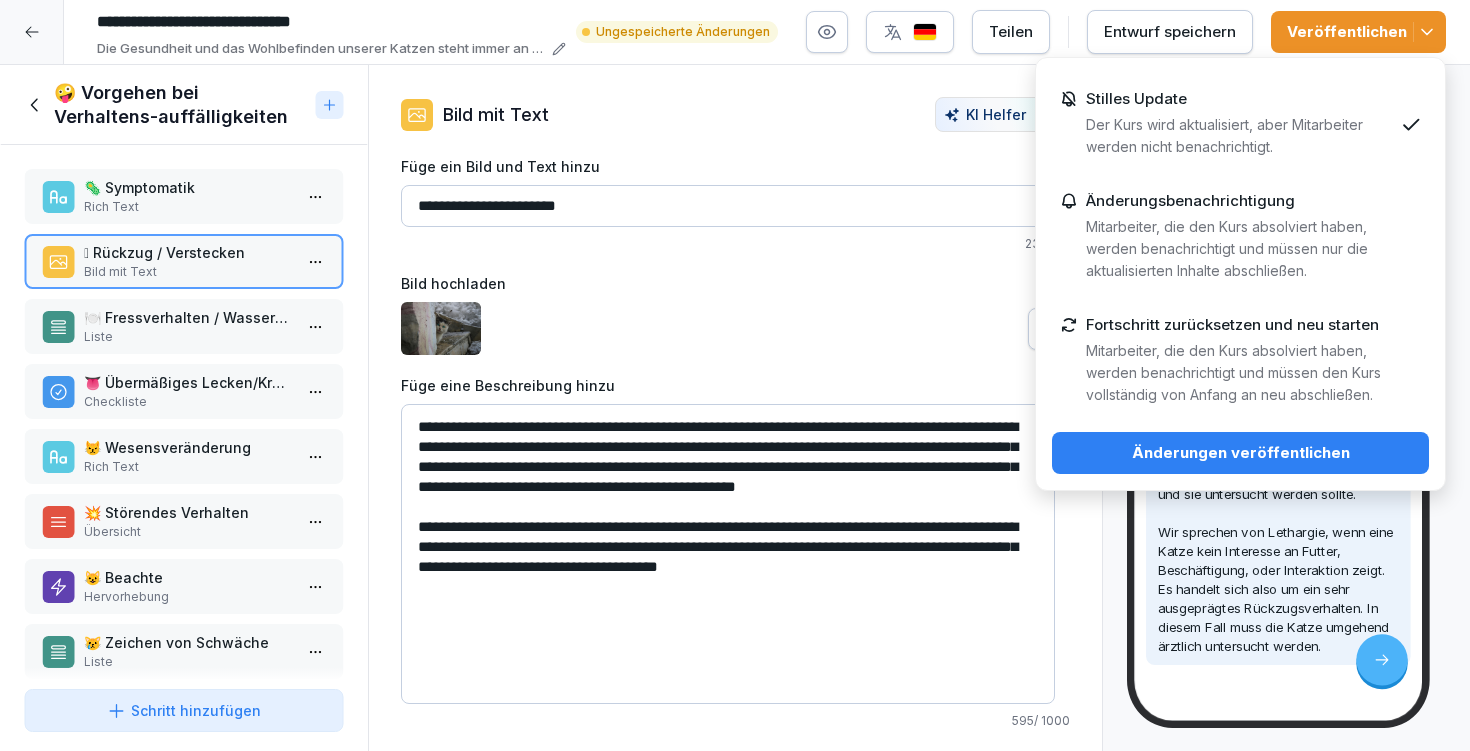 click on "Änderungen veröffentlichen" at bounding box center [1240, 453] 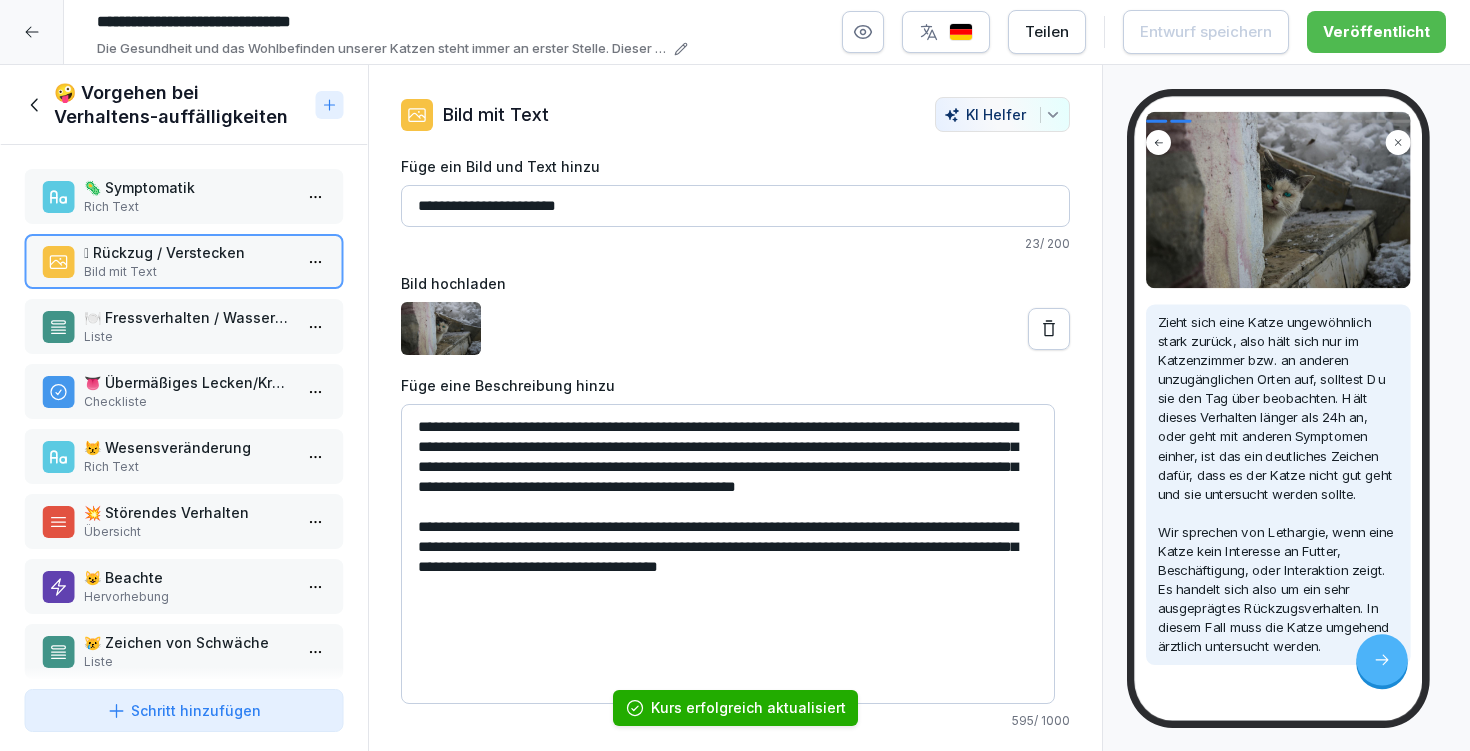 click on "🍽️ Fressverhalten /  Wasseraufnahme" at bounding box center (188, 317) 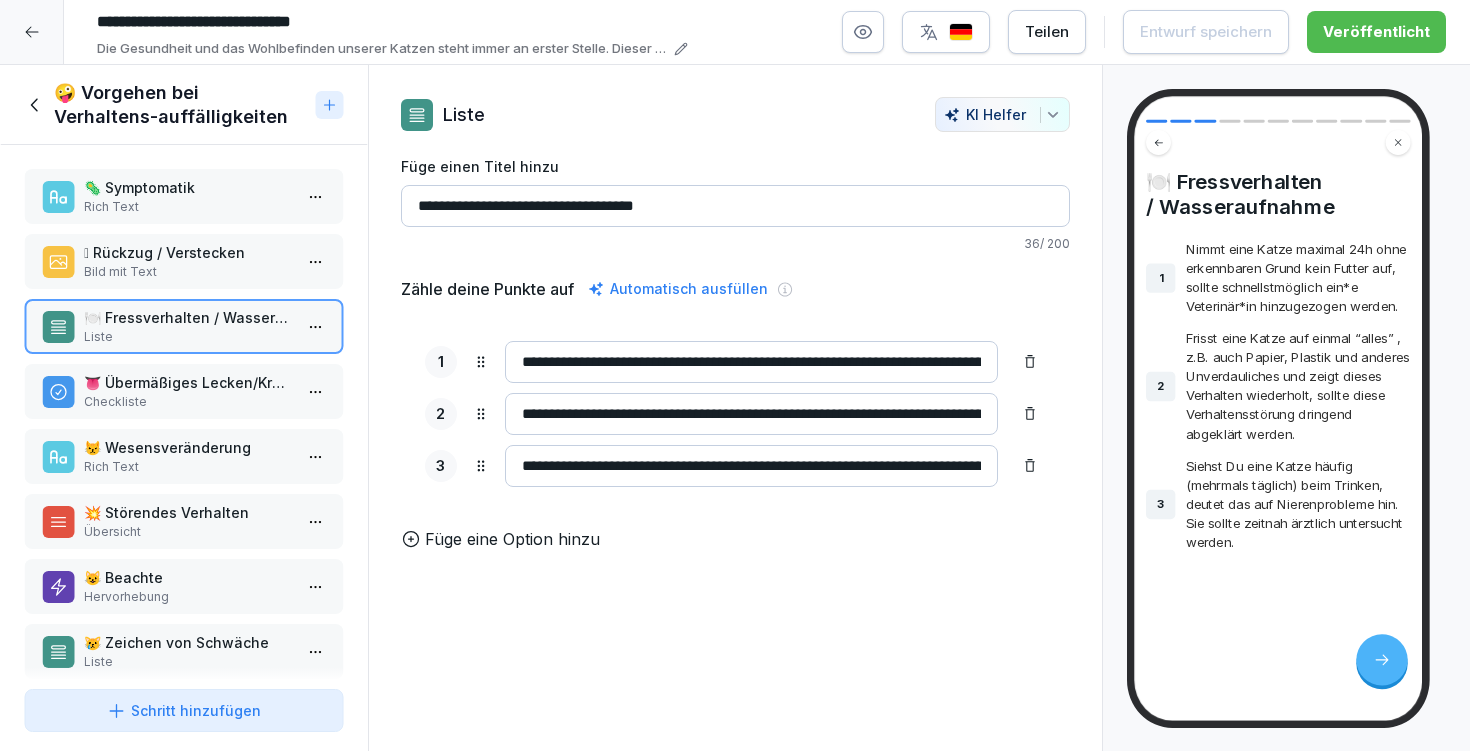 drag, startPoint x: 922, startPoint y: 464, endPoint x: 990, endPoint y: 458, distance: 68.26419 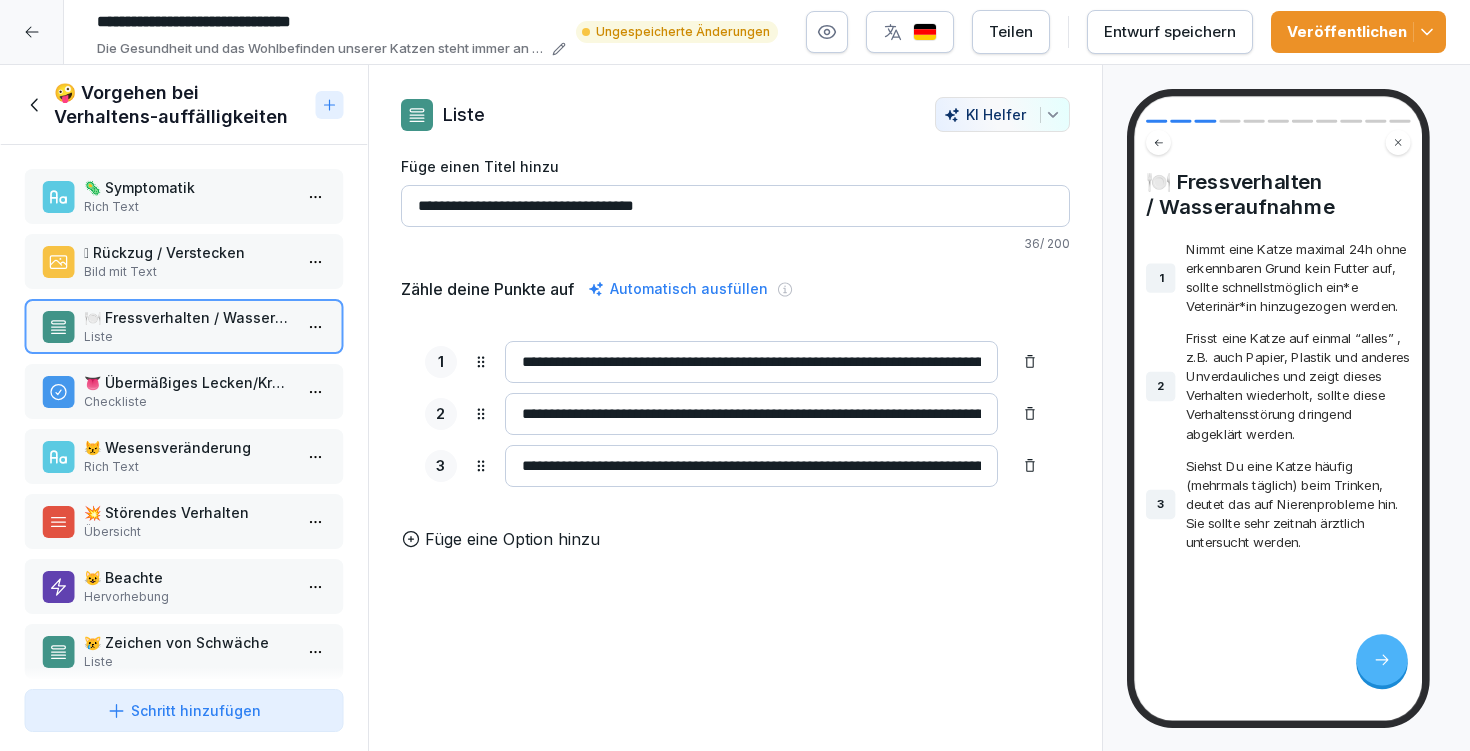 type on "**********" 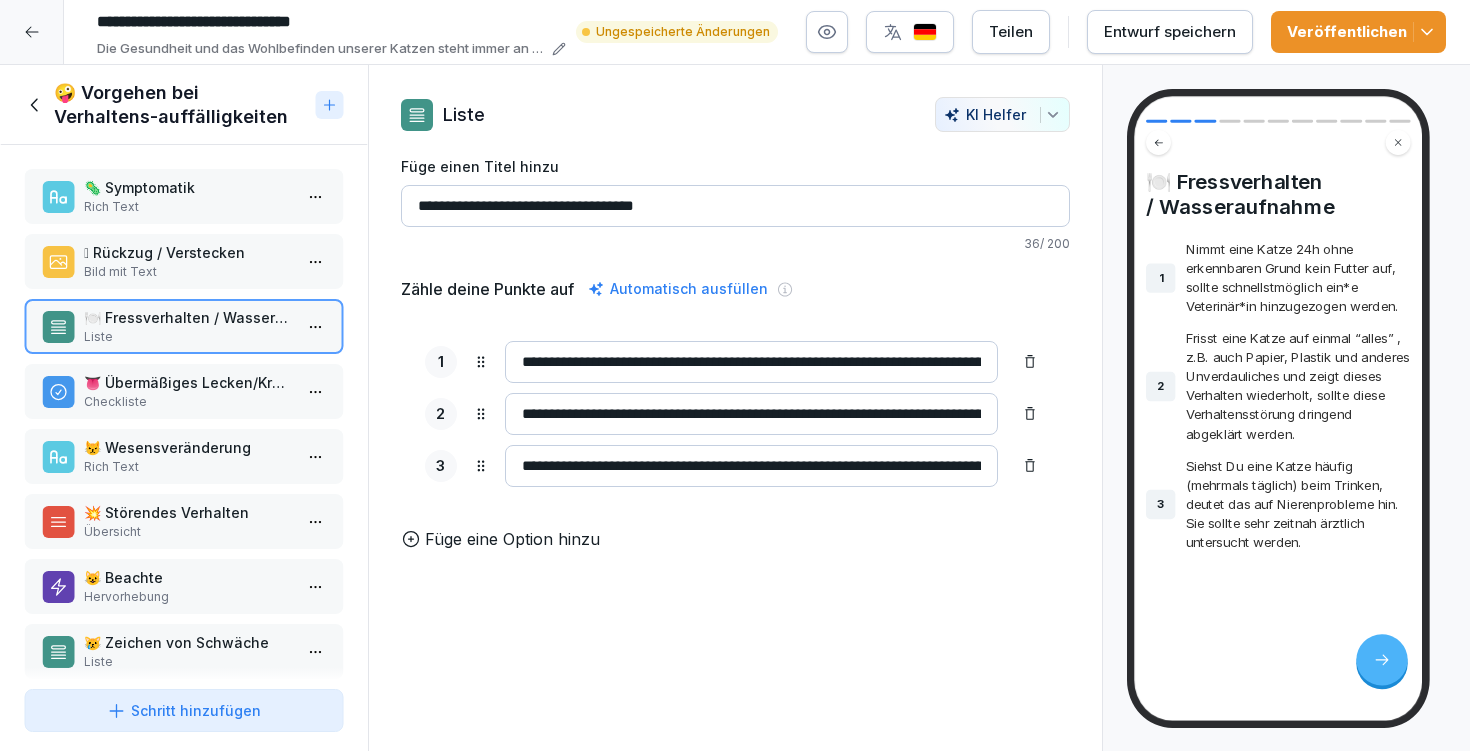 drag, startPoint x: 682, startPoint y: 360, endPoint x: 862, endPoint y: 359, distance: 180.00278 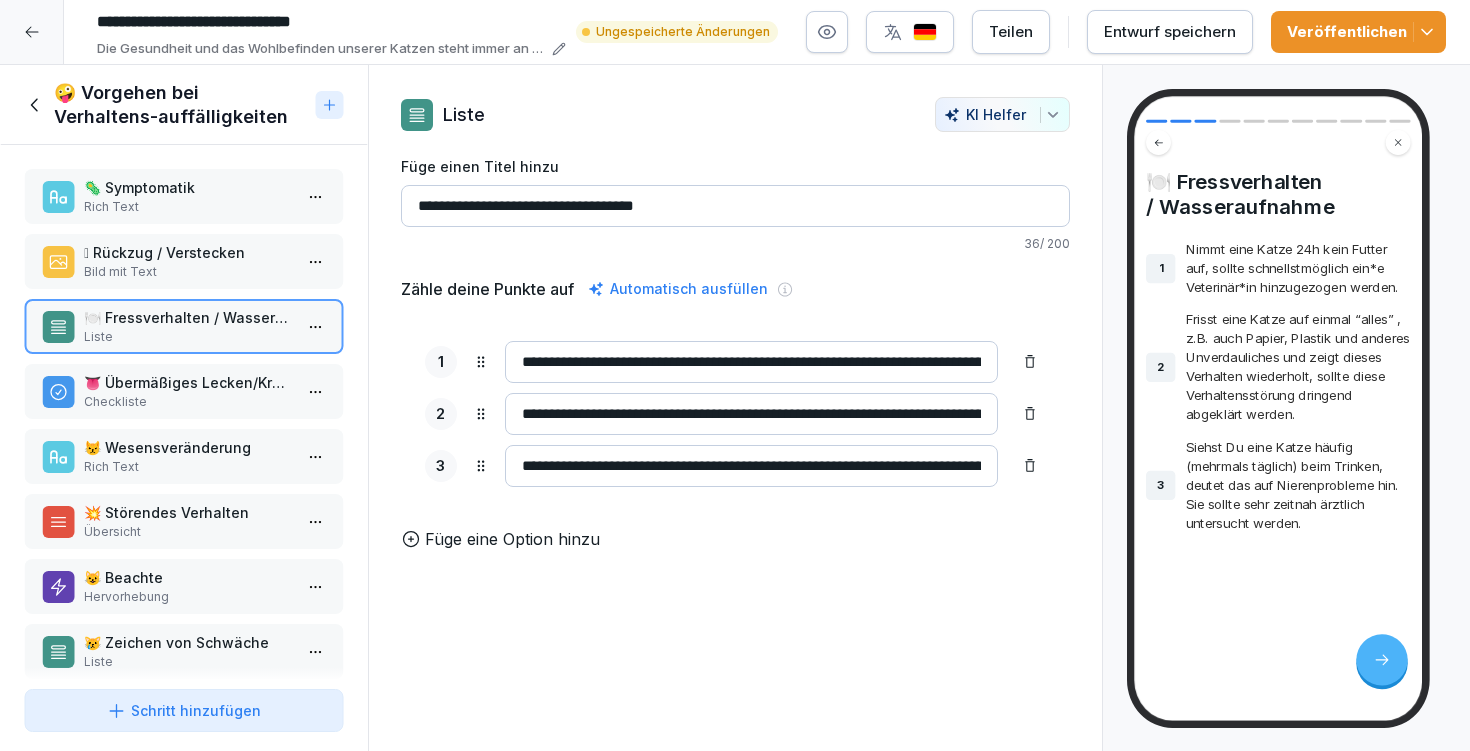 type on "**********" 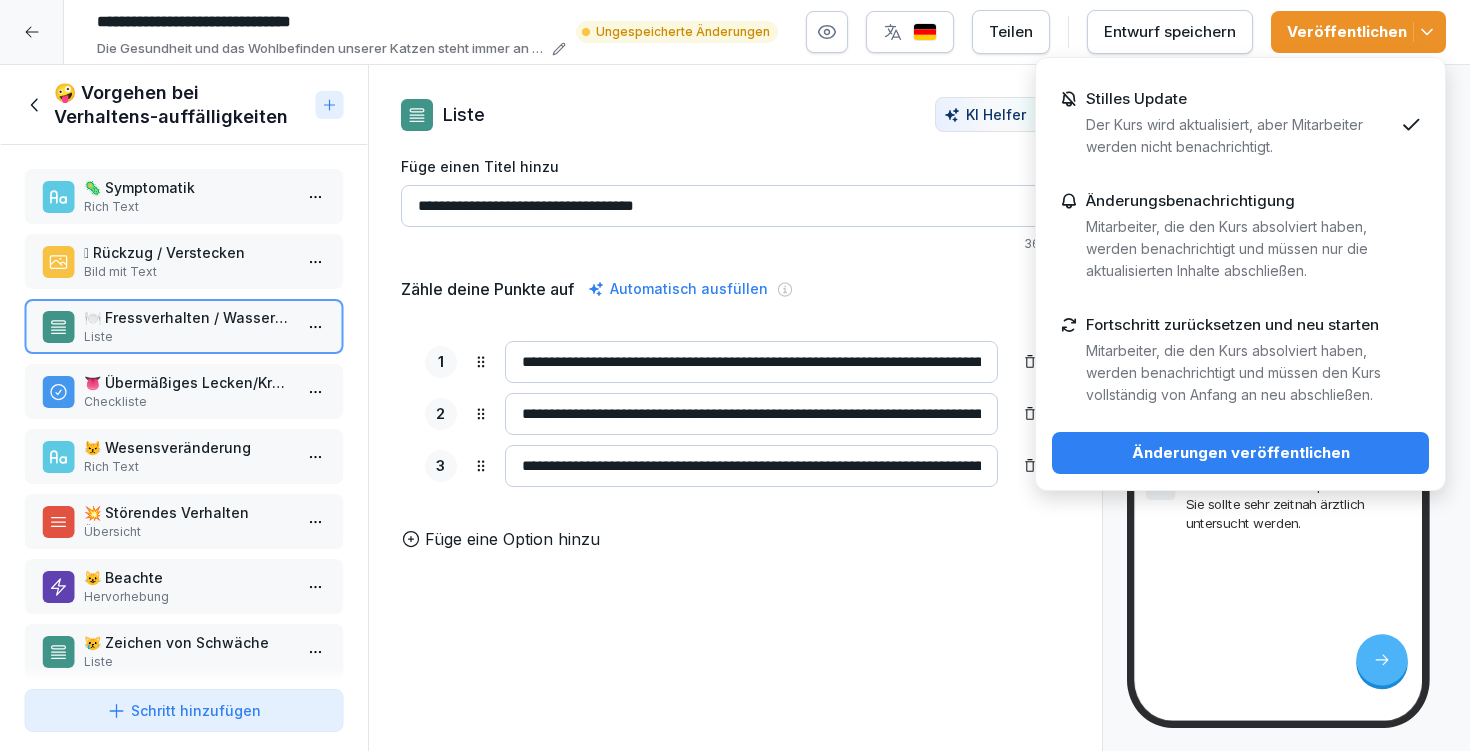 click on "Änderungen veröffentlichen" at bounding box center (1240, 453) 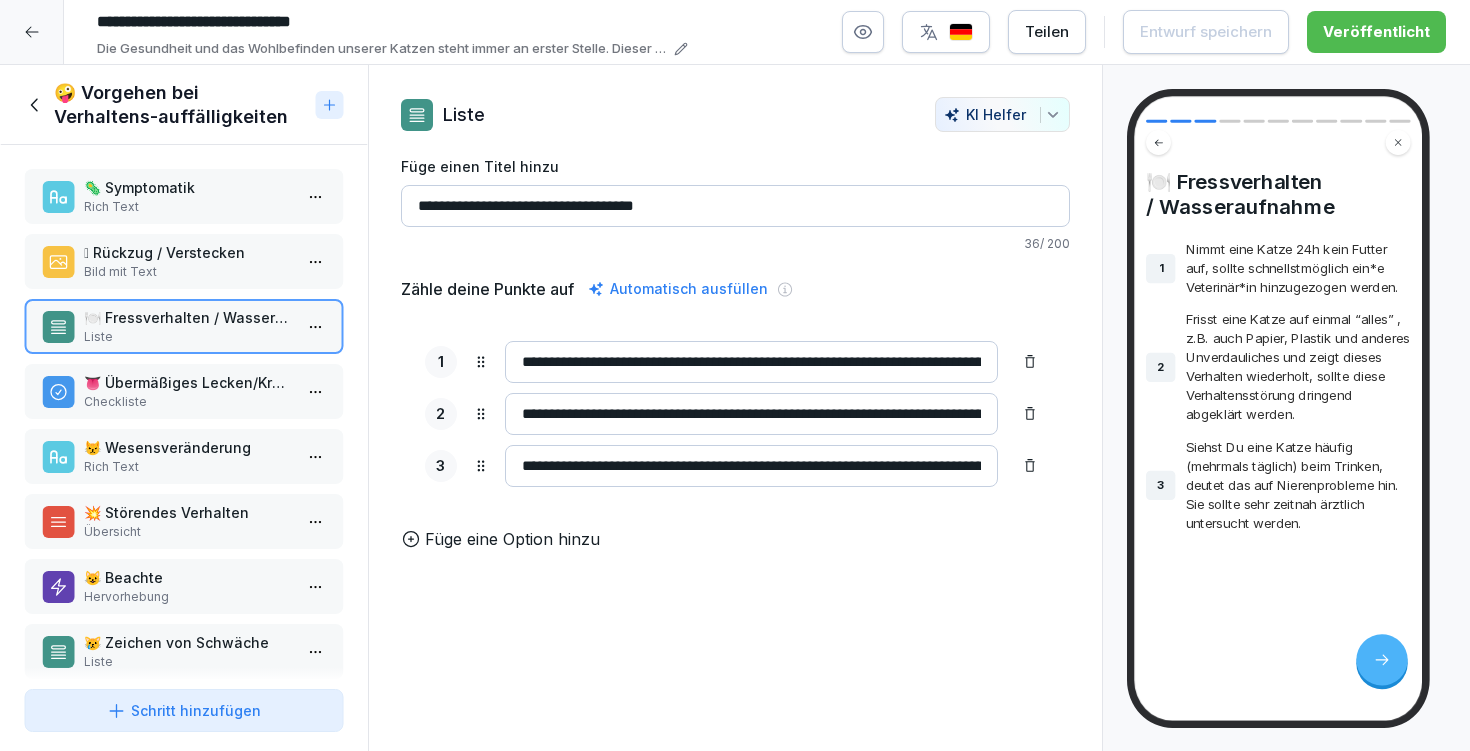 click on "Checkliste" at bounding box center [188, 402] 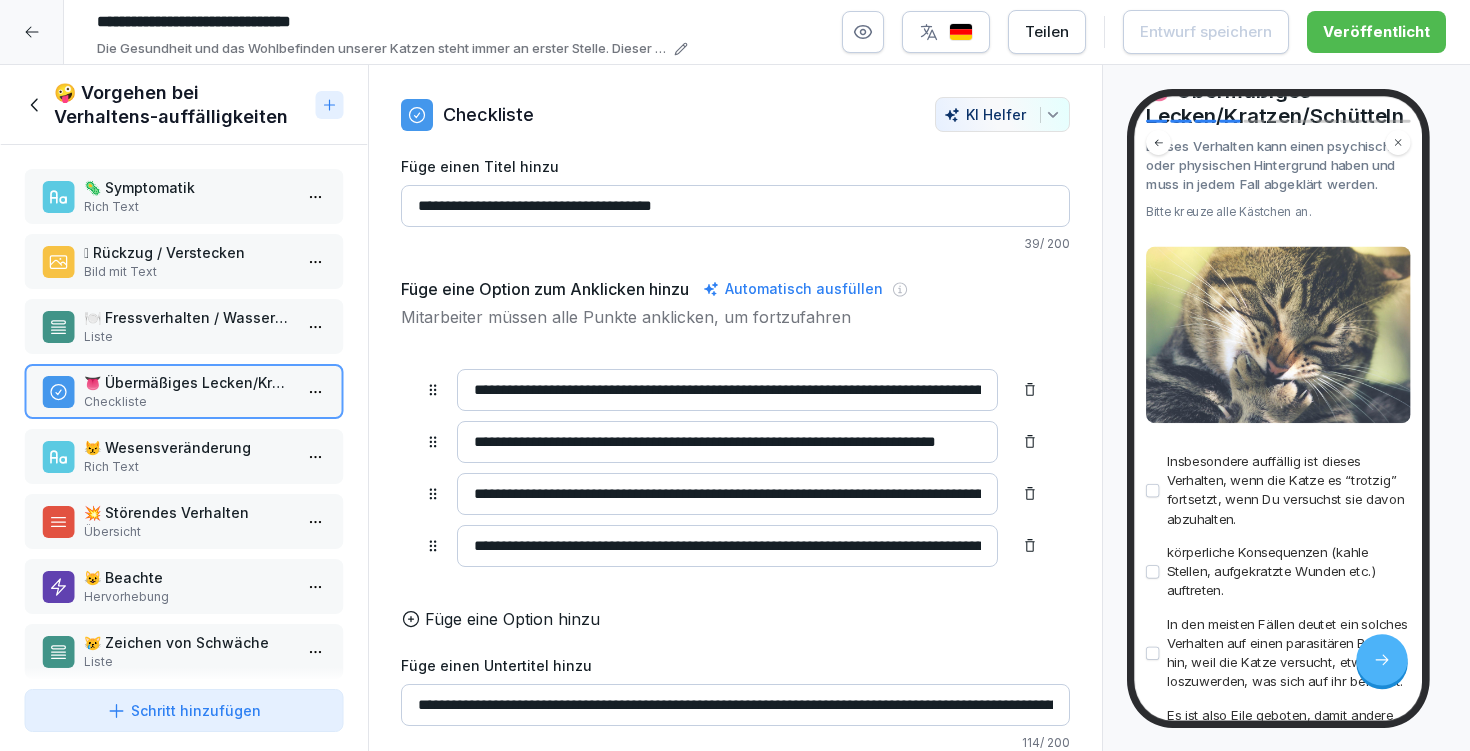 scroll, scrollTop: 298, scrollLeft: 0, axis: vertical 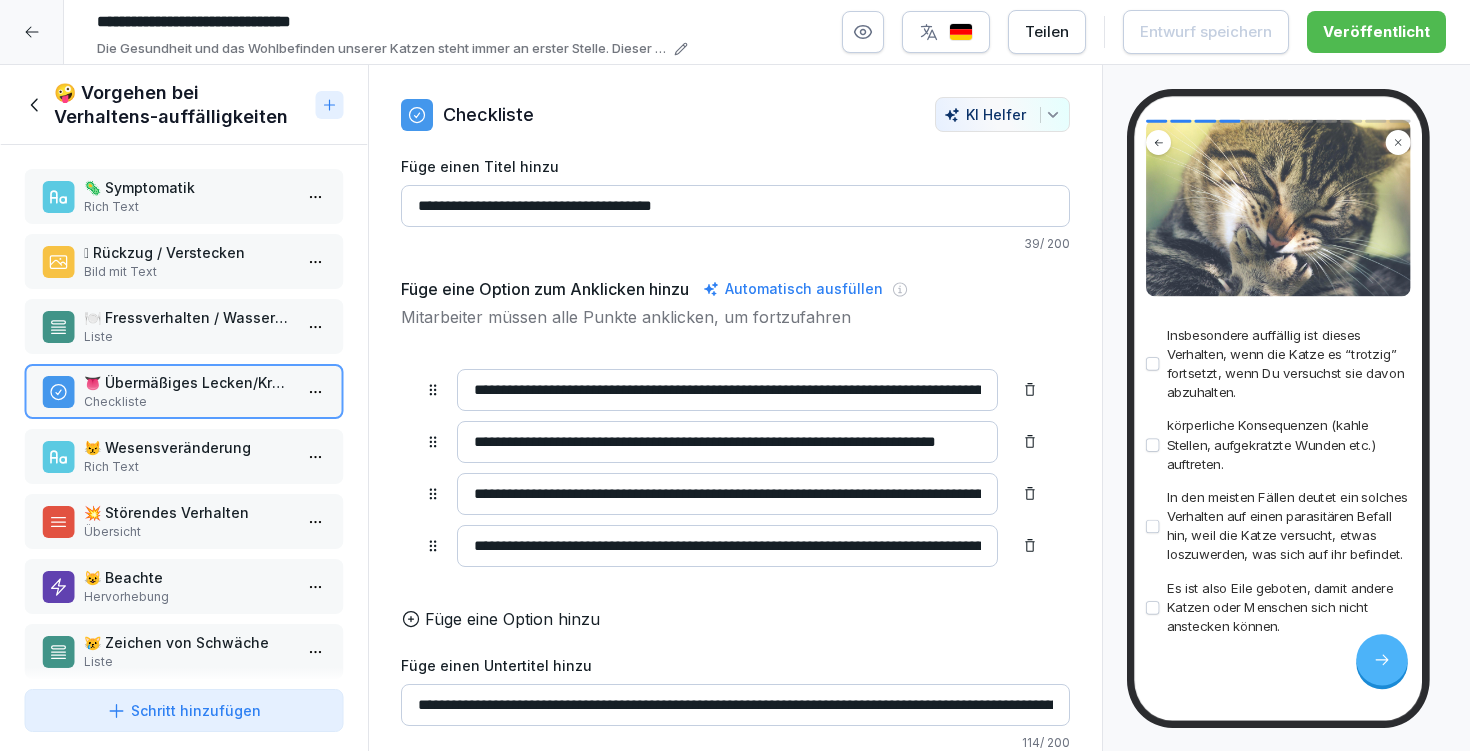 click on "**********" at bounding box center [727, 442] 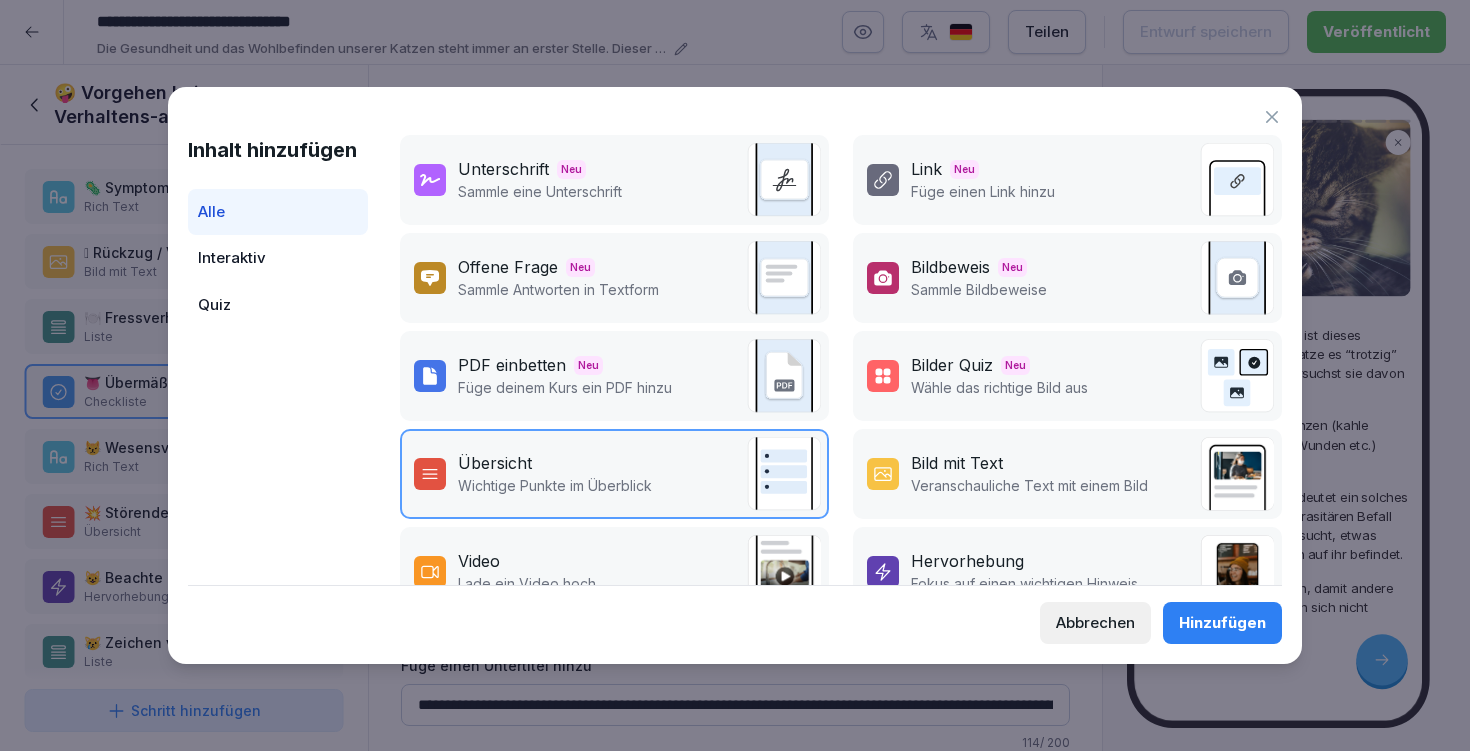 click on "Hinzufügen" at bounding box center [1222, 623] 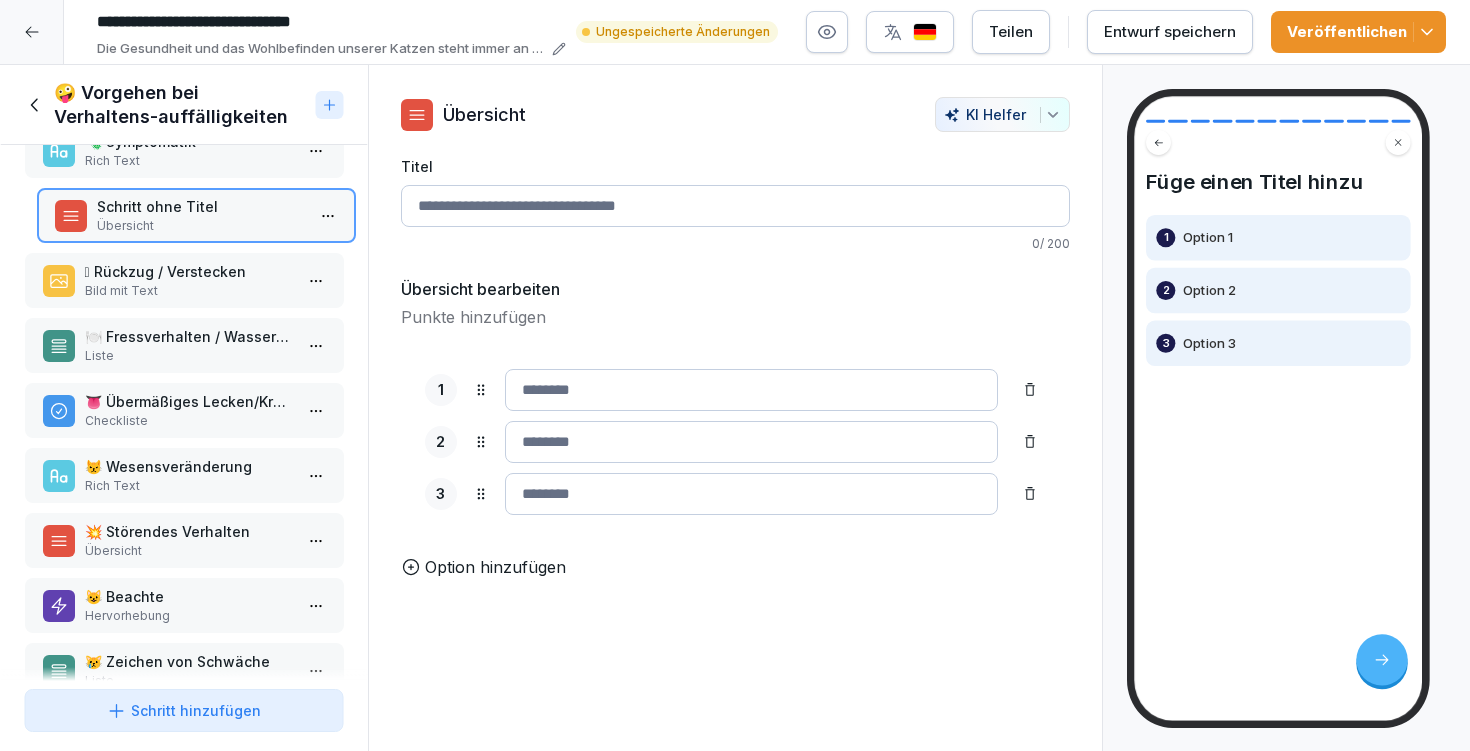 scroll, scrollTop: 0, scrollLeft: 0, axis: both 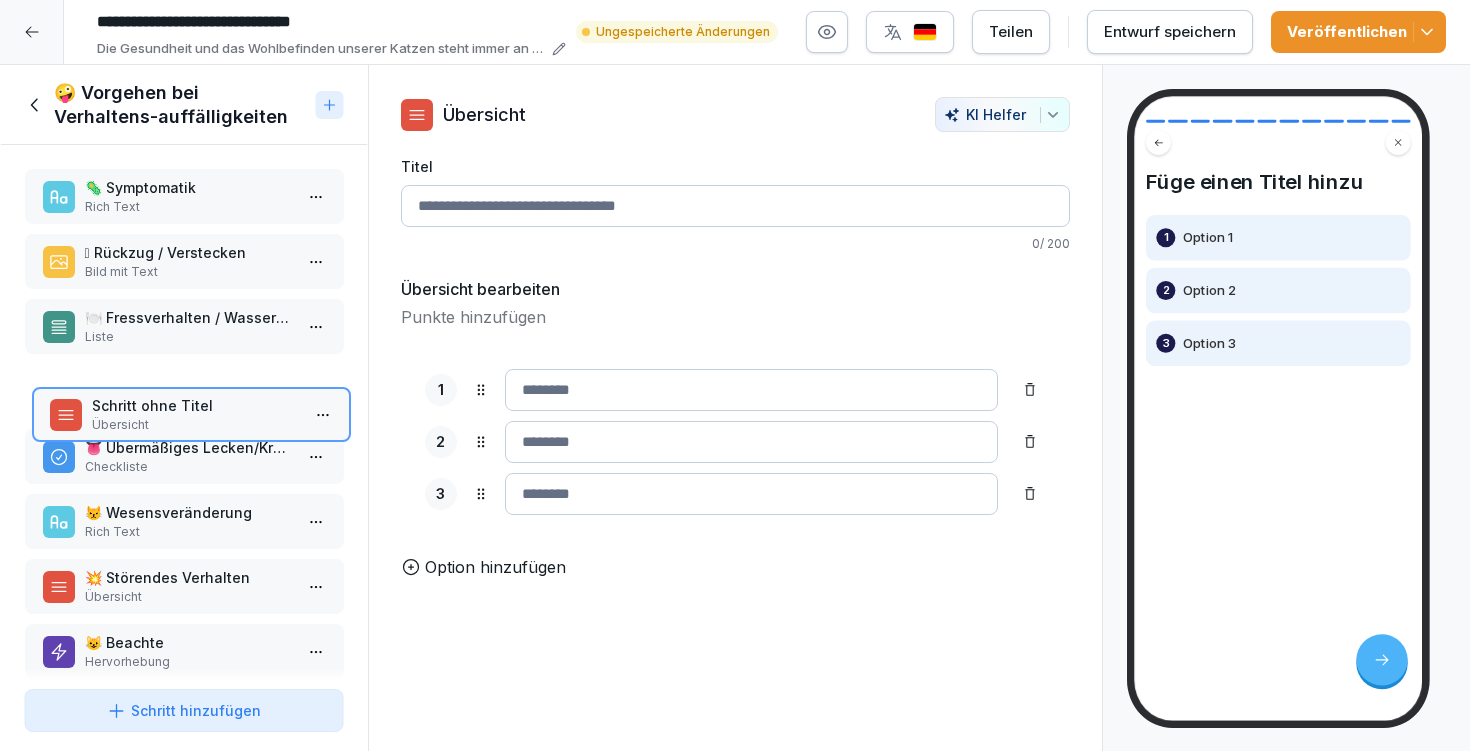 drag, startPoint x: 192, startPoint y: 601, endPoint x: 199, endPoint y: 401, distance: 200.12247 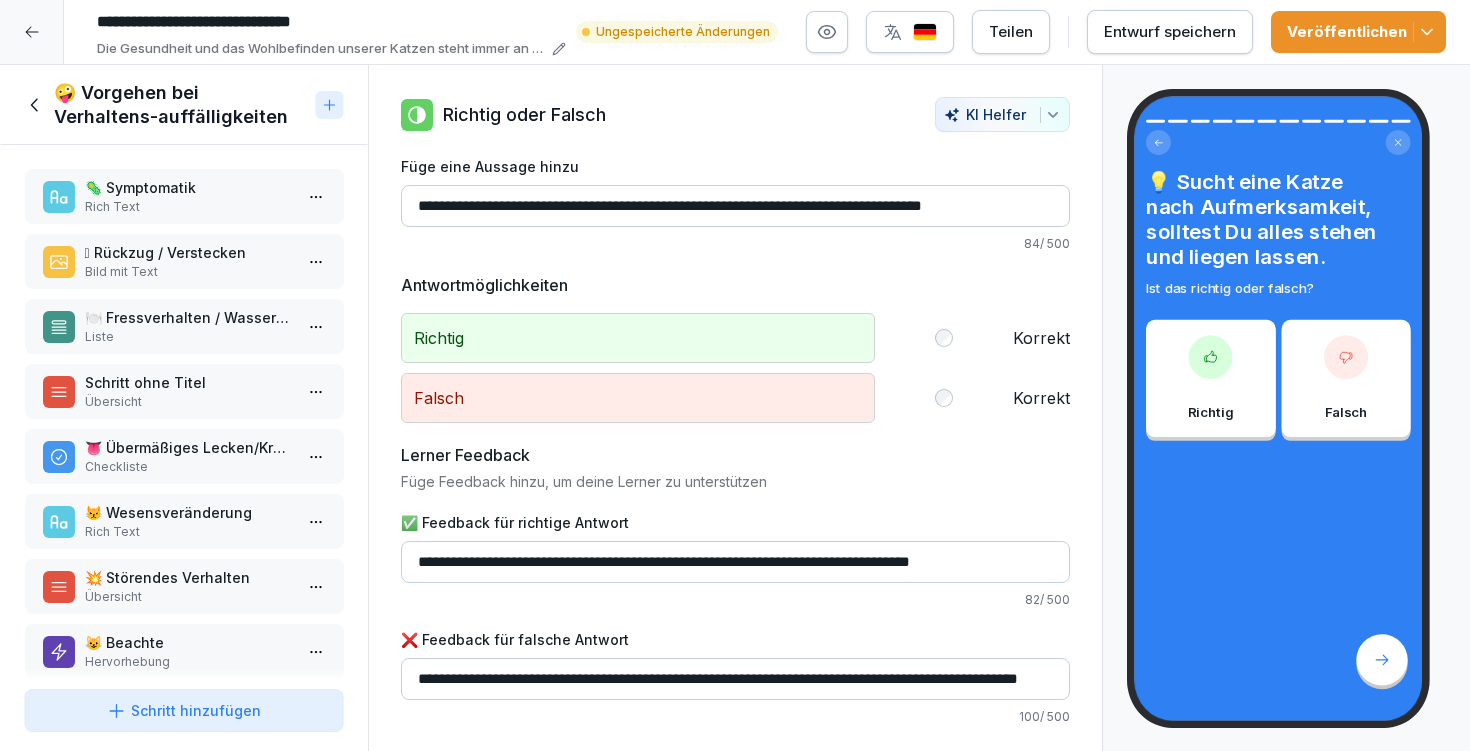 click on "Schritt ohne Titel Übersicht" at bounding box center [184, 391] 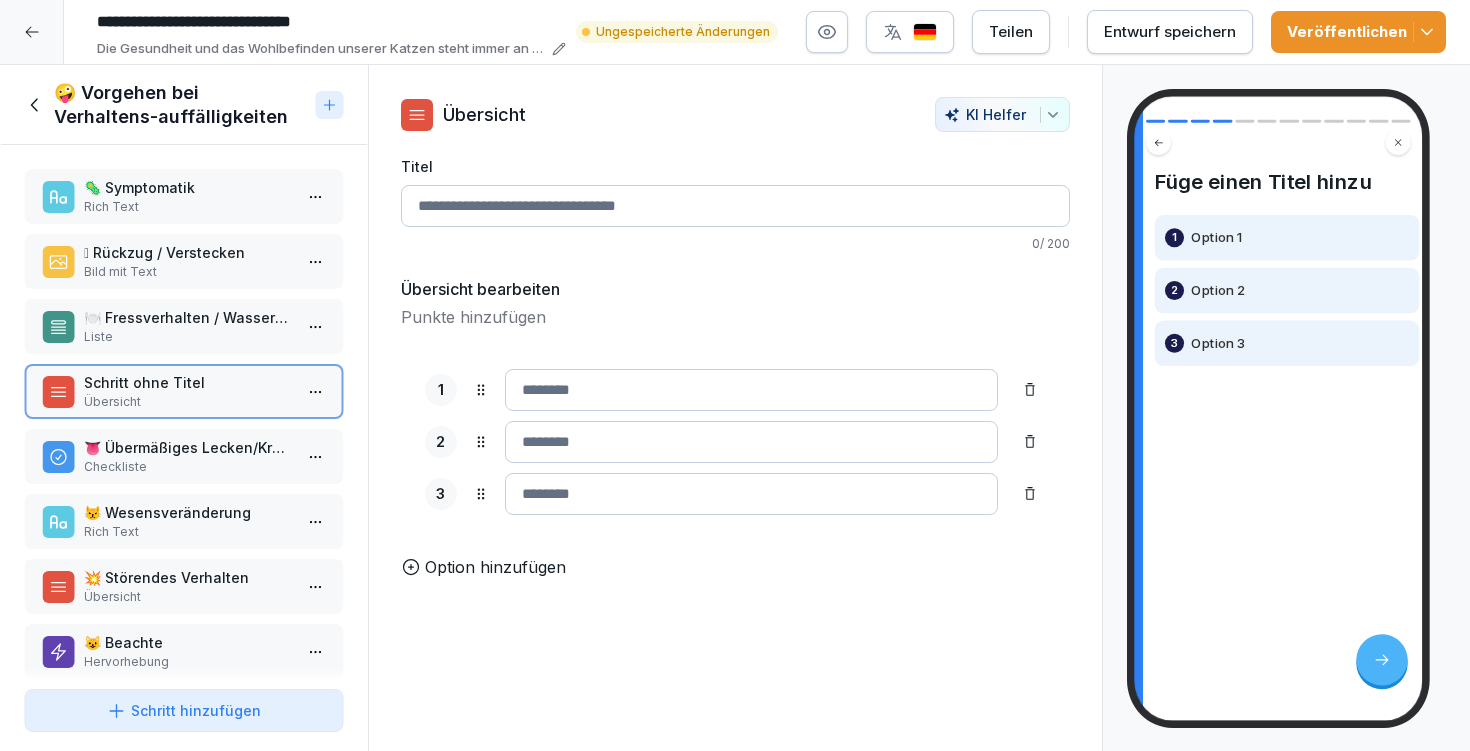 click on "👅 Übermäßiges Lecken/Kratzen/Schütteln" at bounding box center (188, 447) 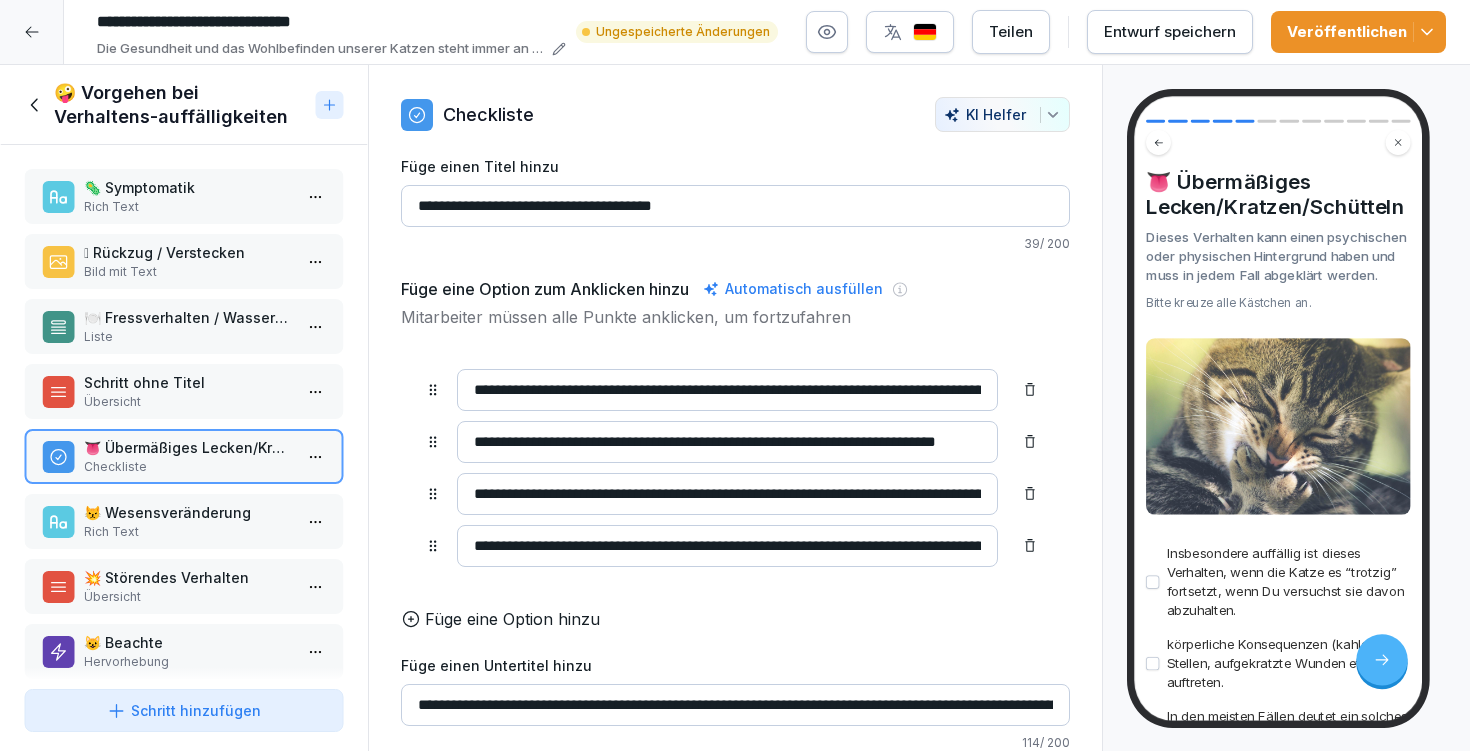 drag, startPoint x: 771, startPoint y: 202, endPoint x: 406, endPoint y: 208, distance: 365.04932 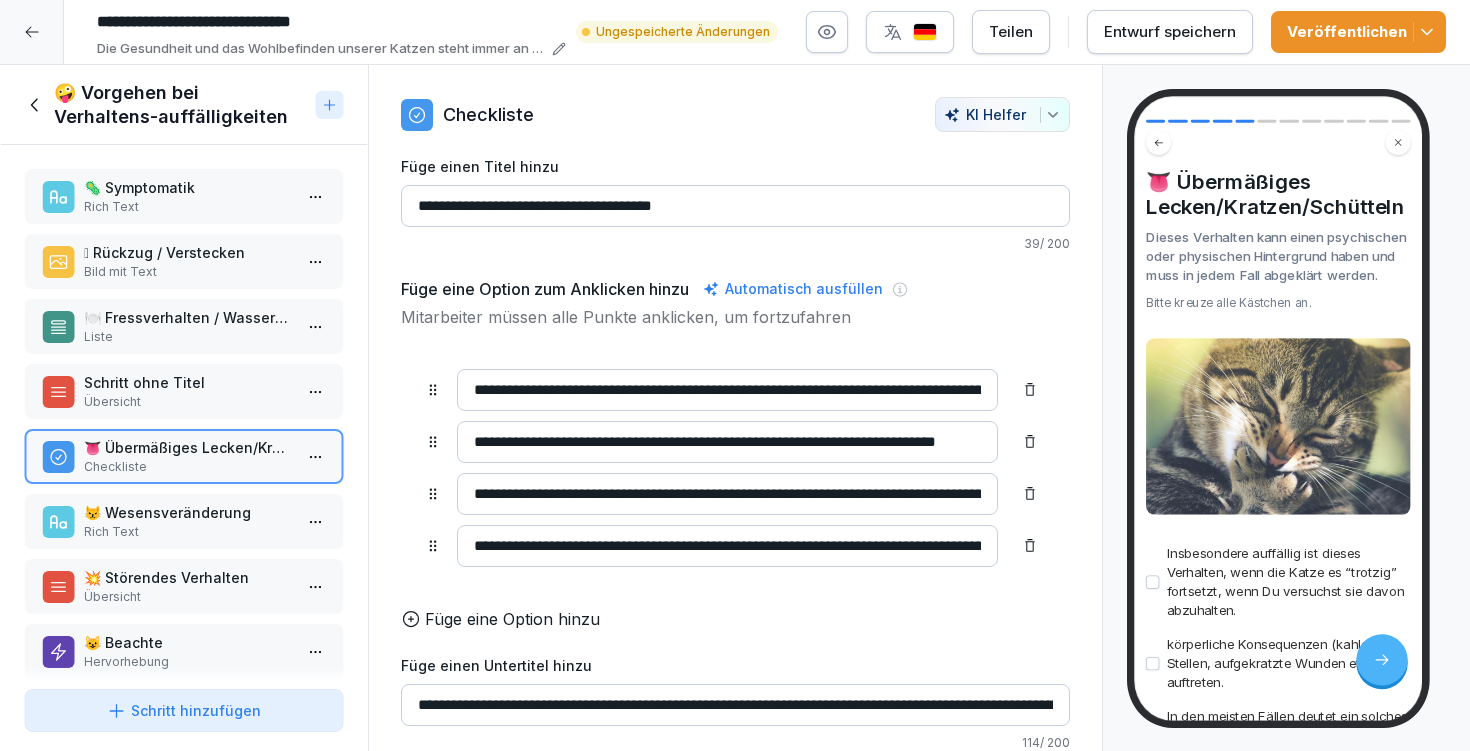 click on "**********" at bounding box center [735, 206] 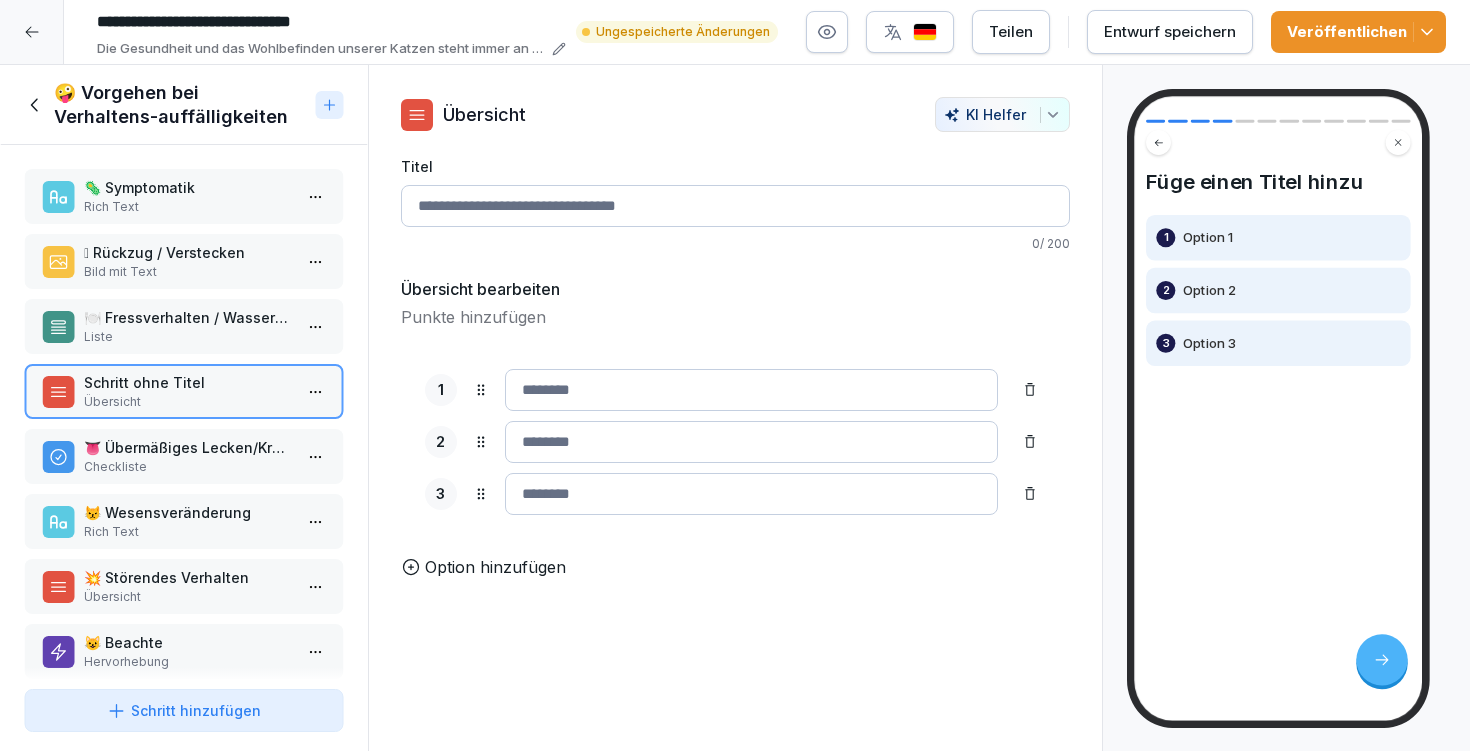 click on "Titel" at bounding box center (735, 206) 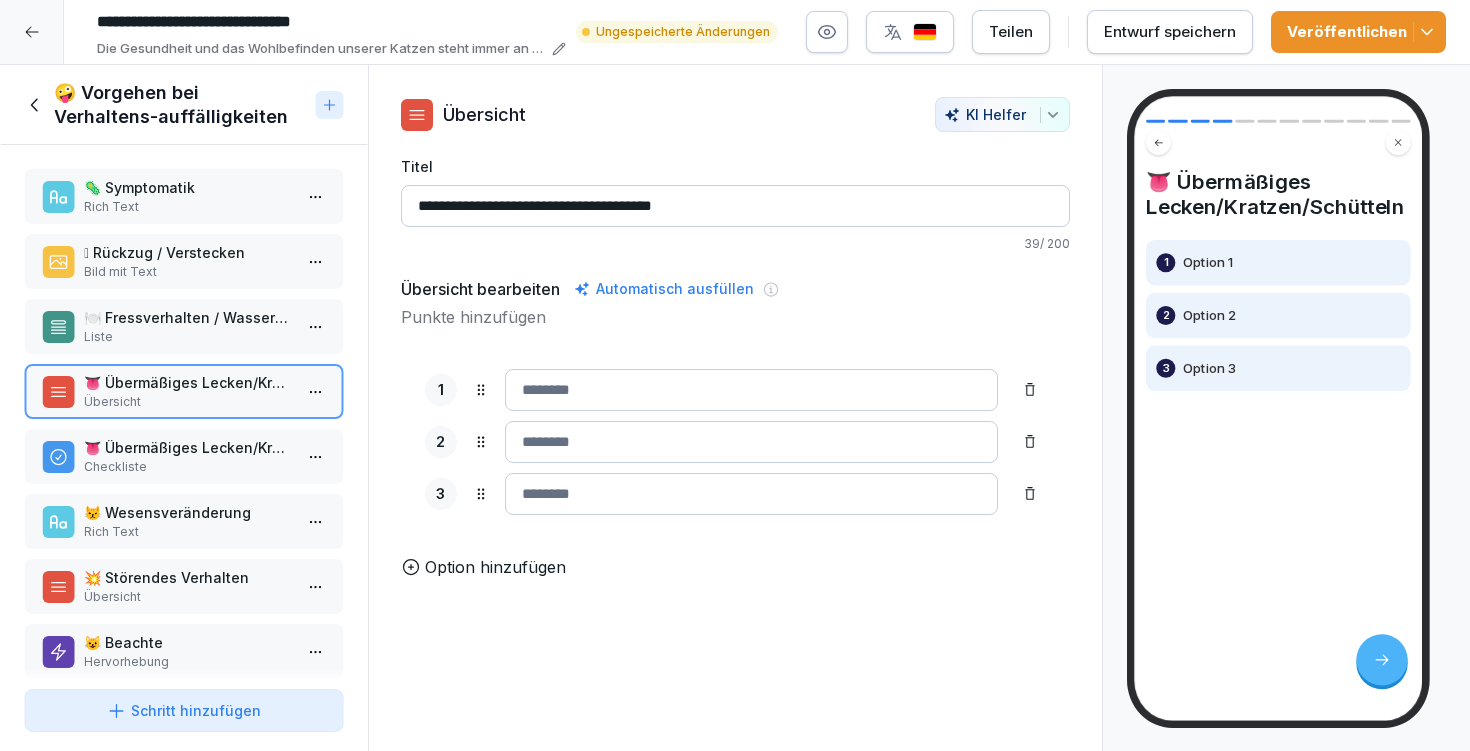 type on "**********" 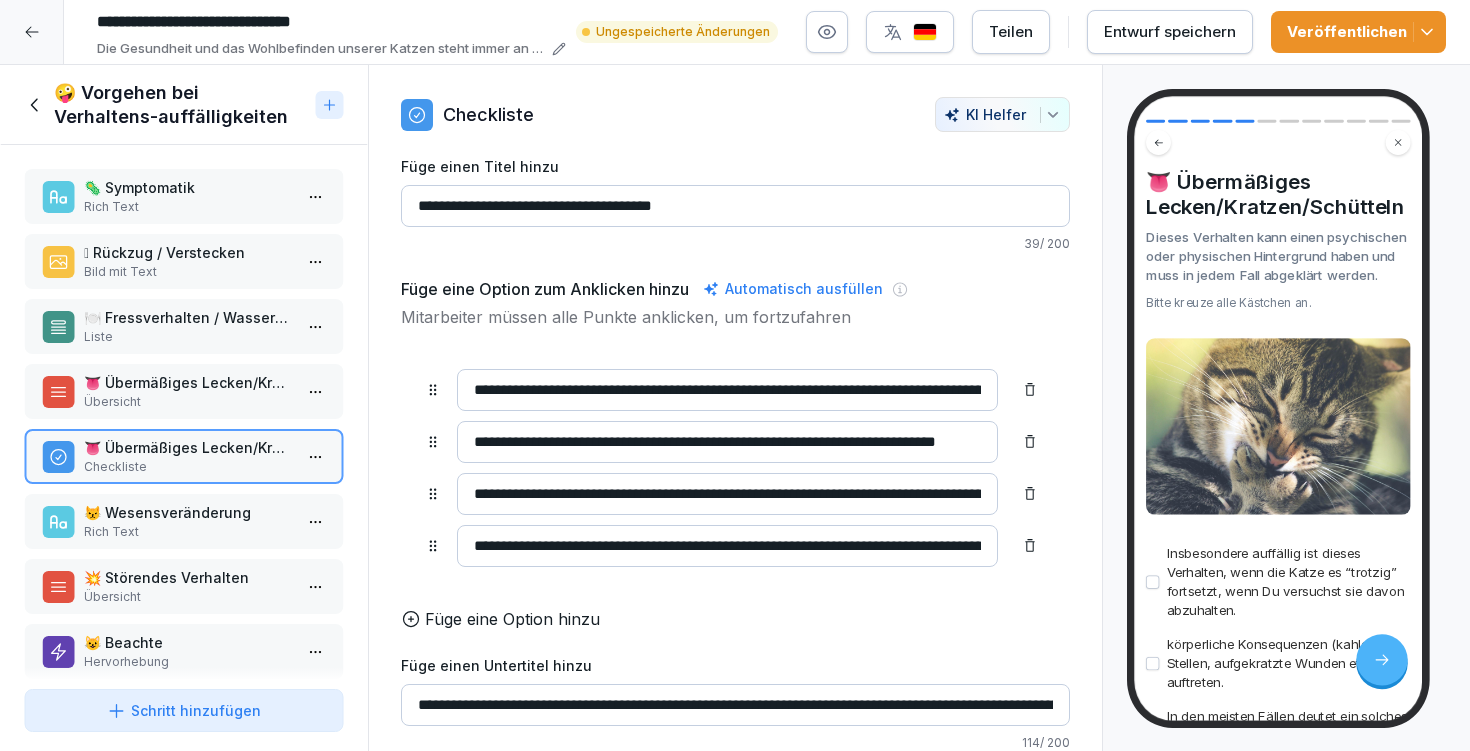 drag, startPoint x: 472, startPoint y: 392, endPoint x: 1014, endPoint y: 399, distance: 542.0452 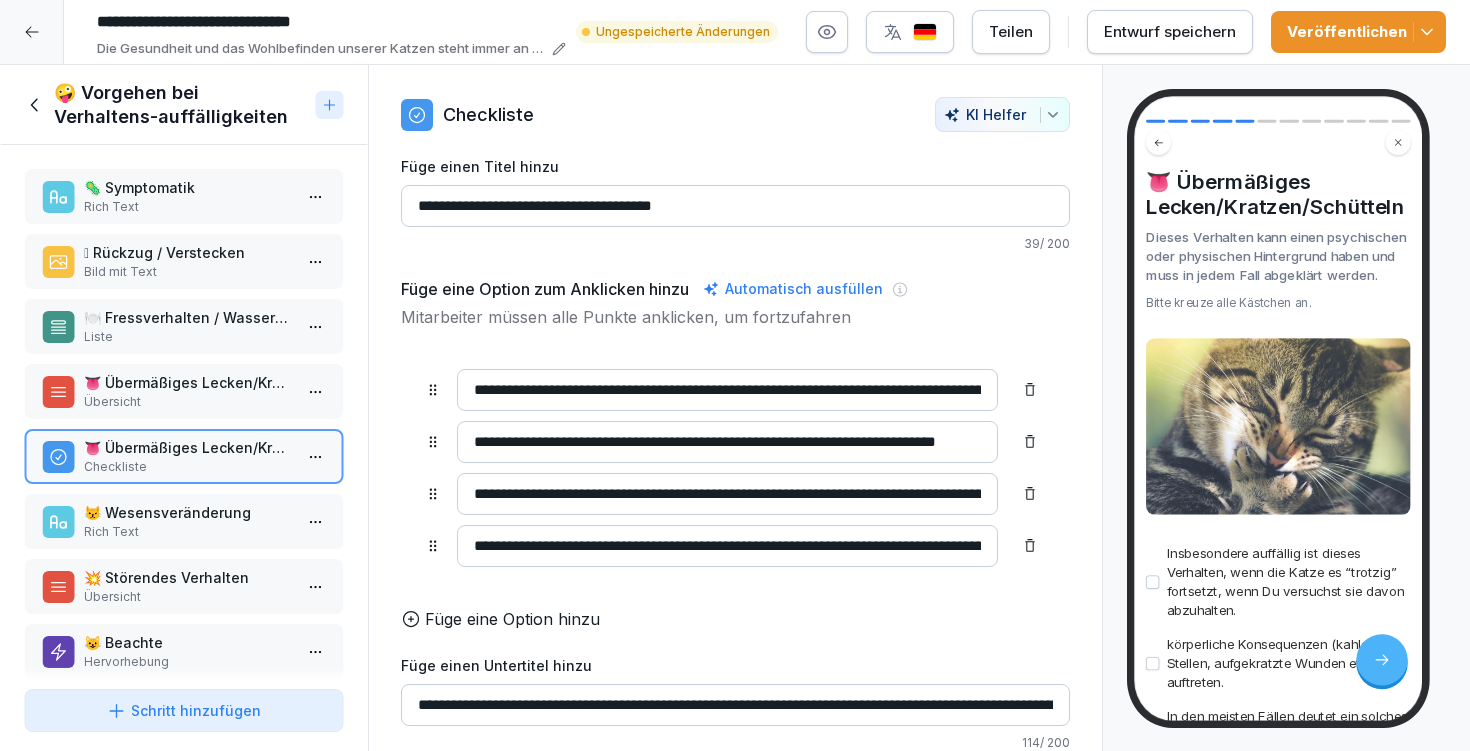 click on "**********" at bounding box center (735, 390) 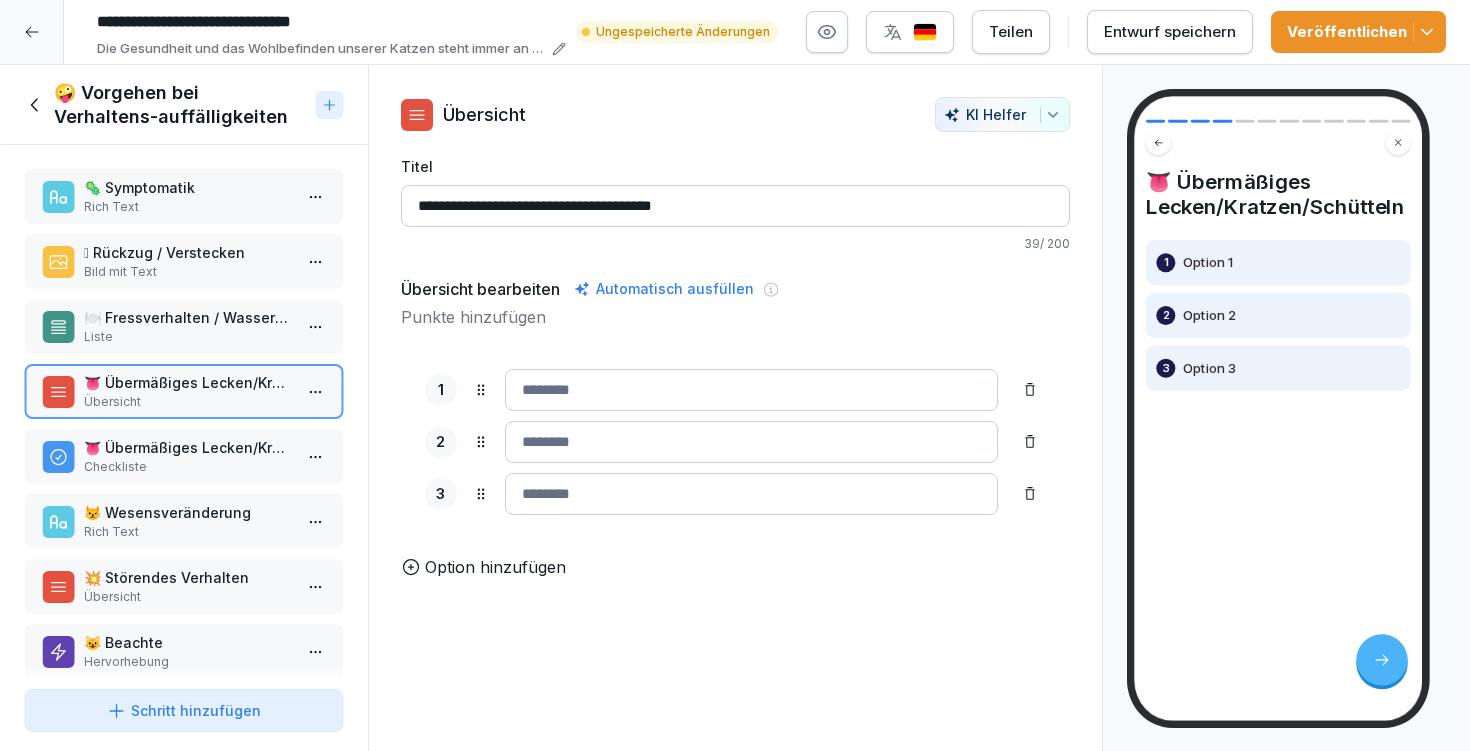 click at bounding box center (751, 390) 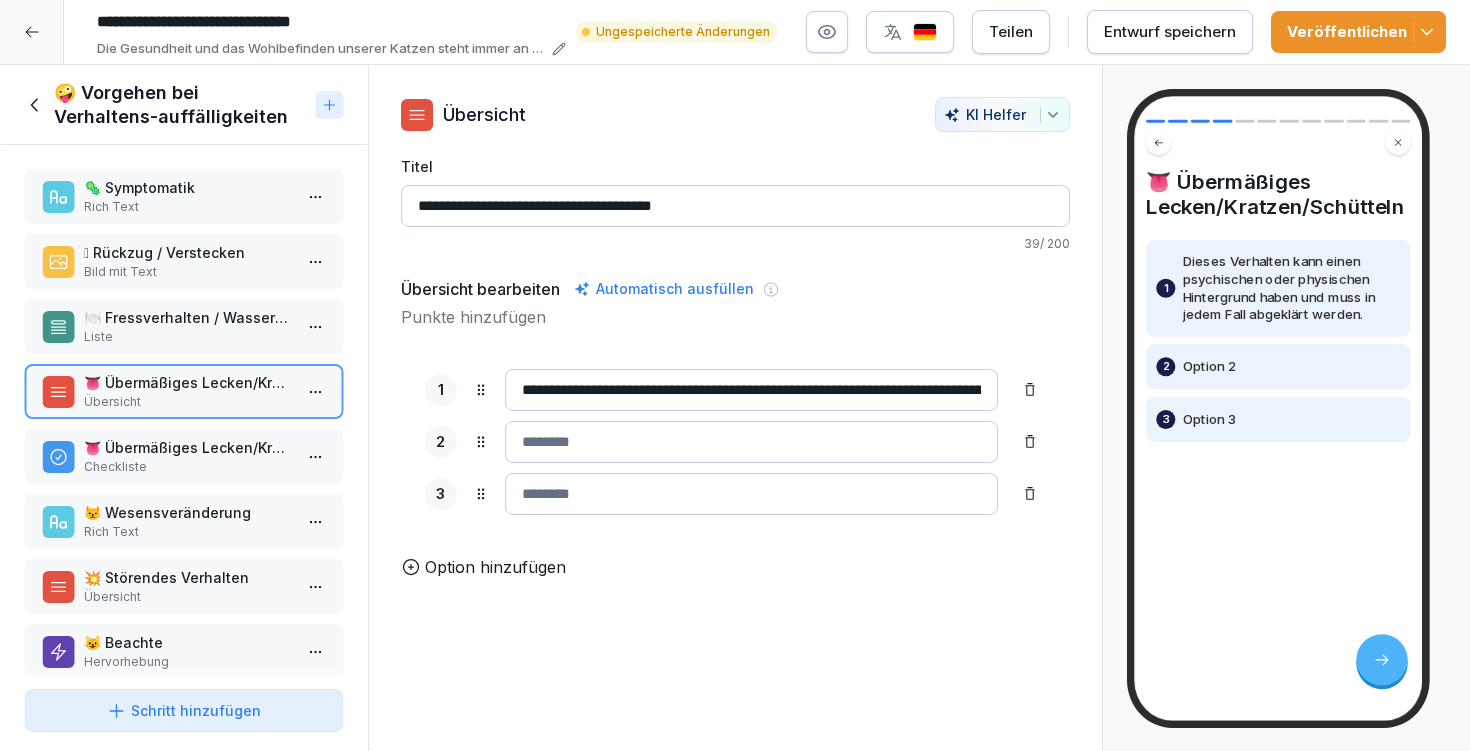 type on "**********" 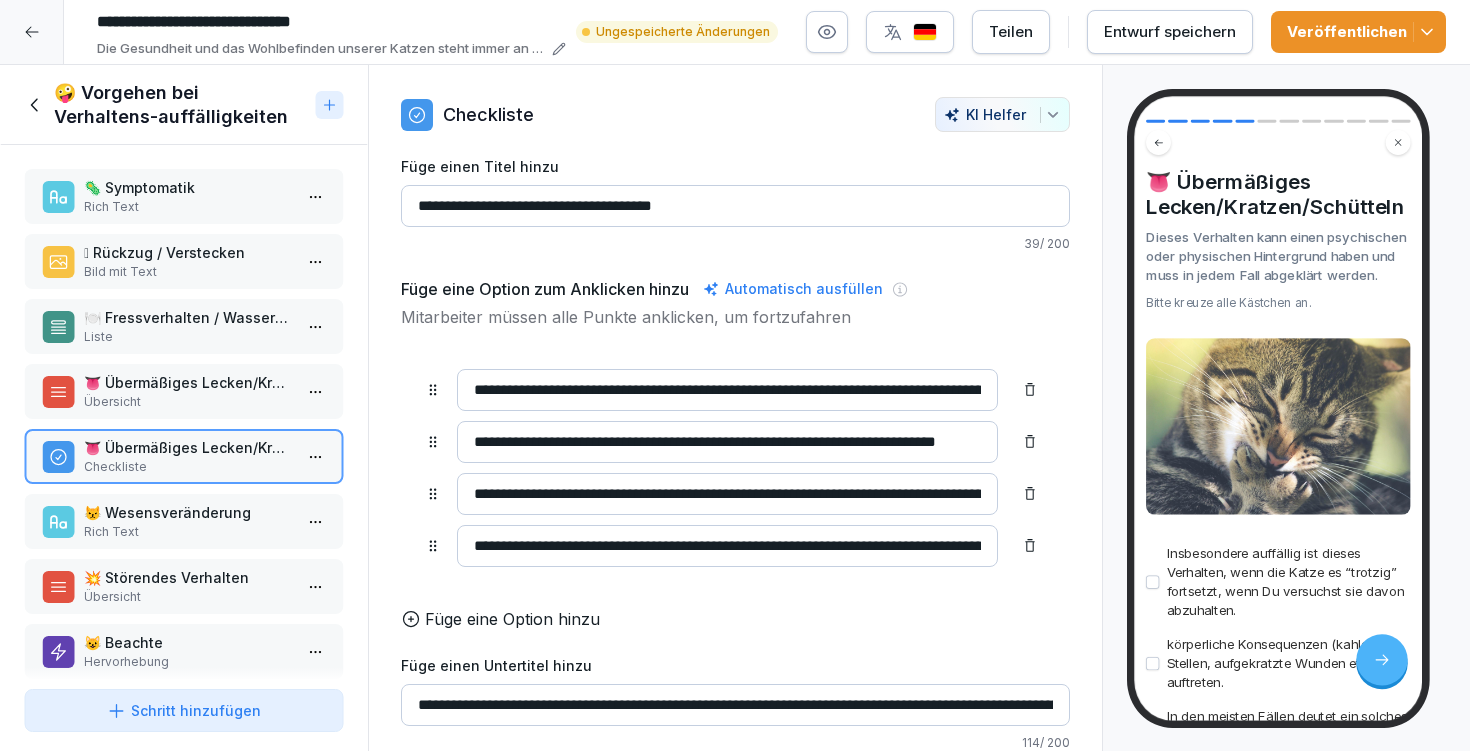 drag, startPoint x: 470, startPoint y: 385, endPoint x: 1011, endPoint y: 392, distance: 541.0453 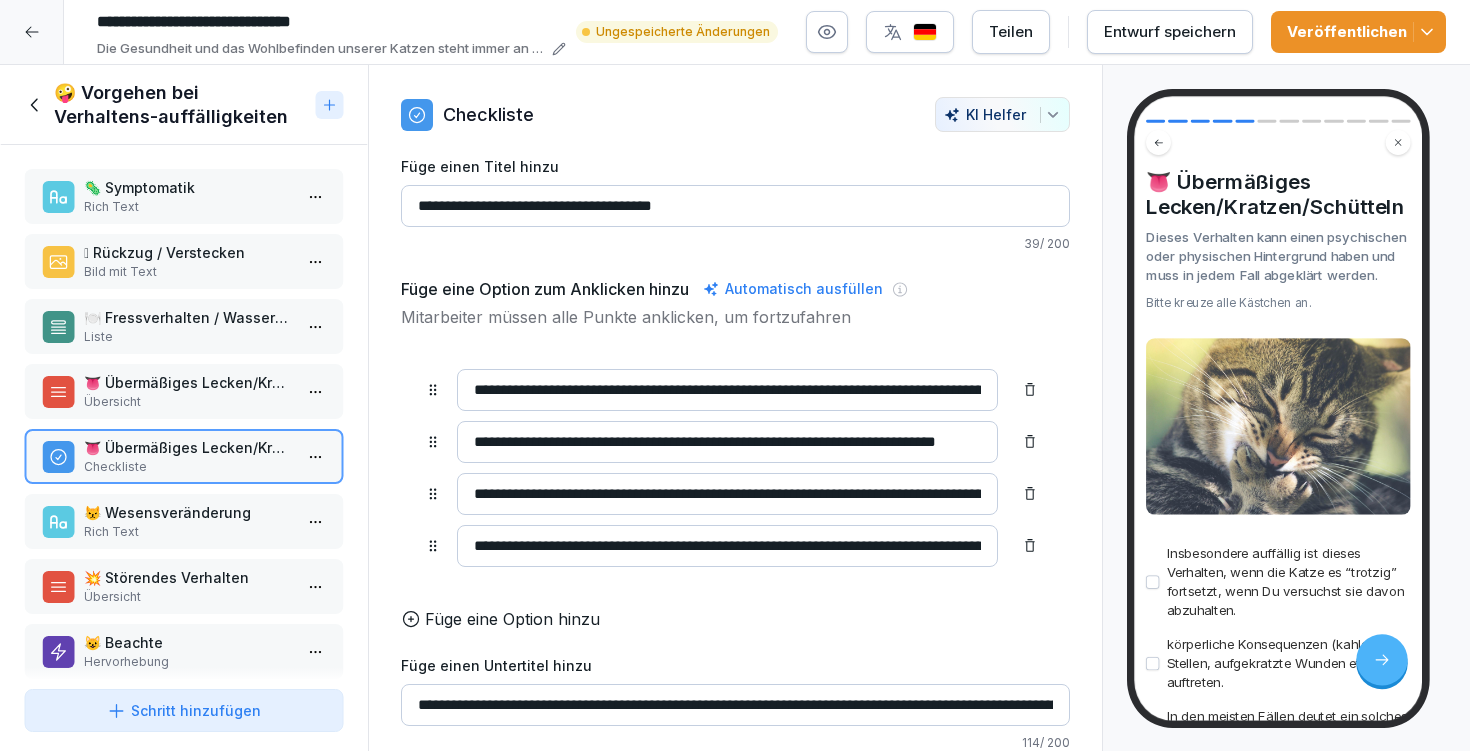 click on "**********" at bounding box center [735, 390] 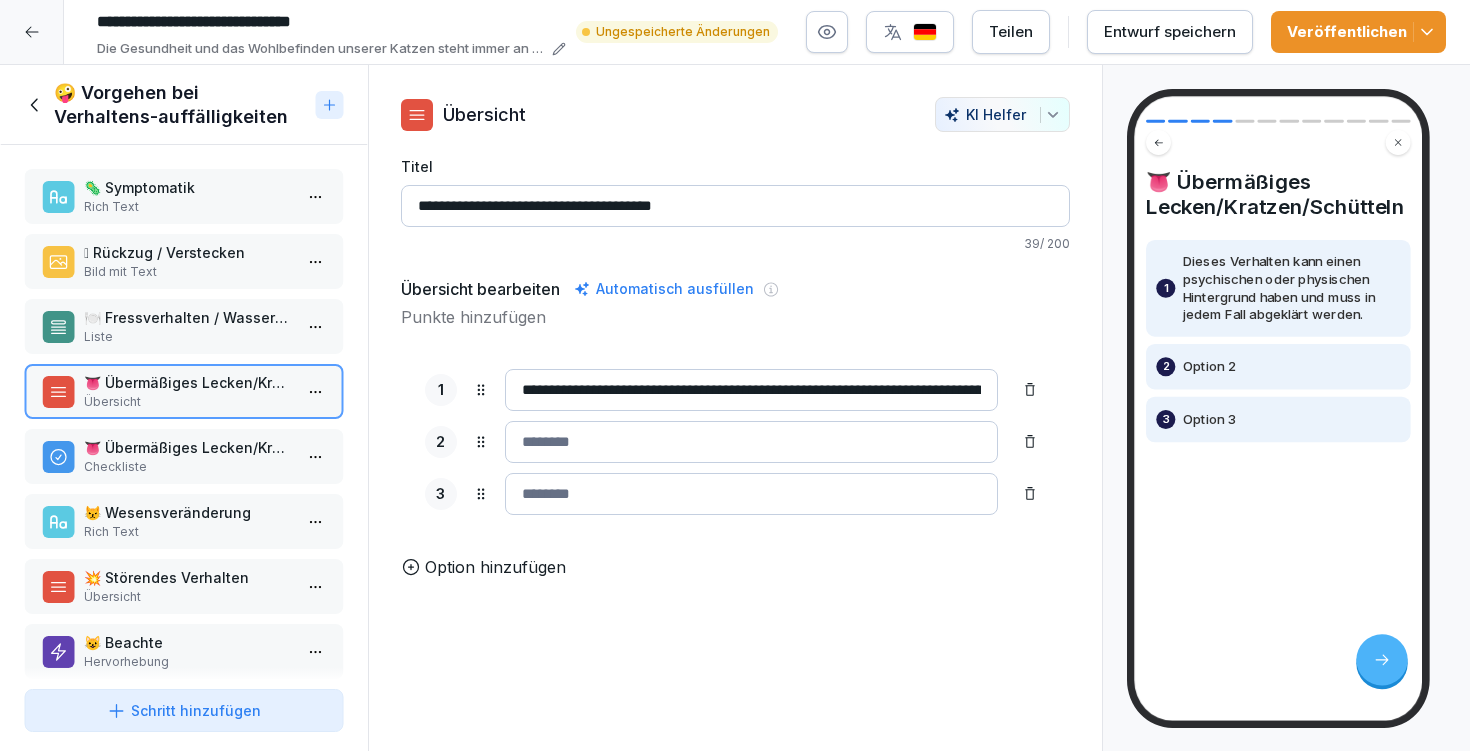 click at bounding box center [751, 442] 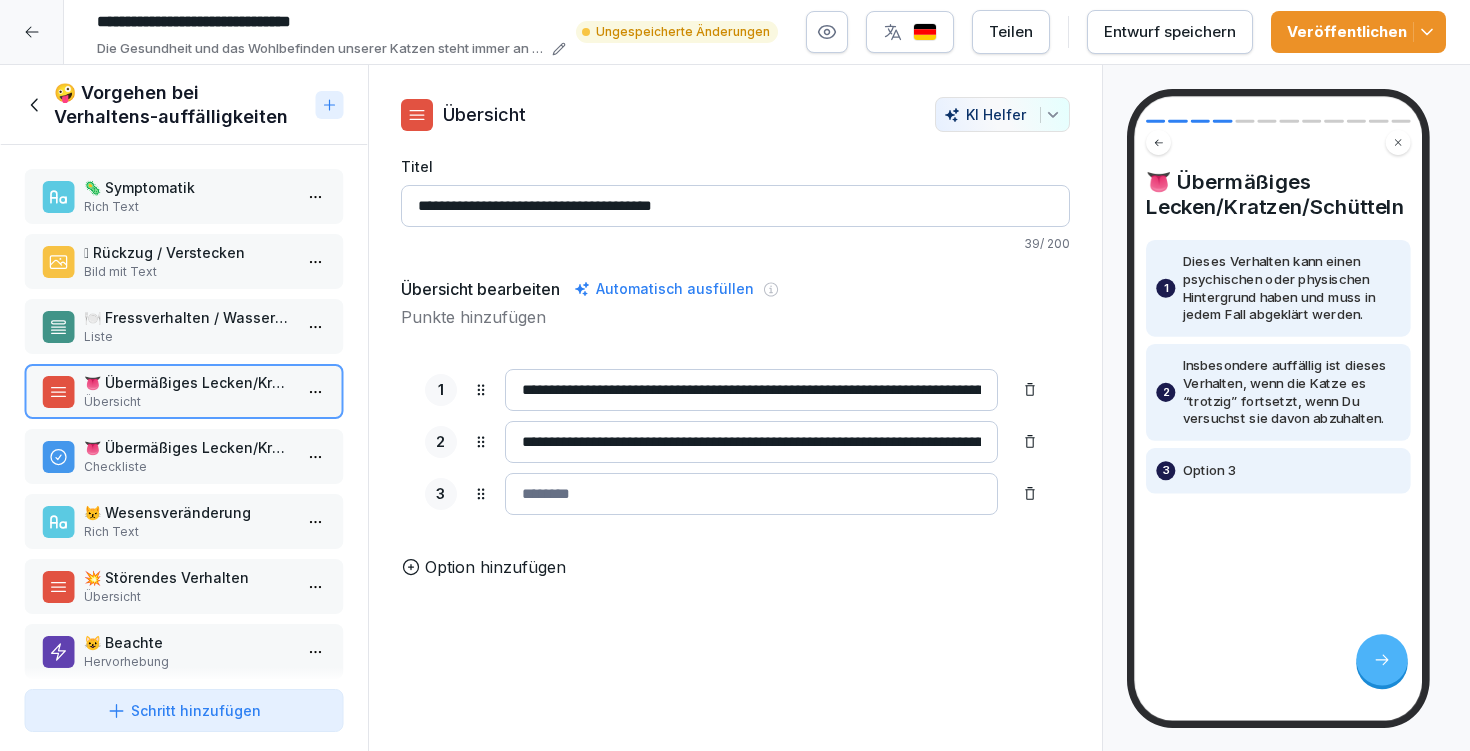type on "**********" 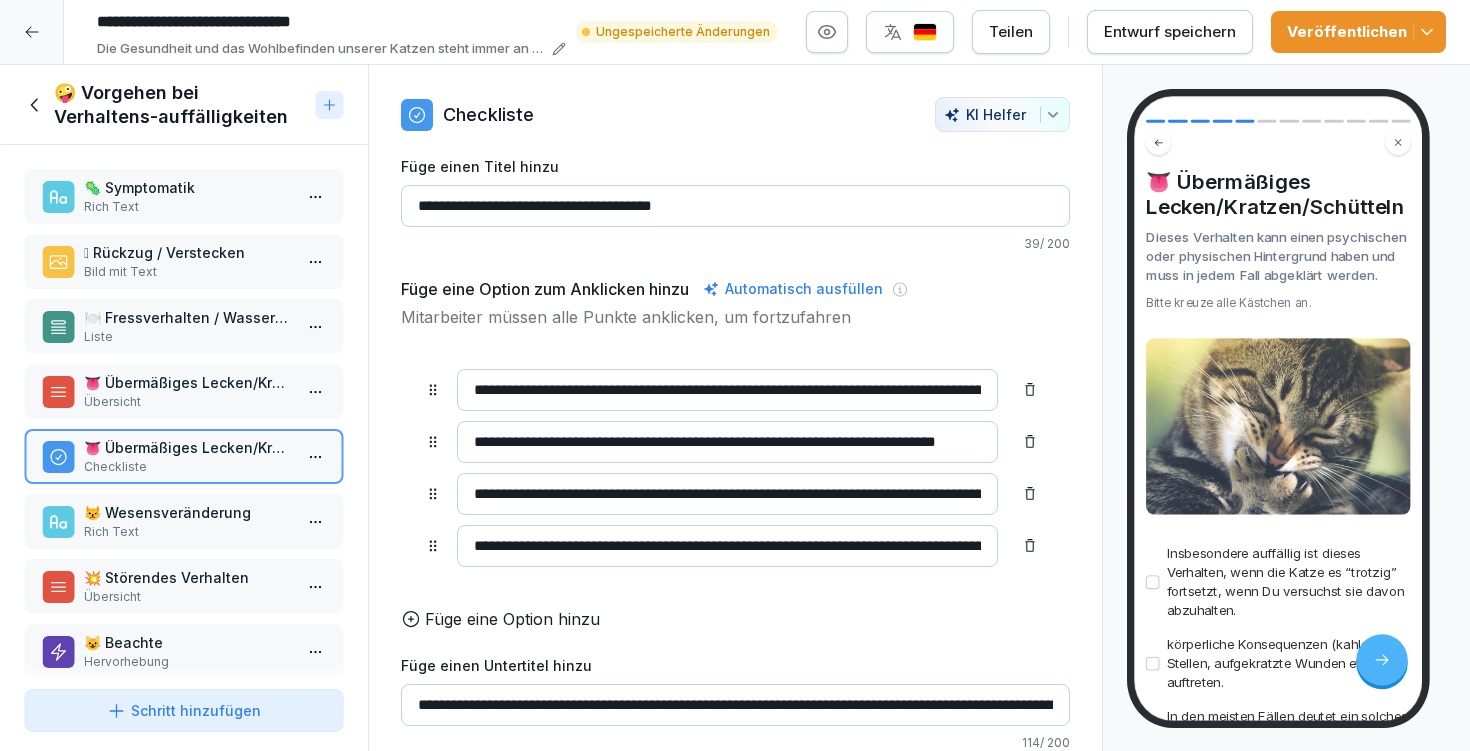 drag, startPoint x: 466, startPoint y: 437, endPoint x: 1074, endPoint y: 442, distance: 608.02057 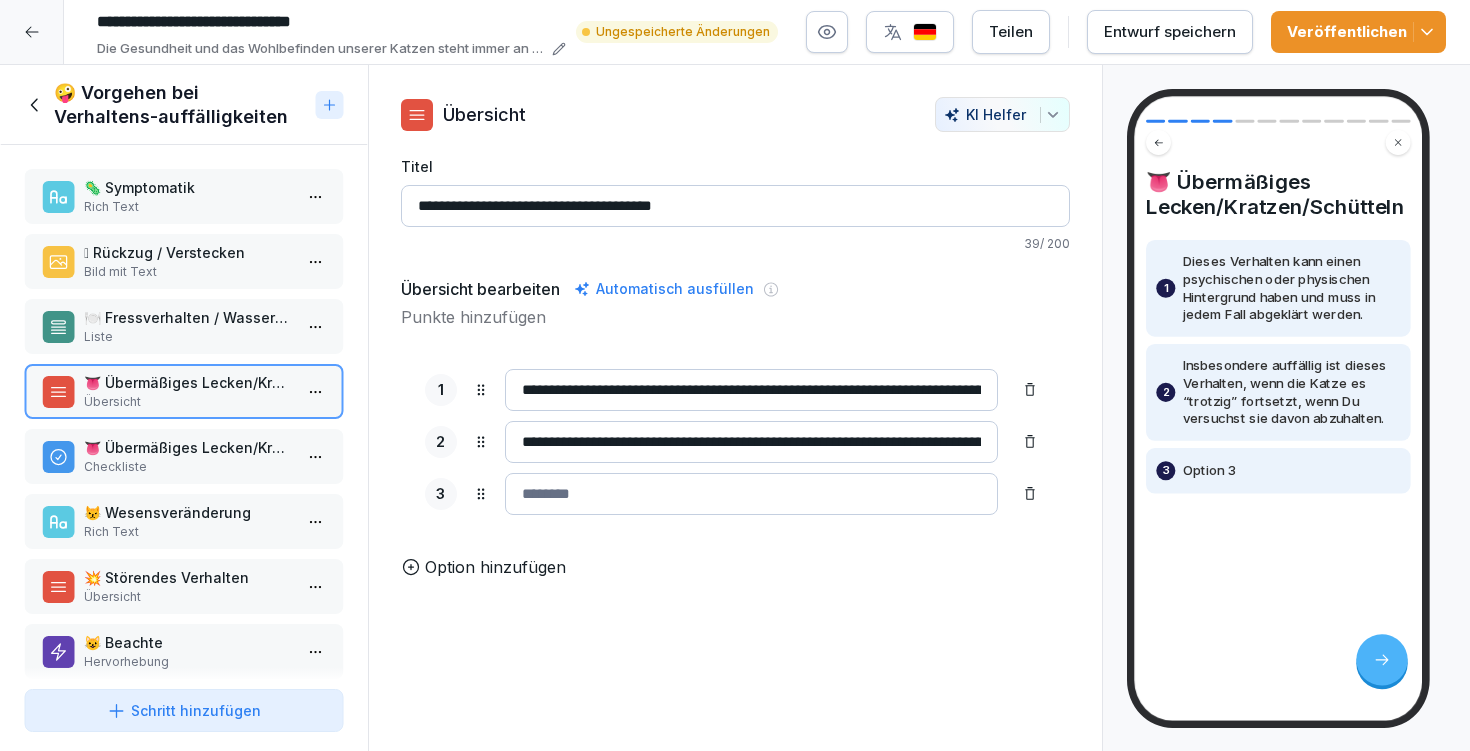 click at bounding box center [751, 494] 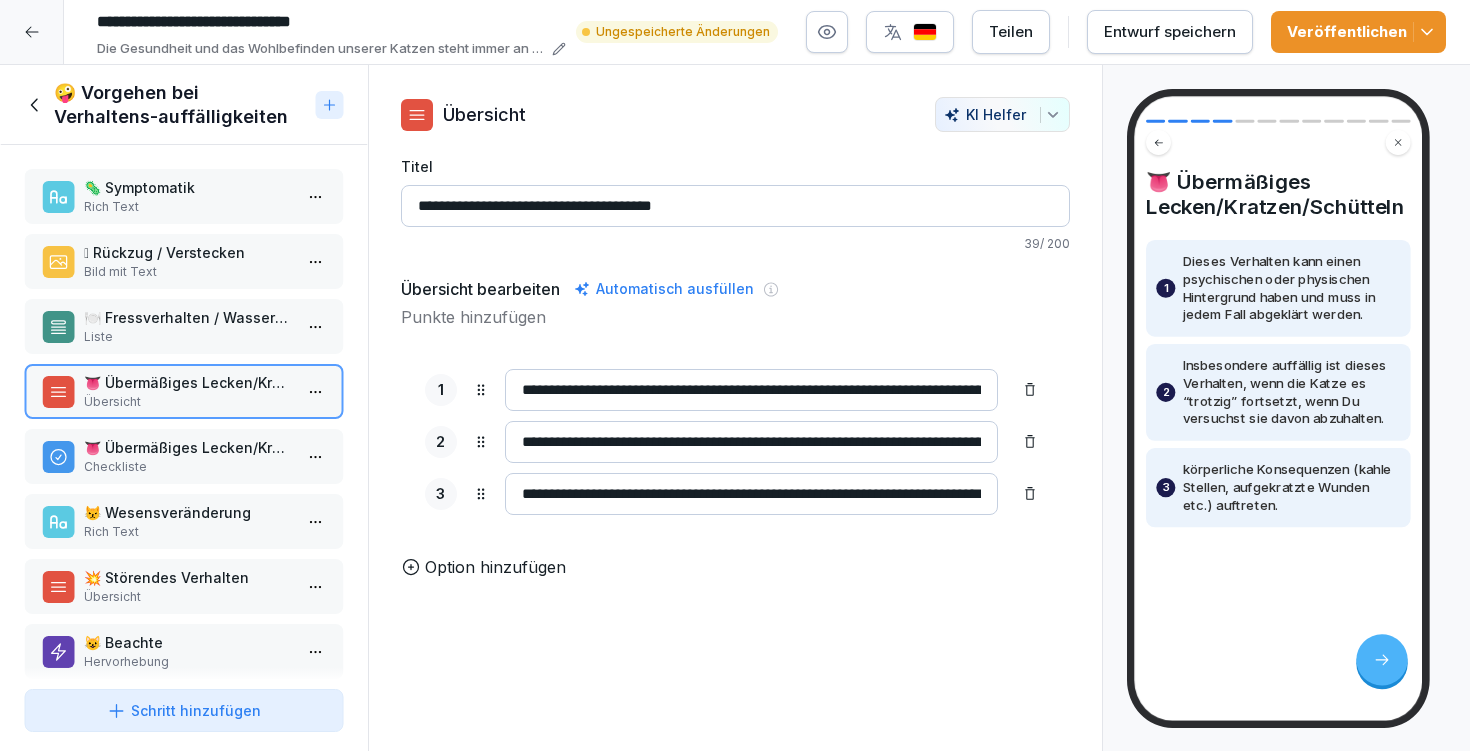 type on "**********" 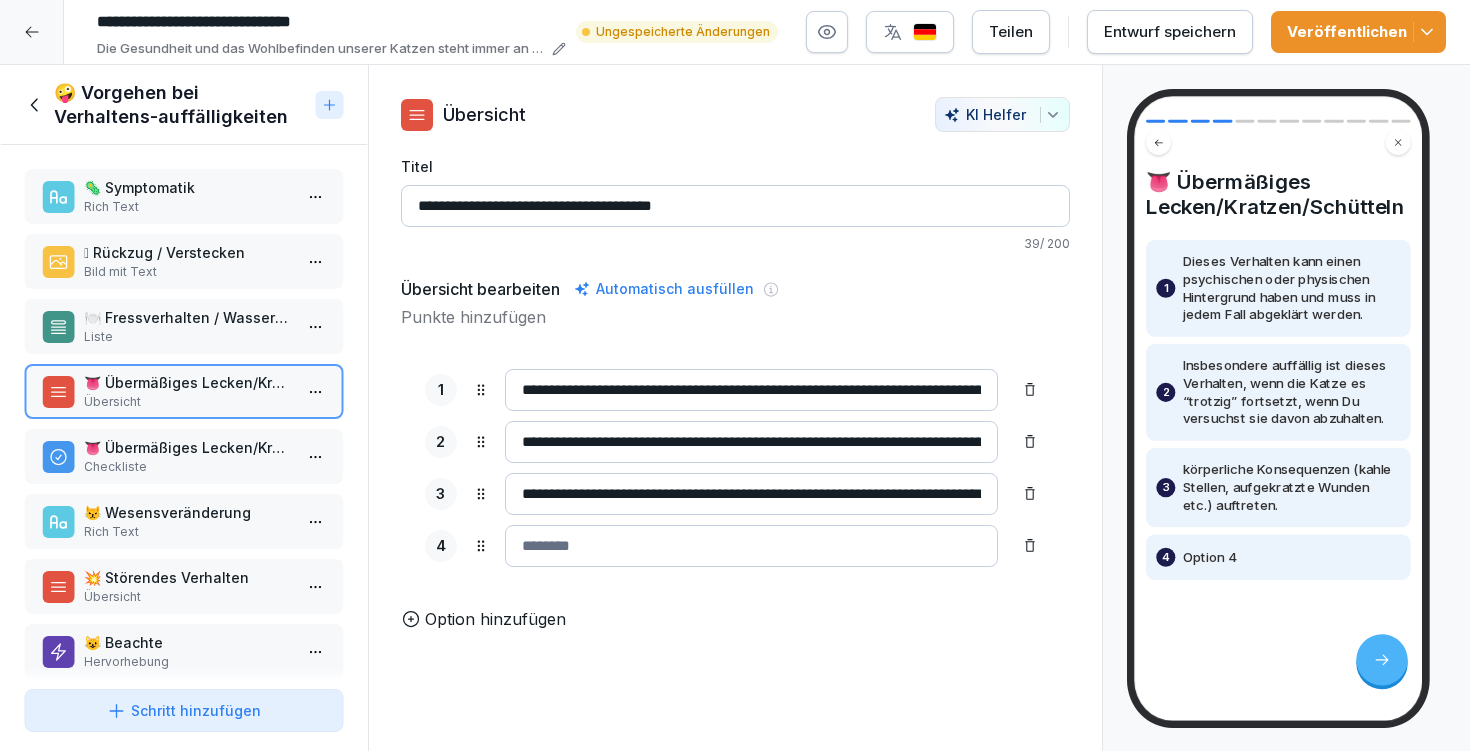 click on "Option hinzufügen" at bounding box center (495, 619) 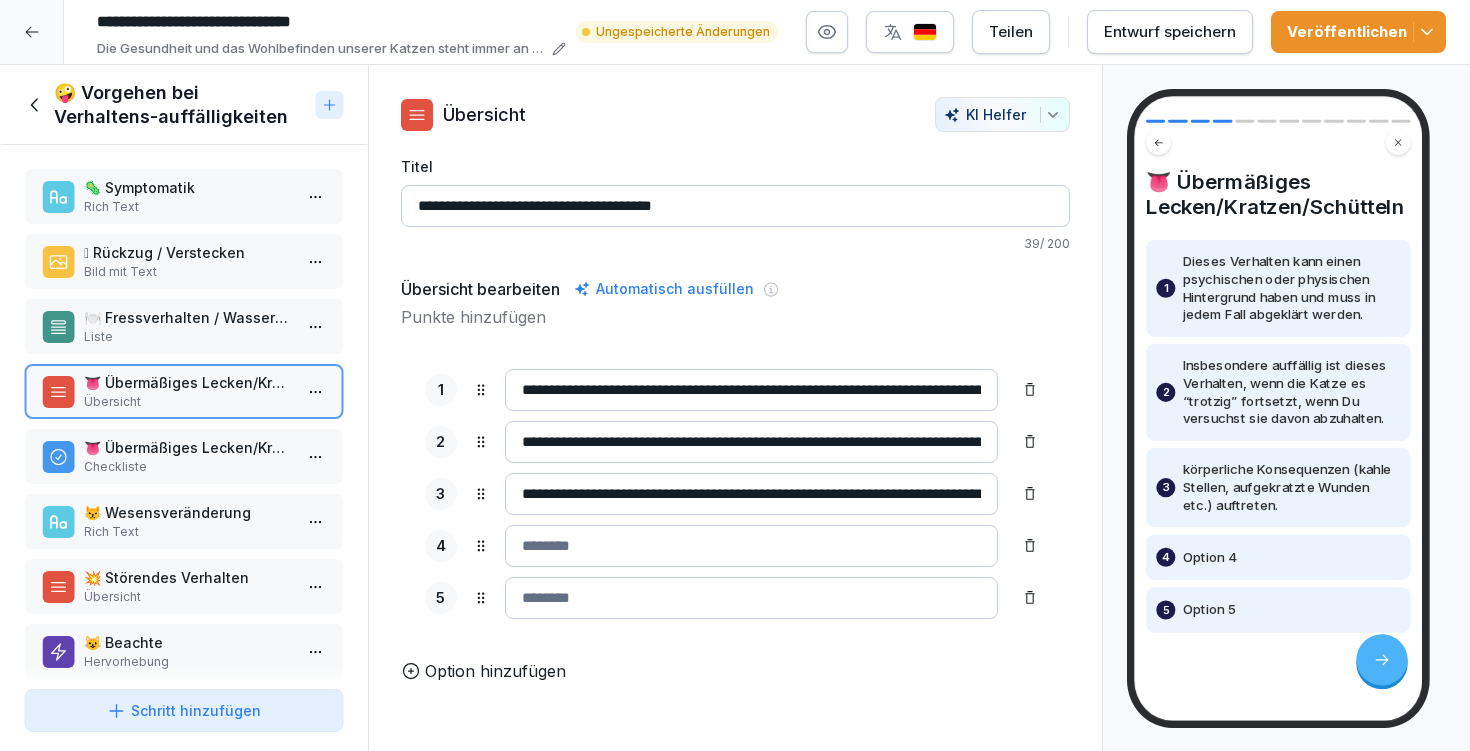 click on "👅 Übermäßiges Lecken/Kratzen/Schütteln" at bounding box center (188, 447) 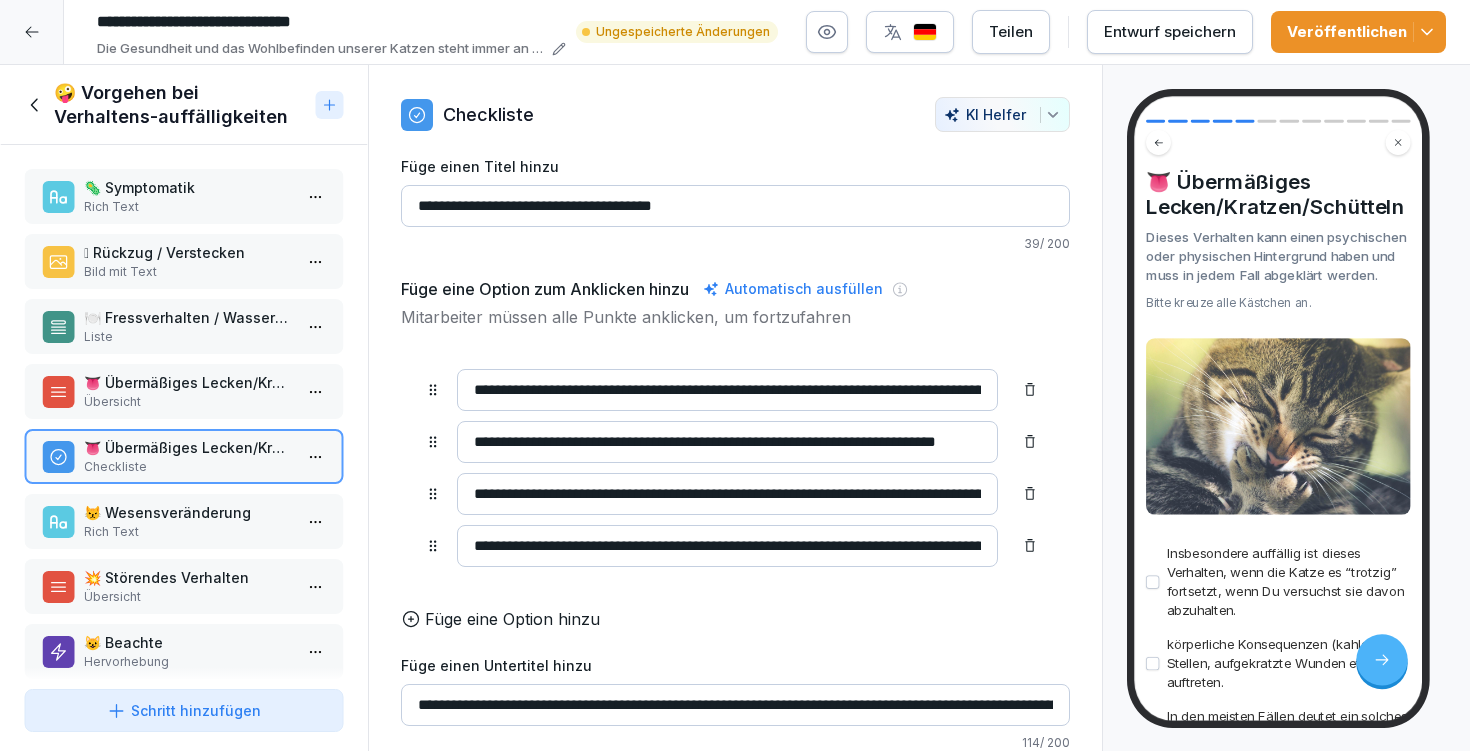 drag, startPoint x: 460, startPoint y: 491, endPoint x: 1033, endPoint y: 501, distance: 573.0873 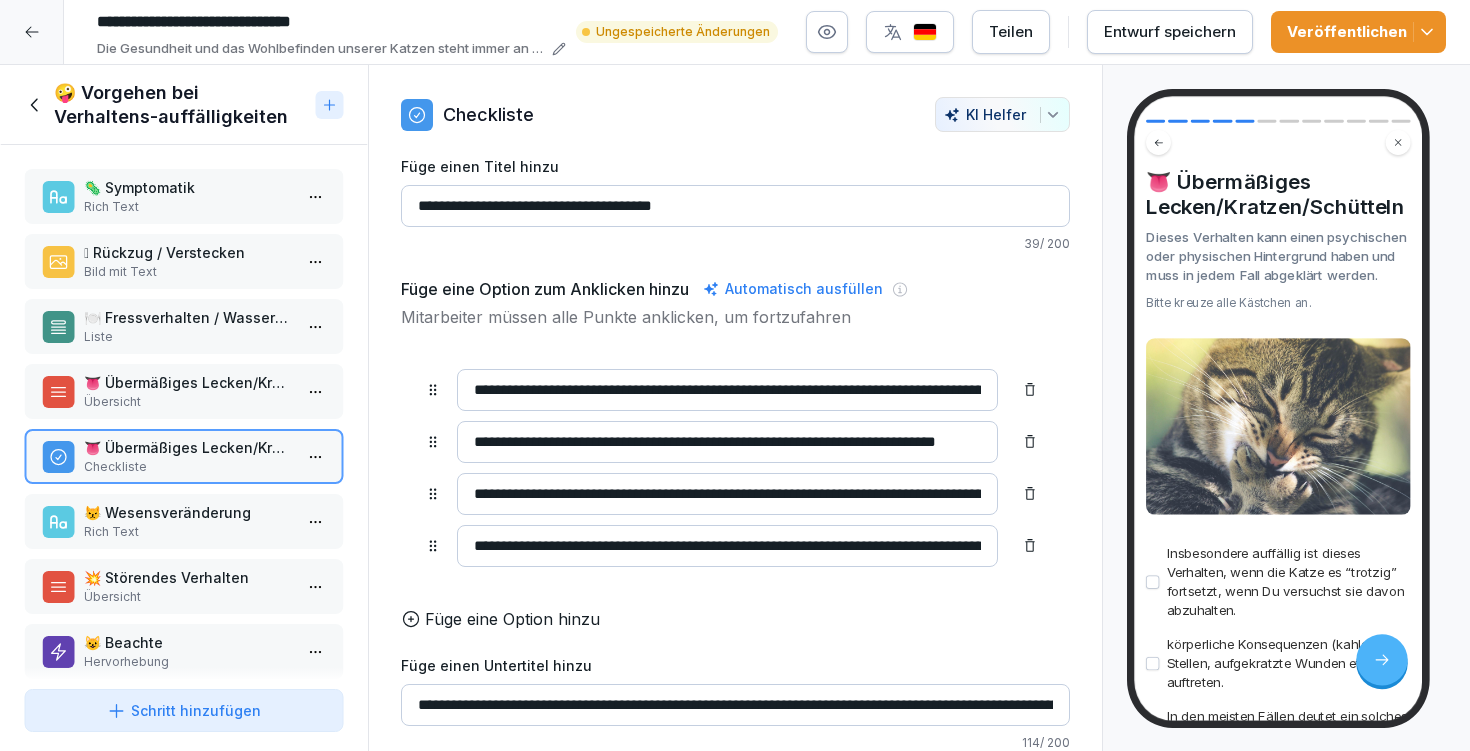 click on "**********" at bounding box center (735, 468) 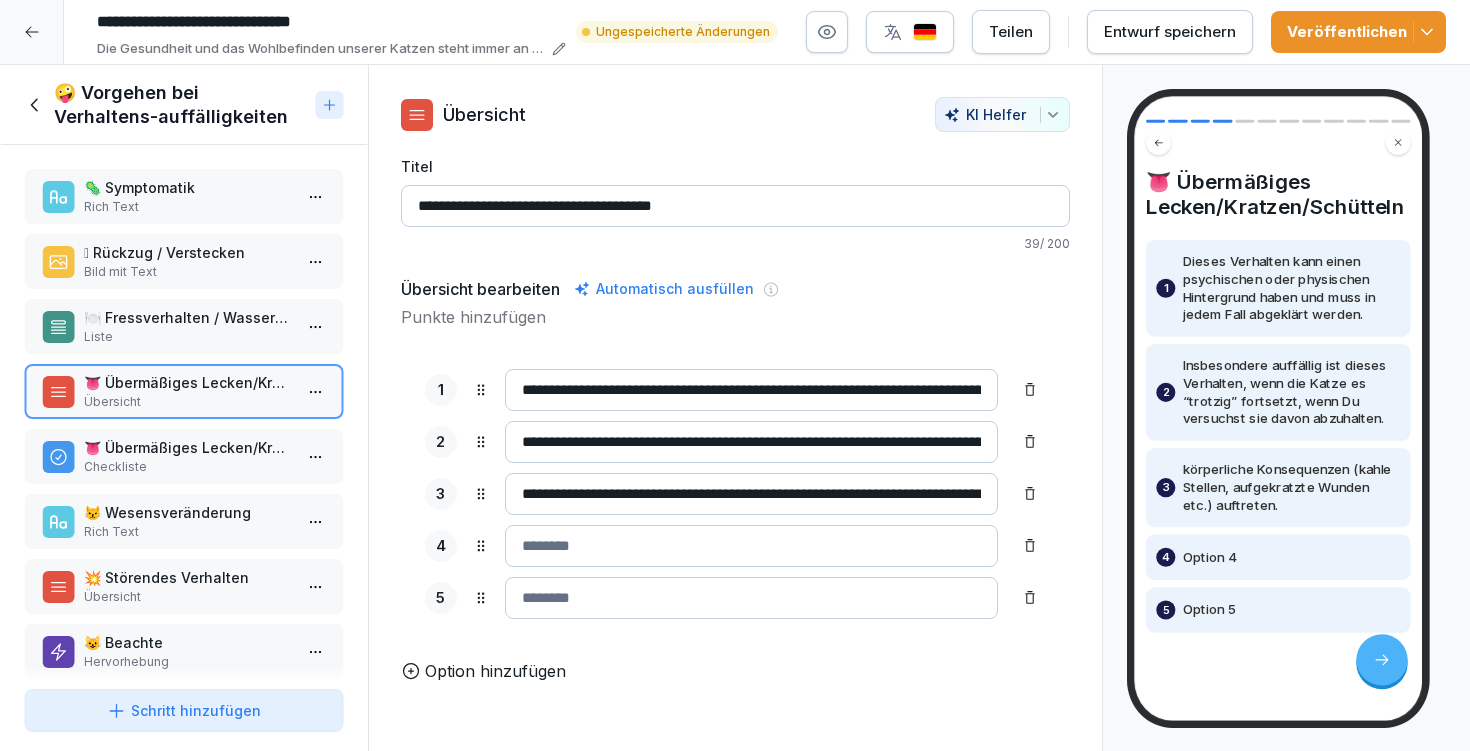 click at bounding box center (751, 546) 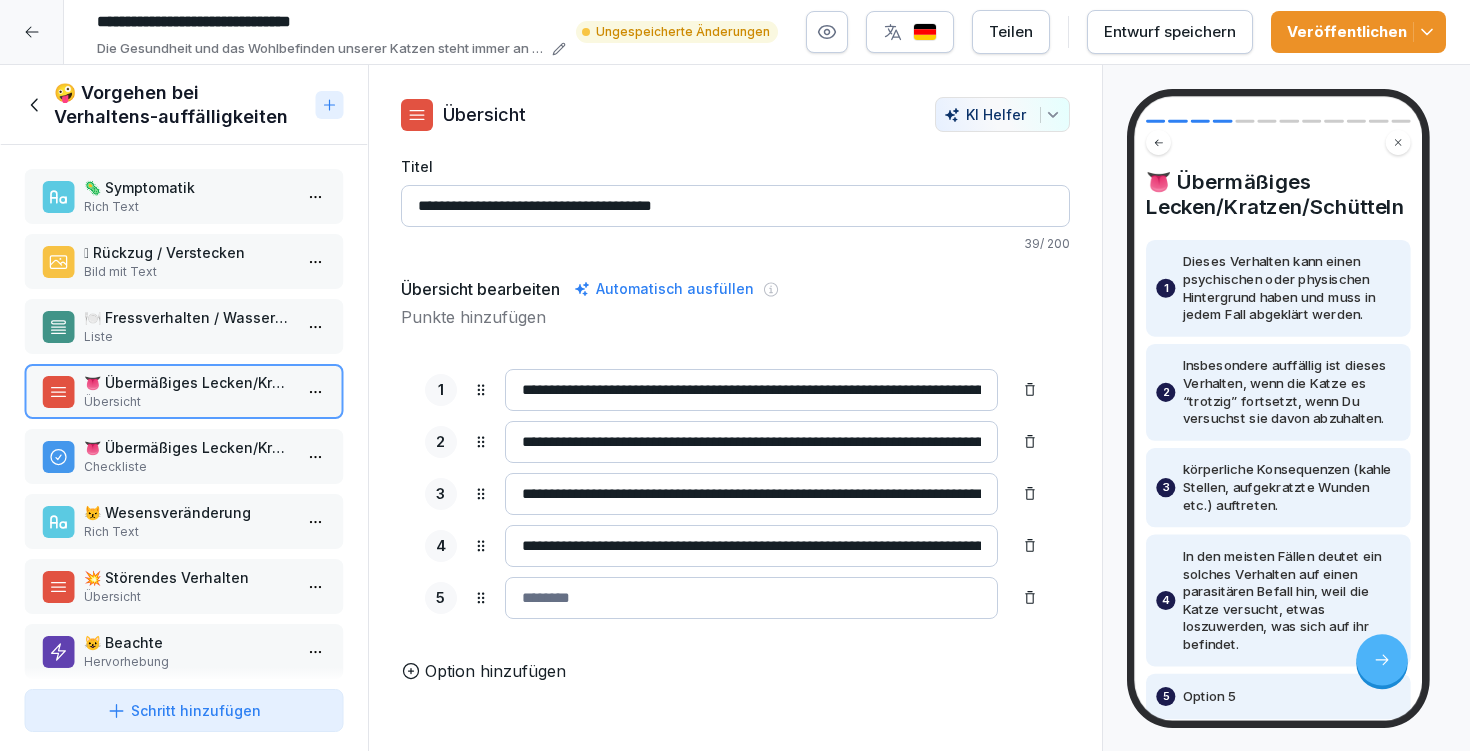 type on "**********" 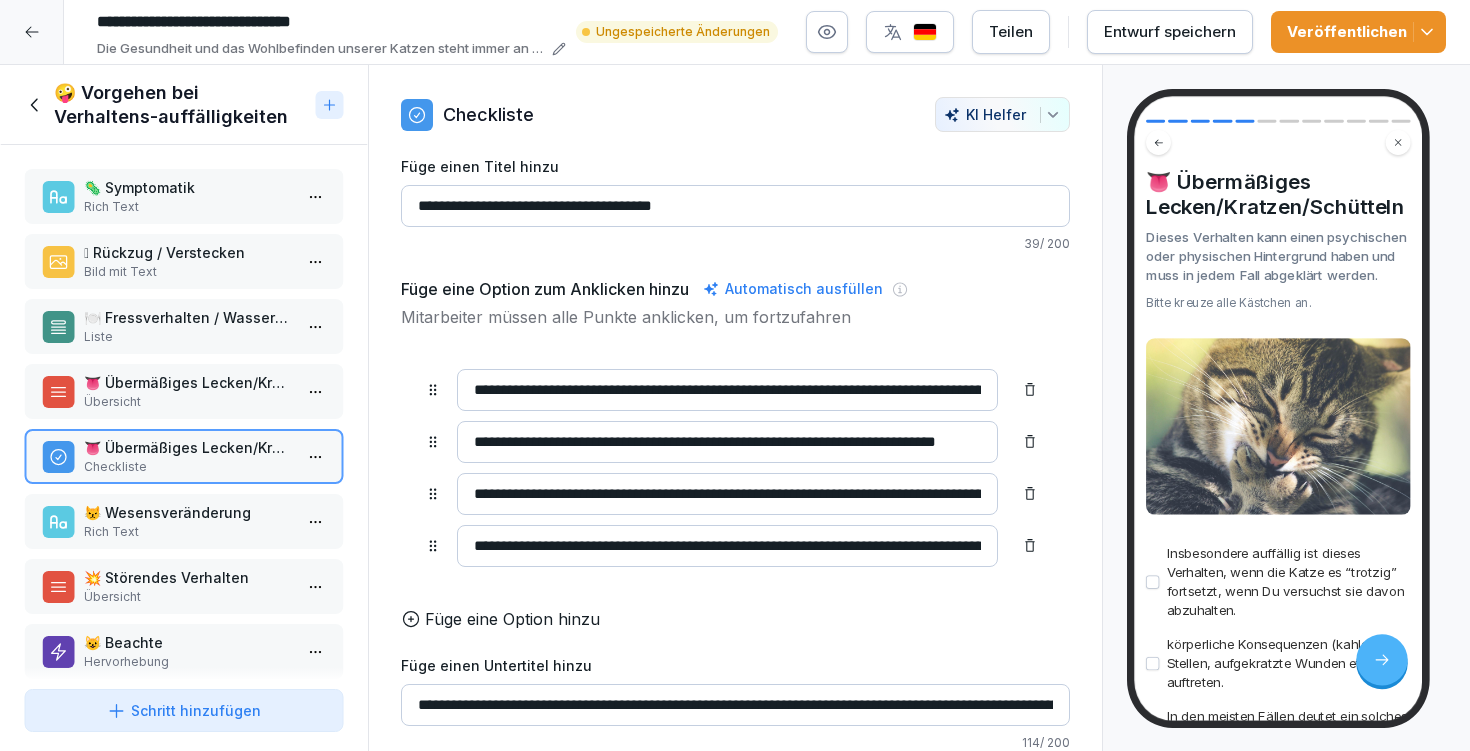 drag, startPoint x: 516, startPoint y: 546, endPoint x: 1136, endPoint y: 568, distance: 620.3902 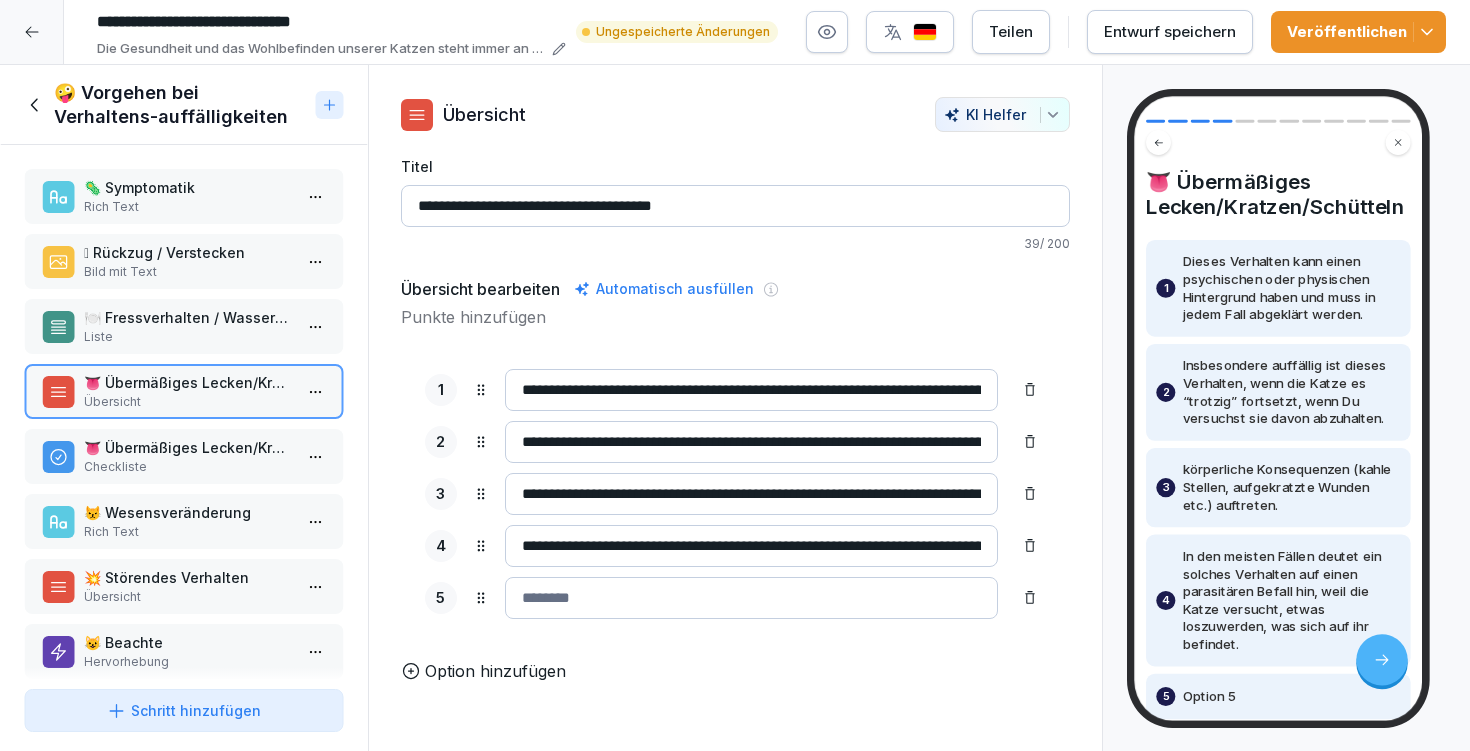 click at bounding box center (751, 598) 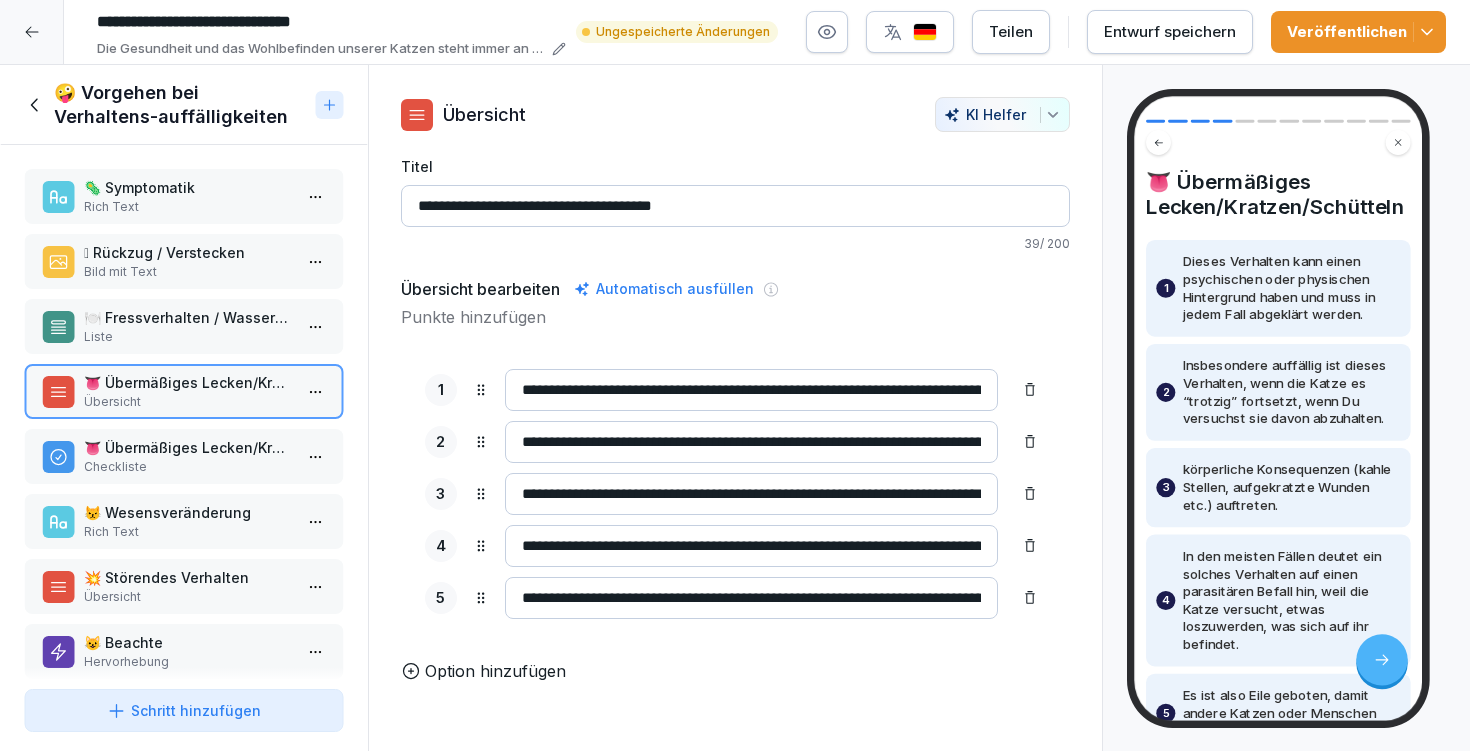 type on "**********" 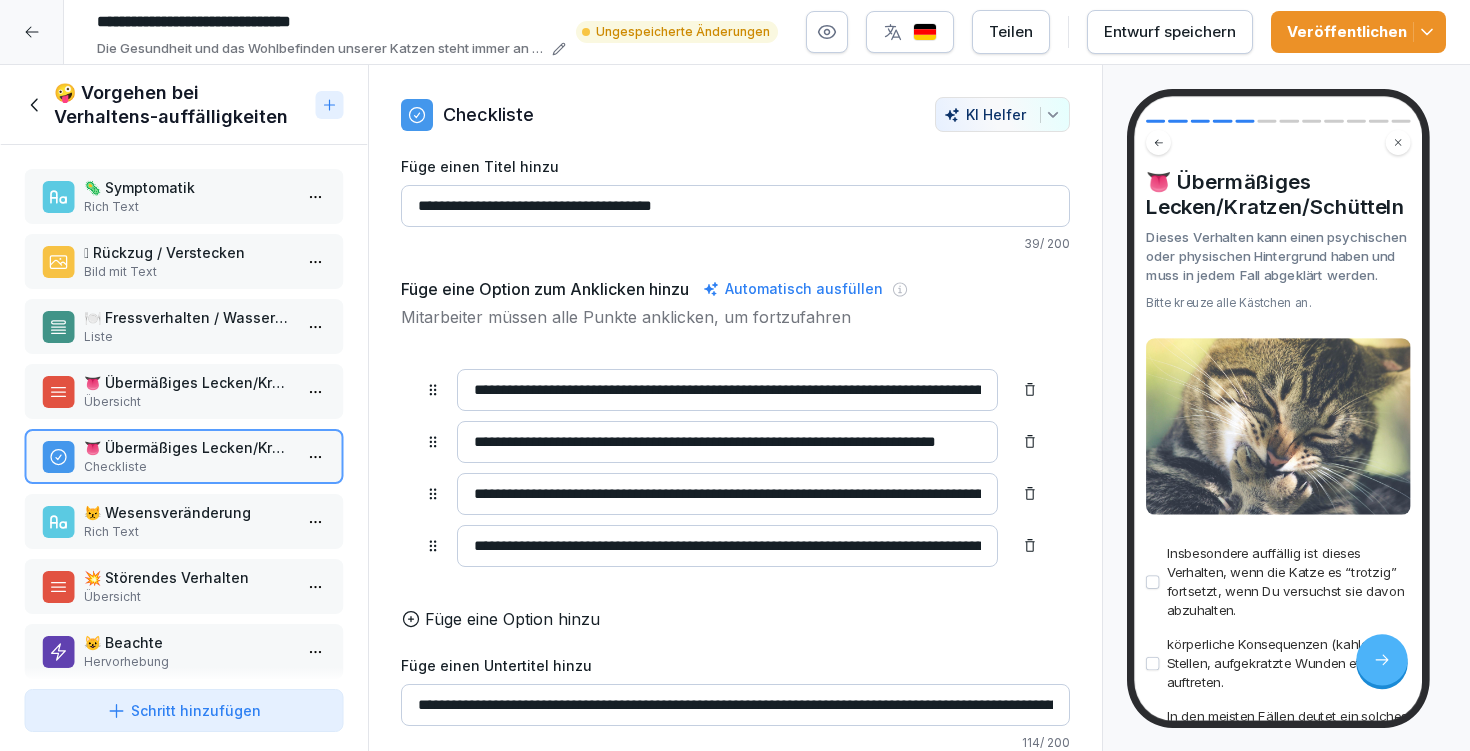 click at bounding box center (316, 456) 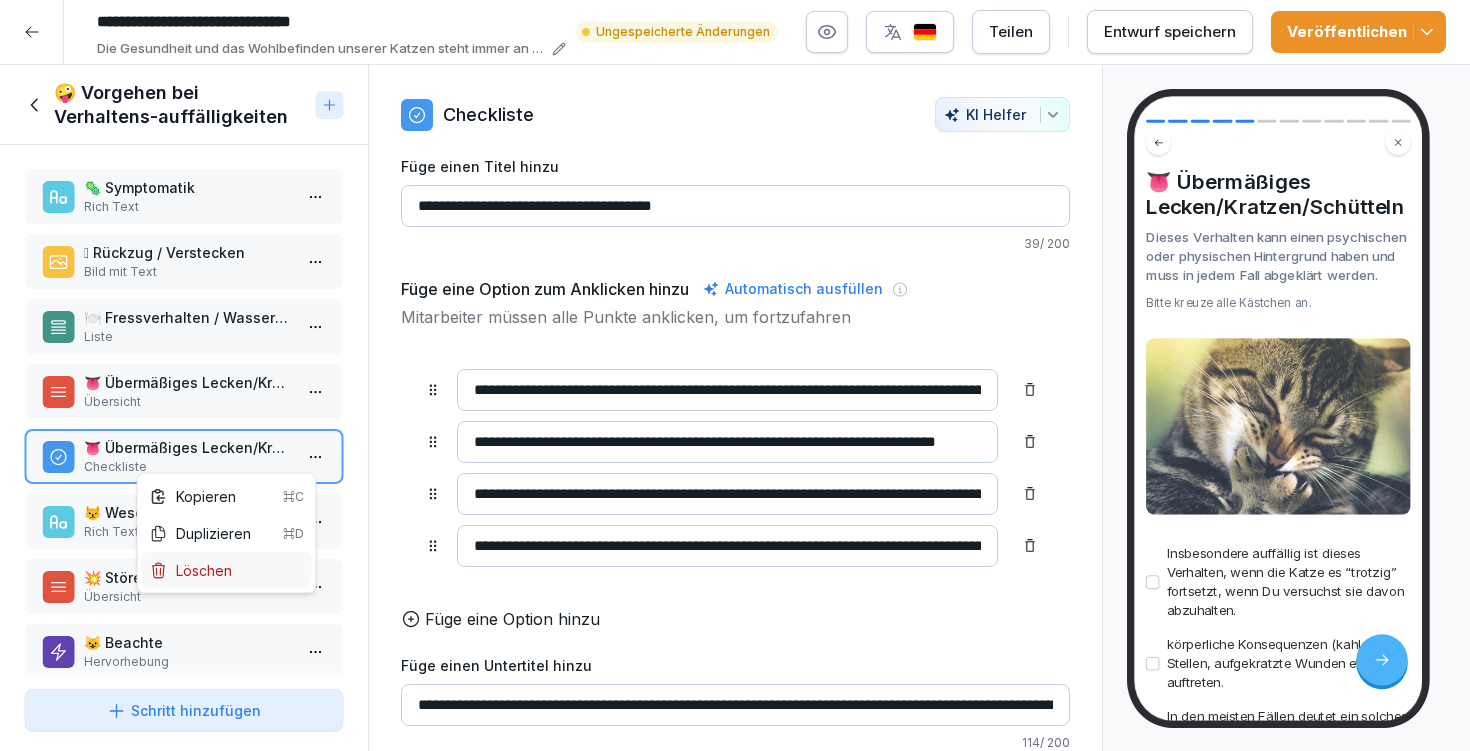click on "Löschen" at bounding box center [227, 570] 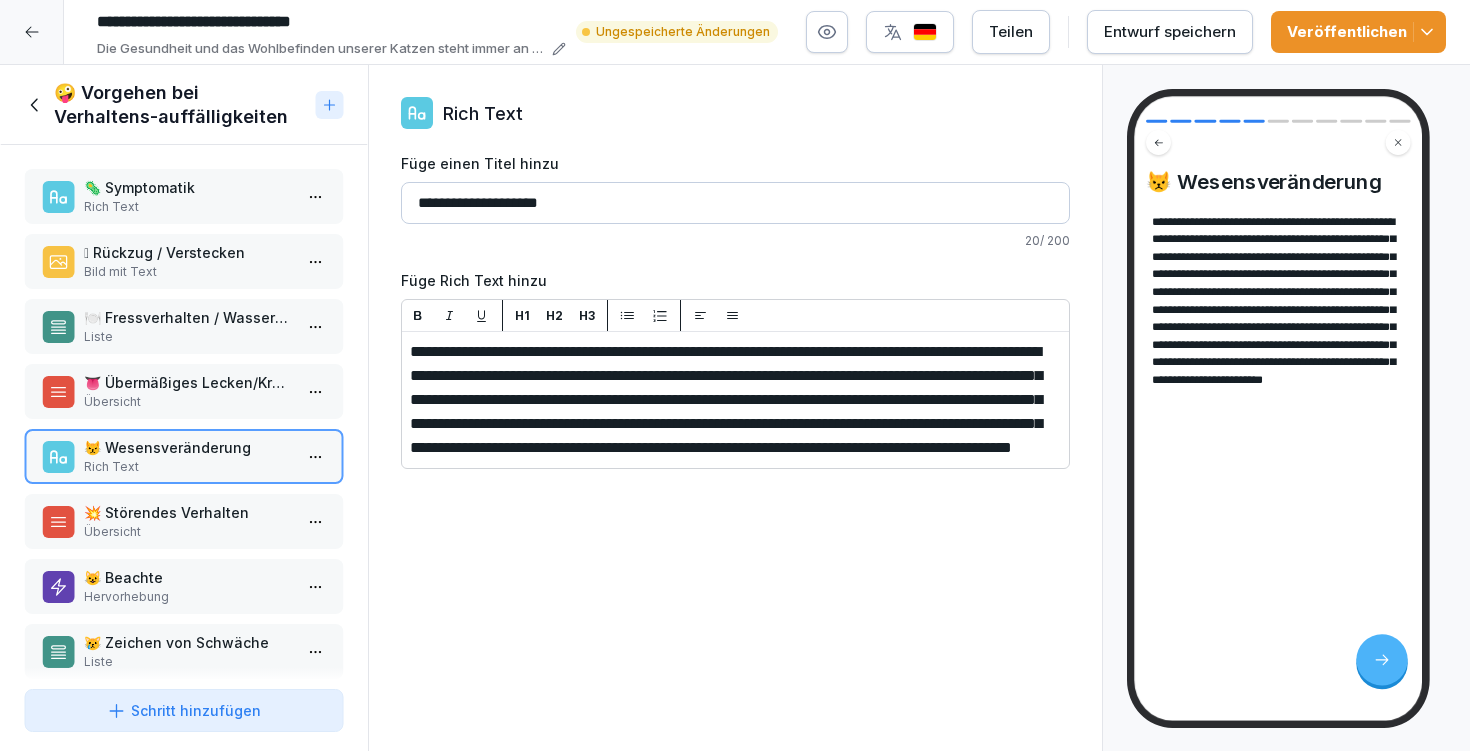 click on "👅 Übermäßiges Lecken/Kratzen/Schütteln" at bounding box center [188, 382] 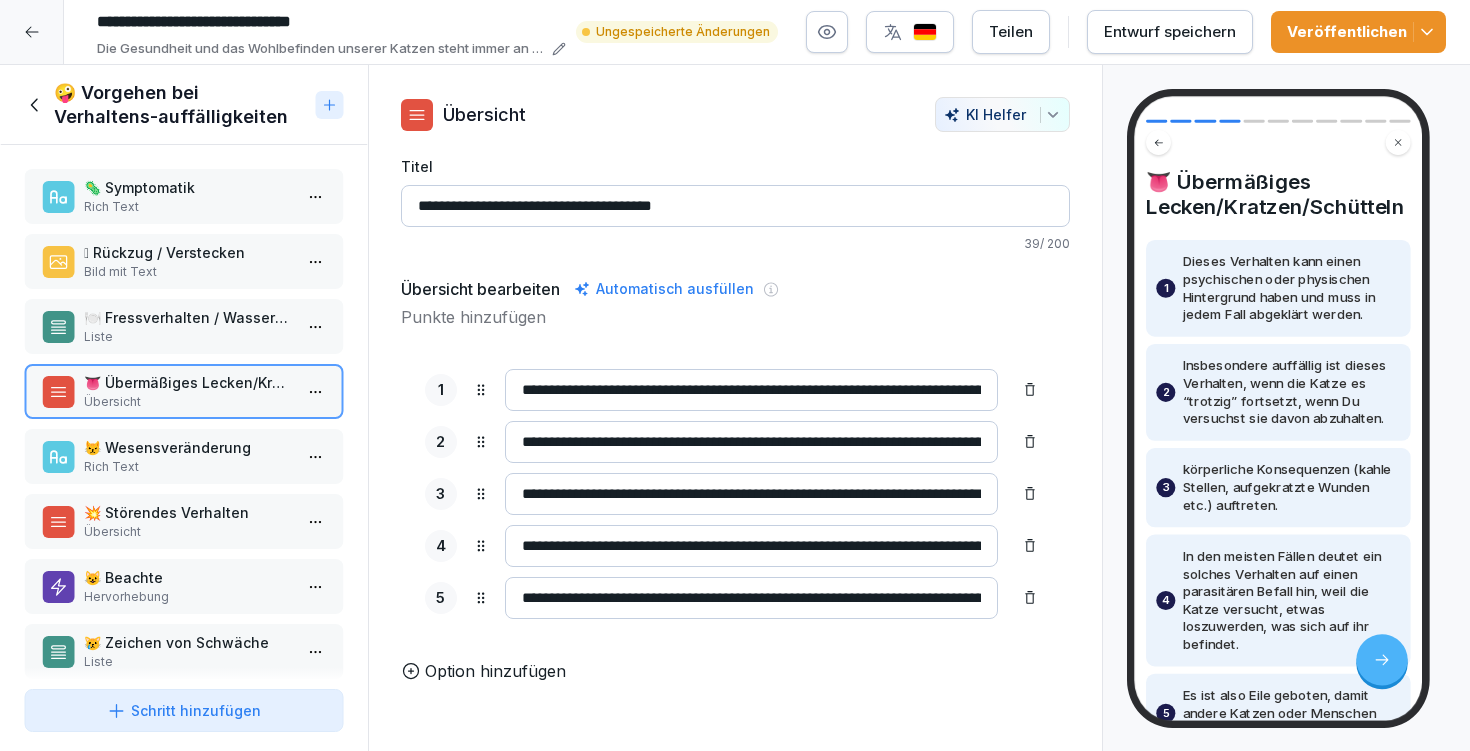 click on "😾 Wesensveränderung Rich Text" at bounding box center [184, 456] 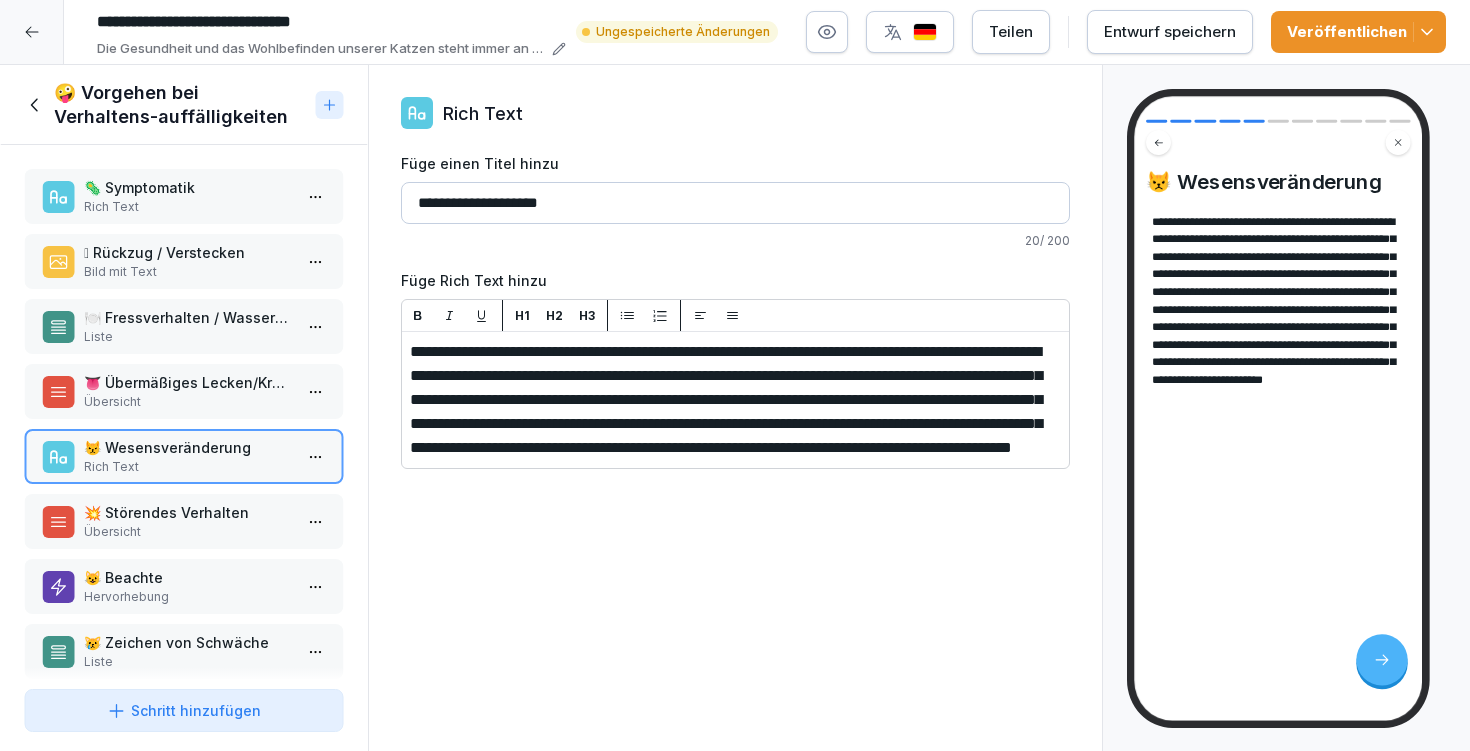 click on "👅 Übermäßiges Lecken/Kratzen/Schütteln Übersicht" at bounding box center [184, 391] 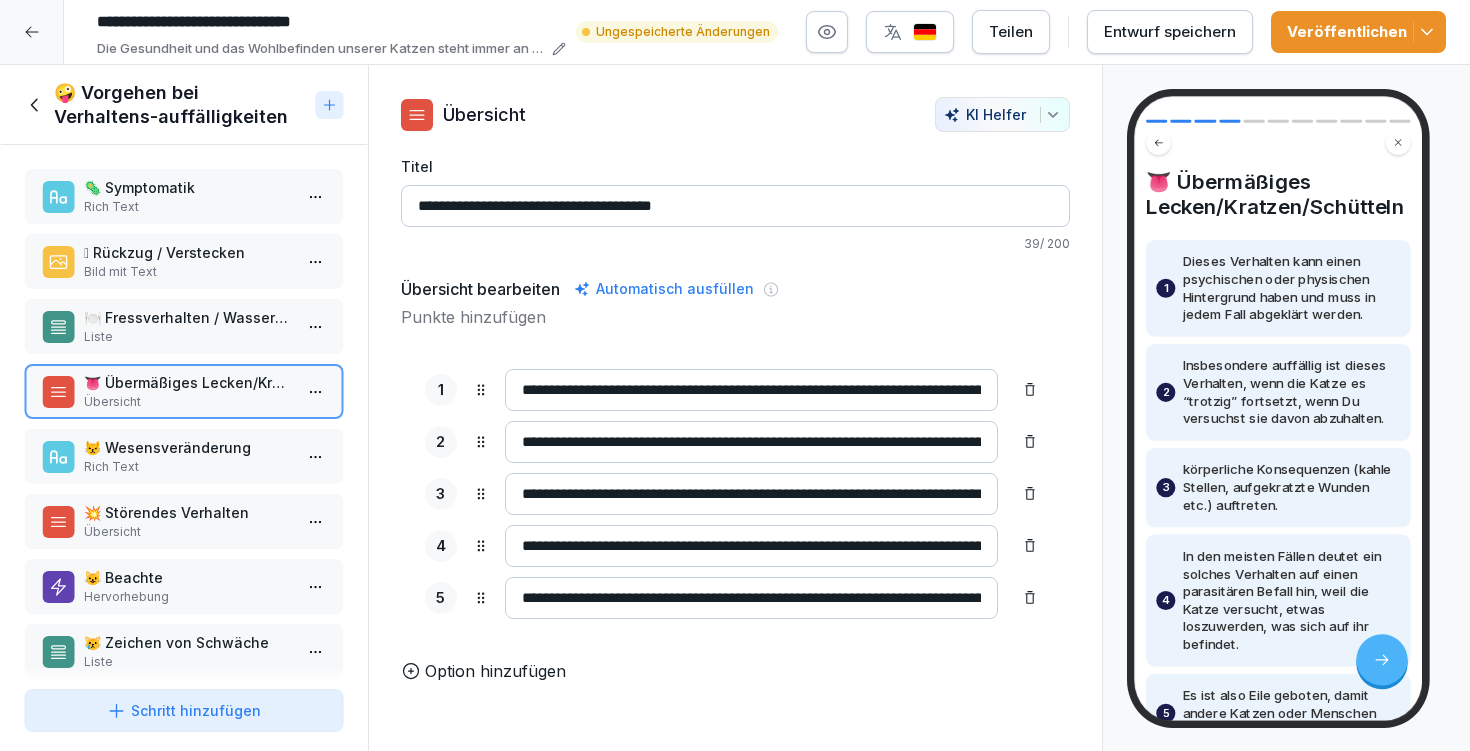 click on "**********" at bounding box center (751, 494) 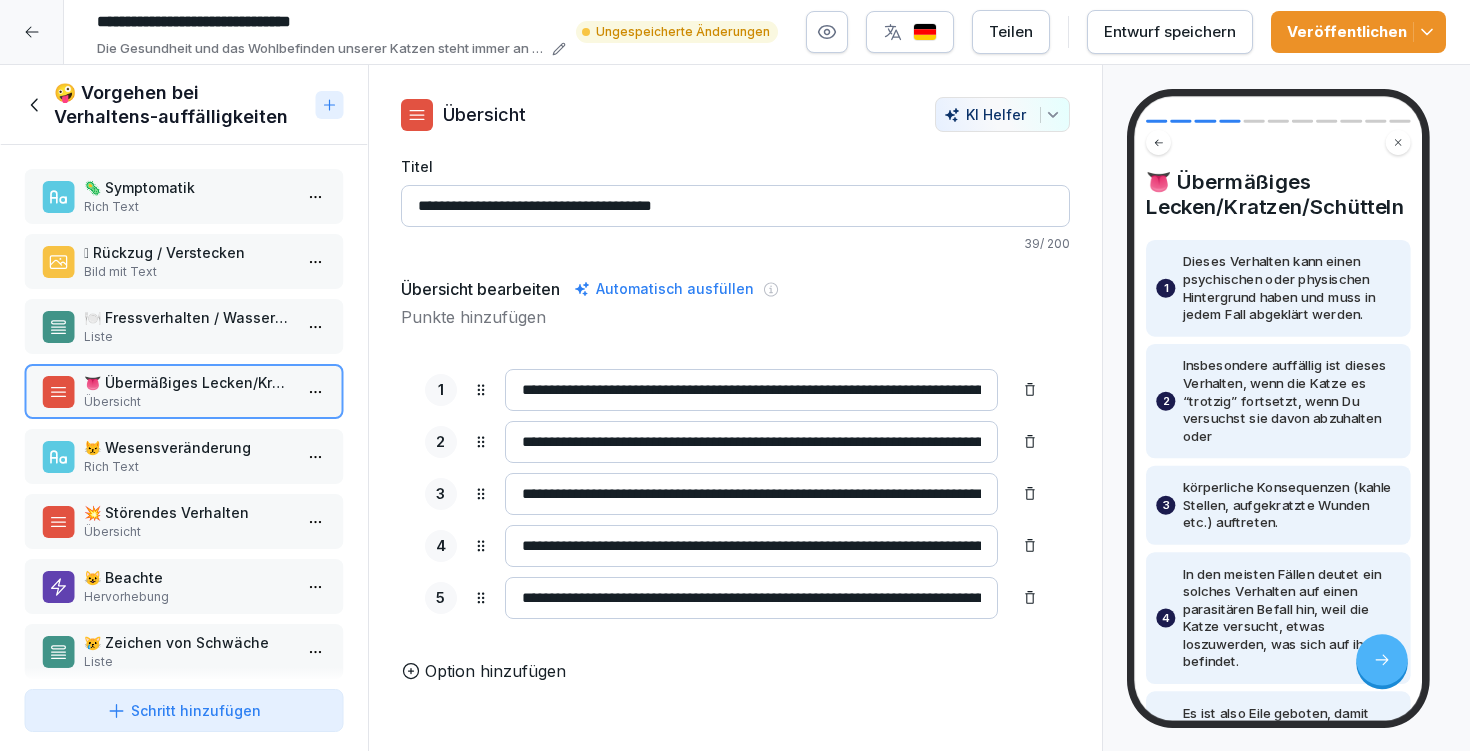 paste on "**********" 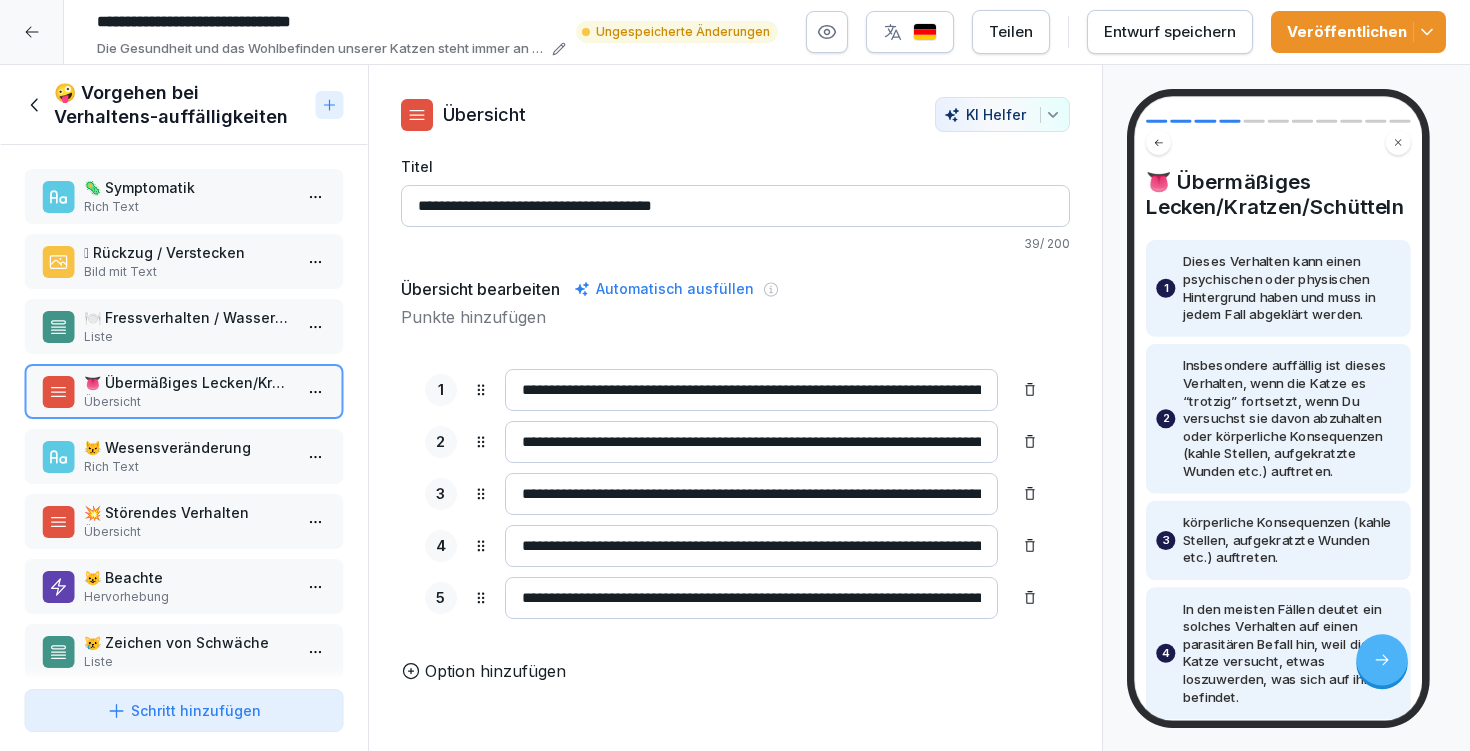 click 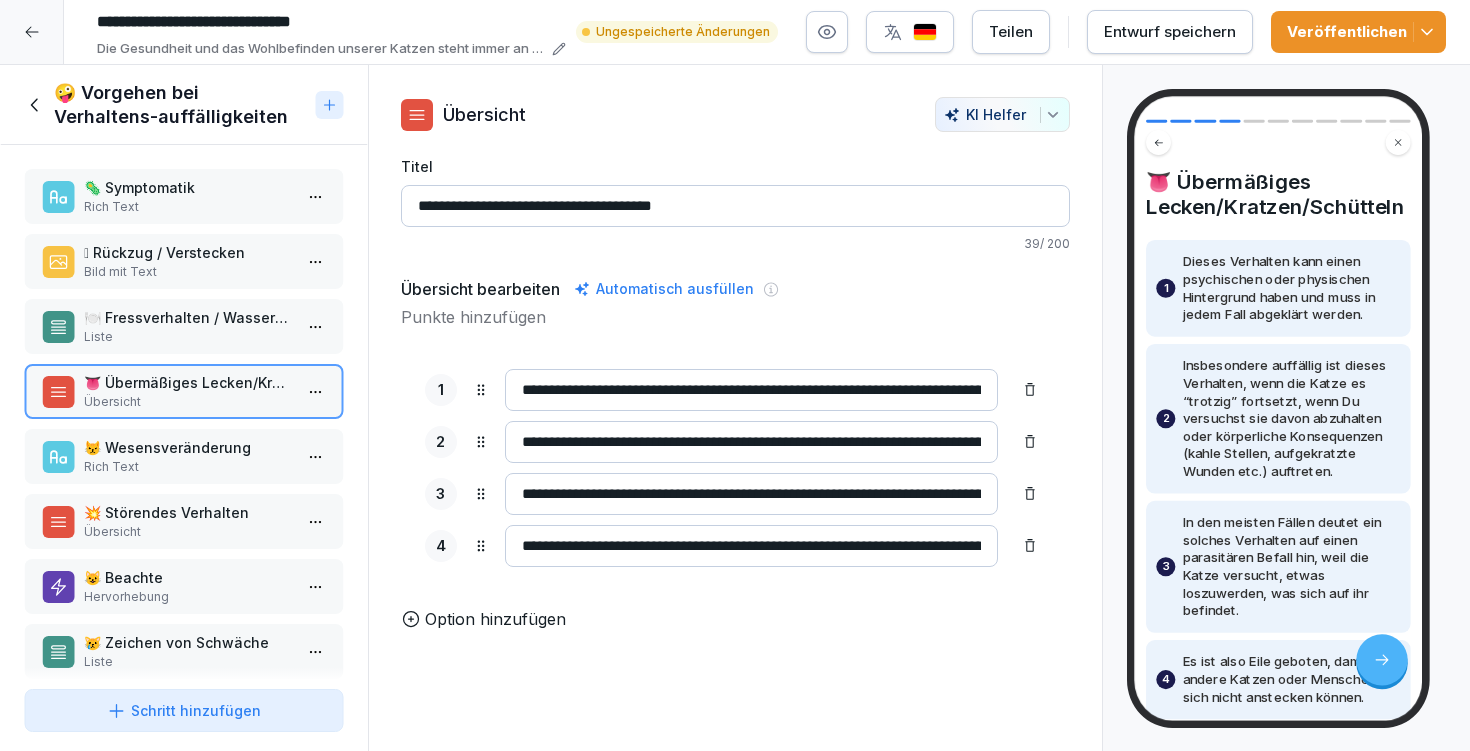 drag, startPoint x: 846, startPoint y: 435, endPoint x: 863, endPoint y: 434, distance: 17.029387 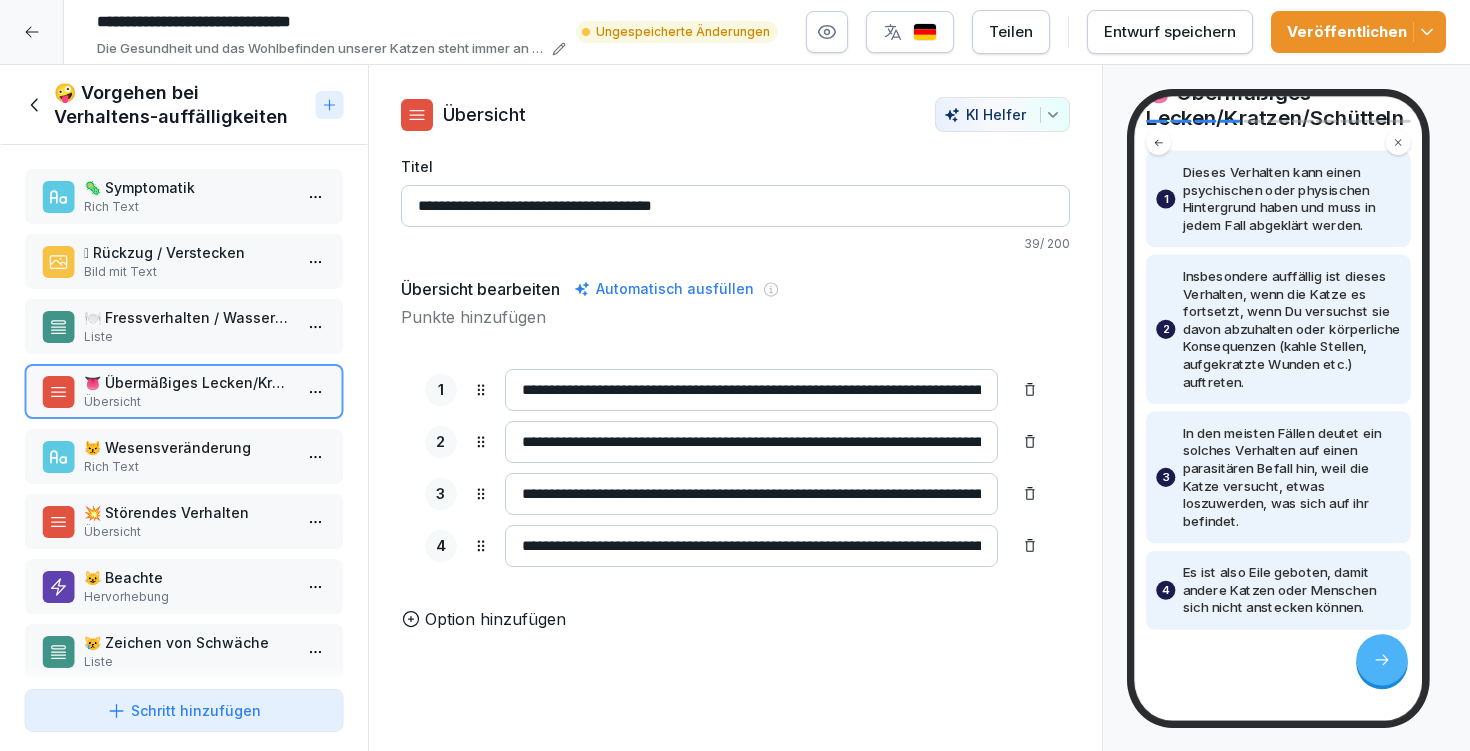 scroll, scrollTop: 118, scrollLeft: 0, axis: vertical 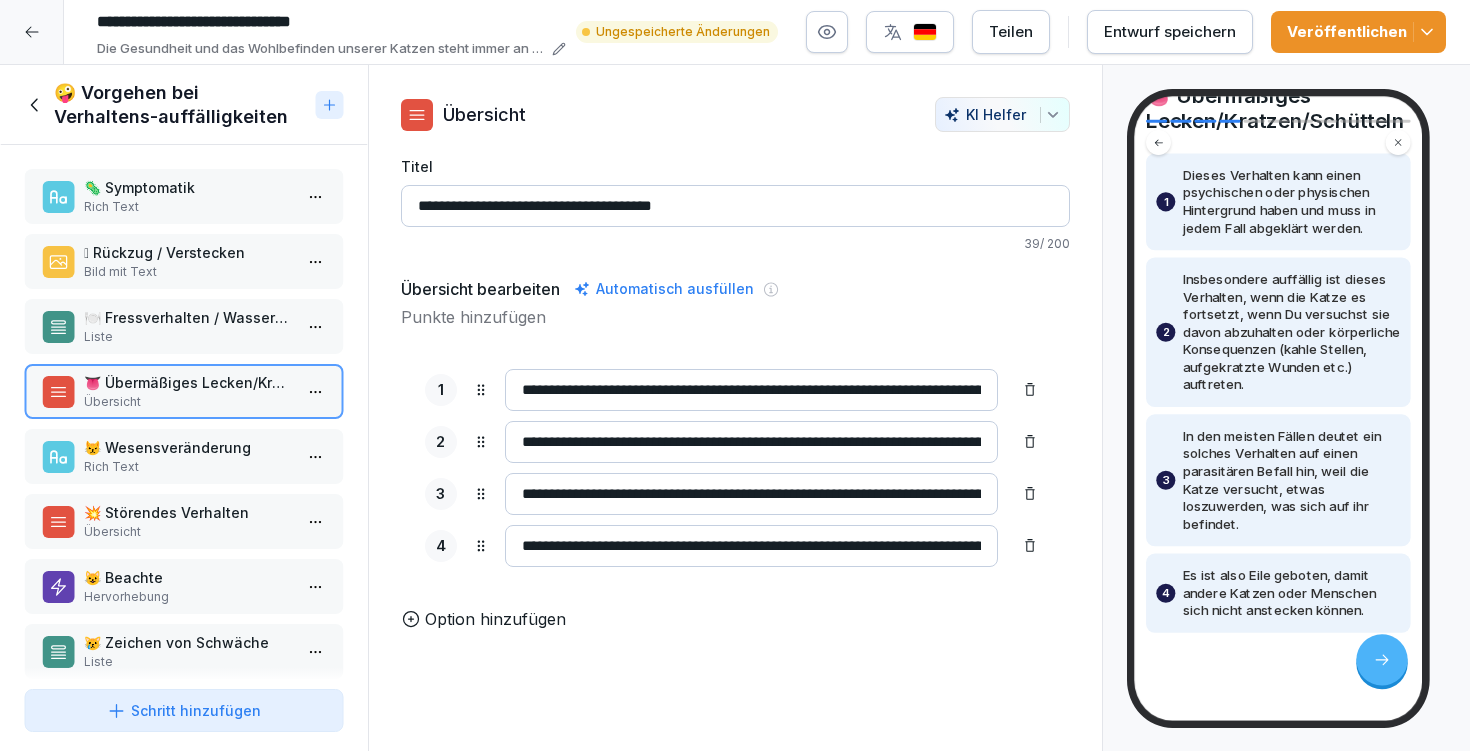 type on "**********" 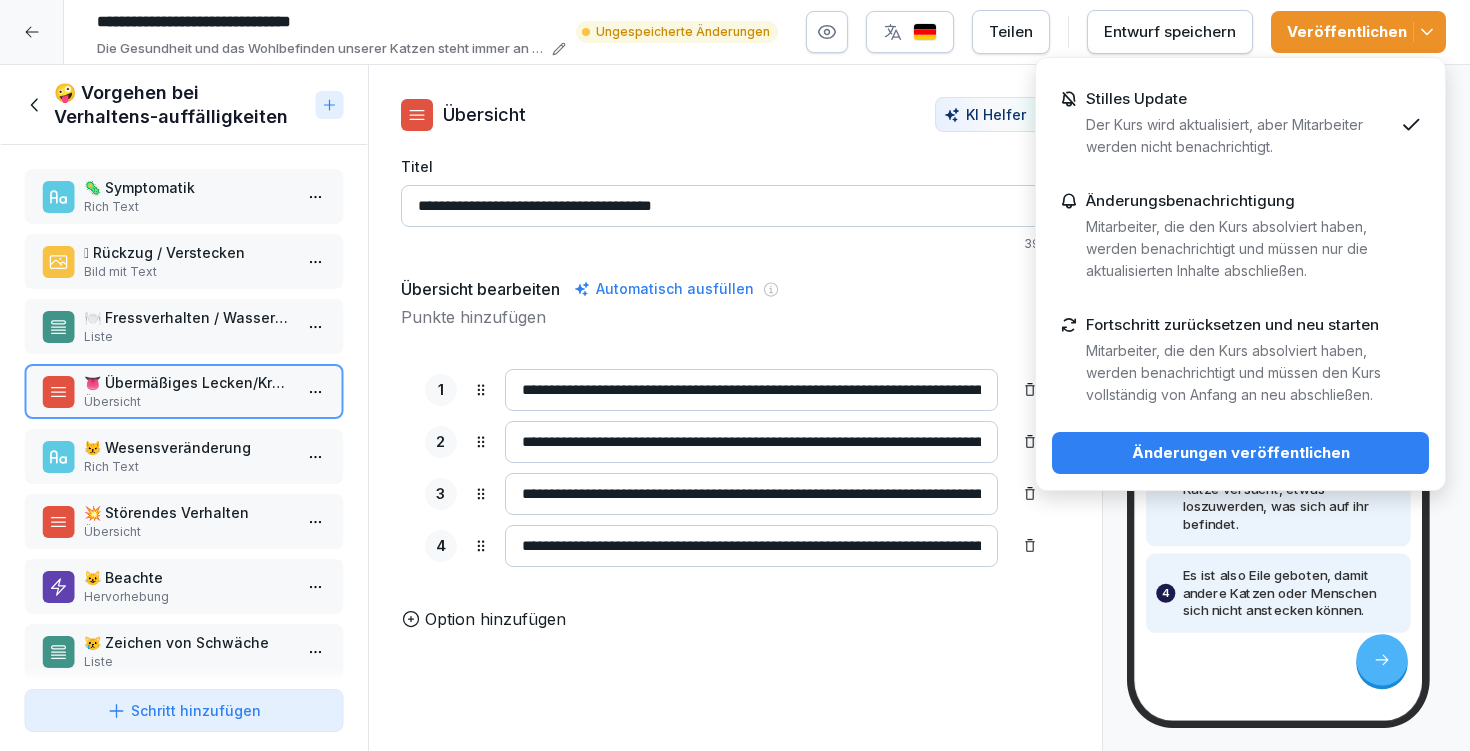 click on "Änderungen veröffentlichen" at bounding box center (1240, 453) 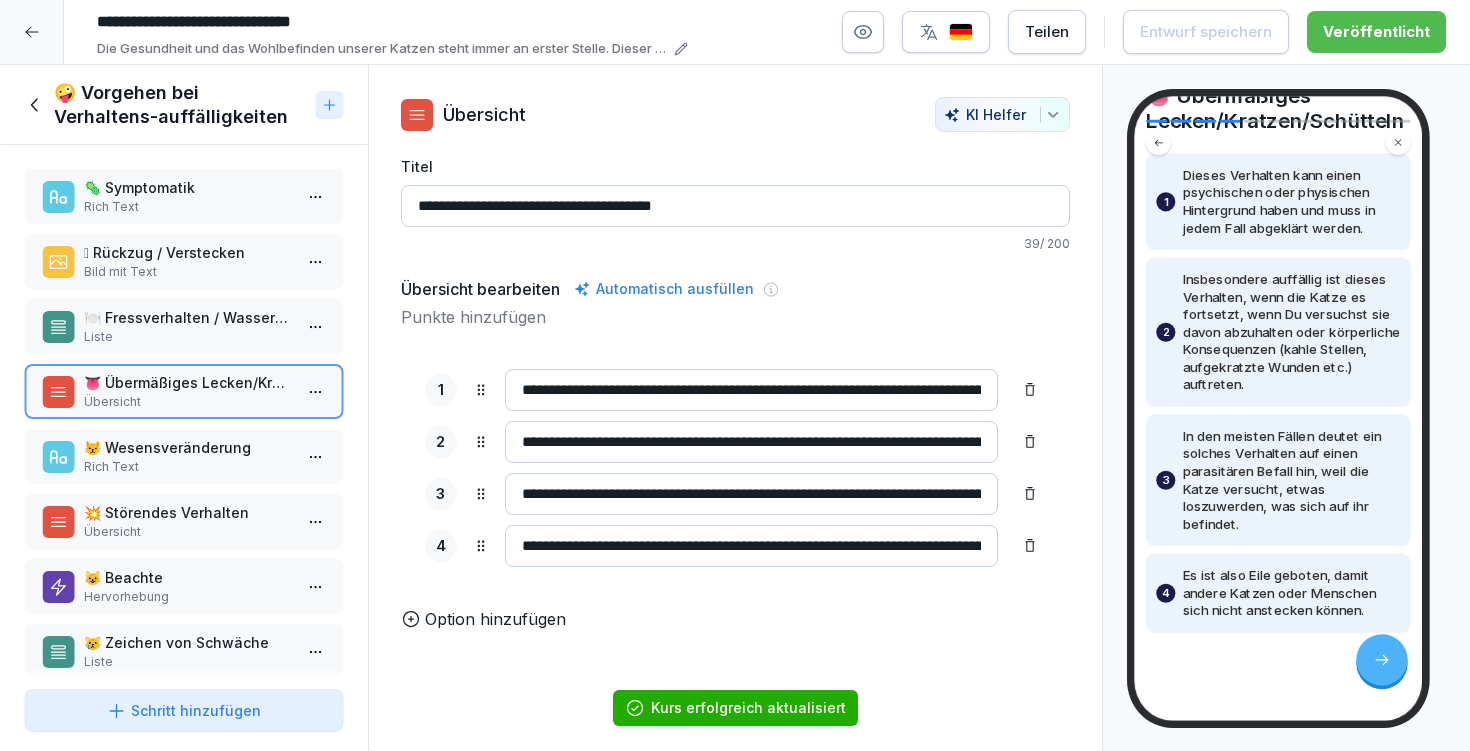 click on "Rich Text" at bounding box center [188, 467] 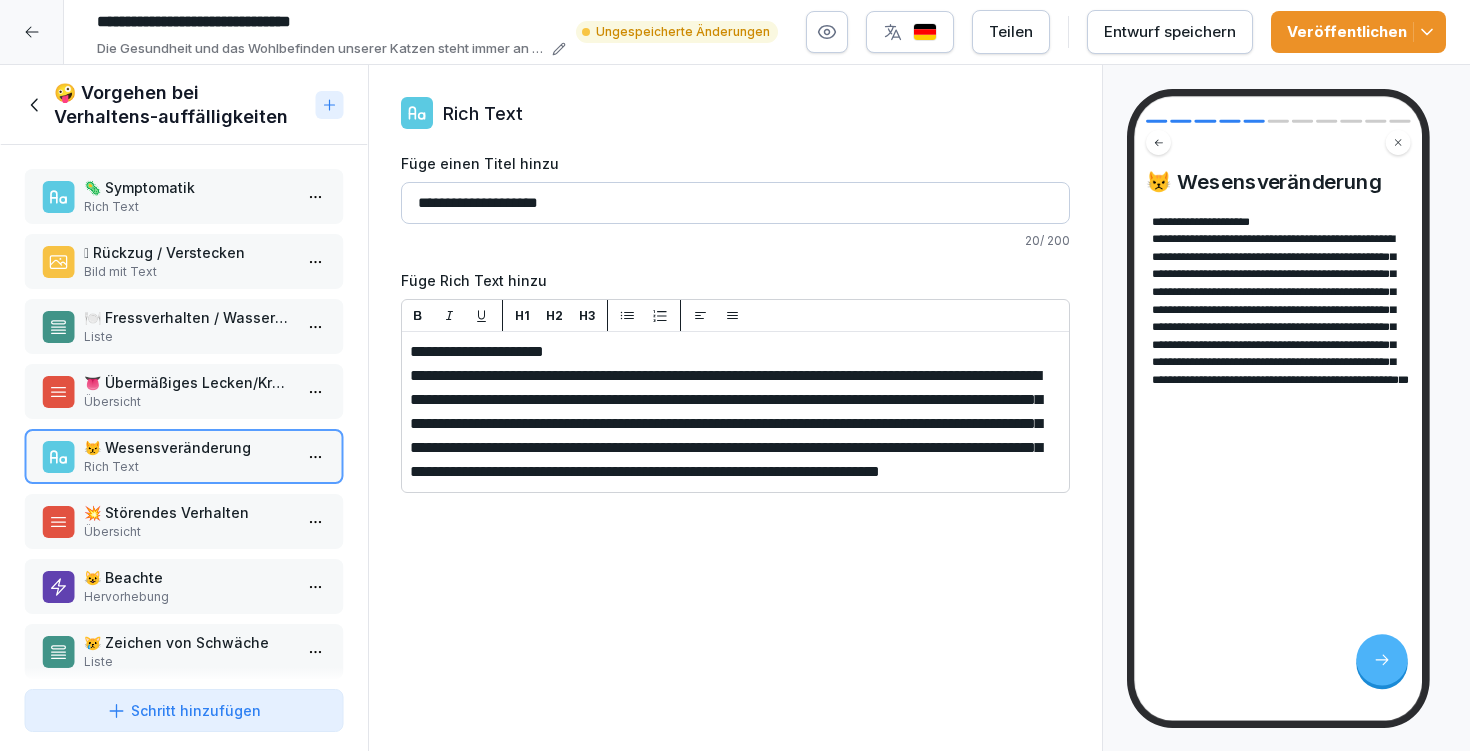 click 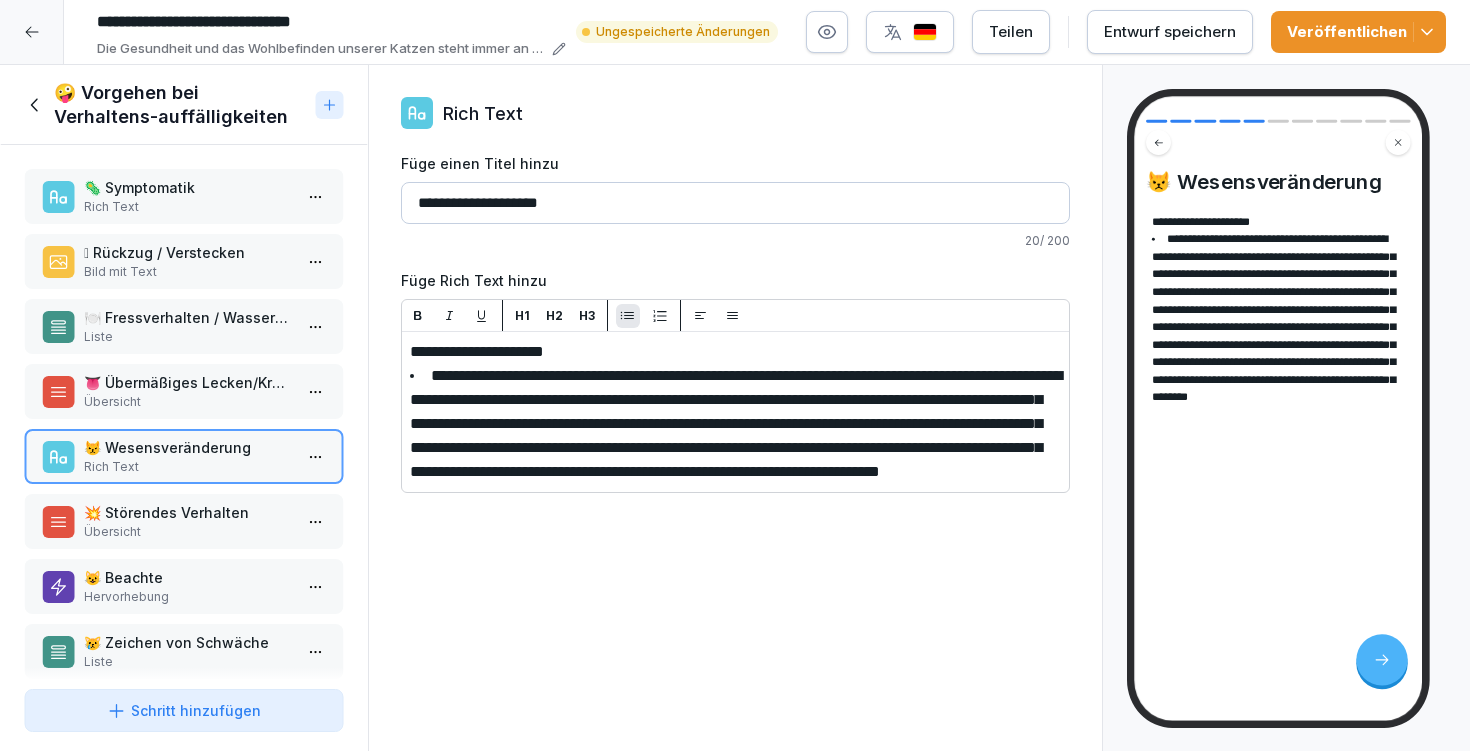 click 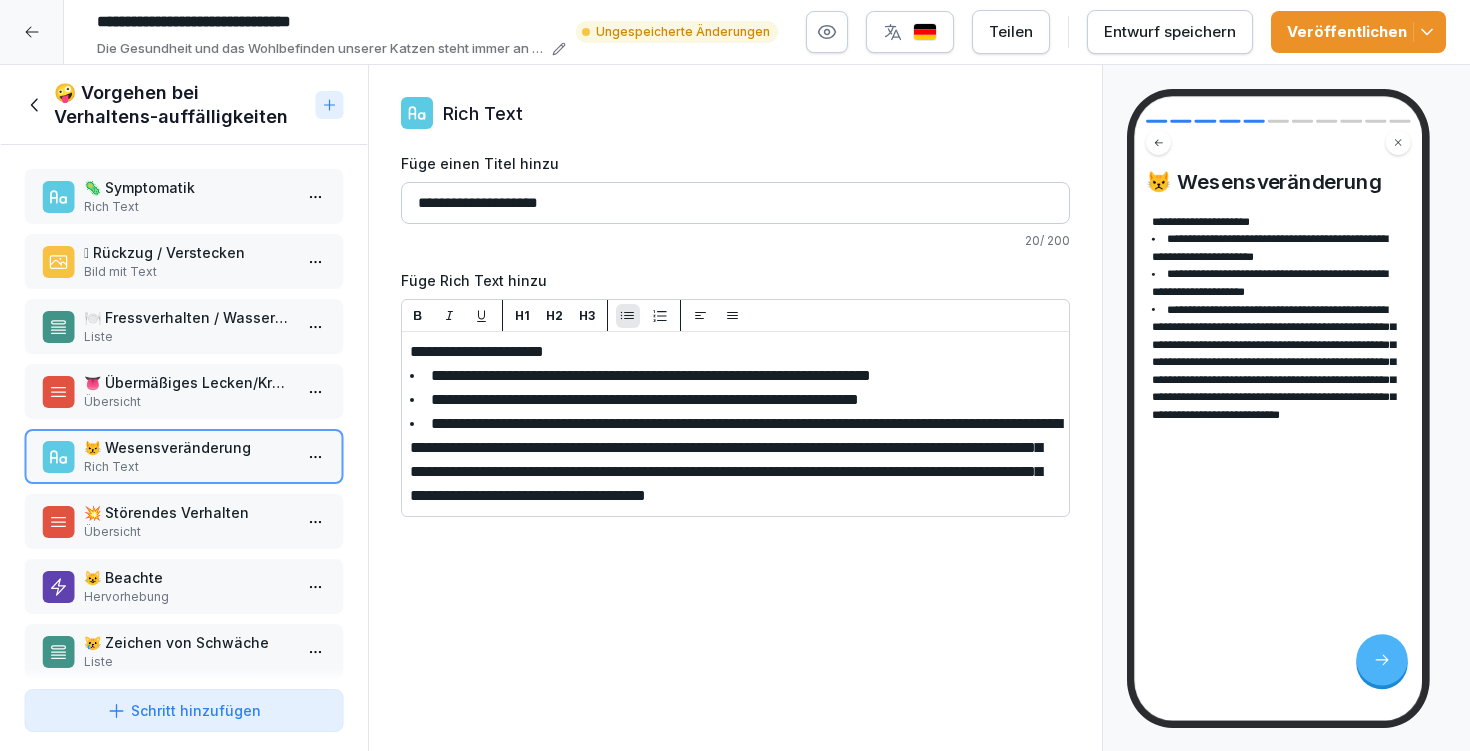 click 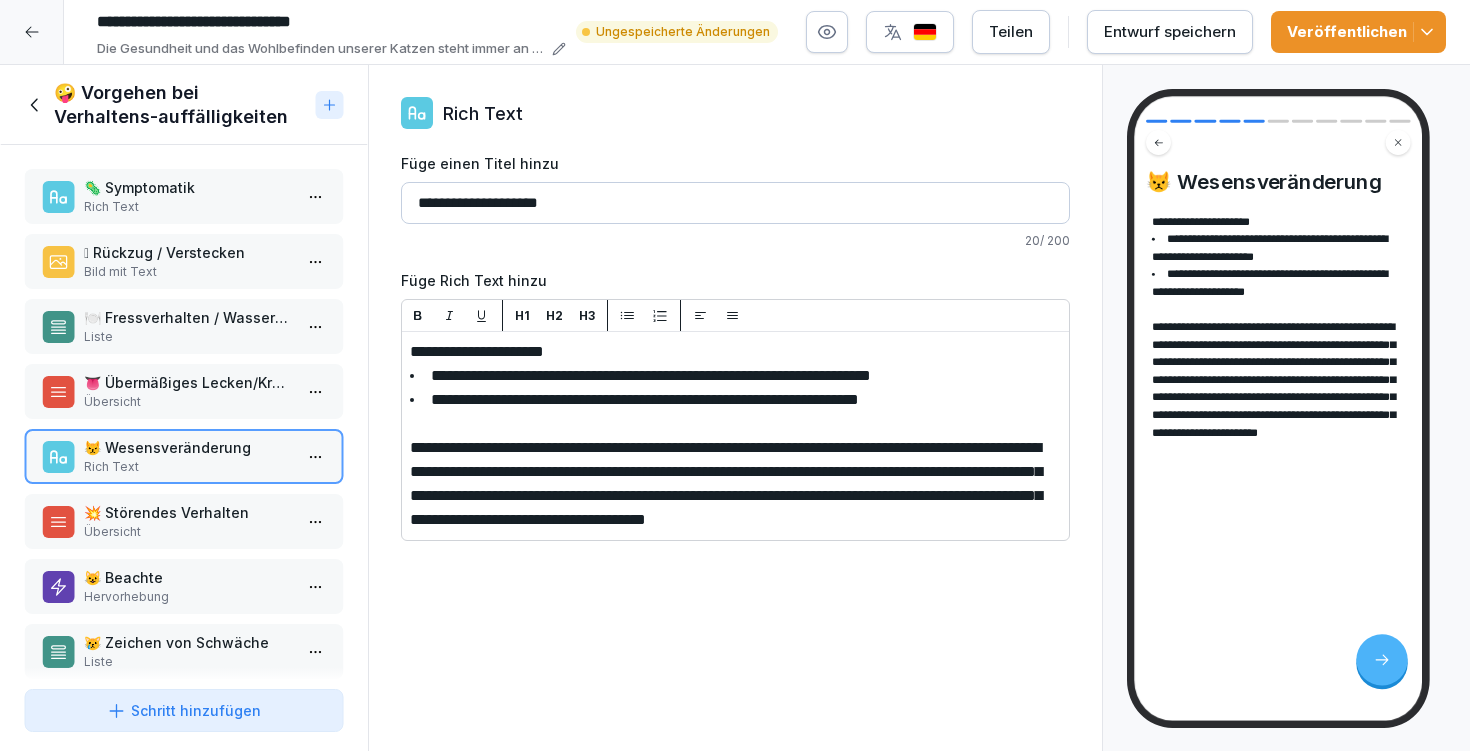 drag, startPoint x: 584, startPoint y: 354, endPoint x: 536, endPoint y: 346, distance: 48.6621 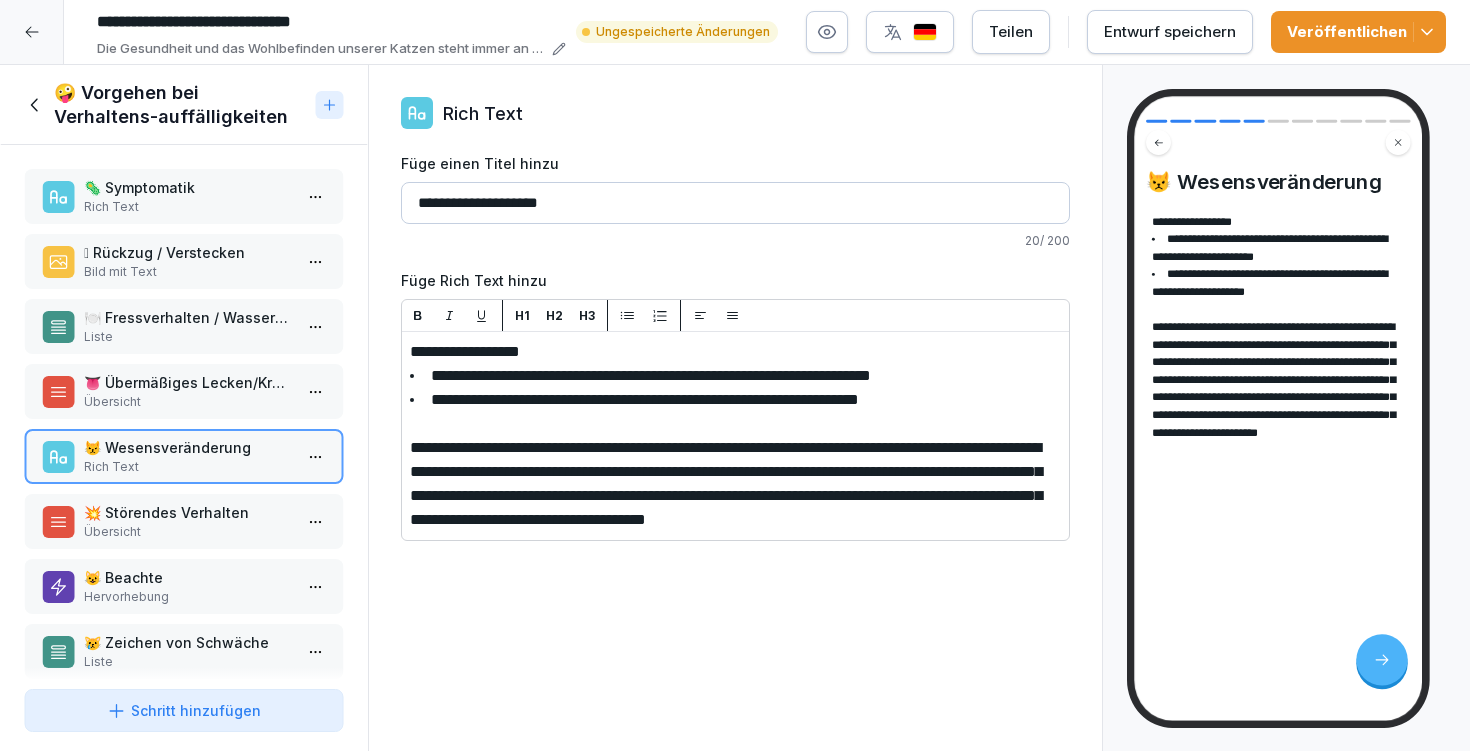 type 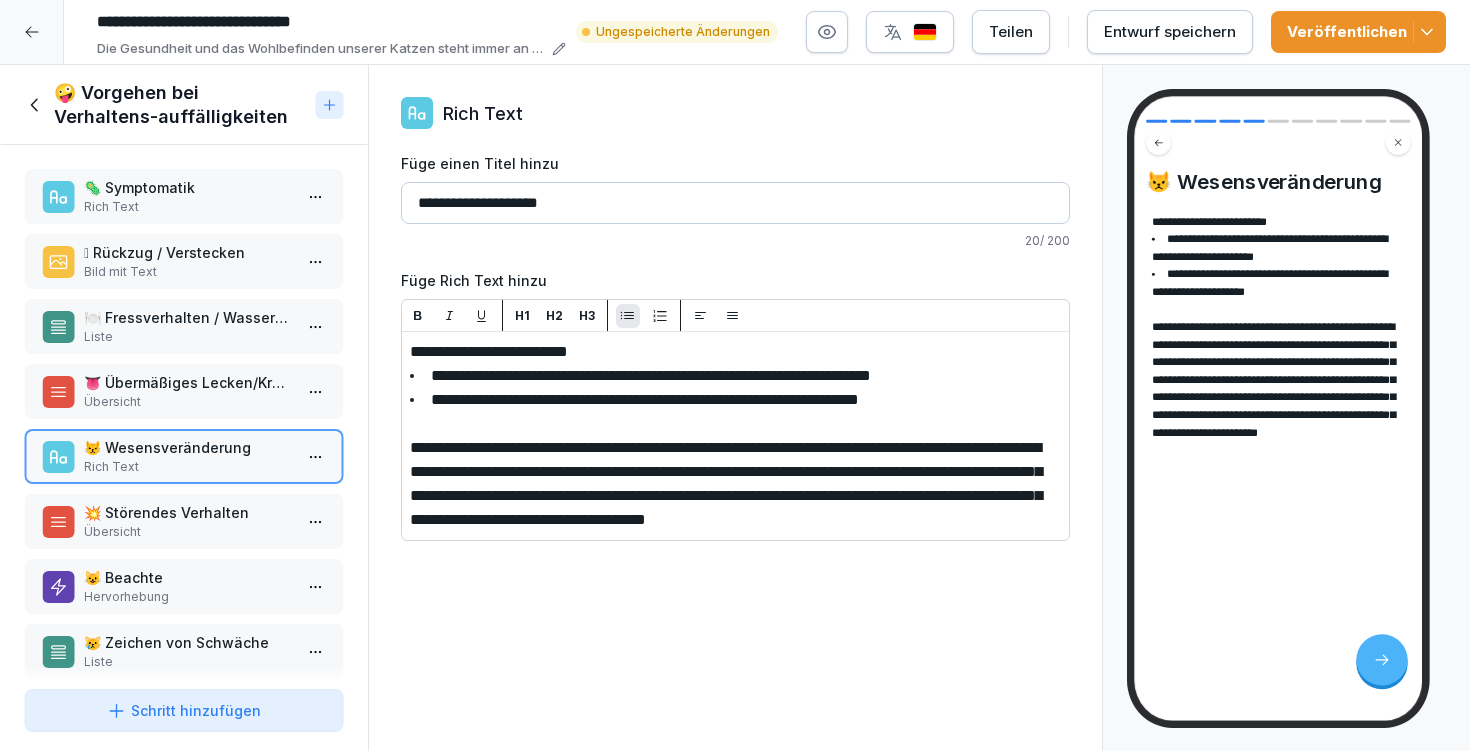 drag, startPoint x: 504, startPoint y: 374, endPoint x: 428, endPoint y: 371, distance: 76.05919 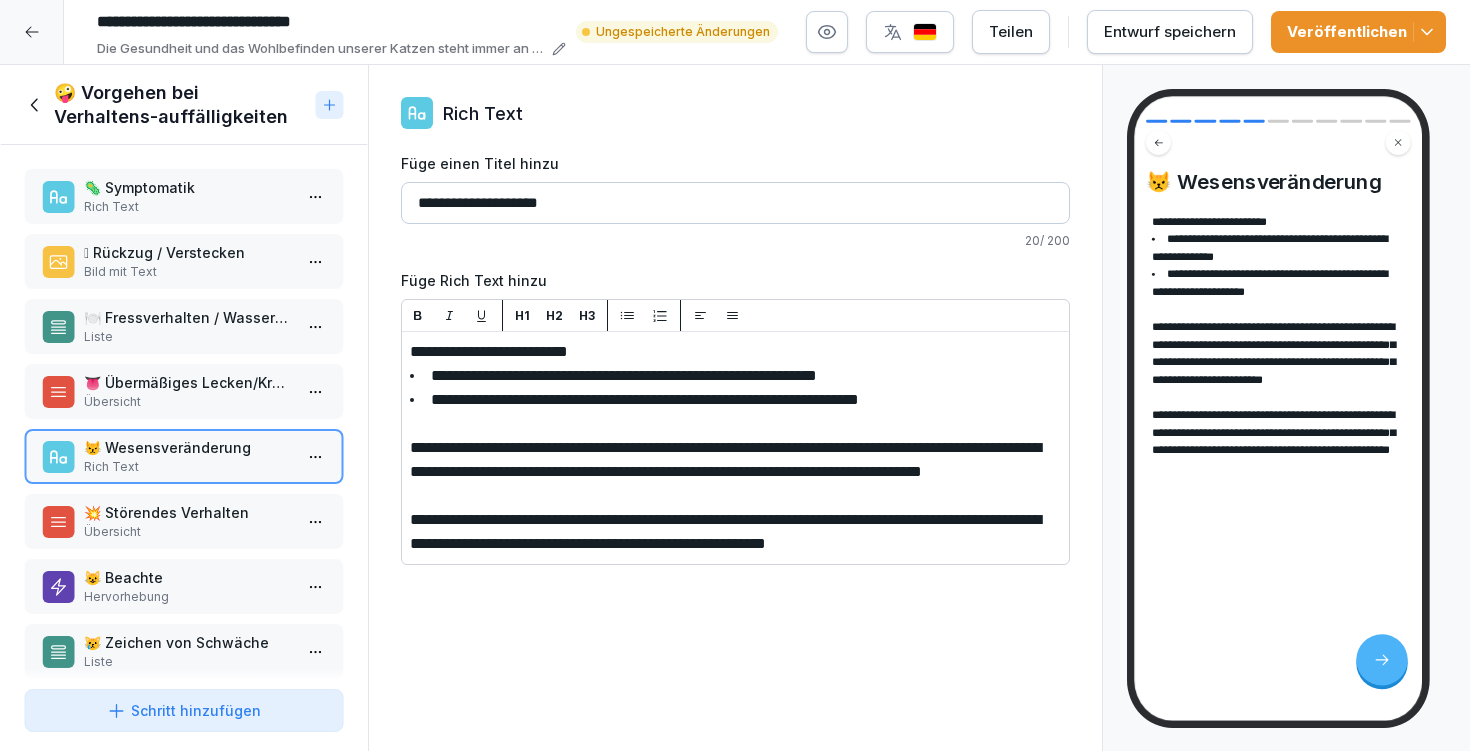 drag, startPoint x: 628, startPoint y: 540, endPoint x: 699, endPoint y: 532, distance: 71.44928 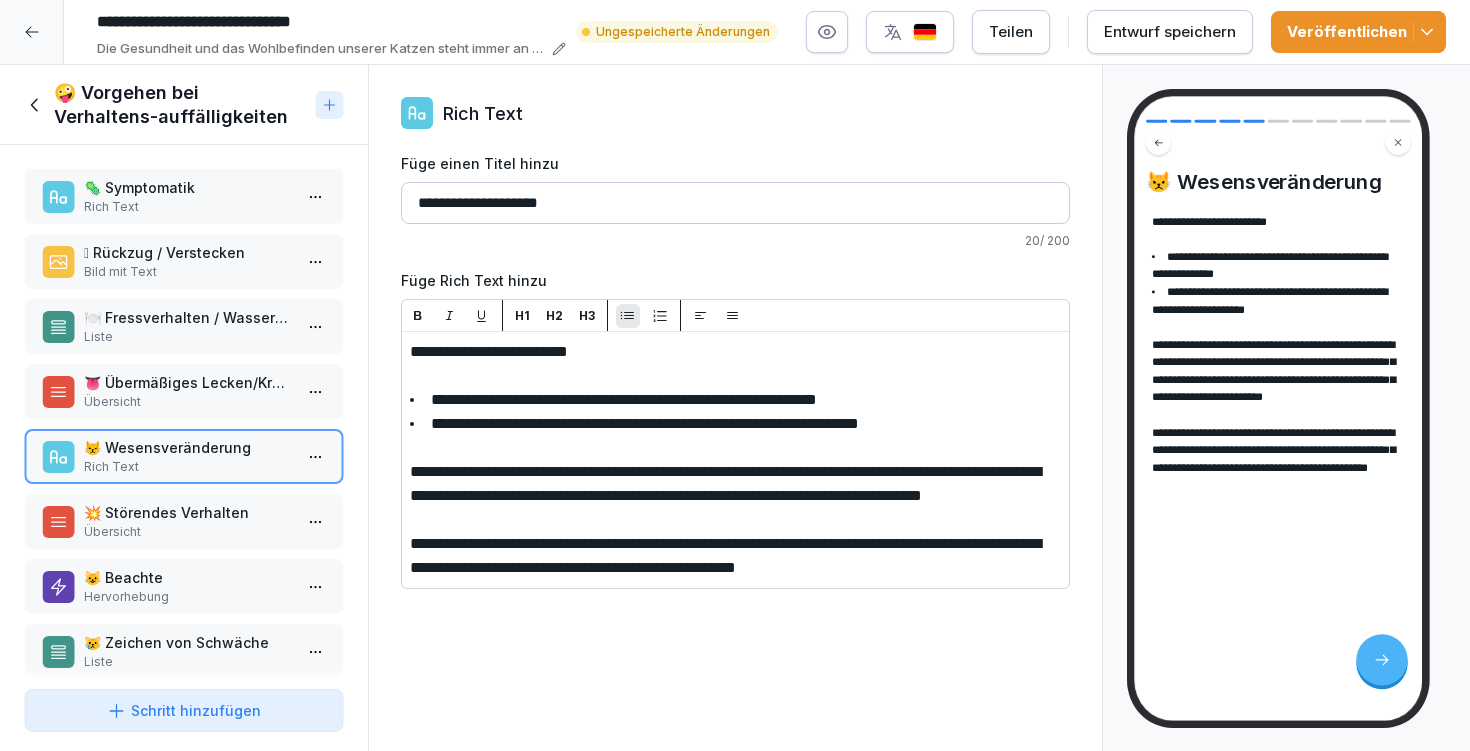 drag, startPoint x: 426, startPoint y: 399, endPoint x: 651, endPoint y: 389, distance: 225.2221 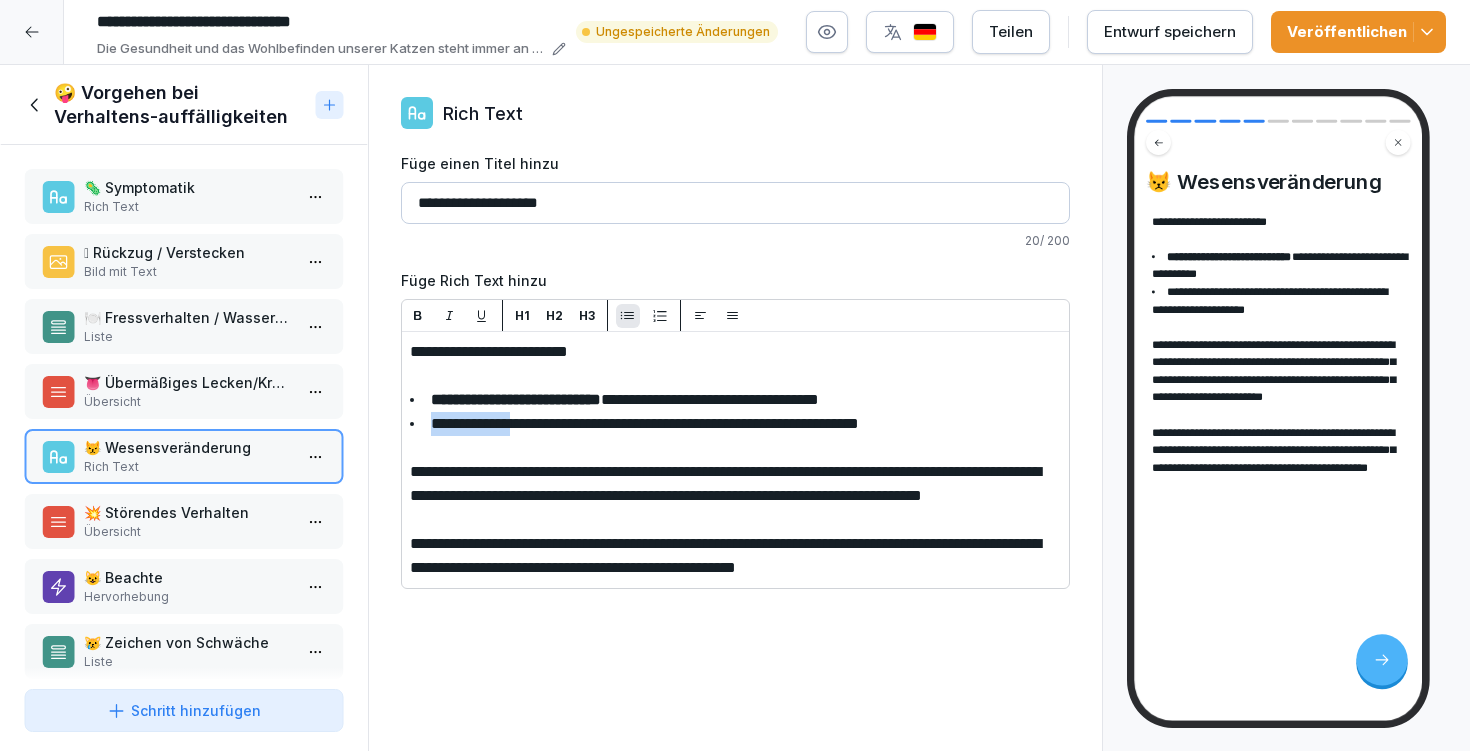 drag, startPoint x: 428, startPoint y: 425, endPoint x: 524, endPoint y: 422, distance: 96.04687 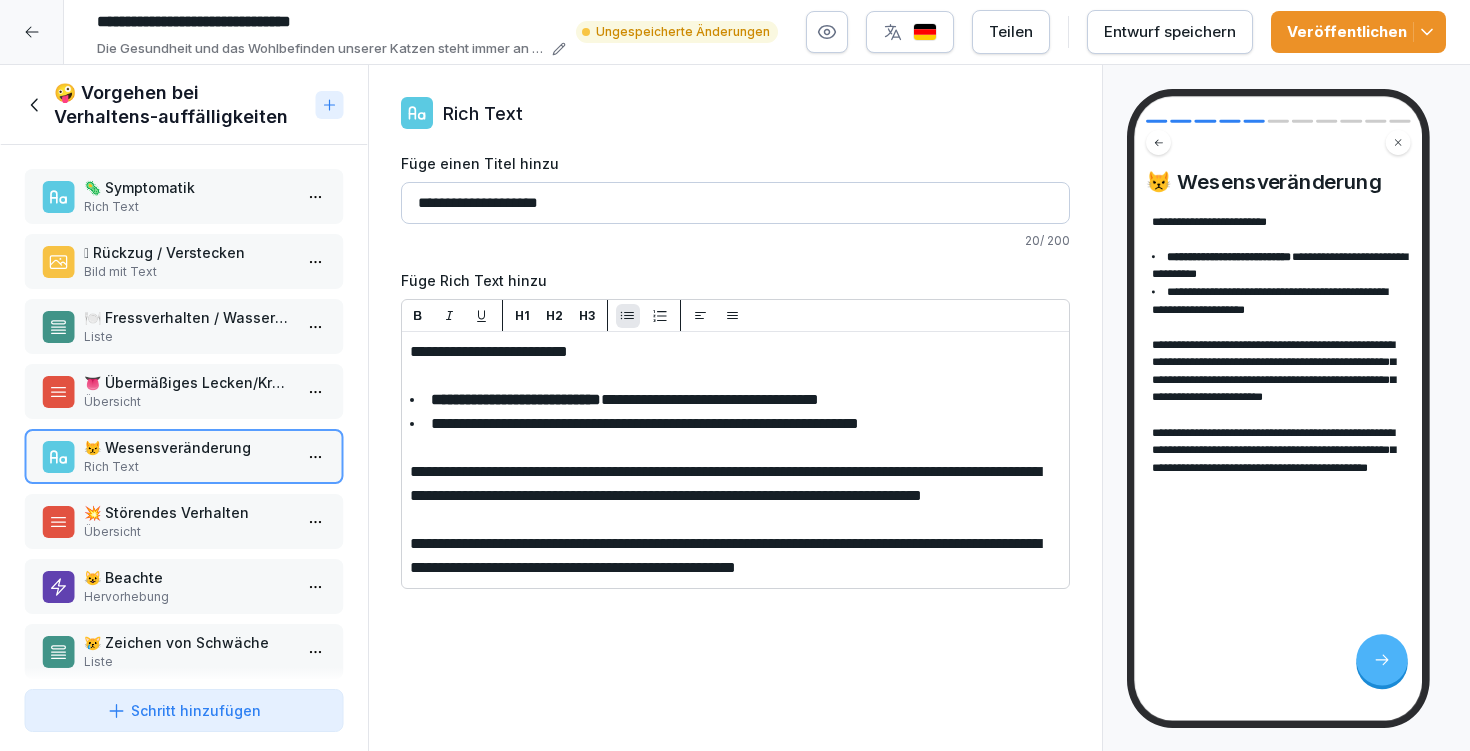 click 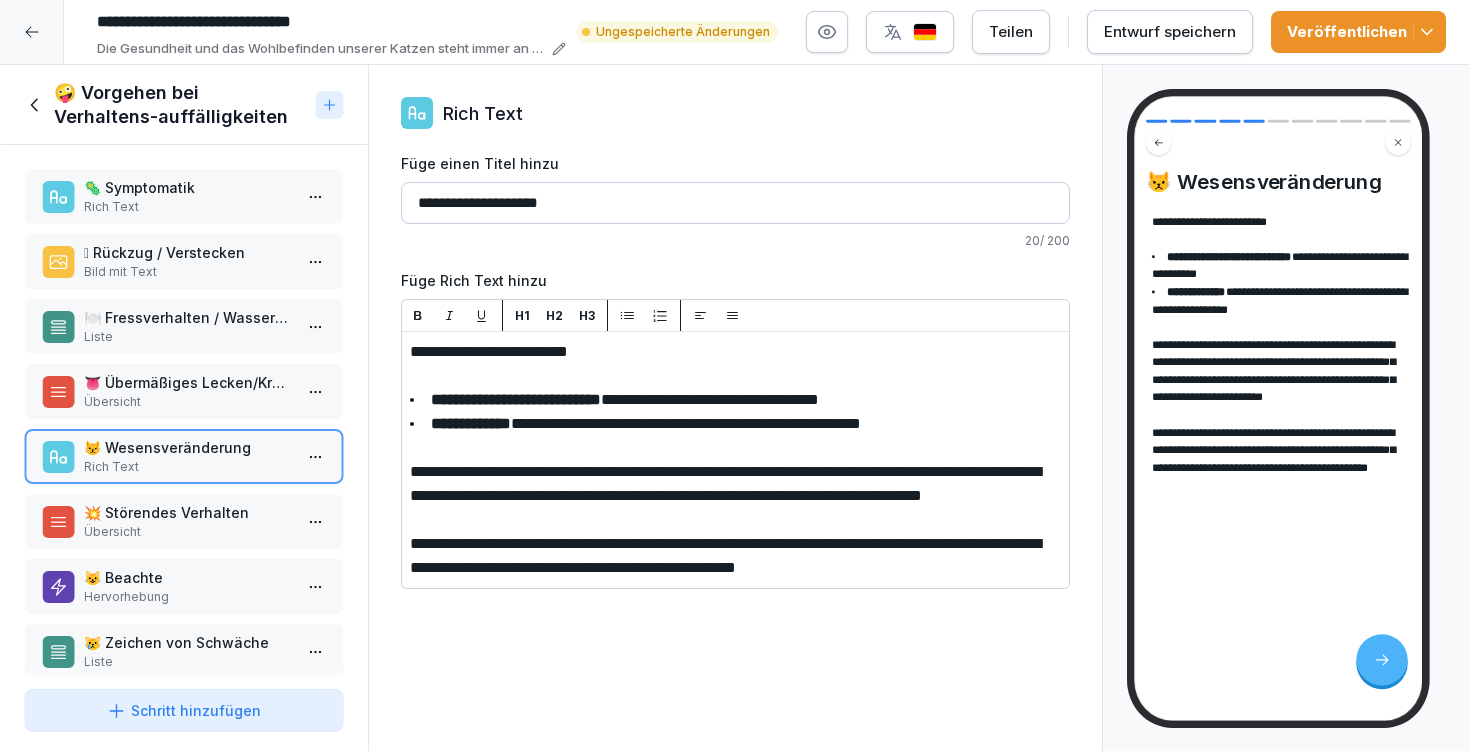 drag, startPoint x: 815, startPoint y: 566, endPoint x: 391, endPoint y: 558, distance: 424.07547 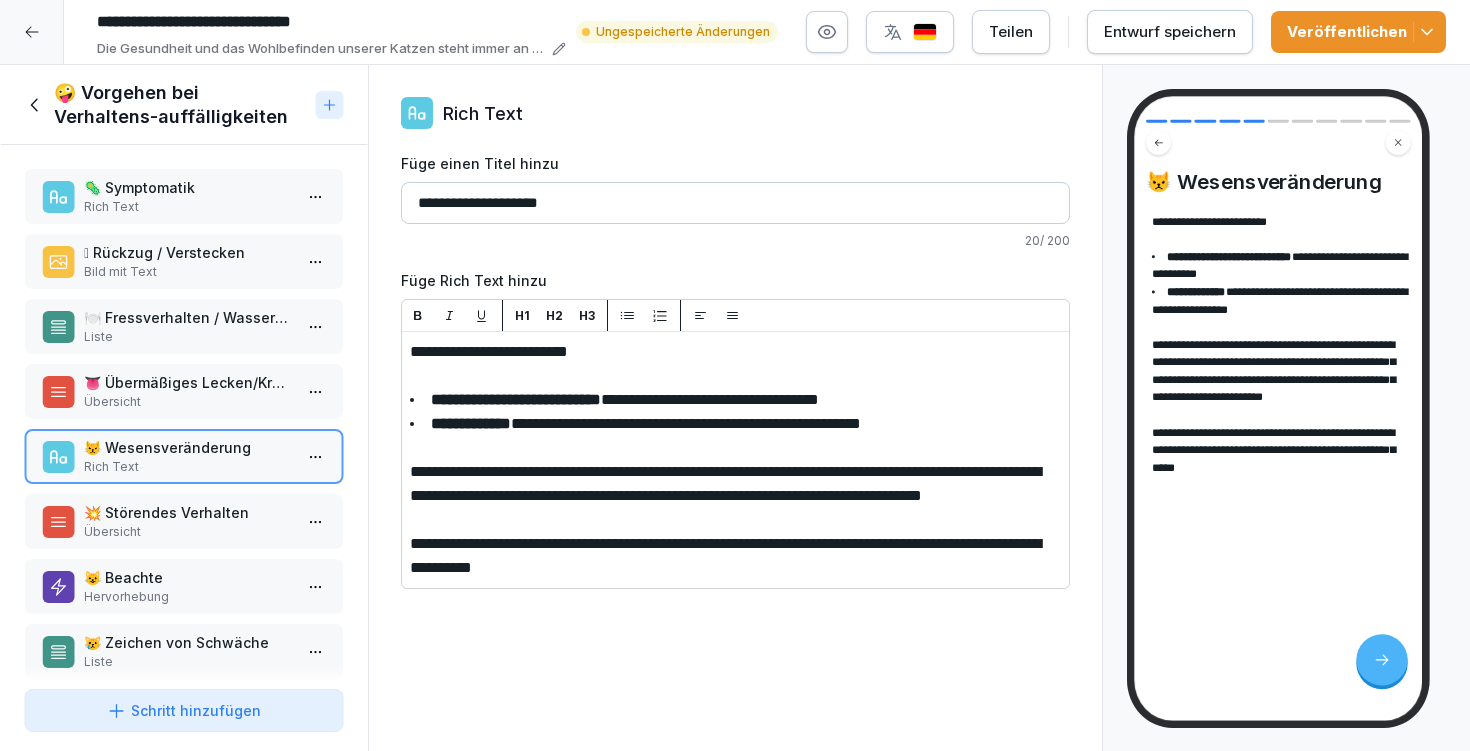 drag, startPoint x: 405, startPoint y: 567, endPoint x: 595, endPoint y: 584, distance: 190.759 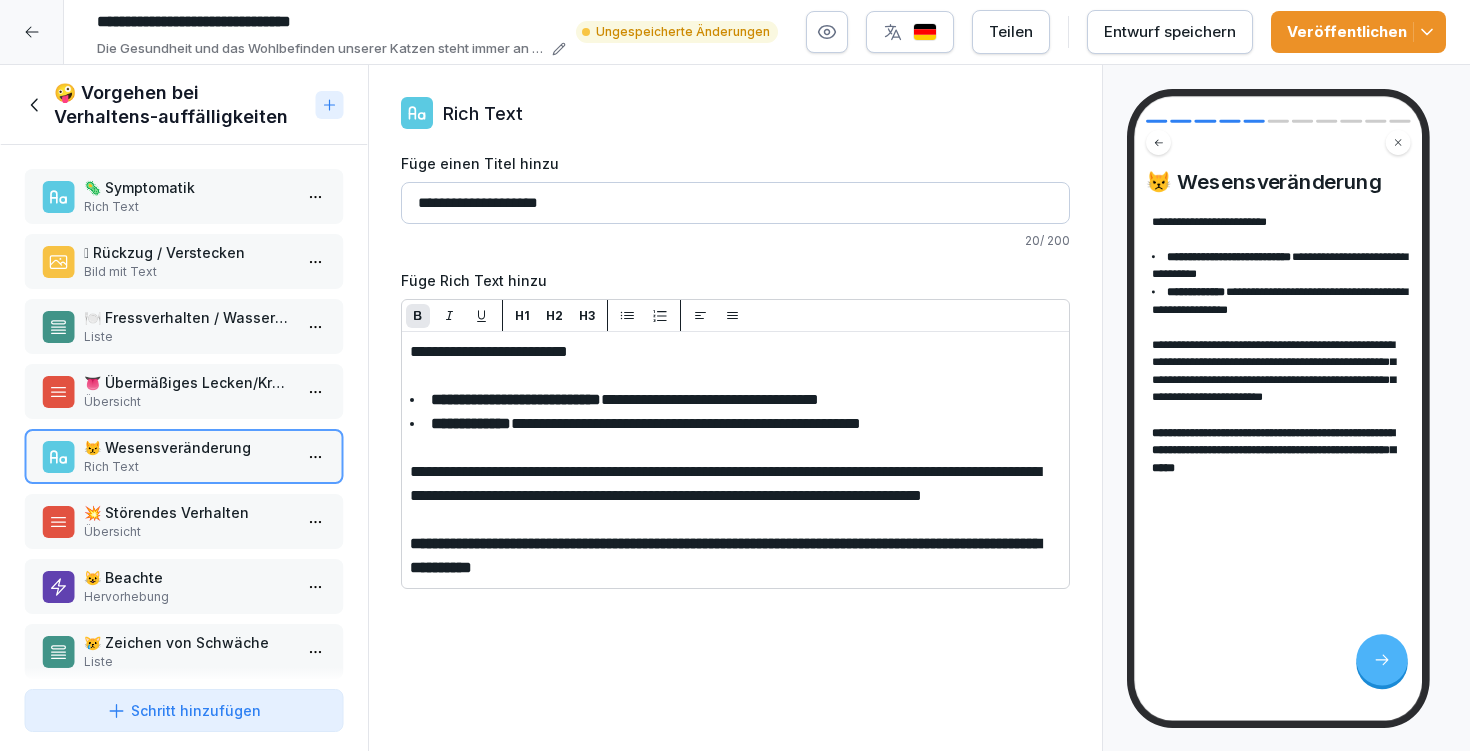click on "Veröffentlichen" at bounding box center [1358, 32] 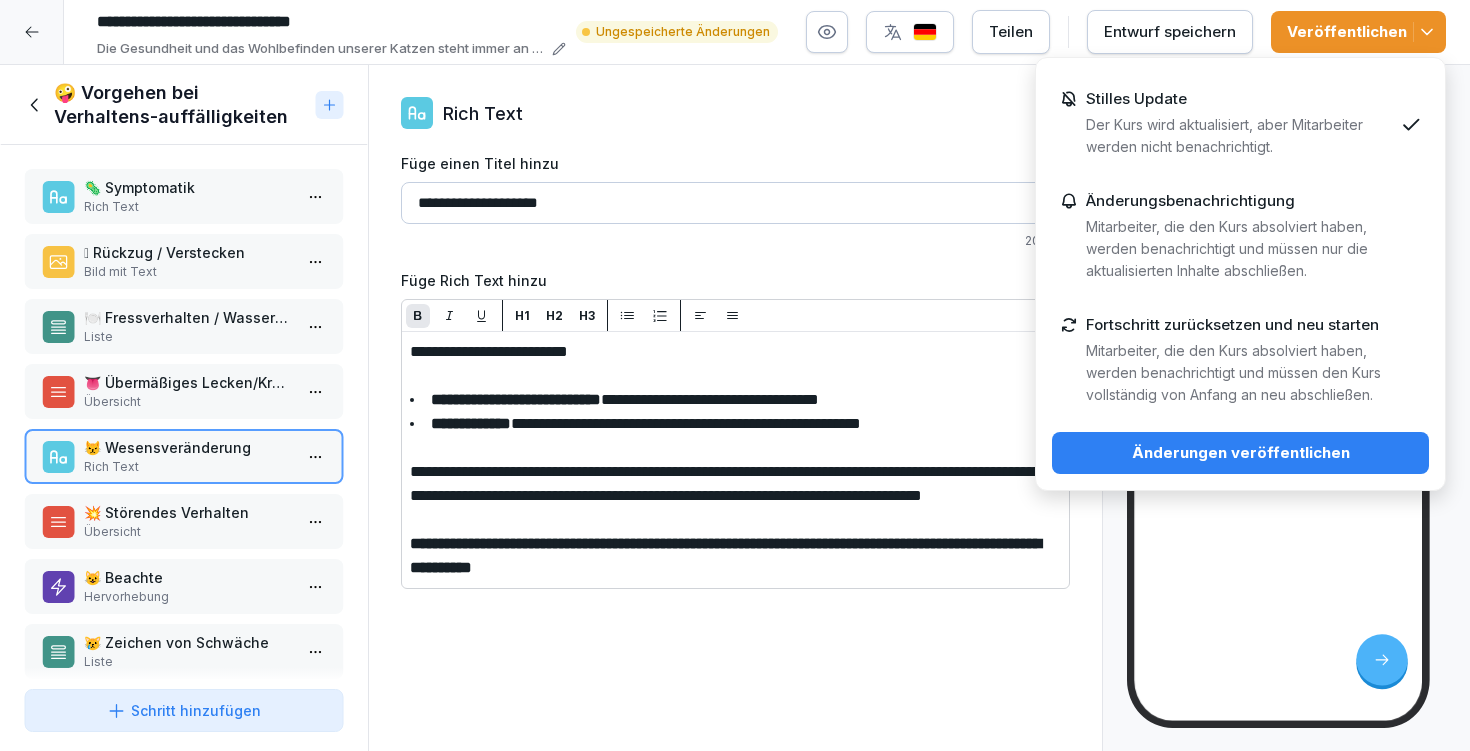 click on "Änderungen veröffentlichen" at bounding box center (1240, 453) 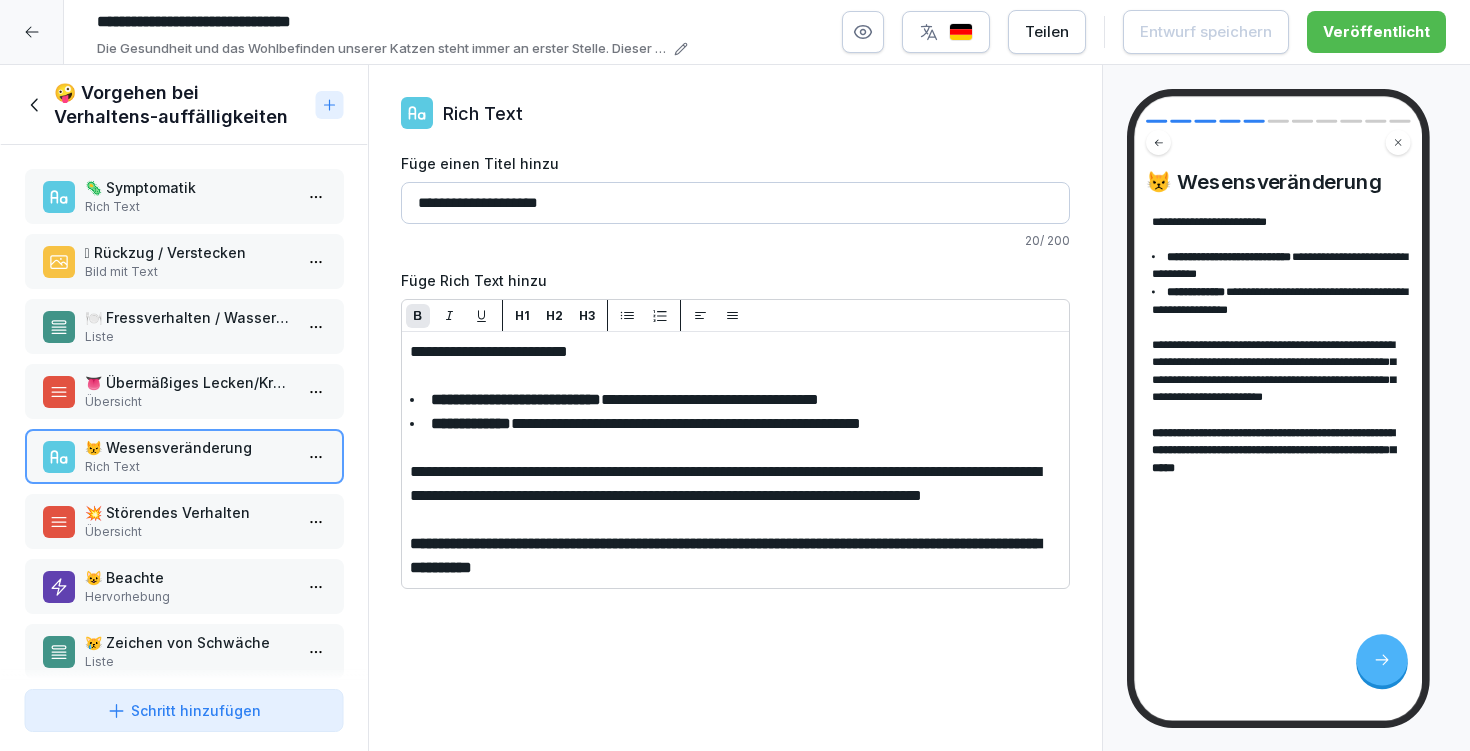 click on "💥 Störendes Verhalten Übersicht" at bounding box center [184, 521] 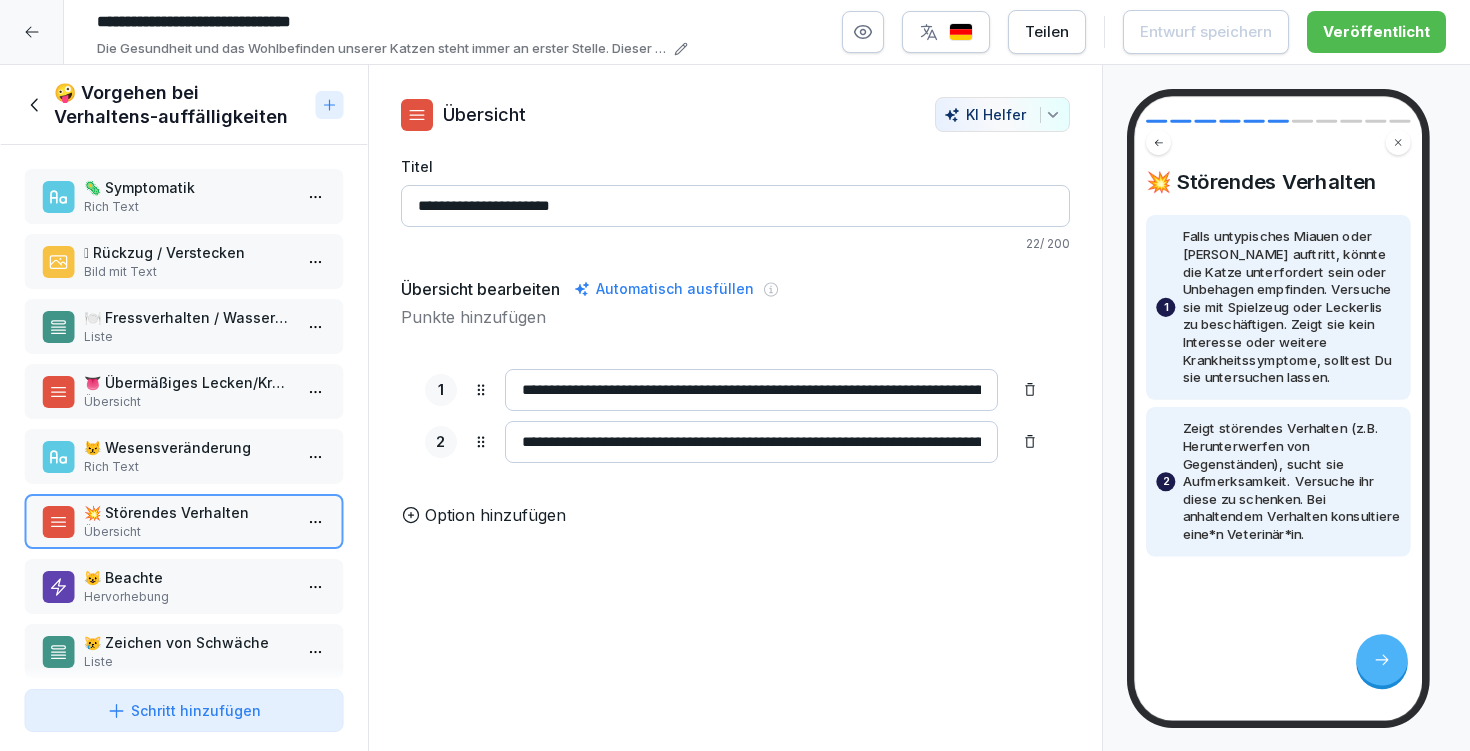 drag, startPoint x: 962, startPoint y: 392, endPoint x: 1096, endPoint y: 392, distance: 134 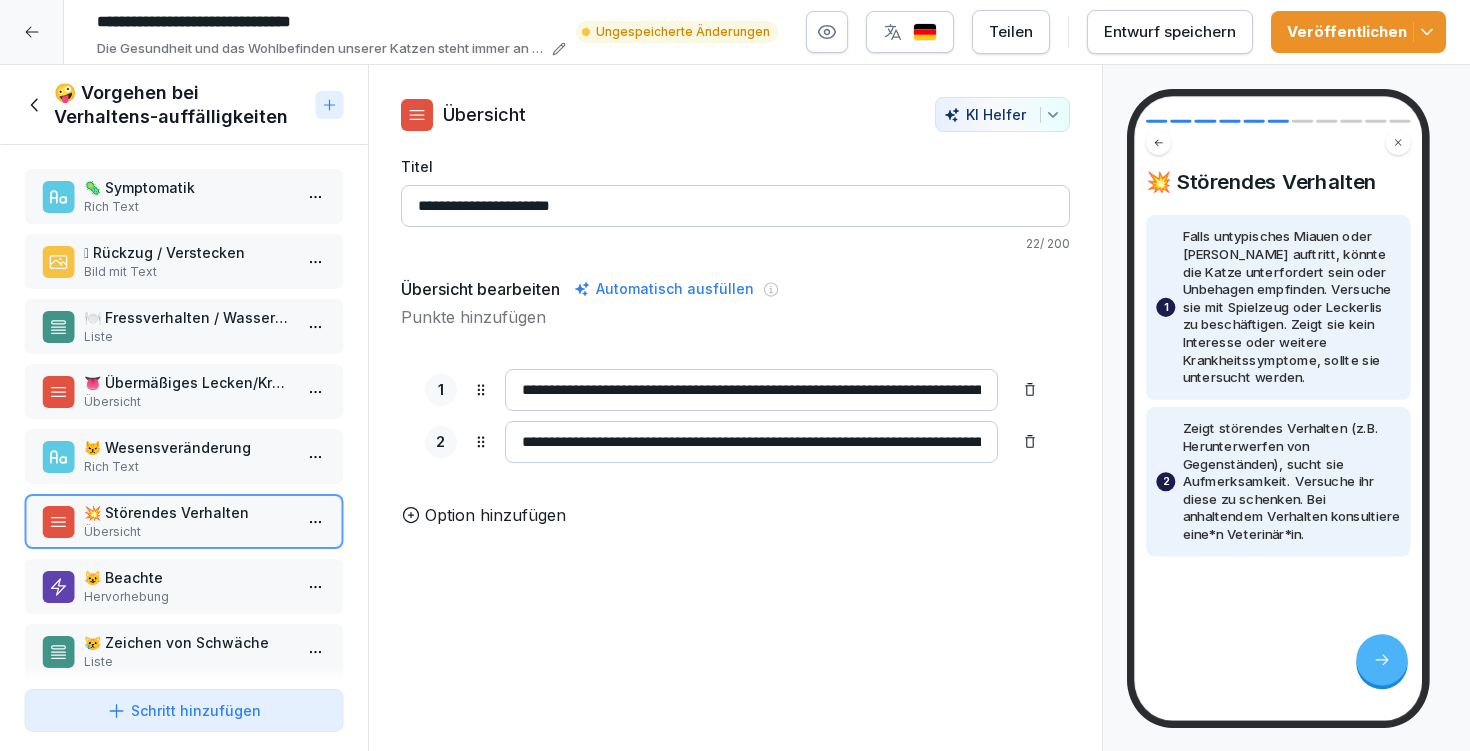 type on "**********" 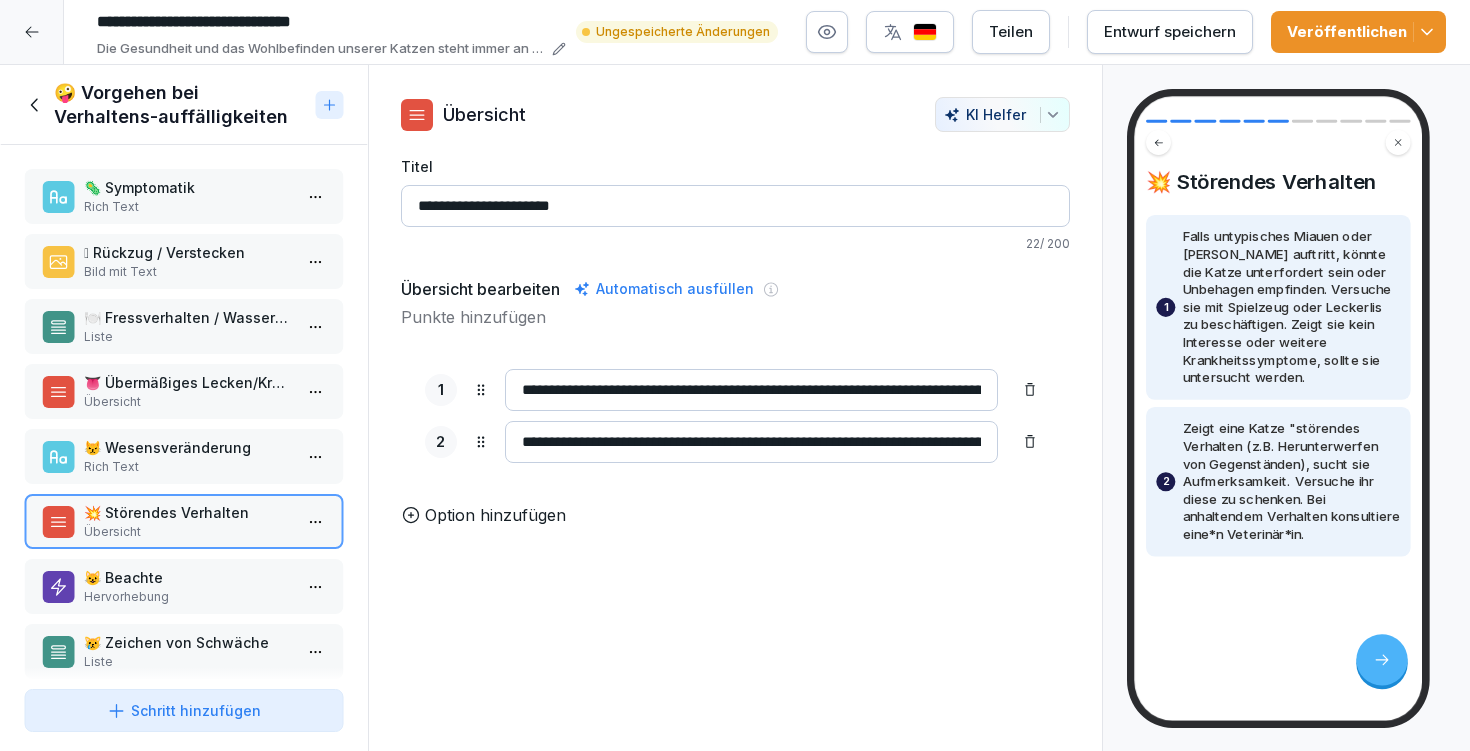 click on "**********" at bounding box center [751, 442] 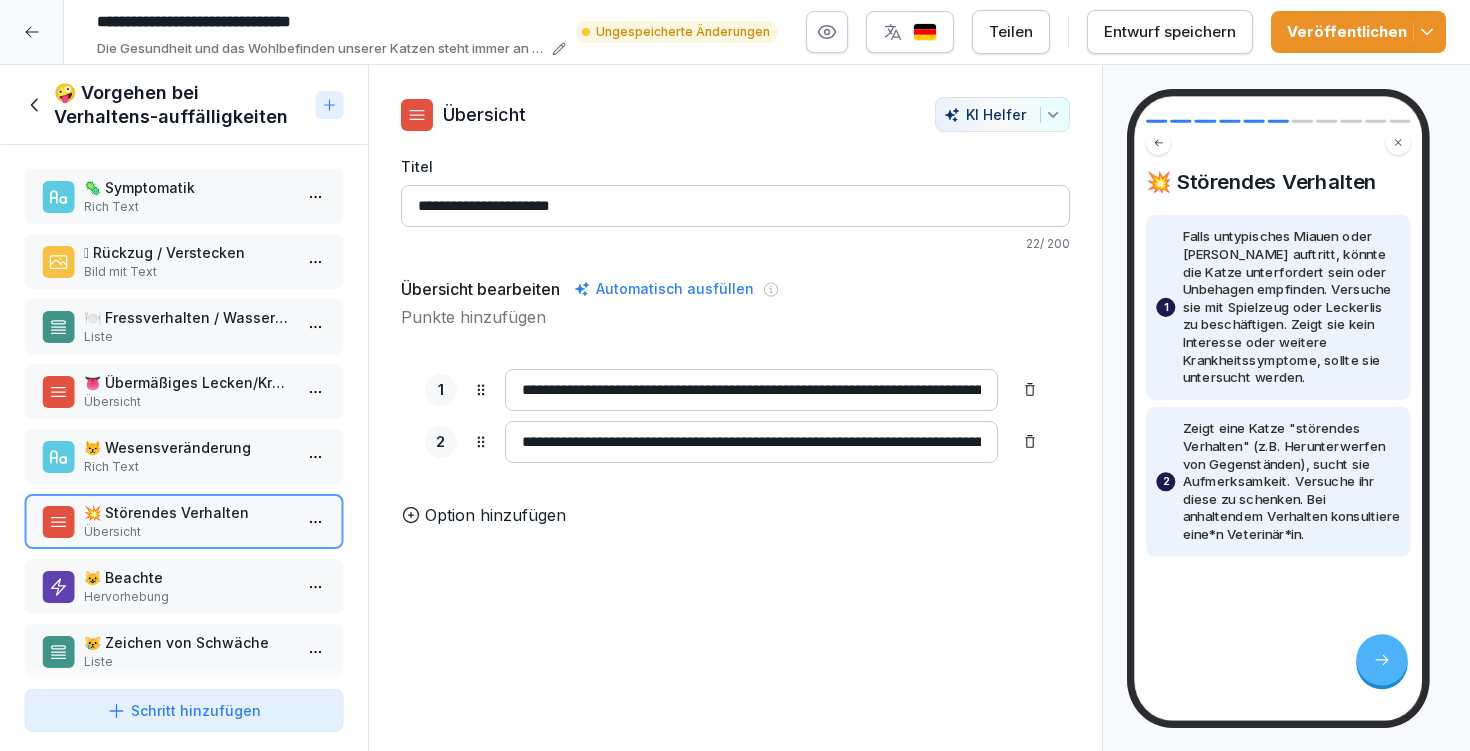 drag, startPoint x: 892, startPoint y: 448, endPoint x: 1024, endPoint y: 453, distance: 132.09467 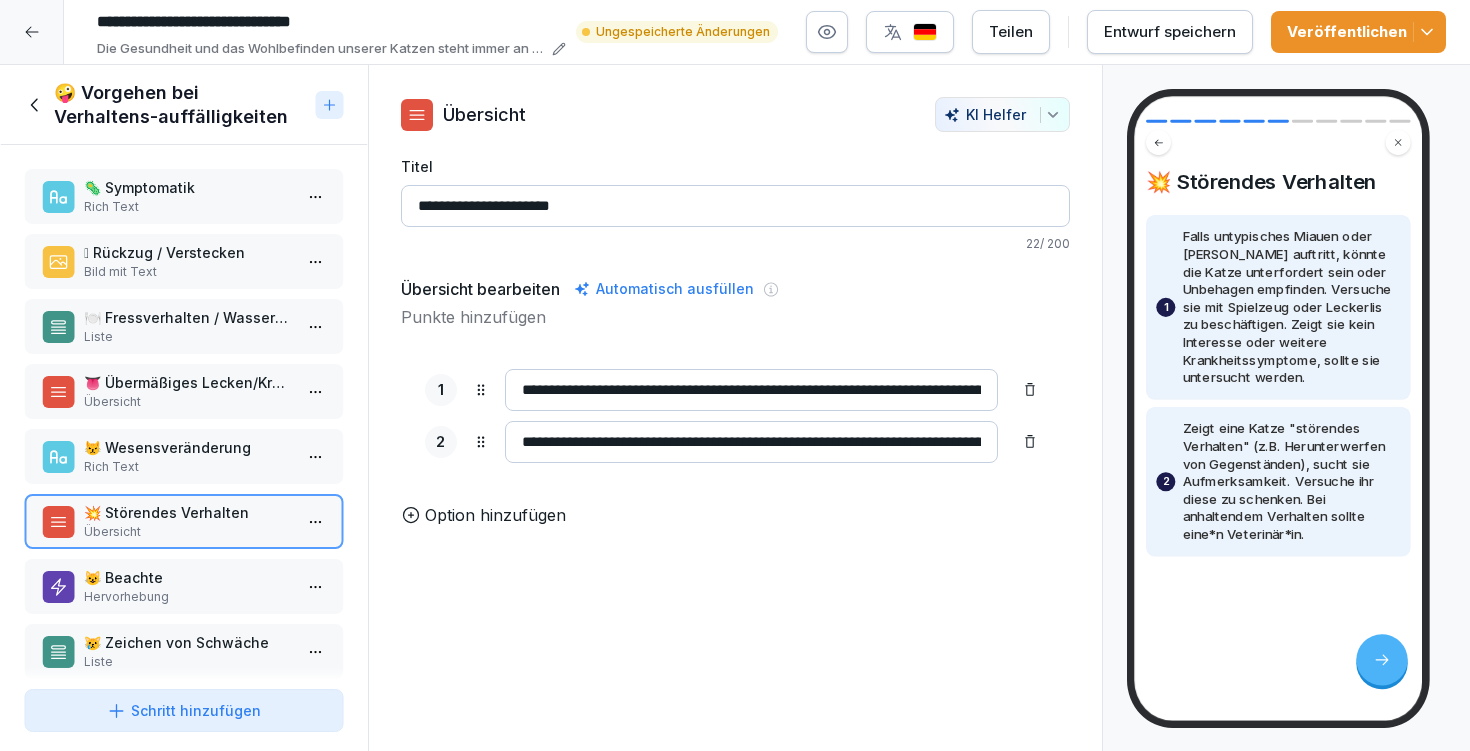 click on "**********" at bounding box center [751, 442] 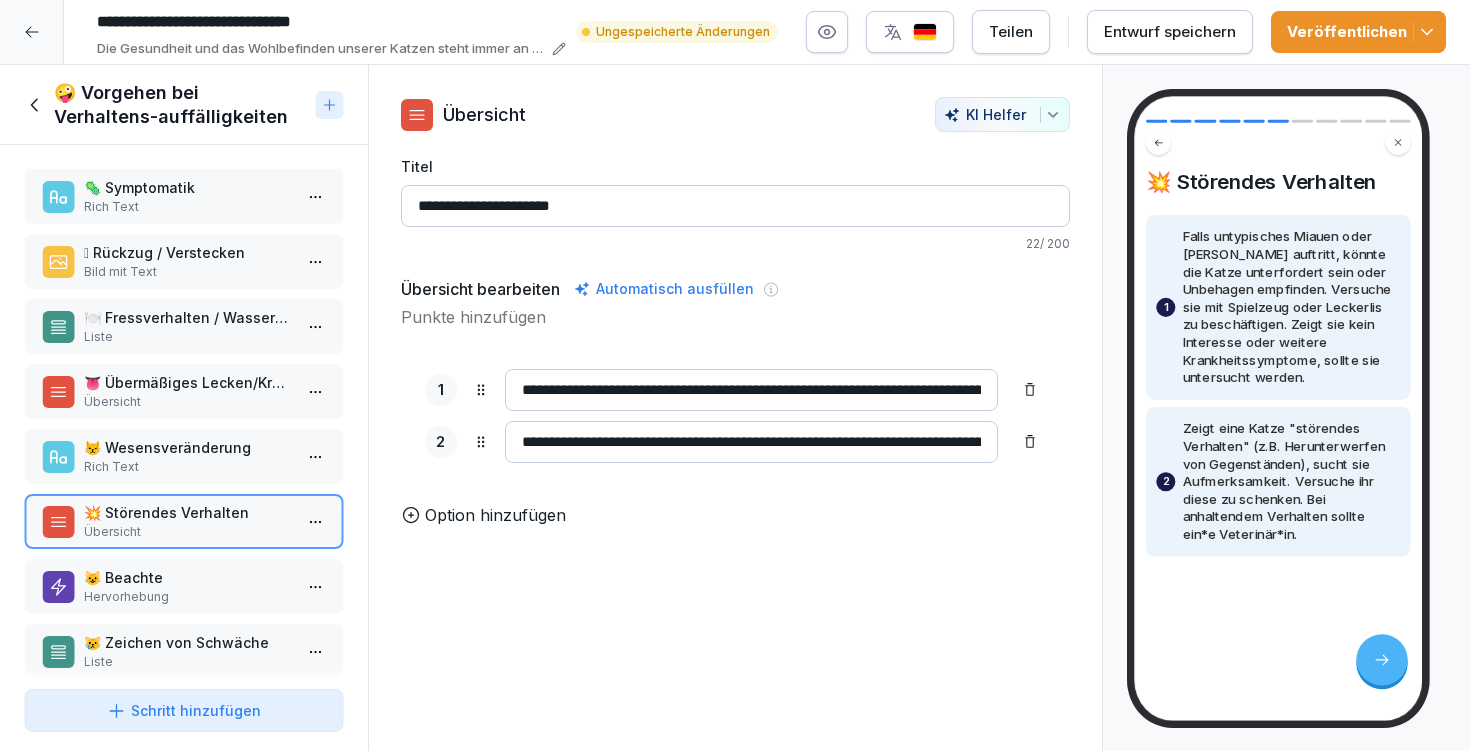 drag, startPoint x: 936, startPoint y: 422, endPoint x: 959, endPoint y: 431, distance: 24.698177 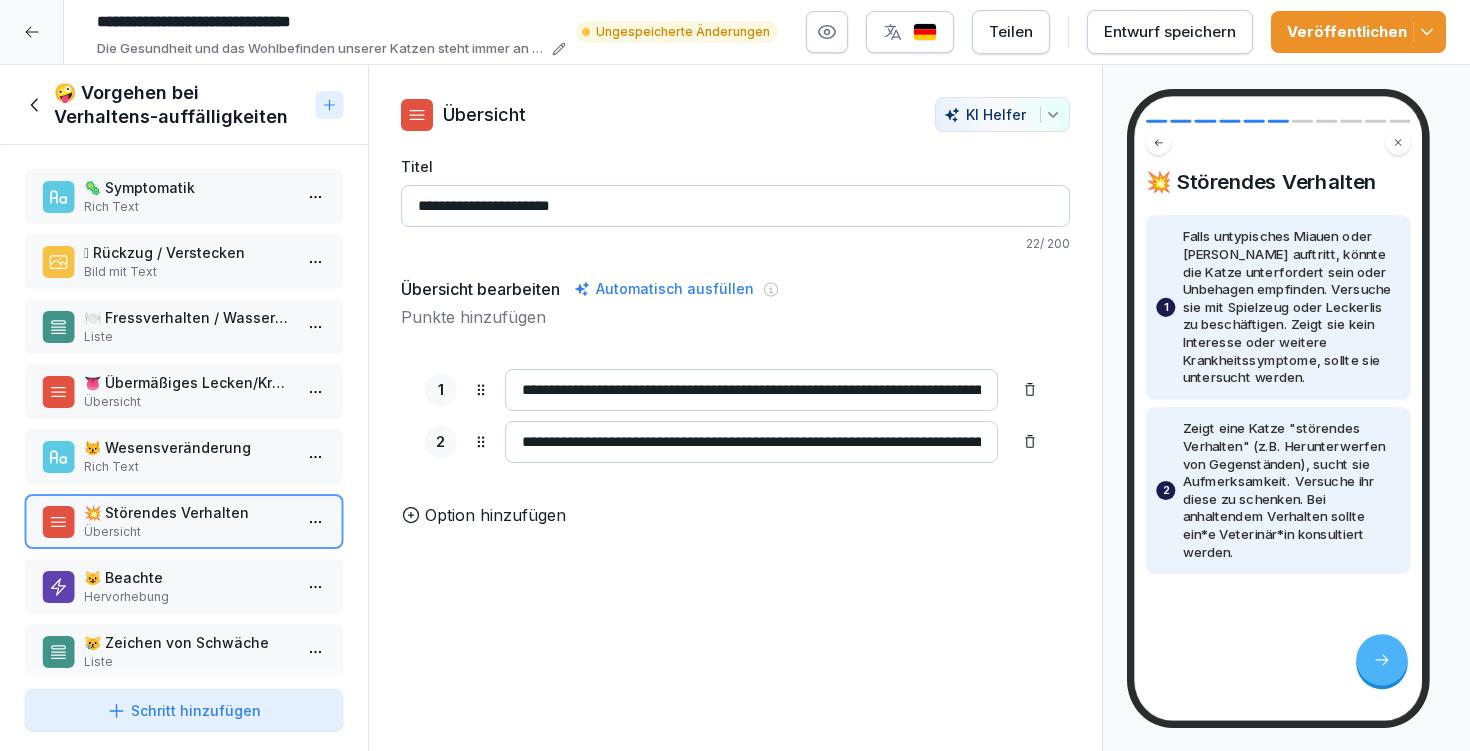 type on "**********" 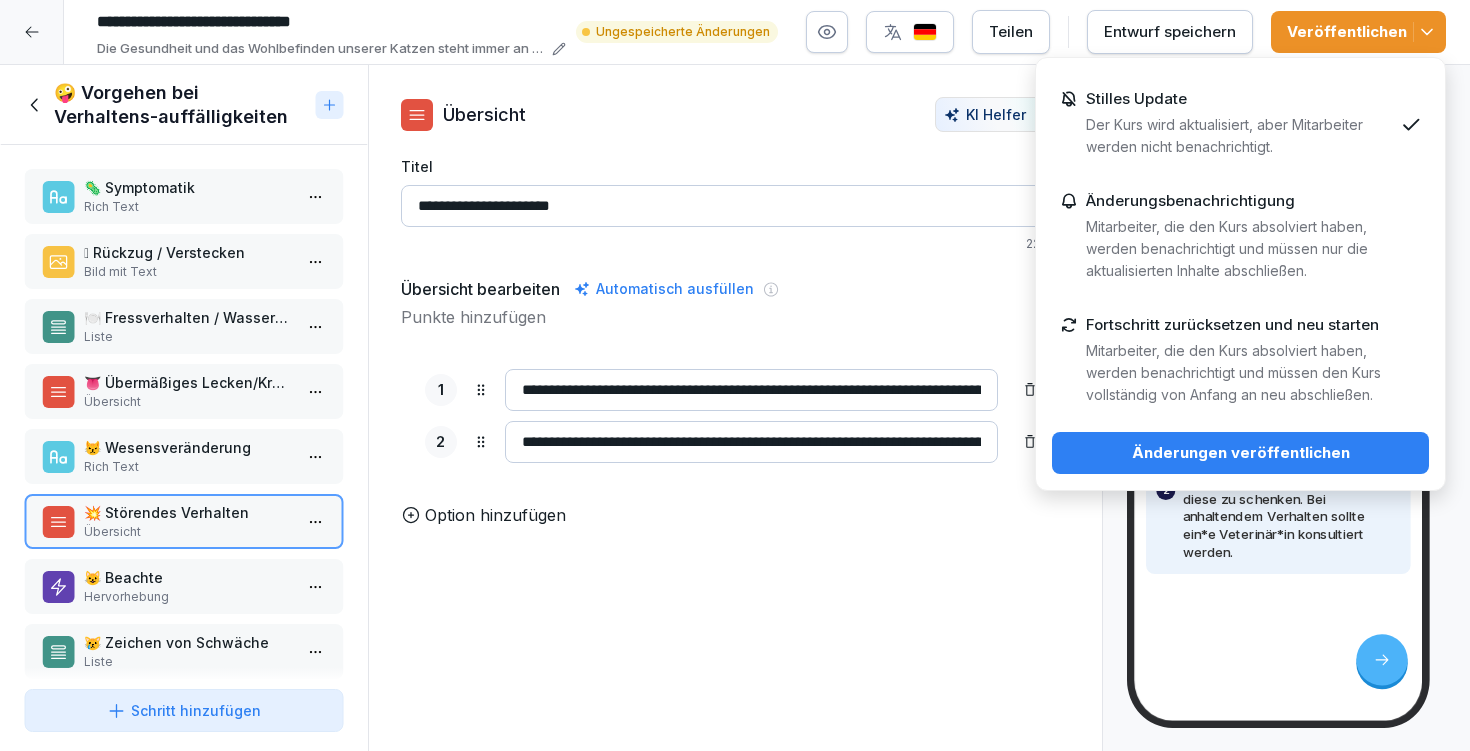 click on "Änderungen veröffentlichen" at bounding box center [1240, 453] 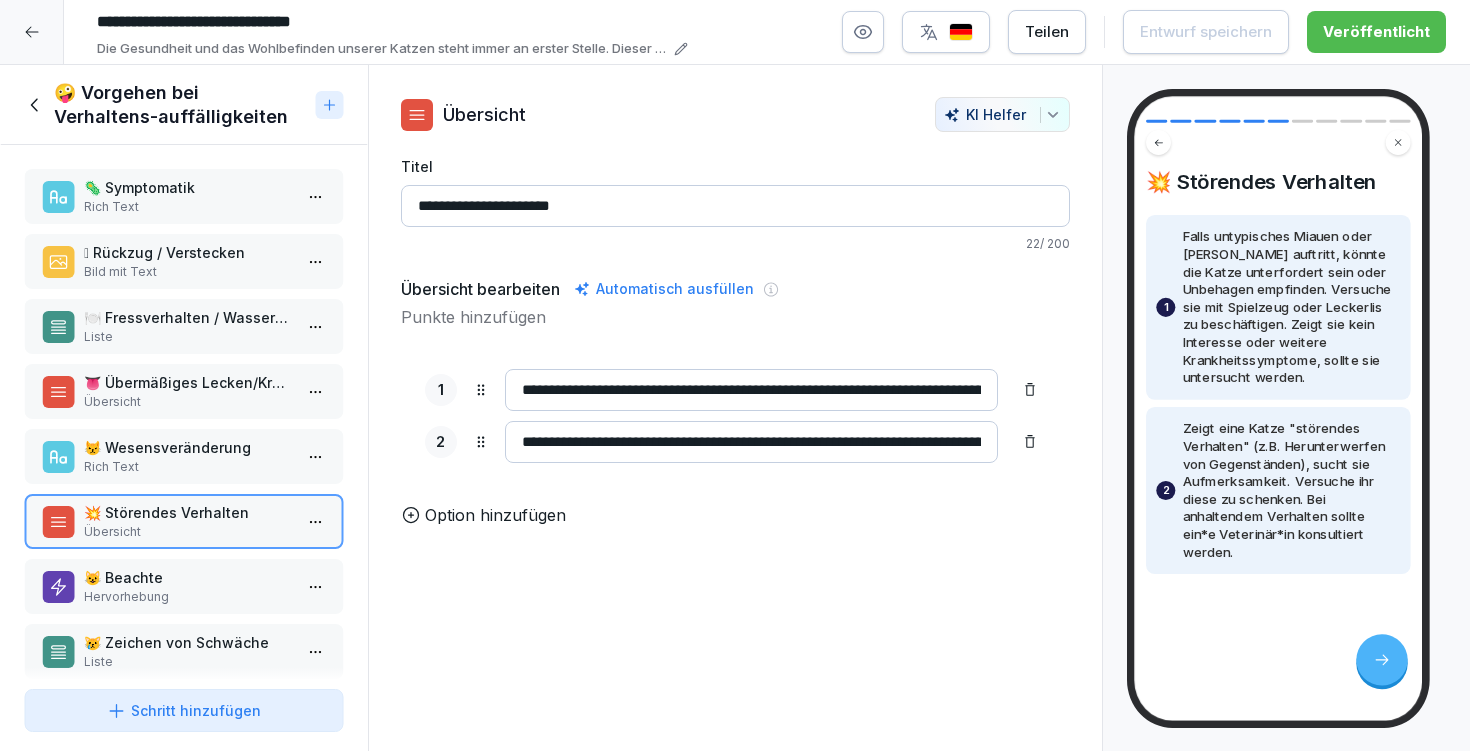 click on "😺 Beachte Hervorhebung" at bounding box center (184, 586) 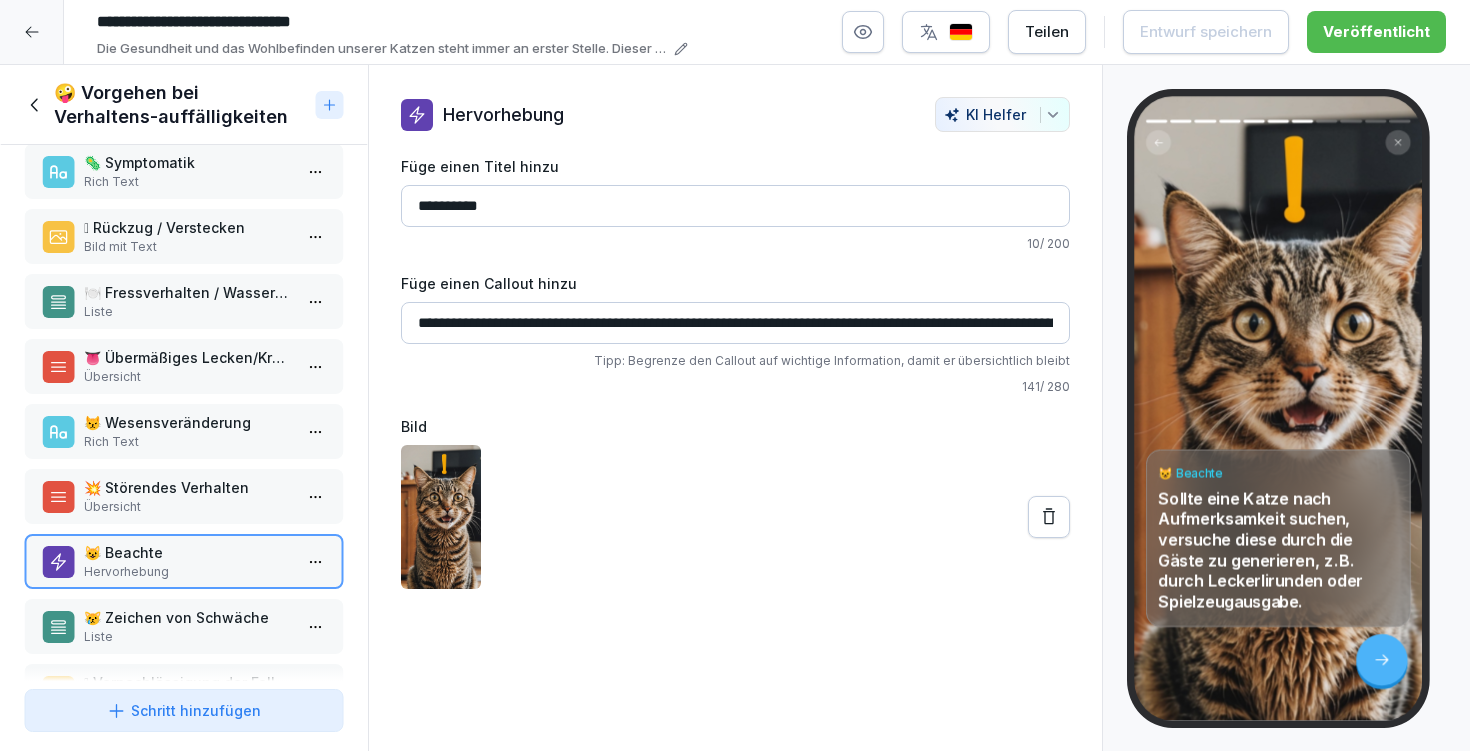 scroll, scrollTop: 60, scrollLeft: 0, axis: vertical 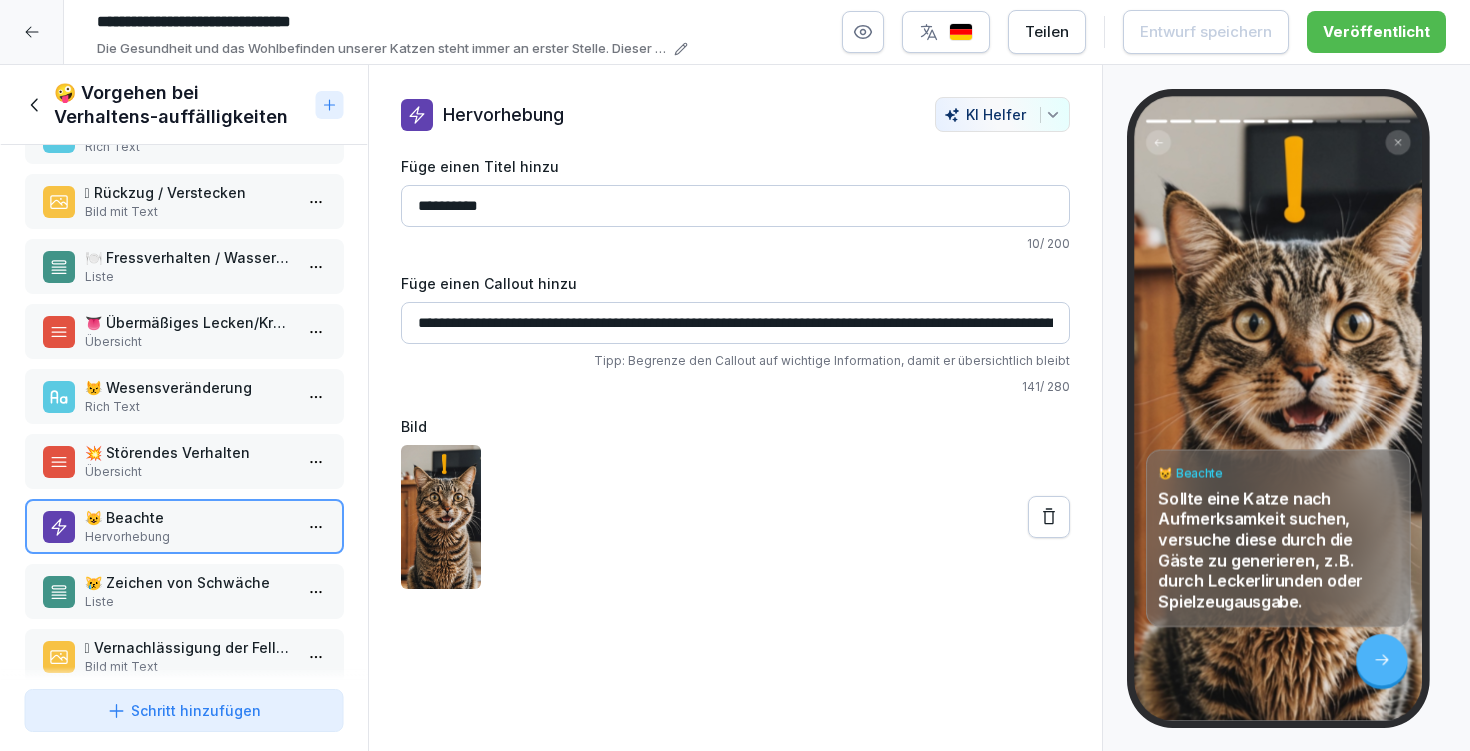 click on "😿 Zeichen von Schwäche" at bounding box center (188, 582) 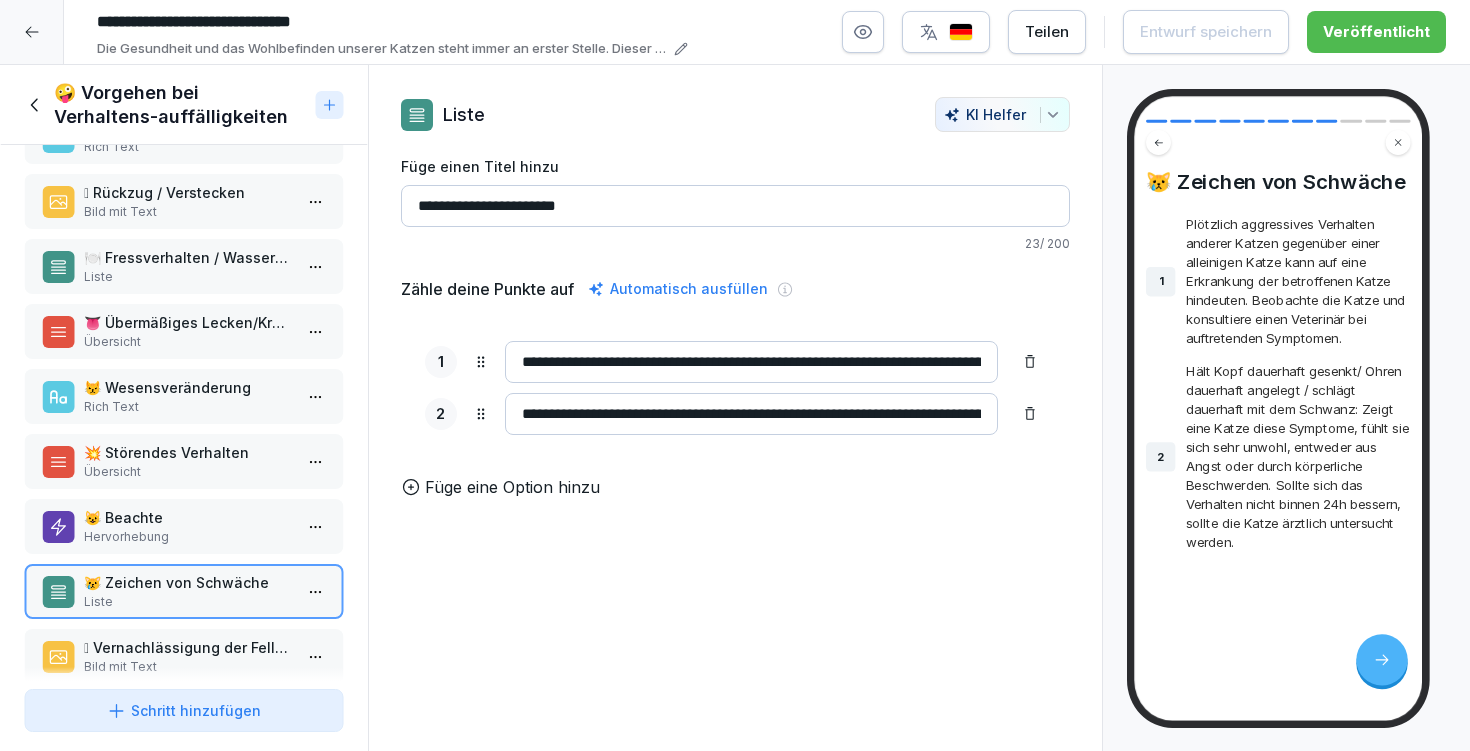 click on "**********" at bounding box center (751, 362) 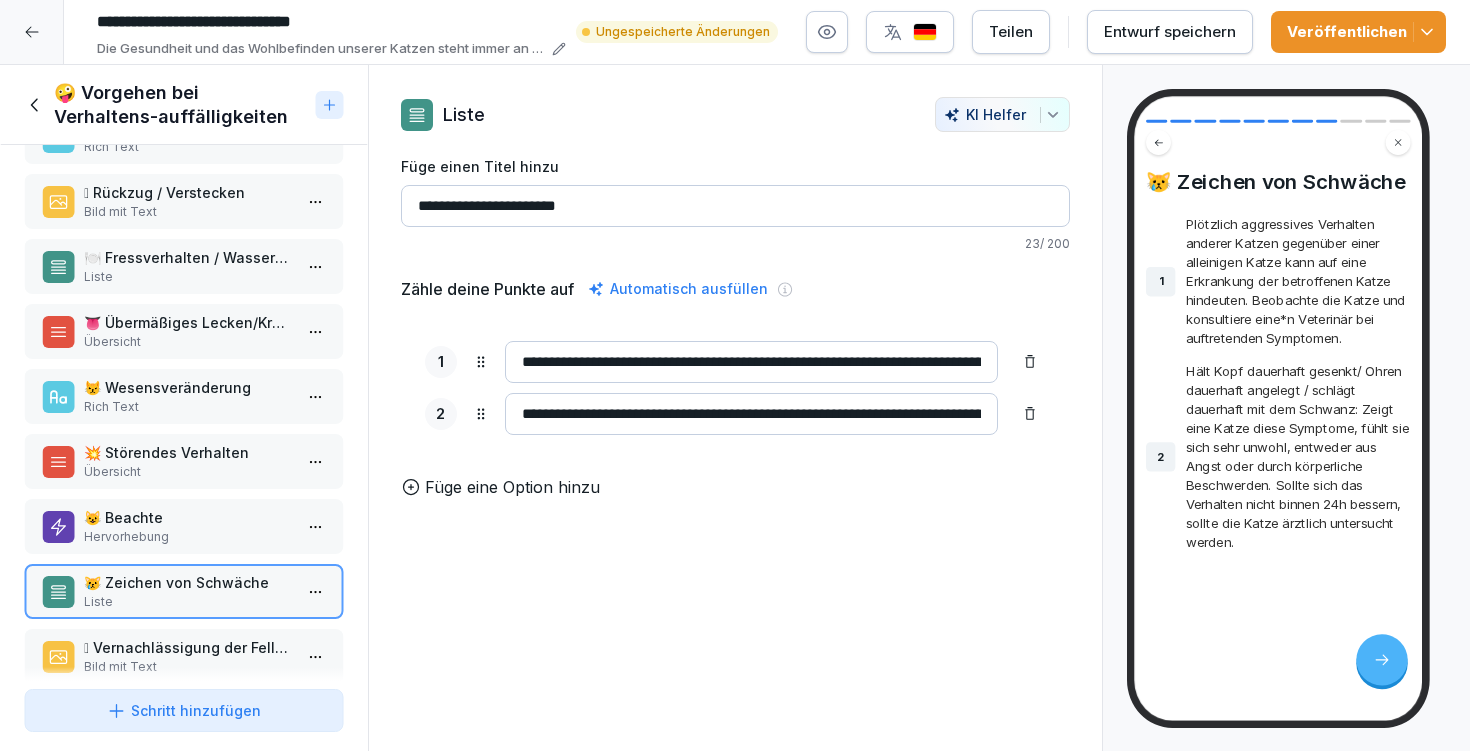click on "**********" at bounding box center (751, 362) 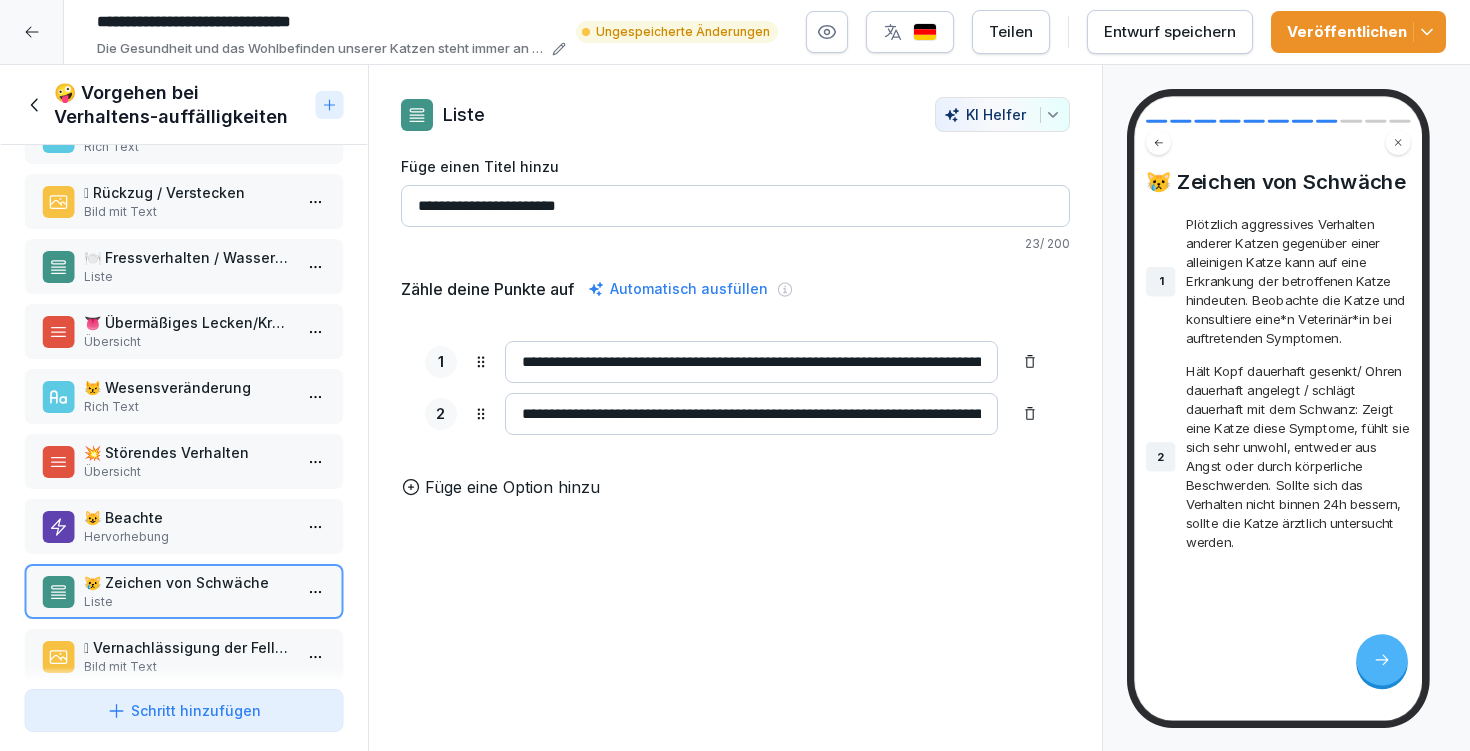 type on "**********" 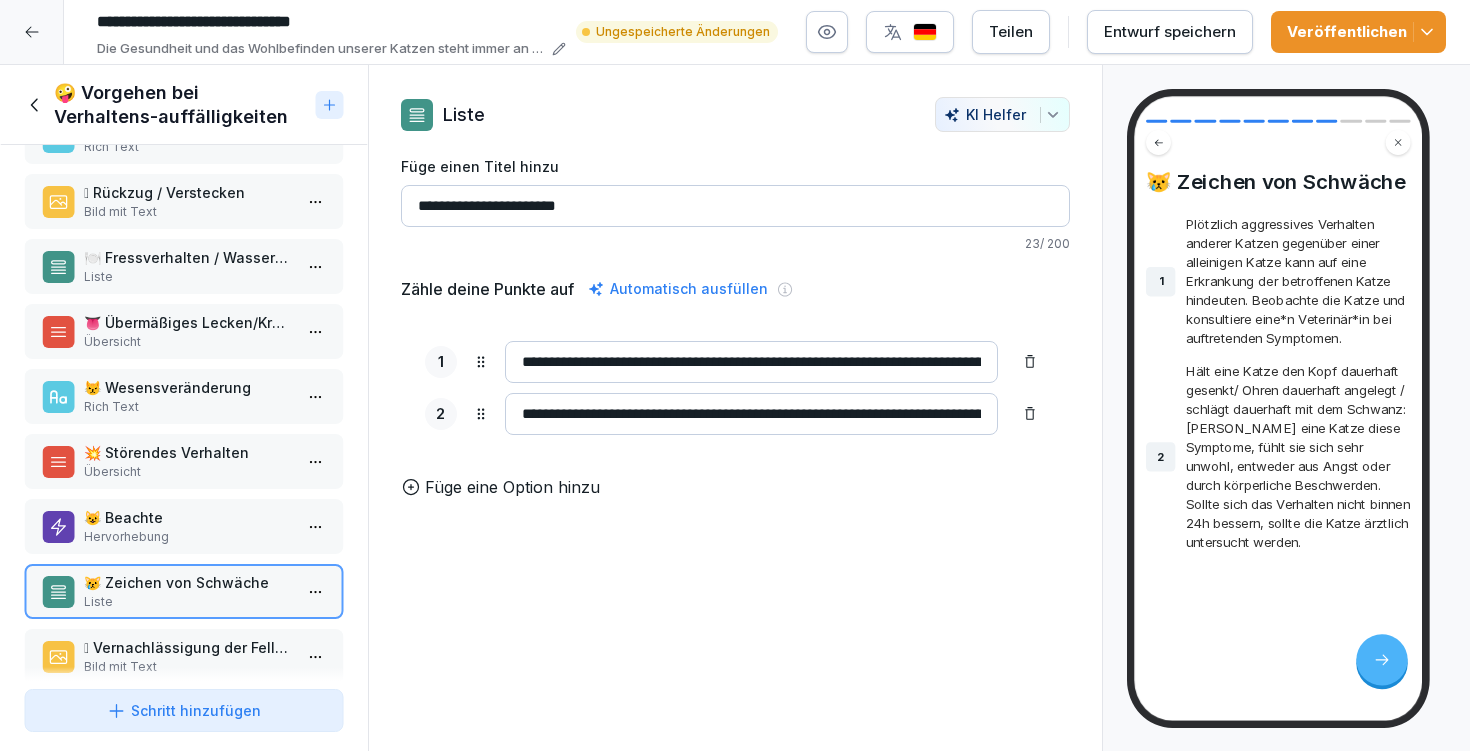 click on "**********" at bounding box center [751, 414] 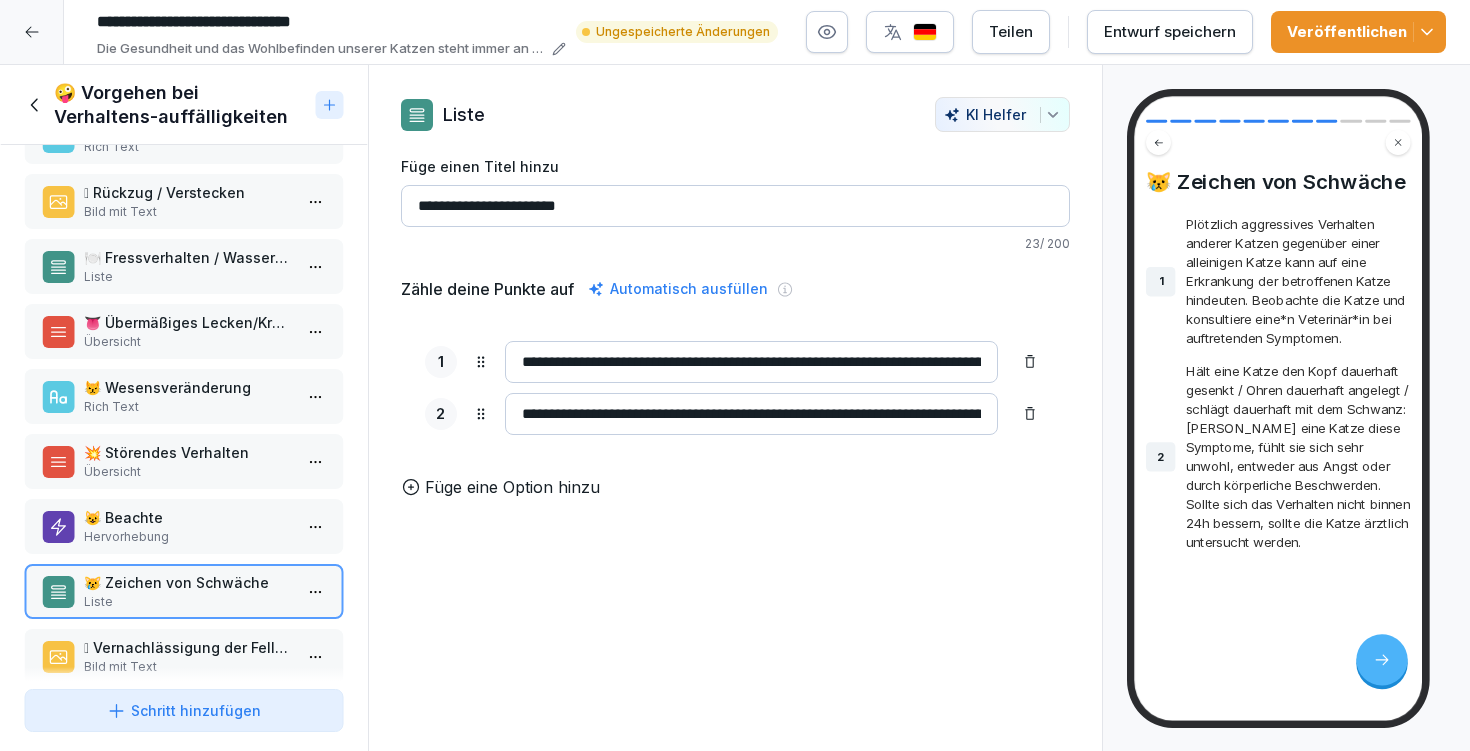 click on "**********" at bounding box center (751, 414) 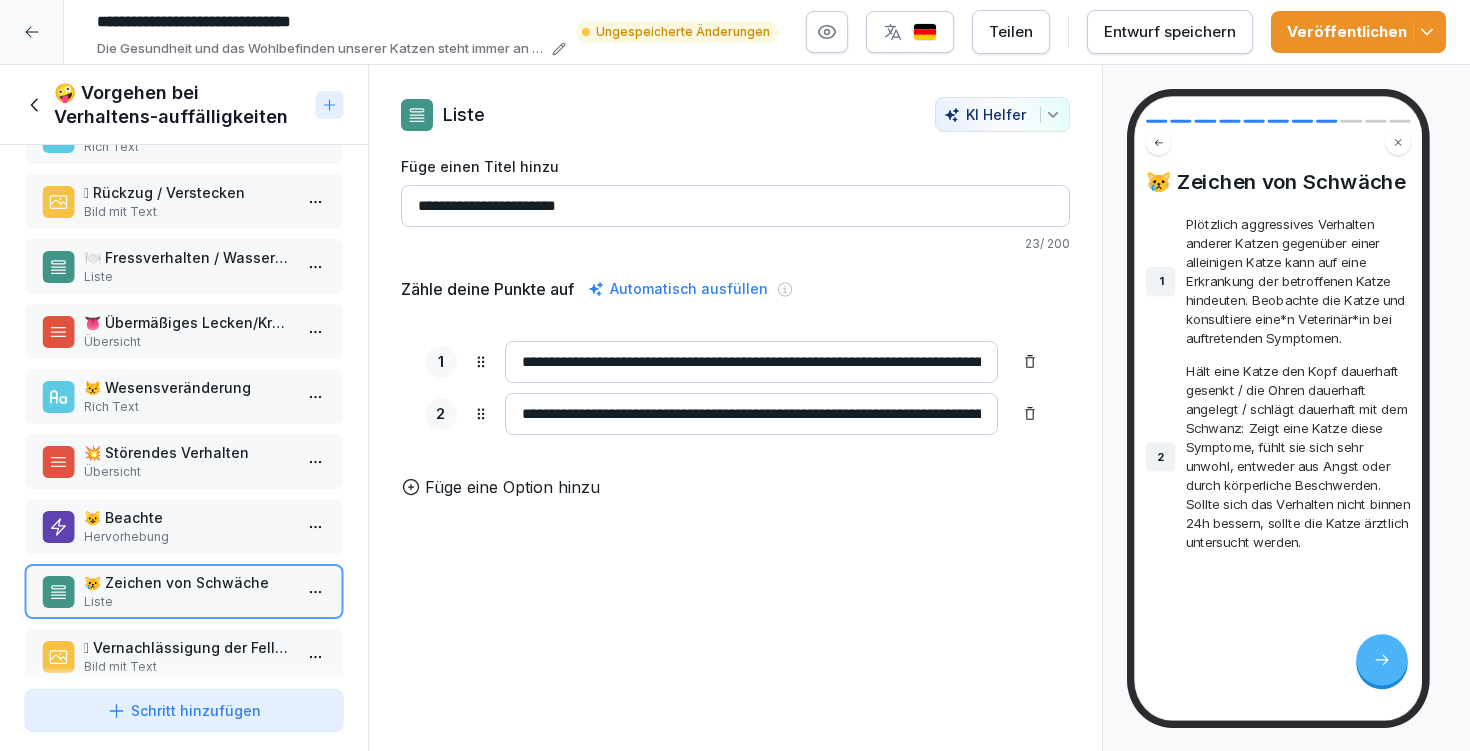 drag, startPoint x: 942, startPoint y: 411, endPoint x: 965, endPoint y: 408, distance: 23.194826 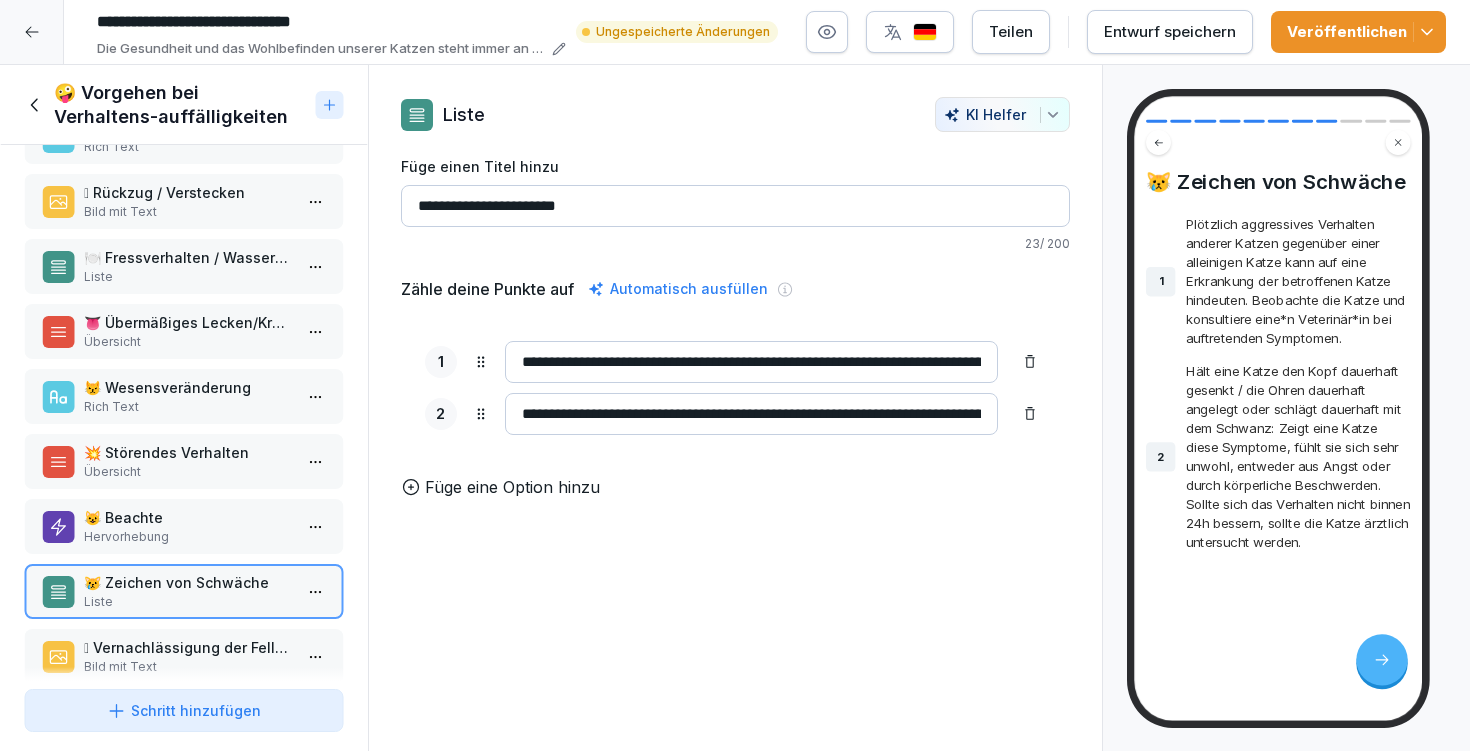 click on "**********" at bounding box center [751, 414] 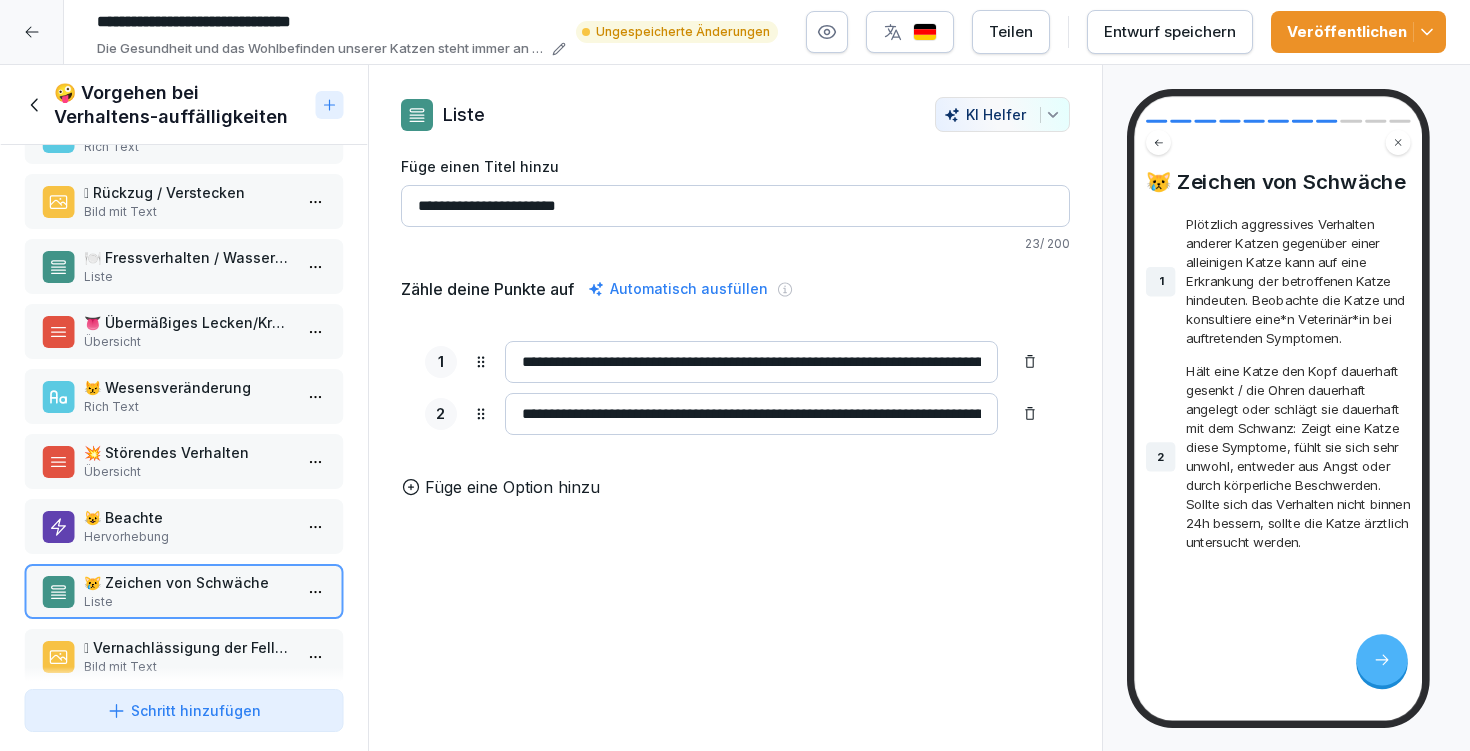drag, startPoint x: 885, startPoint y: 411, endPoint x: 990, endPoint y: 419, distance: 105.30432 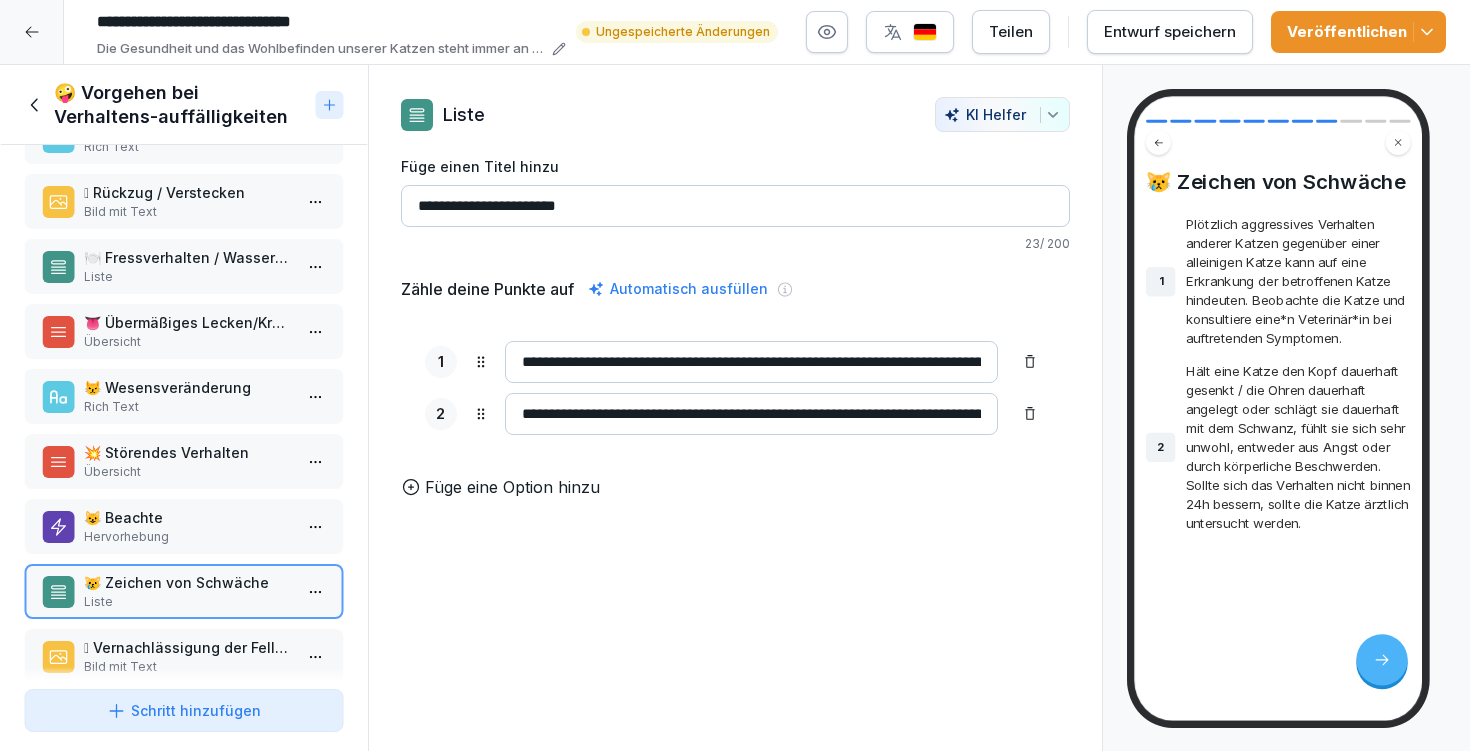 type on "**********" 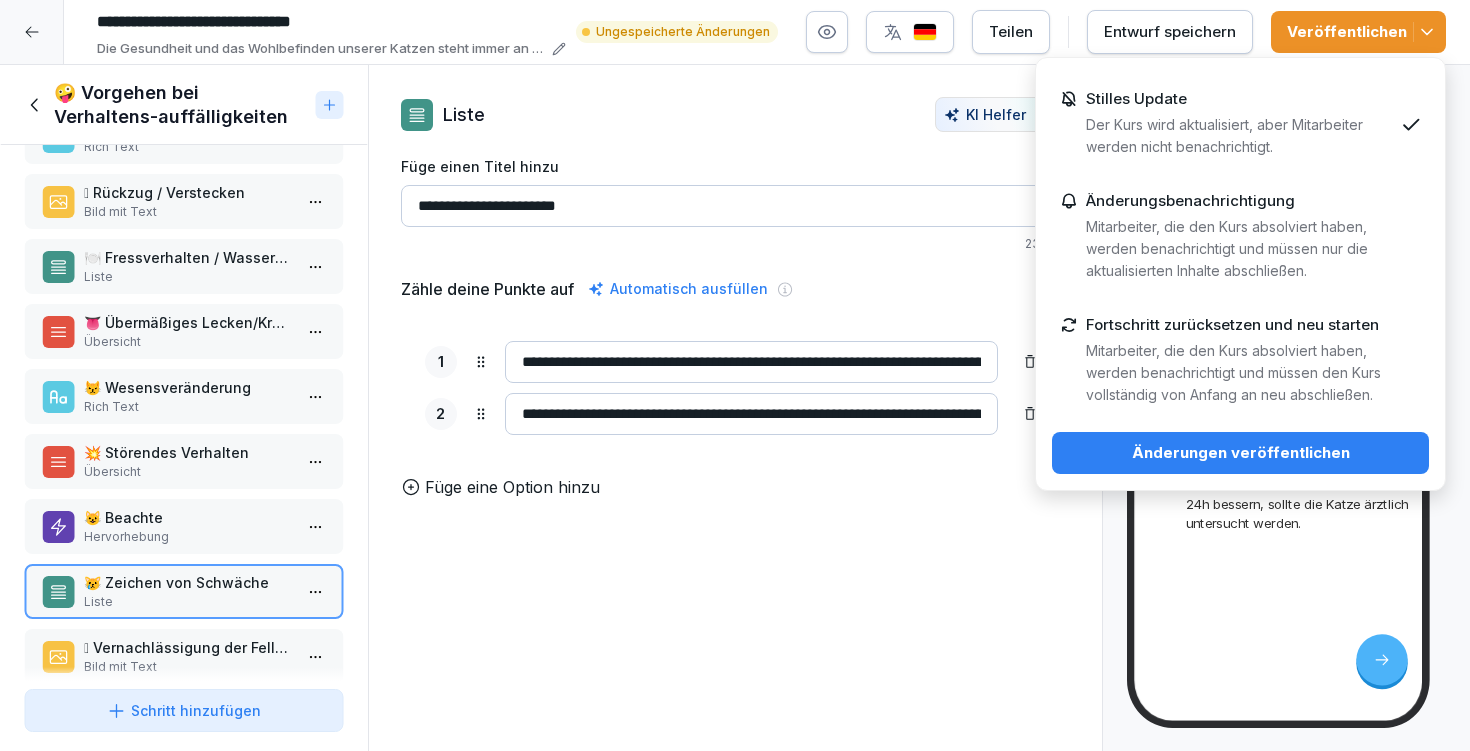 click on "Stilles Update Der Kurs wird aktualisiert, aber Mitarbeiter werden nicht benachrichtigt. Änderungsbenachrichtigung Mitarbeiter, die den Kurs absolviert haben, werden benachrichtigt und müssen nur die aktualisierten Inhalte abschließen. Fortschritt zurücksetzen und neu starten Mitarbeiter, die den Kurs absolviert haben, werden benachrichtigt und müssen den Kurs vollständig von Anfang an neu abschließen. Änderungen veröffentlichen" at bounding box center (1240, 274) 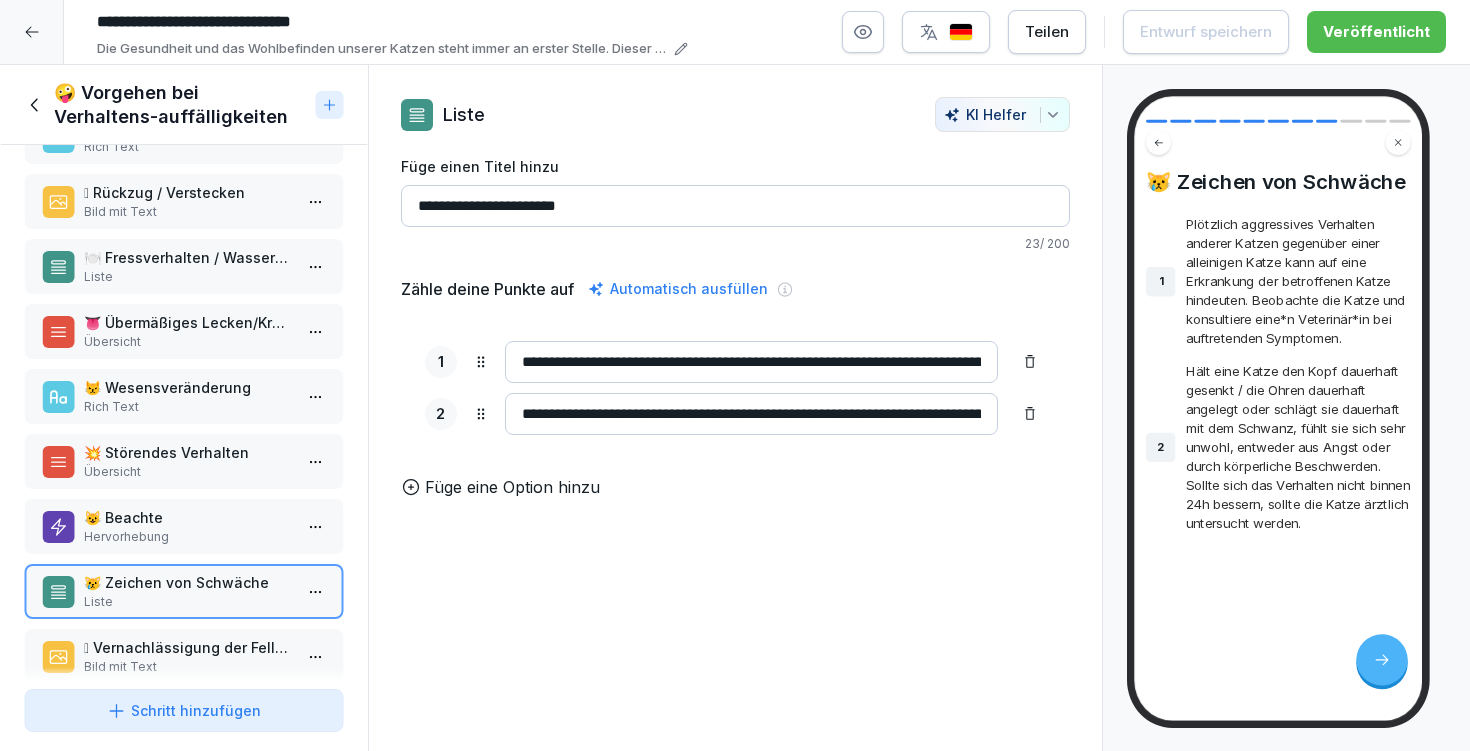 drag, startPoint x: 875, startPoint y: 357, endPoint x: 930, endPoint y: 365, distance: 55.578773 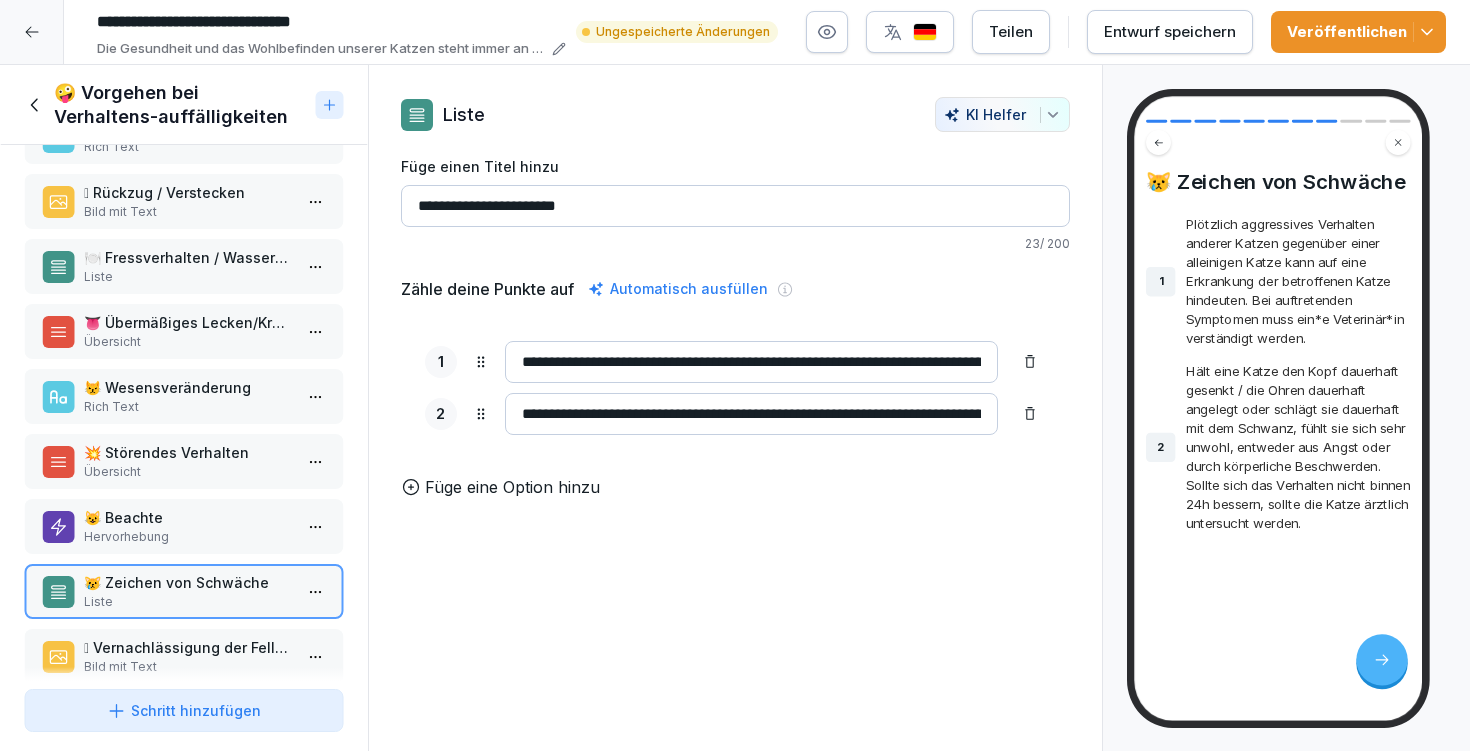 type on "**********" 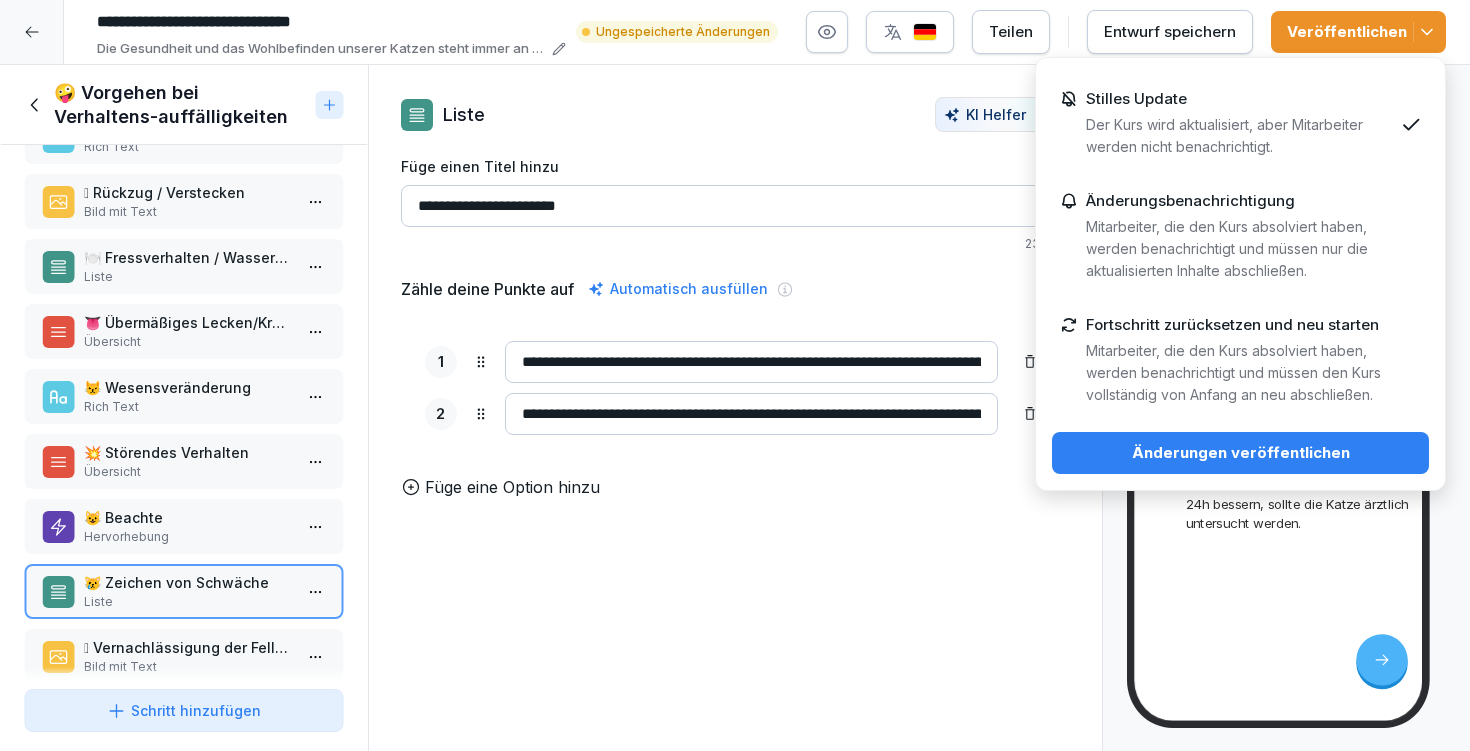 click on "Änderungen veröffentlichen" at bounding box center [1240, 453] 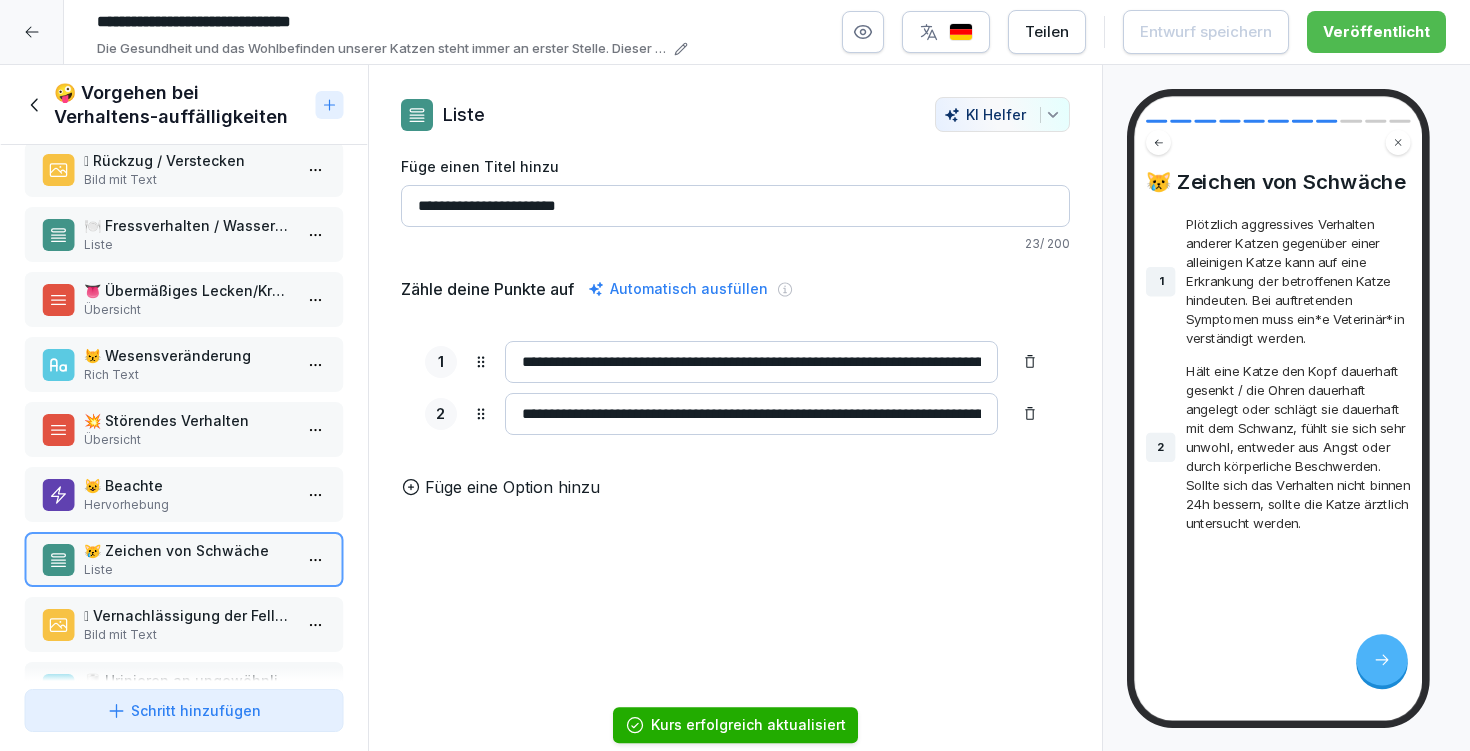scroll, scrollTop: 232, scrollLeft: 0, axis: vertical 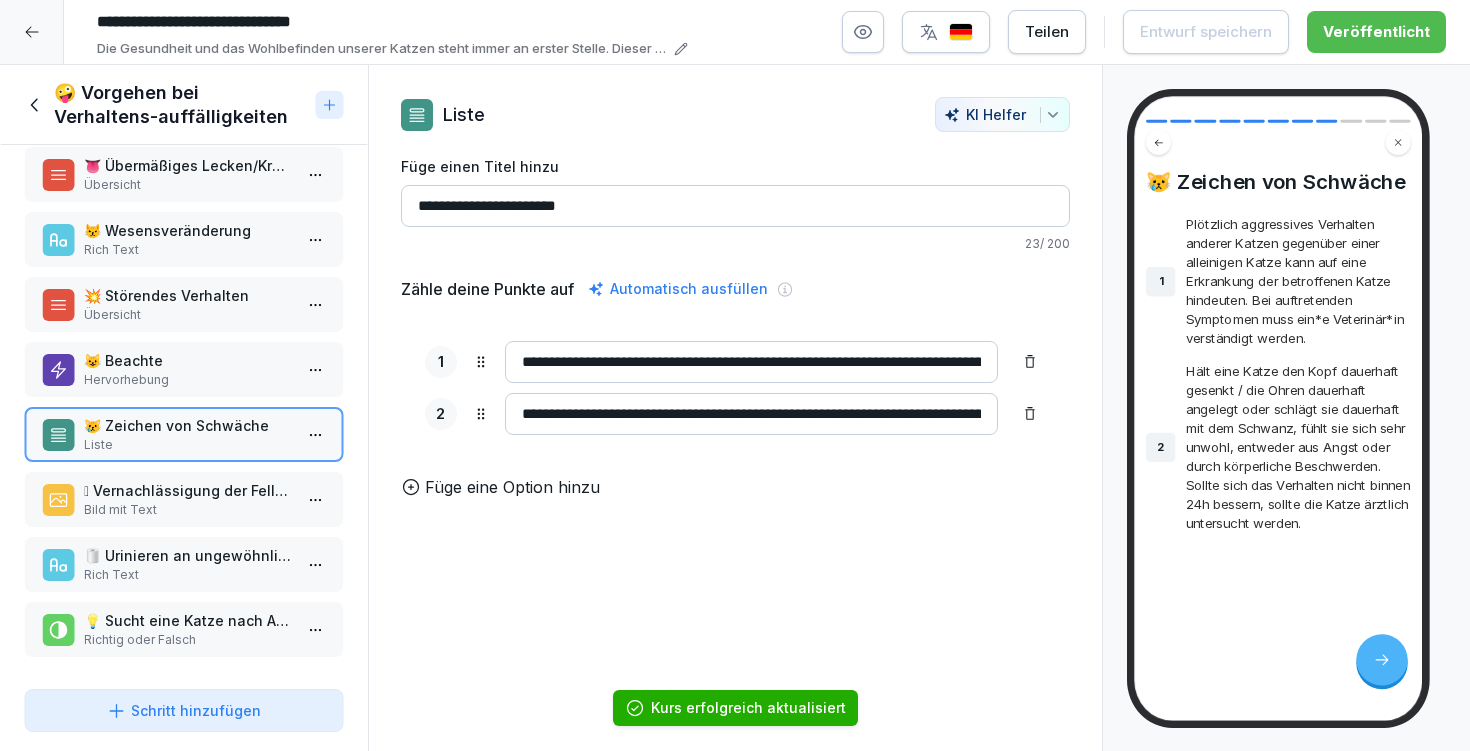 click on "🪮 Vernachlässigung der Fellpflege Bild mit Text" at bounding box center (184, 499) 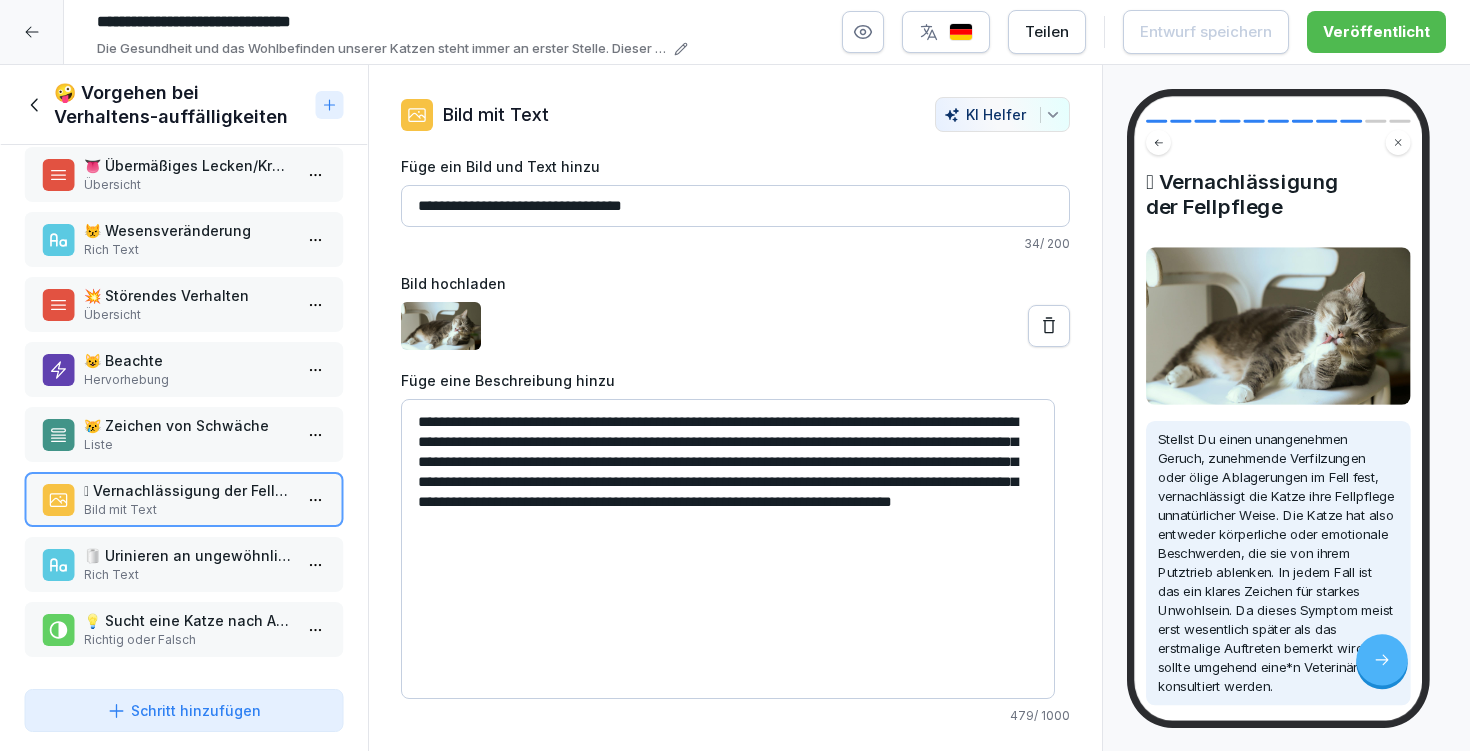 click on "**********" at bounding box center [728, 549] 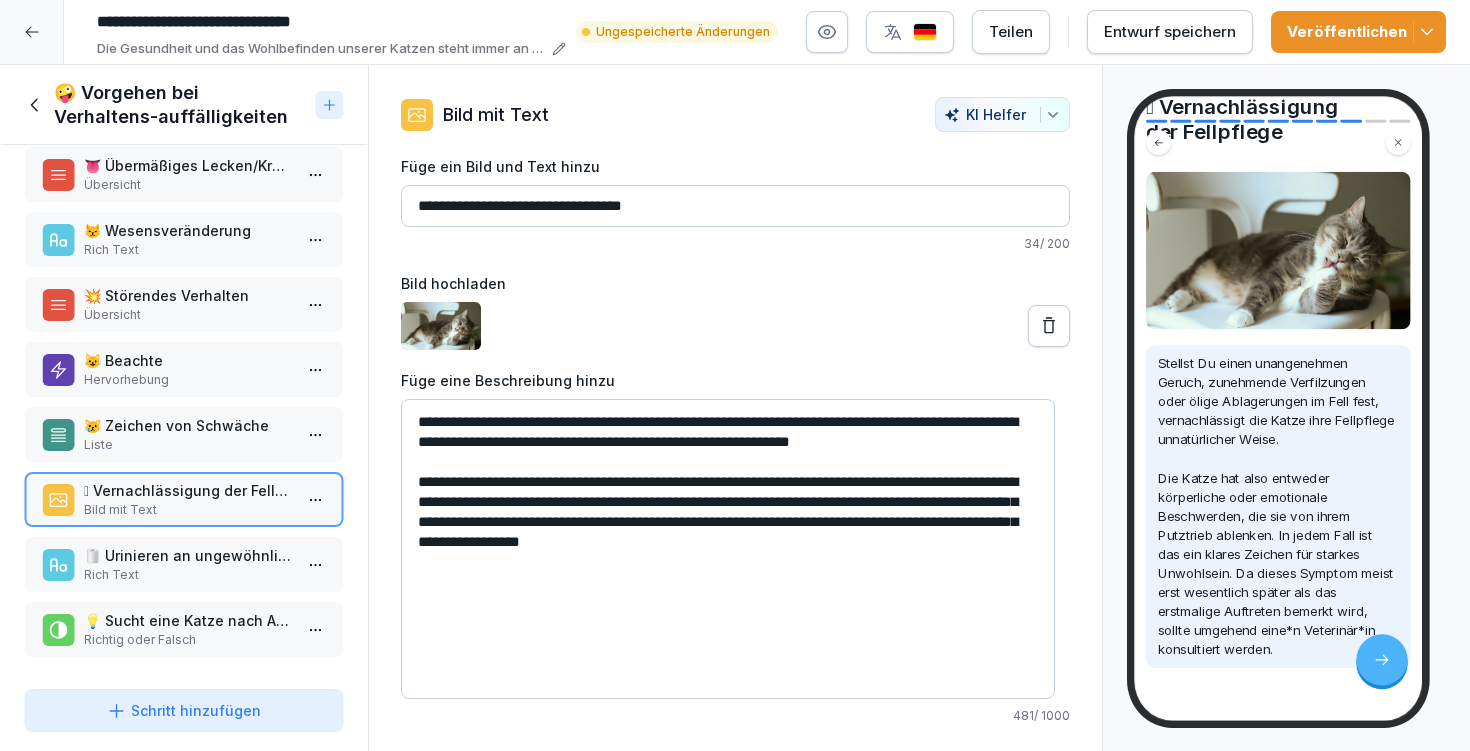 scroll, scrollTop: 135, scrollLeft: 0, axis: vertical 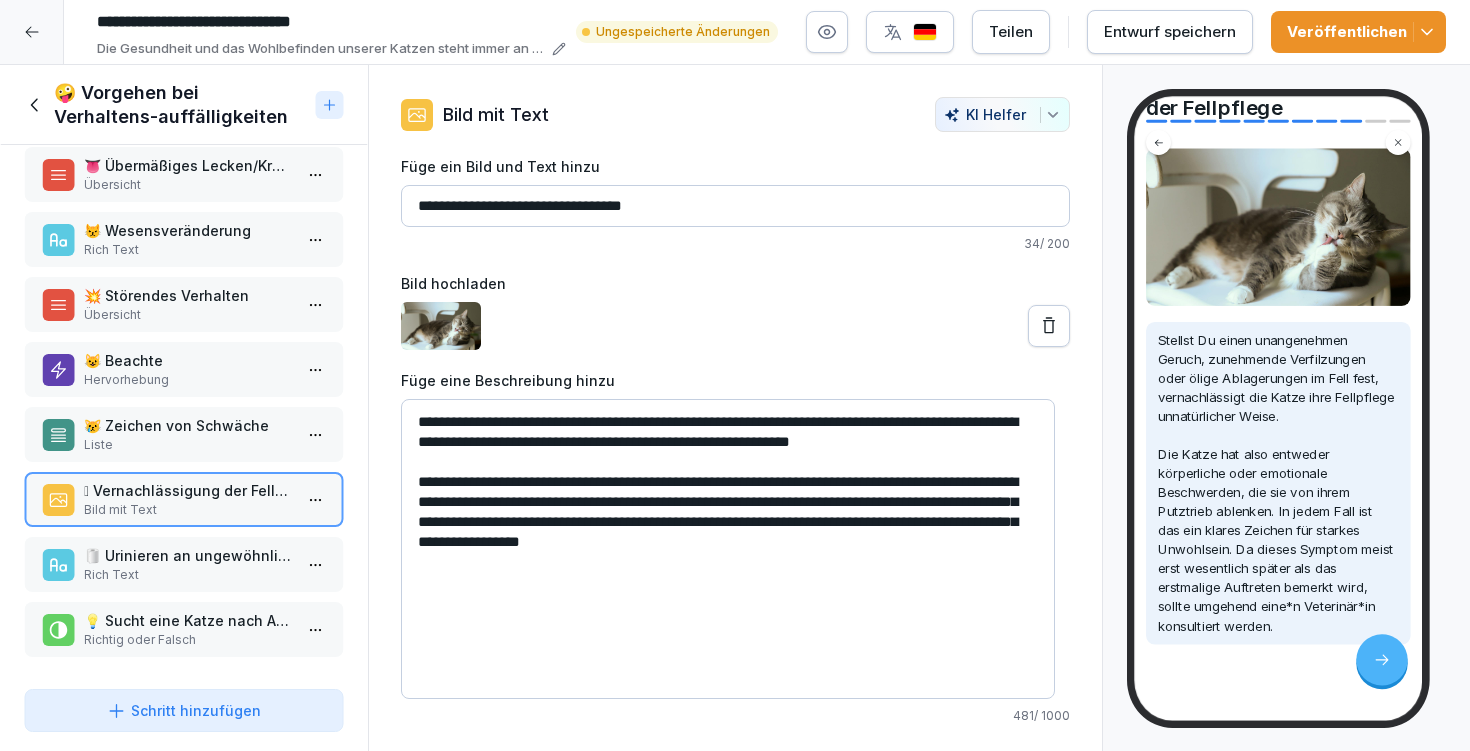 click on "**********" at bounding box center [728, 549] 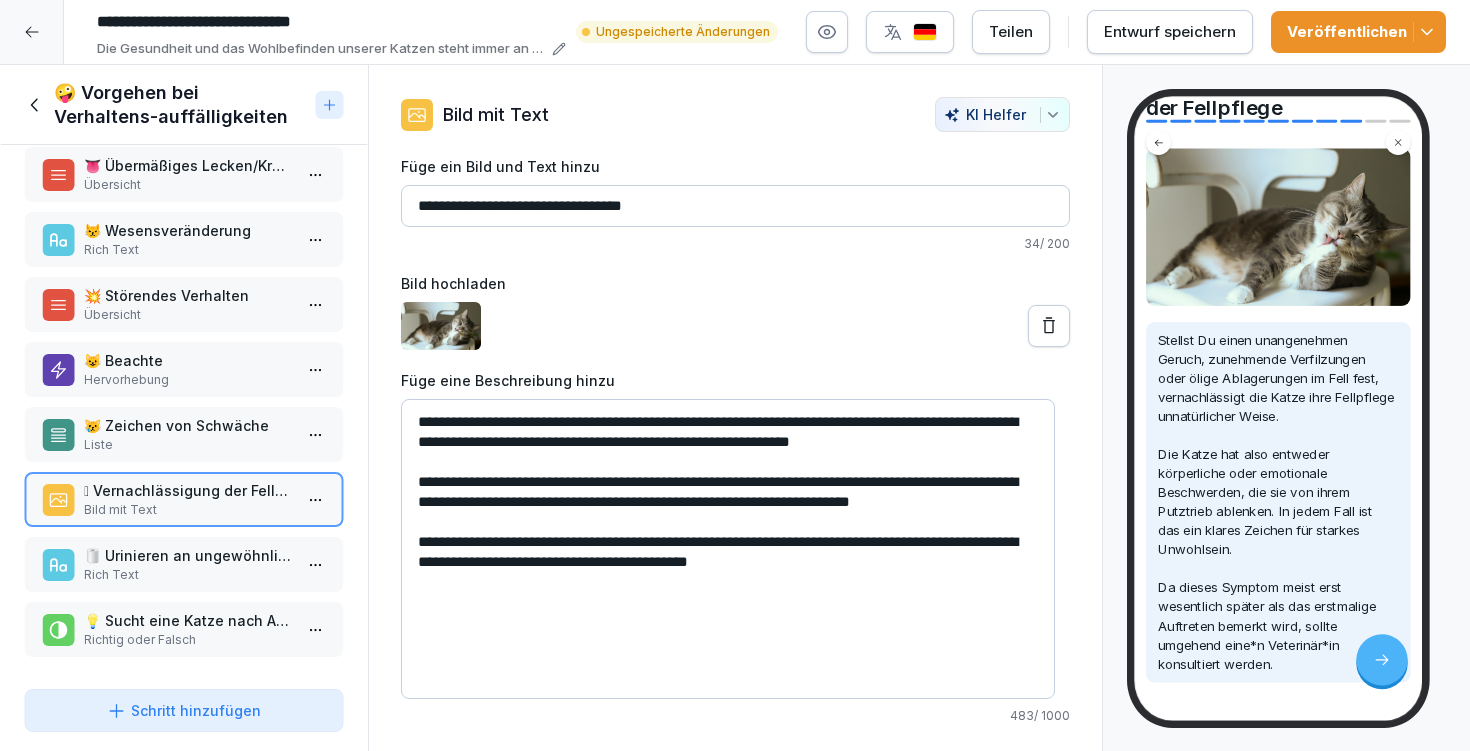 scroll, scrollTop: 0, scrollLeft: 0, axis: both 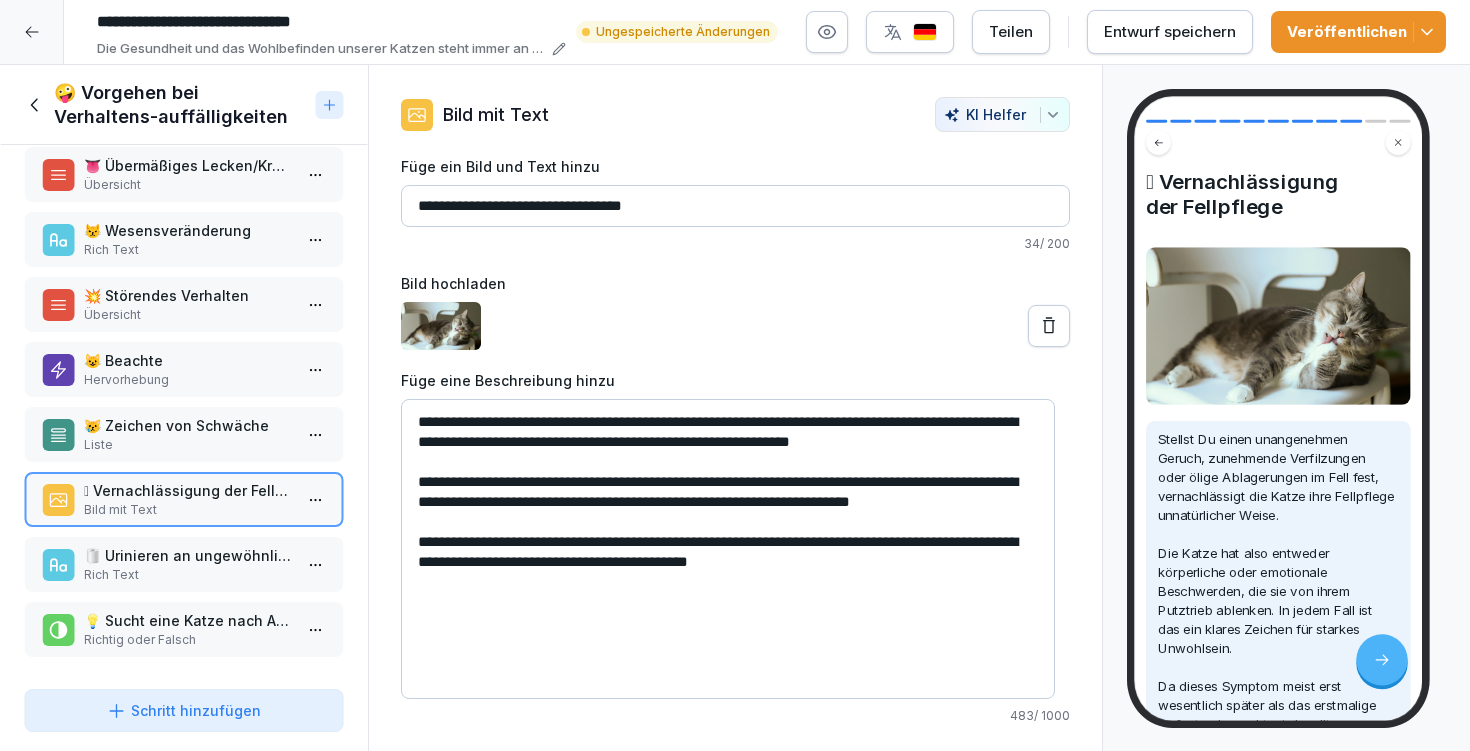 type on "**********" 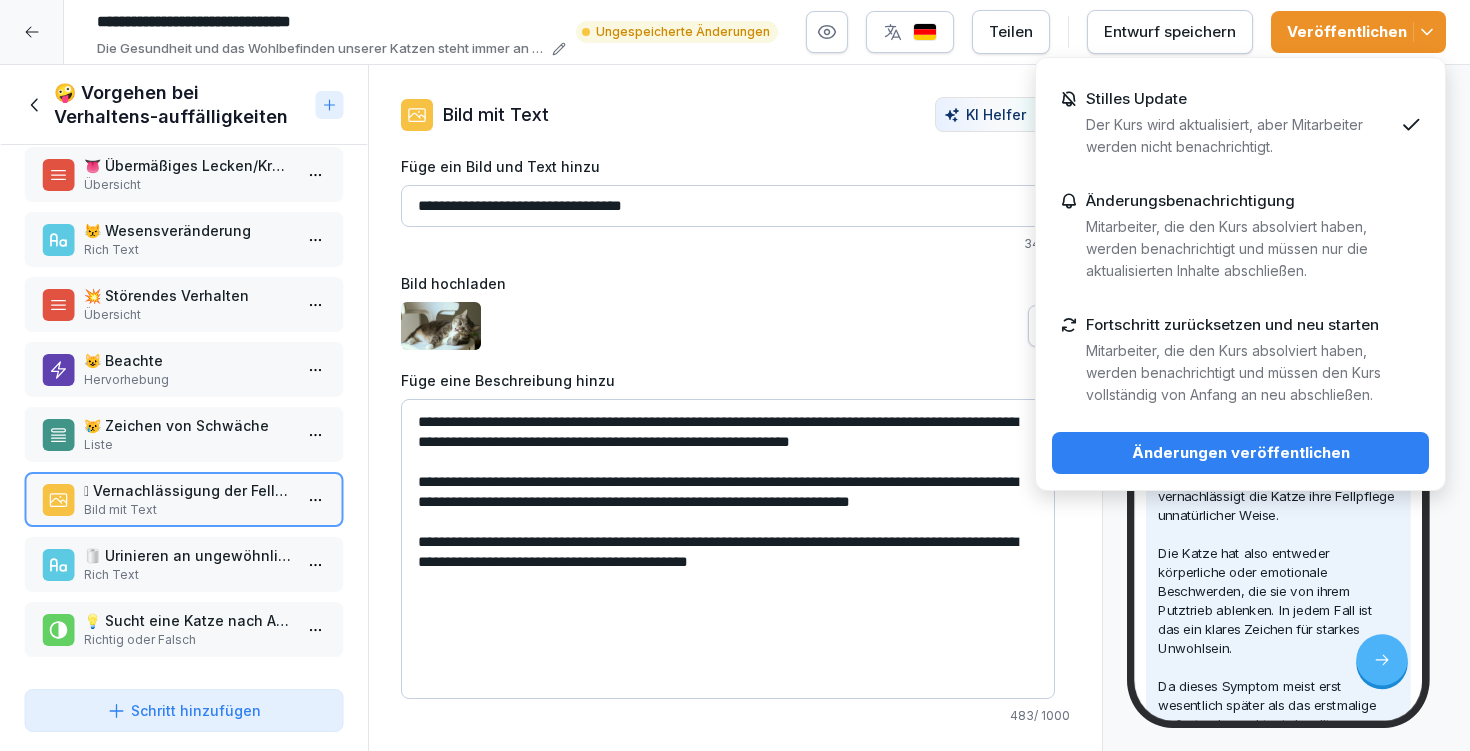 click on "Änderungen veröffentlichen" at bounding box center (1240, 453) 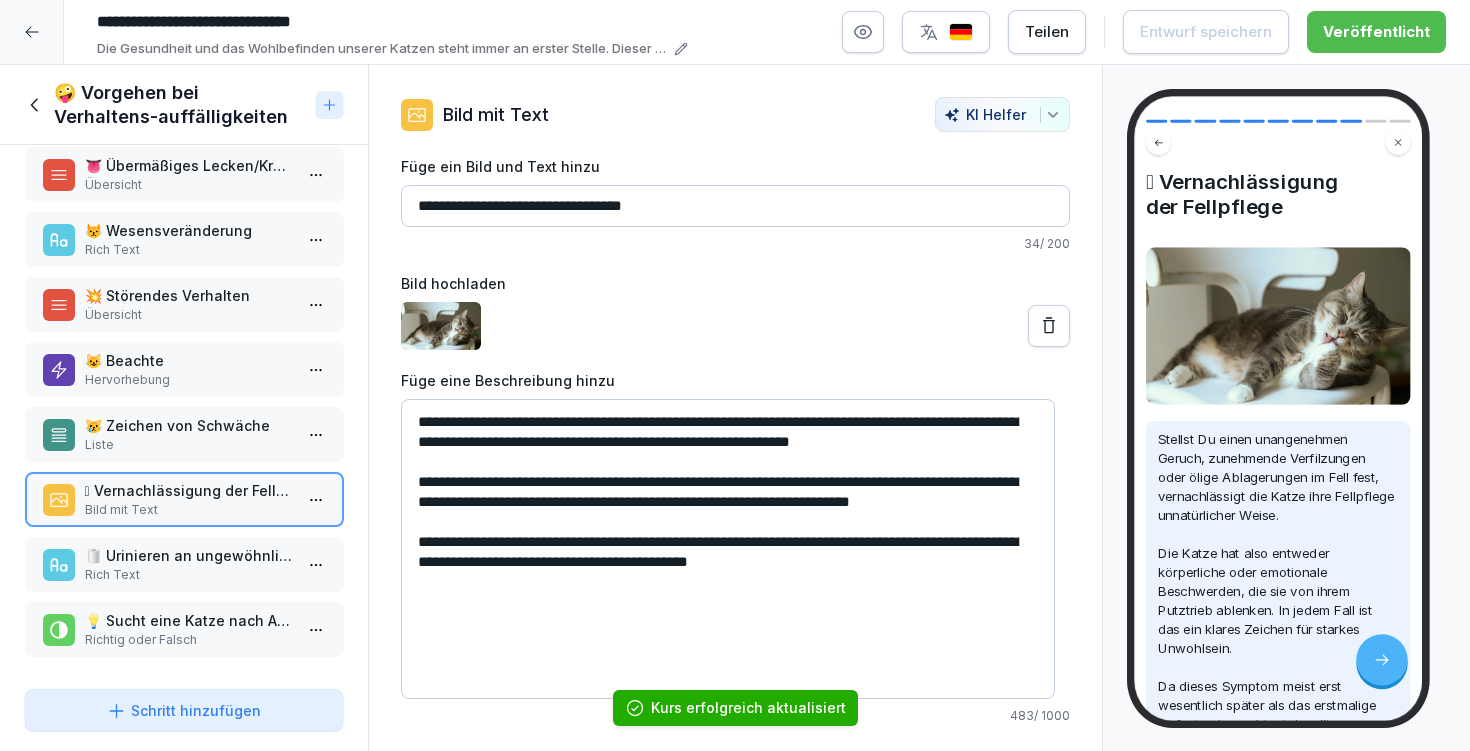 click on "🧻 Urinieren an ungewöhnlichen Orten" at bounding box center [188, 555] 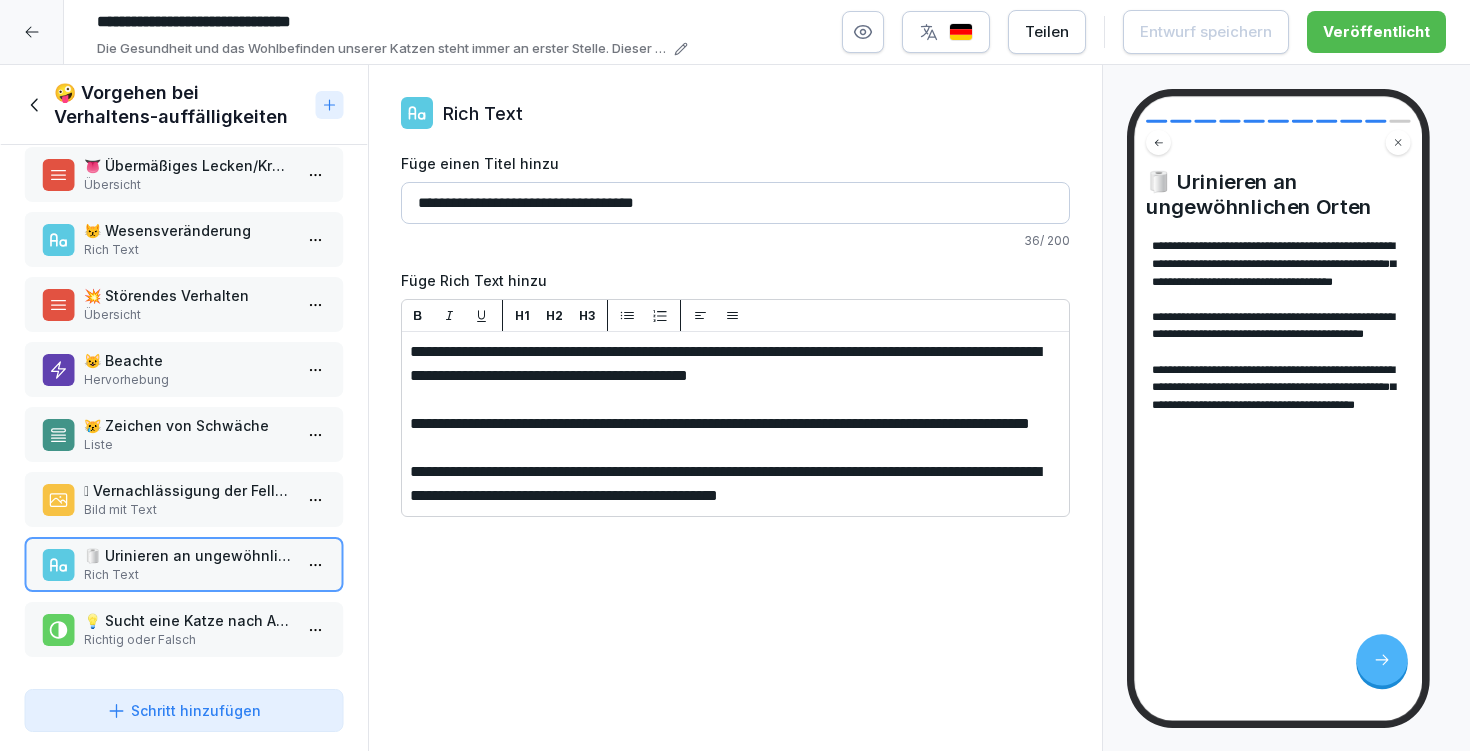 drag, startPoint x: 574, startPoint y: 495, endPoint x: 853, endPoint y: 490, distance: 279.0448 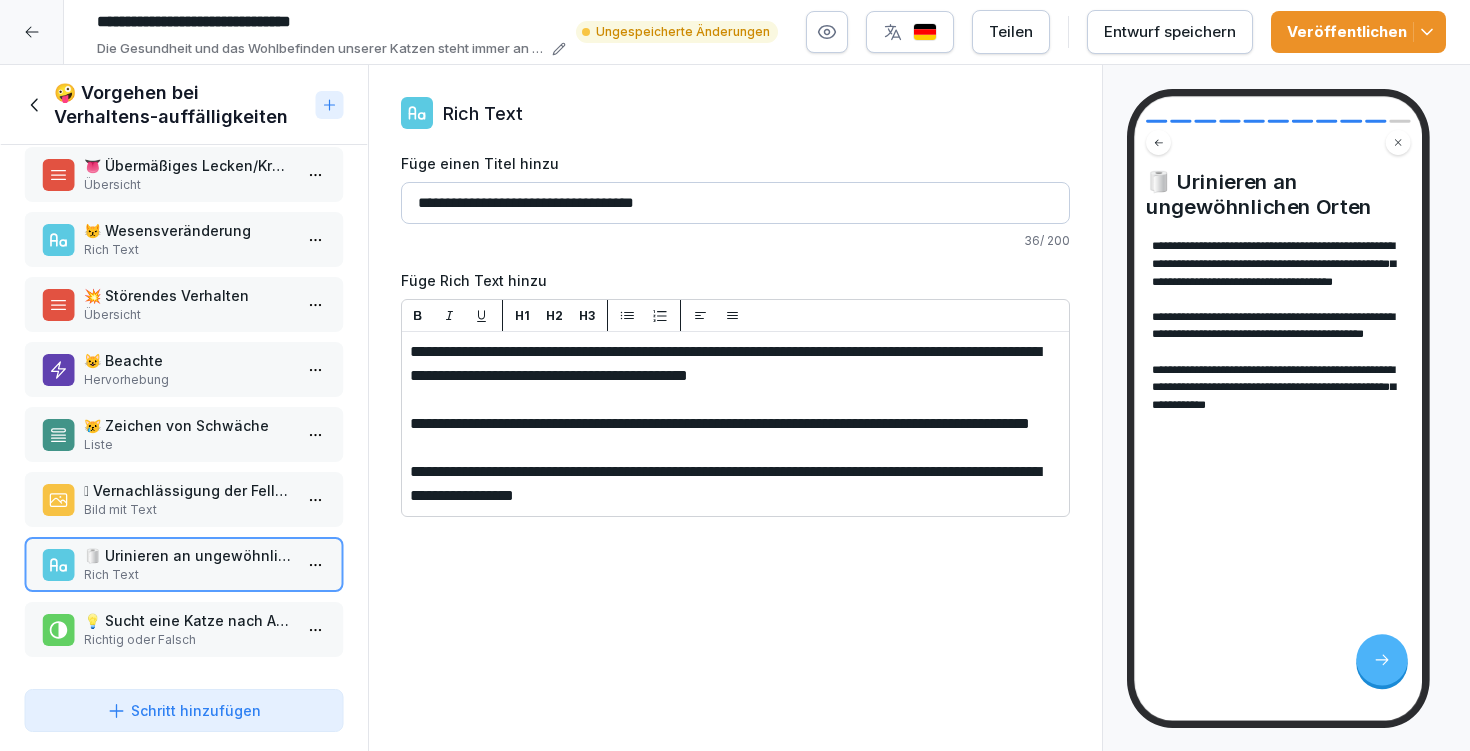 drag, startPoint x: 681, startPoint y: 493, endPoint x: 646, endPoint y: 487, distance: 35.510563 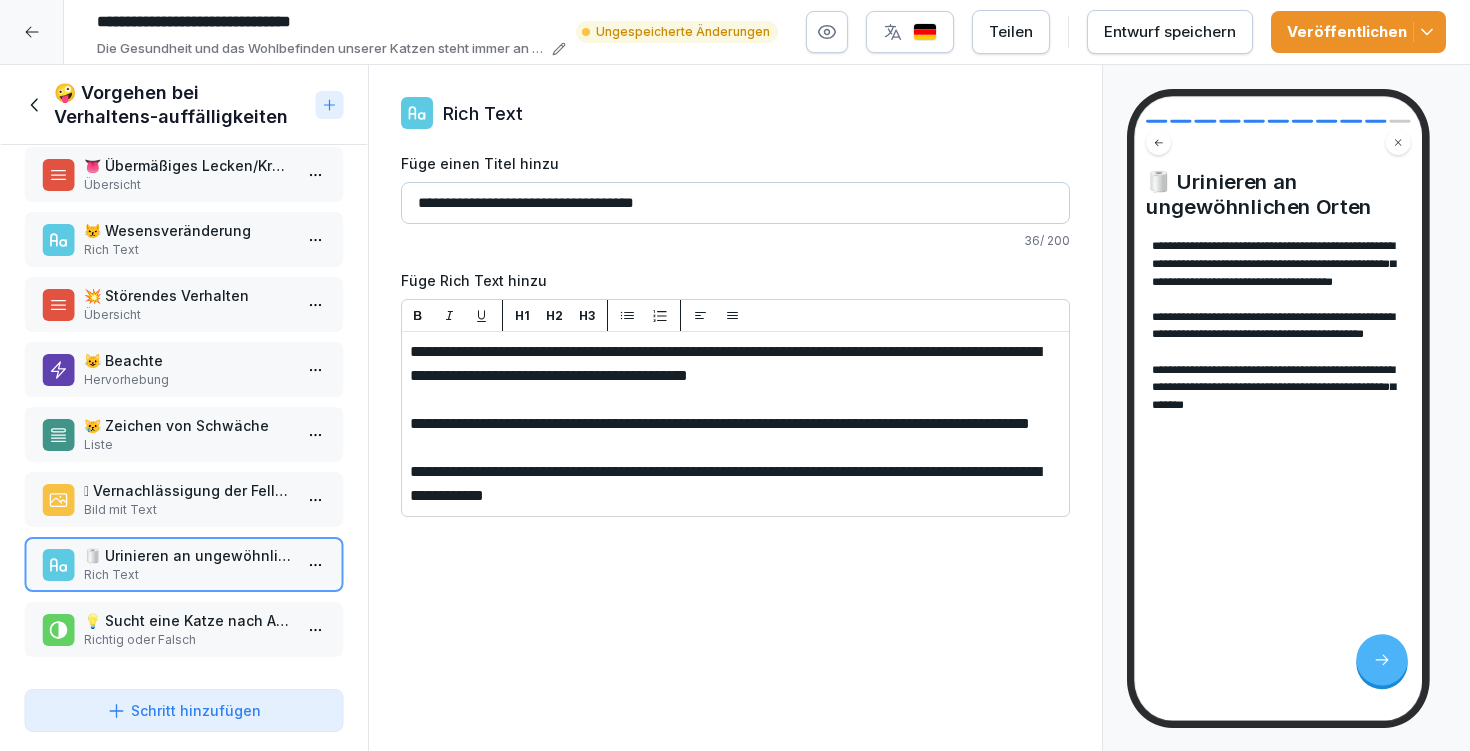 type 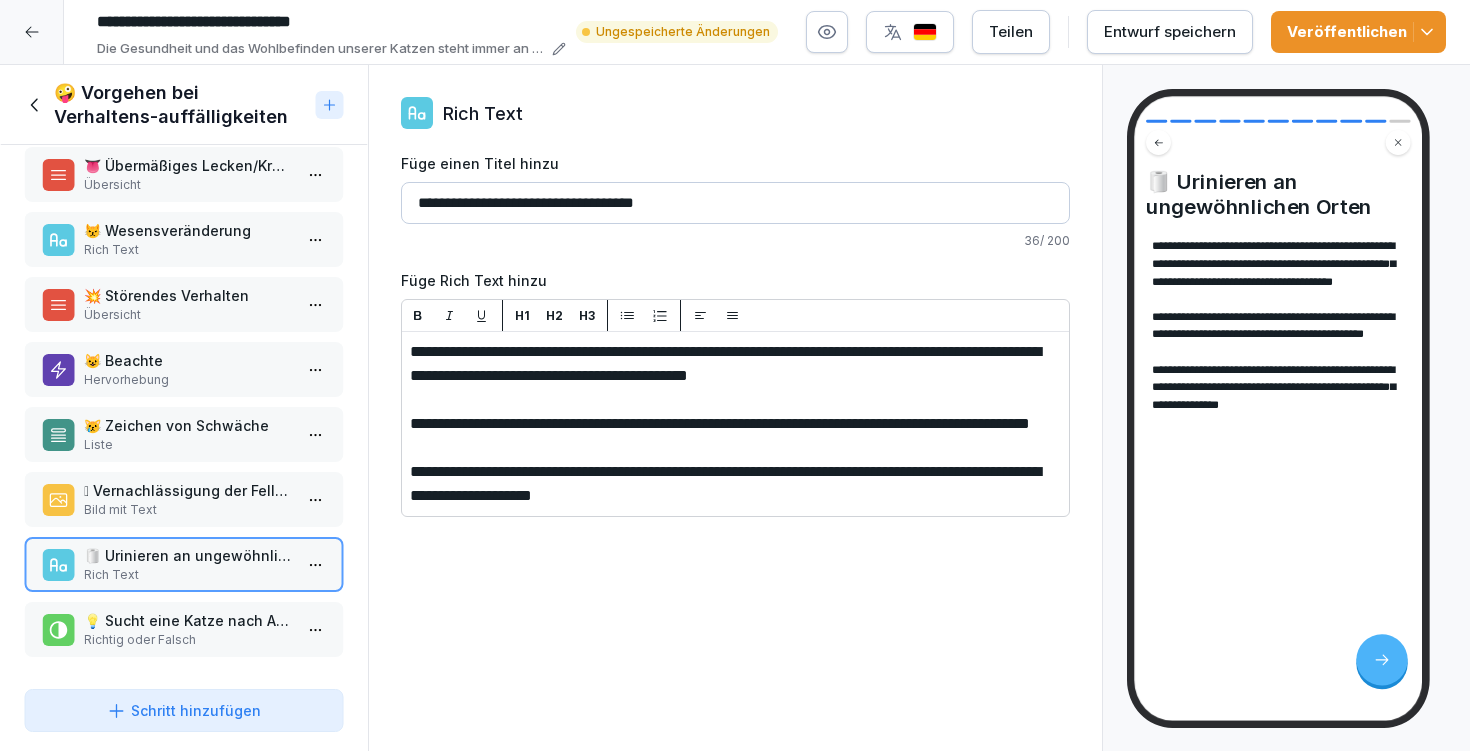 click 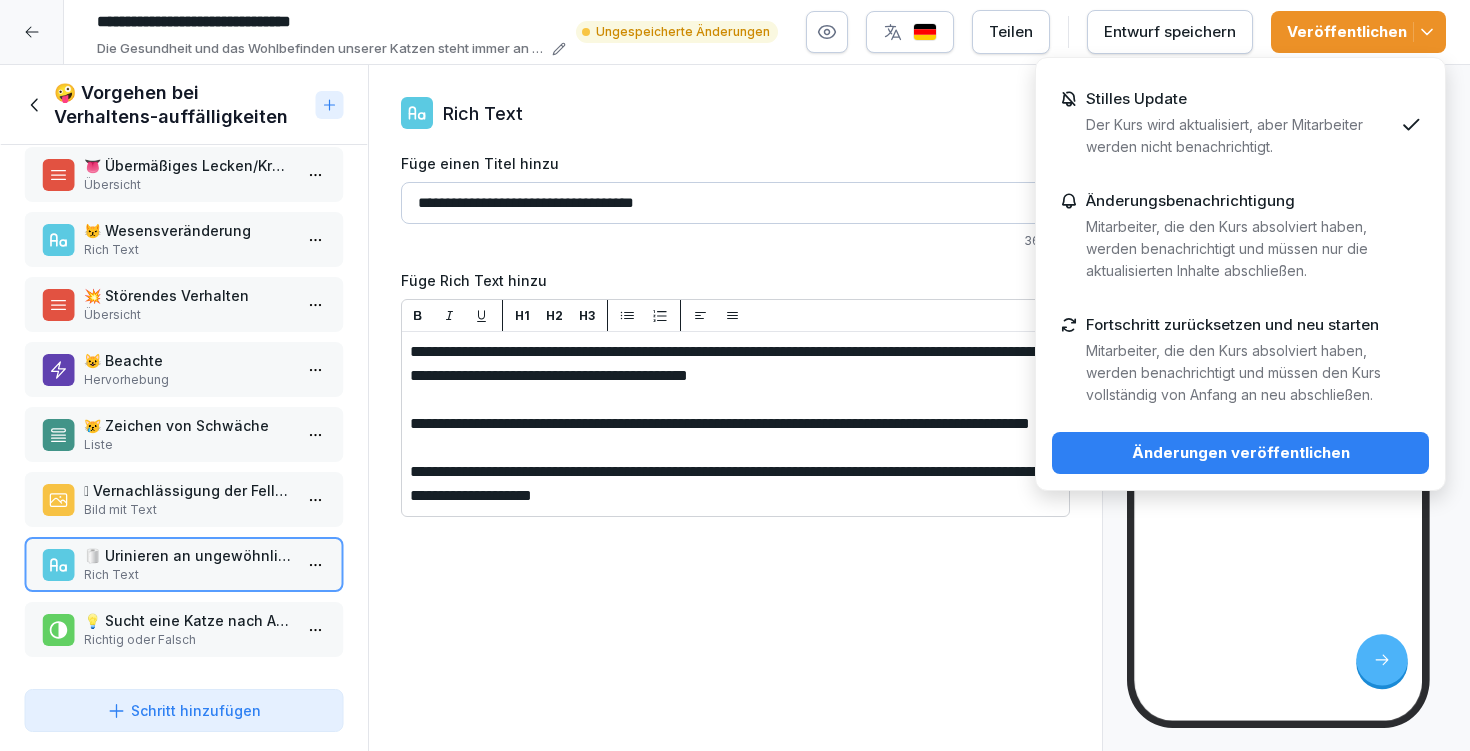 click on "Änderungen veröffentlichen" at bounding box center (1240, 453) 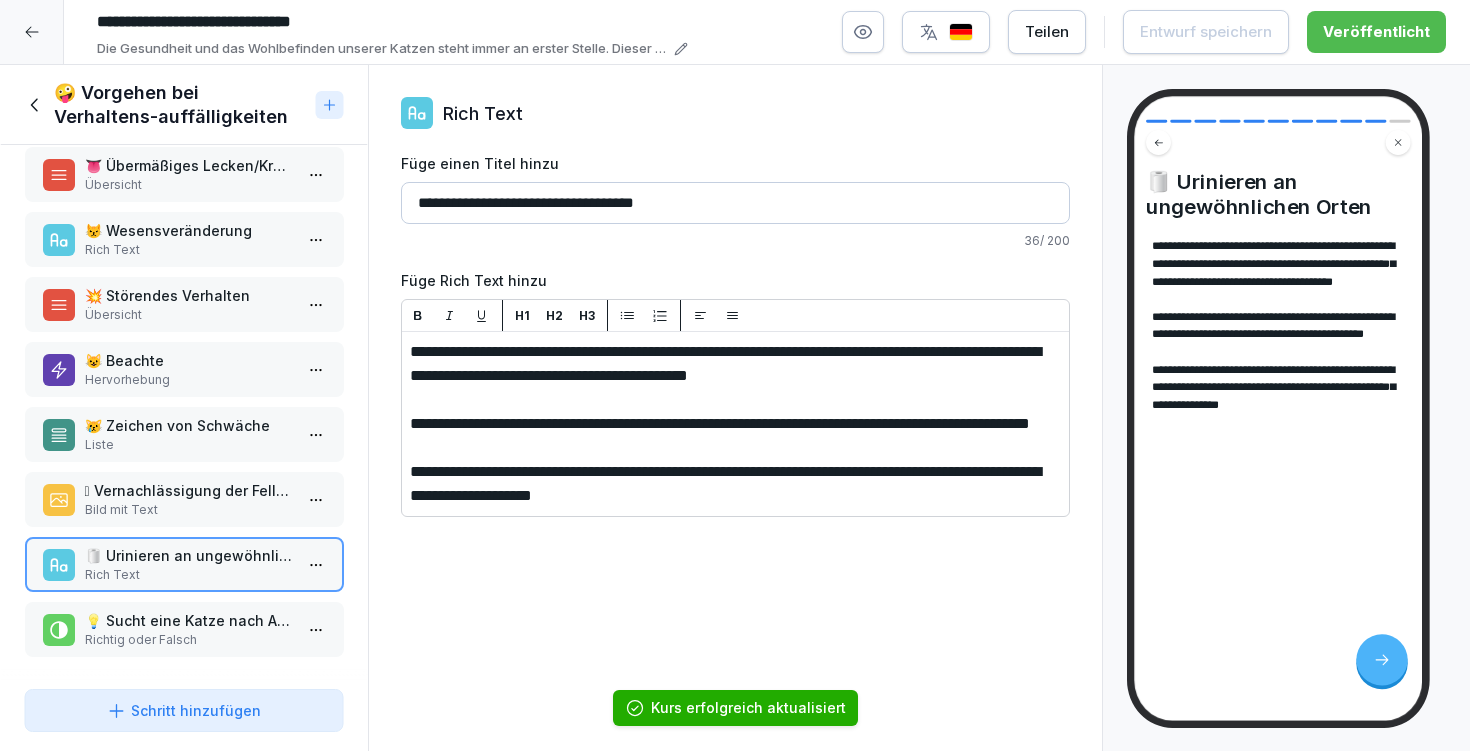 click on "Richtig oder Falsch" at bounding box center [188, 640] 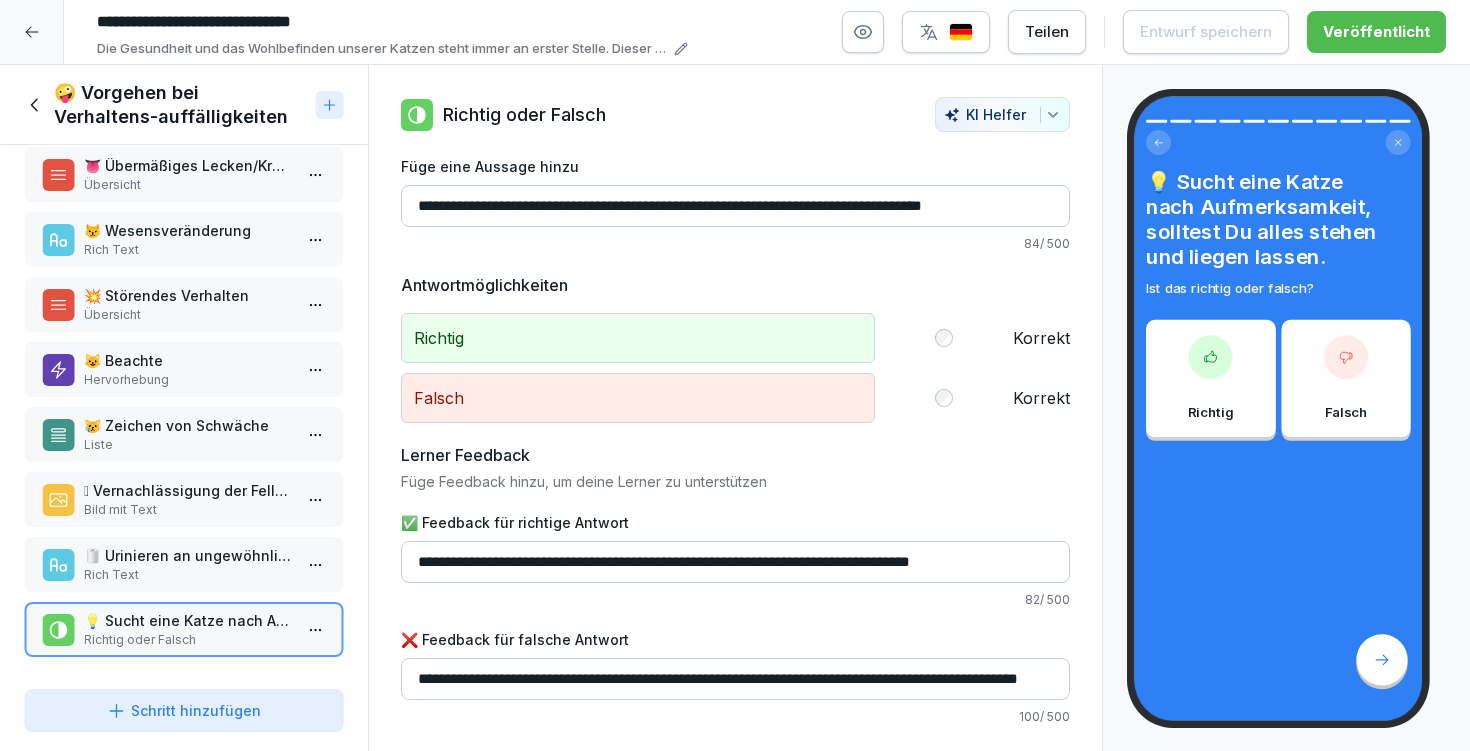 click on "Schritt hinzufügen" at bounding box center [184, 710] 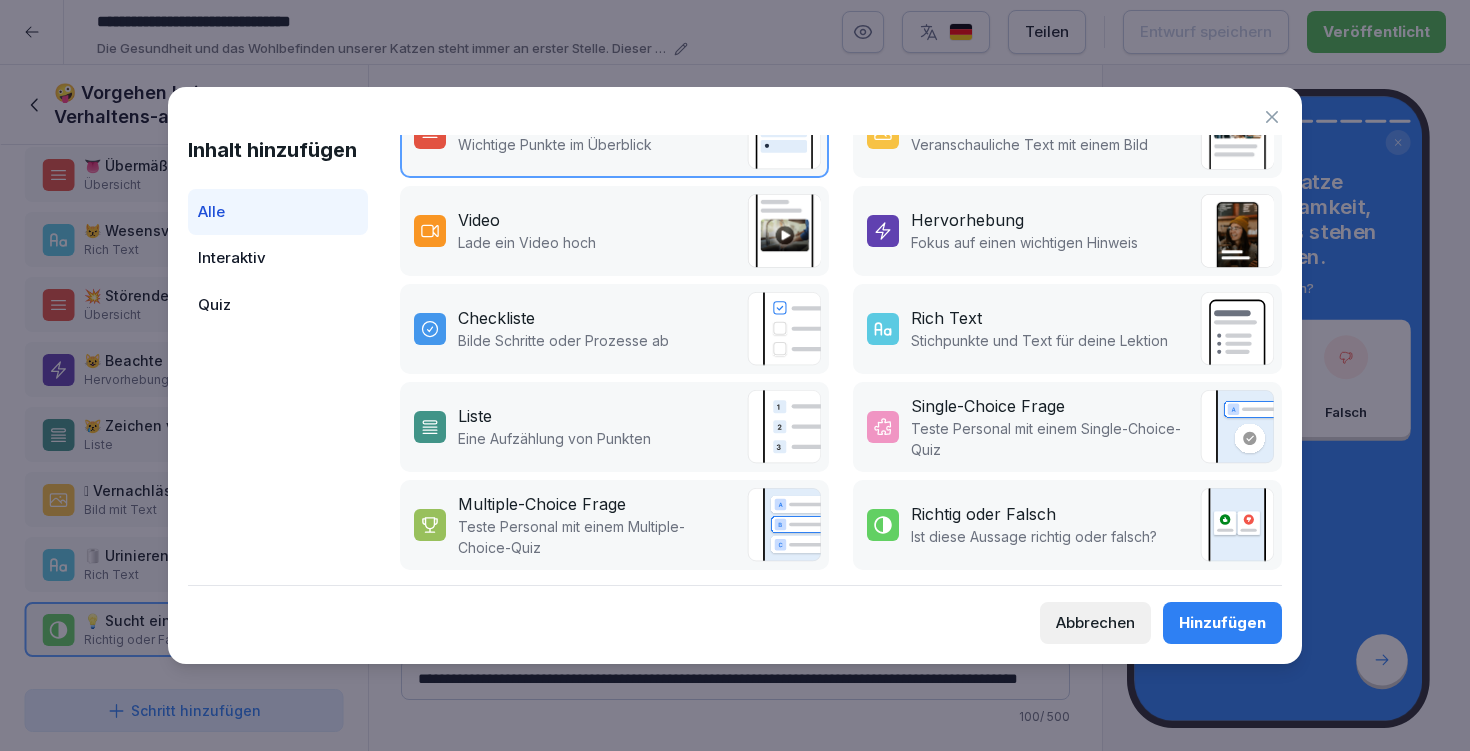 scroll, scrollTop: 356, scrollLeft: 0, axis: vertical 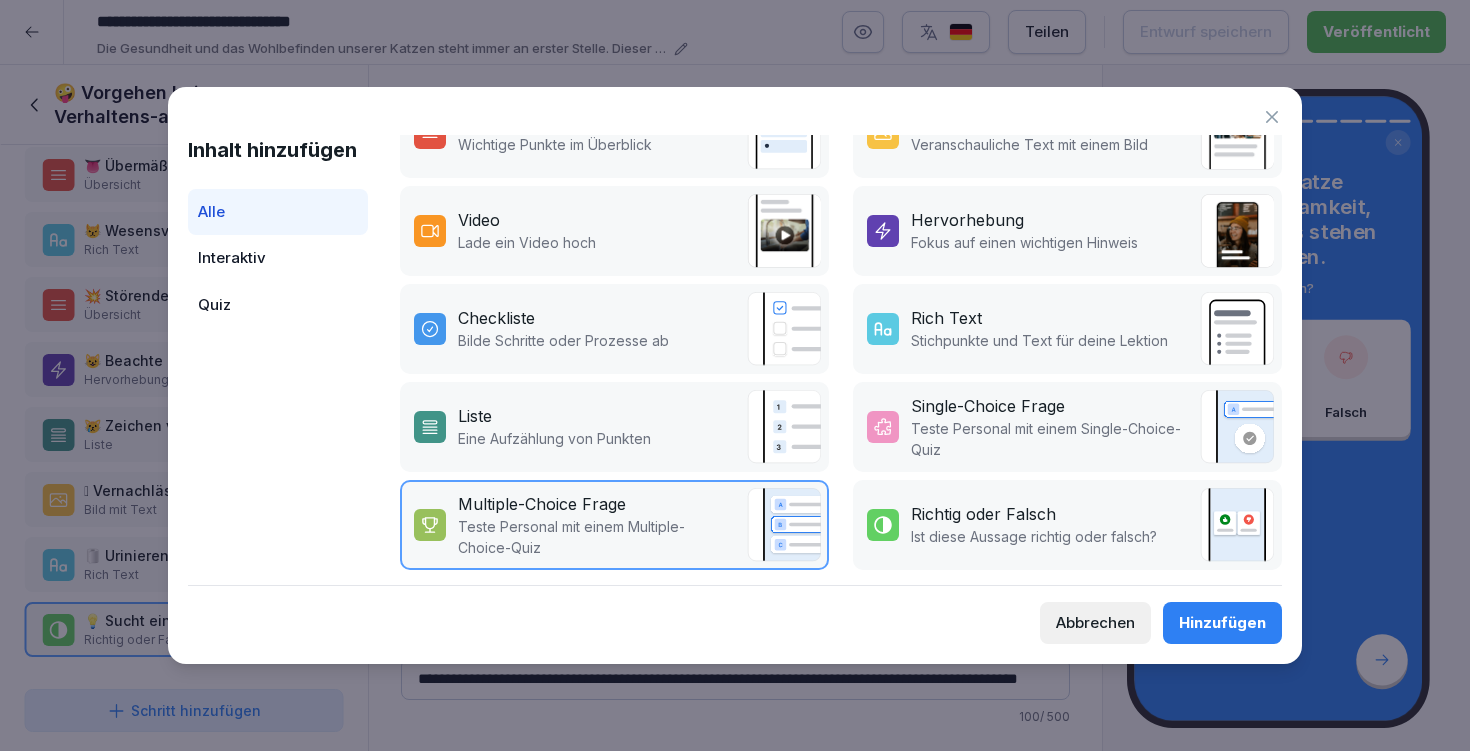 click on "Hinzufügen" at bounding box center [1222, 623] 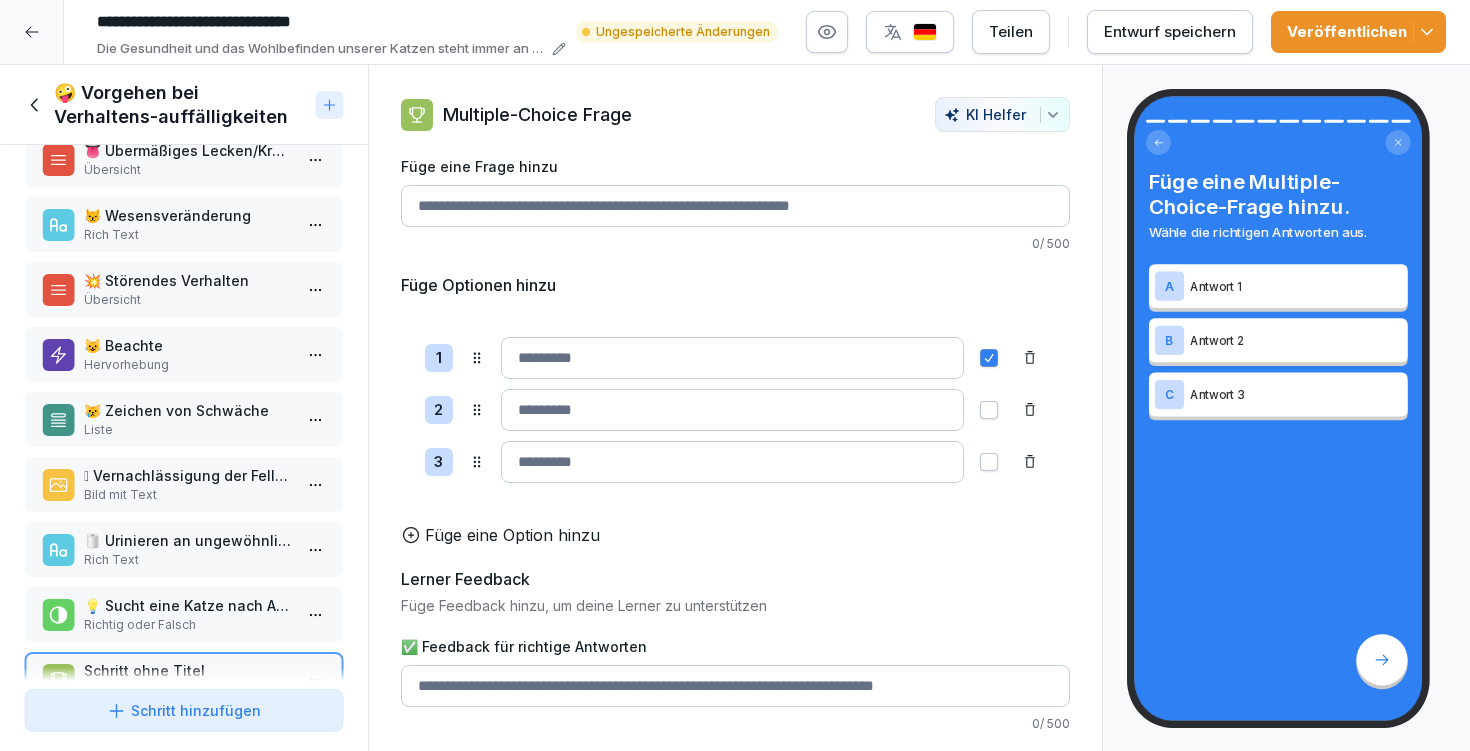 scroll, scrollTop: 297, scrollLeft: 0, axis: vertical 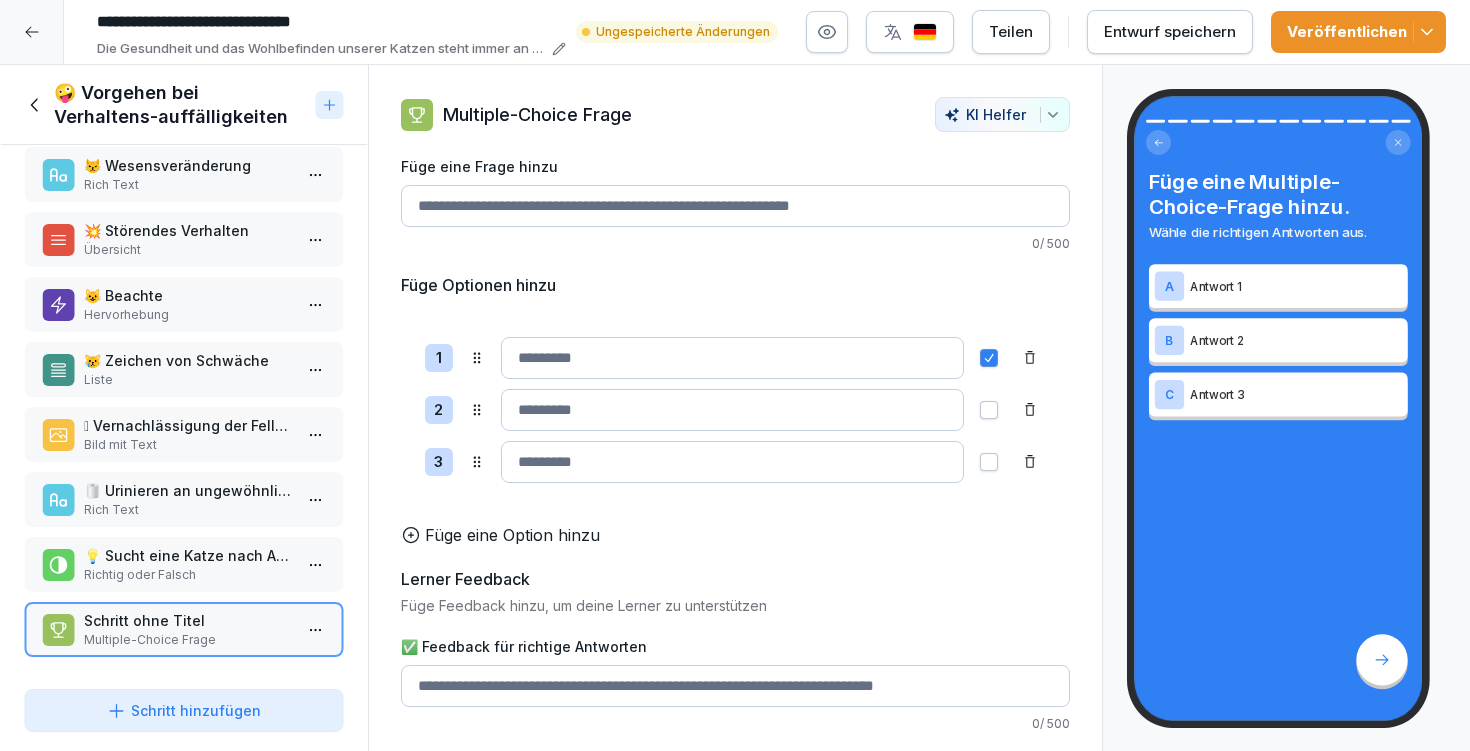 click on "💡 Sucht eine Katze nach Aufmerksamkeit, solltest Du alles stehen und liegen lassen." at bounding box center (188, 555) 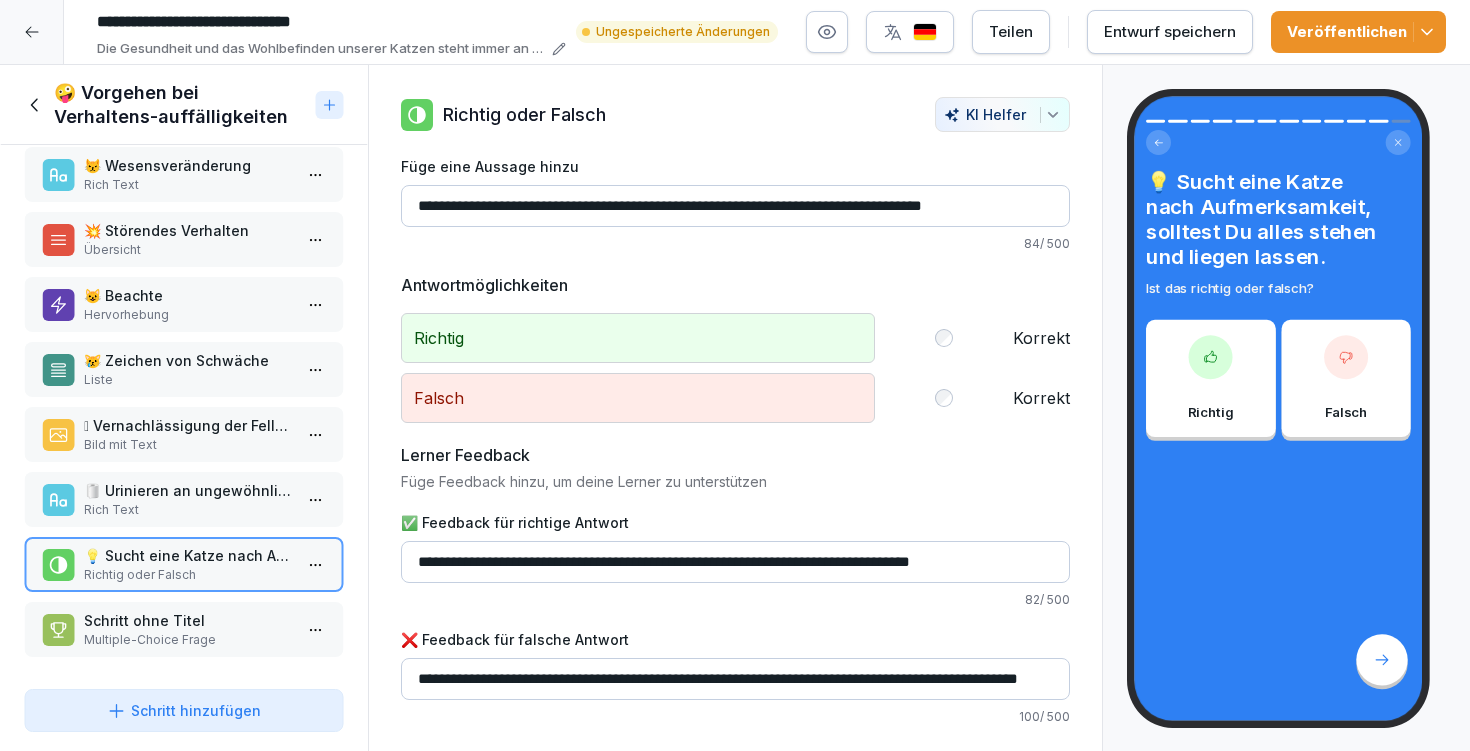 drag, startPoint x: 421, startPoint y: 206, endPoint x: 800, endPoint y: 197, distance: 379.10684 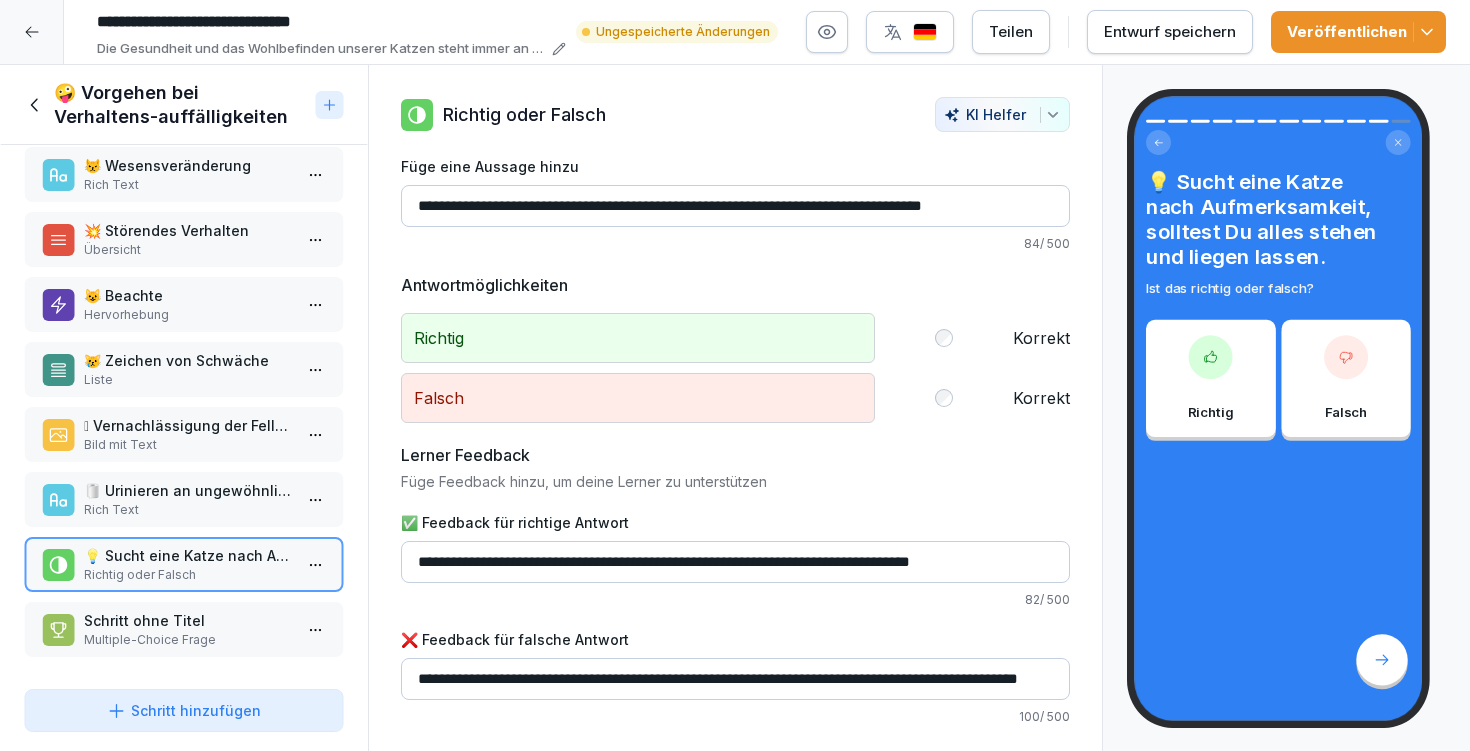 click on "**********" at bounding box center (735, 206) 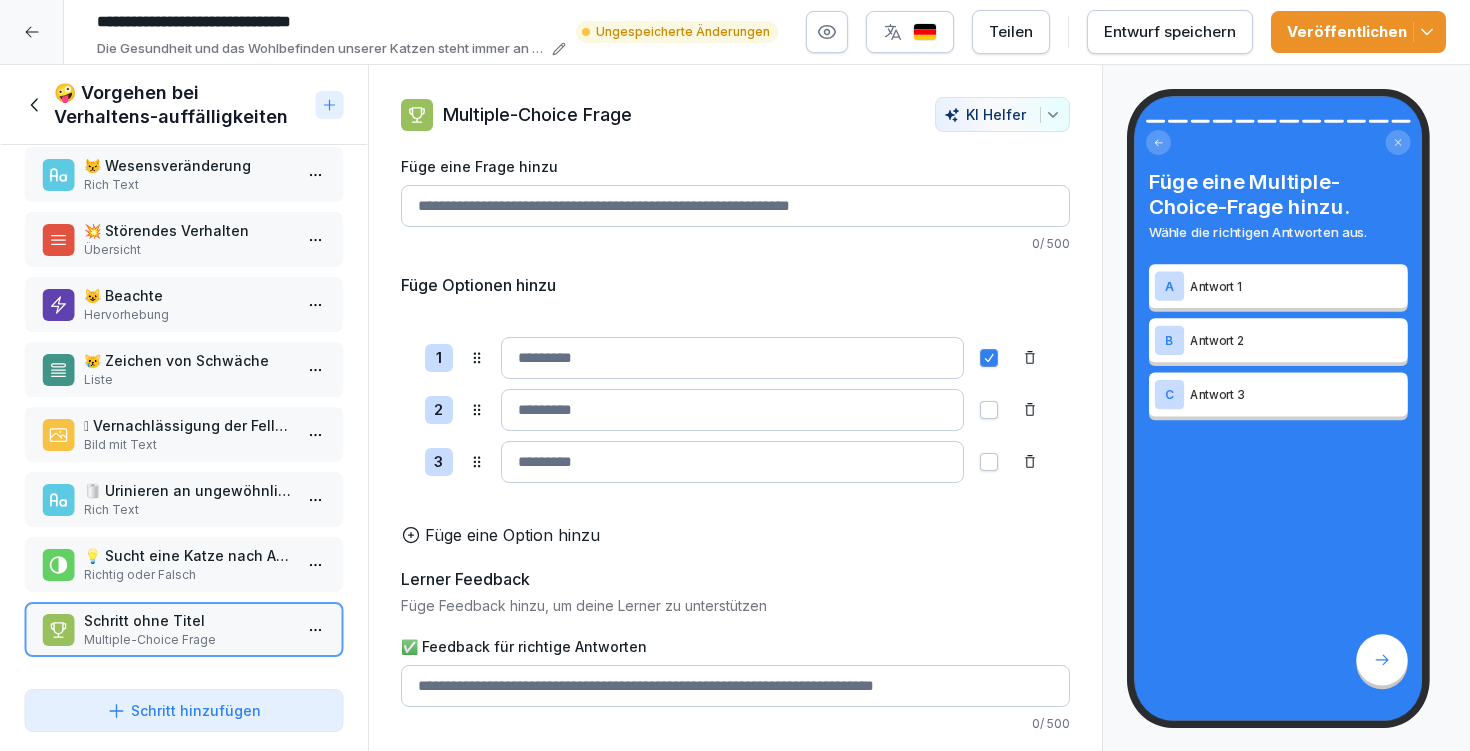 click on "Füge eine Frage hinzu" at bounding box center [735, 206] 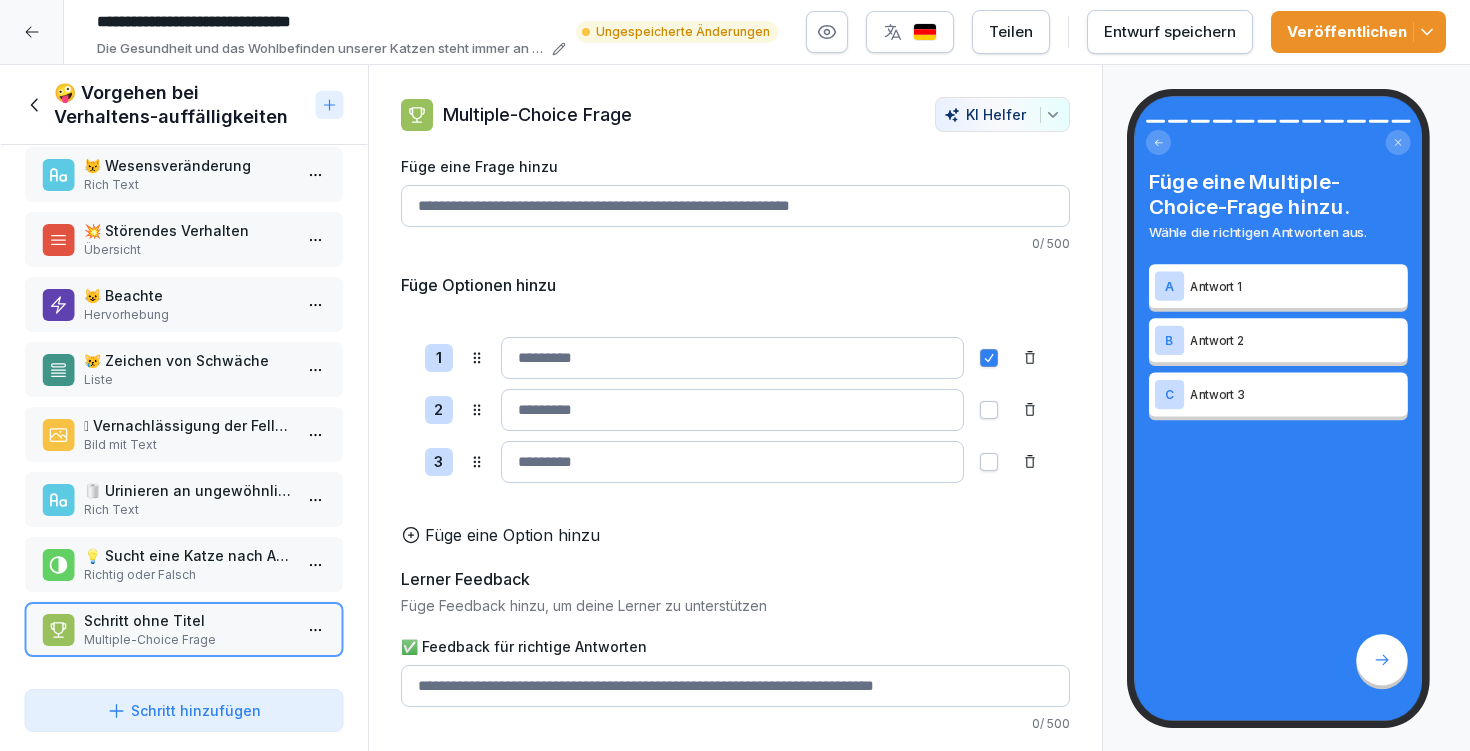 paste on "**********" 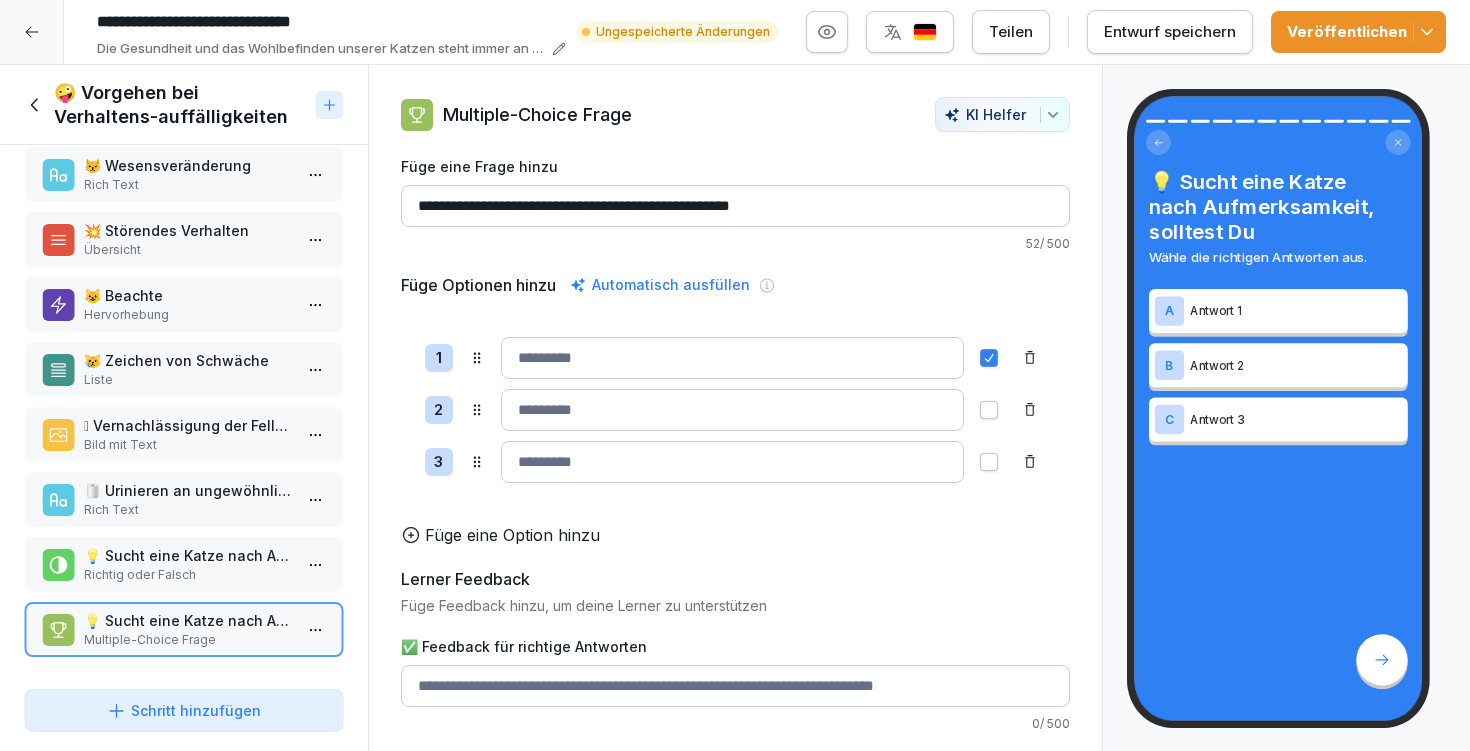 type on "**********" 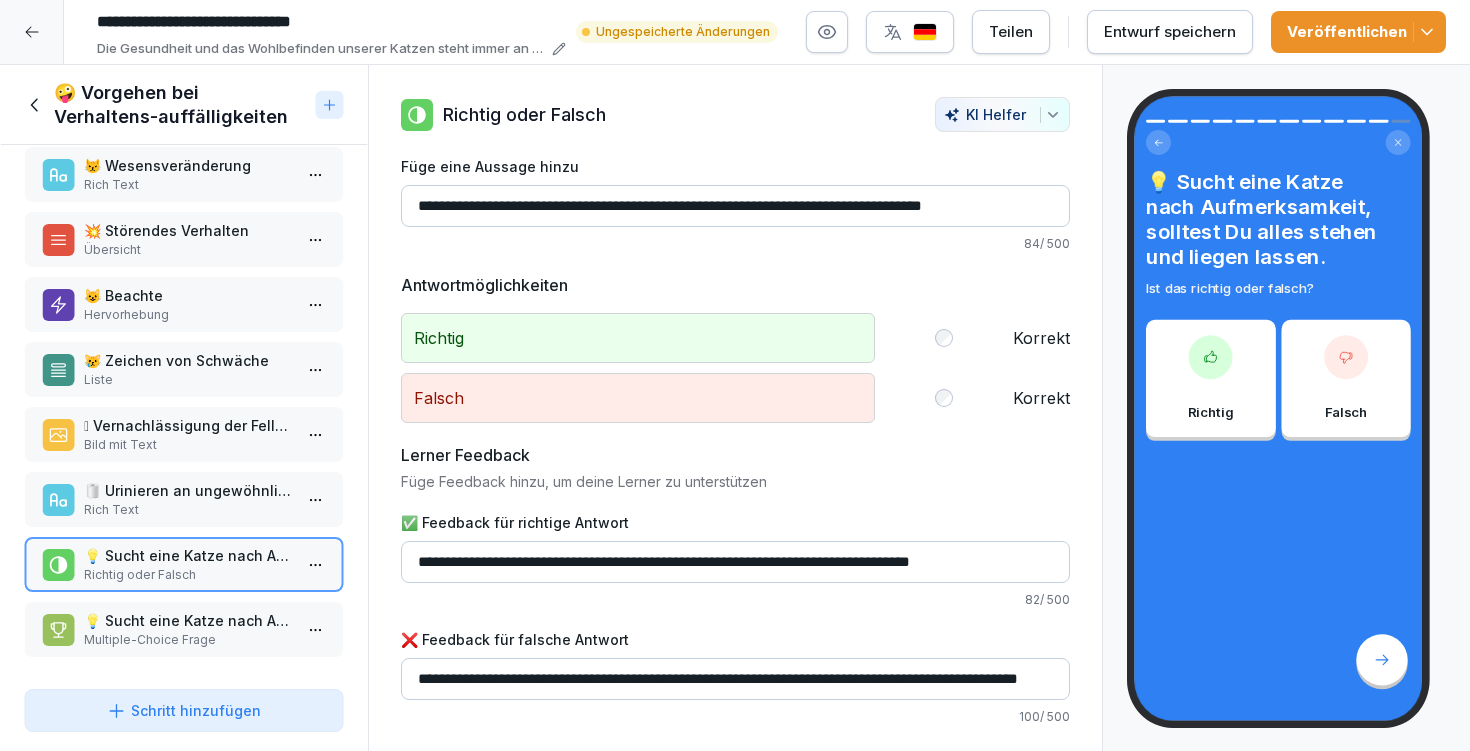 drag, startPoint x: 809, startPoint y: 202, endPoint x: 1046, endPoint y: 217, distance: 237.47421 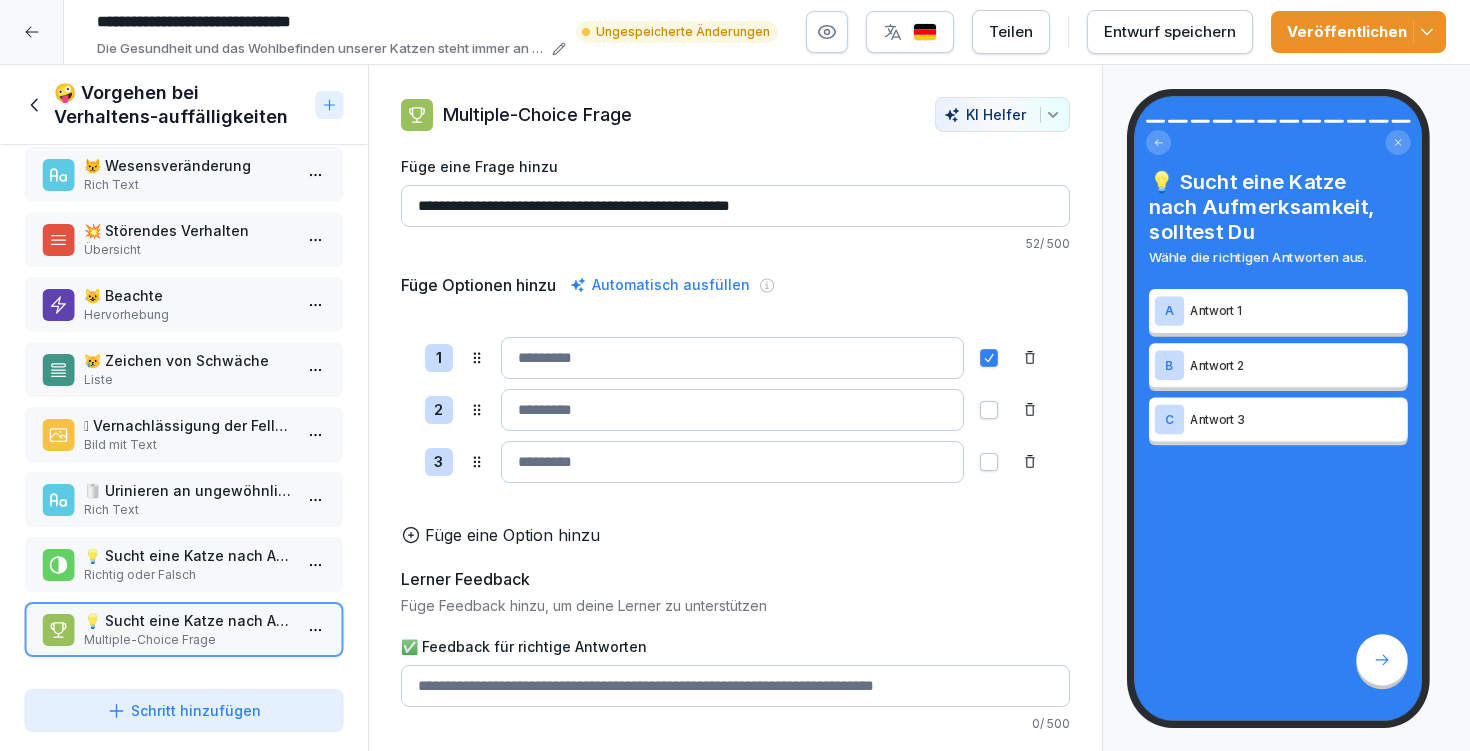 click at bounding box center (732, 358) 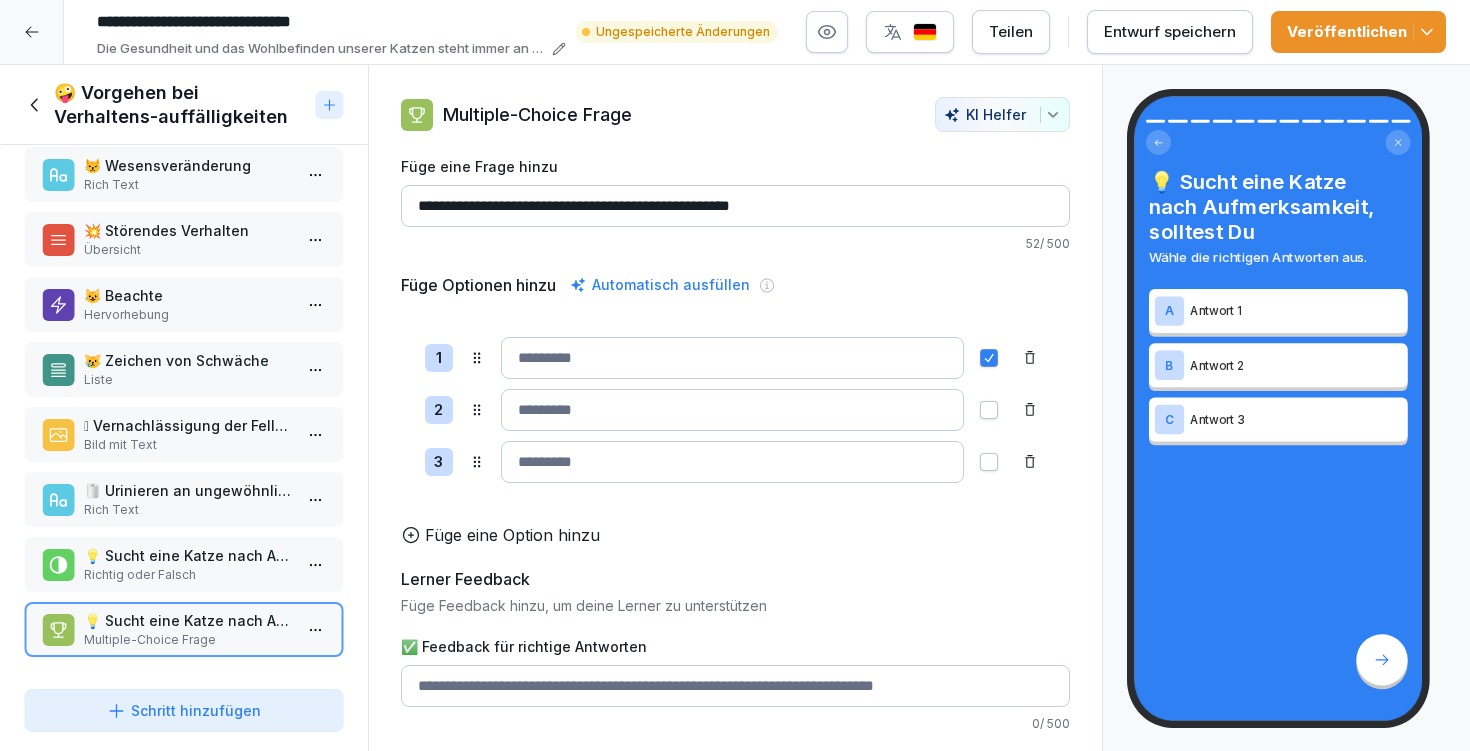 paste on "**********" 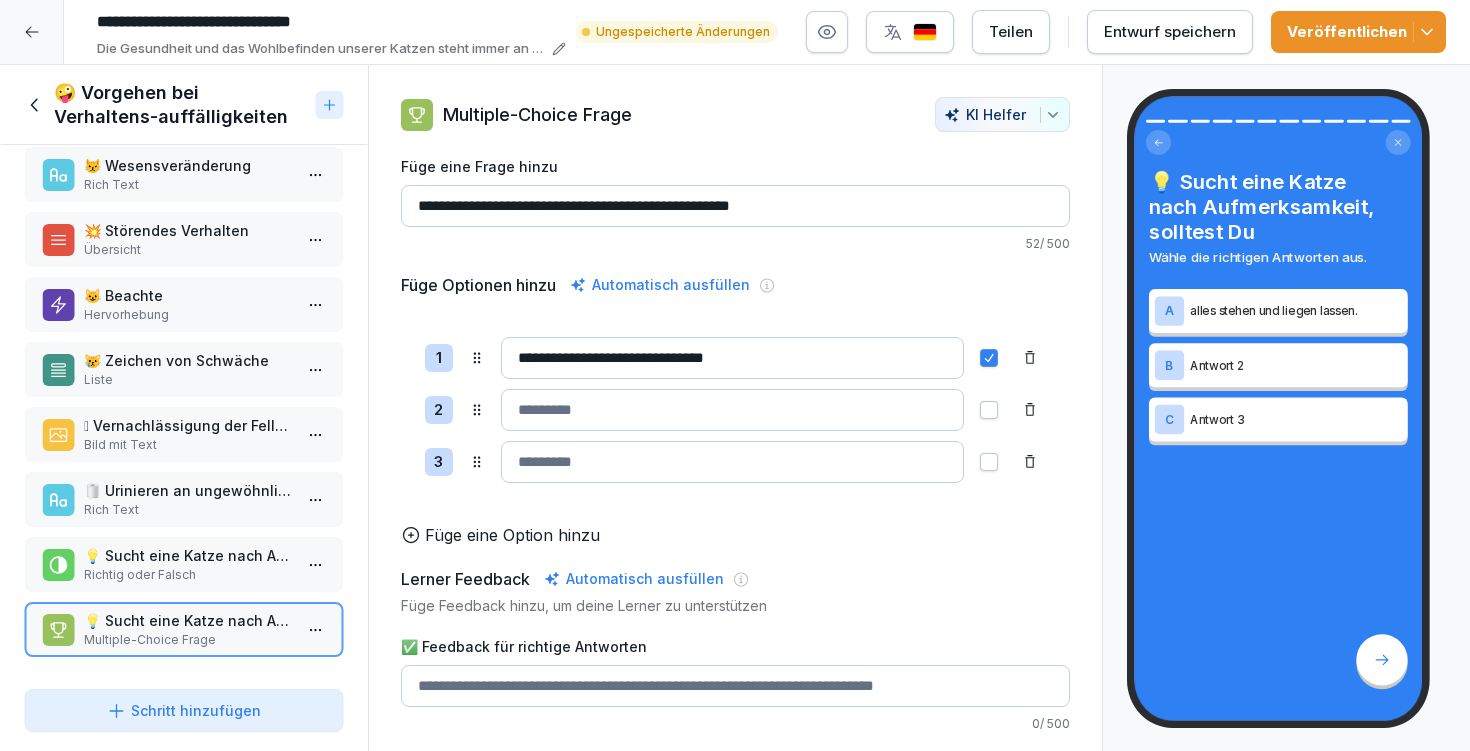 type on "**********" 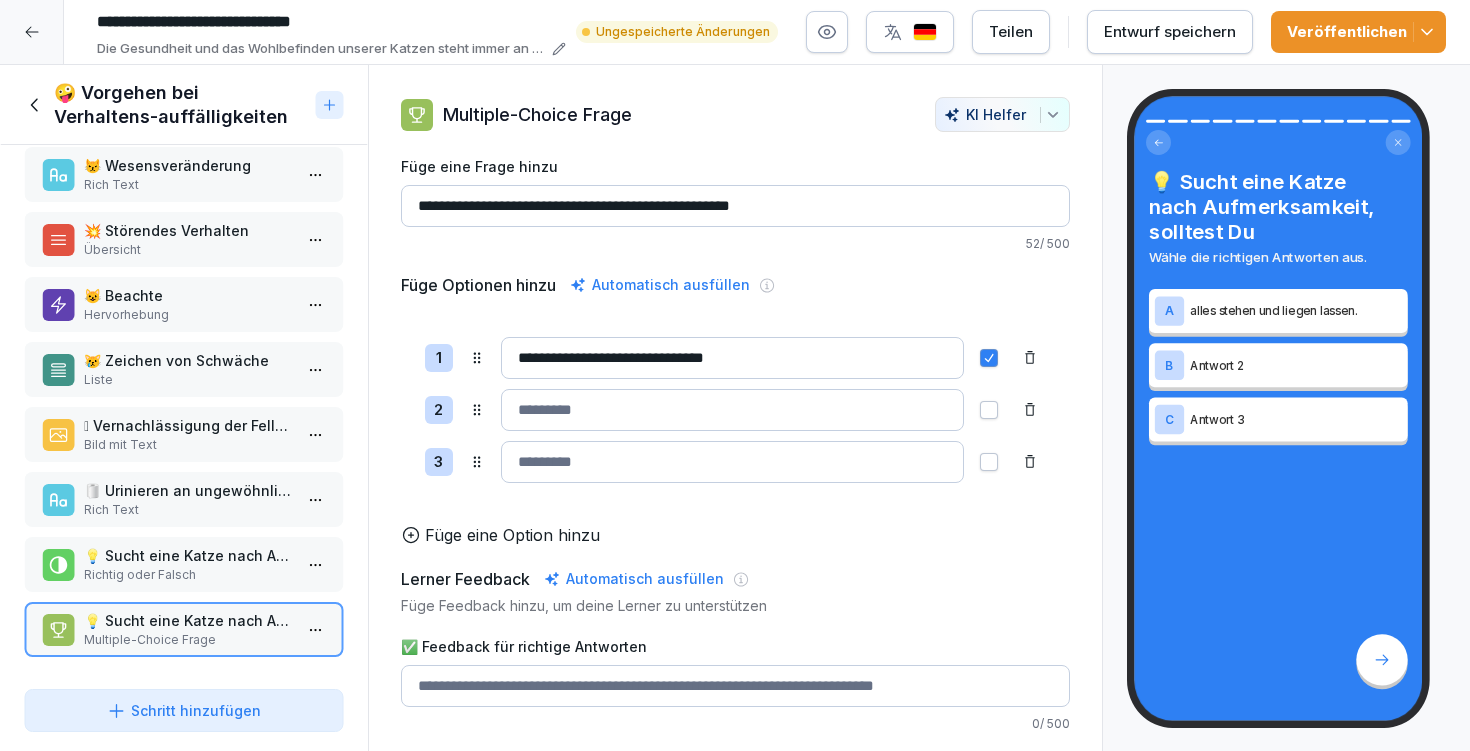 click at bounding box center (989, 410) 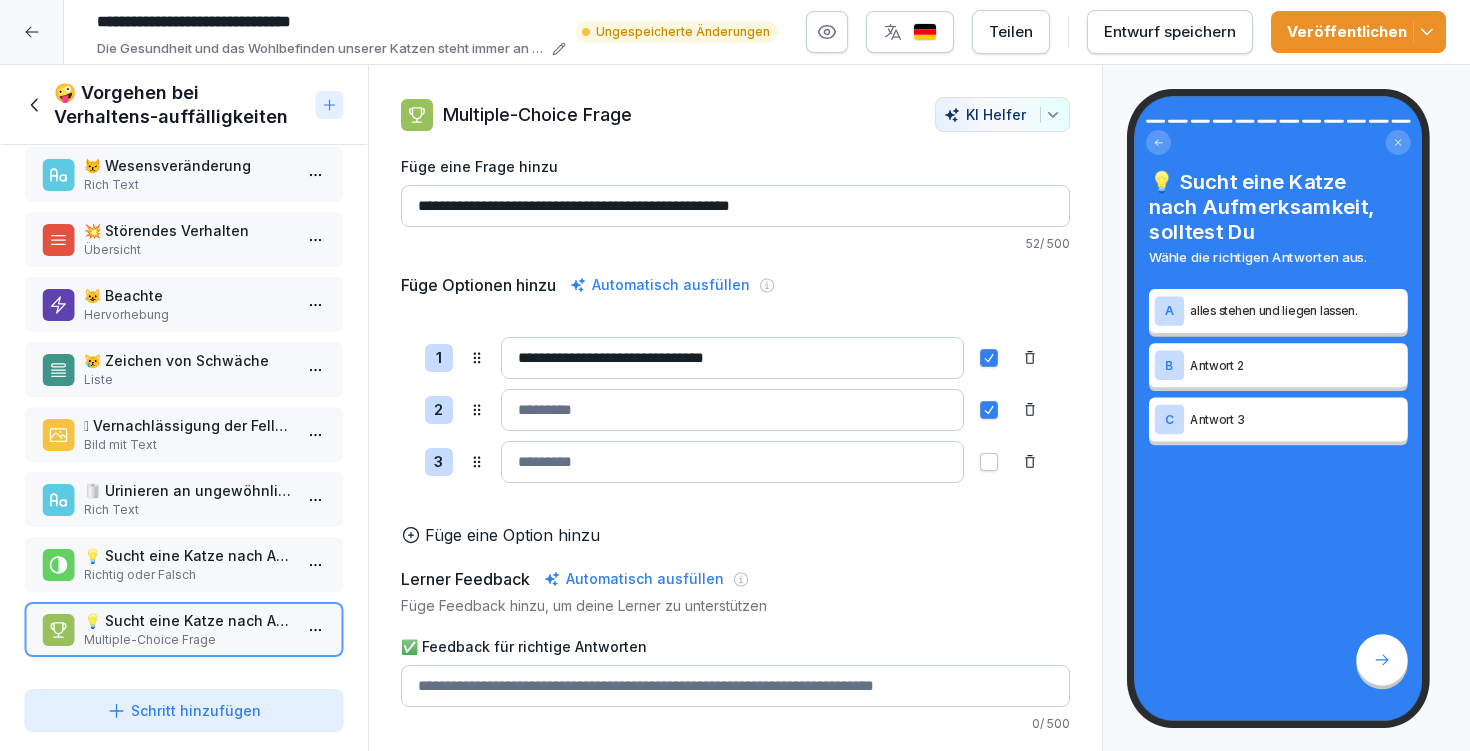 click at bounding box center (989, 358) 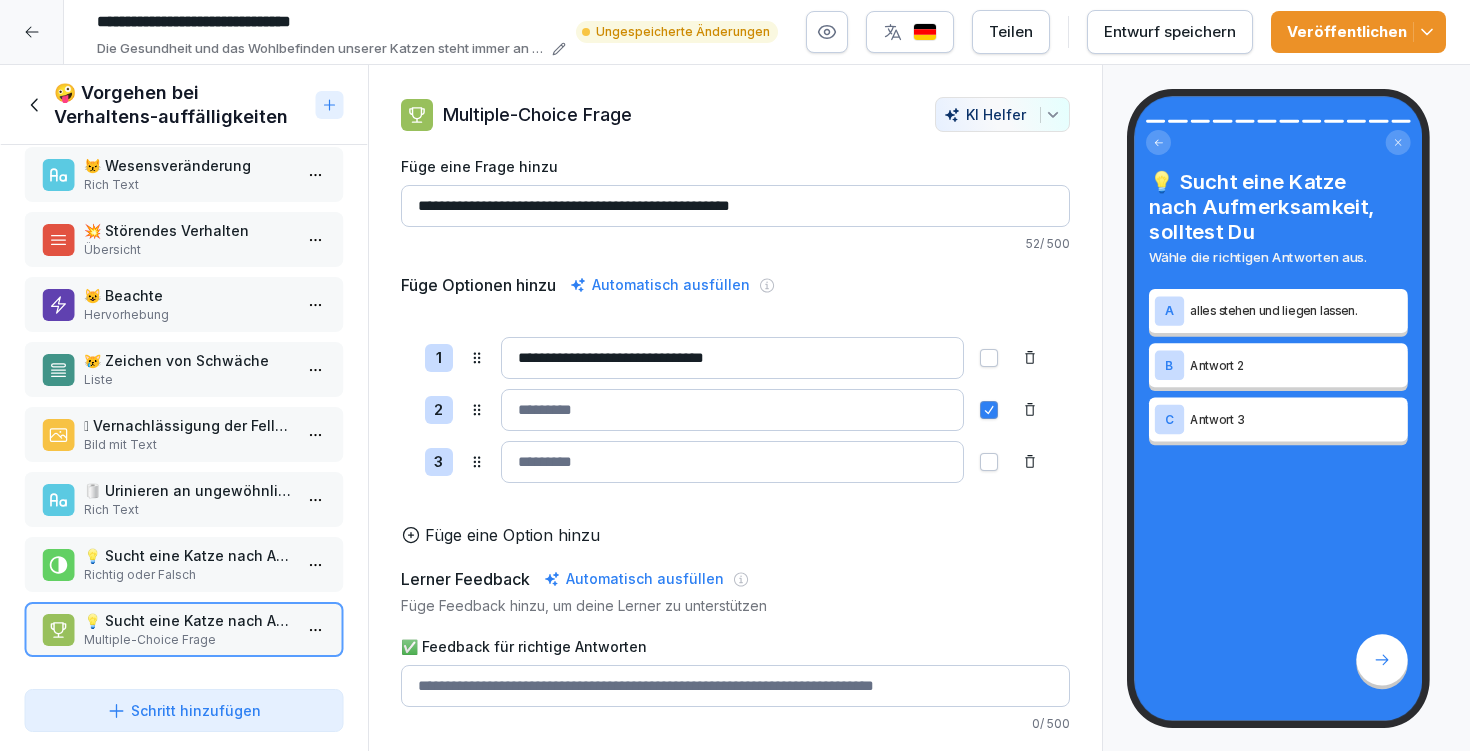 click at bounding box center (732, 410) 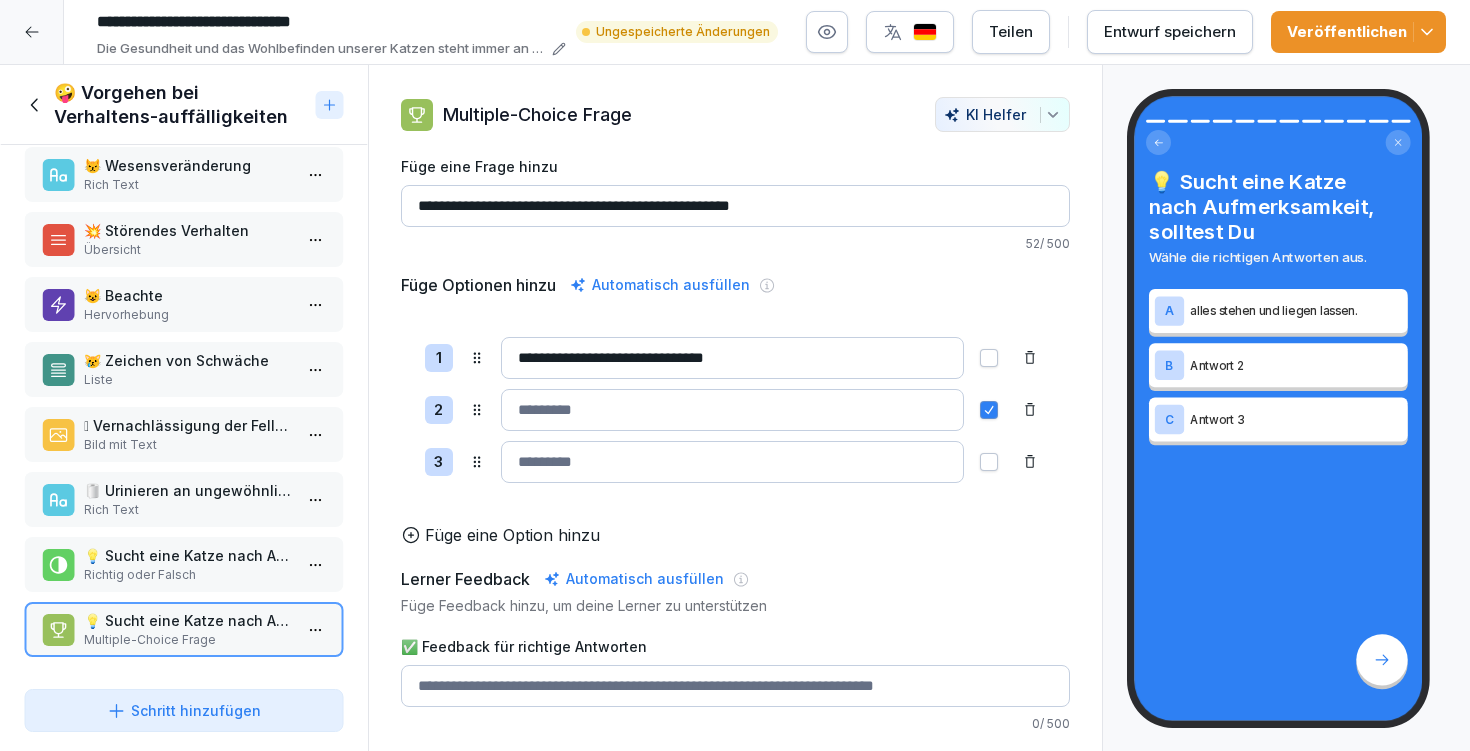 click on "**********" at bounding box center (735, 375) 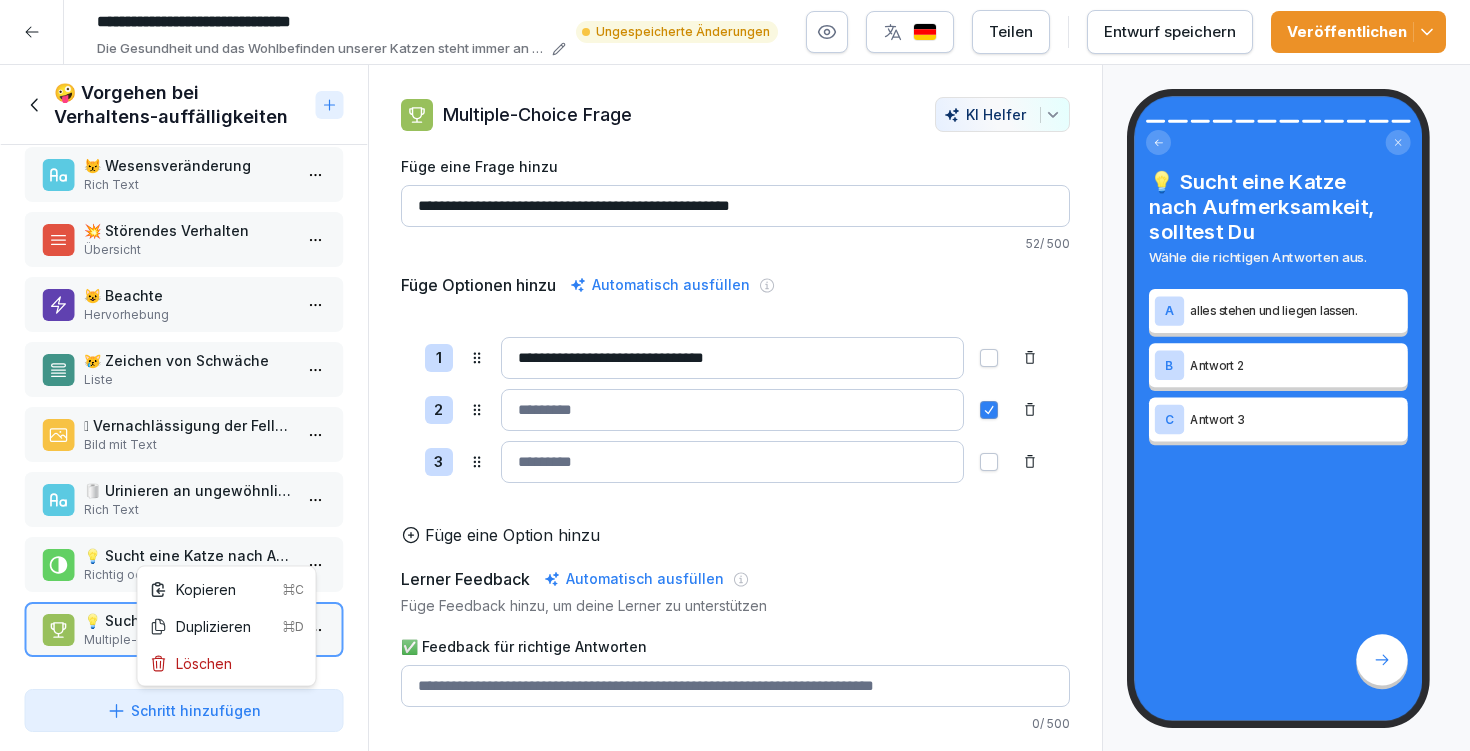 click on "**********" at bounding box center (735, 375) 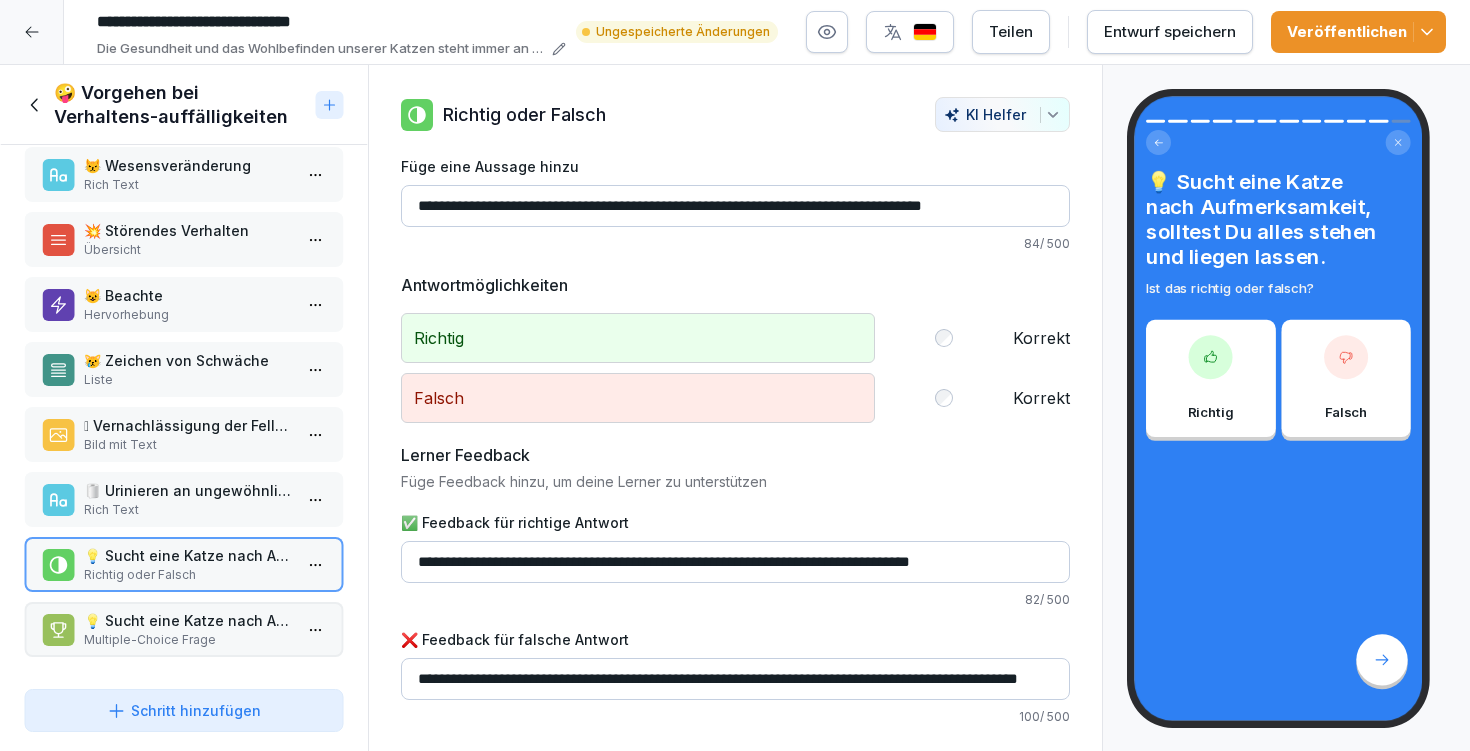 click on "💡 Sucht eine Katze nach Aufmerksamkeit, solltest Du alles stehen und liegen lassen." at bounding box center [188, 555] 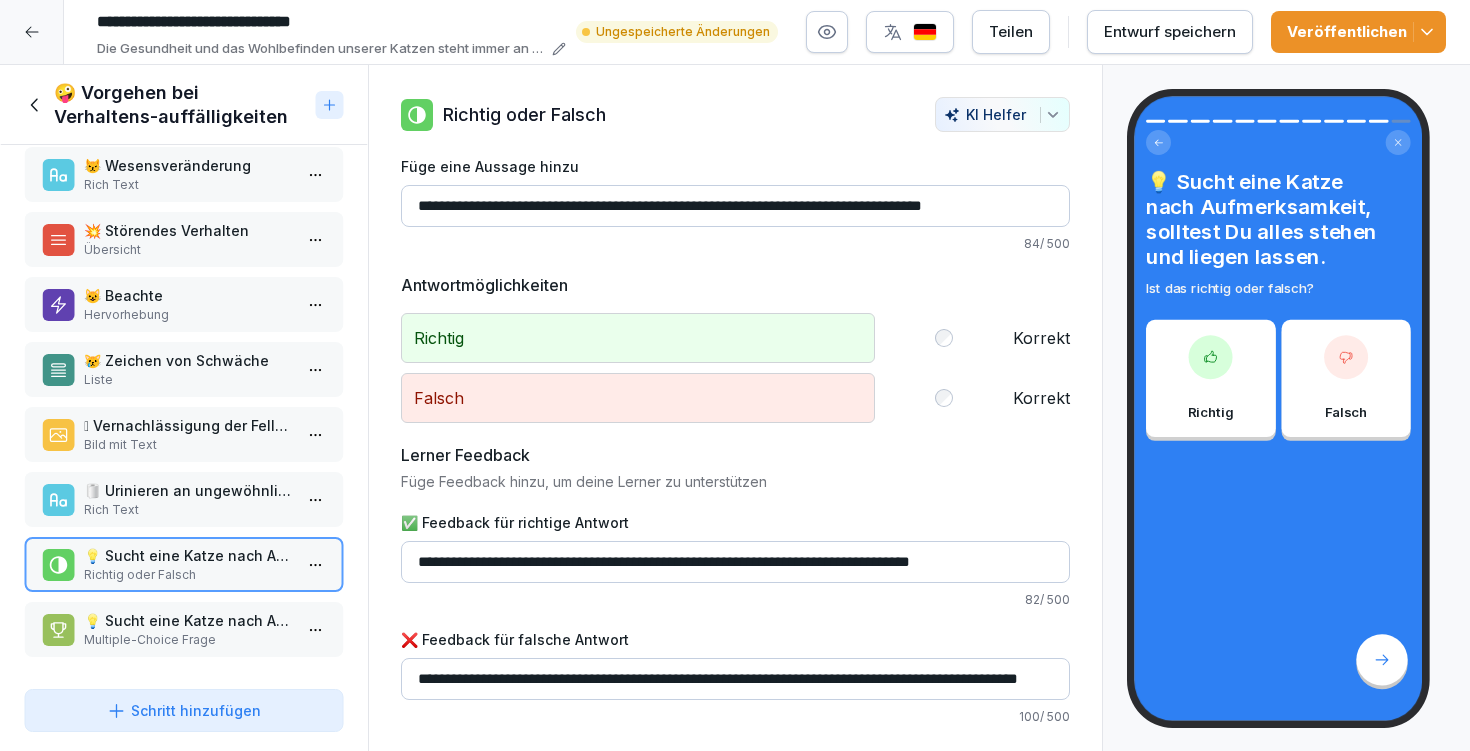 click on "💡 Sucht eine Katze nach Aufmerksamkeit, solltest Du" at bounding box center (188, 620) 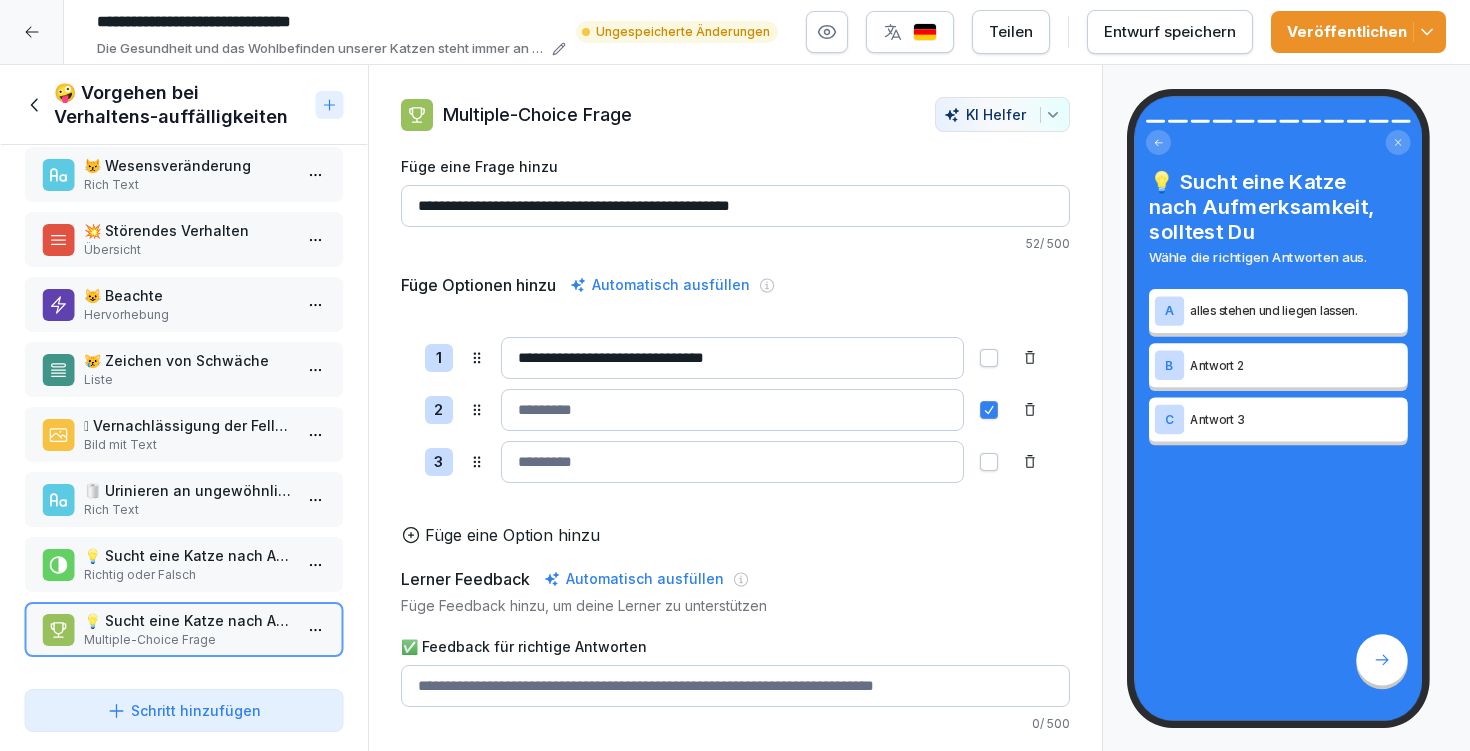 click at bounding box center [732, 410] 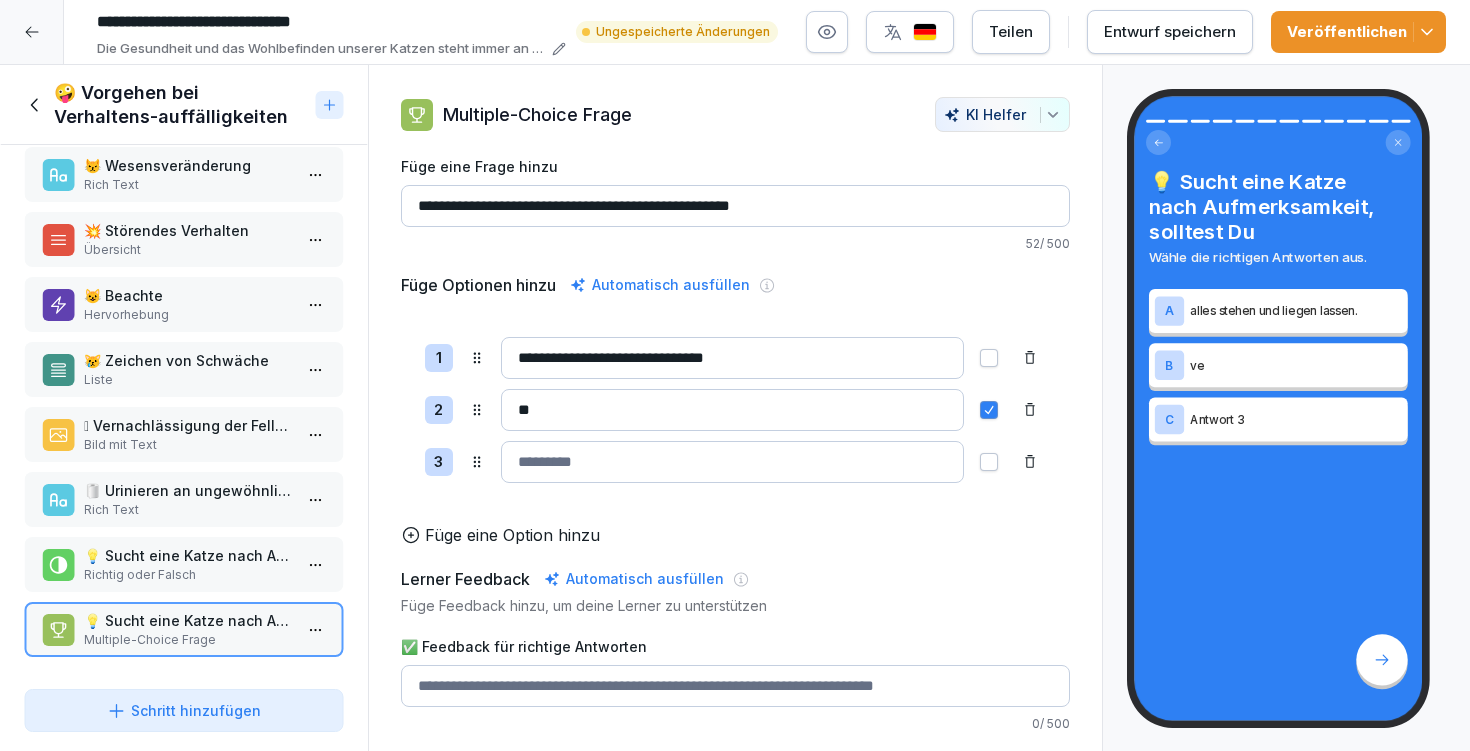 type on "*" 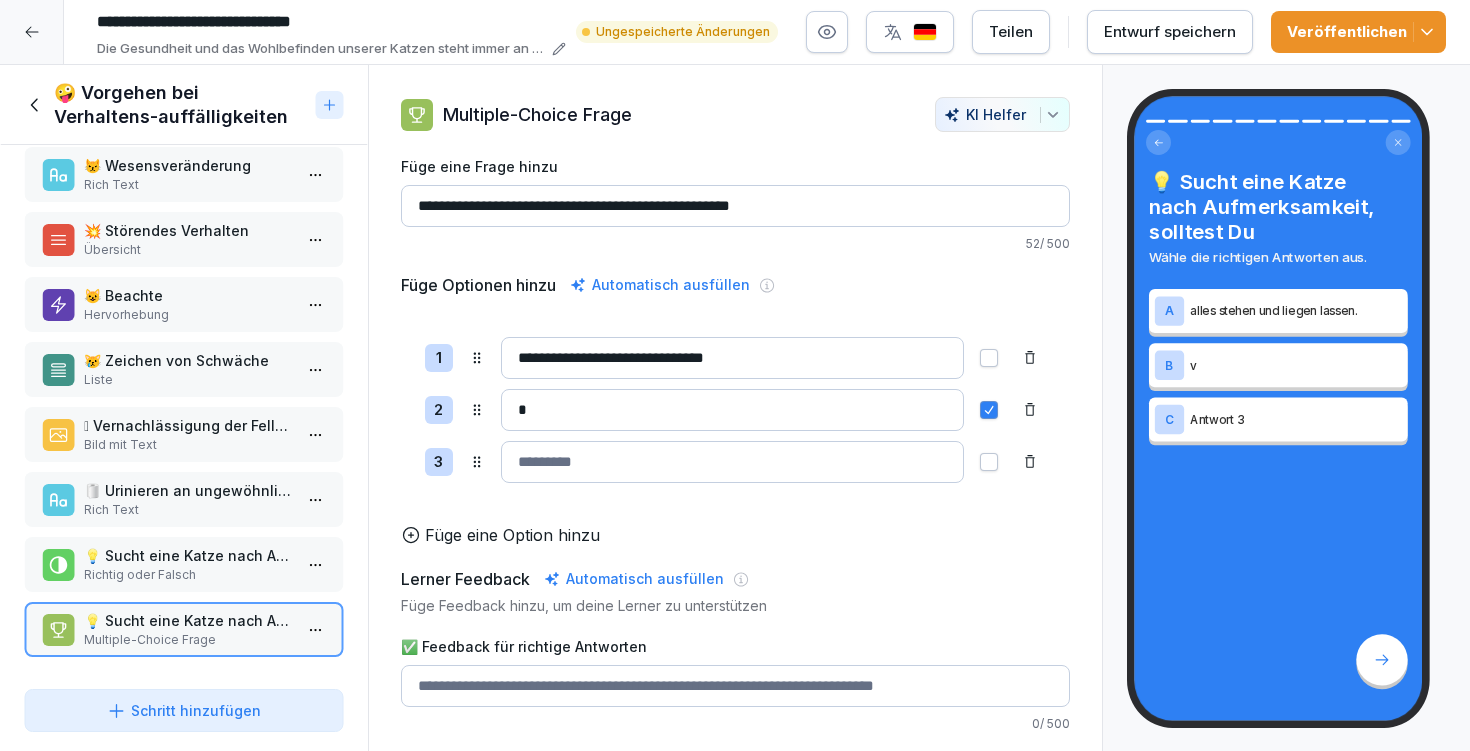 type 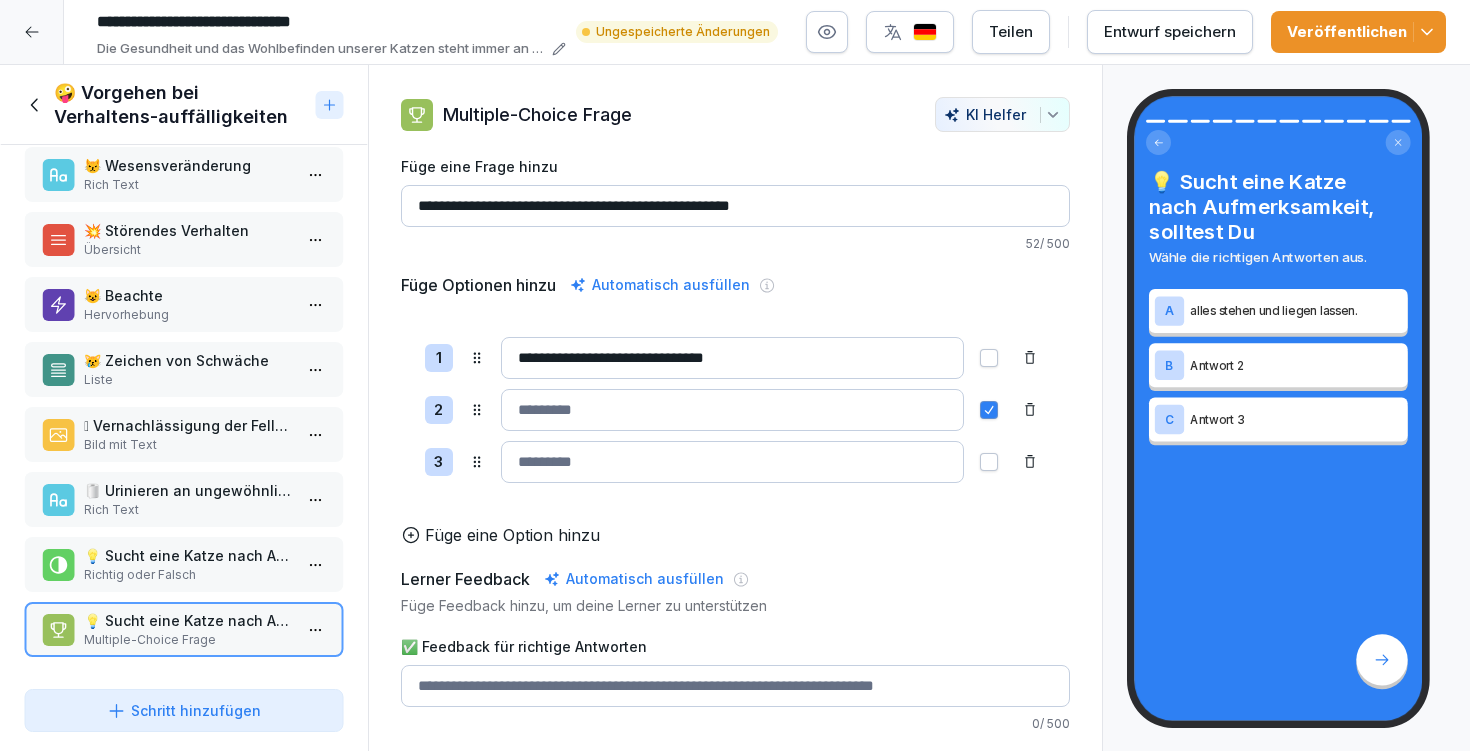 click on "**********" at bounding box center [735, 206] 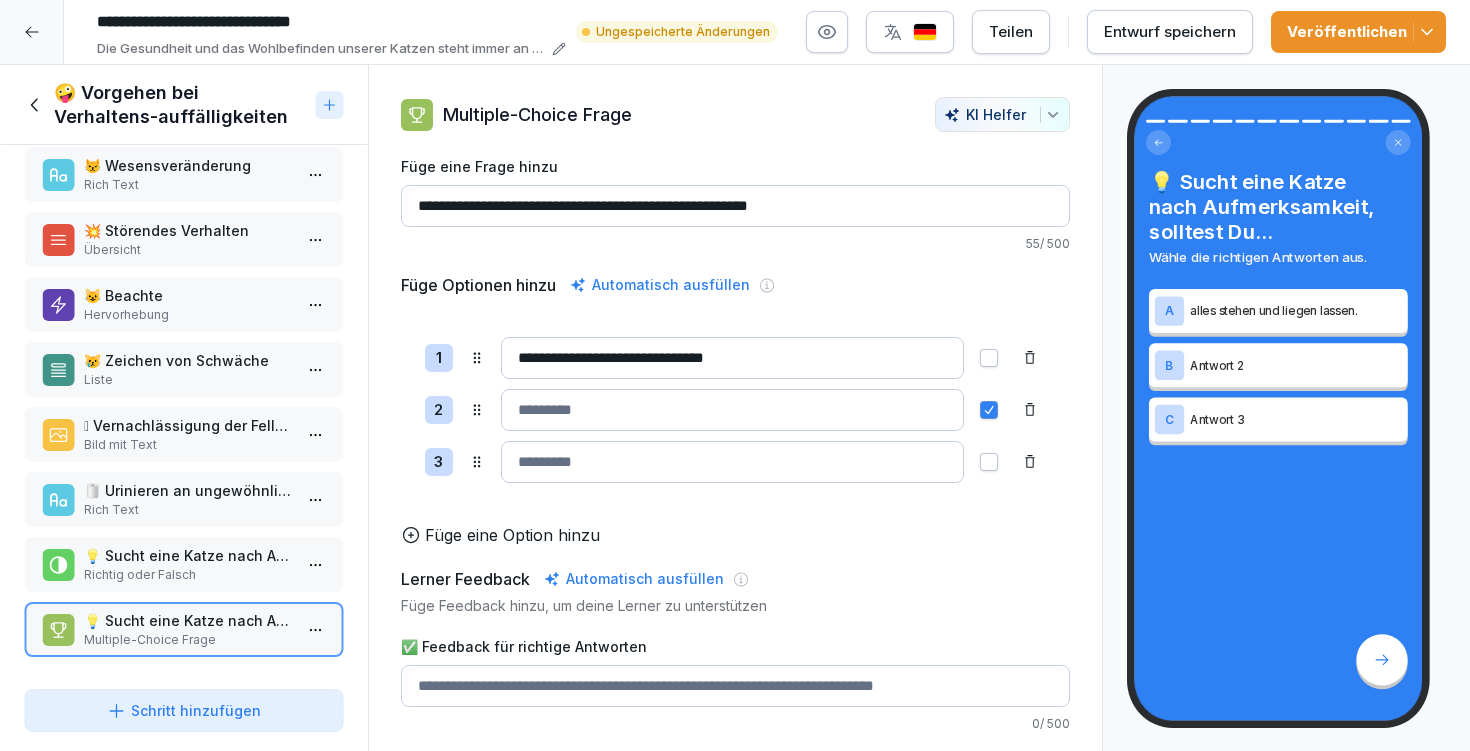 type on "**********" 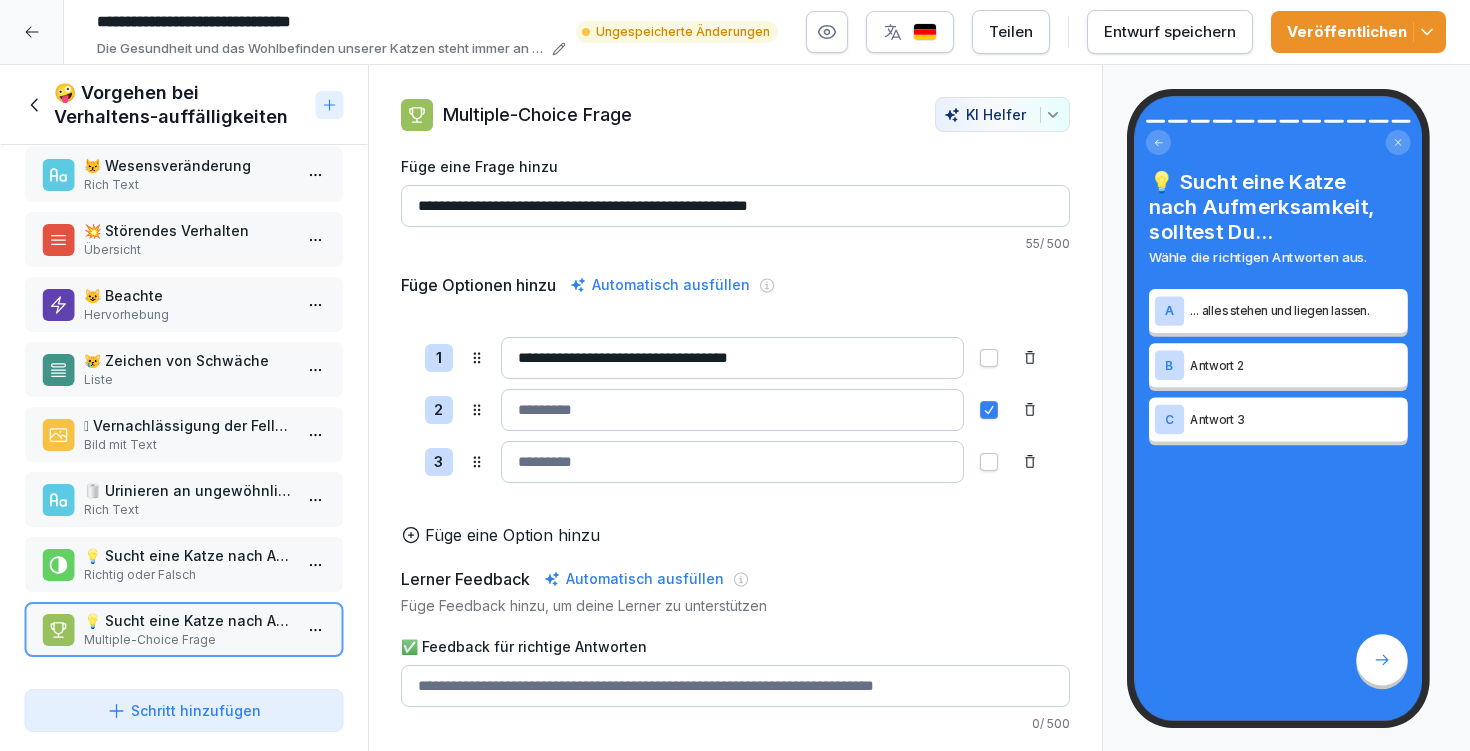 type on "**********" 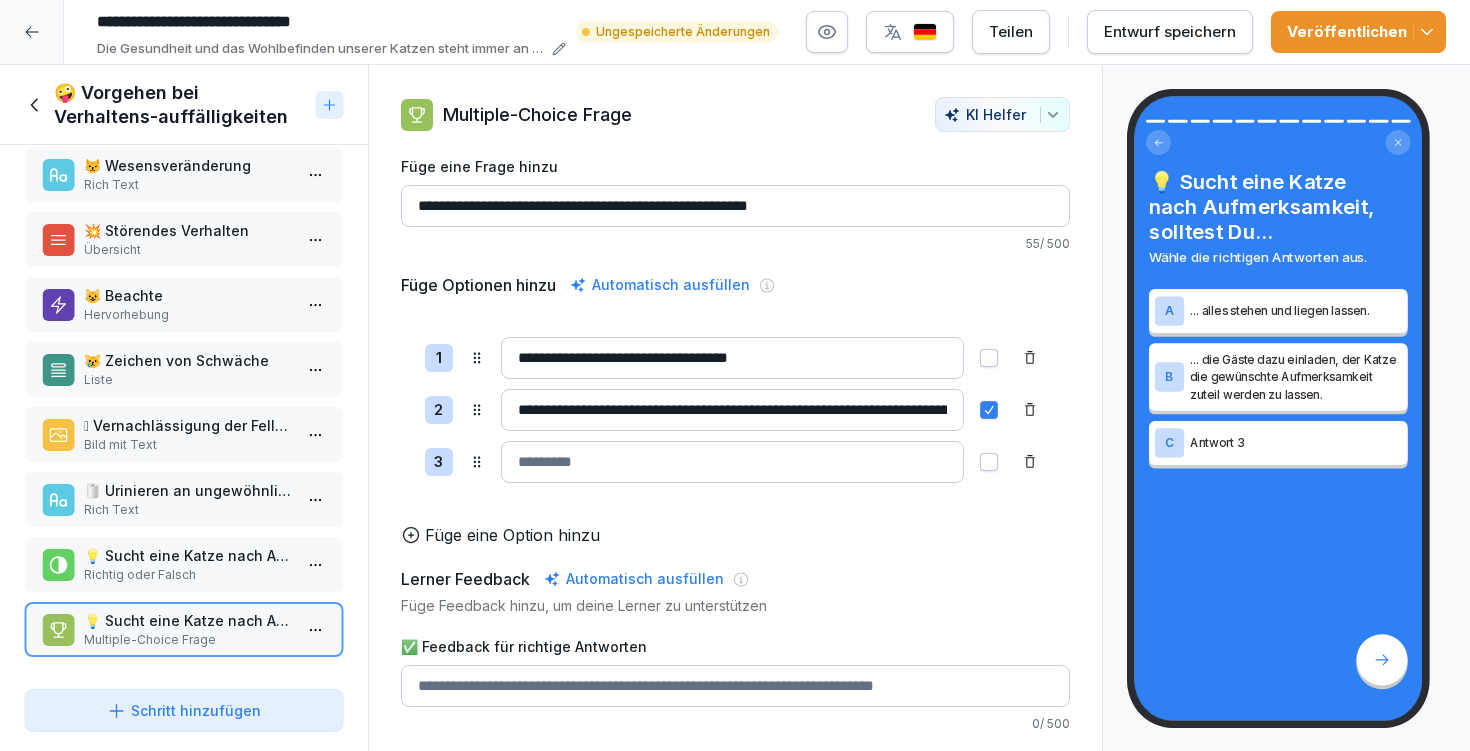 type on "**********" 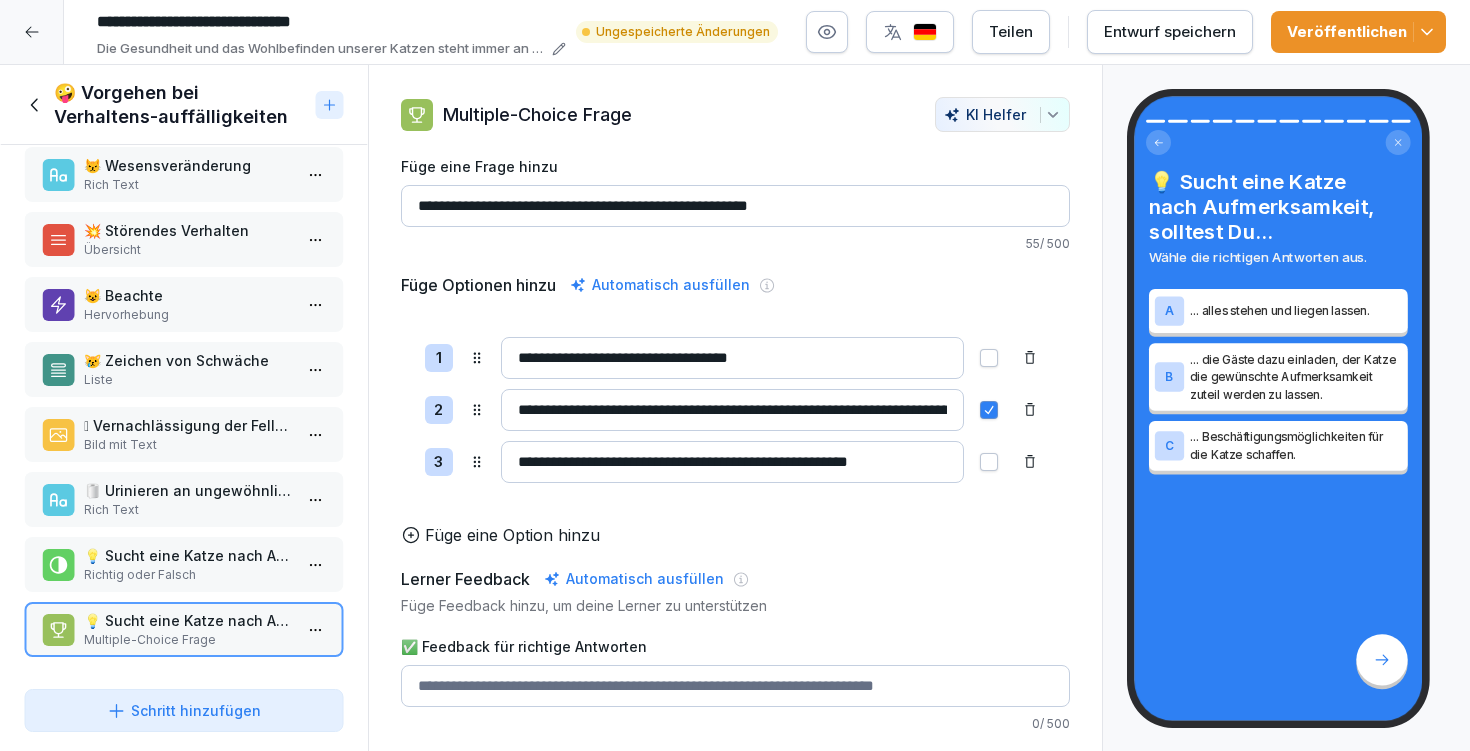 type on "**********" 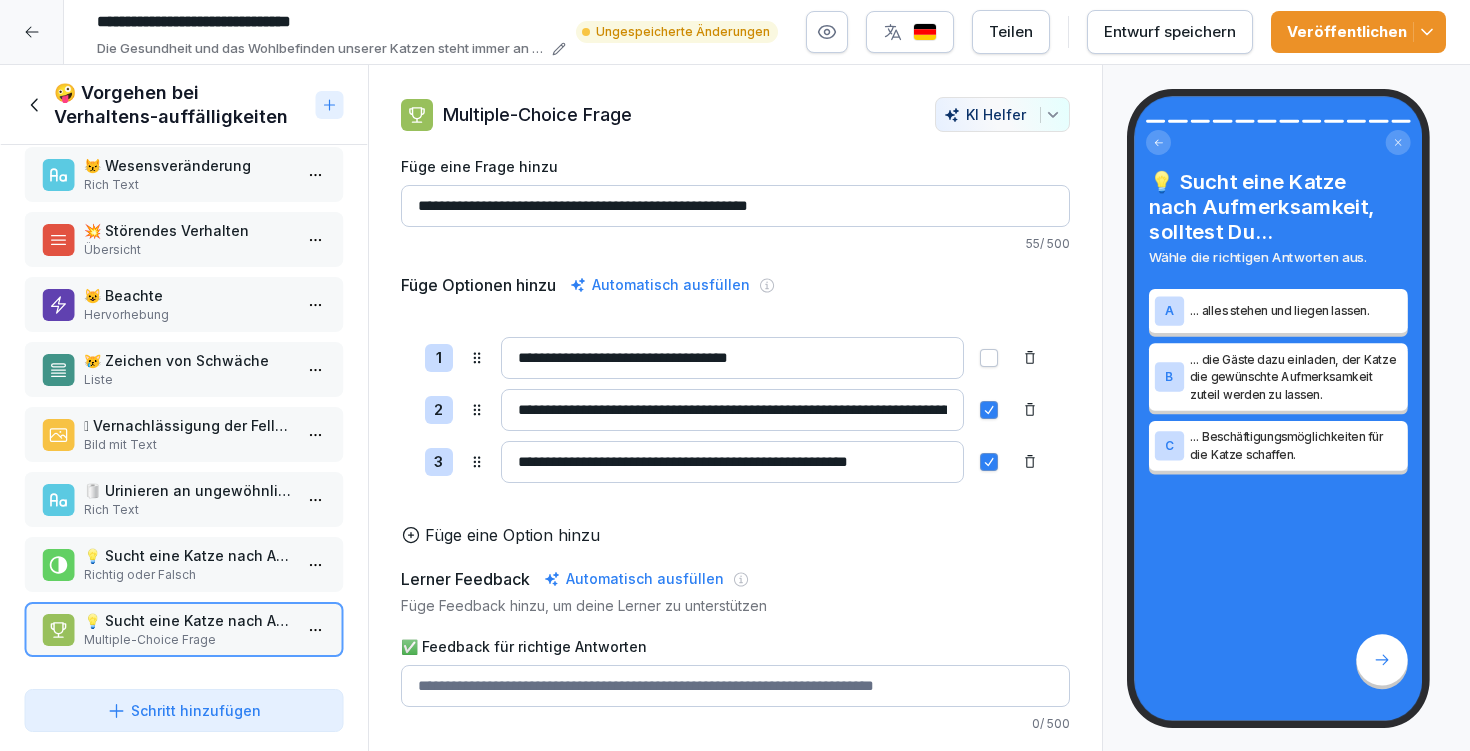 click on "Füge eine Option hinzu" at bounding box center [512, 535] 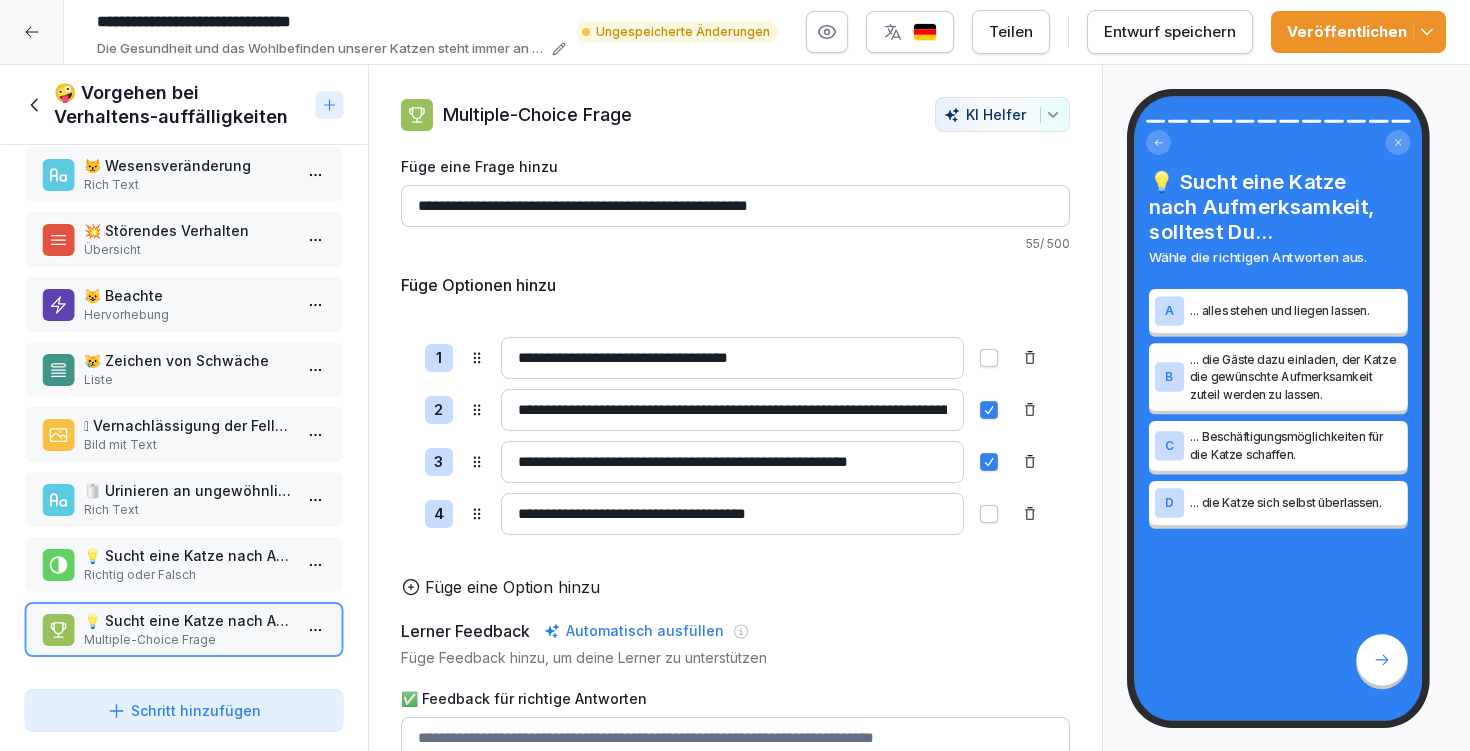 scroll, scrollTop: 180, scrollLeft: 0, axis: vertical 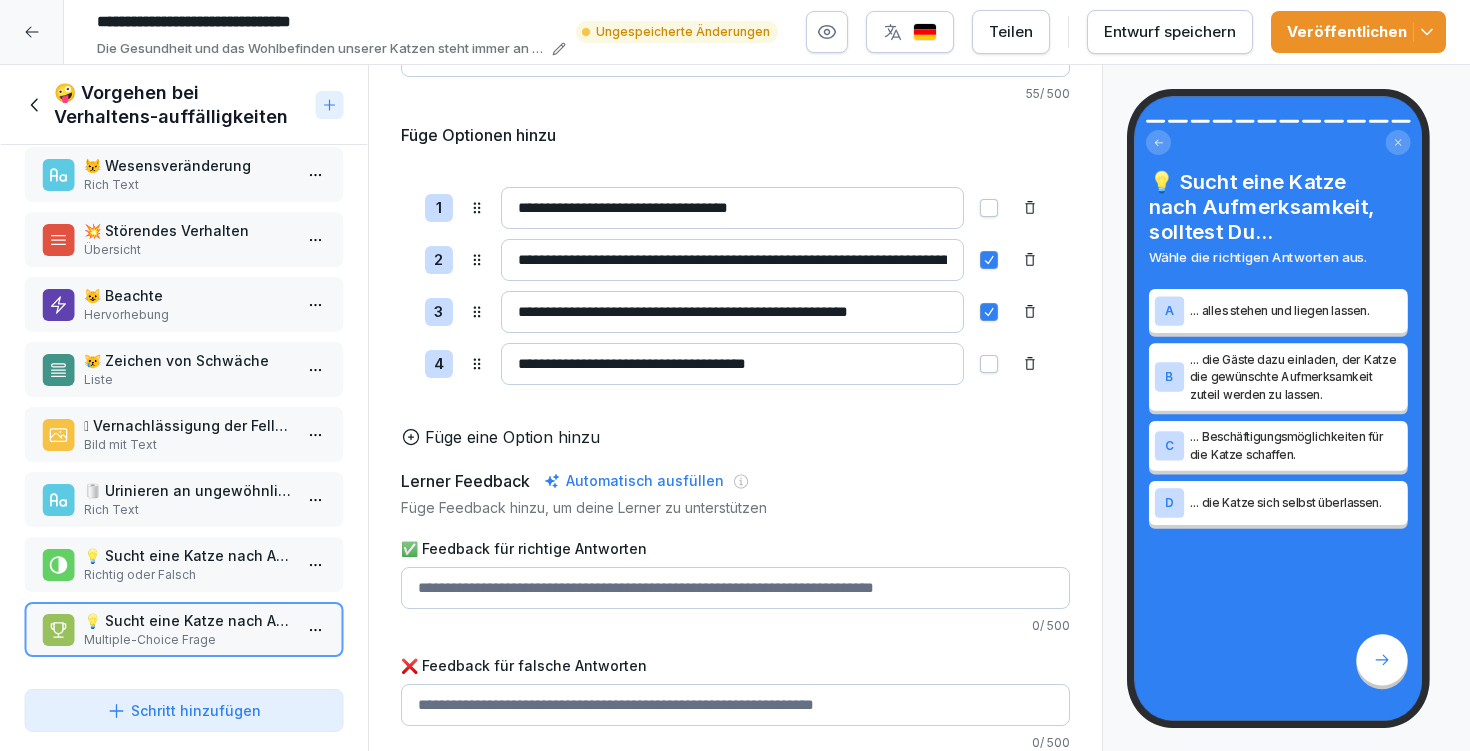 type on "**********" 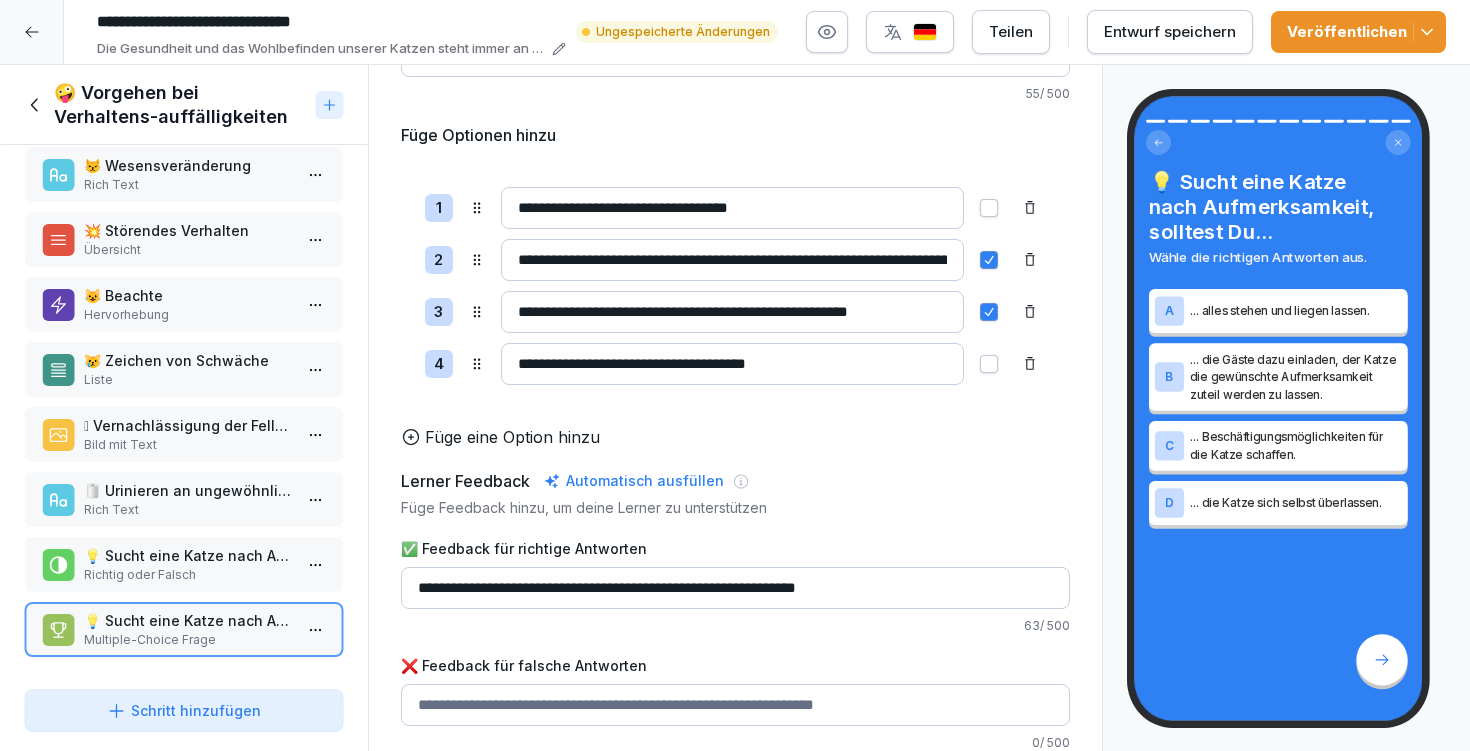 type on "**********" 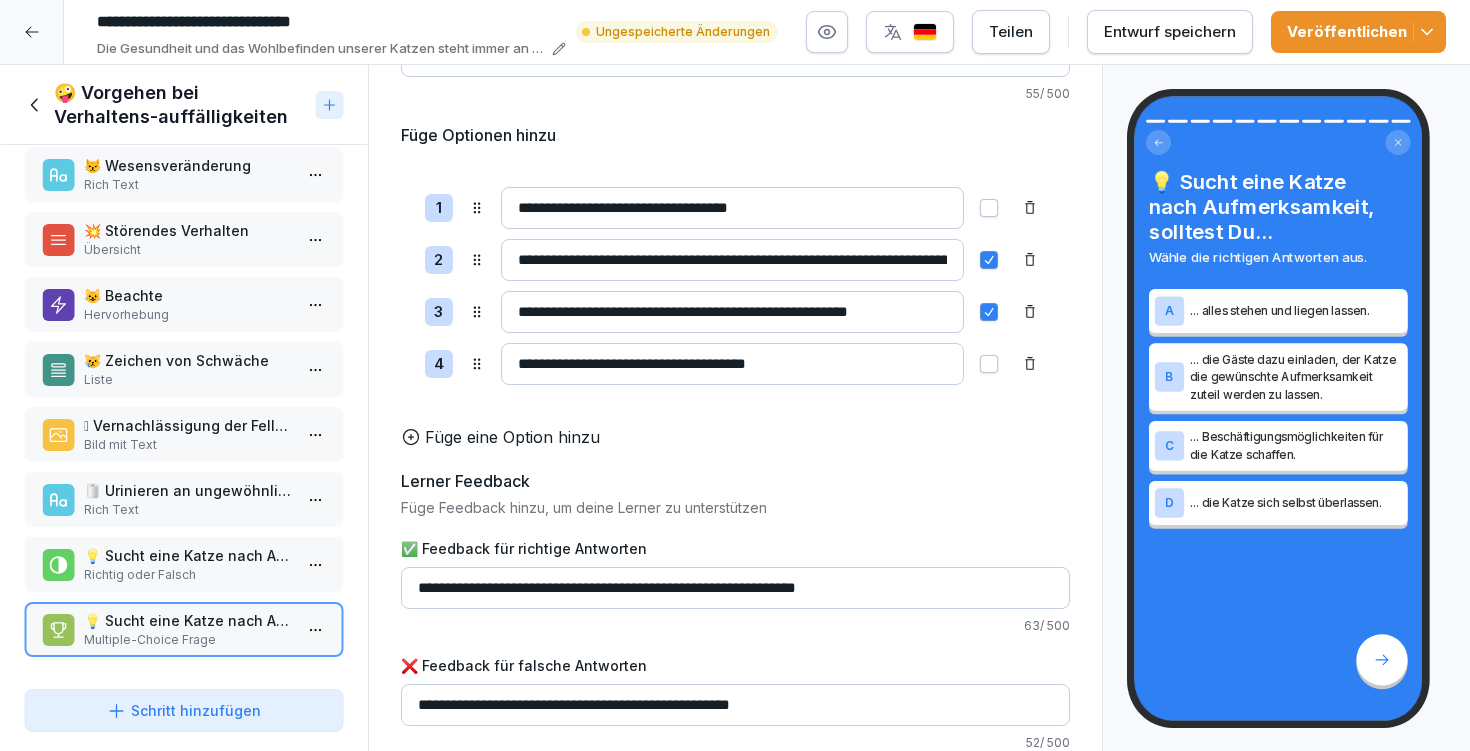 type on "**********" 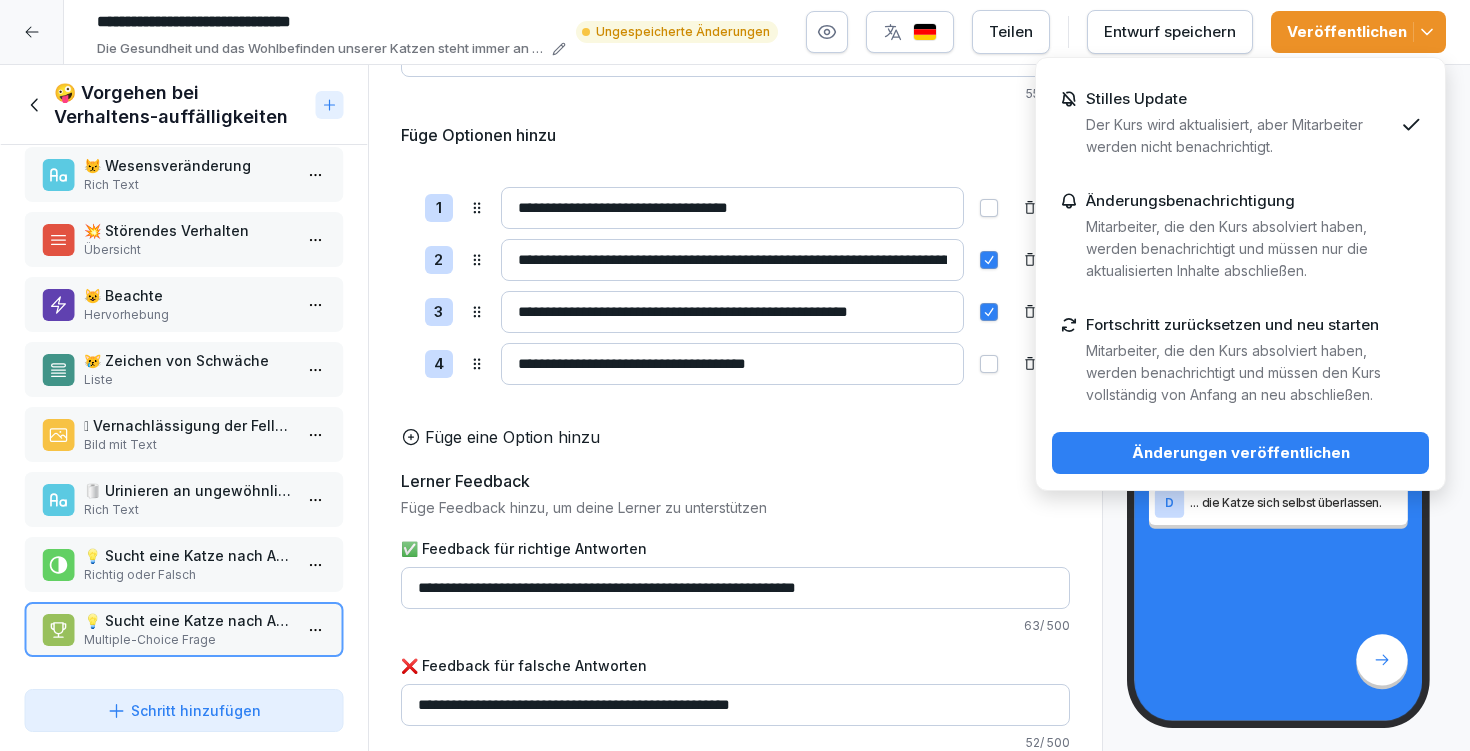 click on "Änderungen veröffentlichen" at bounding box center [1240, 453] 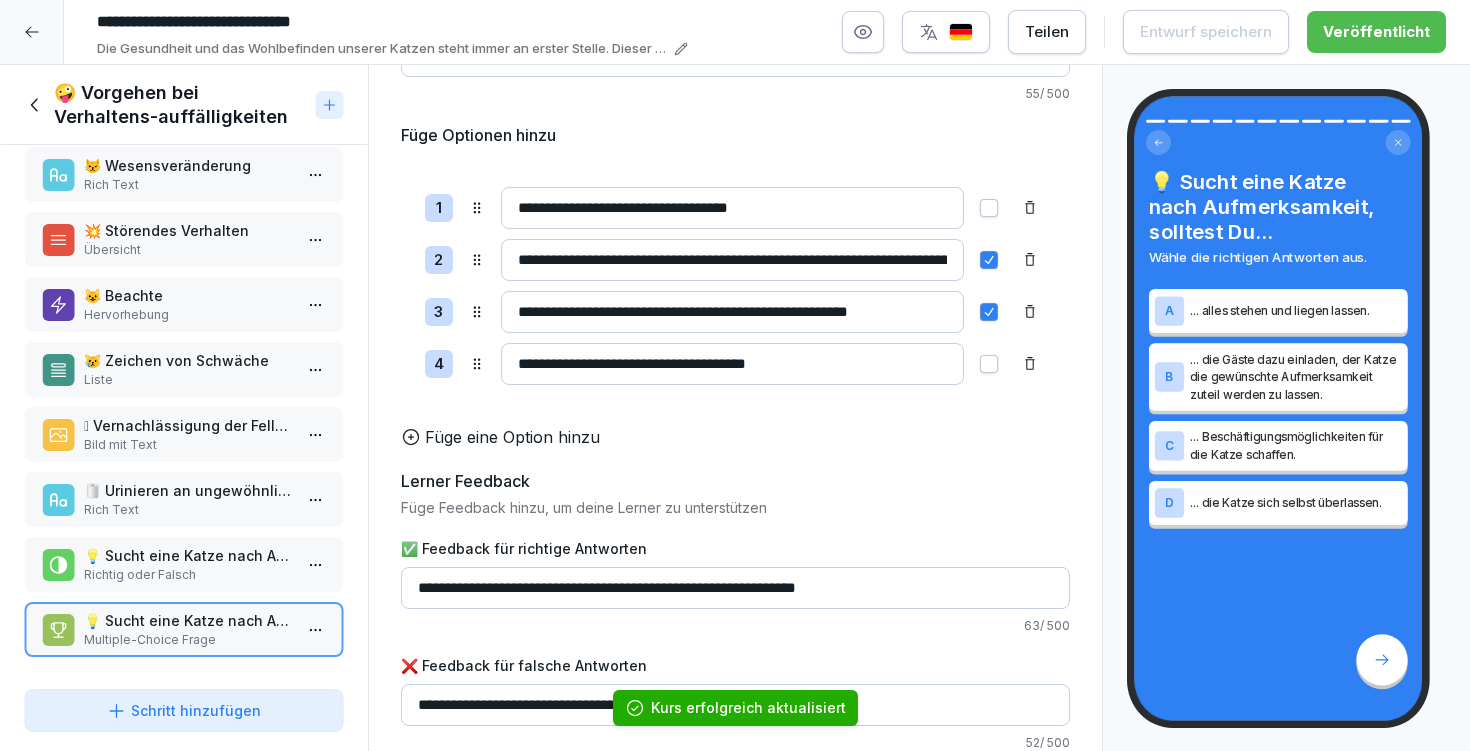 click on "🤪 Vorgehen bei Verhaltens-auffälligkeiten" at bounding box center (181, 105) 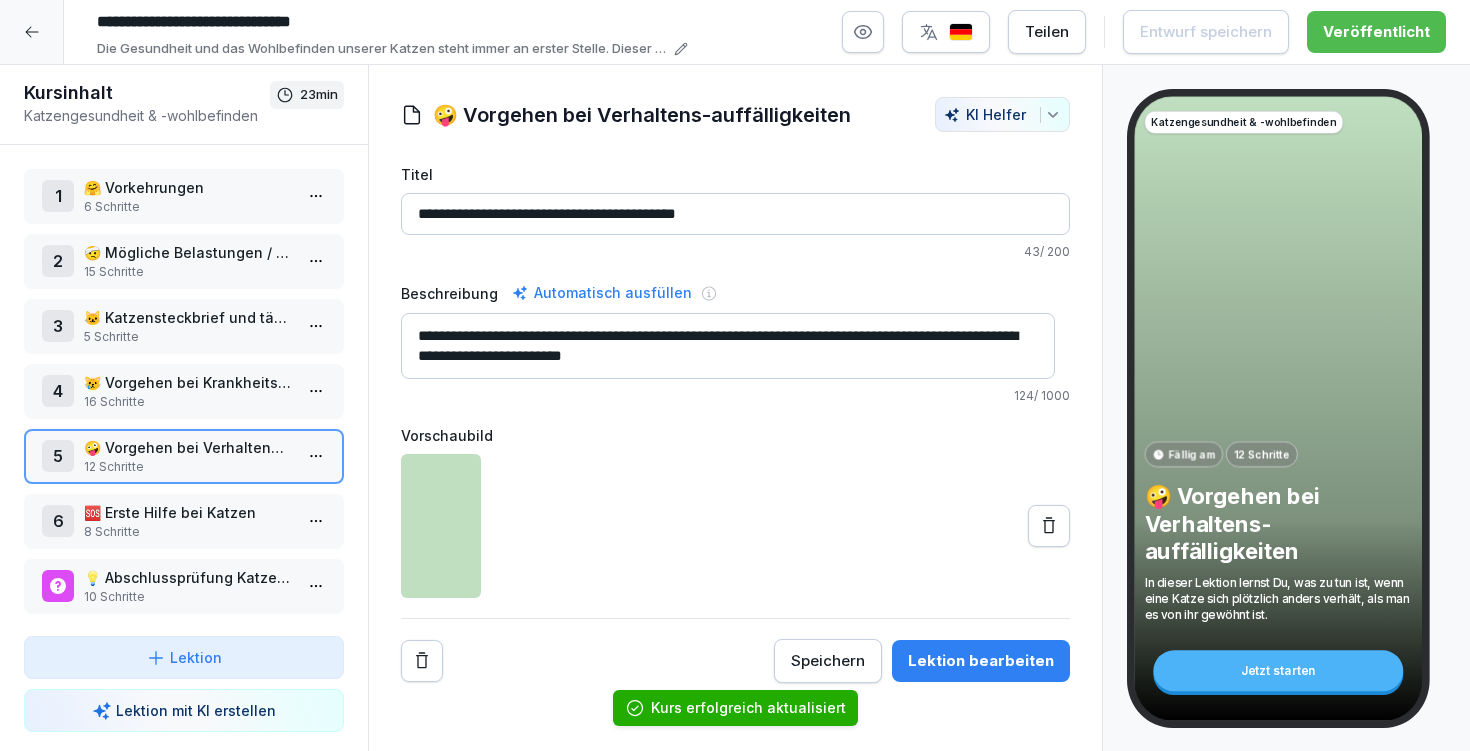 click on "8 Schritte" at bounding box center [188, 532] 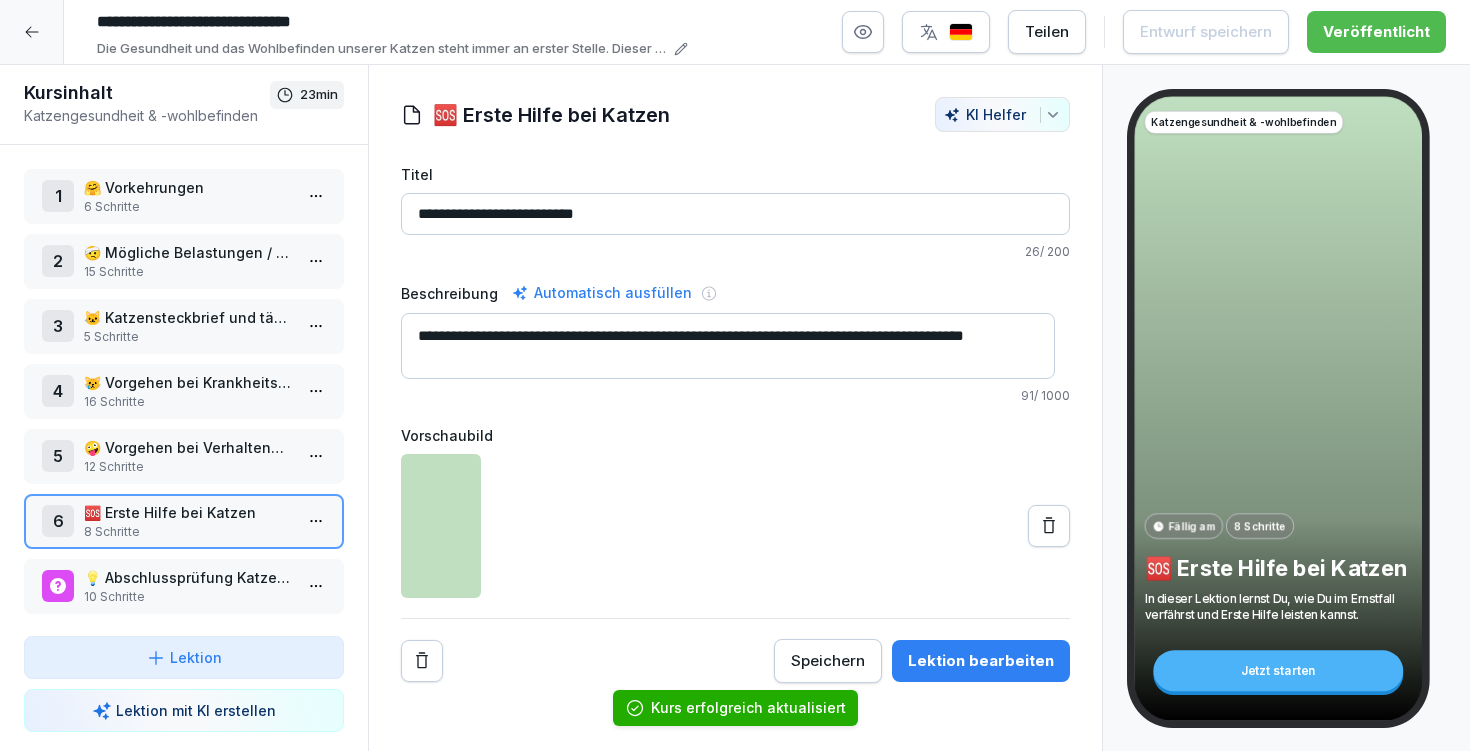 click on "**********" at bounding box center [728, 346] 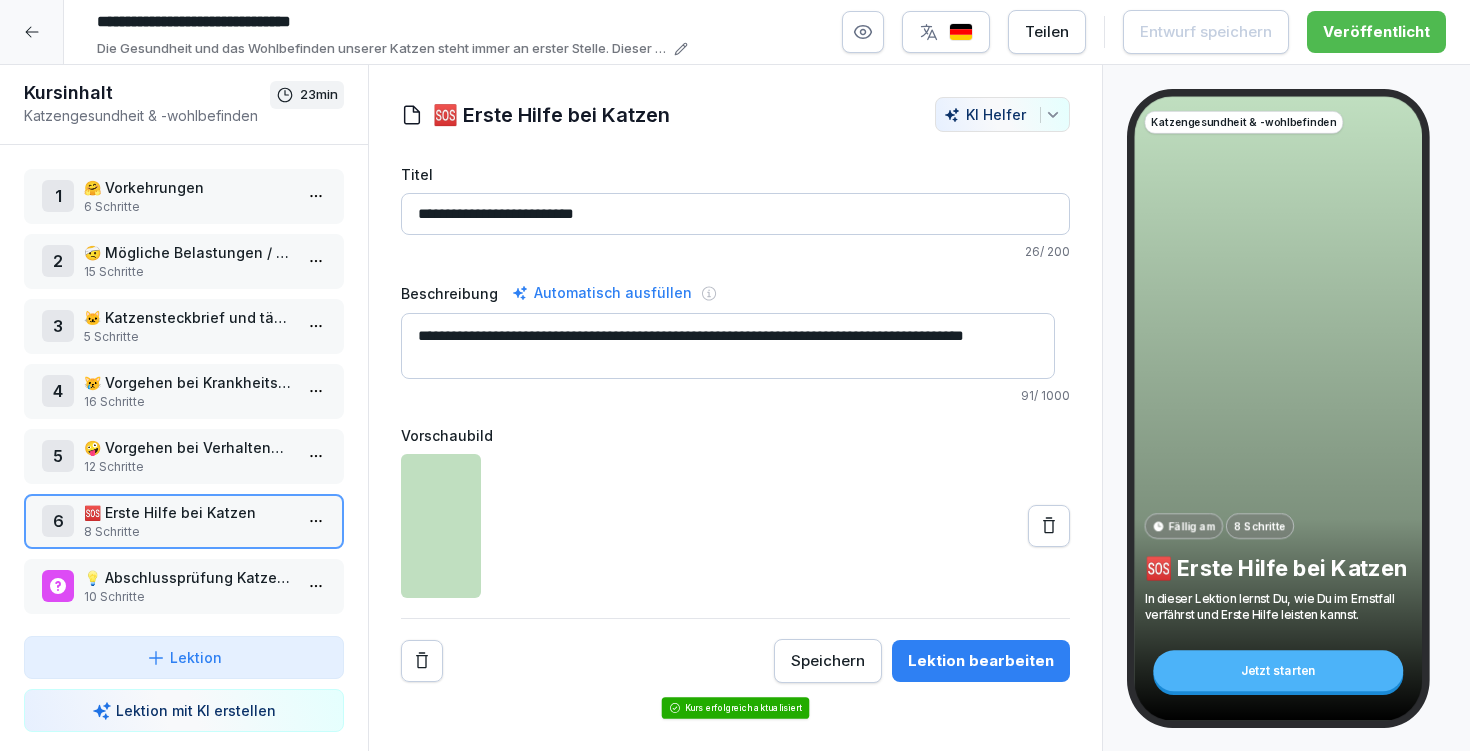click on "**********" at bounding box center [728, 346] 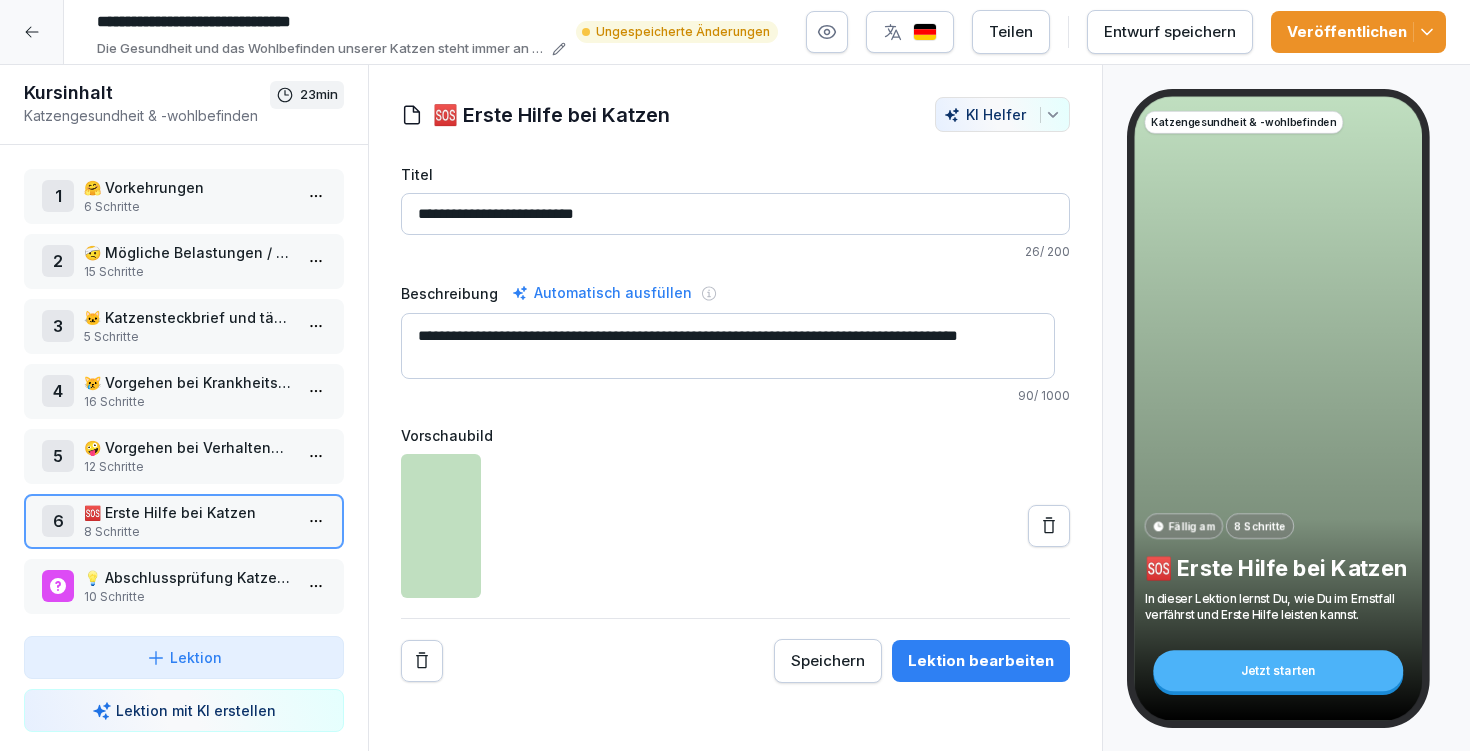 type on "**********" 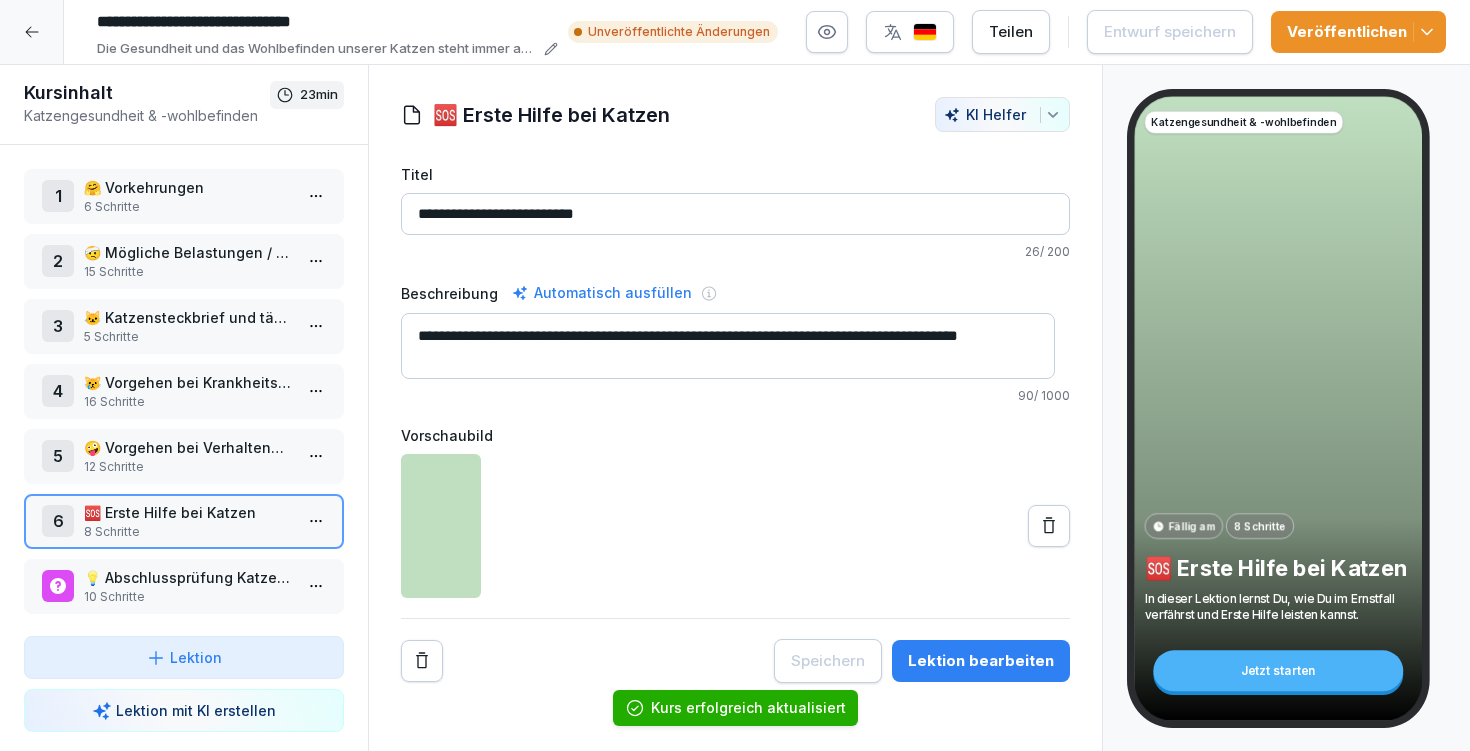 click on "Lektion bearbeiten" at bounding box center (981, 661) 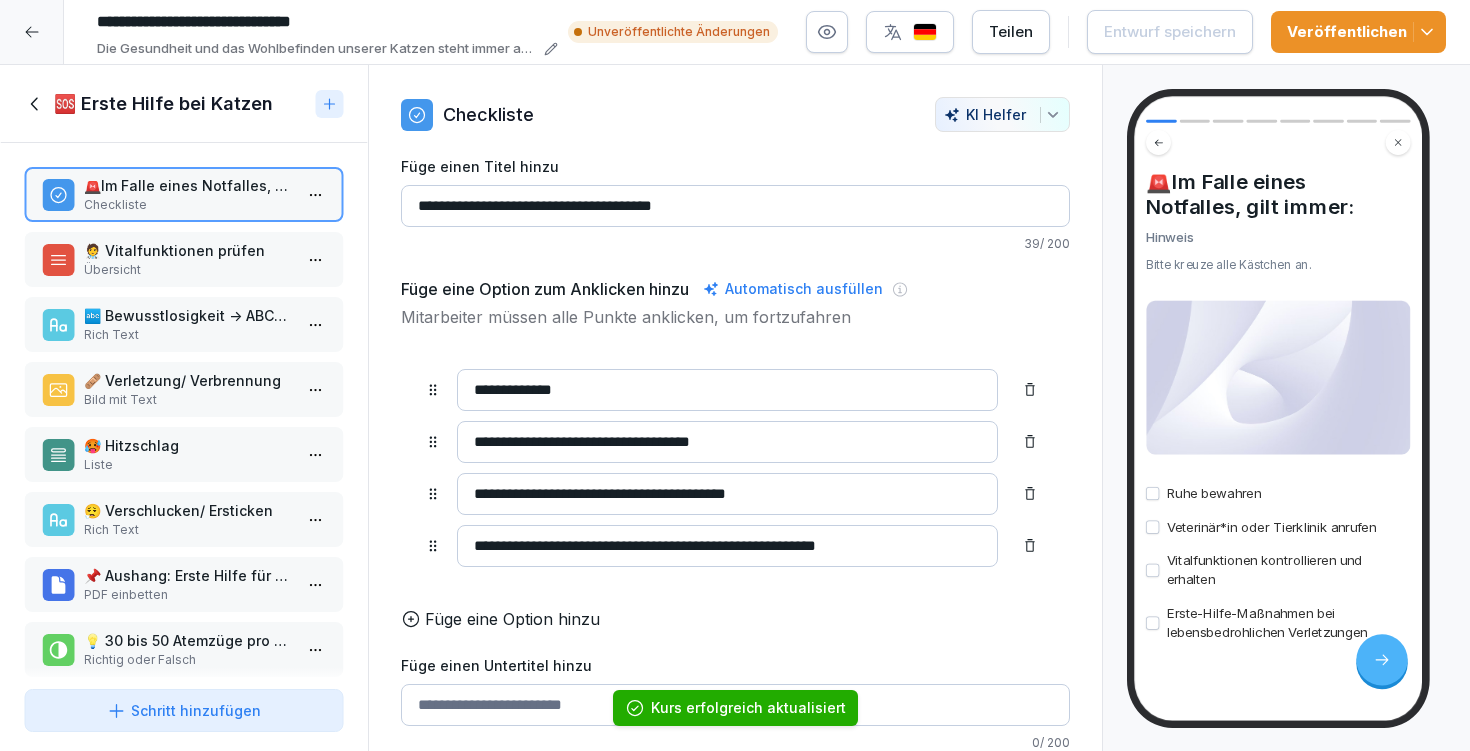 click on "**********" at bounding box center (735, 206) 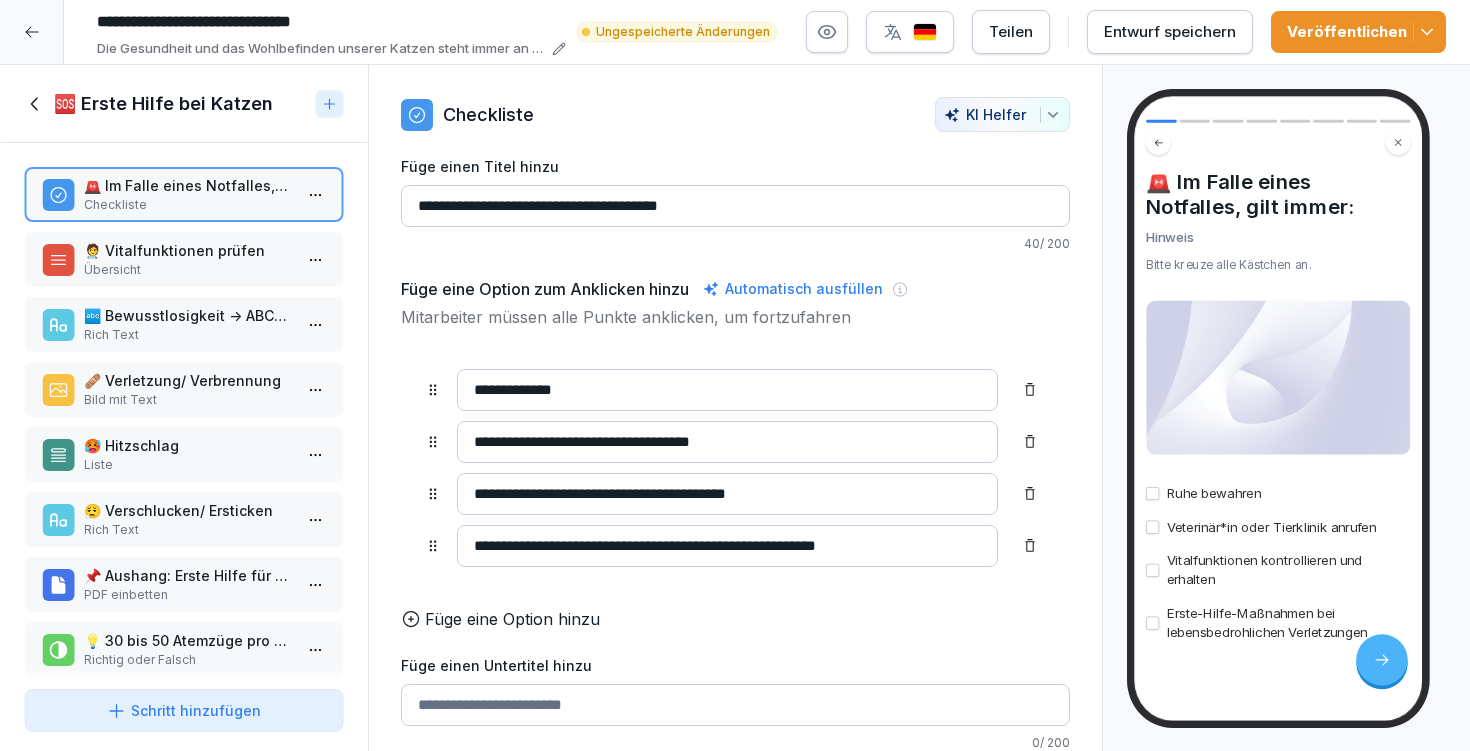 type on "**********" 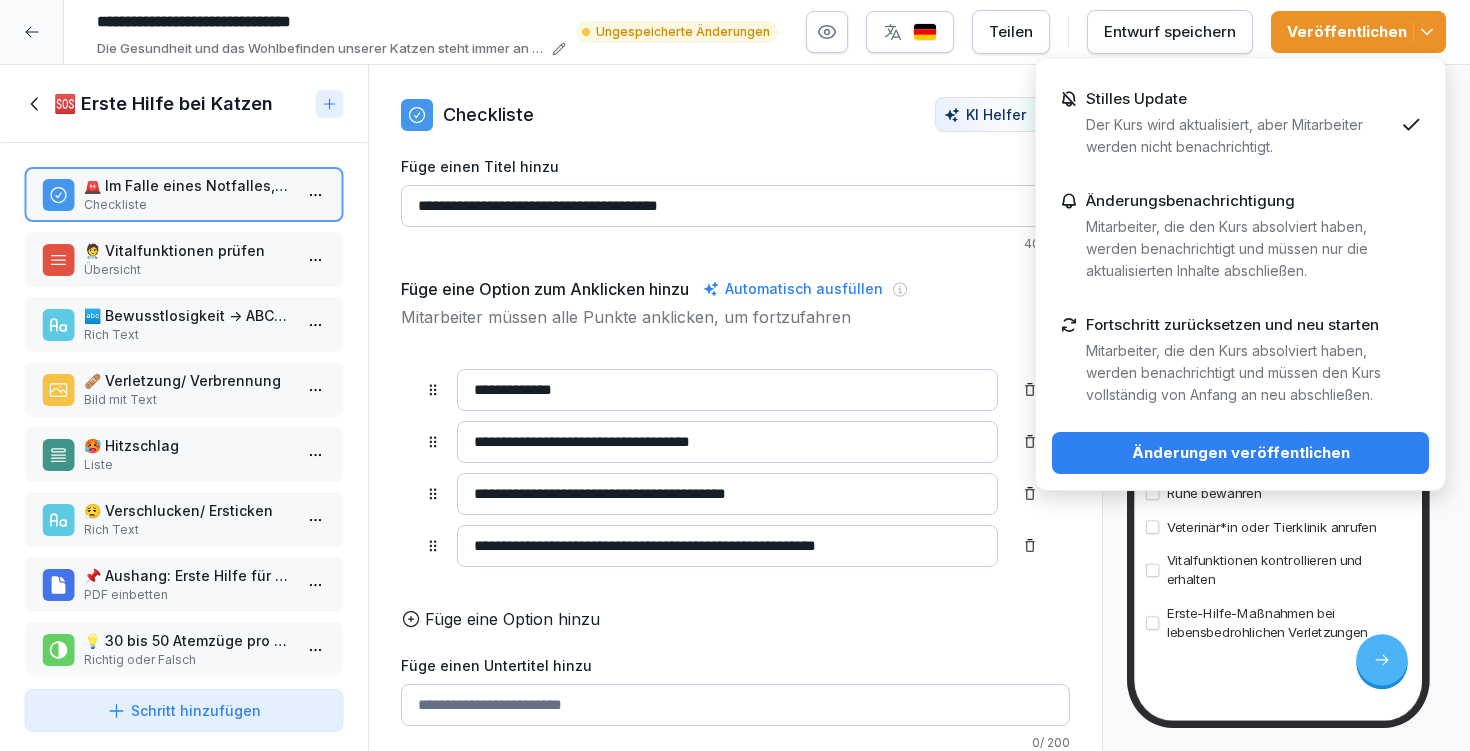 click on "Änderungen veröffentlichen" at bounding box center [1240, 453] 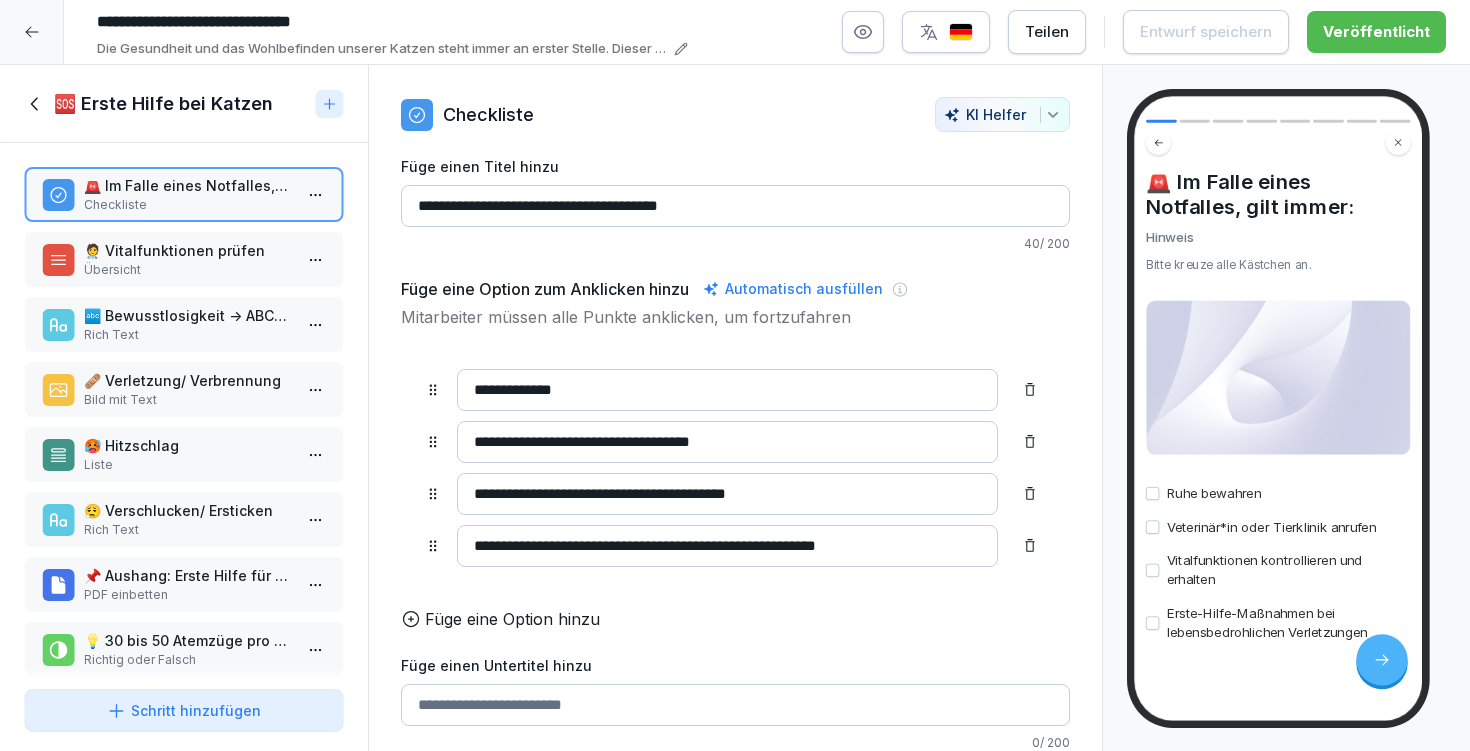 click on "**********" at bounding box center (727, 546) 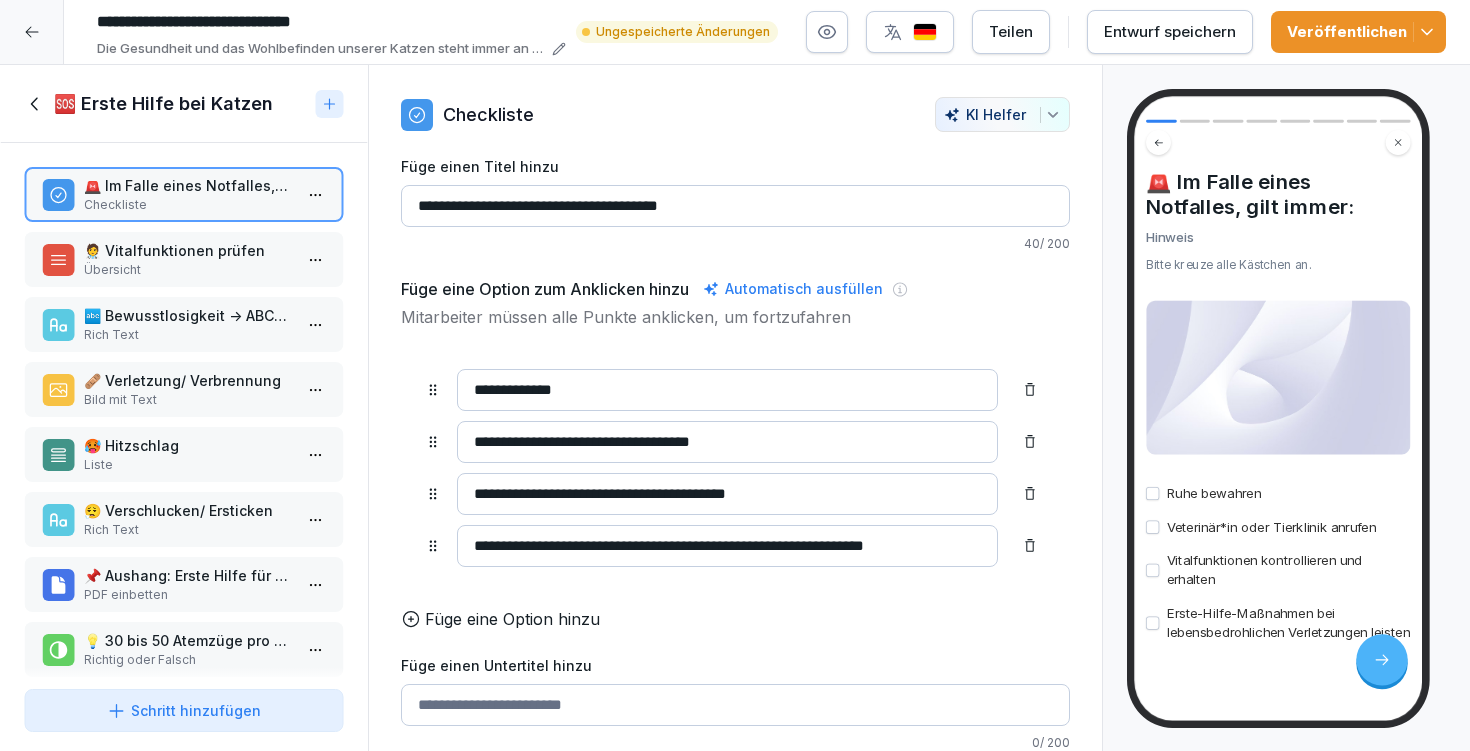 click 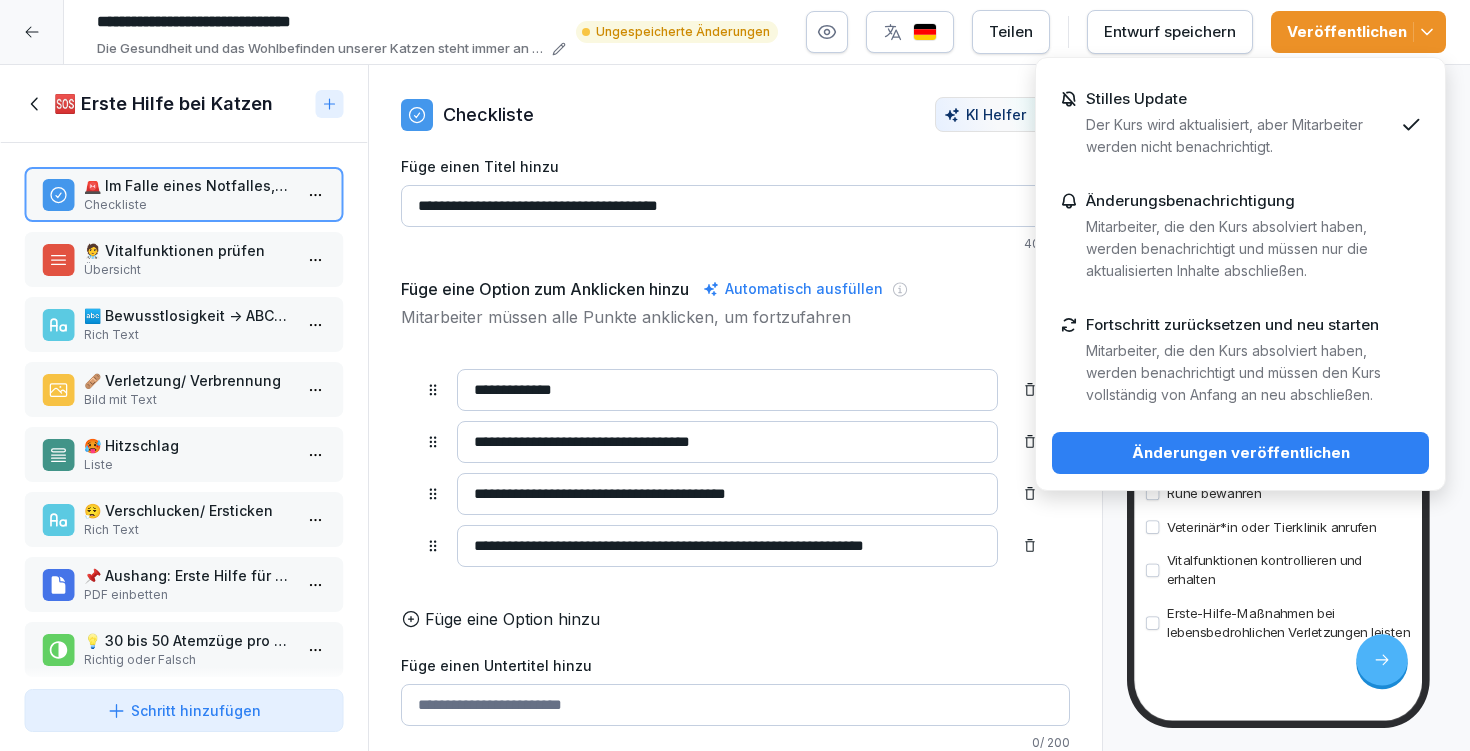 click 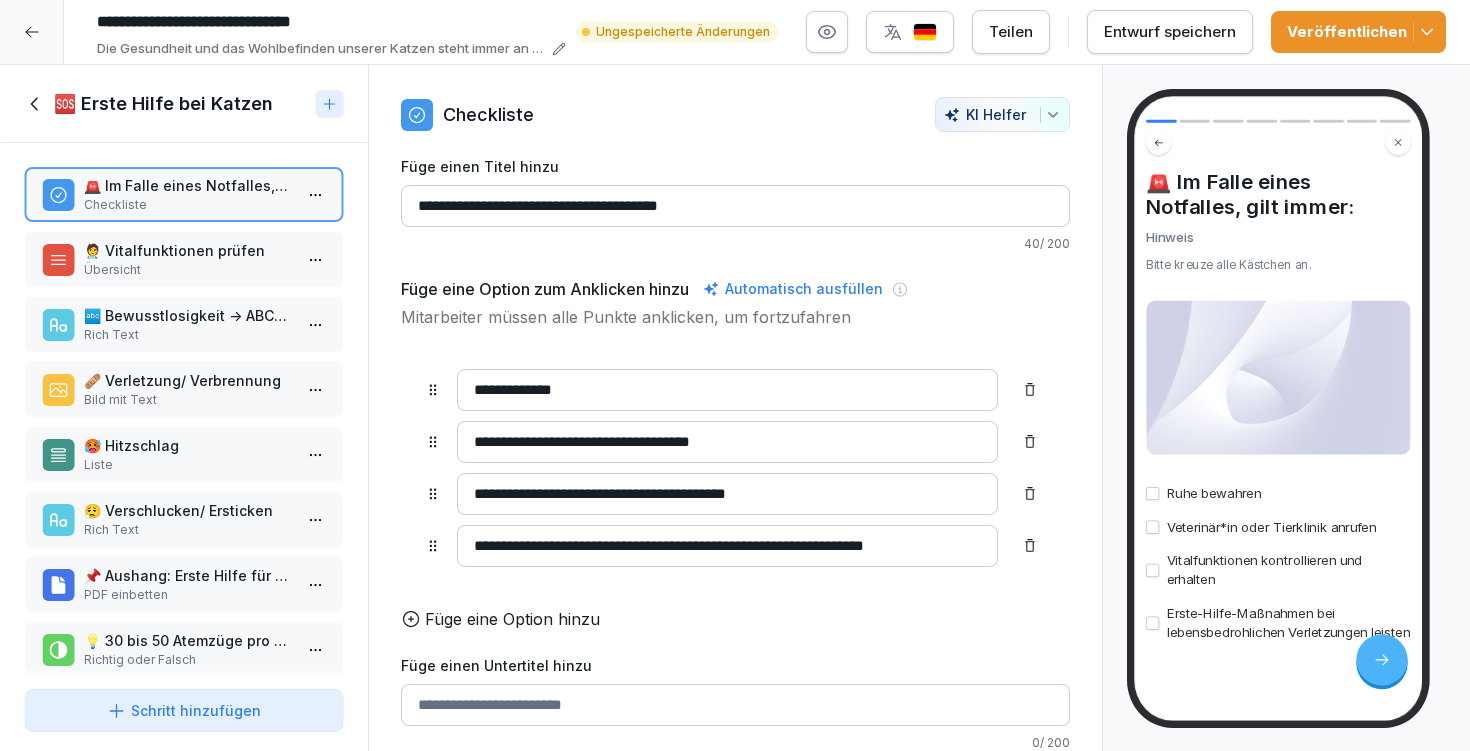 click on "**********" at bounding box center [727, 546] 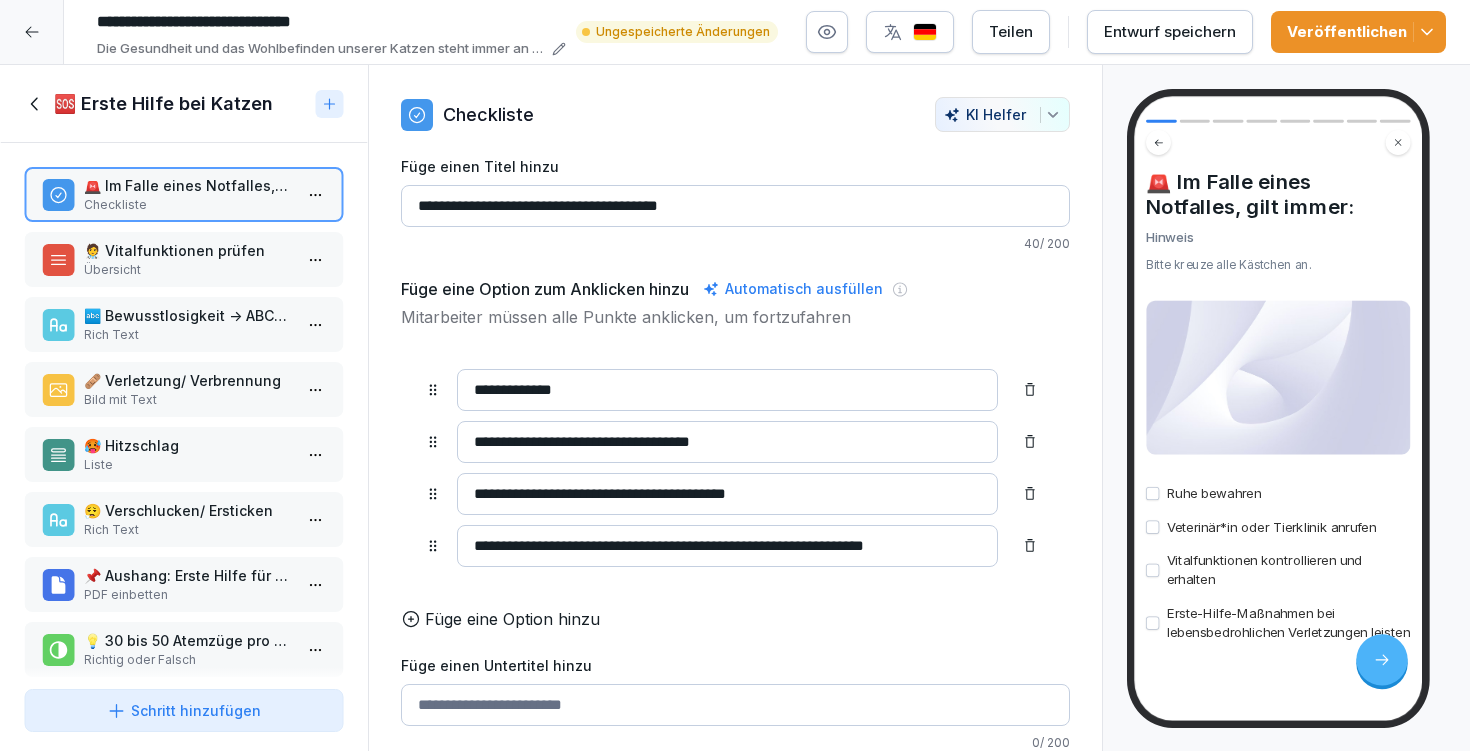 drag, startPoint x: 646, startPoint y: 543, endPoint x: 910, endPoint y: 539, distance: 264.0303 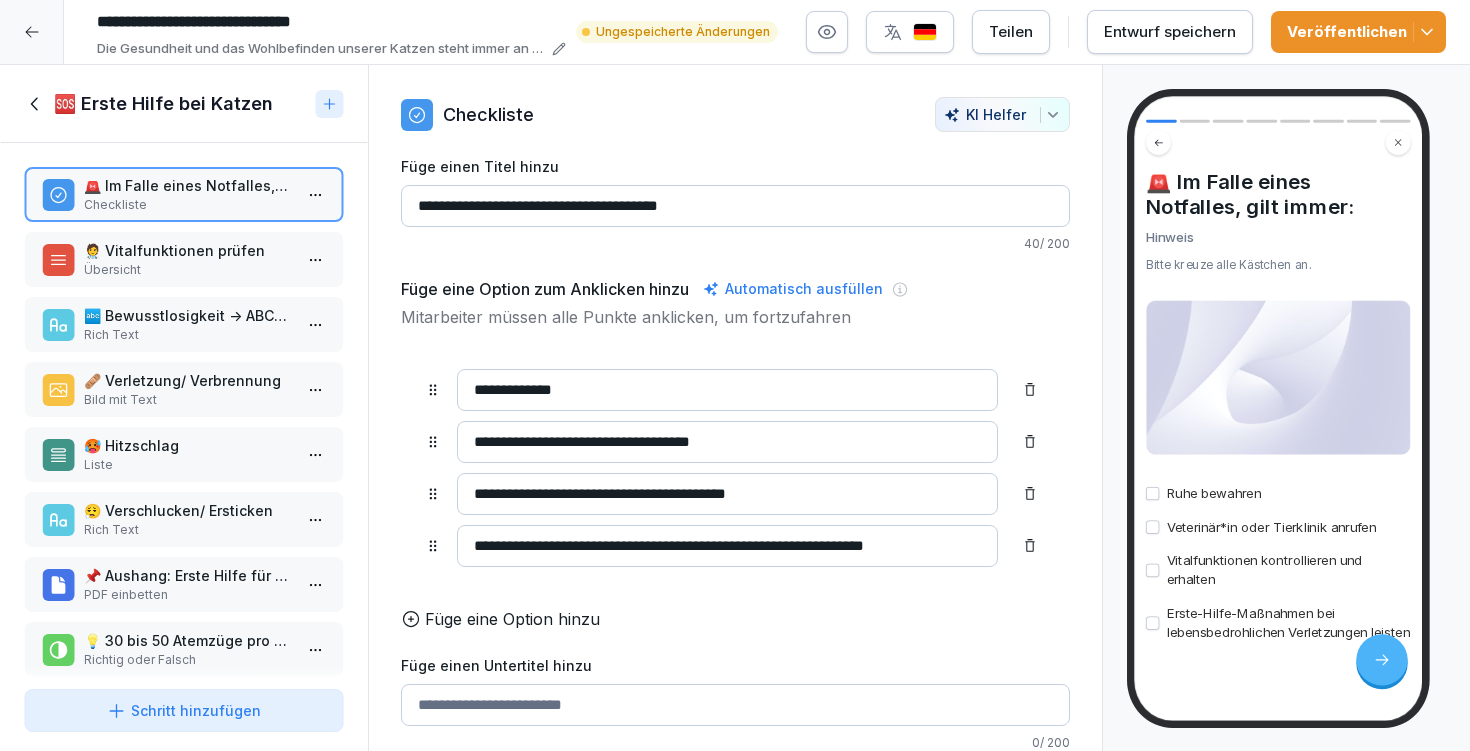 click on "**********" at bounding box center (727, 546) 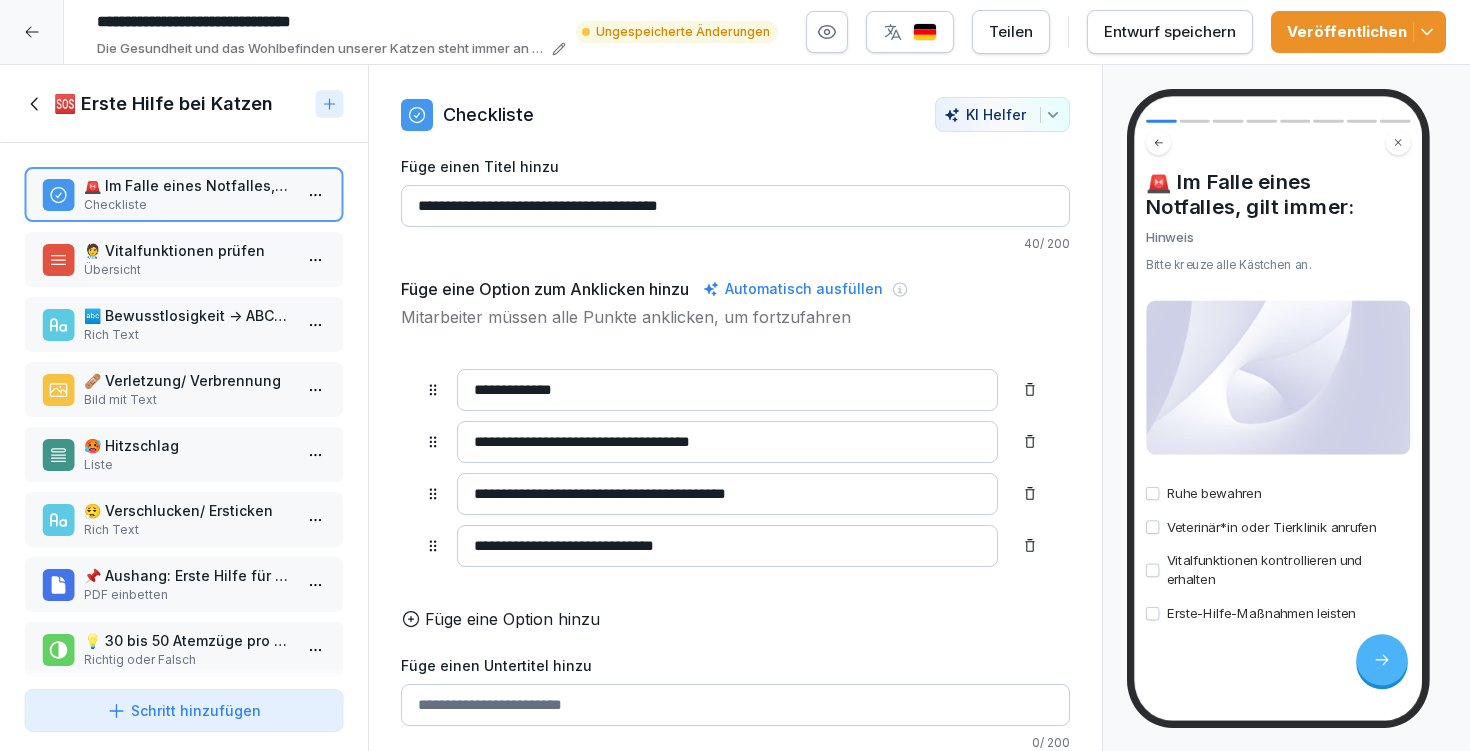 click on "**********" at bounding box center (727, 546) 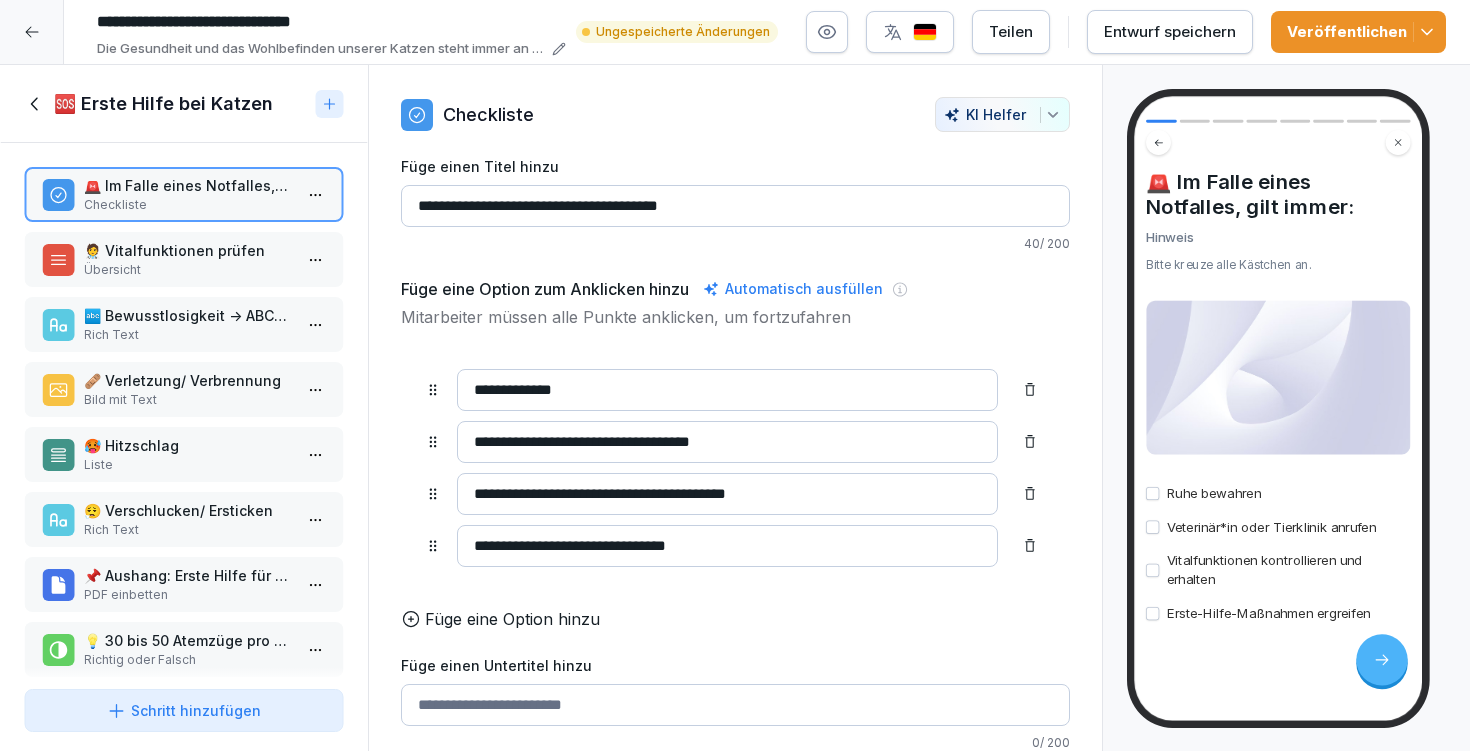 click on "**********" at bounding box center (727, 546) 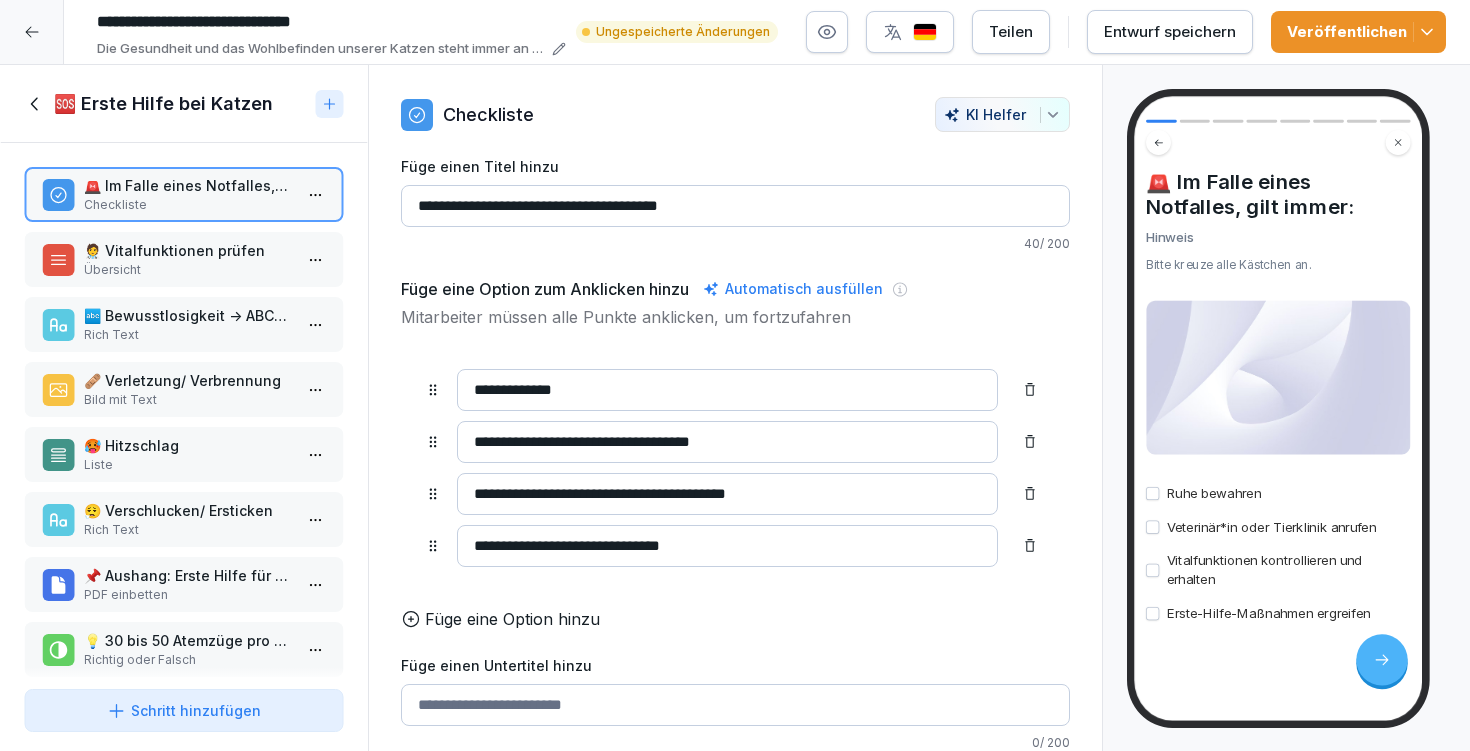click on "**********" at bounding box center [727, 546] 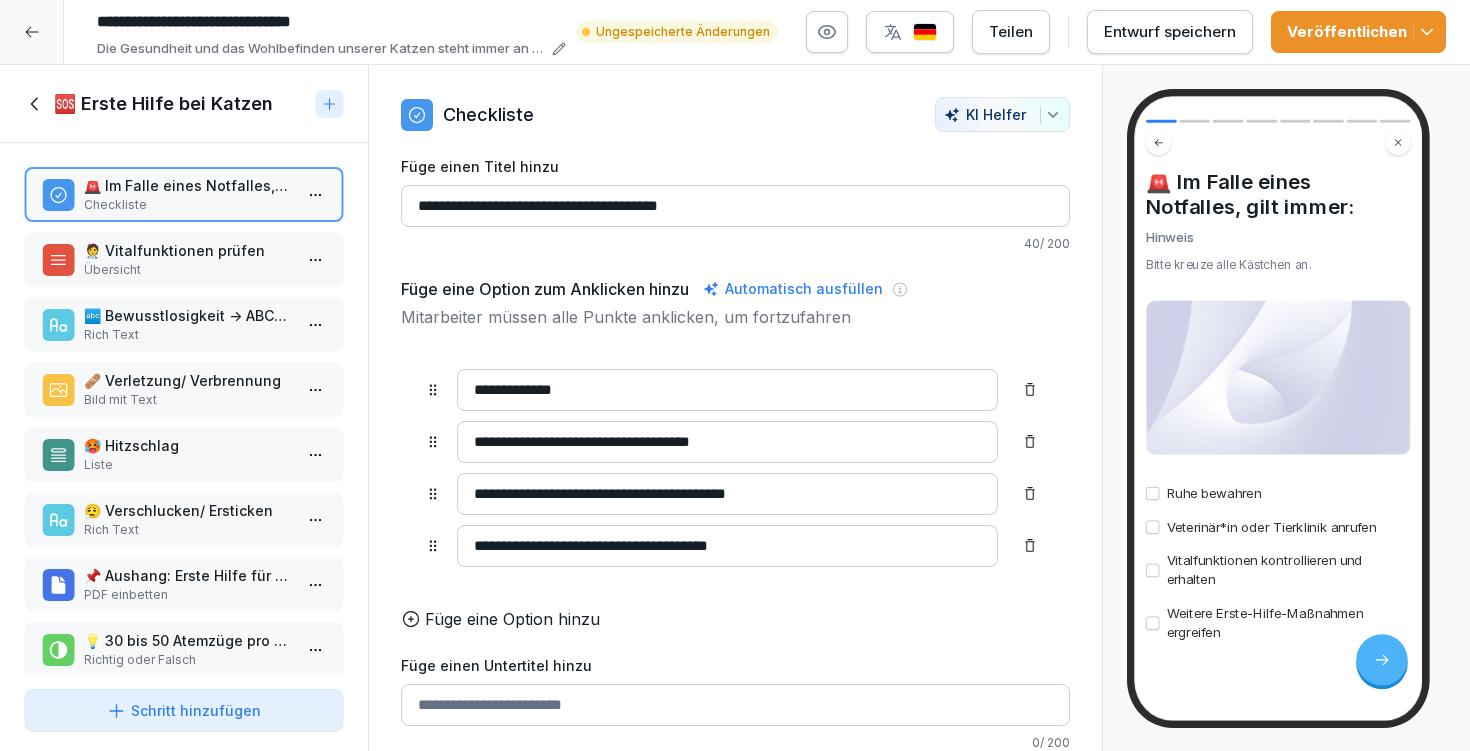 type on "**********" 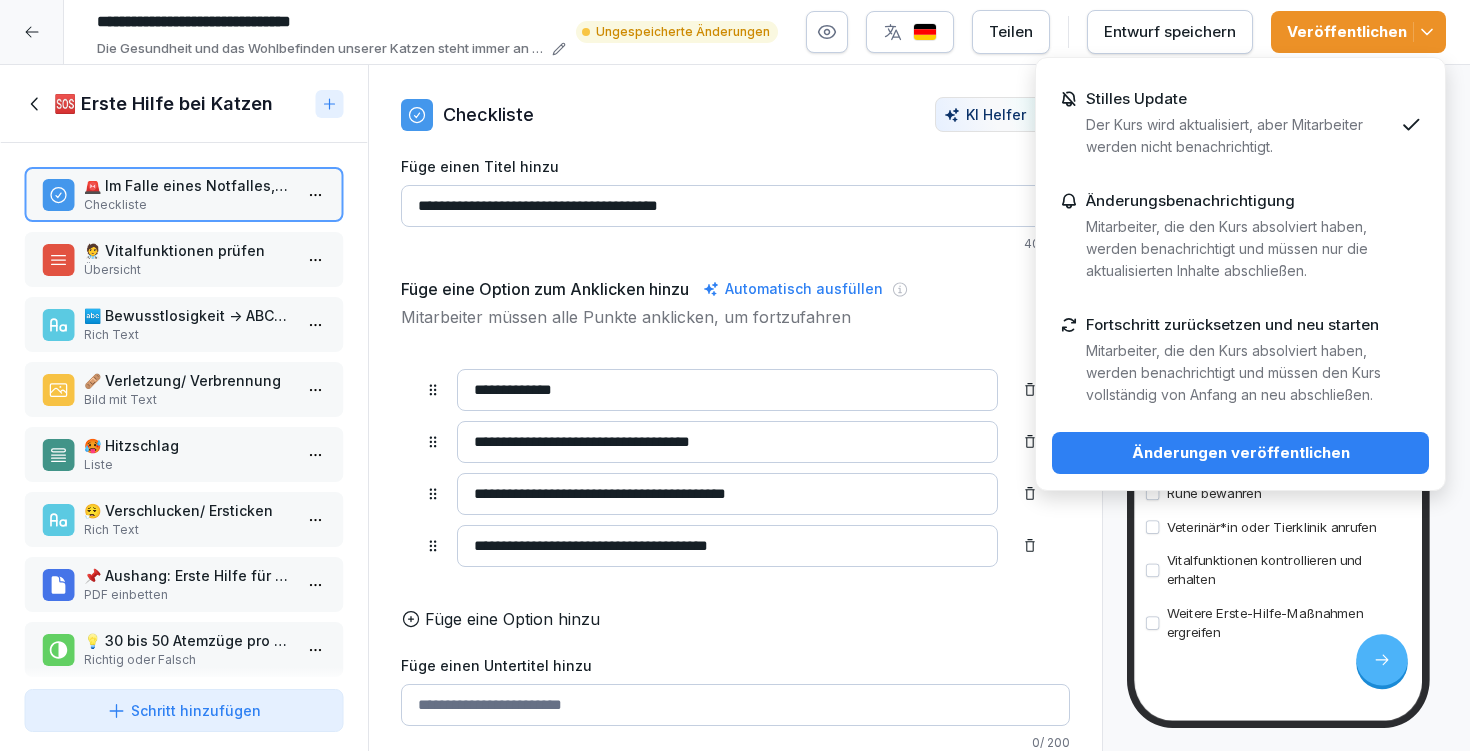 click on "Änderungen veröffentlichen" at bounding box center (1240, 453) 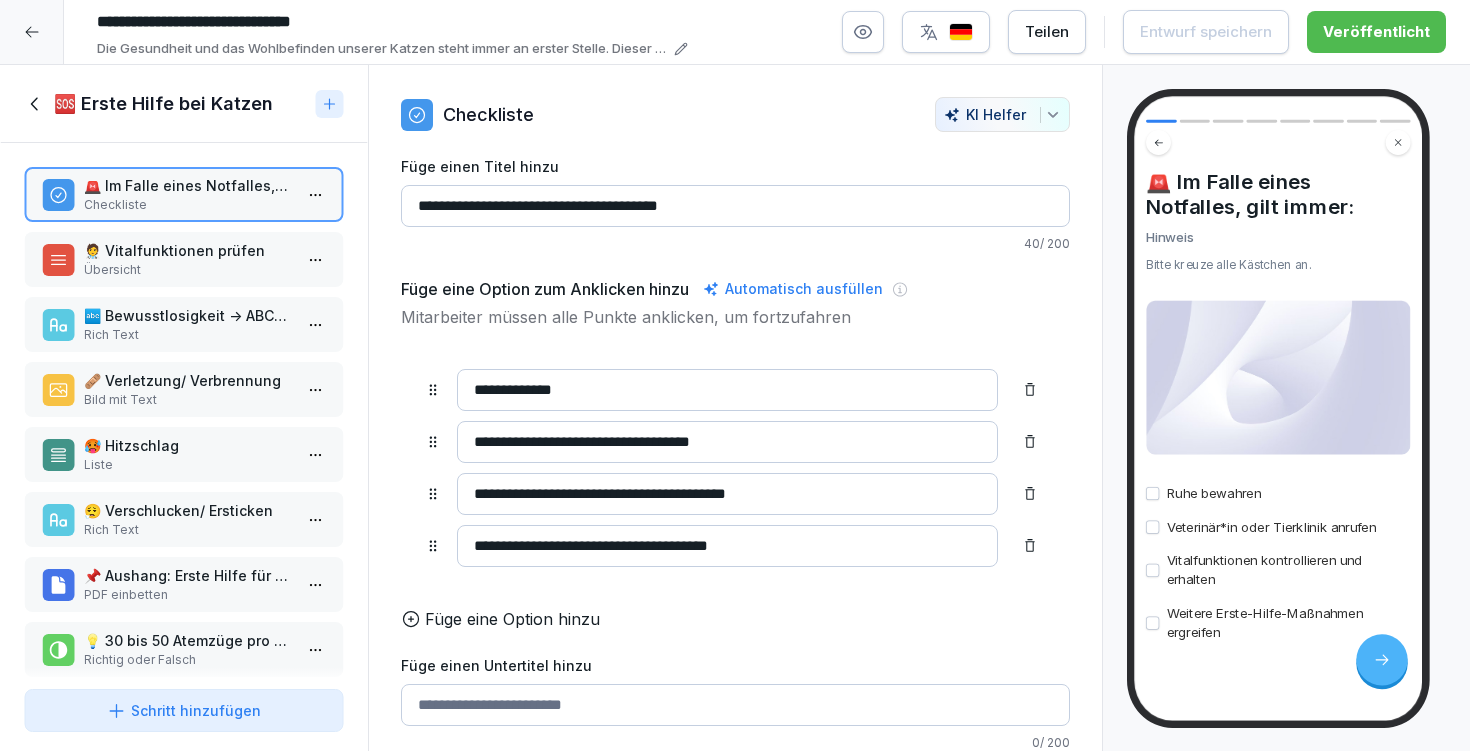click on "🧑‍⚕️ Vitalfunktionen prüfen" at bounding box center (188, 250) 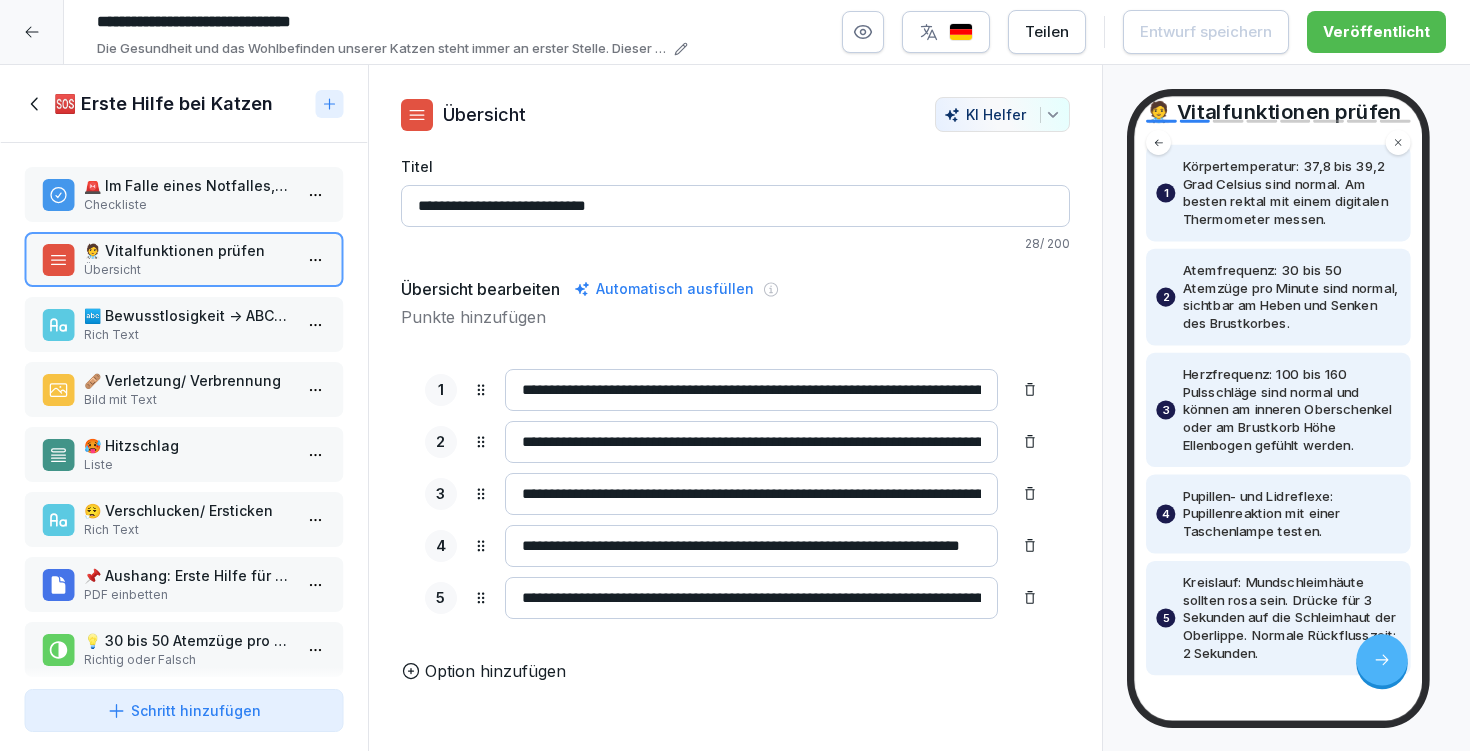 scroll, scrollTop: 162, scrollLeft: 0, axis: vertical 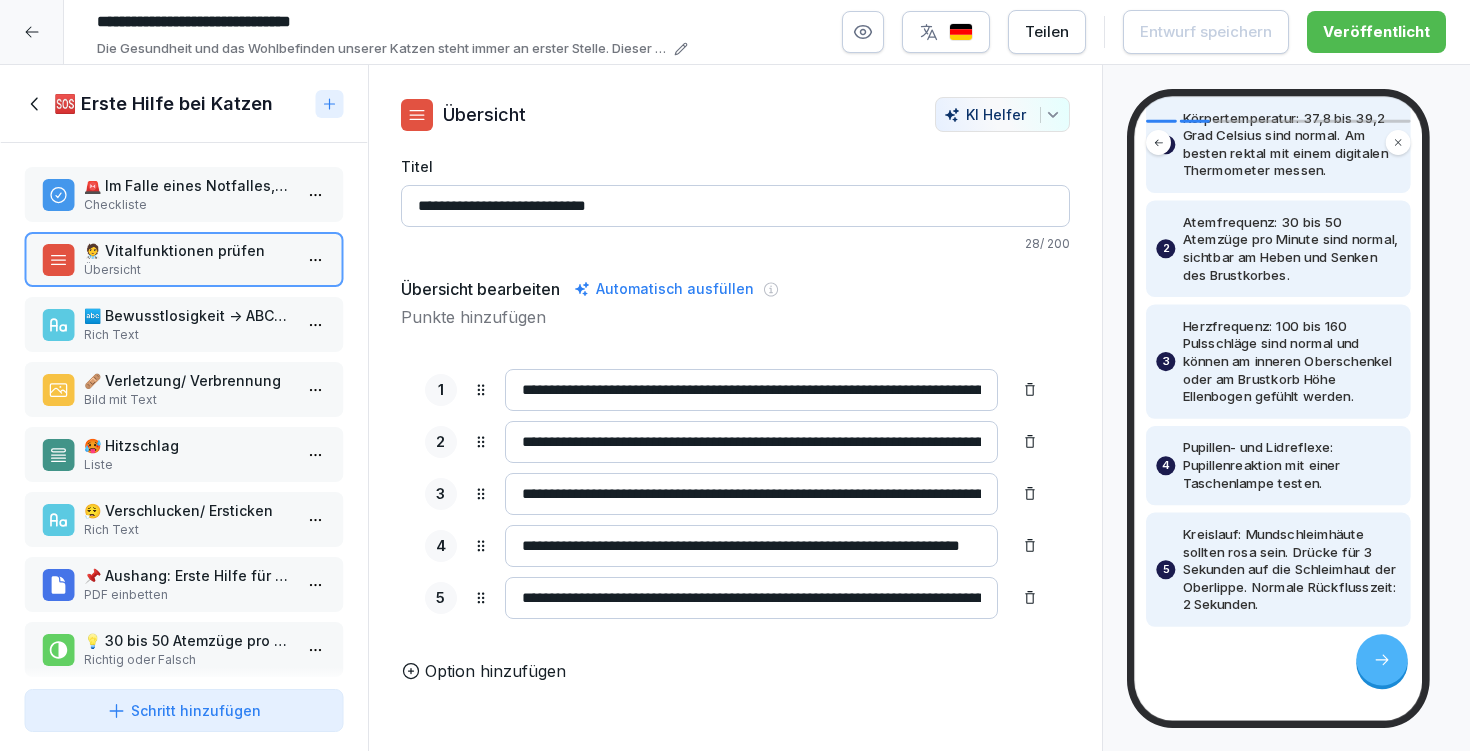 click on "Rich Text" at bounding box center [188, 335] 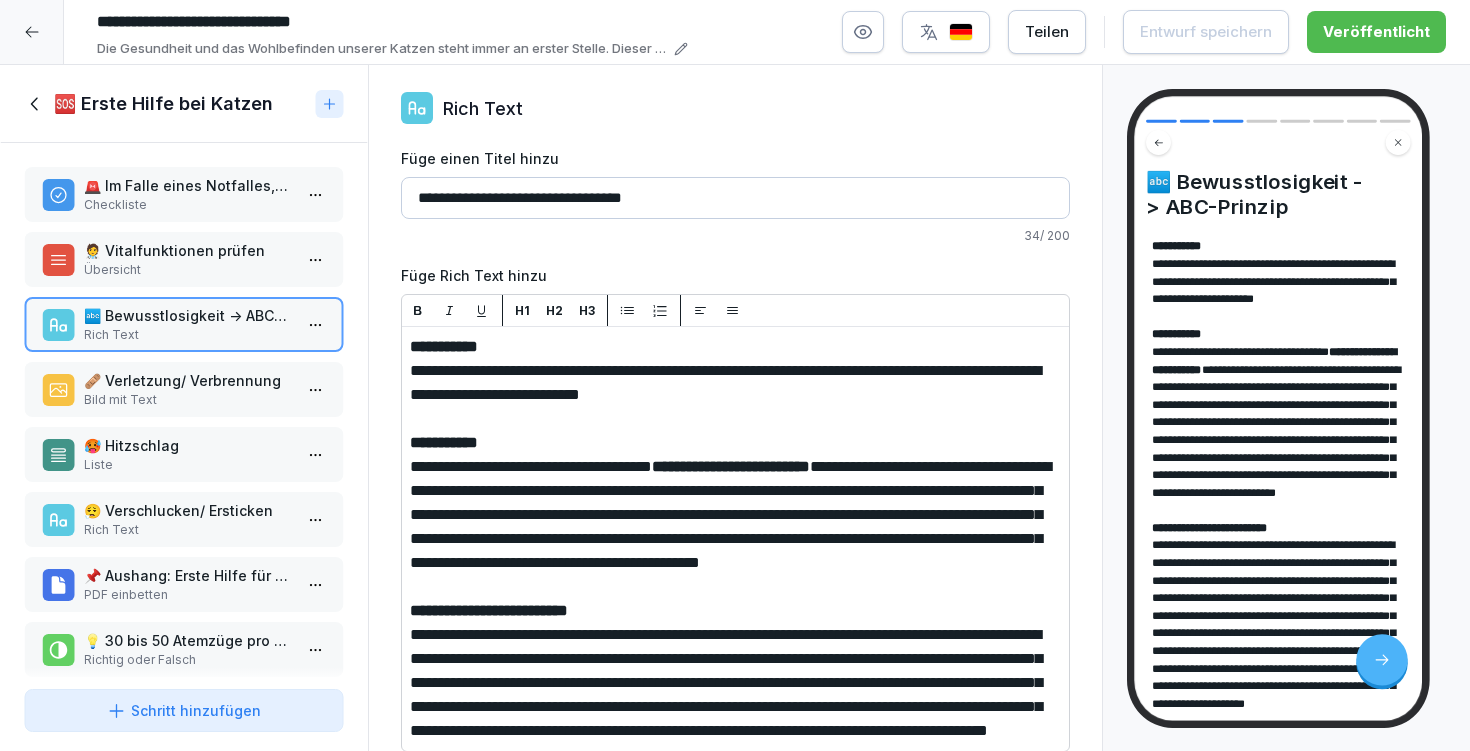 scroll, scrollTop: 92, scrollLeft: 0, axis: vertical 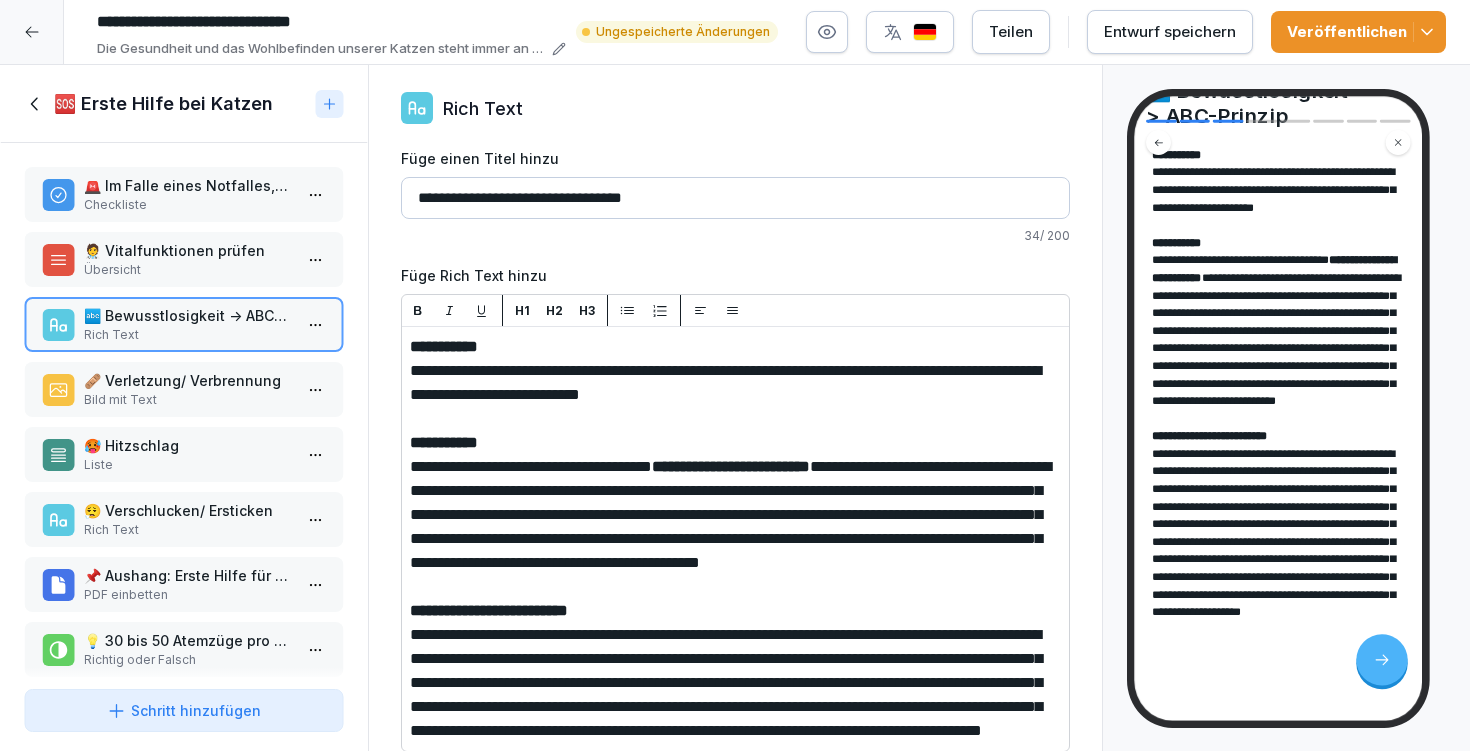 type 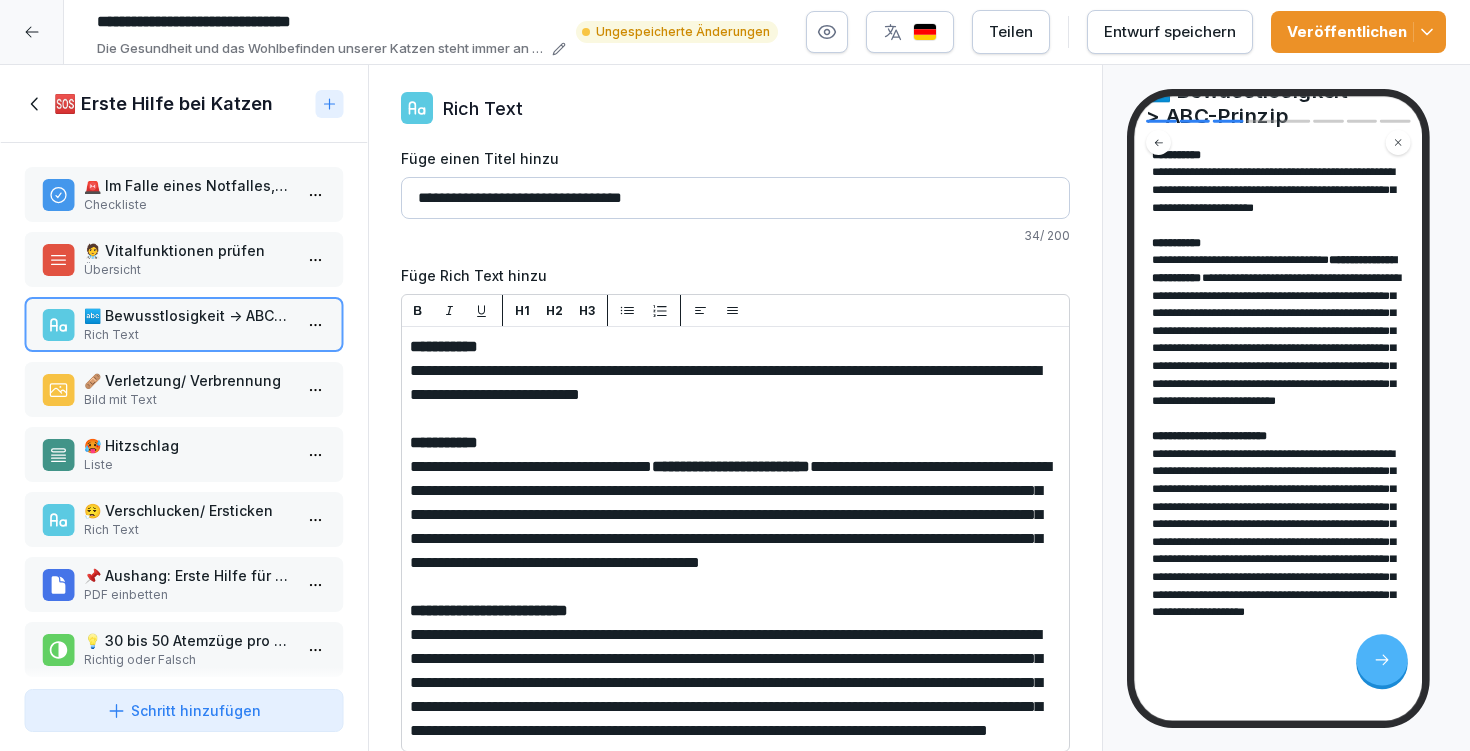 click 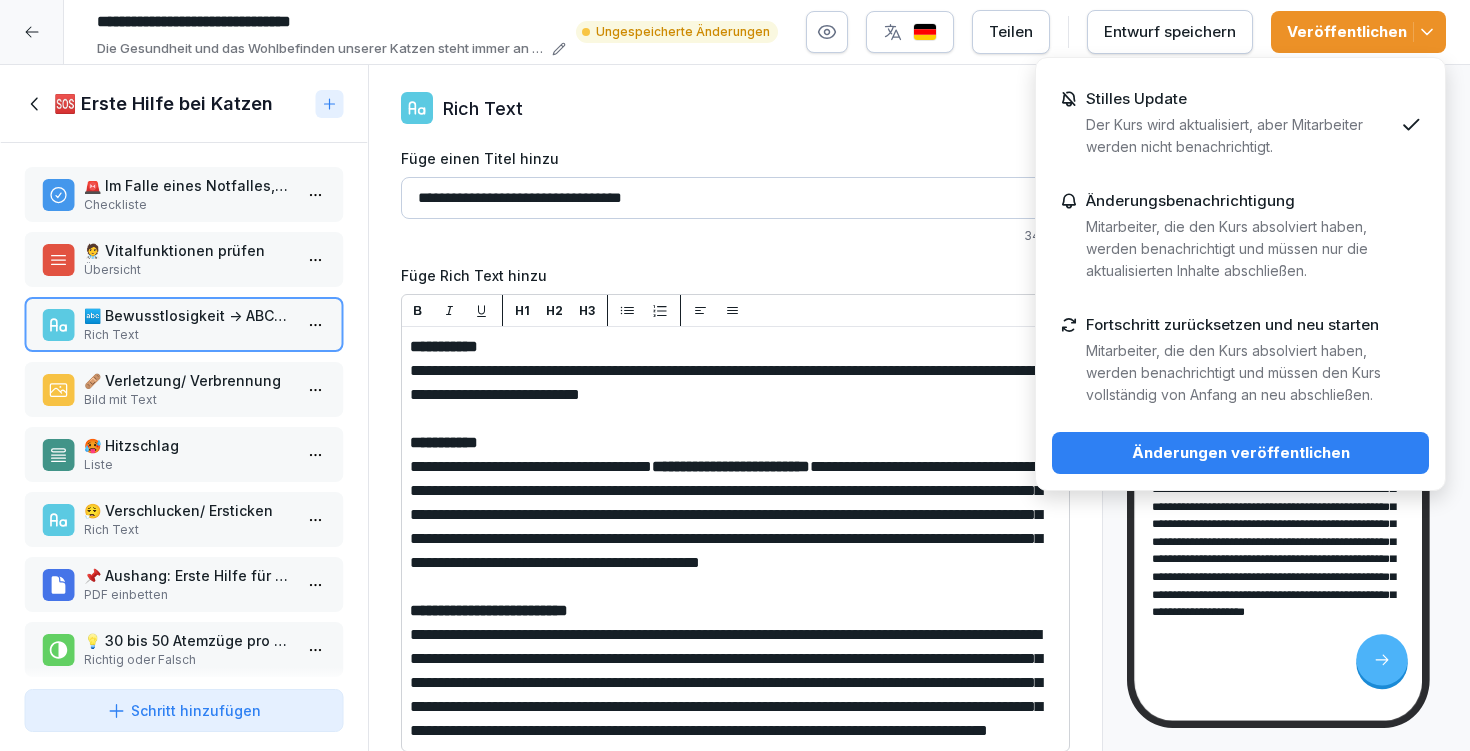 click on "Änderungen veröffentlichen" at bounding box center [1240, 453] 